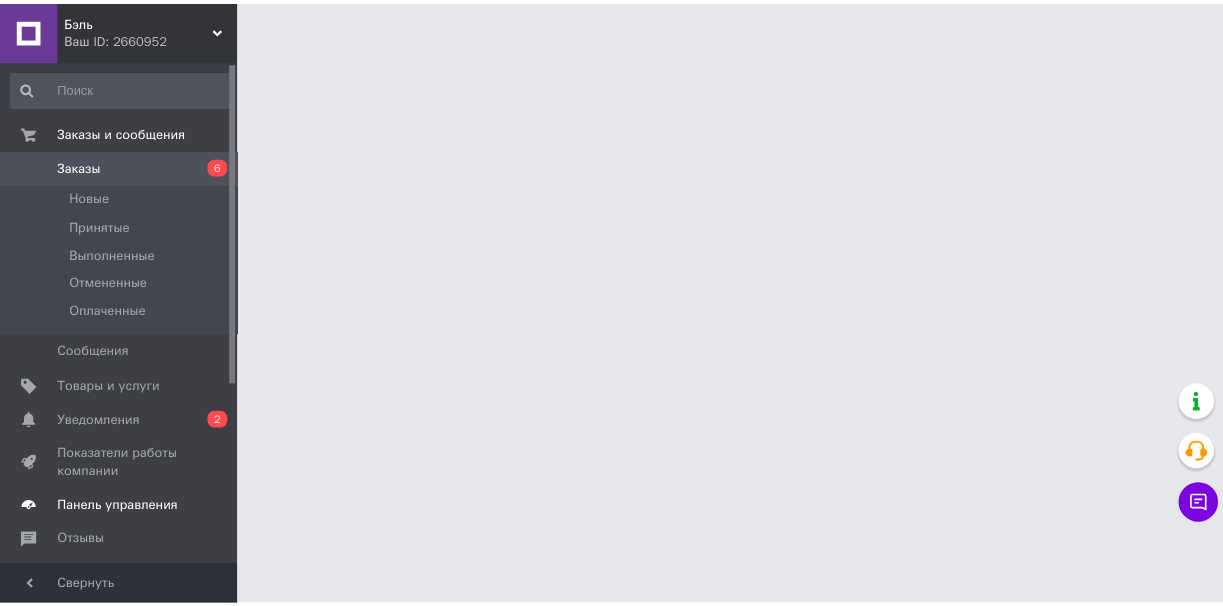 scroll, scrollTop: 0, scrollLeft: 0, axis: both 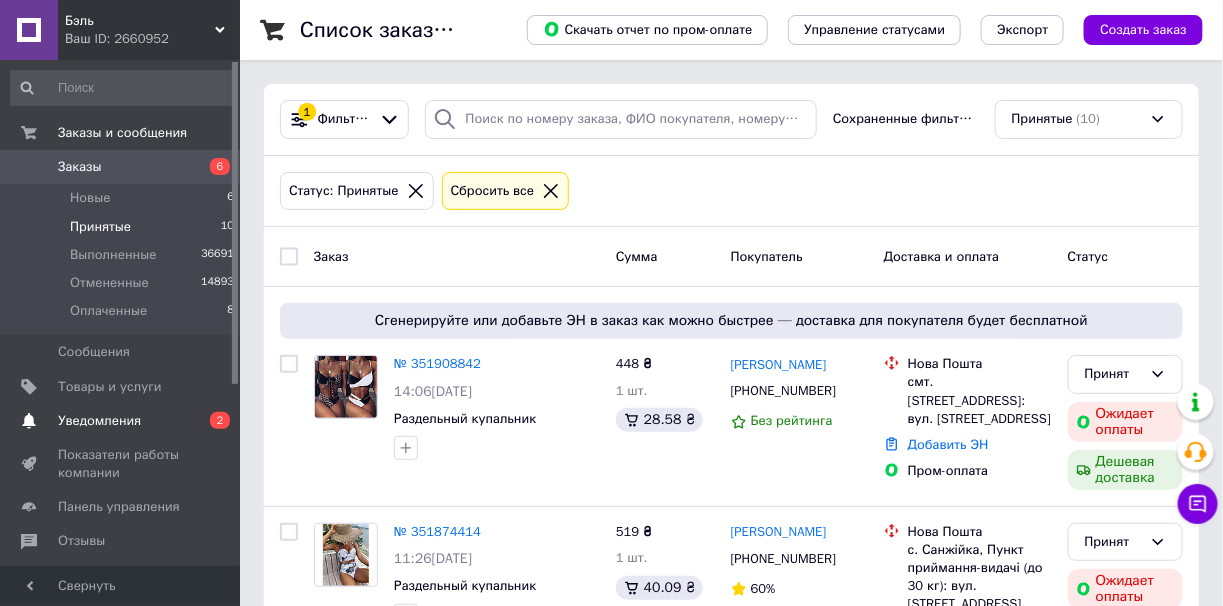 click on "Уведомления" at bounding box center (99, 421) 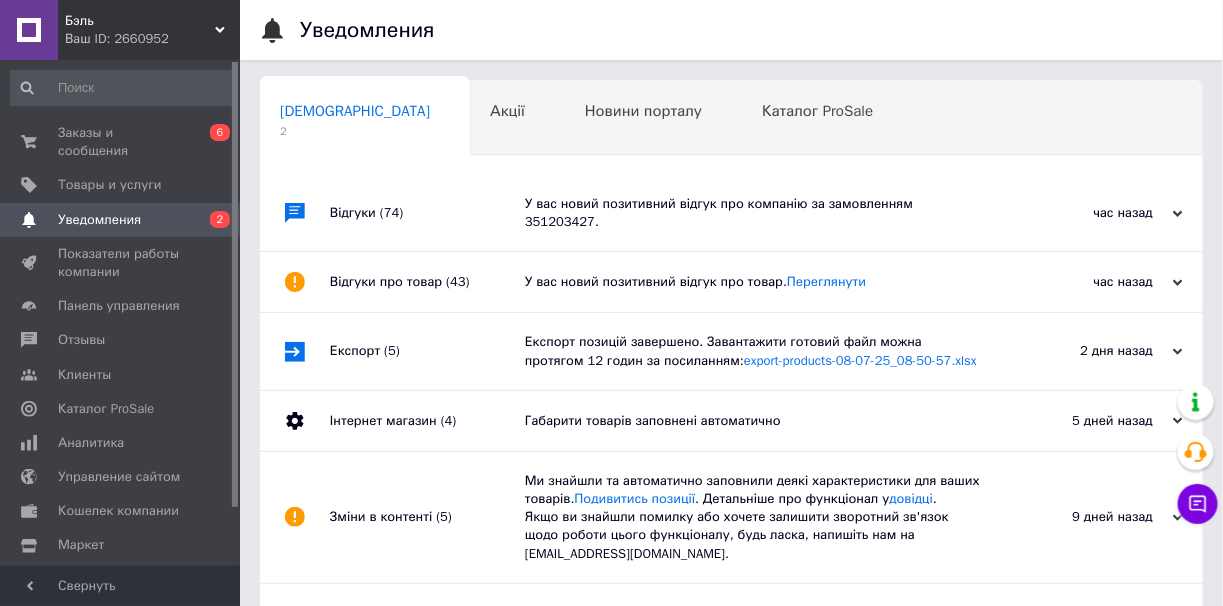 scroll, scrollTop: 0, scrollLeft: 7, axis: horizontal 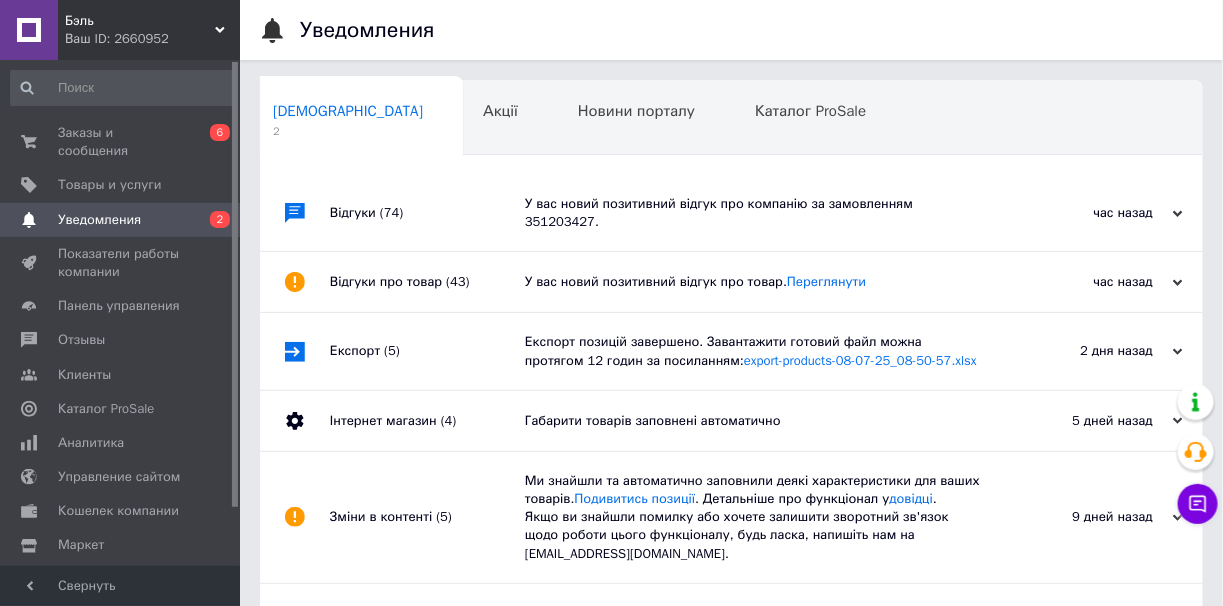 click on "У вас новий позитивний відгук про компанію за замовленням 351203427." at bounding box center [754, 213] 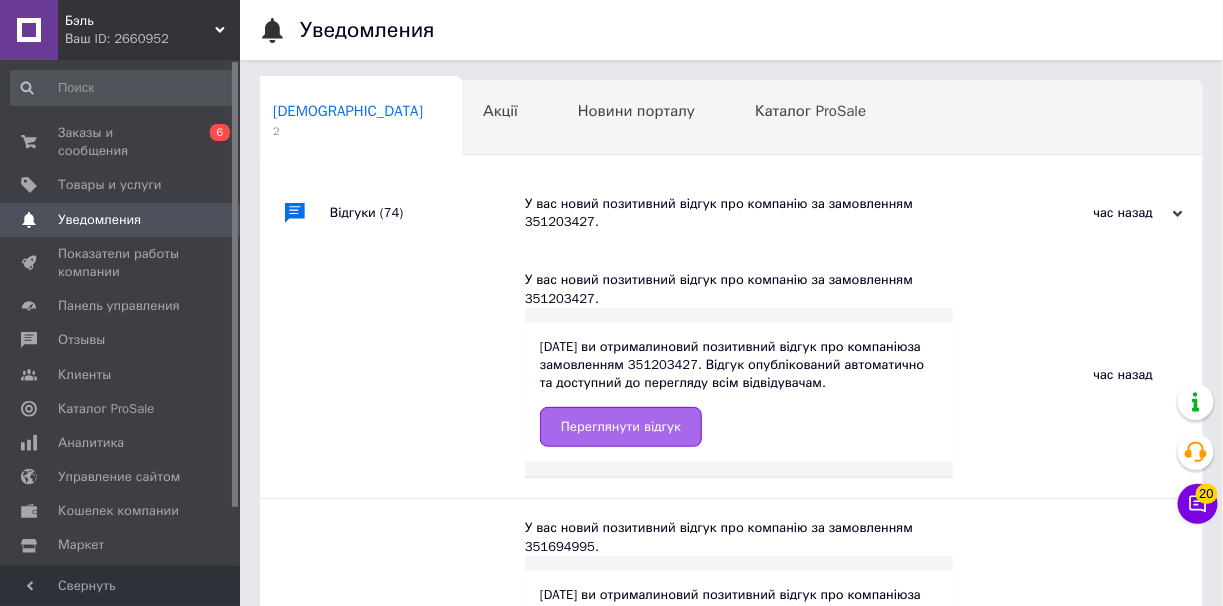 click on "Переглянути відгук" at bounding box center (621, 427) 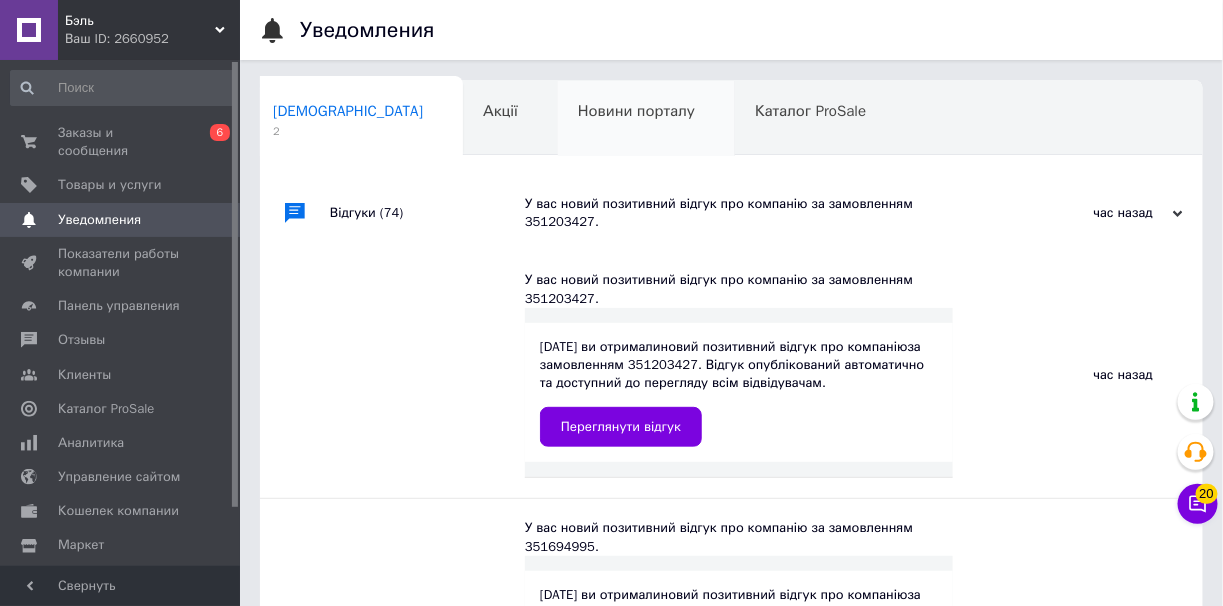 click on "Новини порталу" at bounding box center [636, 111] 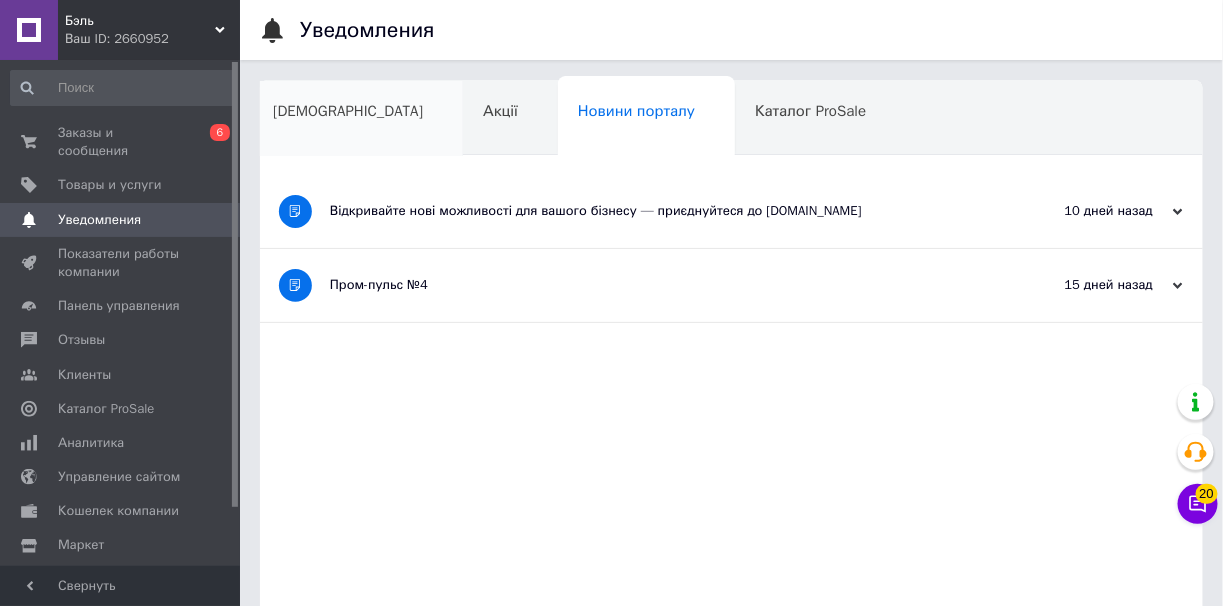 click on "Сповіщення" at bounding box center [358, 119] 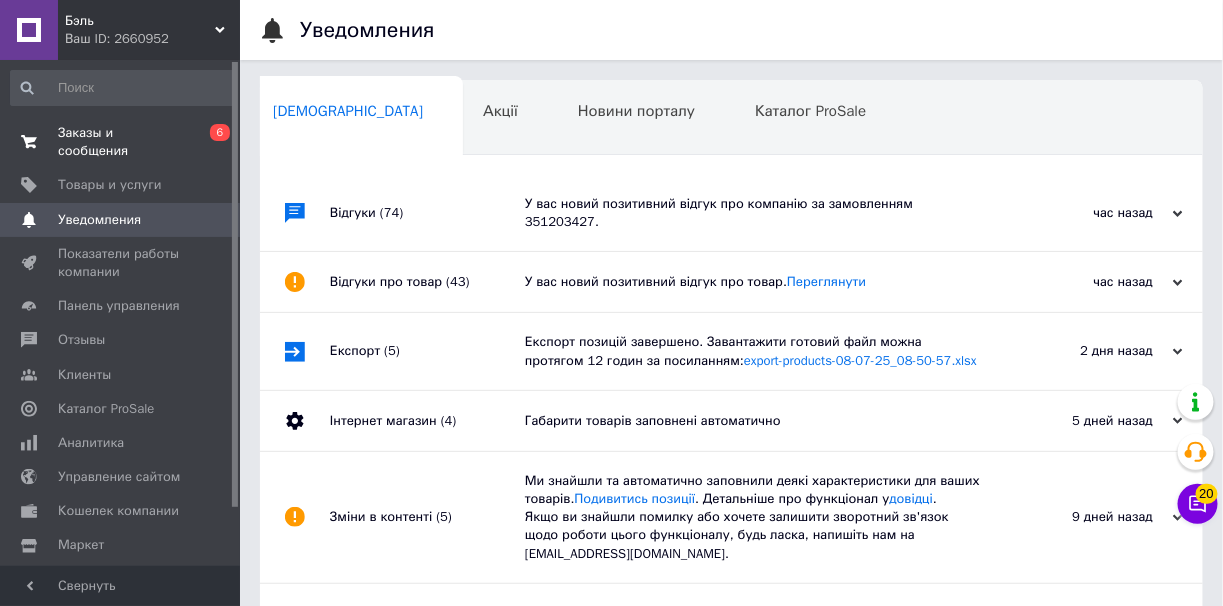 click on "Заказы и сообщения" at bounding box center [121, 142] 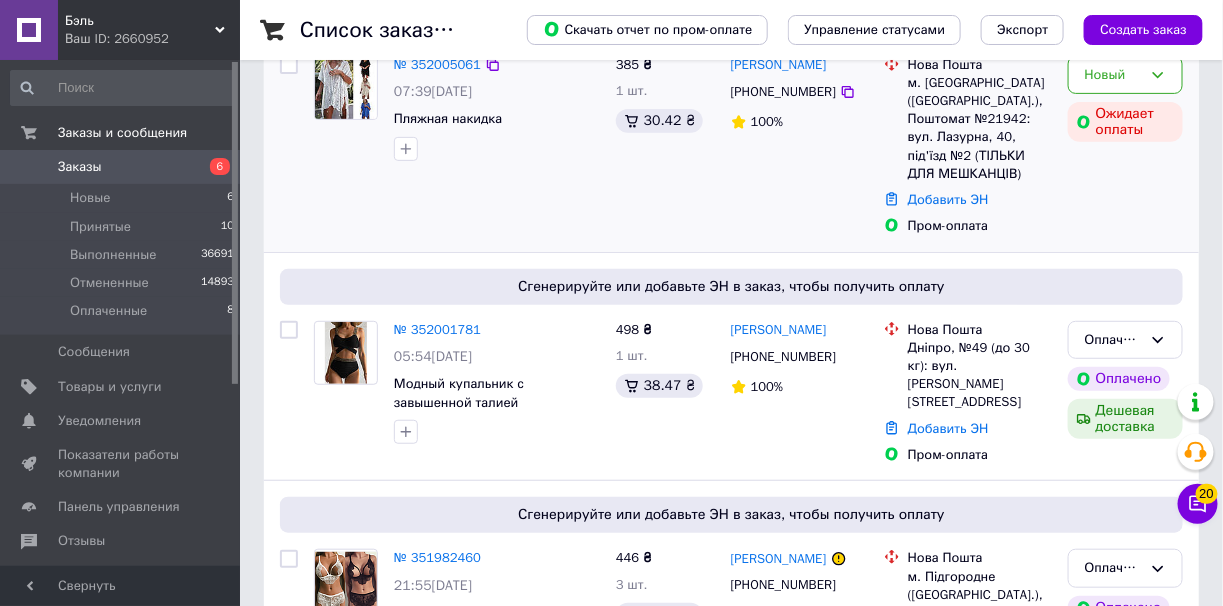 scroll, scrollTop: 199, scrollLeft: 0, axis: vertical 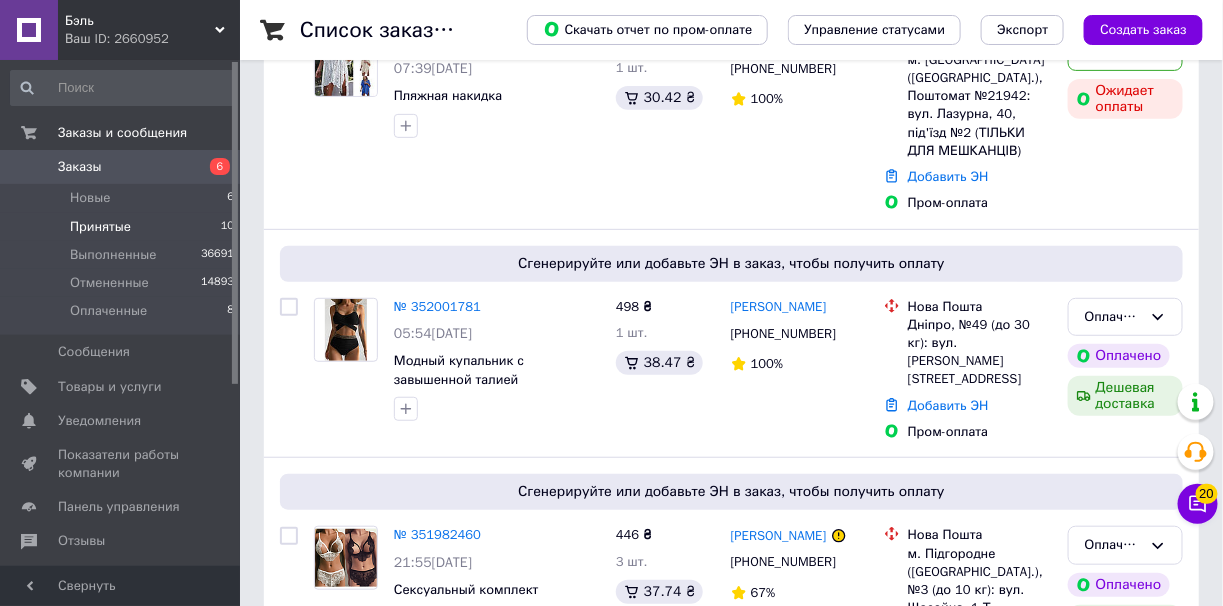 click on "Принятые" at bounding box center (100, 227) 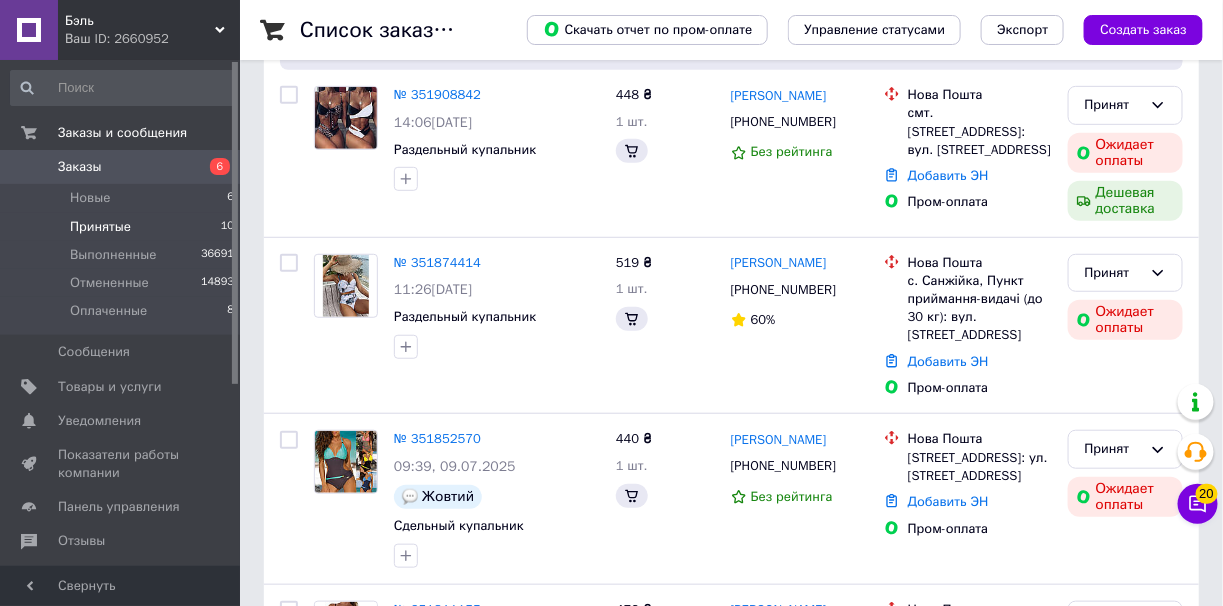scroll, scrollTop: 0, scrollLeft: 0, axis: both 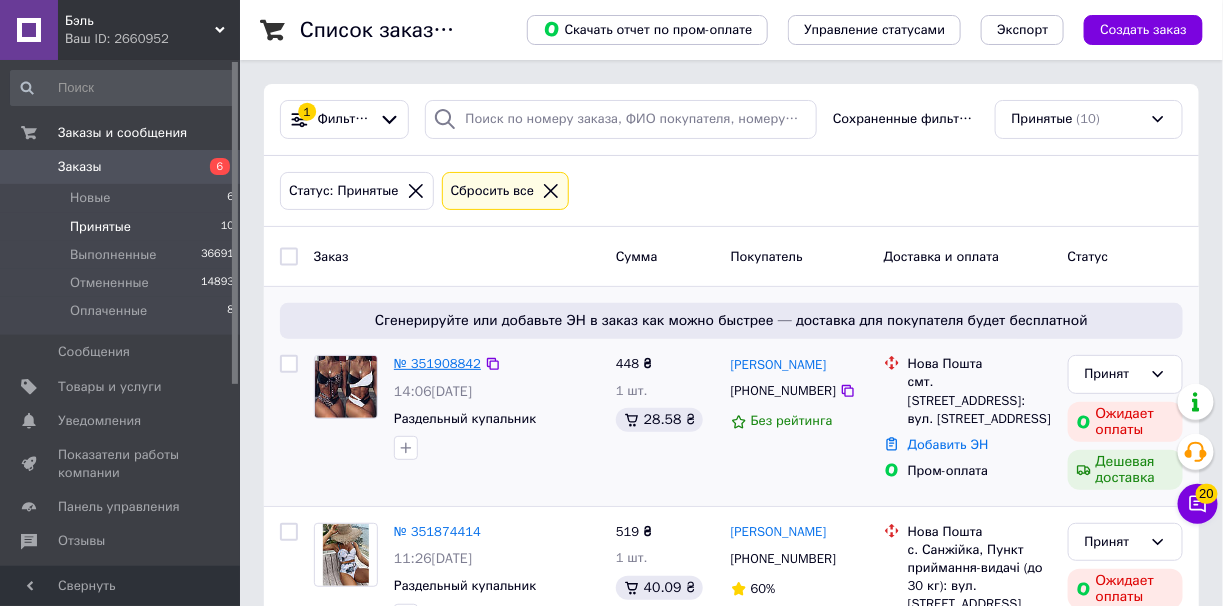 click on "№ 351908842" at bounding box center [437, 363] 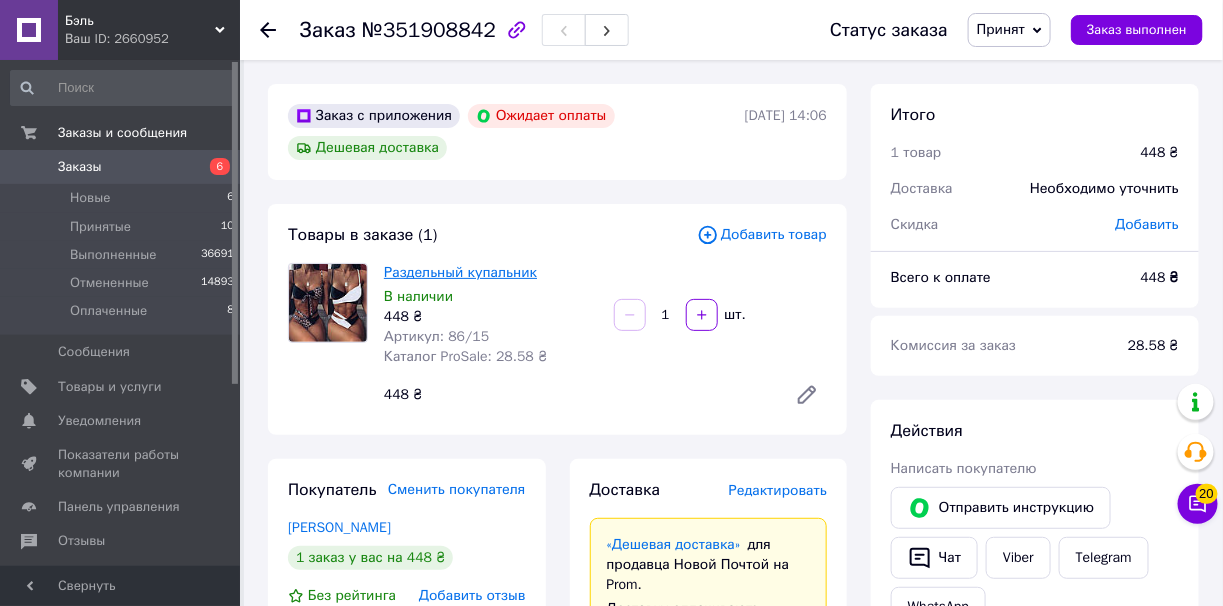 click on "Раздельный купальник" at bounding box center (460, 272) 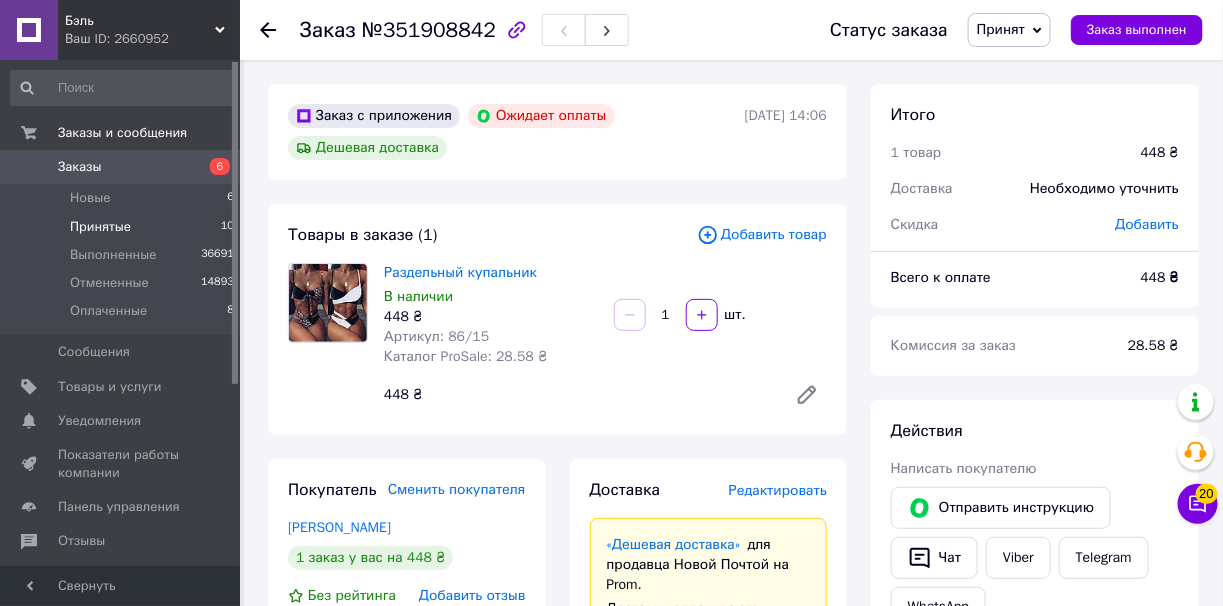 click on "Принятые 10" at bounding box center [123, 227] 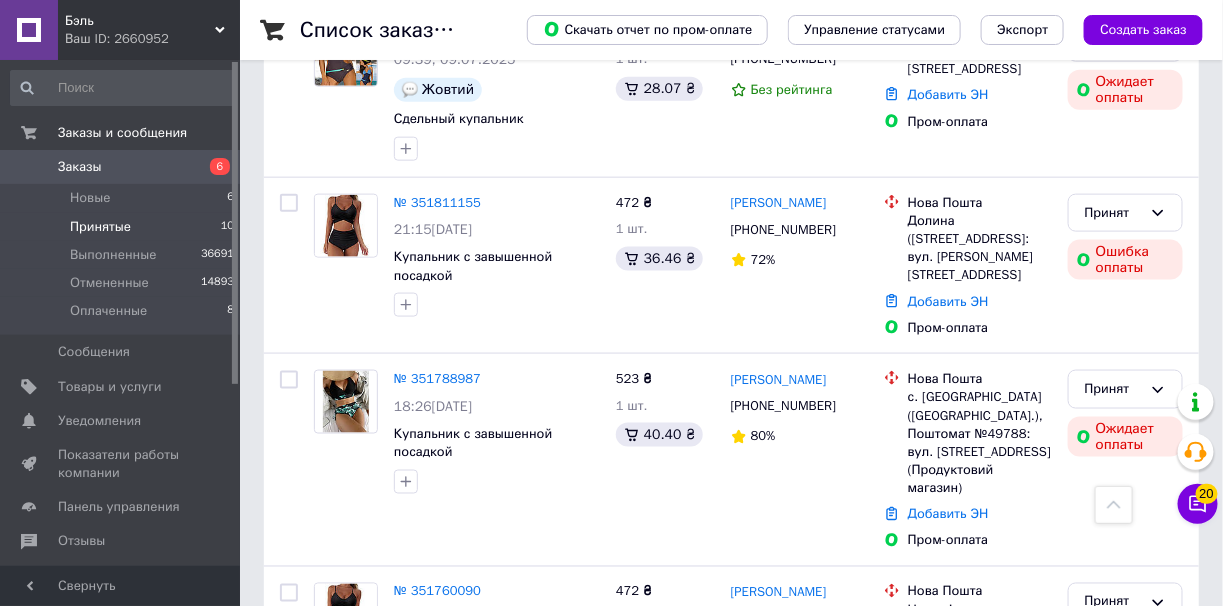 scroll, scrollTop: 699, scrollLeft: 0, axis: vertical 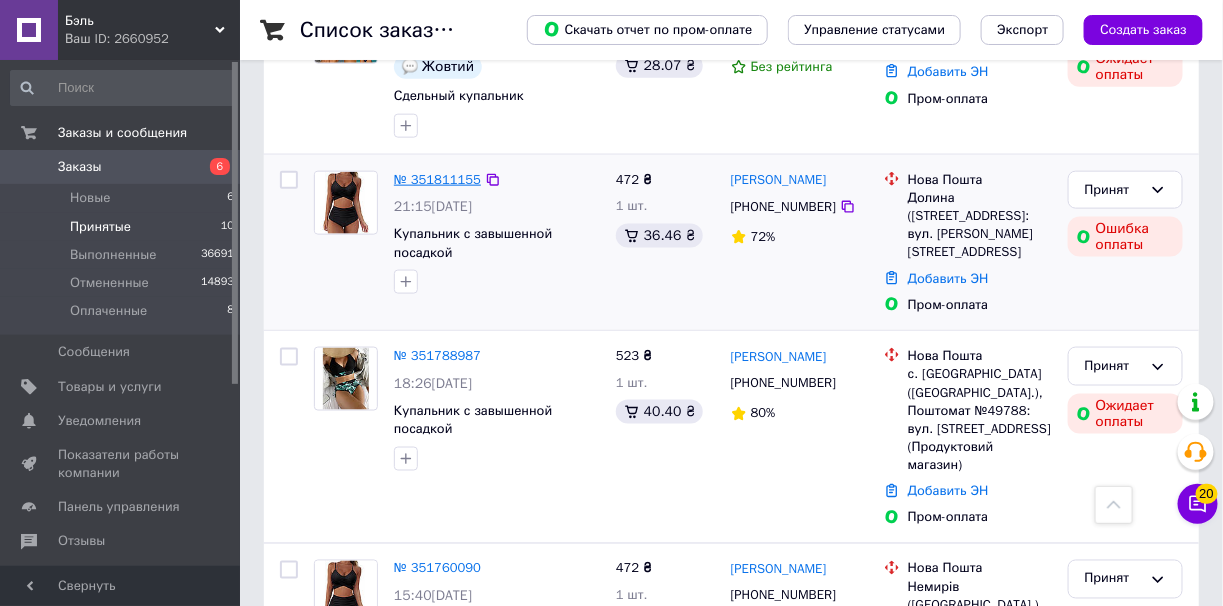 click on "№ 351811155" at bounding box center [437, 179] 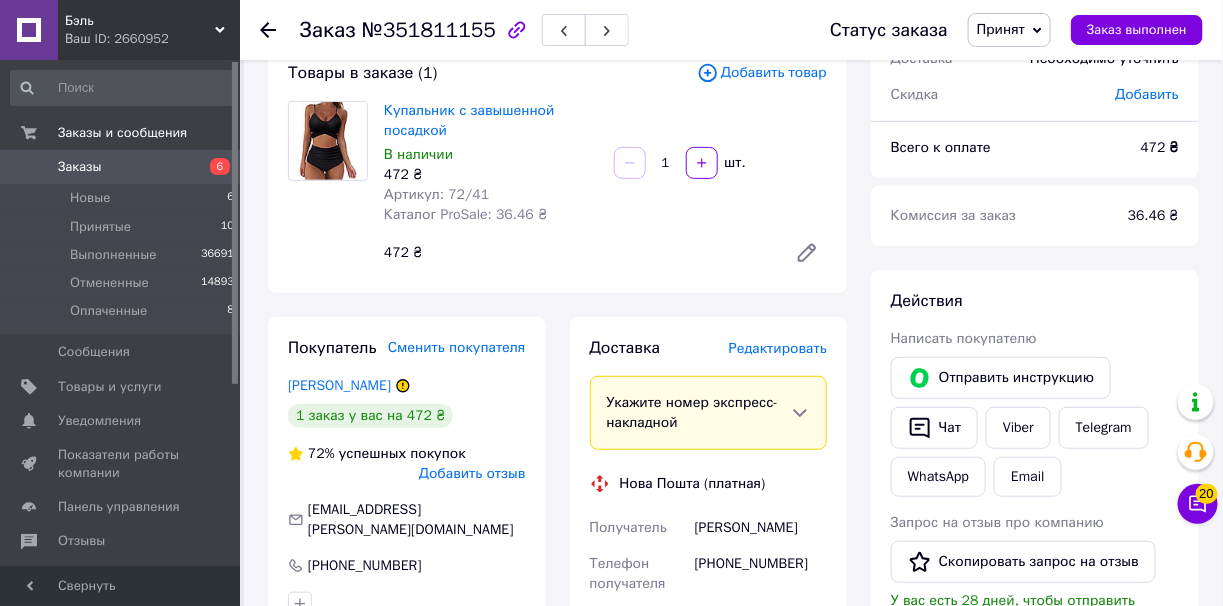 scroll, scrollTop: 99, scrollLeft: 0, axis: vertical 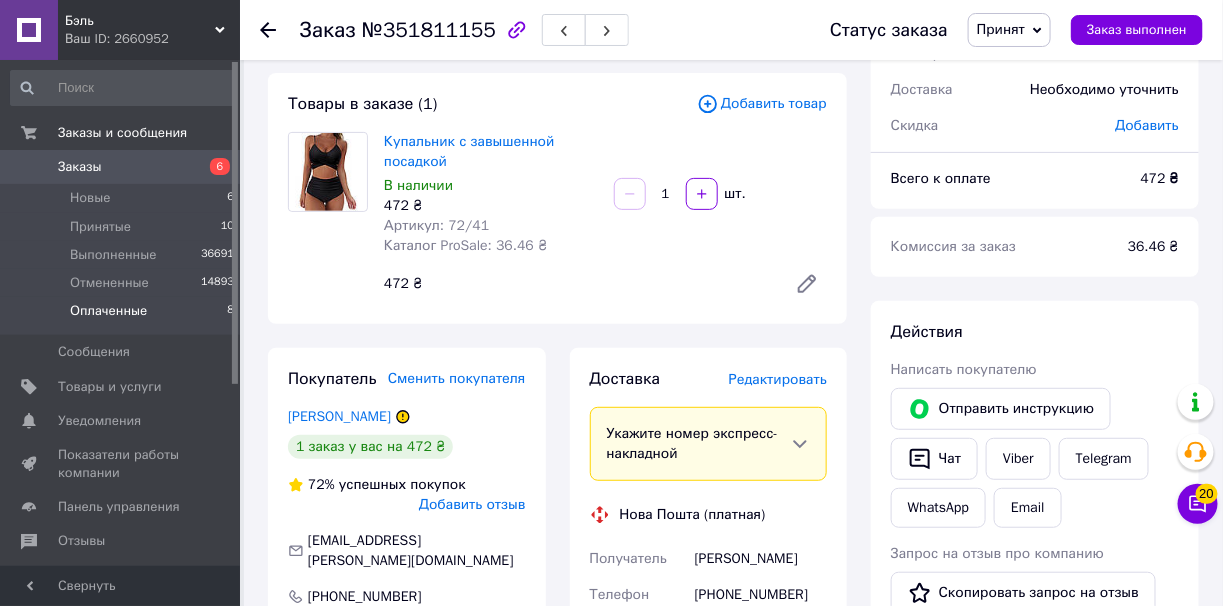 click on "Оплаченные" at bounding box center [108, 311] 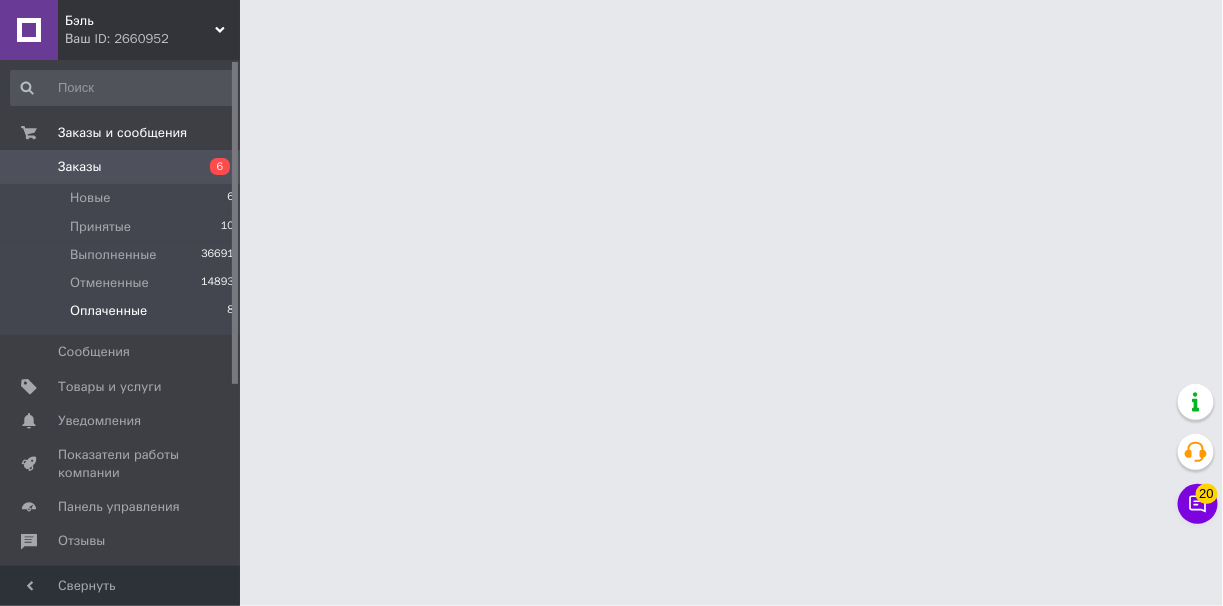 scroll, scrollTop: 0, scrollLeft: 0, axis: both 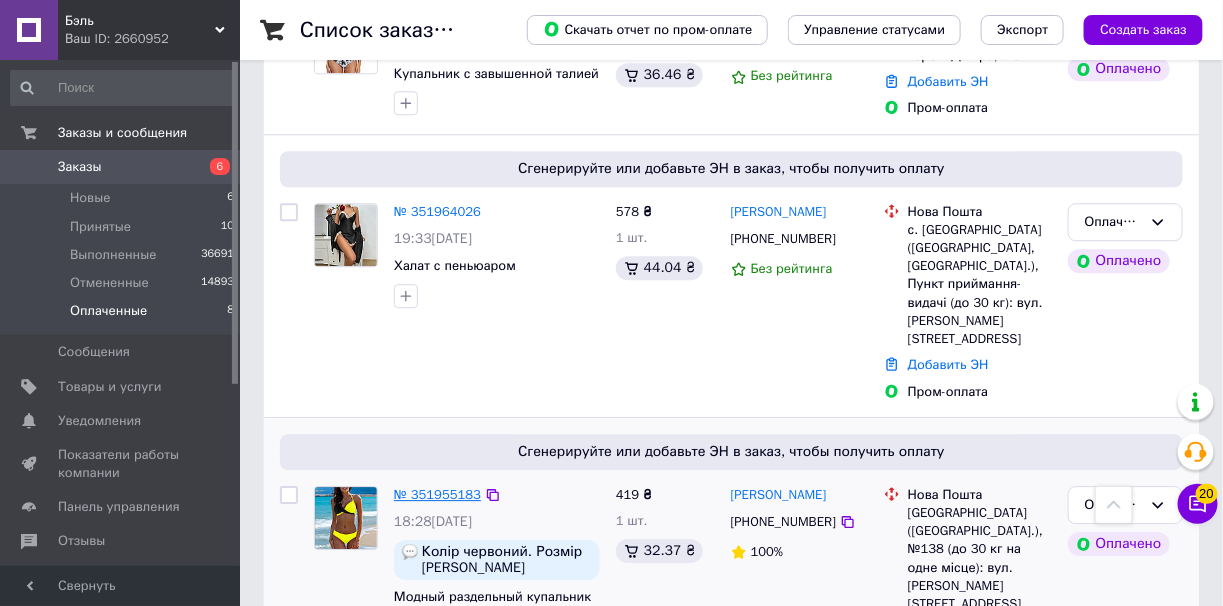 click on "№ 351955183" at bounding box center [437, 494] 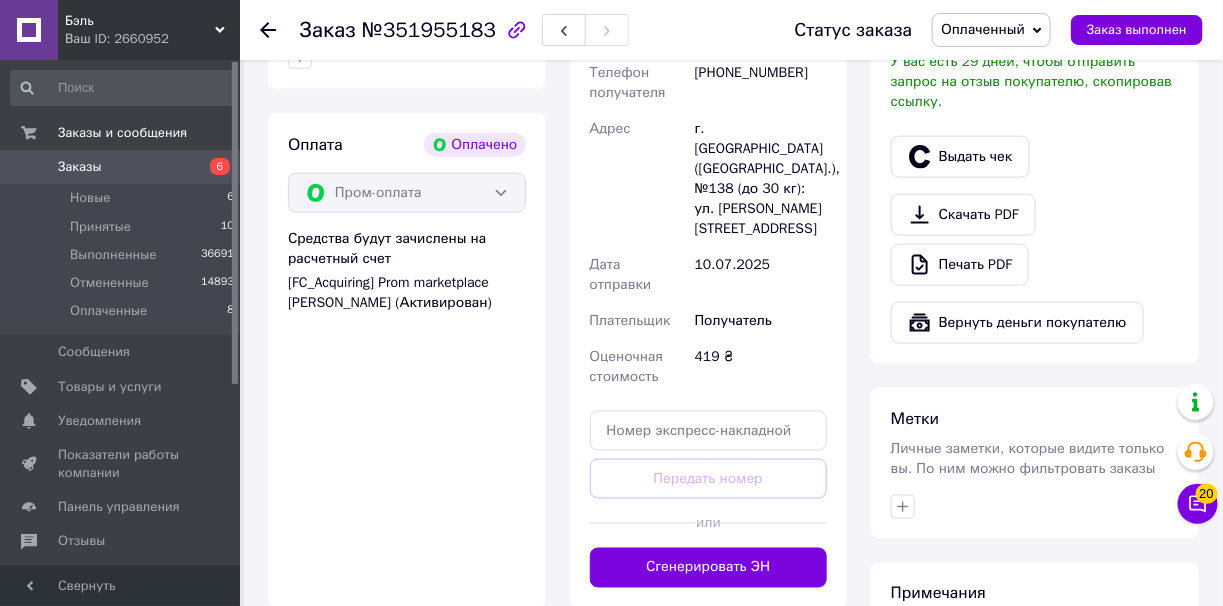 scroll, scrollTop: 699, scrollLeft: 0, axis: vertical 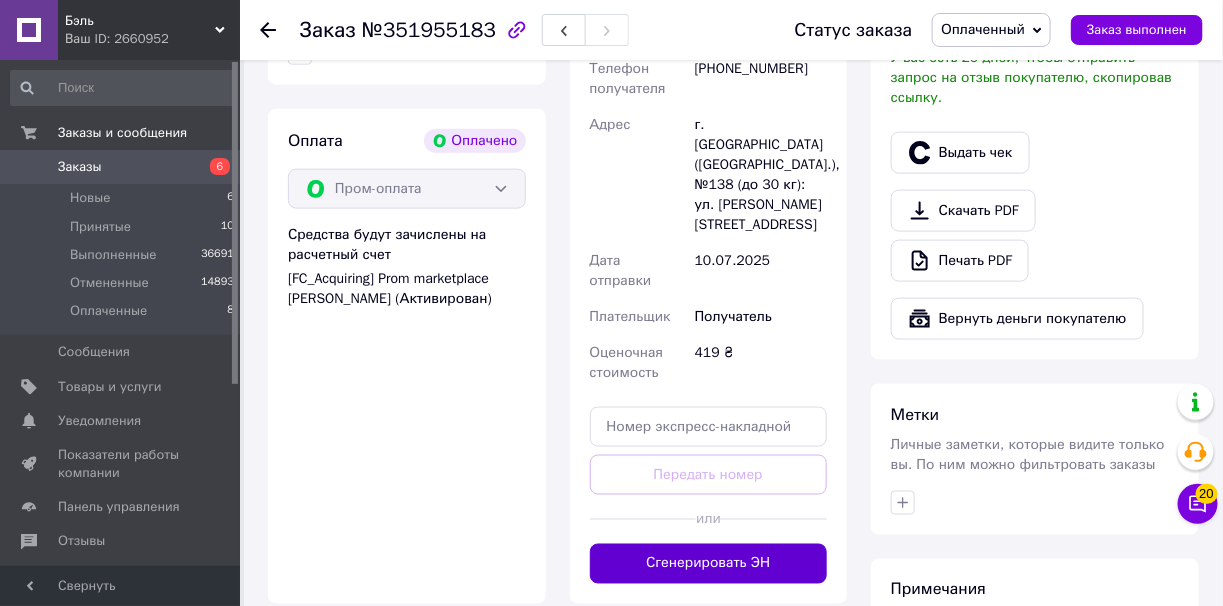 click on "Сгенерировать ЭН" at bounding box center [709, 564] 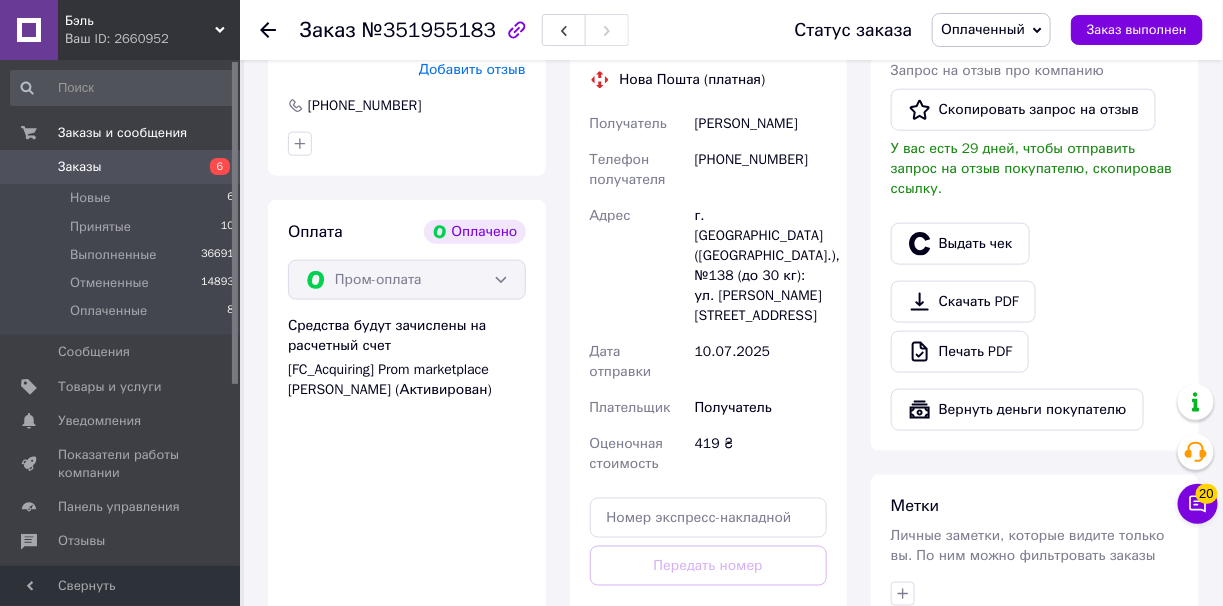 scroll, scrollTop: 400, scrollLeft: 0, axis: vertical 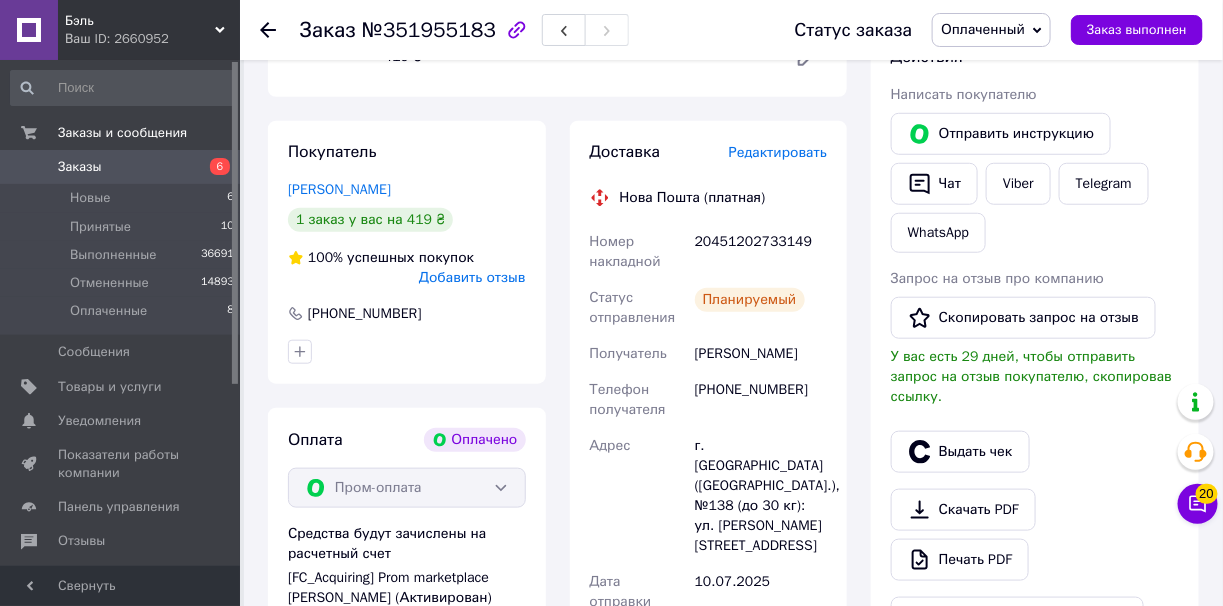 click on "20451202733149" at bounding box center (761, 252) 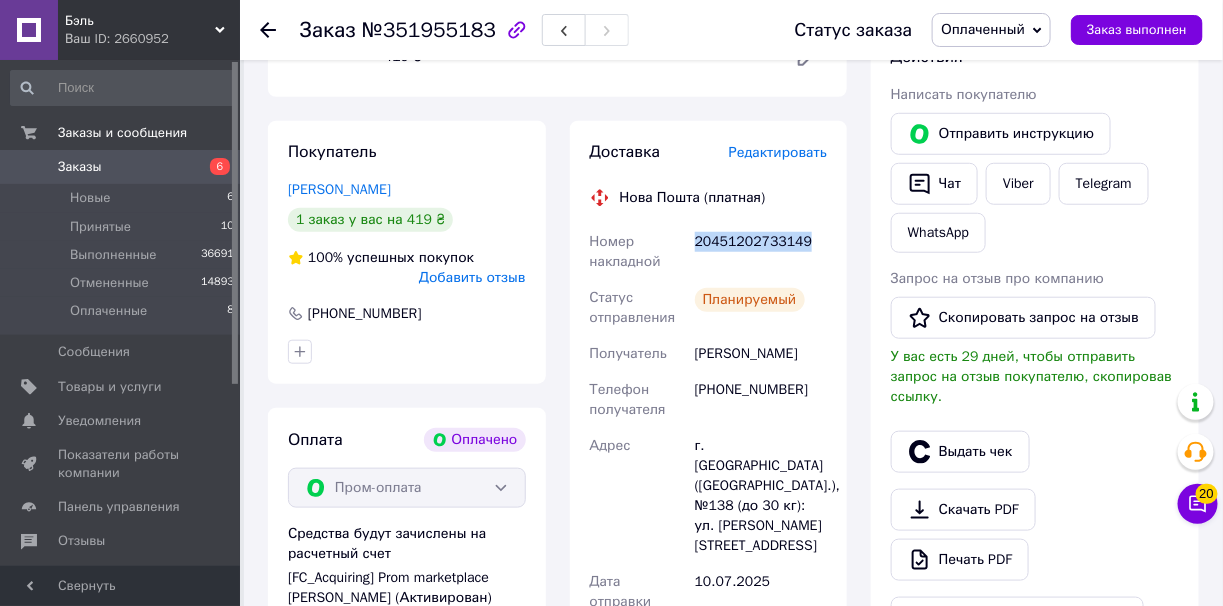click on "20451202733149" at bounding box center (761, 252) 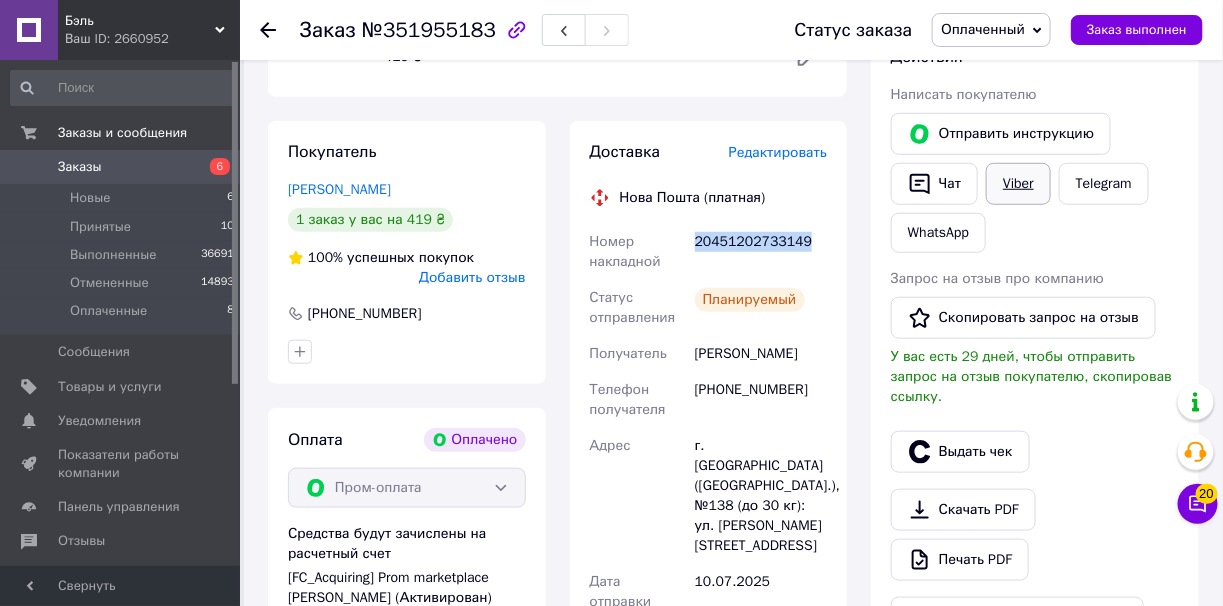 click on "Viber" at bounding box center (1018, 184) 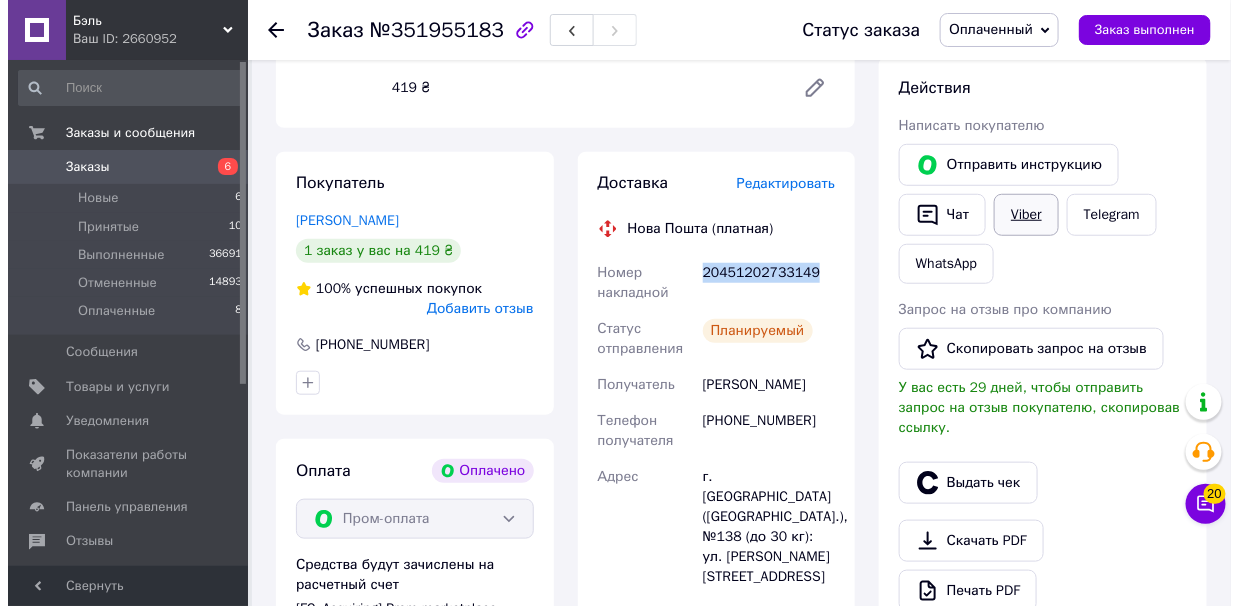 scroll, scrollTop: 400, scrollLeft: 0, axis: vertical 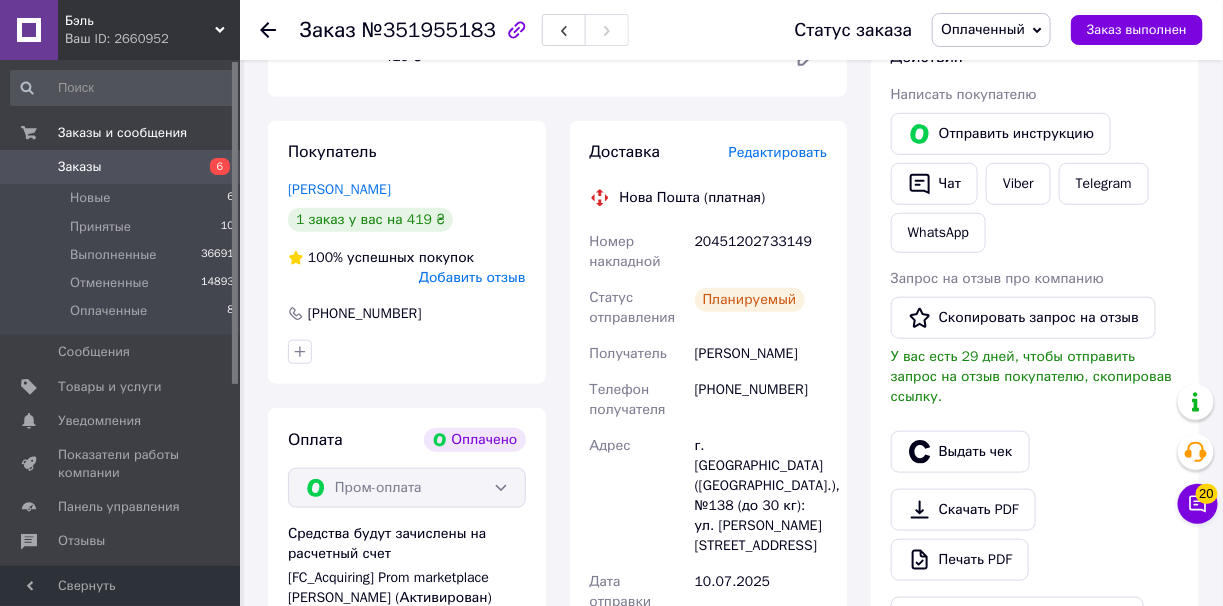 click on "Действия Написать покупателю   Отправить инструкцию   Чат Viber Telegram WhatsApp Запрос на отзыв про компанию   Скопировать запрос на отзыв У вас есть 29 дней, чтобы отправить запрос на отзыв покупателю, скопировав ссылку.   Выдать чек   Скачать PDF   Печать PDF   Вернуть деньги покупателю" at bounding box center [1035, 342] 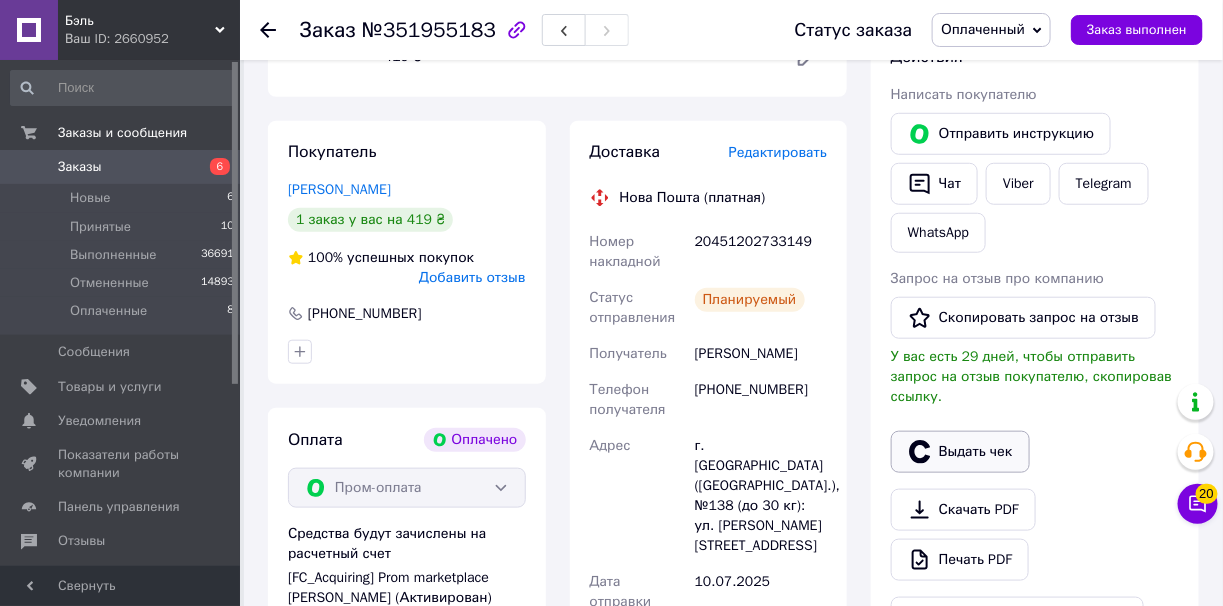 click on "Выдать чек" at bounding box center [960, 452] 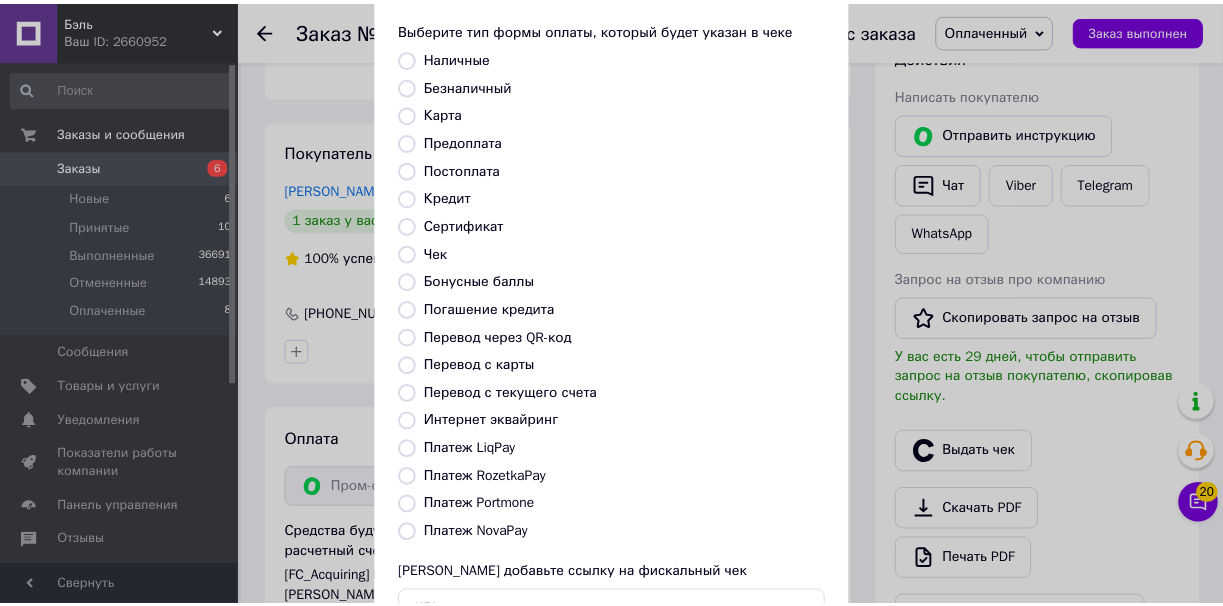 scroll, scrollTop: 251, scrollLeft: 0, axis: vertical 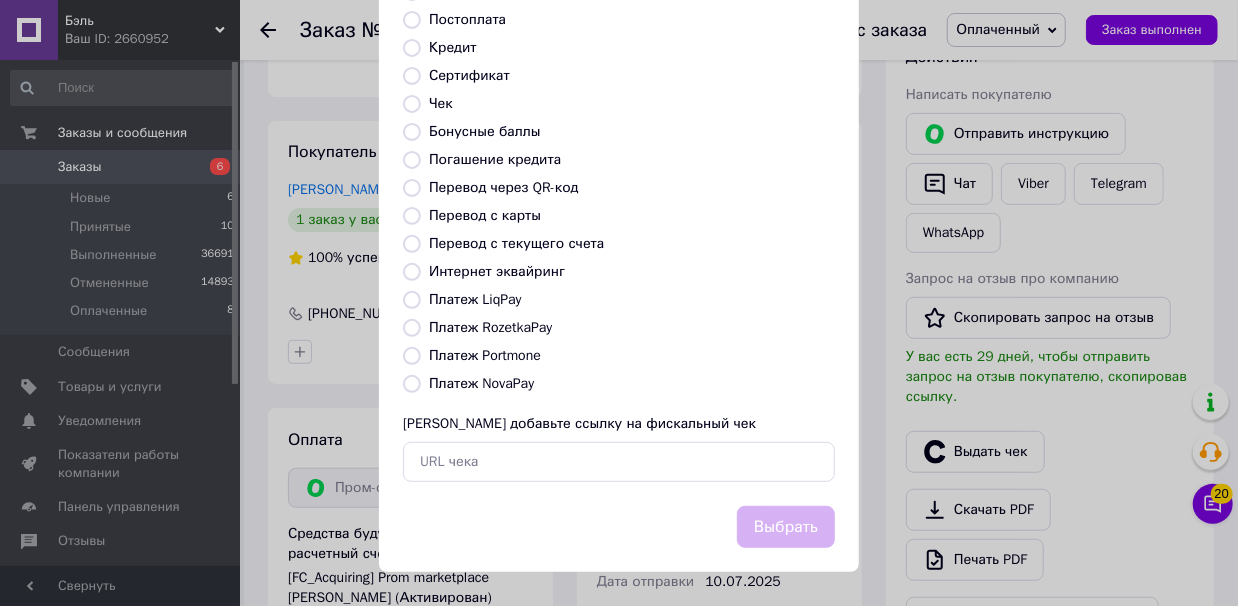click on "Платеж RozetkaPay" at bounding box center [412, 328] 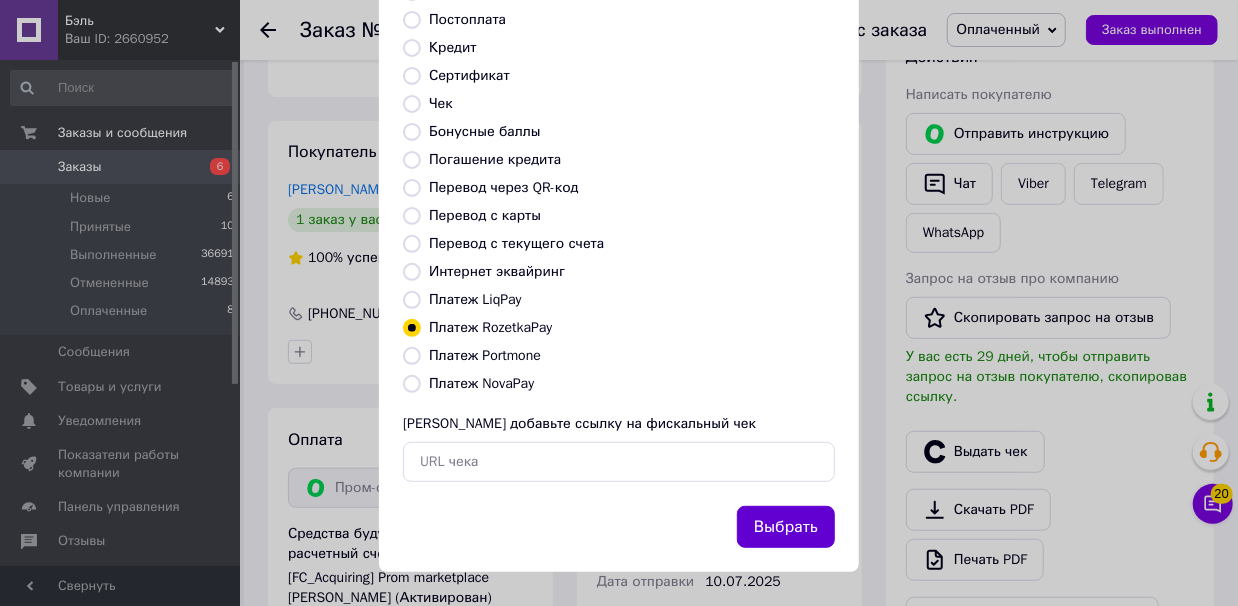 click on "Выбрать" at bounding box center [786, 527] 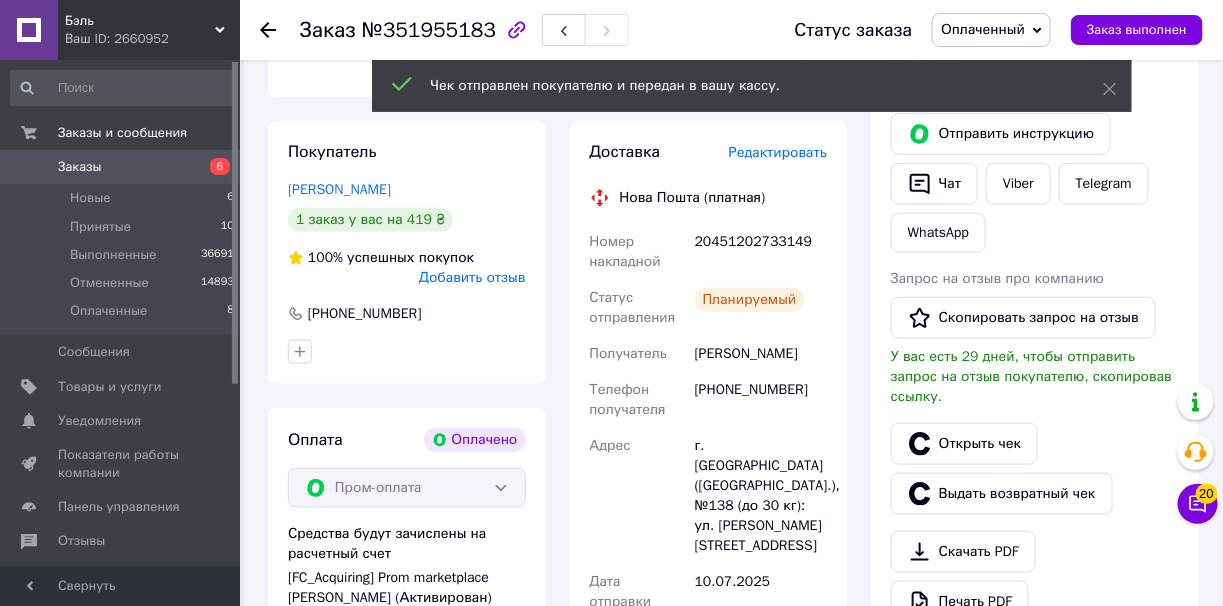 click on "Заказ выполнен" at bounding box center [1137, 30] 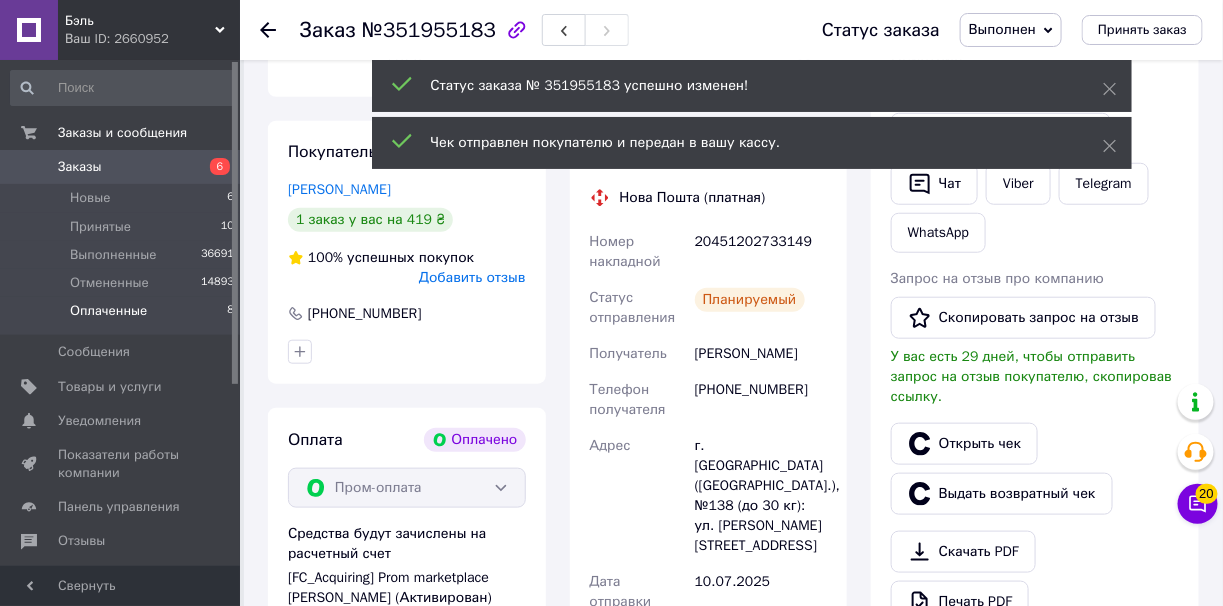 click on "Оплаченные" at bounding box center (108, 311) 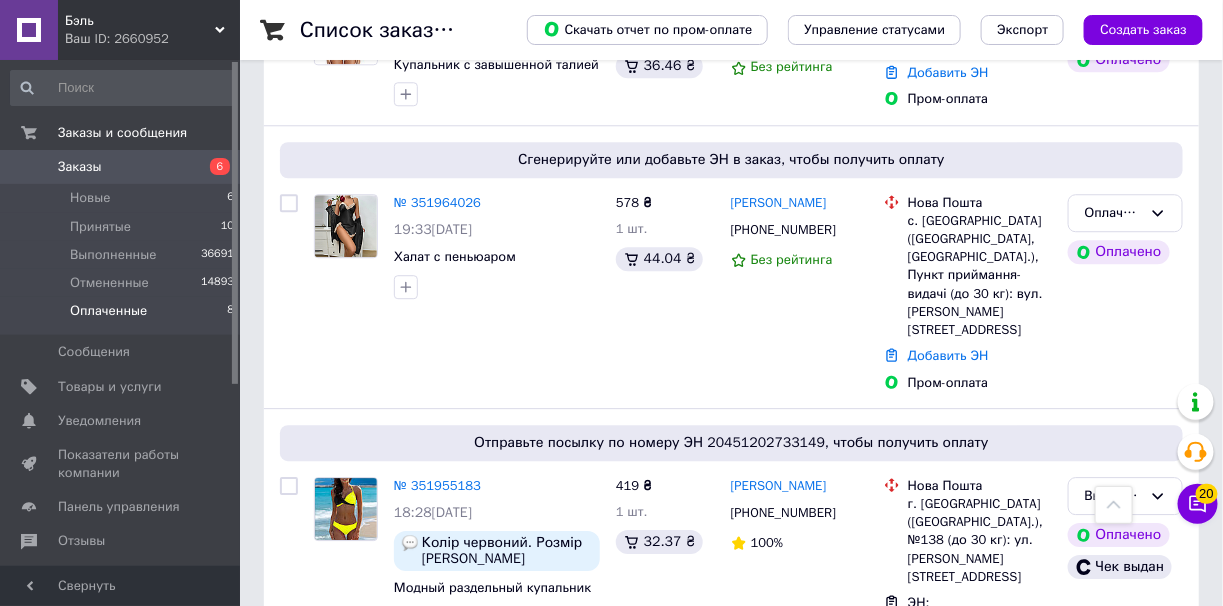 scroll, scrollTop: 1601, scrollLeft: 0, axis: vertical 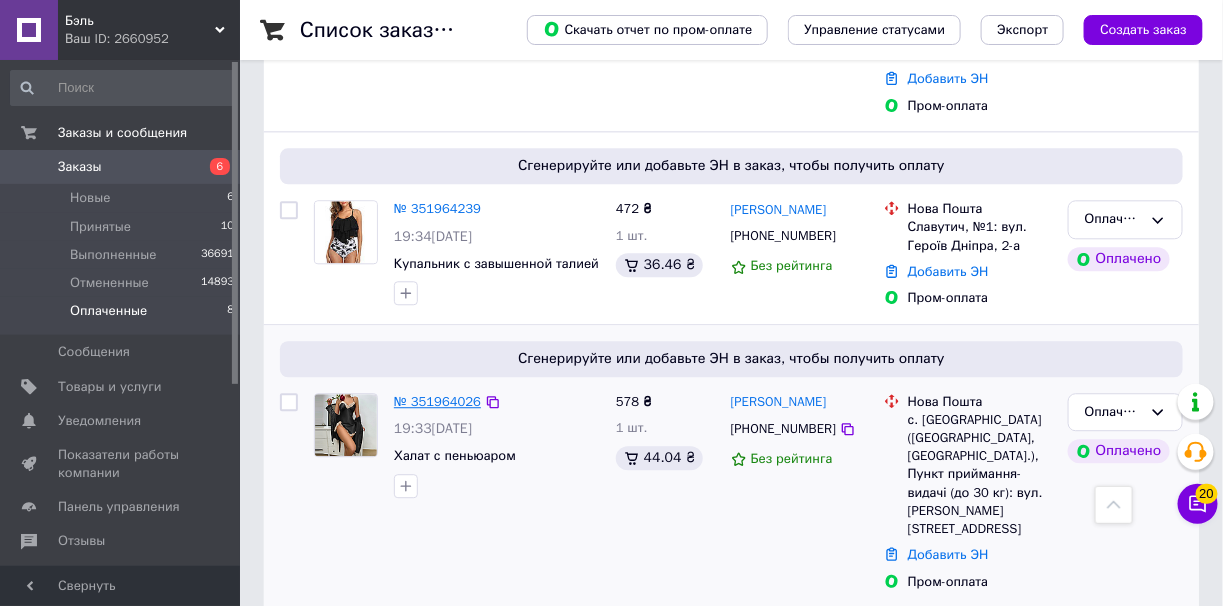 click on "№ 351964026" at bounding box center (437, 401) 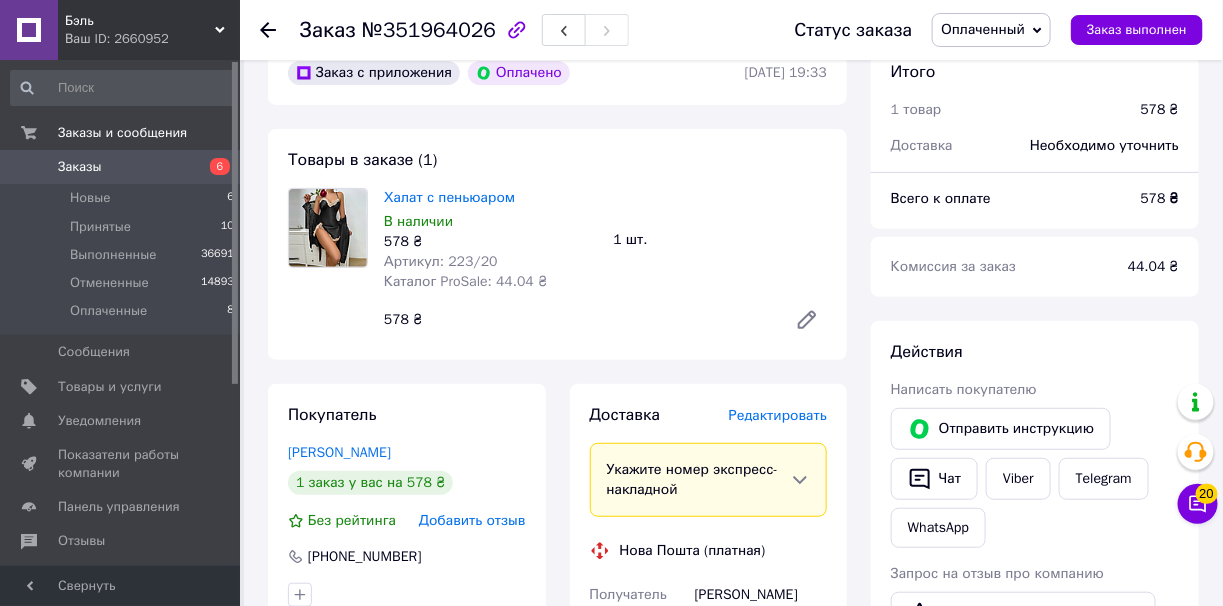 scroll, scrollTop: 0, scrollLeft: 0, axis: both 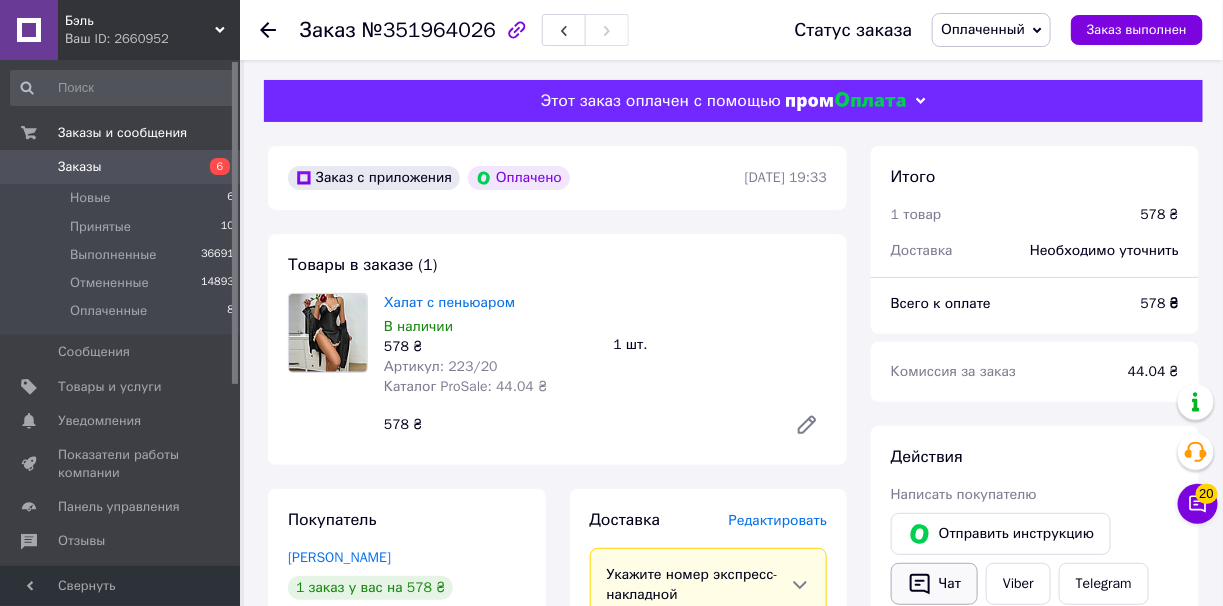click 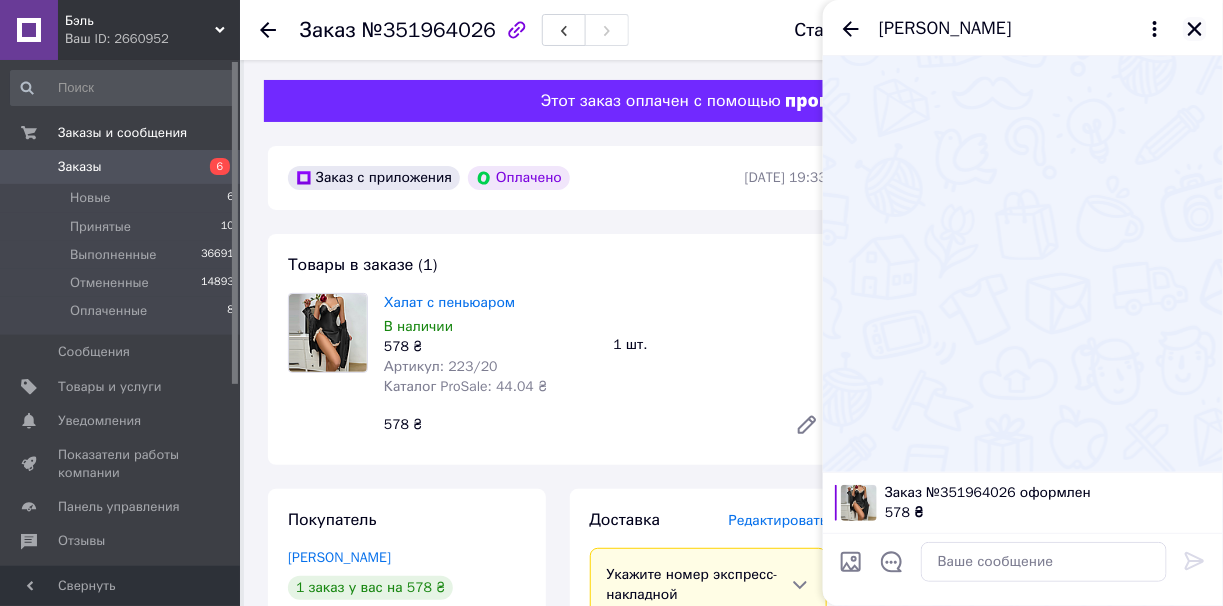 click at bounding box center (1195, 29) 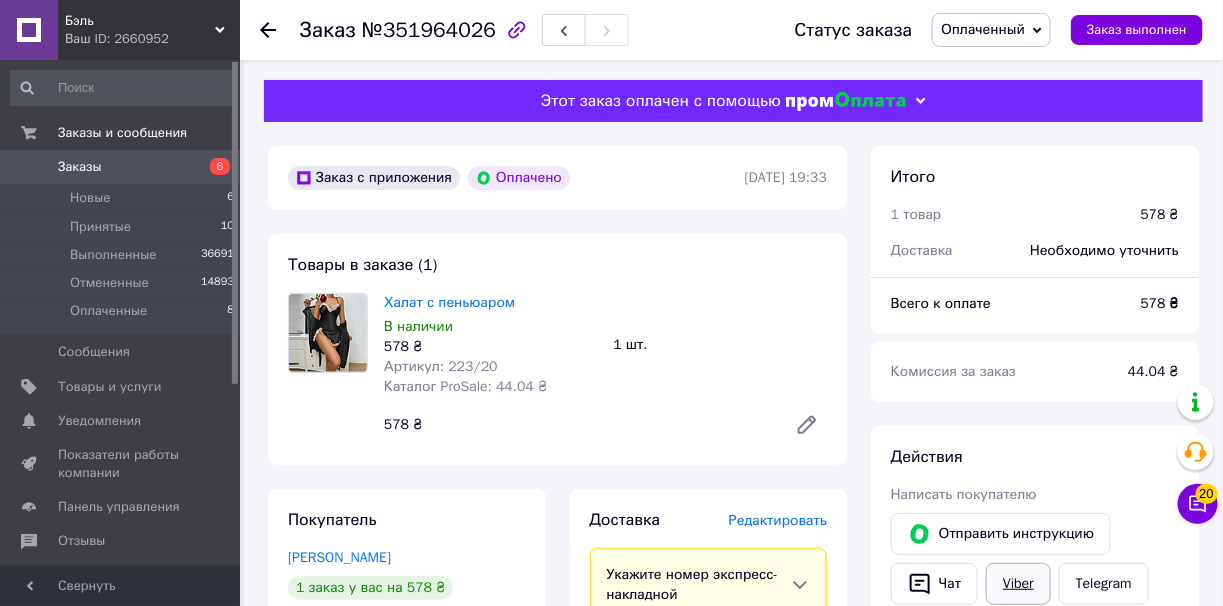 click on "Viber" at bounding box center [1018, 584] 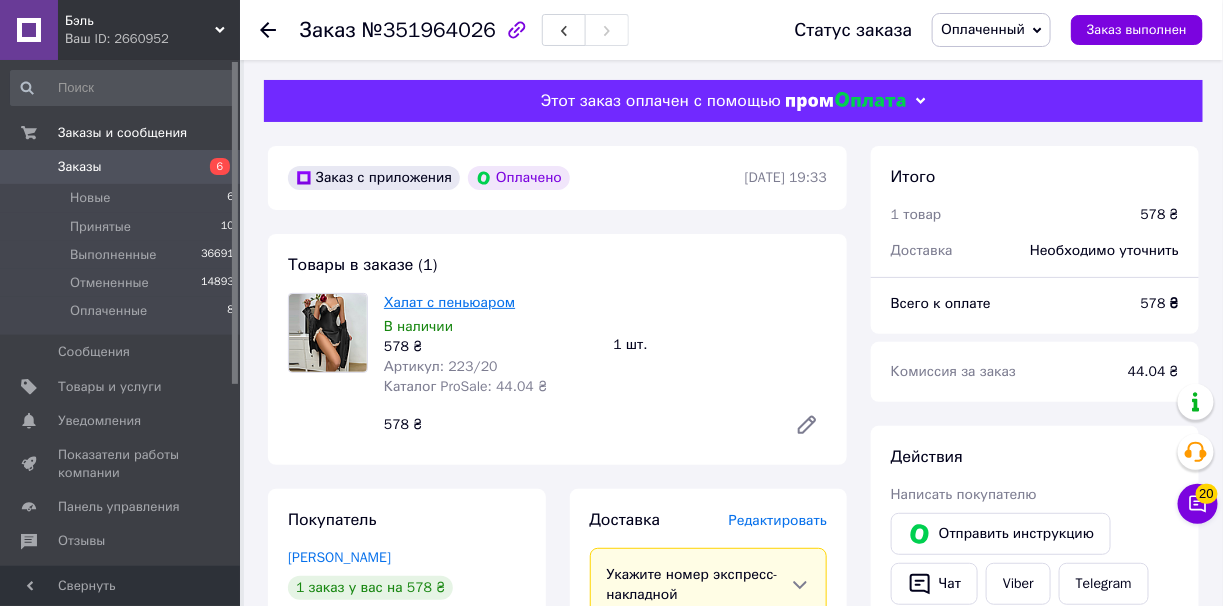click on "Халат с пеньюаром" at bounding box center (449, 302) 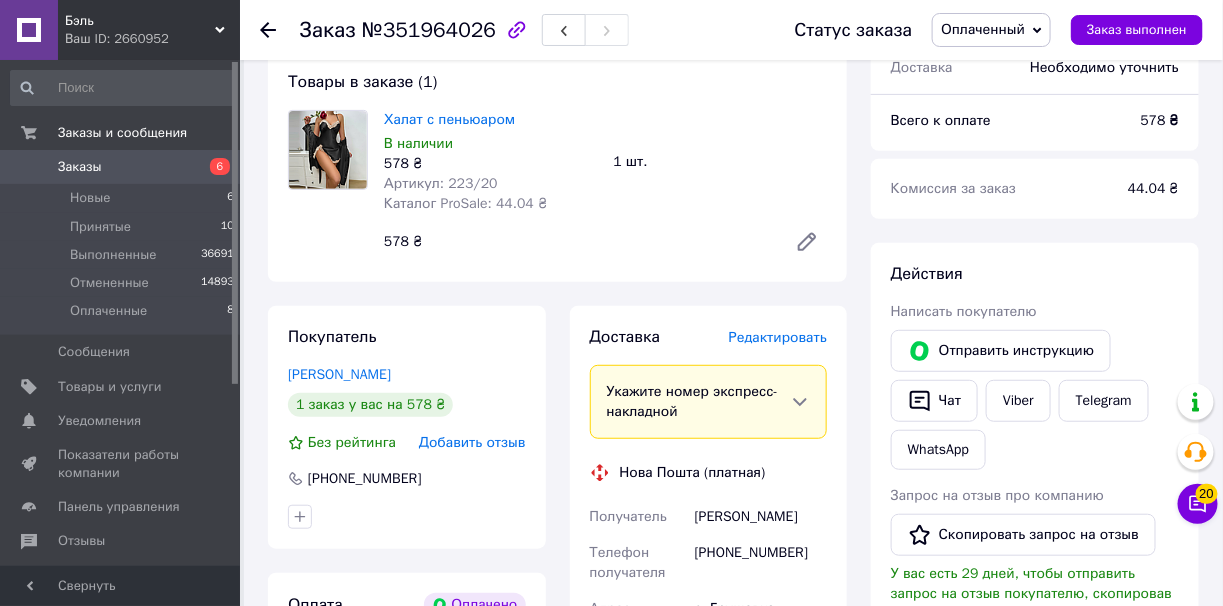 scroll, scrollTop: 400, scrollLeft: 0, axis: vertical 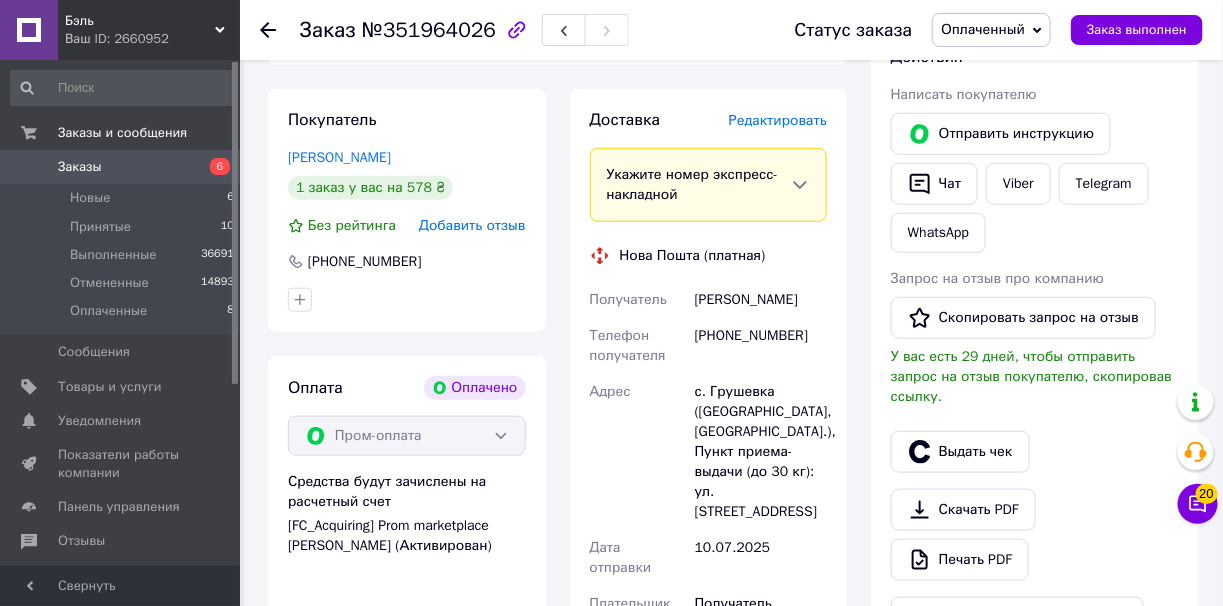 click on "Оплаченный" at bounding box center (983, 29) 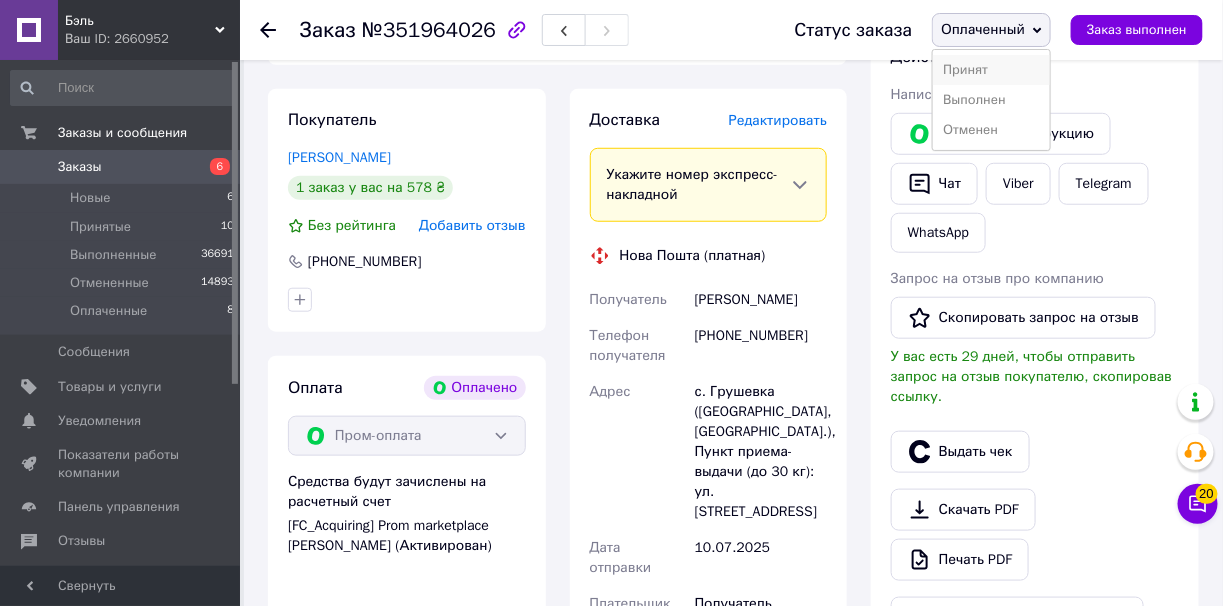 click on "Принят" at bounding box center [991, 70] 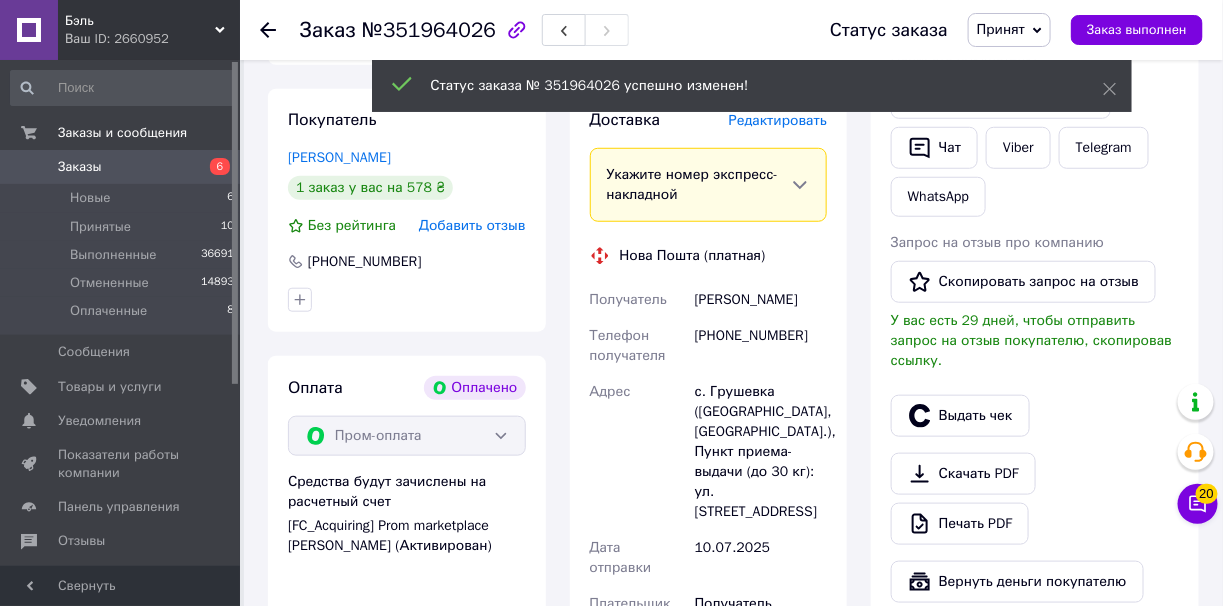 click on "Оплаченные 8" at bounding box center (123, 316) 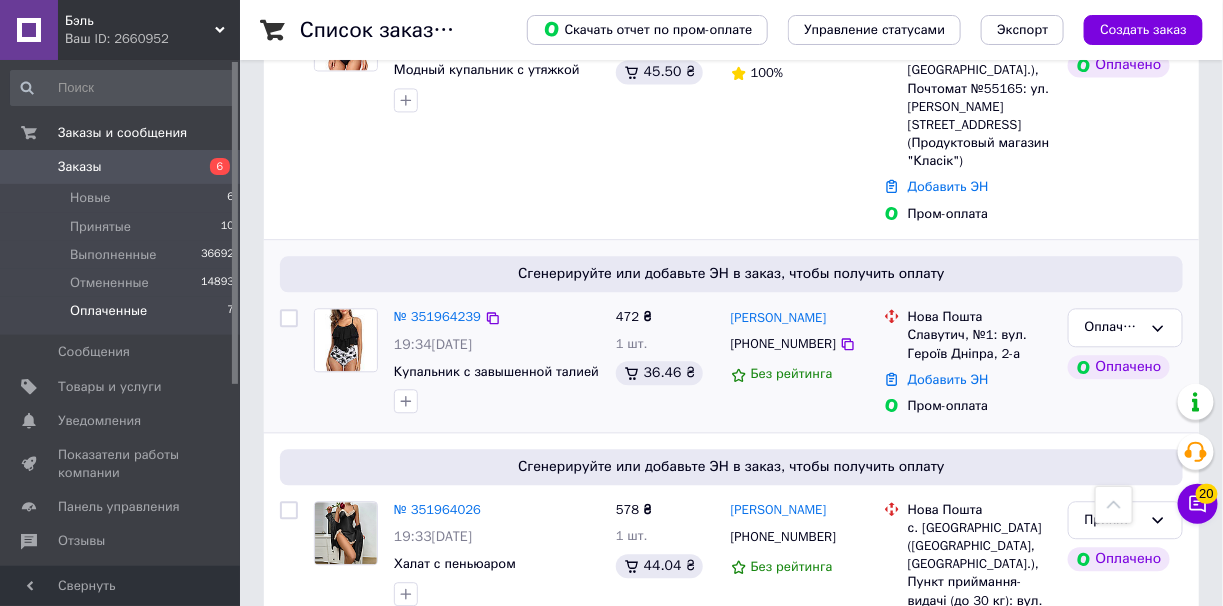 scroll, scrollTop: 1362, scrollLeft: 0, axis: vertical 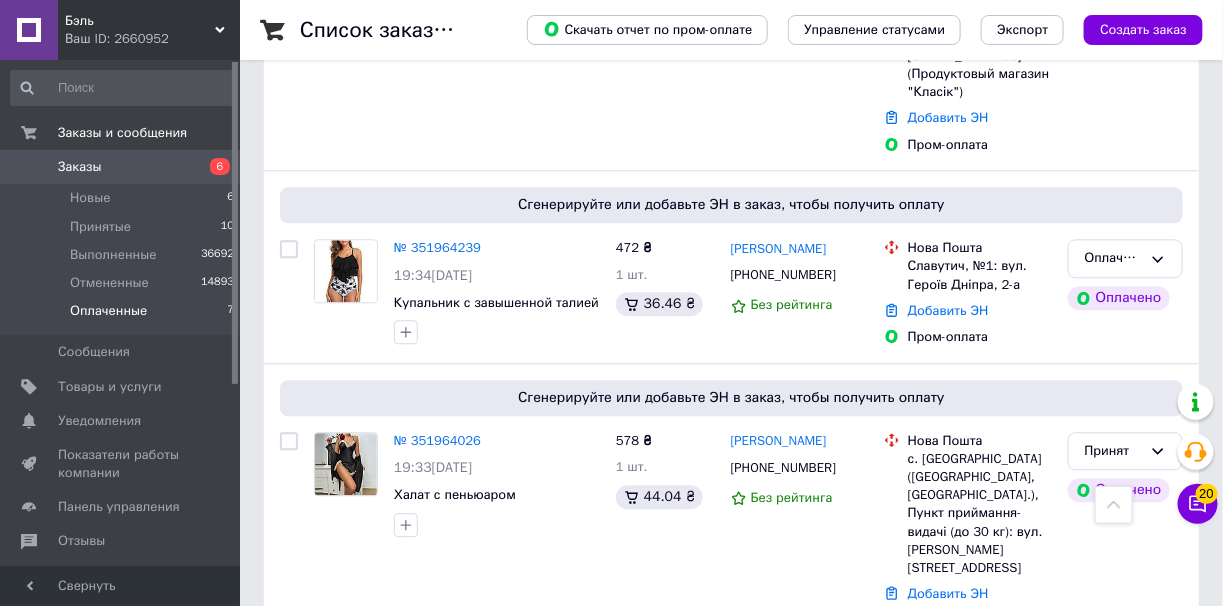 click on "Оплаченные 7" at bounding box center (123, 316) 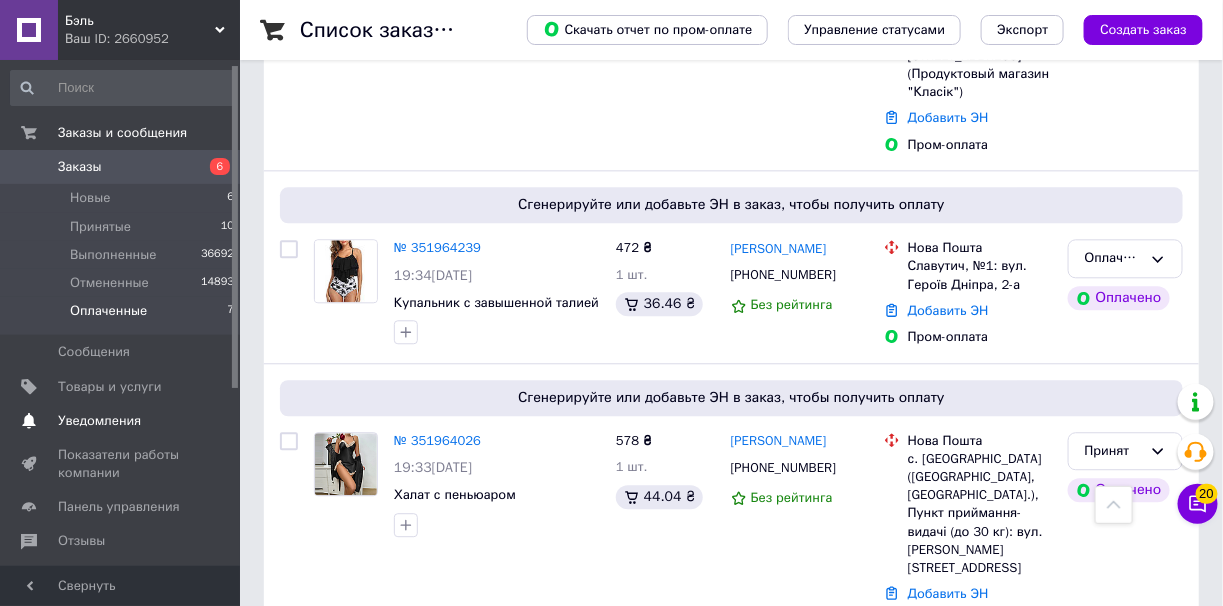 scroll, scrollTop: 283, scrollLeft: 0, axis: vertical 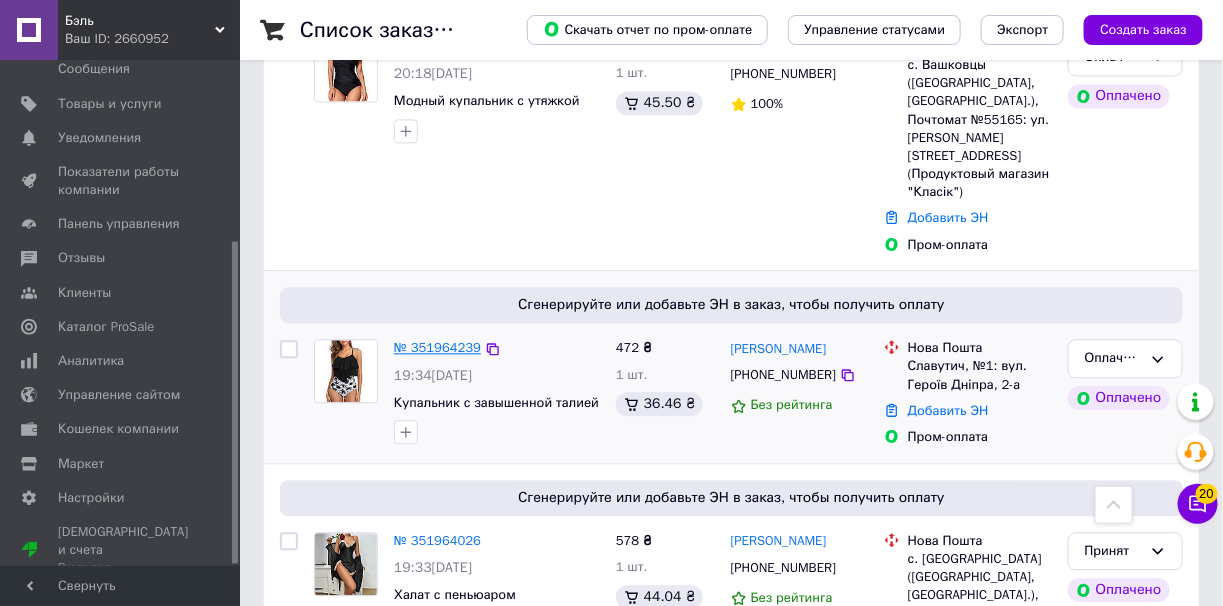 click on "№ 351964239" at bounding box center (437, 347) 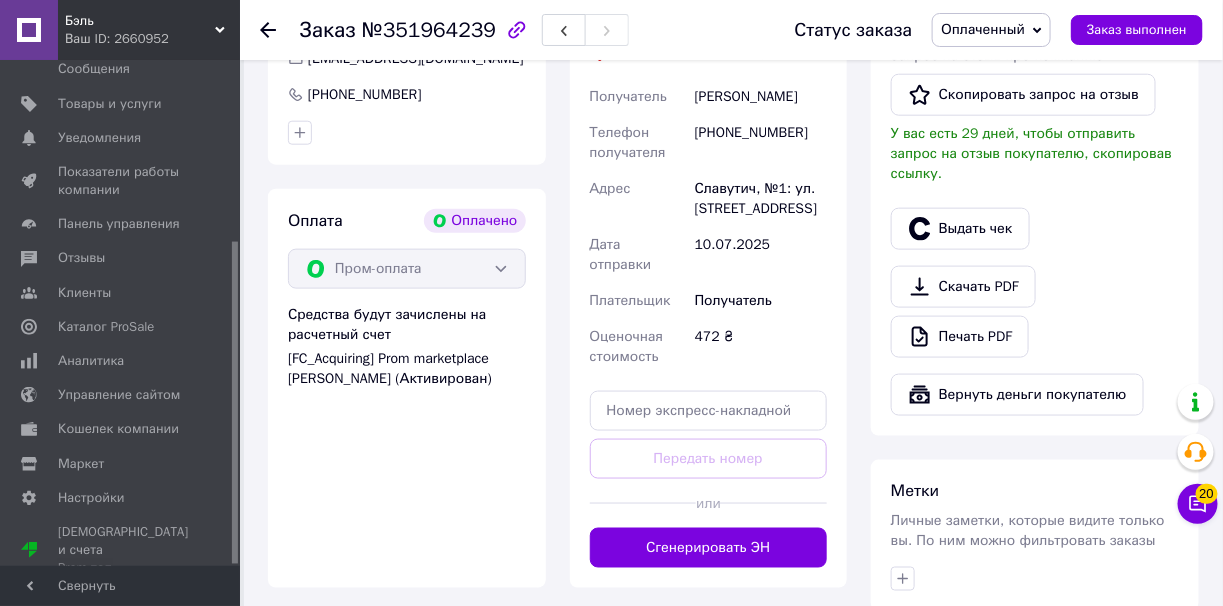 scroll, scrollTop: 614, scrollLeft: 0, axis: vertical 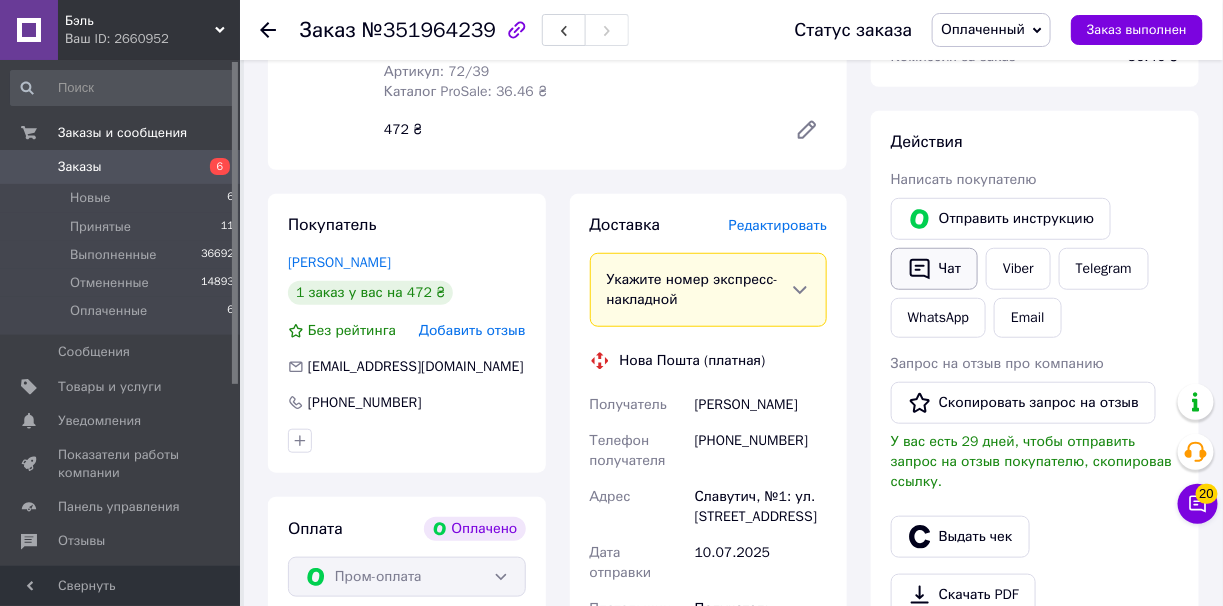 click on "Чат" at bounding box center [934, 269] 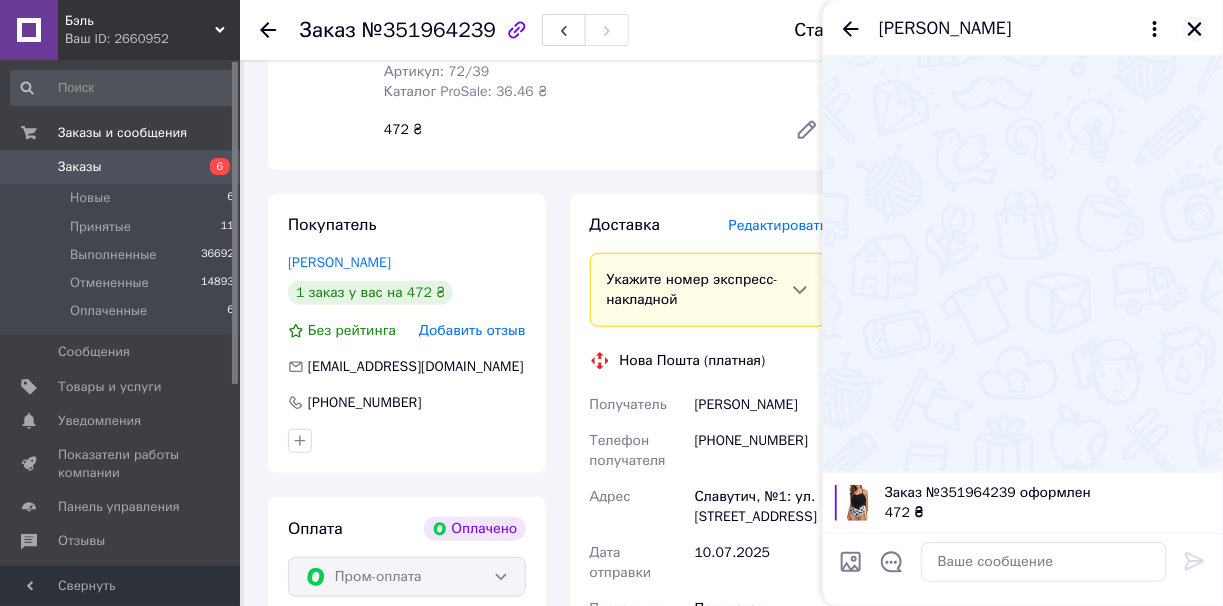 click 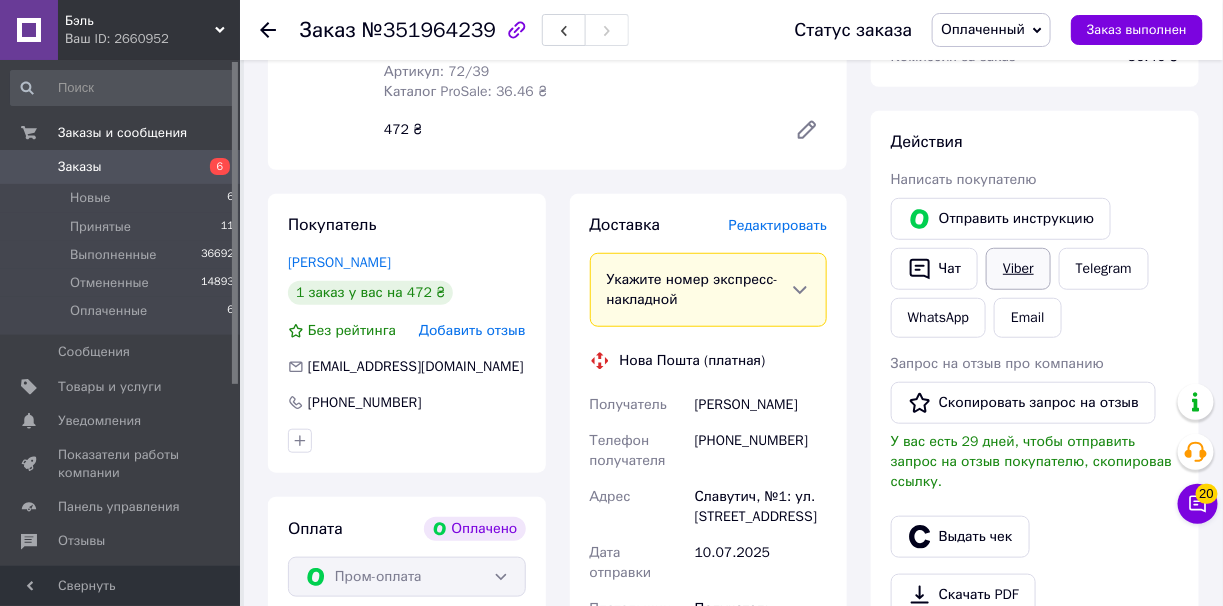 click on "Viber" at bounding box center (1018, 269) 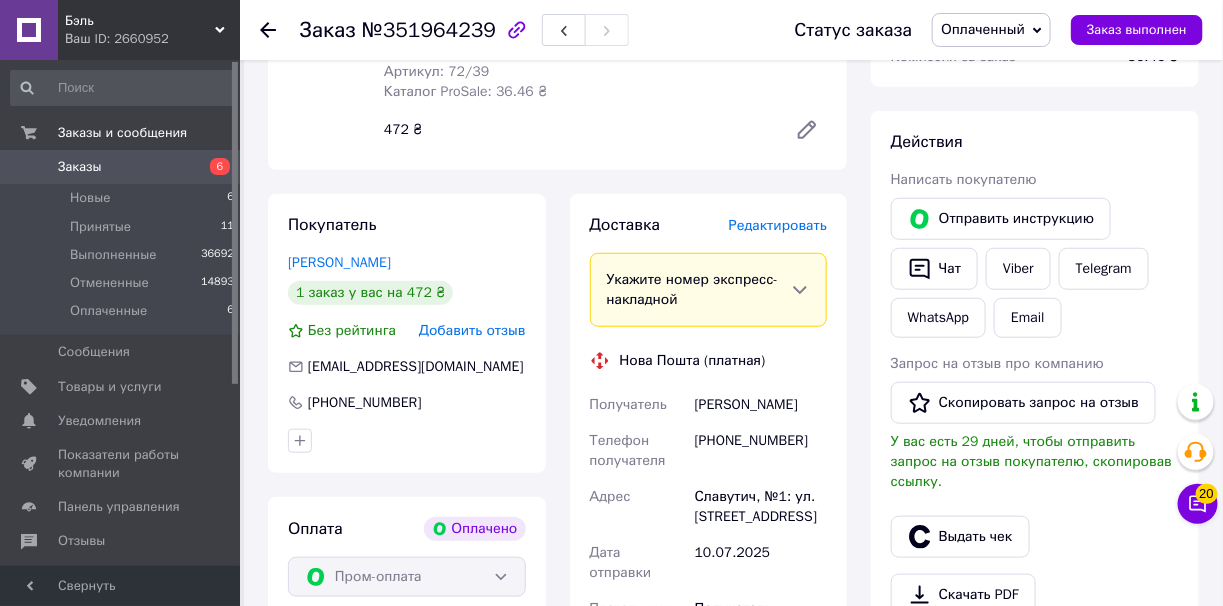 click on "Оплаченный" at bounding box center [991, 30] 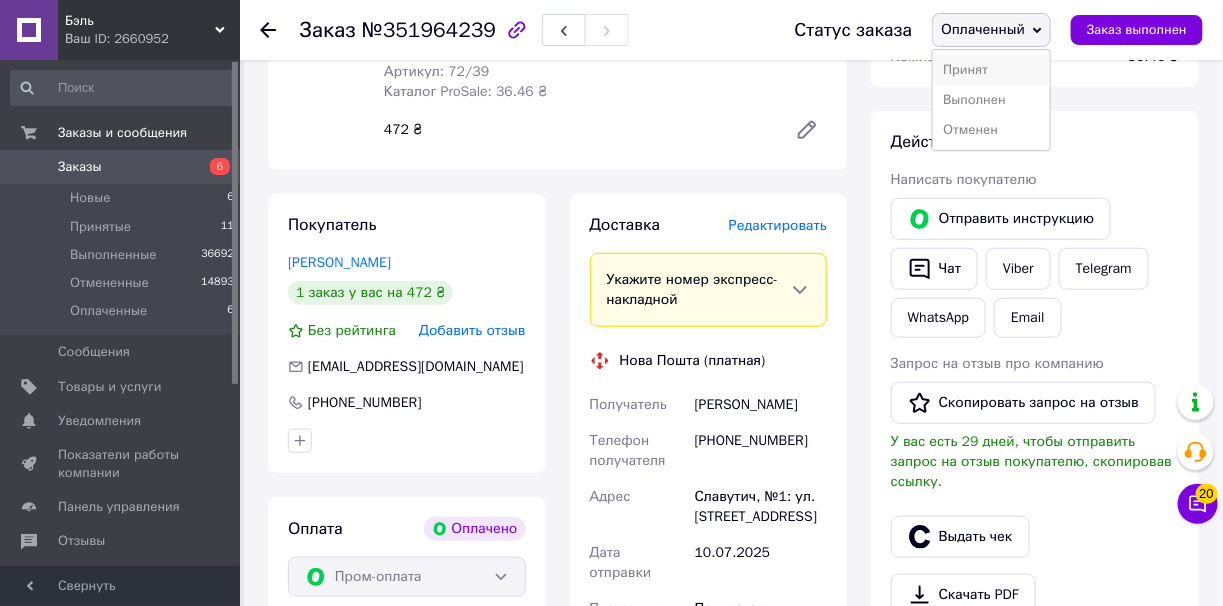 click on "Принят" at bounding box center (991, 70) 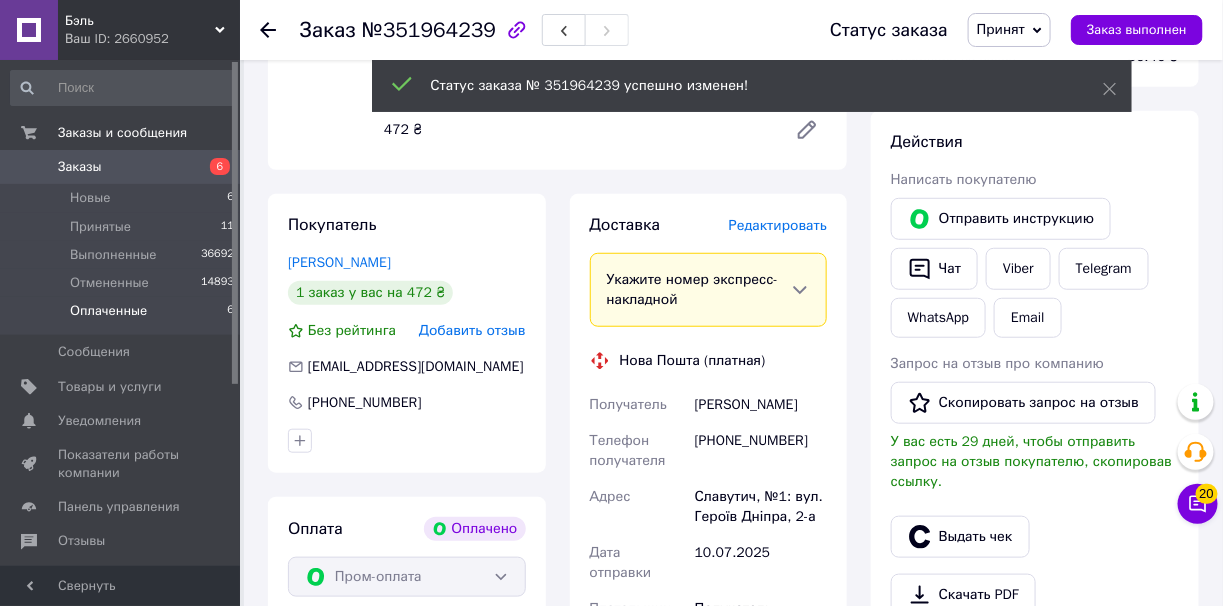click on "Оплаченные" at bounding box center [108, 311] 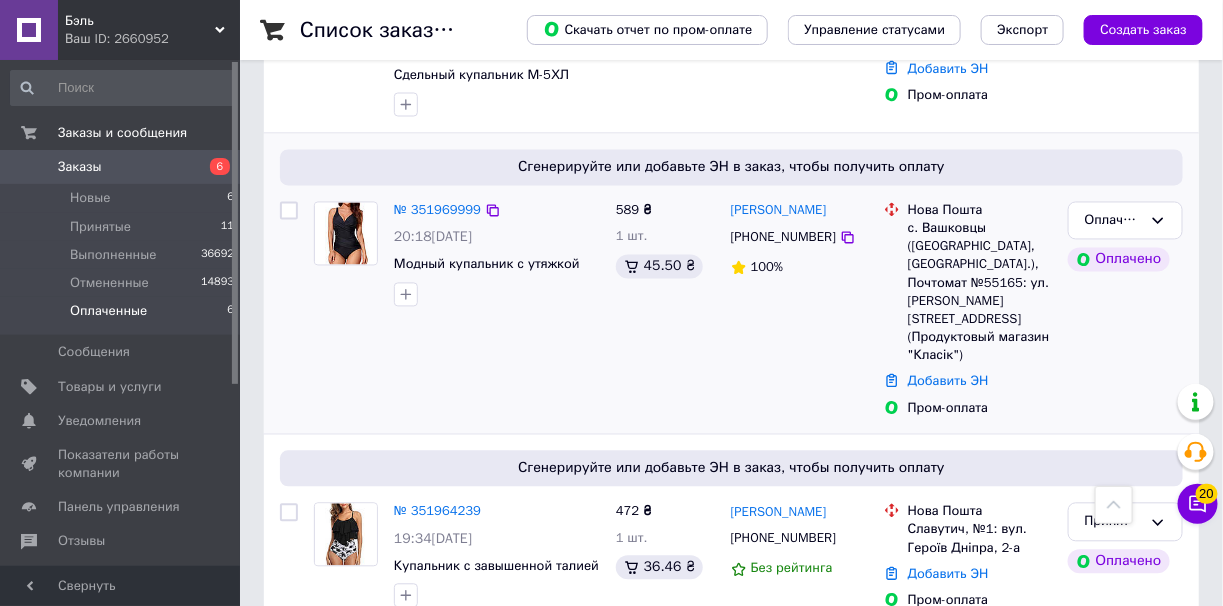 scroll, scrollTop: 898, scrollLeft: 0, axis: vertical 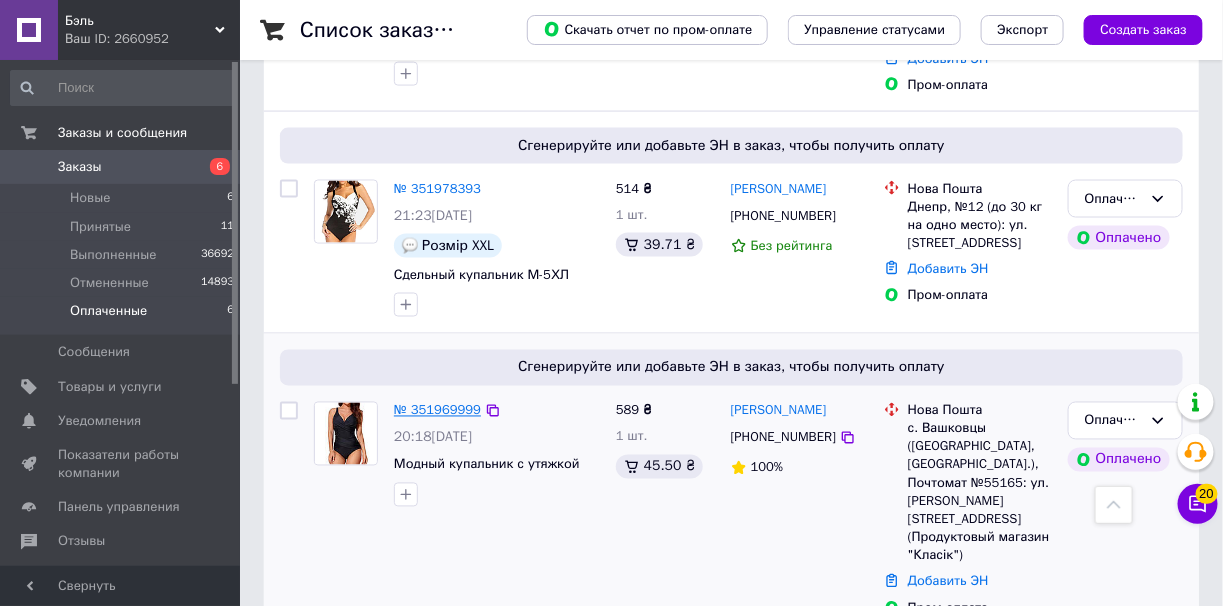 click on "№ 351969999" at bounding box center [437, 410] 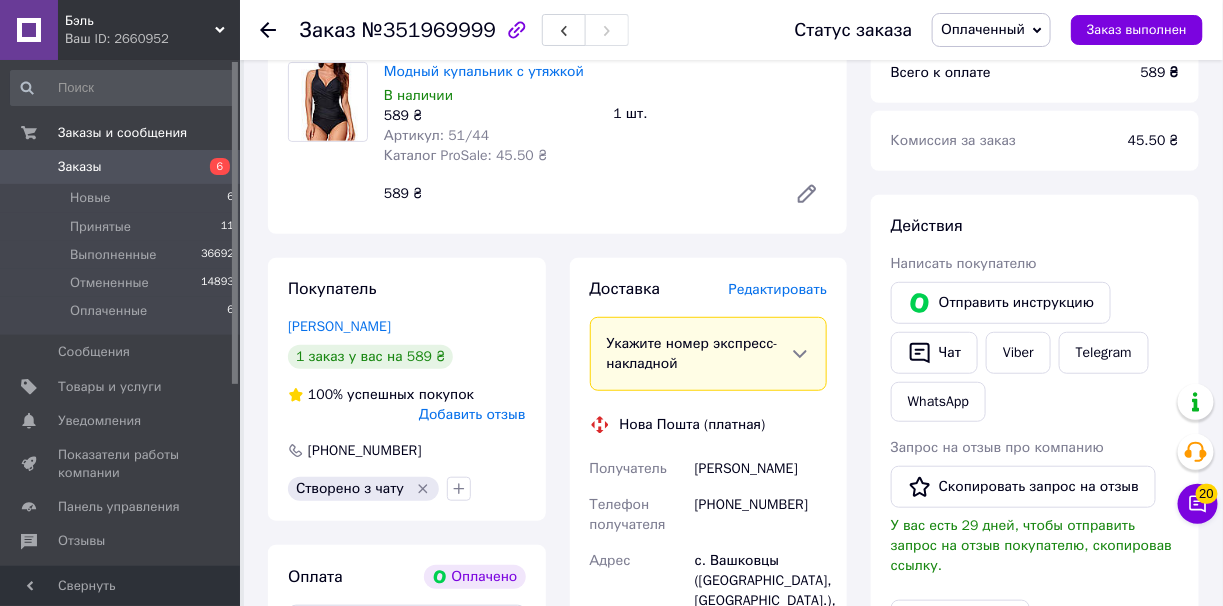 scroll, scrollTop: 0, scrollLeft: 0, axis: both 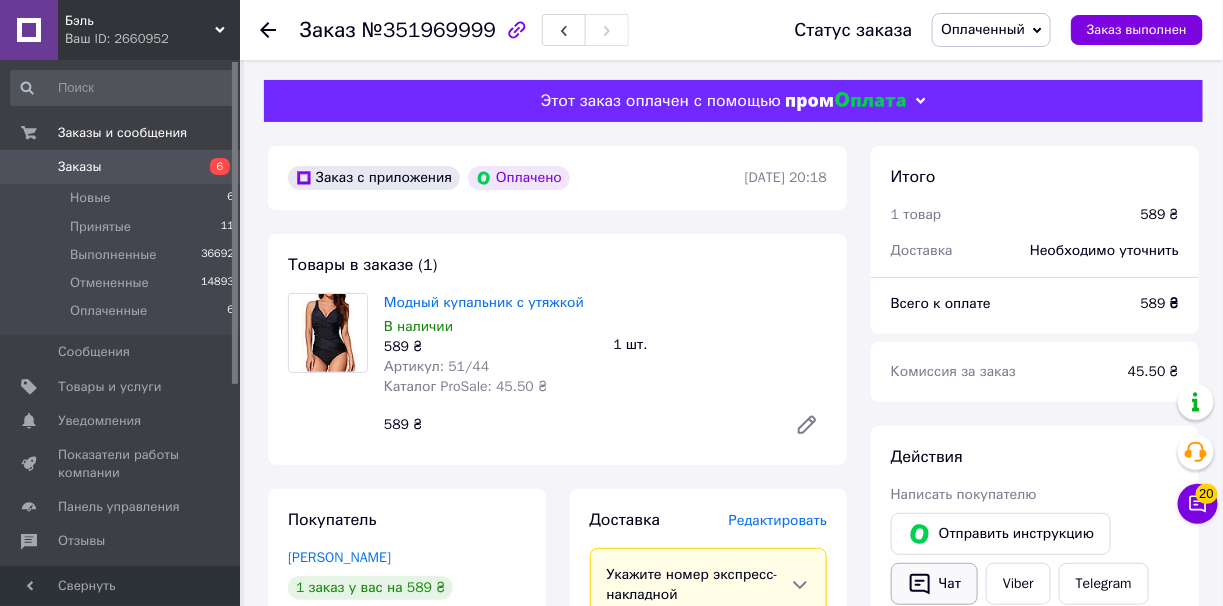 click on "Чат" at bounding box center [934, 584] 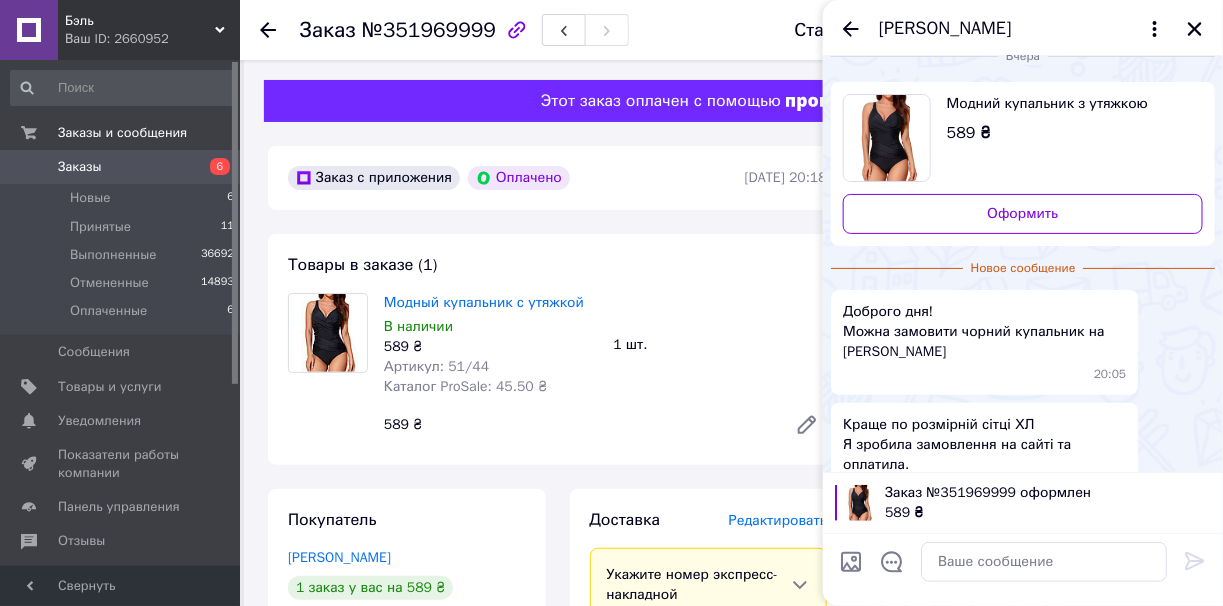 scroll, scrollTop: 26, scrollLeft: 0, axis: vertical 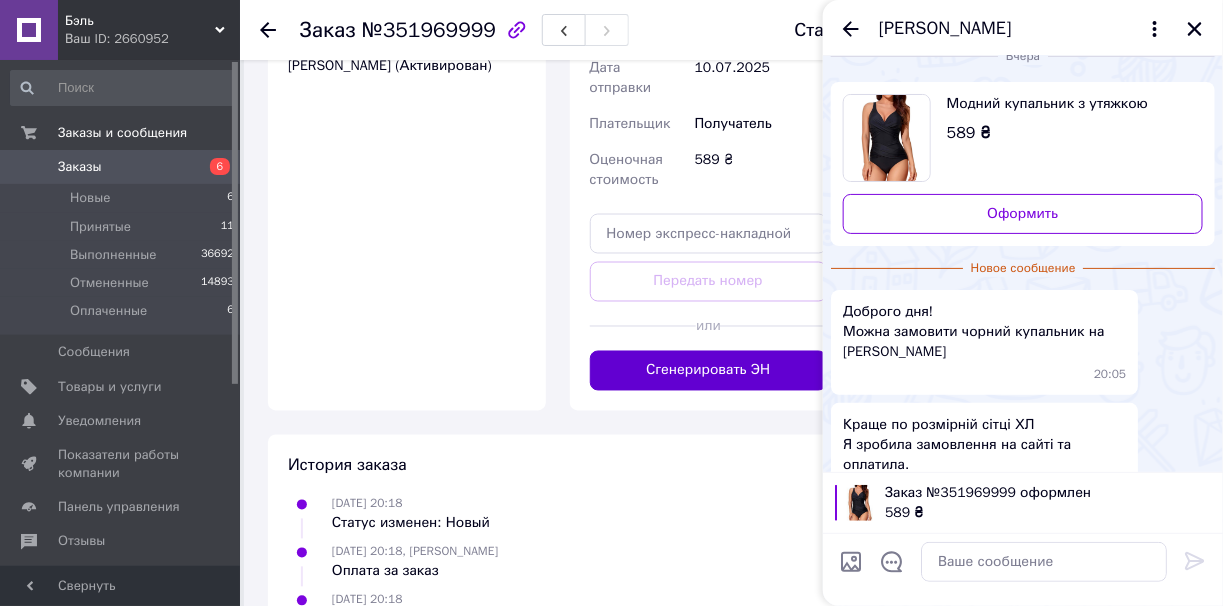 click on "Сгенерировать ЭН" at bounding box center (709, 371) 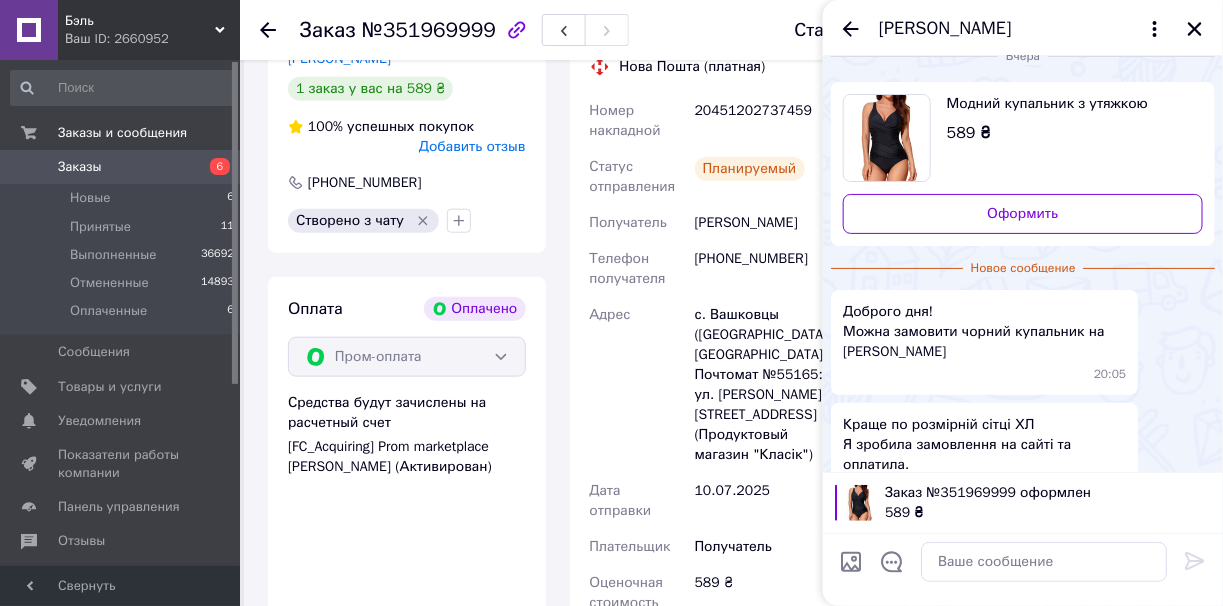 scroll, scrollTop: 300, scrollLeft: 0, axis: vertical 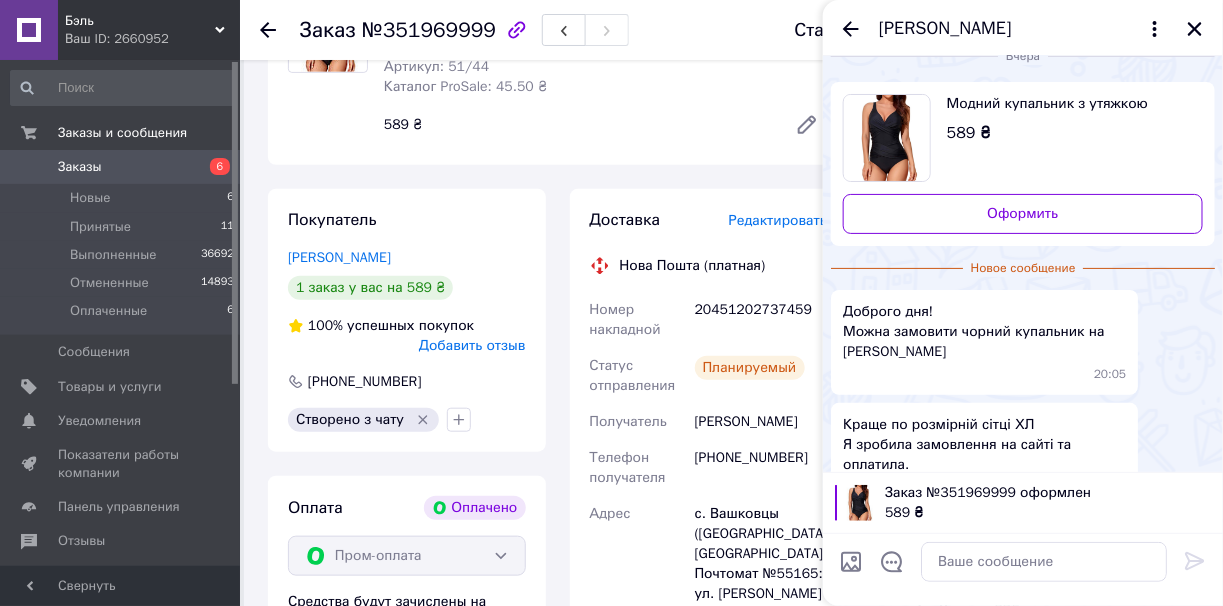 click on "20451202737459" at bounding box center (761, 320) 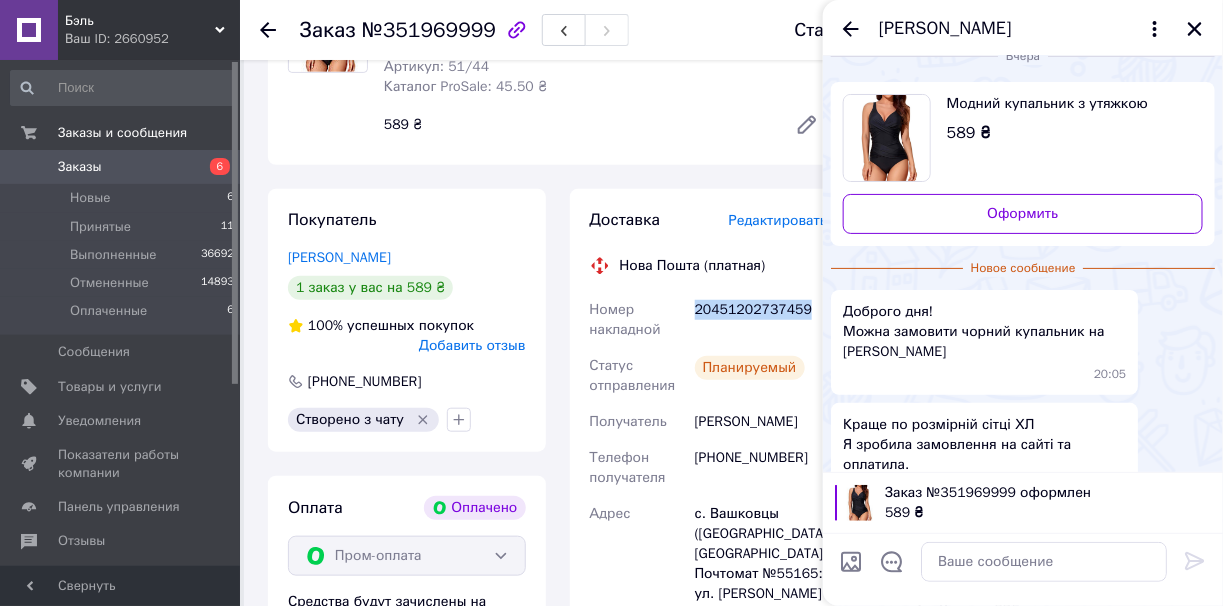 click on "20451202737459" at bounding box center (761, 320) 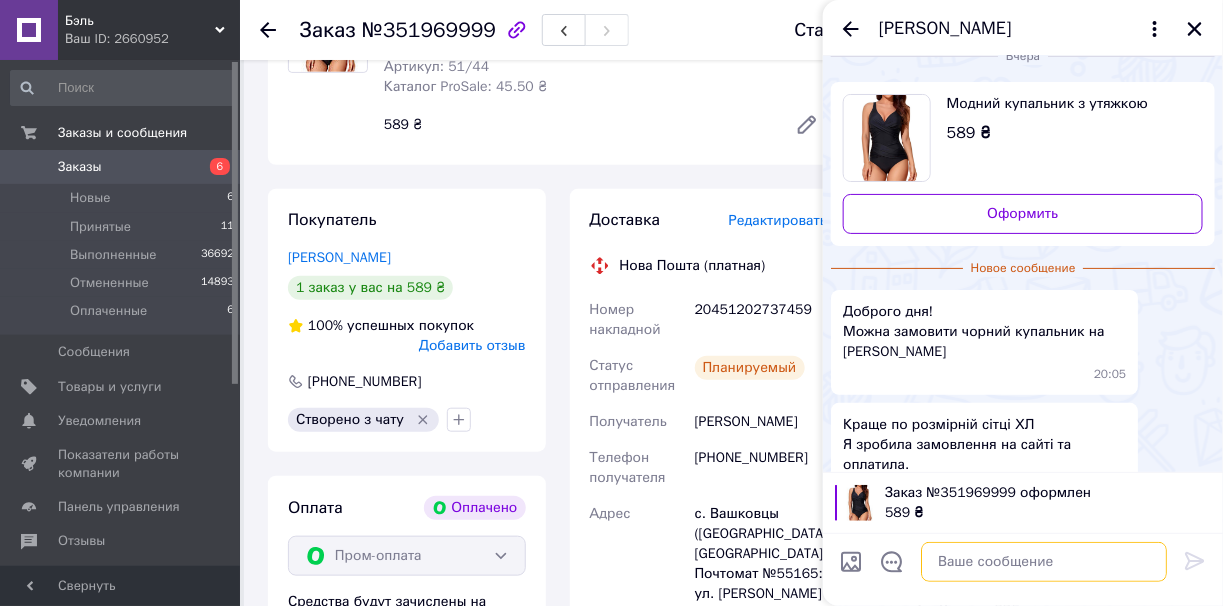paste on "20451202737459" 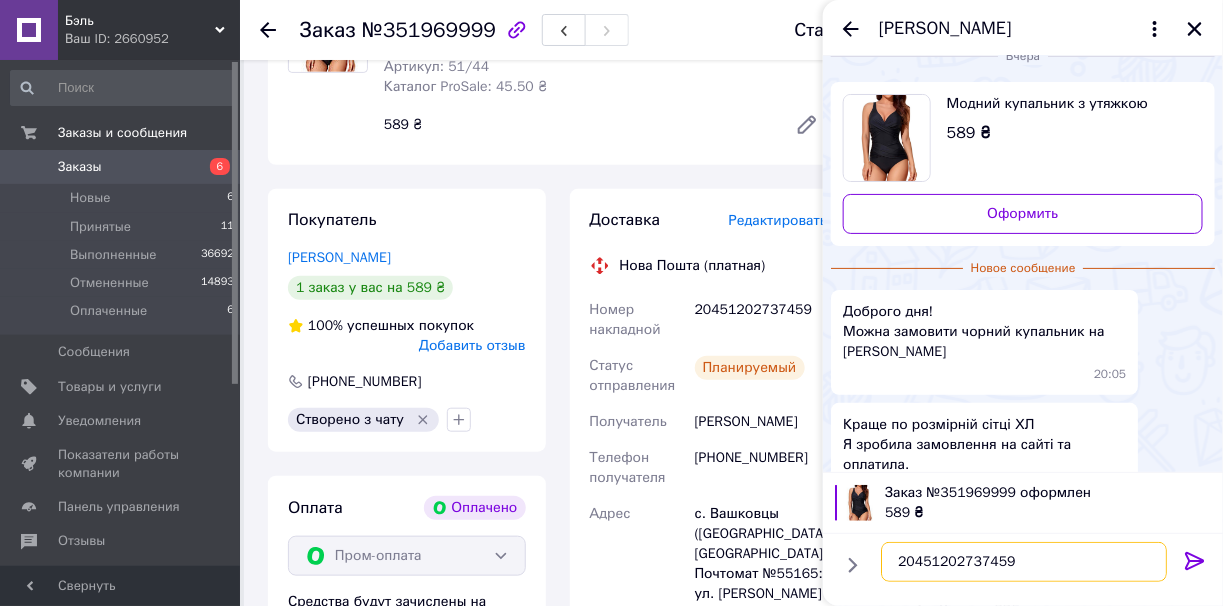 type on "20451202737459" 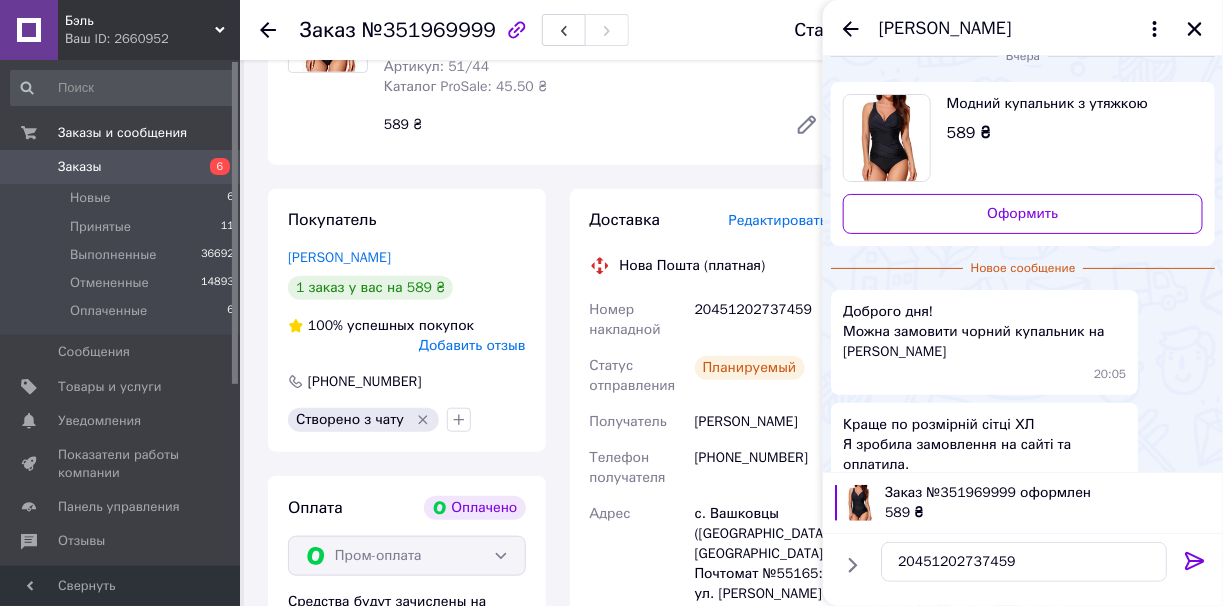 click 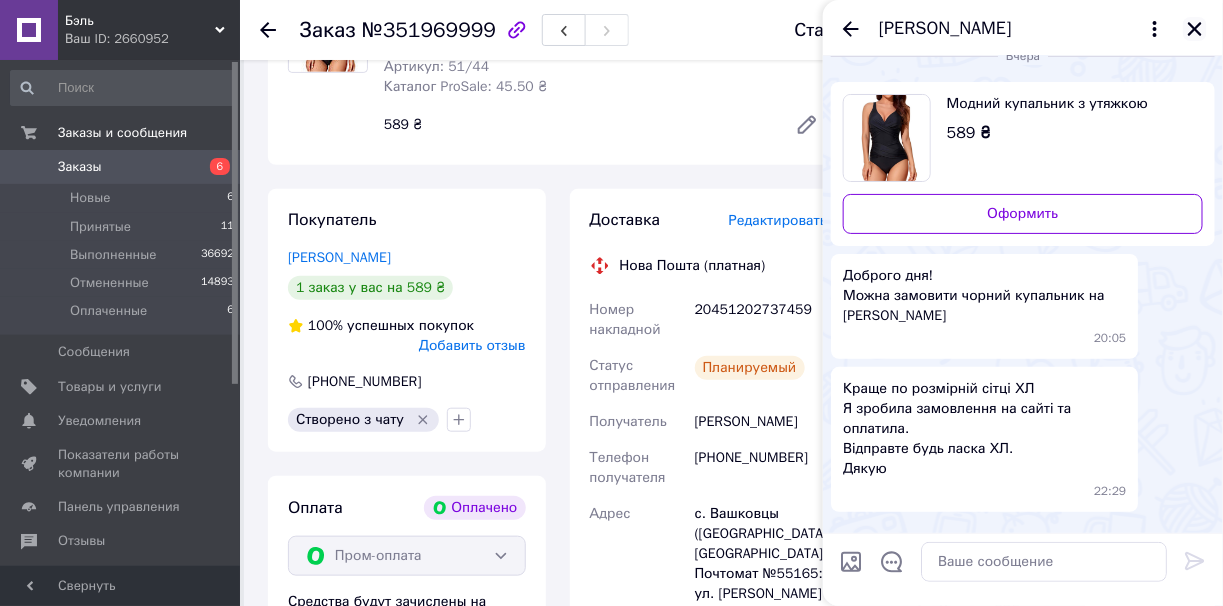 click 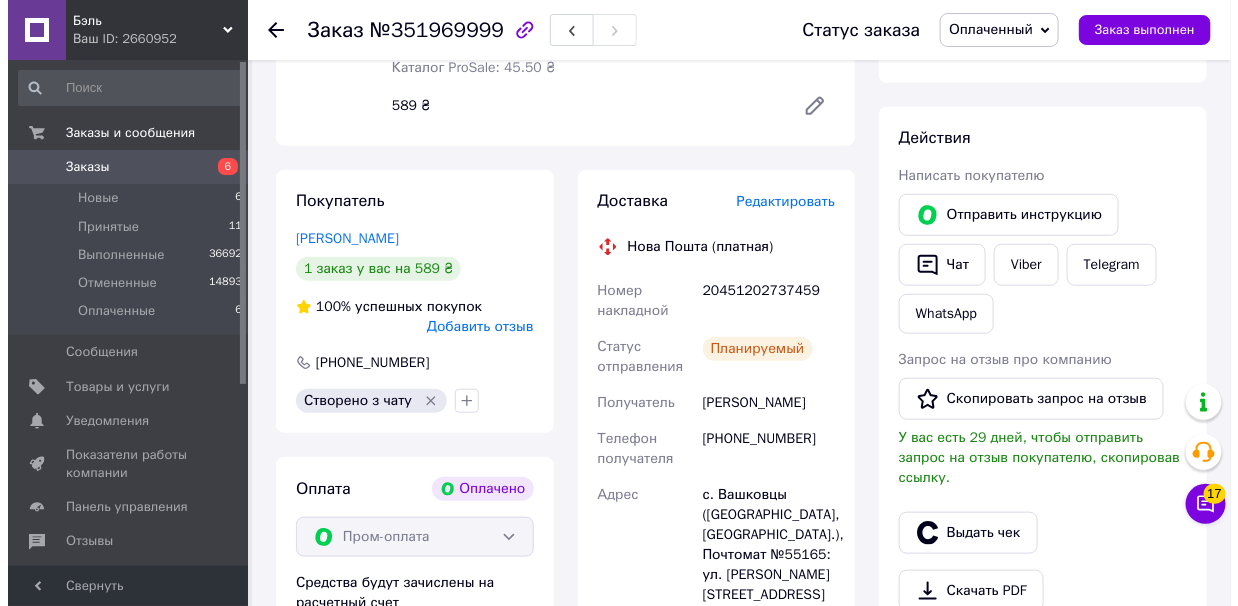 scroll, scrollTop: 400, scrollLeft: 0, axis: vertical 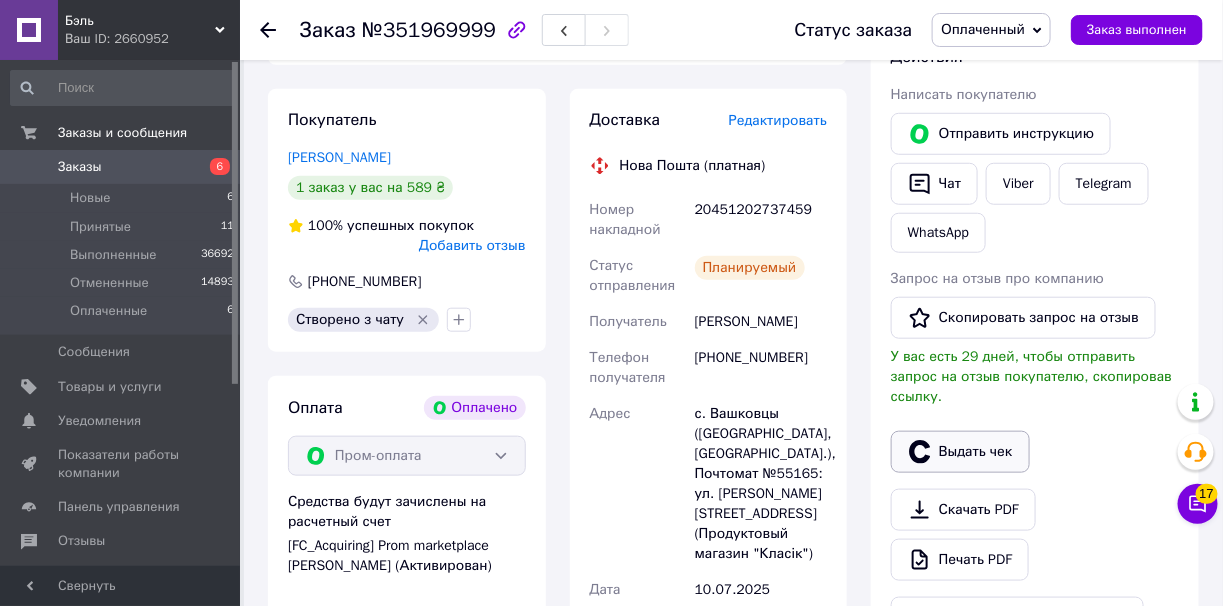 click on "Выдать чек" at bounding box center [960, 452] 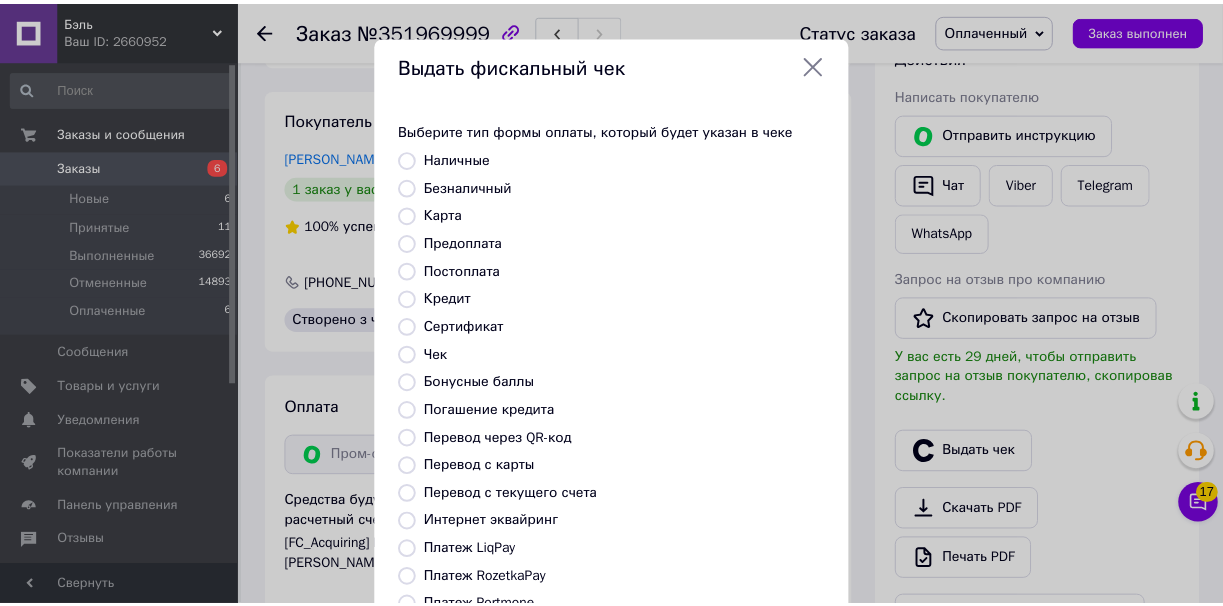 scroll, scrollTop: 251, scrollLeft: 0, axis: vertical 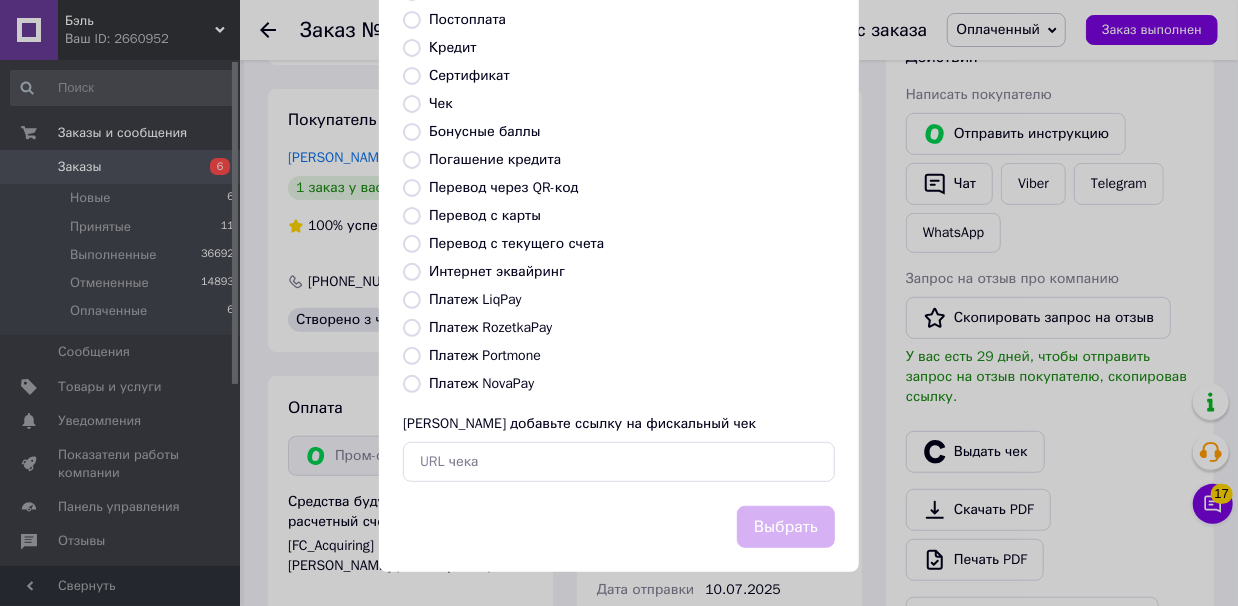 click on "Платеж RozetkaPay" at bounding box center (412, 328) 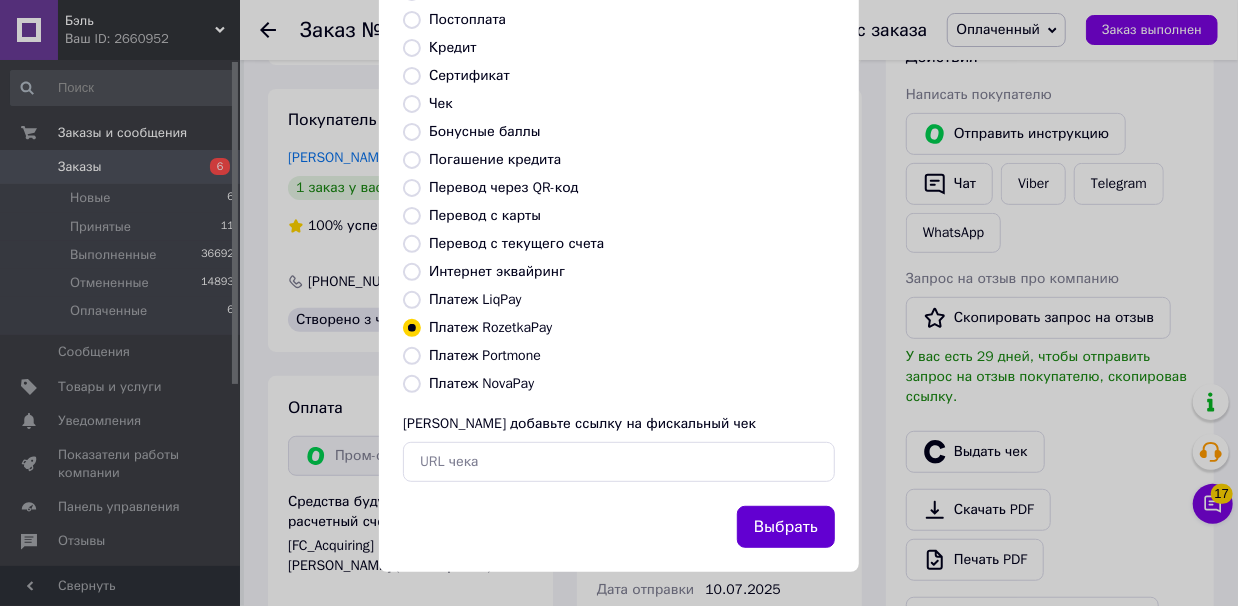 click on "Выбрать" at bounding box center (786, 527) 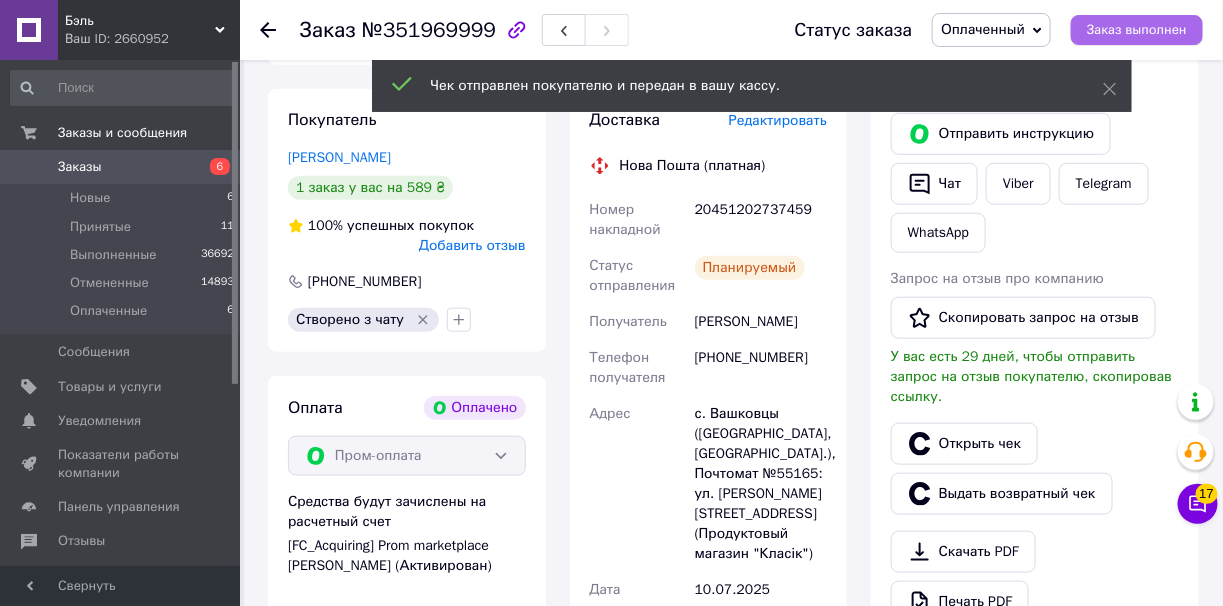 click on "Заказ выполнен" at bounding box center [1137, 30] 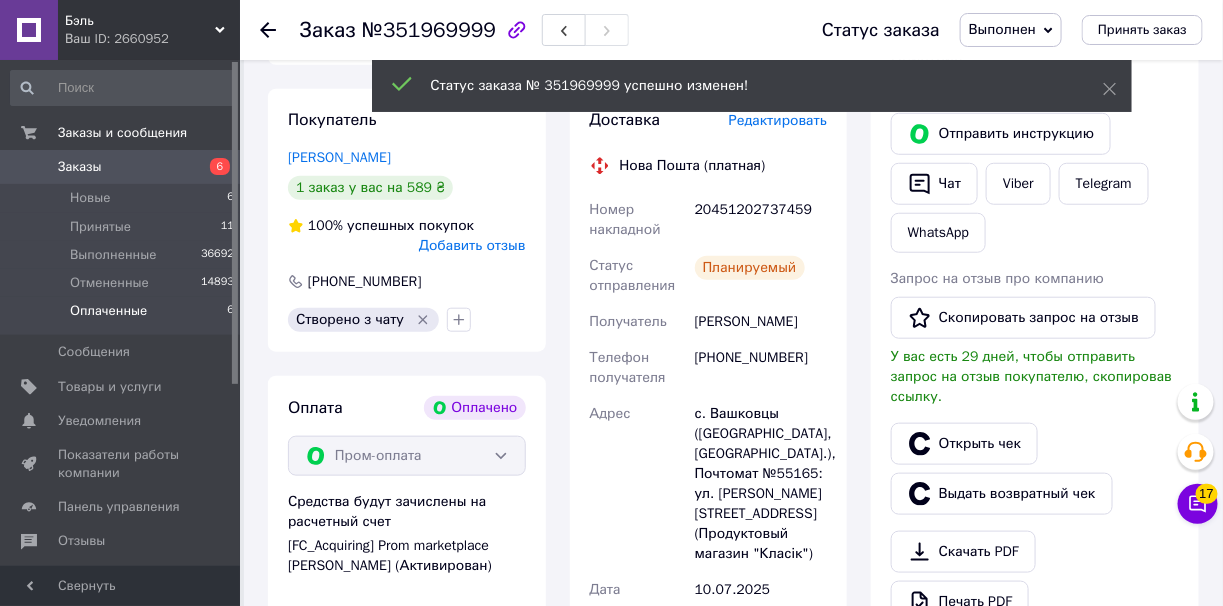 click on "Оплаченные 6" at bounding box center [123, 316] 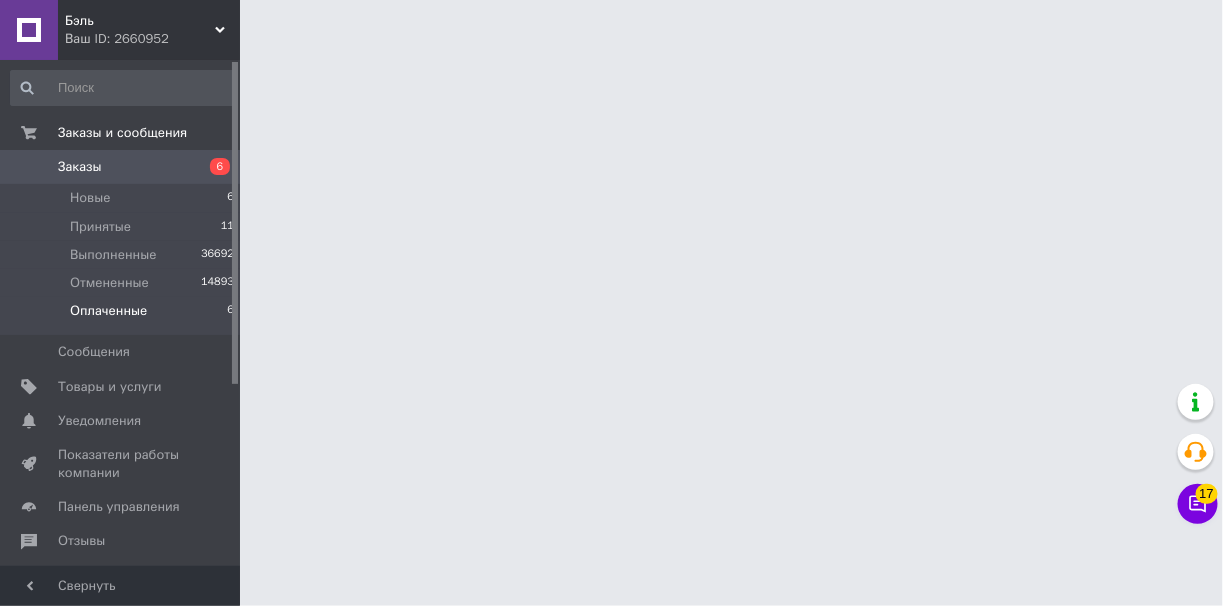scroll, scrollTop: 0, scrollLeft: 0, axis: both 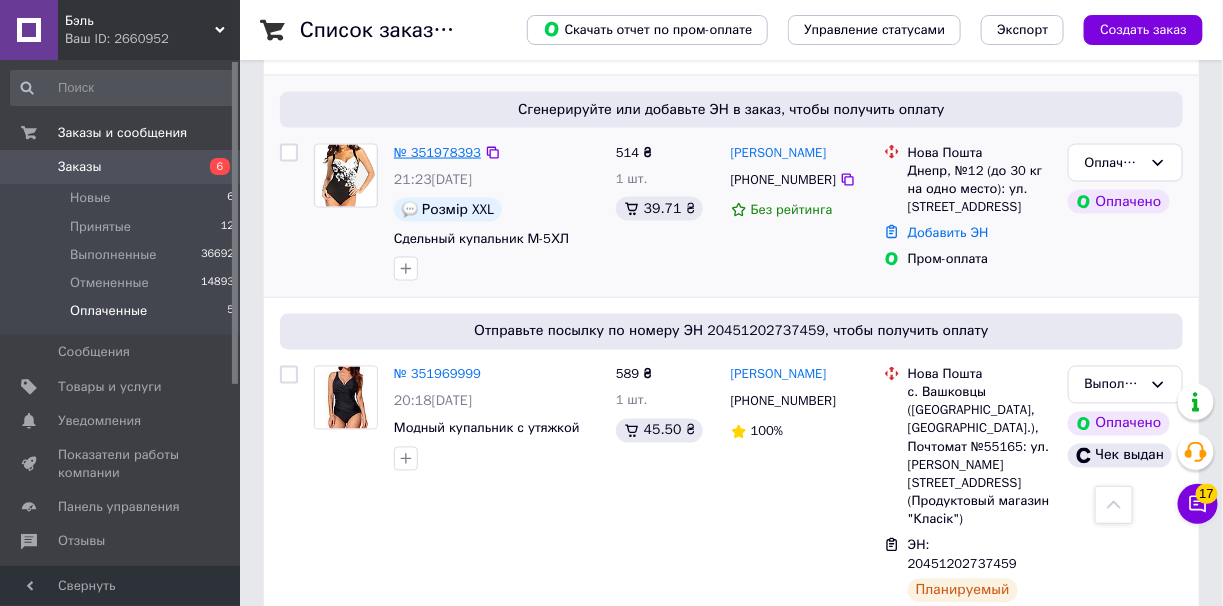 click on "№ 351978393" at bounding box center [437, 152] 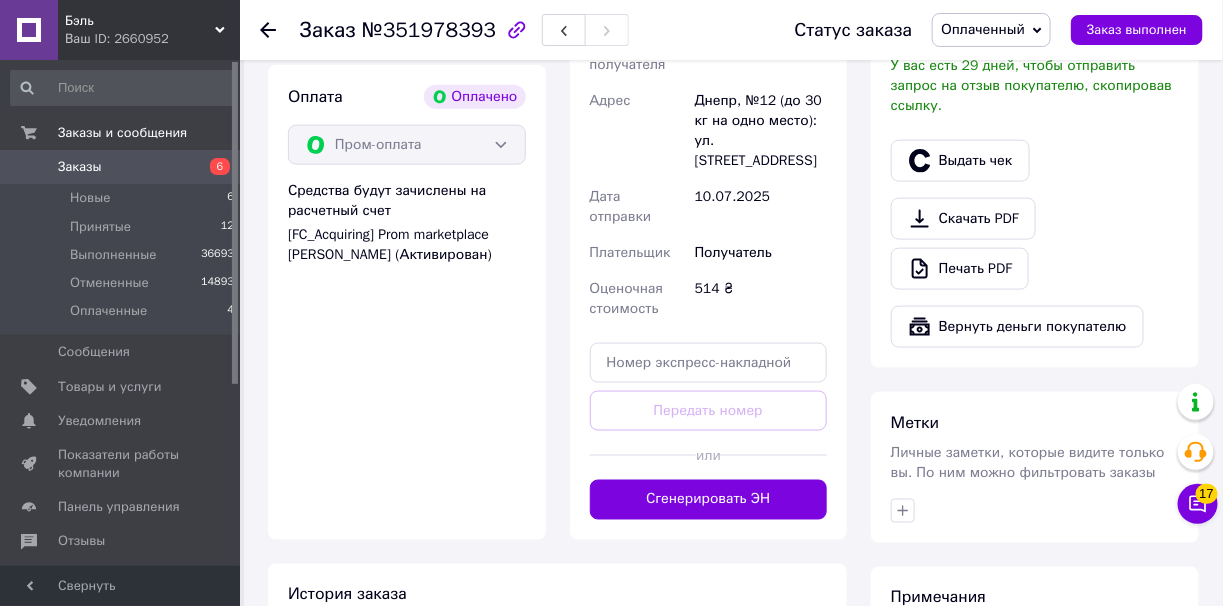 scroll, scrollTop: 800, scrollLeft: 0, axis: vertical 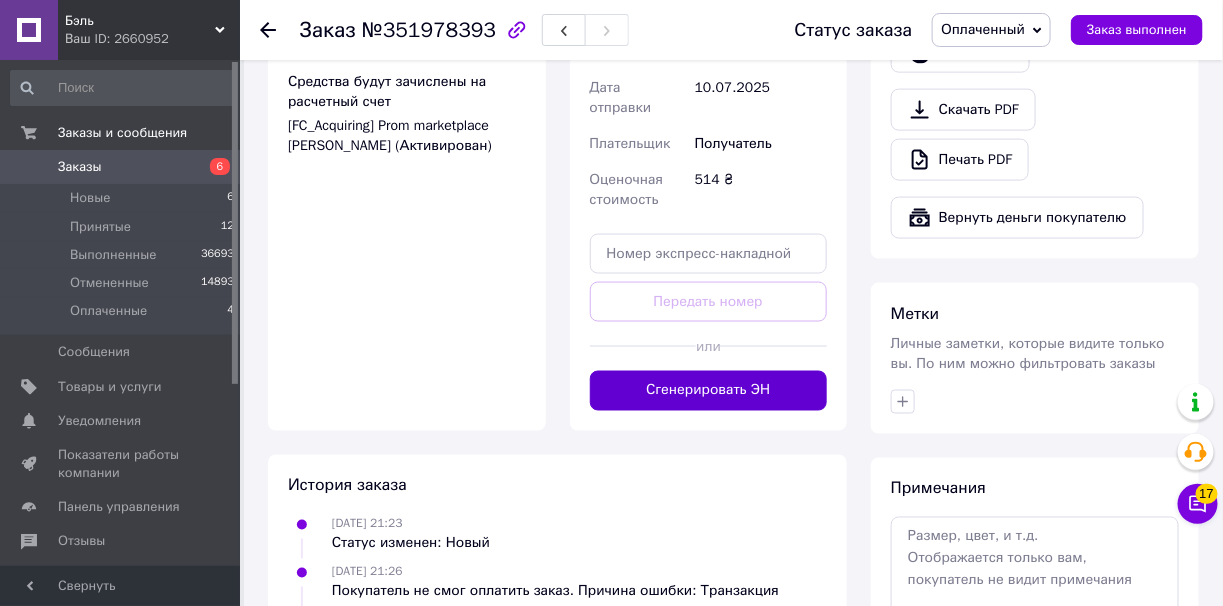 click on "Сгенерировать ЭН" at bounding box center (709, 391) 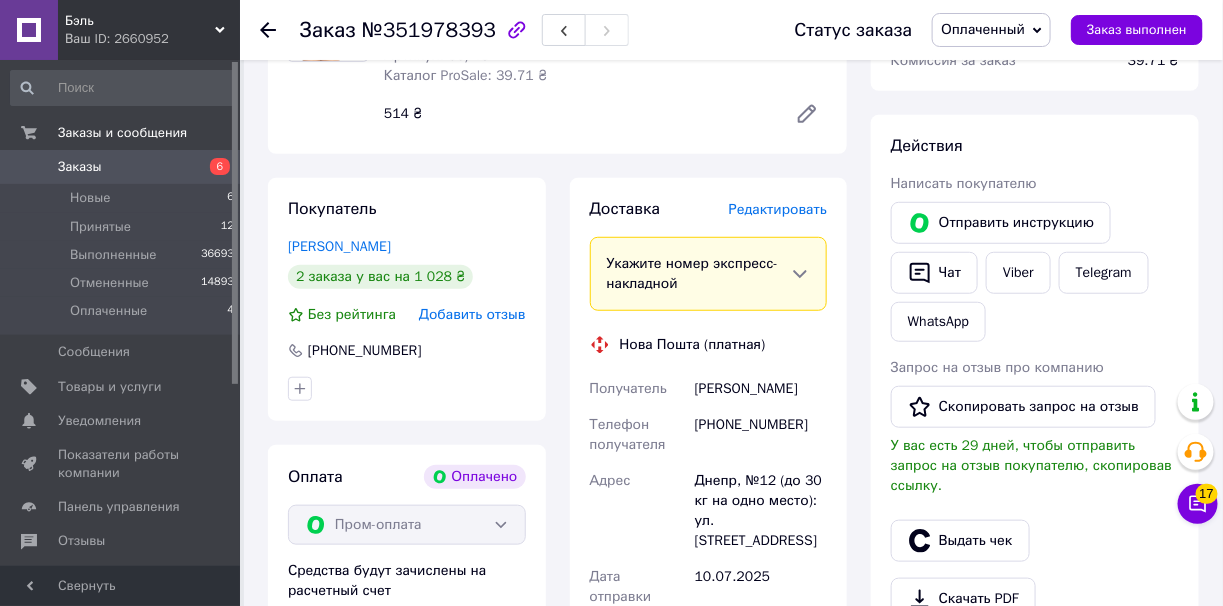 scroll, scrollTop: 300, scrollLeft: 0, axis: vertical 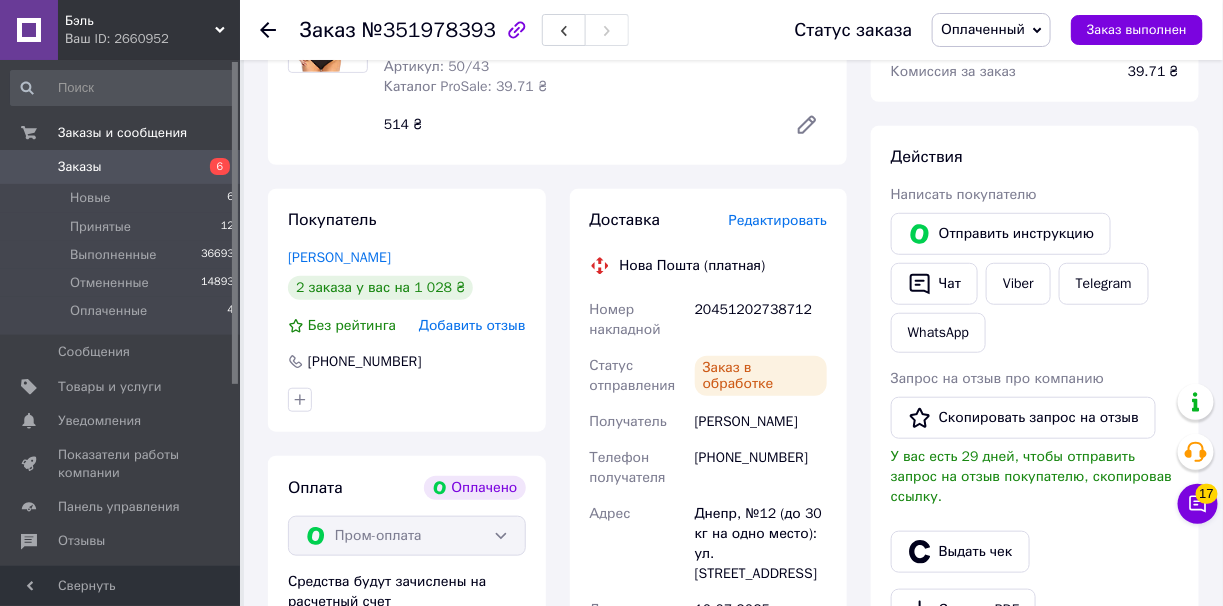 click on "20451202738712" at bounding box center [761, 320] 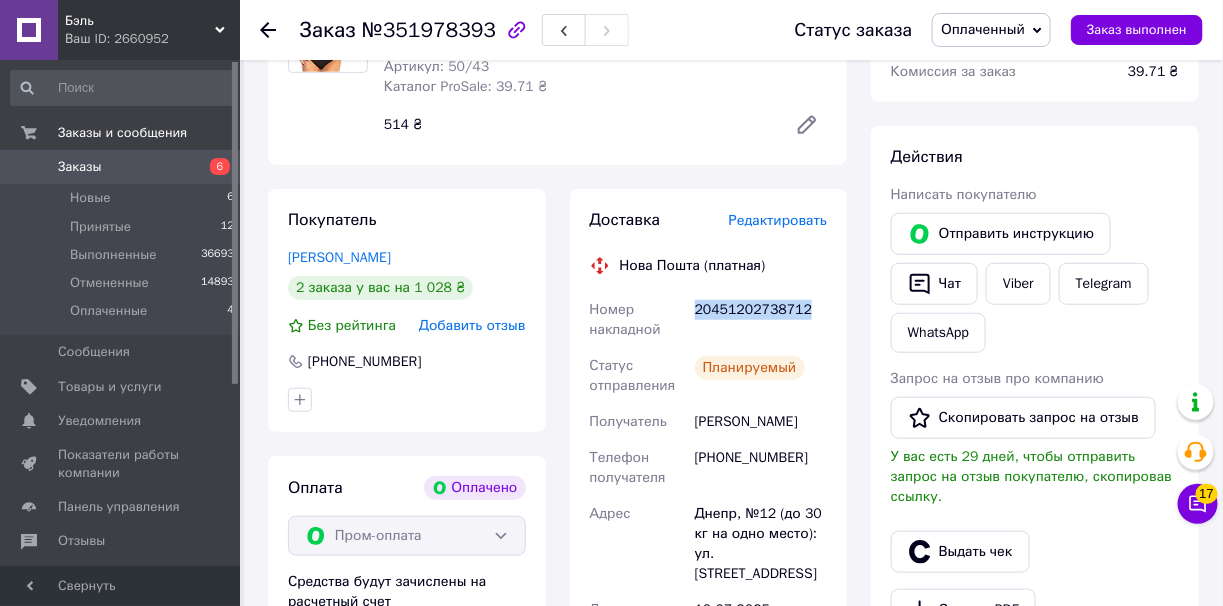 click on "20451202738712" at bounding box center (761, 320) 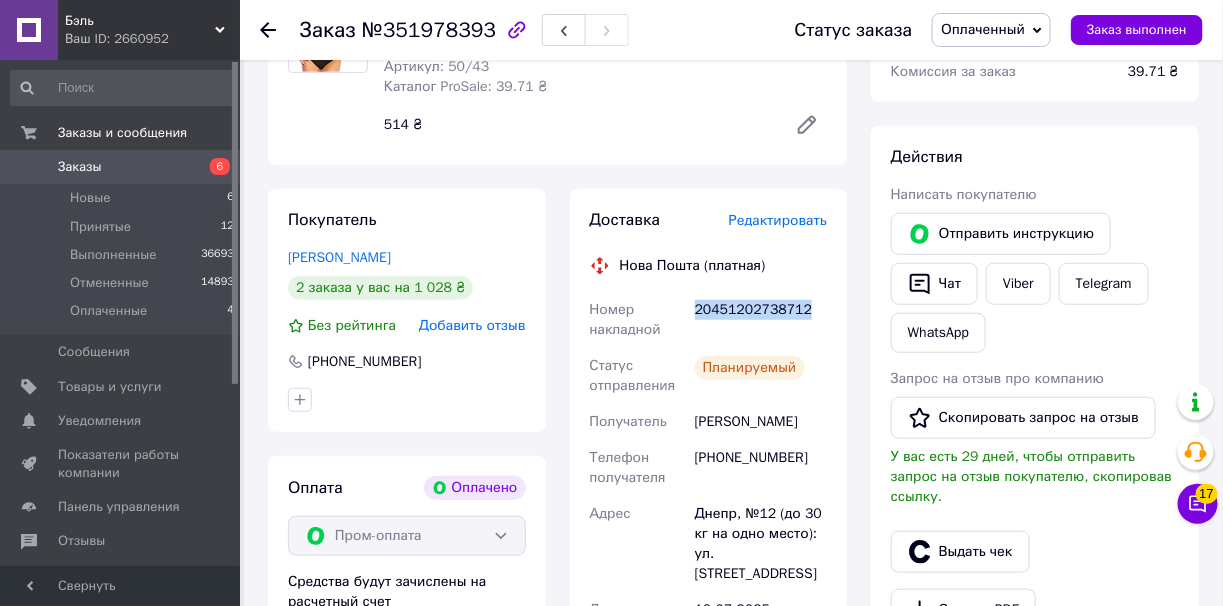 copy on "20451202738712" 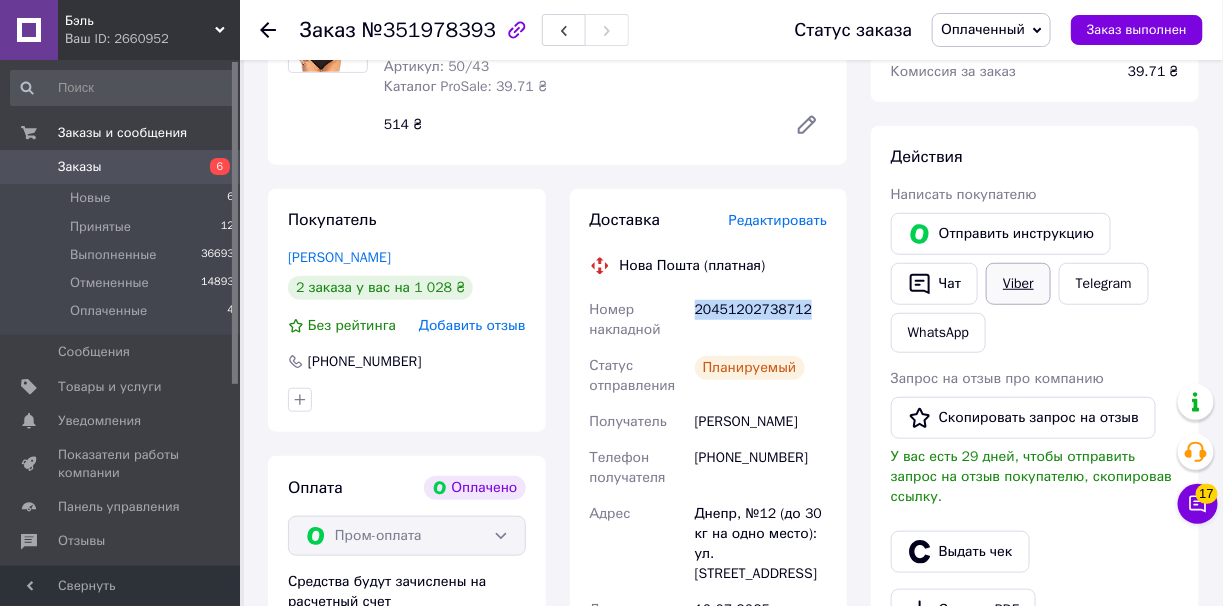 click on "Viber" at bounding box center (1018, 284) 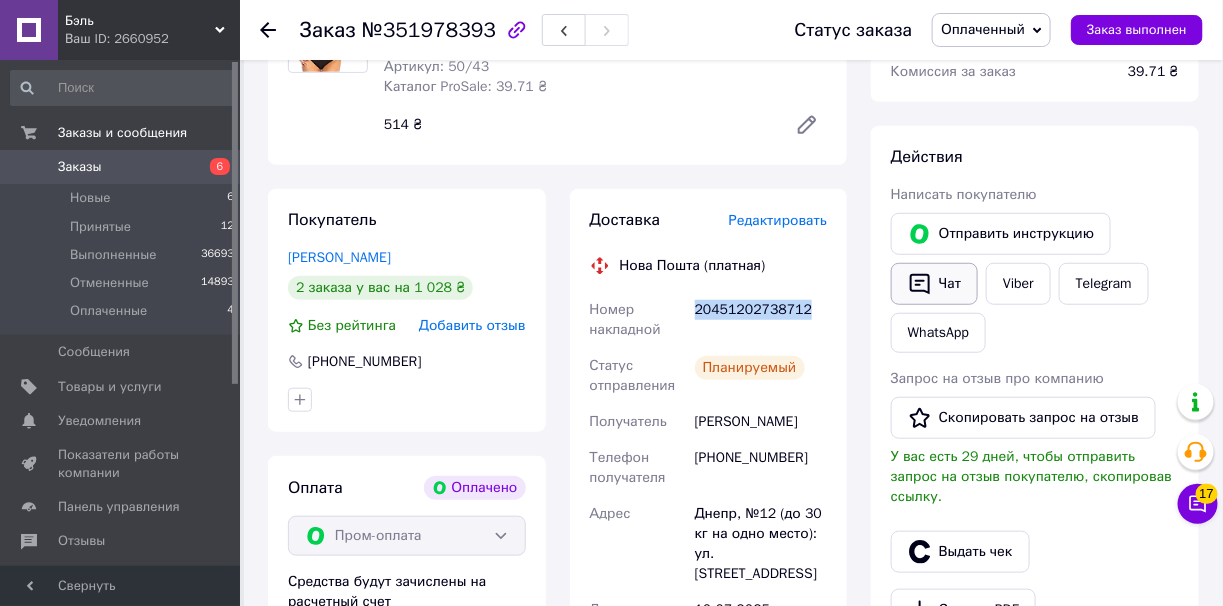 click on "Чат" at bounding box center (934, 284) 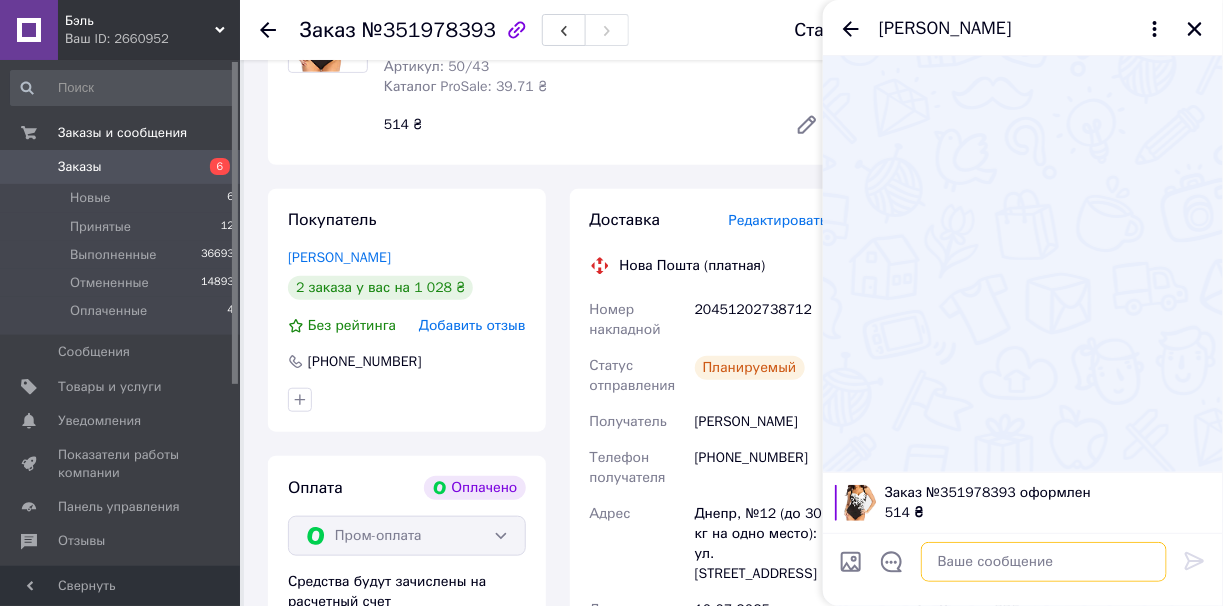 paste on "20451202738712" 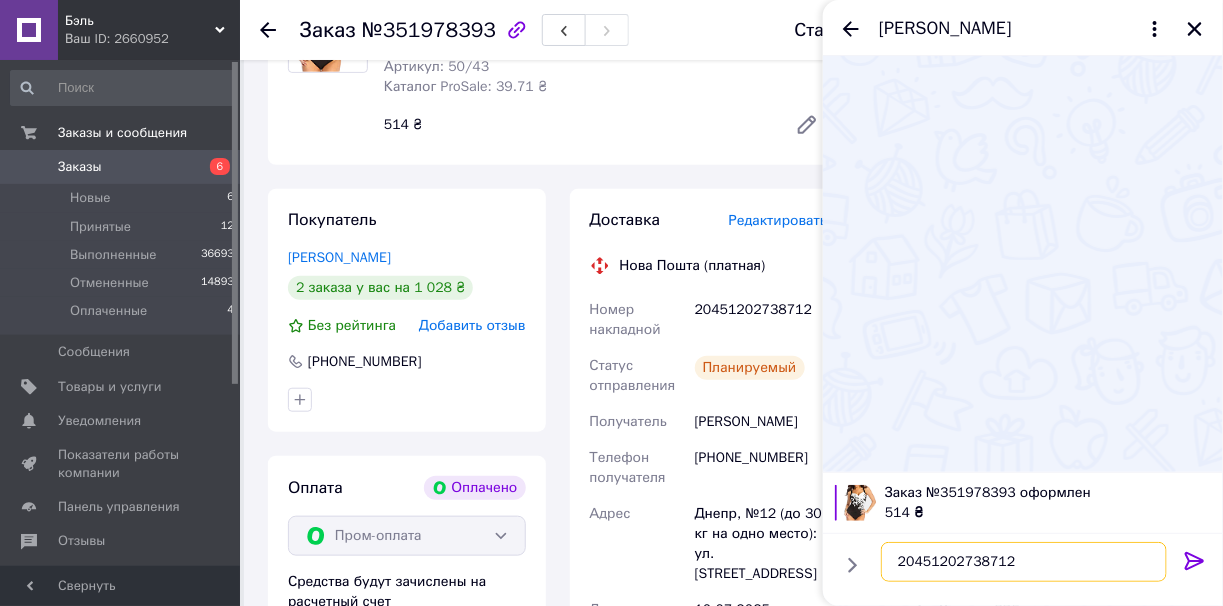 type on "20451202738712" 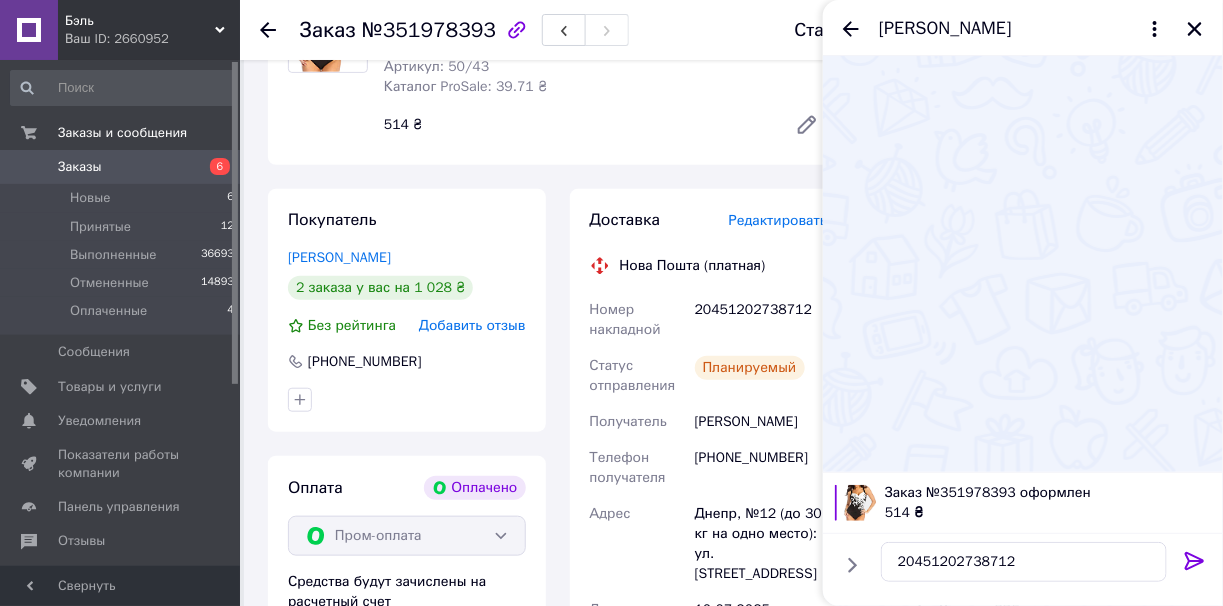 click 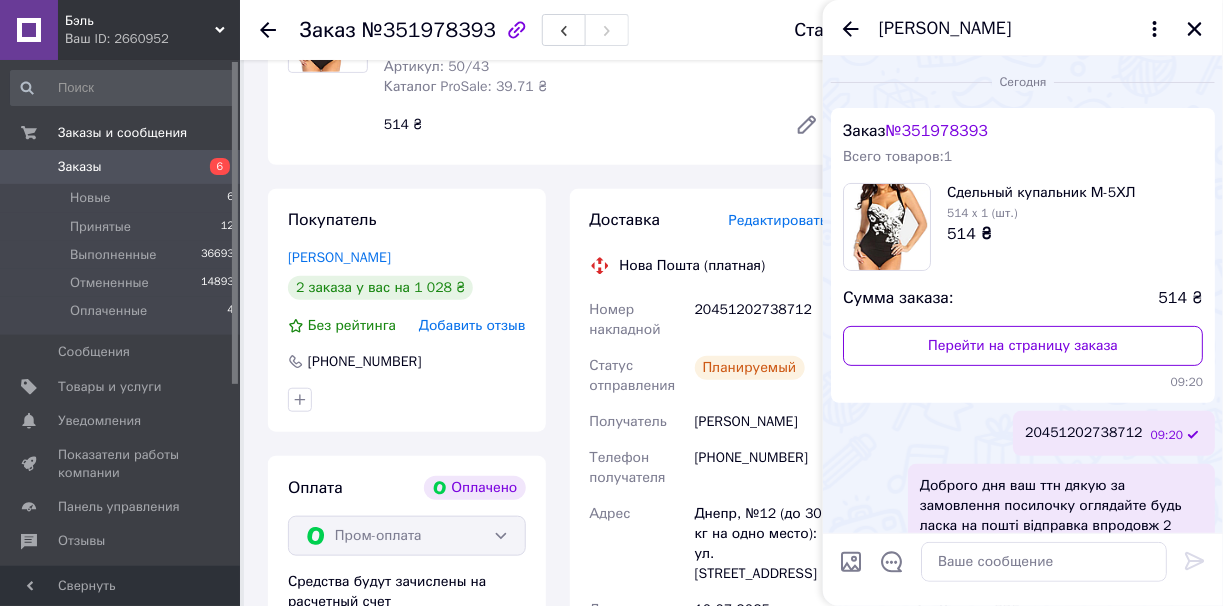 scroll, scrollTop: 42, scrollLeft: 0, axis: vertical 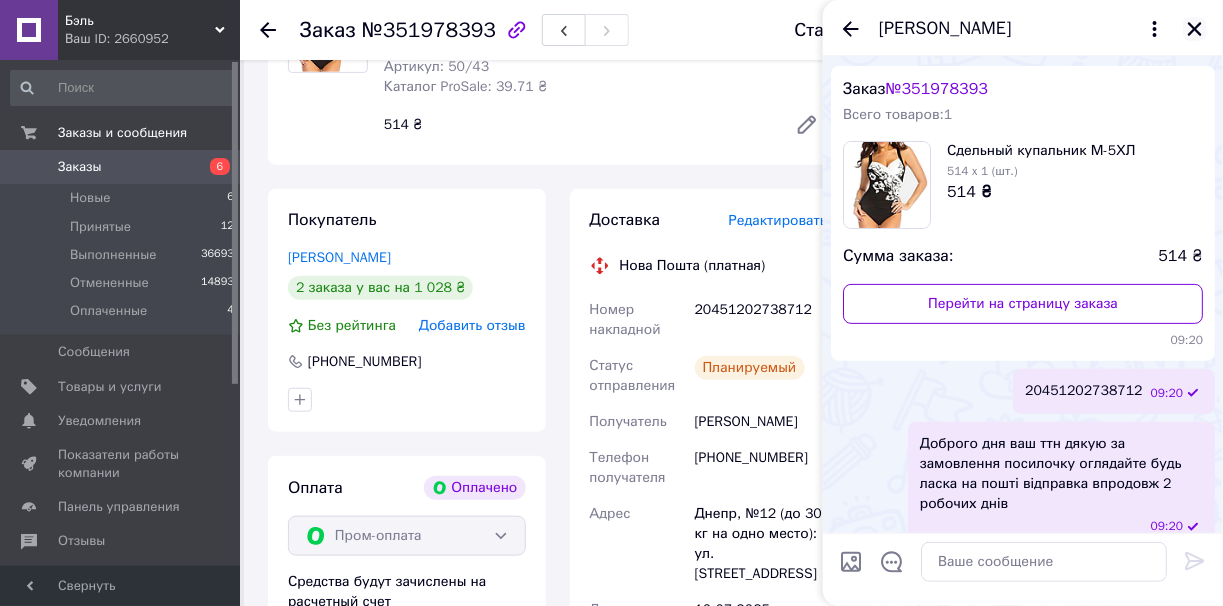 click 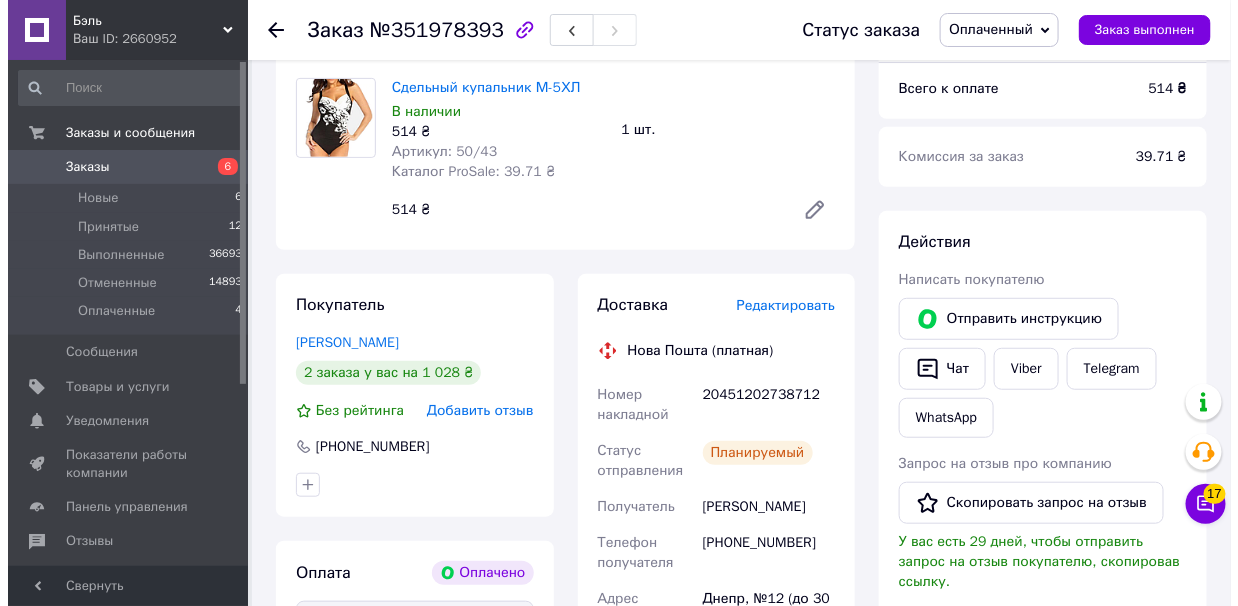 scroll, scrollTop: 300, scrollLeft: 0, axis: vertical 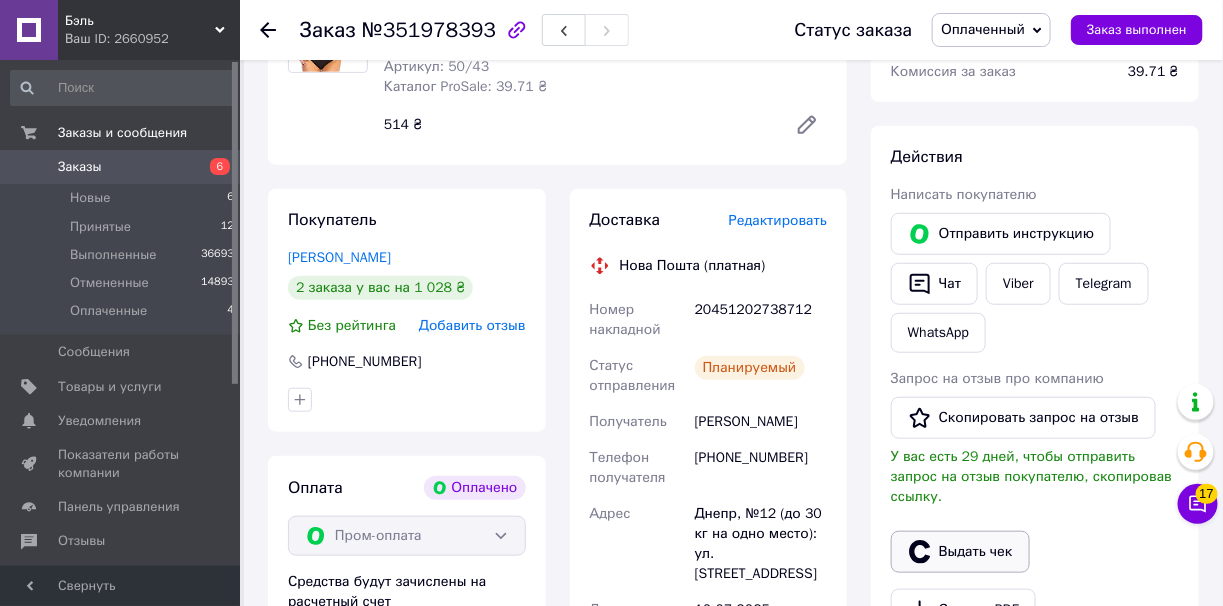 click on "Выдать чек" at bounding box center [960, 552] 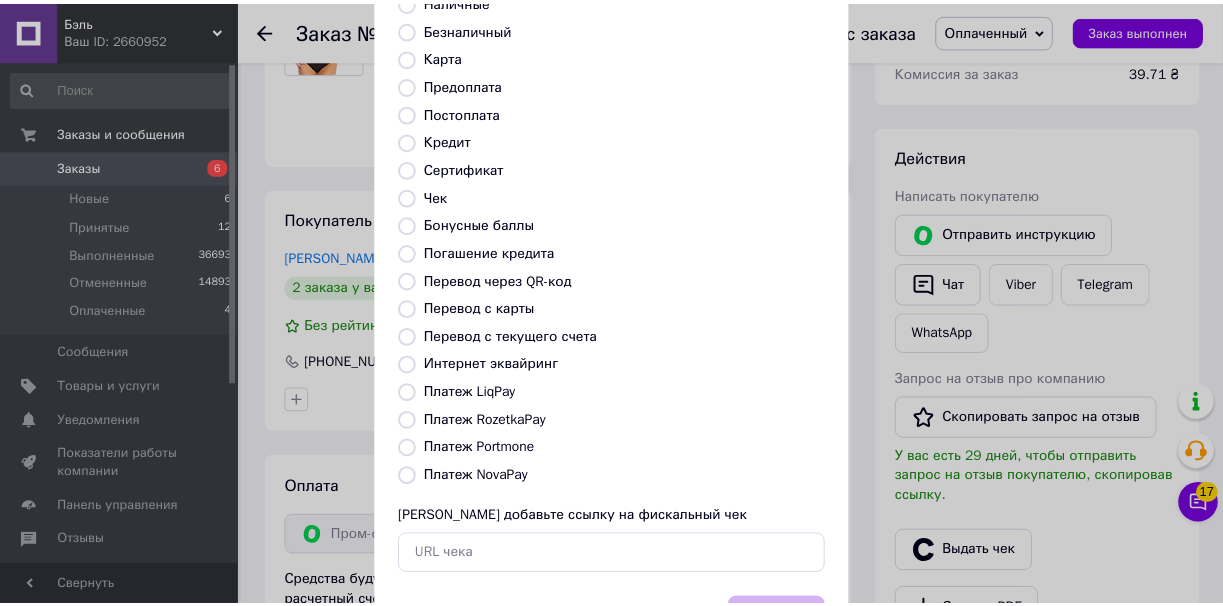 scroll, scrollTop: 199, scrollLeft: 0, axis: vertical 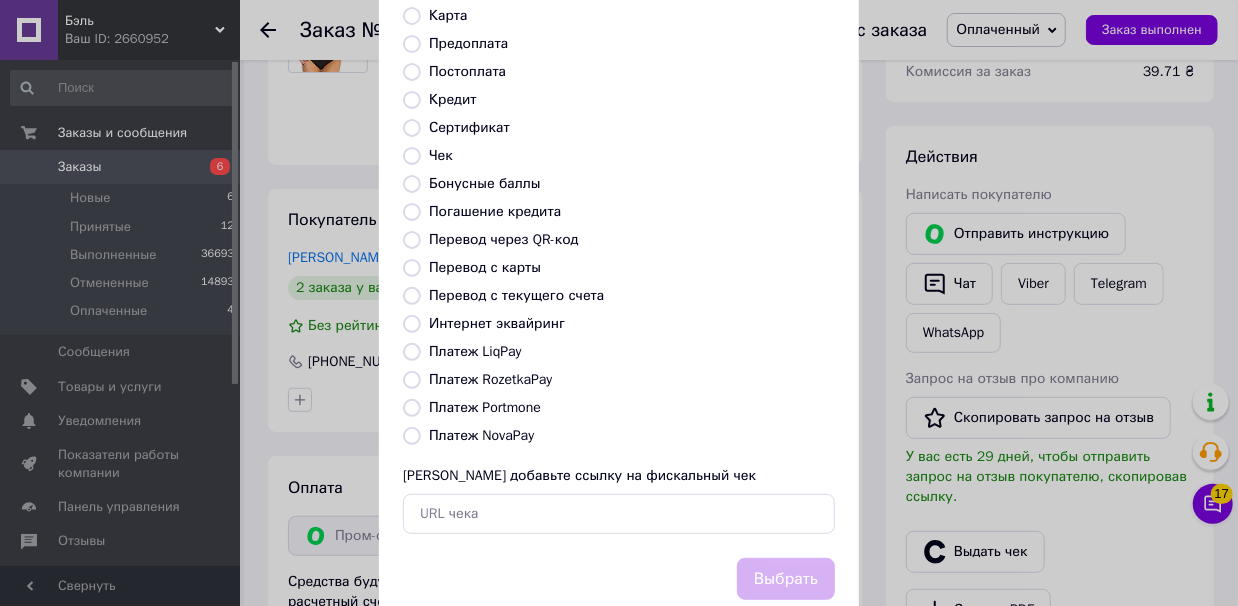 click on "Платеж RozetkaPay" at bounding box center (632, 380) 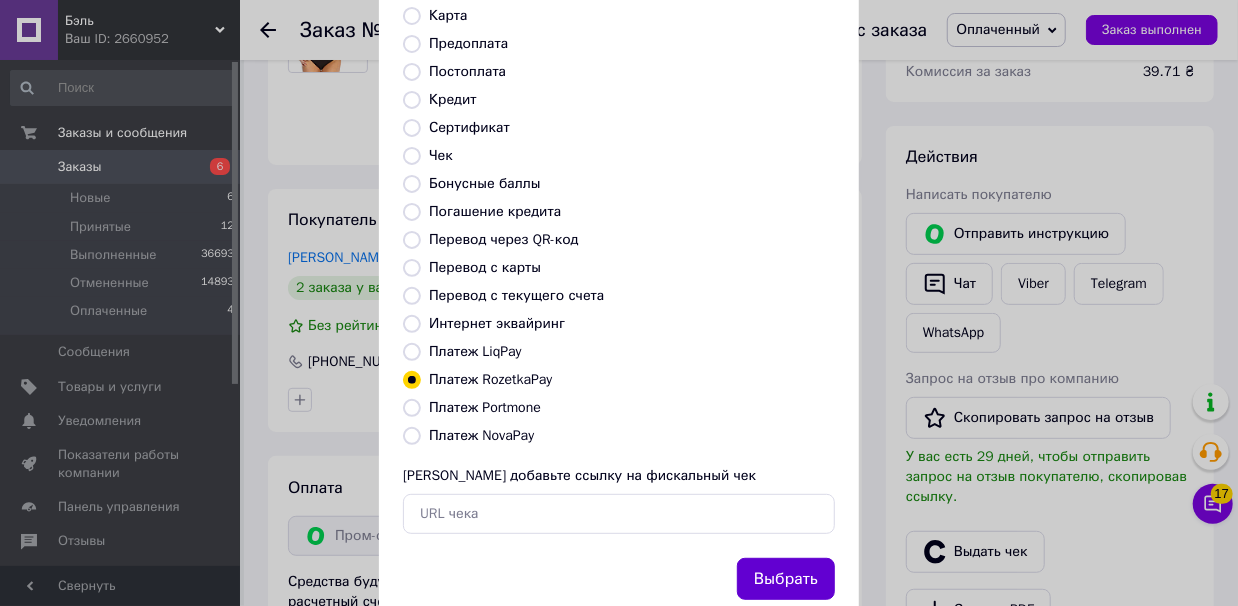 click on "Выбрать" at bounding box center [786, 579] 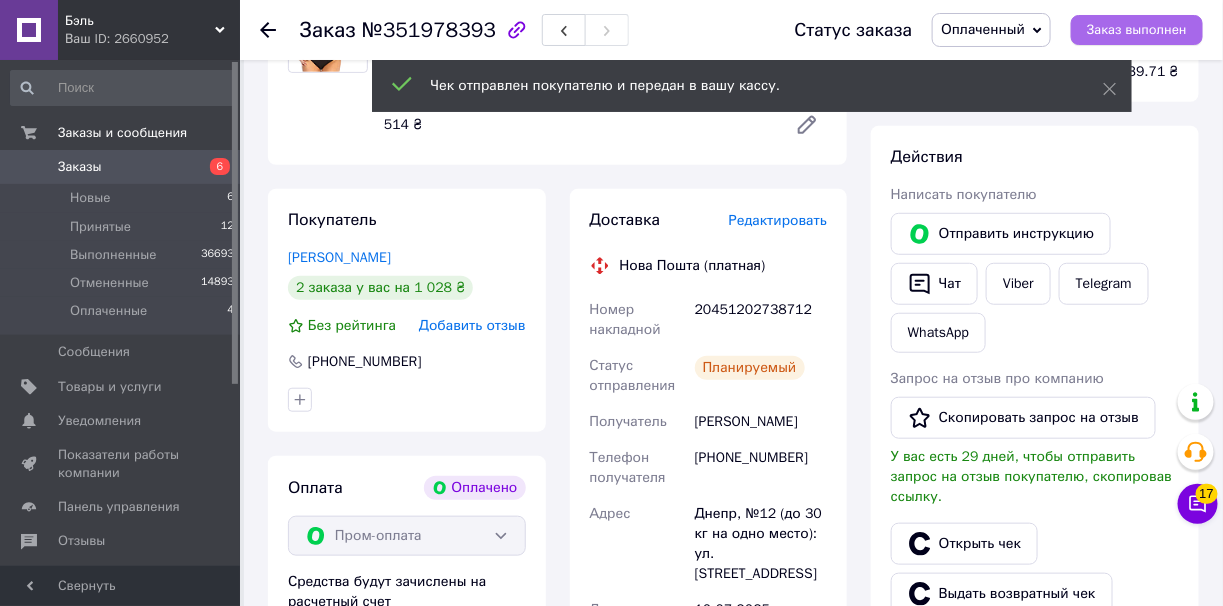 click on "Заказ выполнен" at bounding box center (1137, 30) 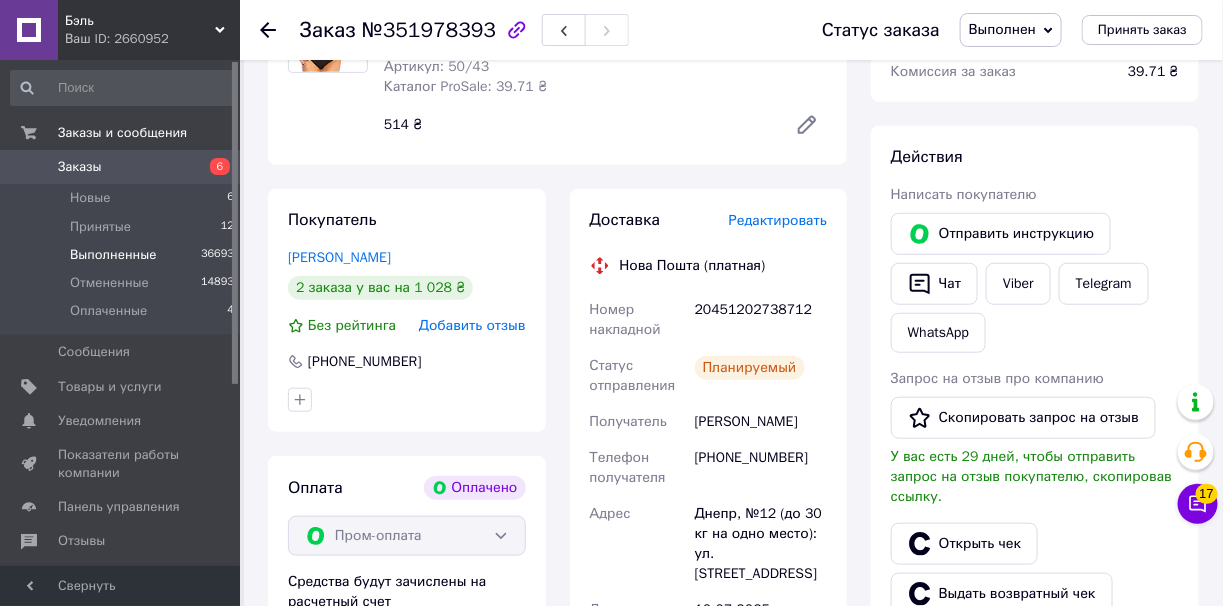 click on "Выполненные" at bounding box center (113, 255) 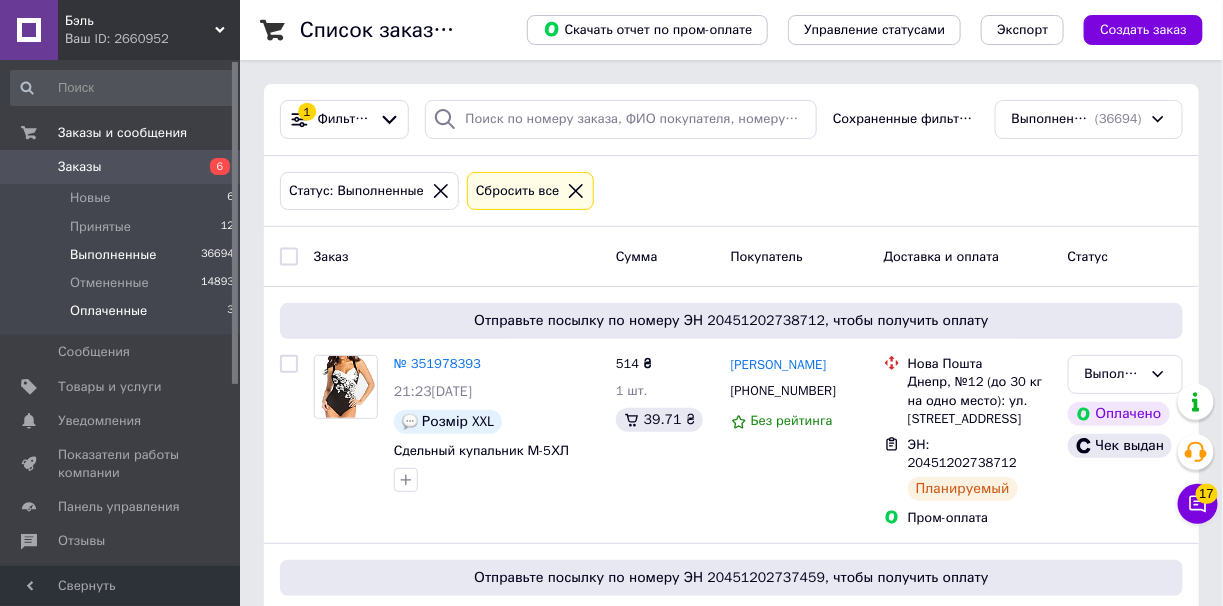 click on "Оплаченные" at bounding box center [108, 311] 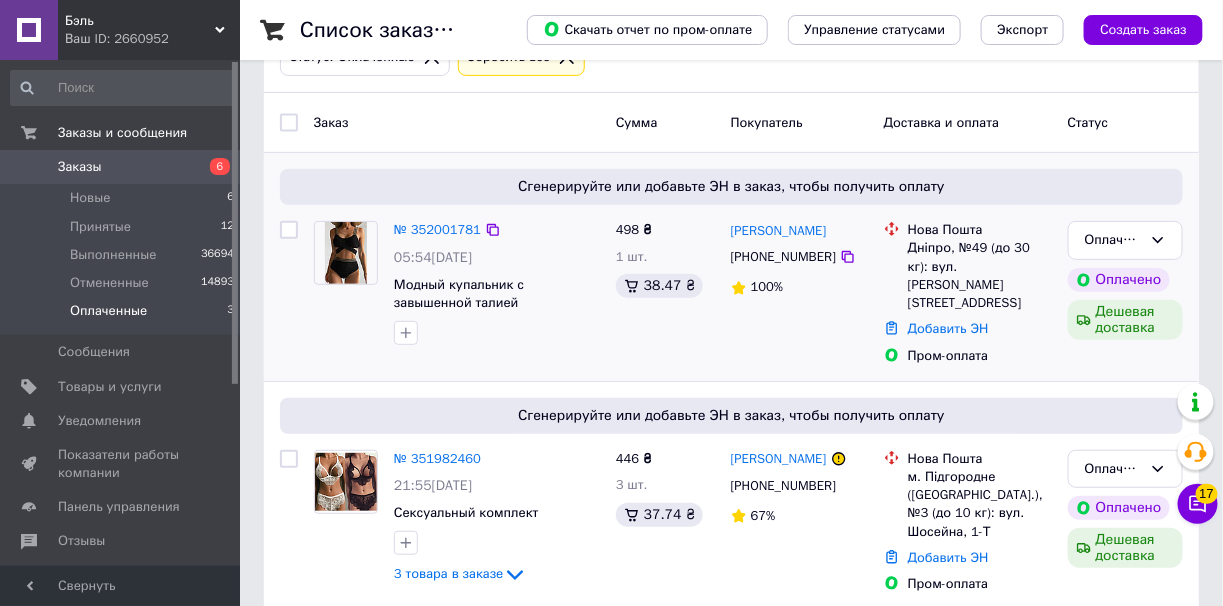 scroll, scrollTop: 394, scrollLeft: 0, axis: vertical 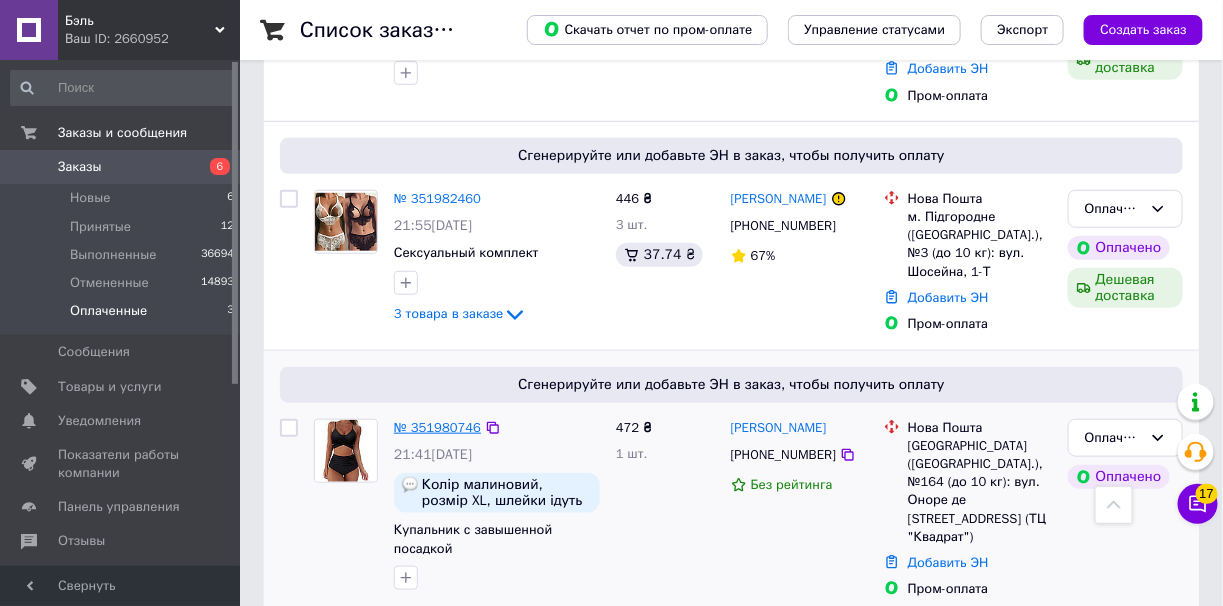 click on "№ 351980746" at bounding box center [437, 427] 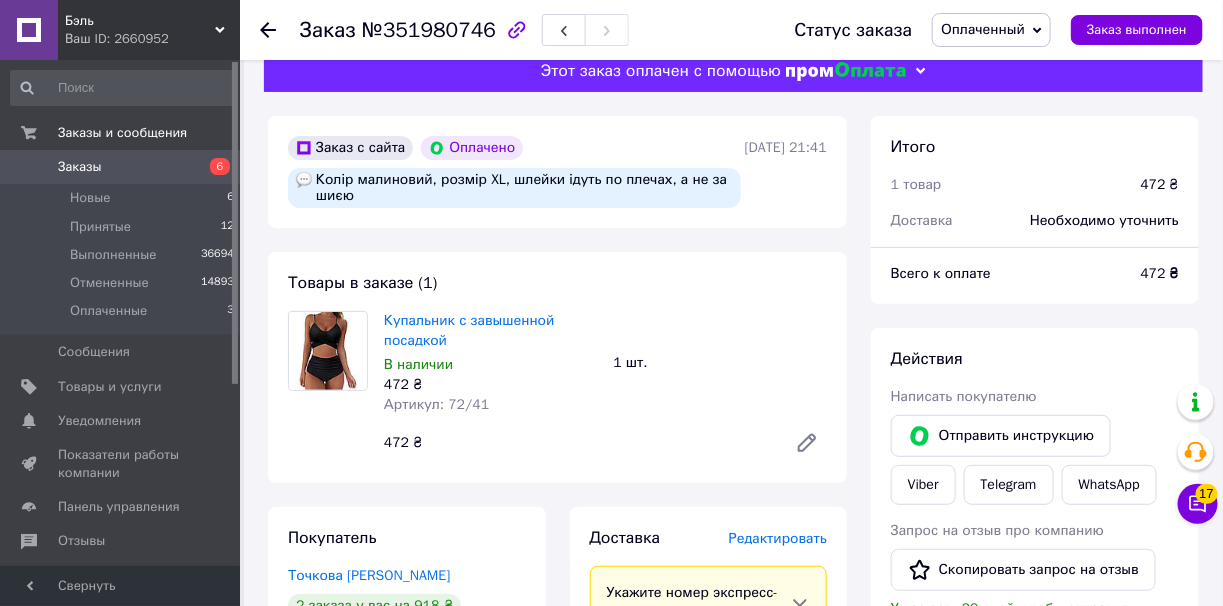 scroll, scrollTop: 0, scrollLeft: 0, axis: both 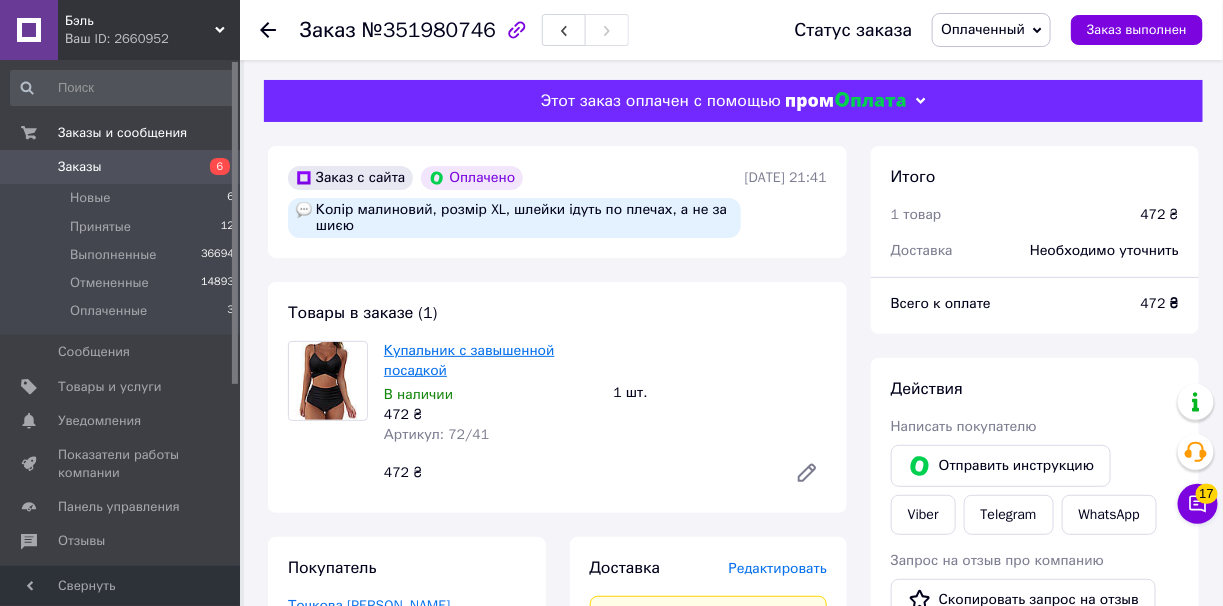 click on "Купальник с завышенной посадкой" at bounding box center [469, 360] 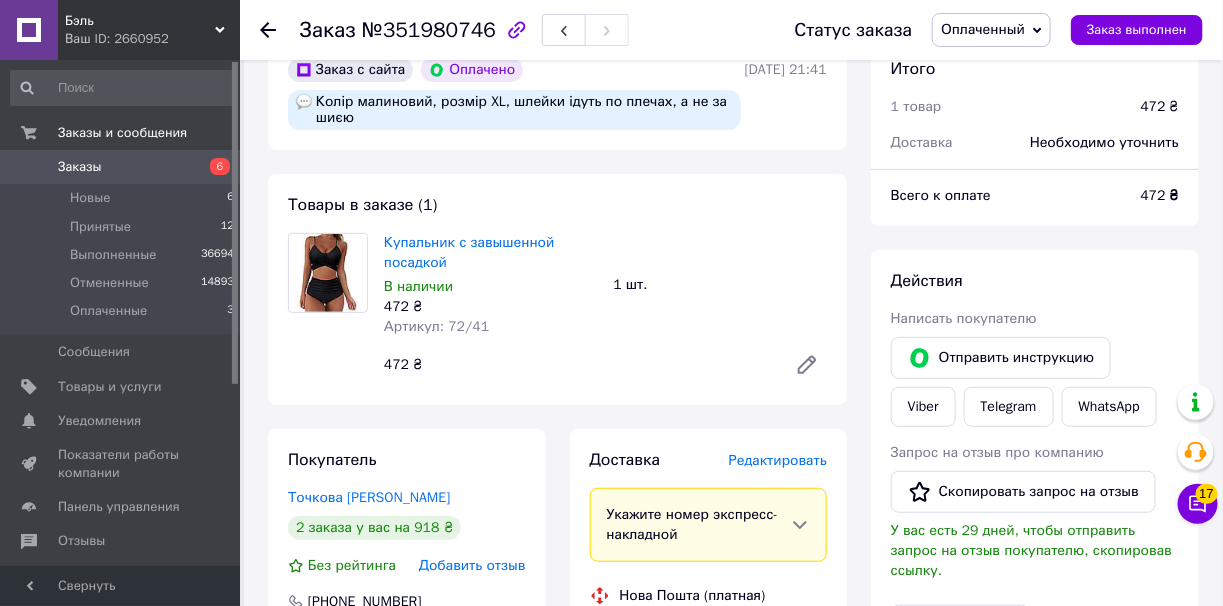 scroll, scrollTop: 99, scrollLeft: 0, axis: vertical 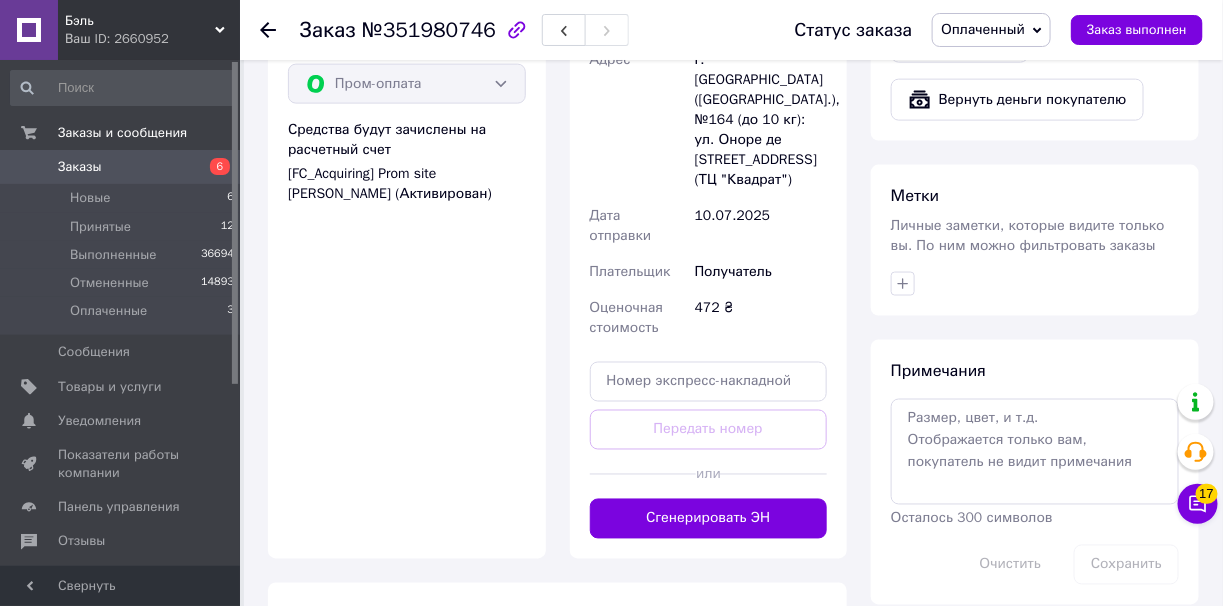 click at bounding box center [773, 474] 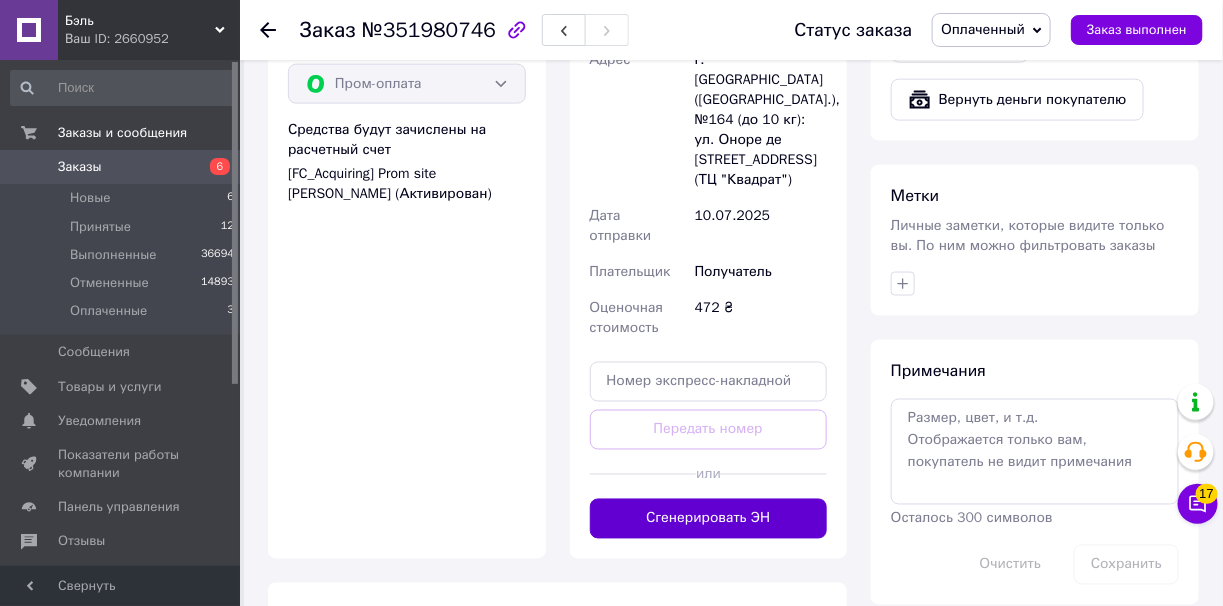 click on "Сгенерировать ЭН" at bounding box center [709, 519] 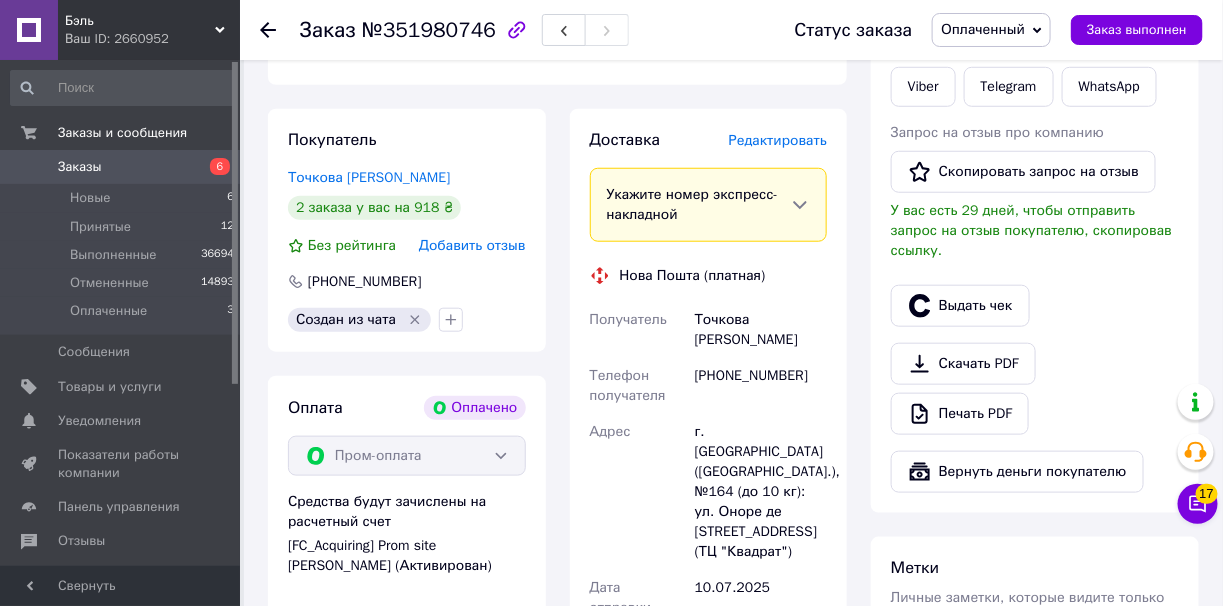 scroll, scrollTop: 400, scrollLeft: 0, axis: vertical 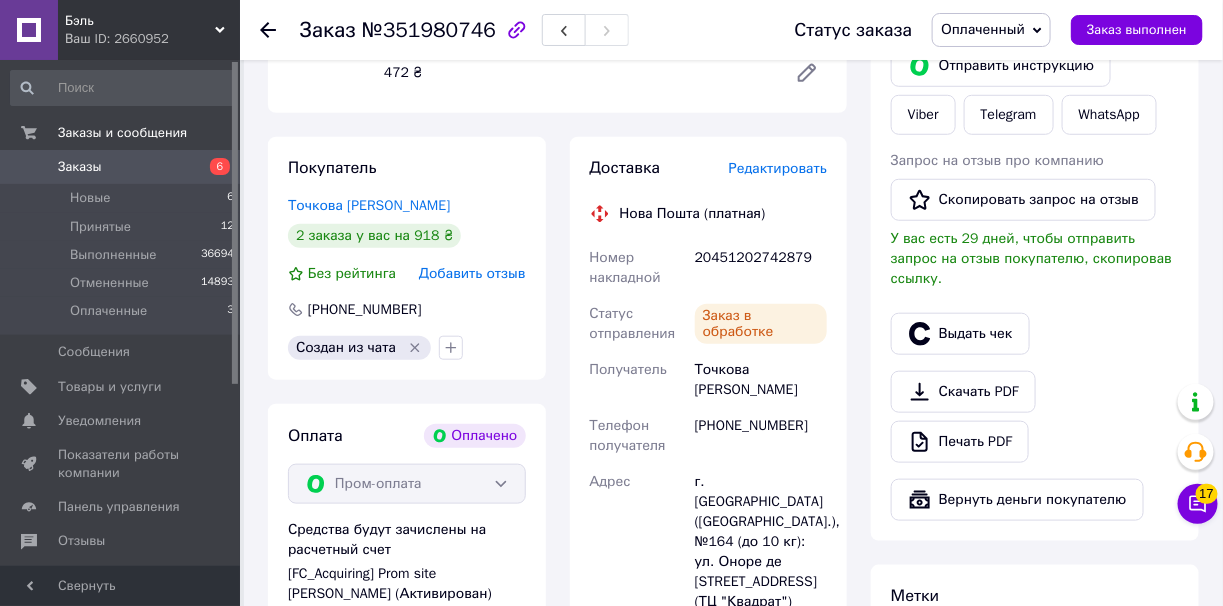 click on "20451202742879" at bounding box center [761, 268] 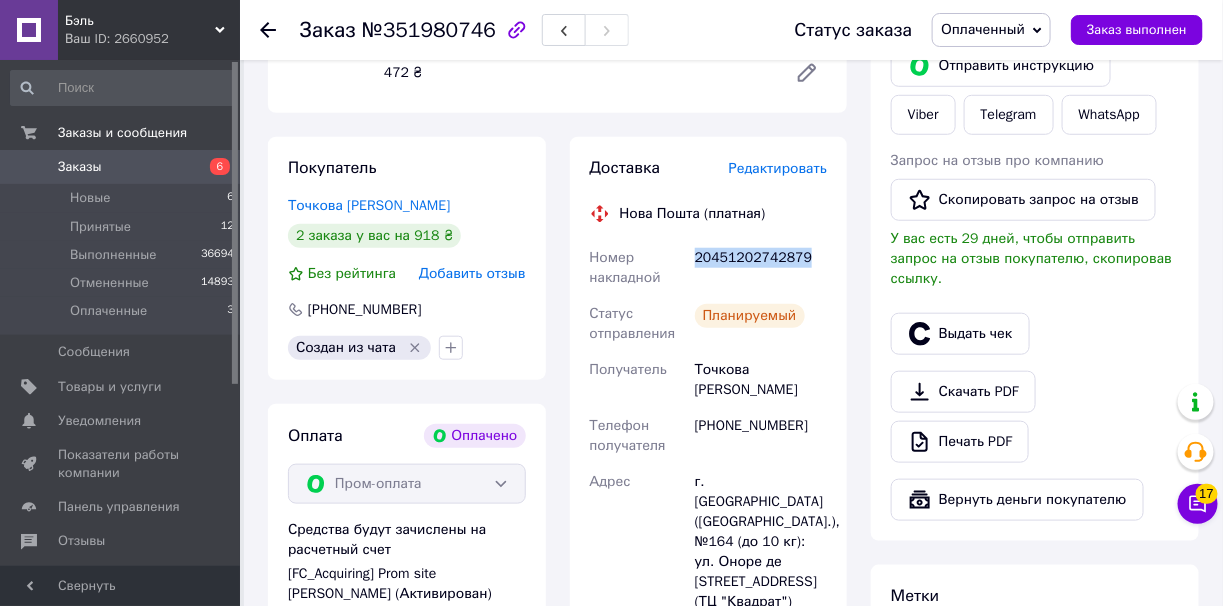 click on "20451202742879" at bounding box center (761, 268) 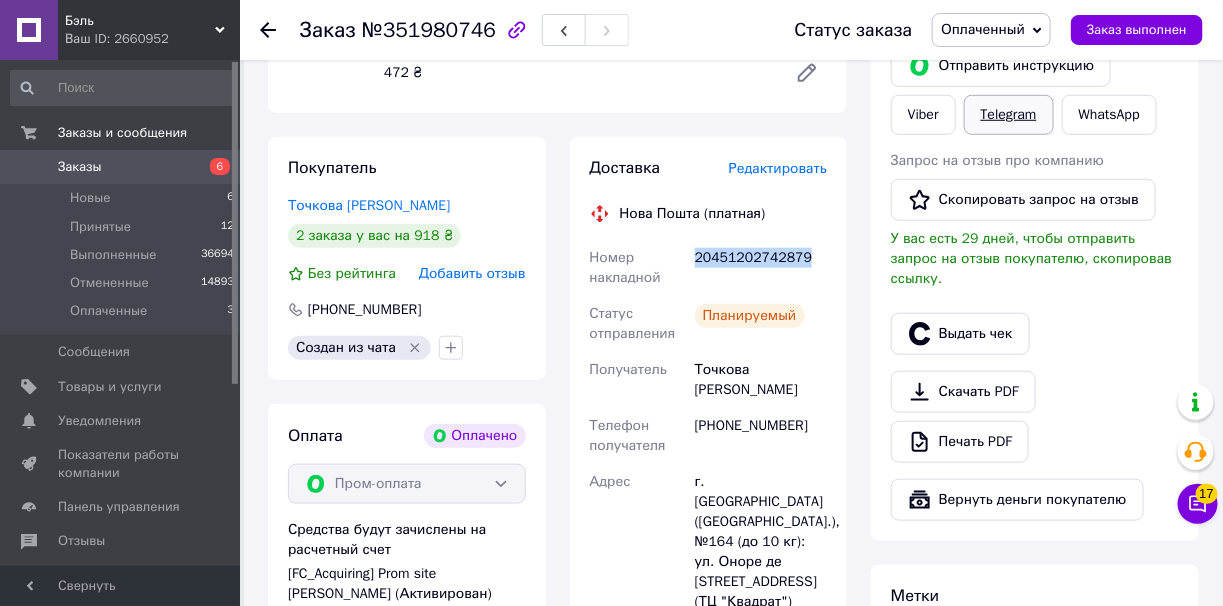 click on "Telegram" at bounding box center (1009, 115) 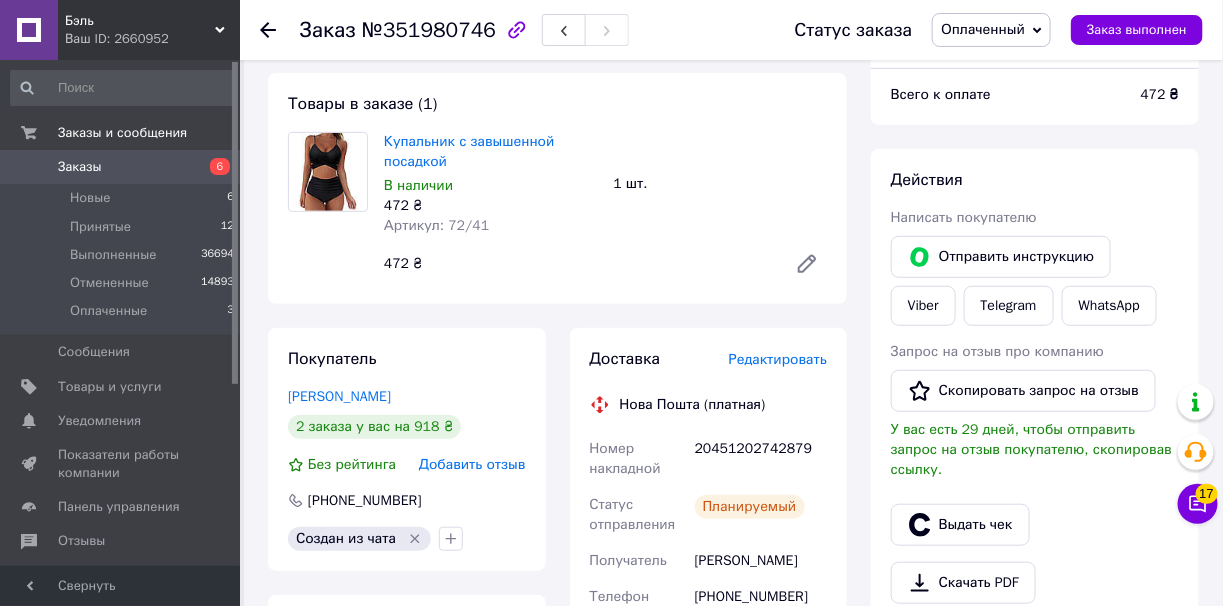 scroll, scrollTop: 200, scrollLeft: 0, axis: vertical 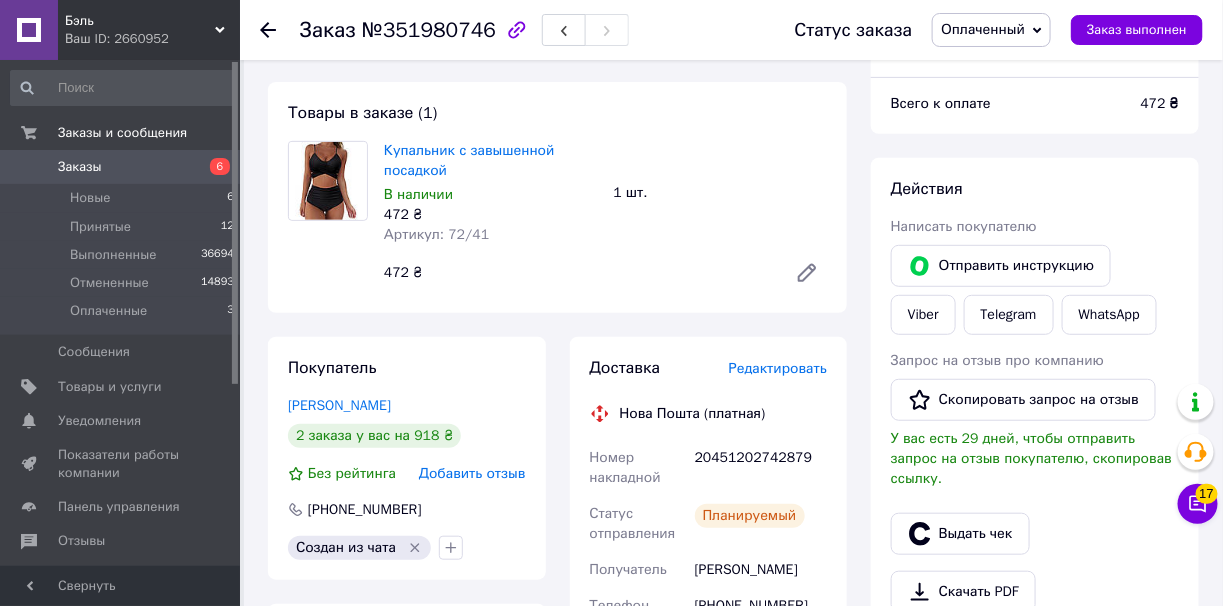 click on "20451202742879" at bounding box center [761, 468] 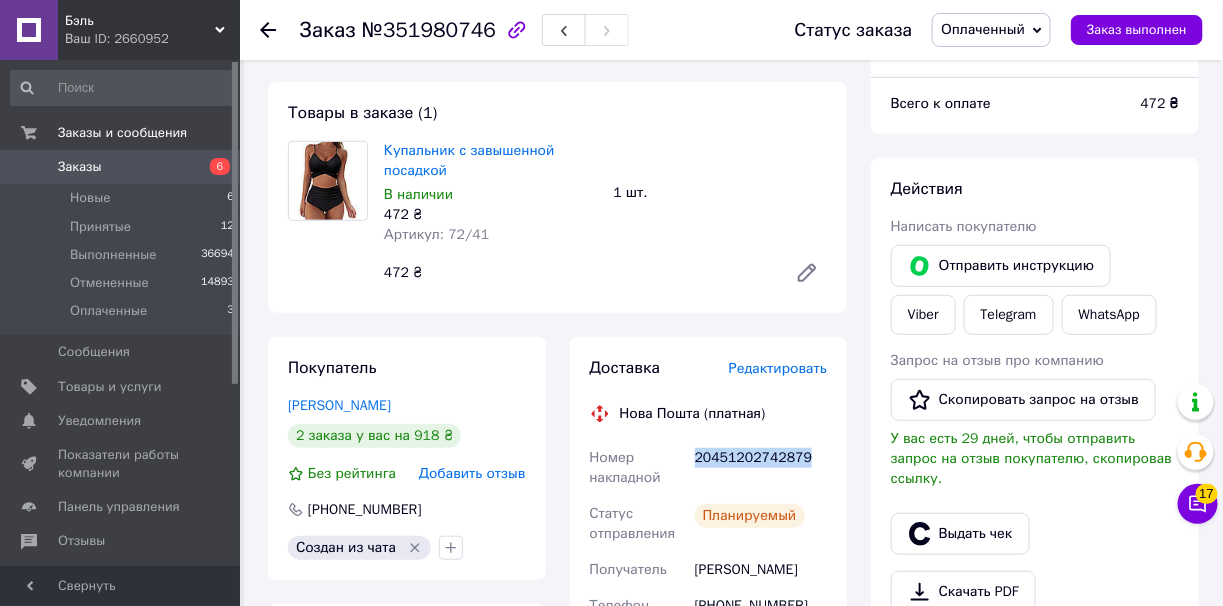 click on "20451202742879" at bounding box center (761, 468) 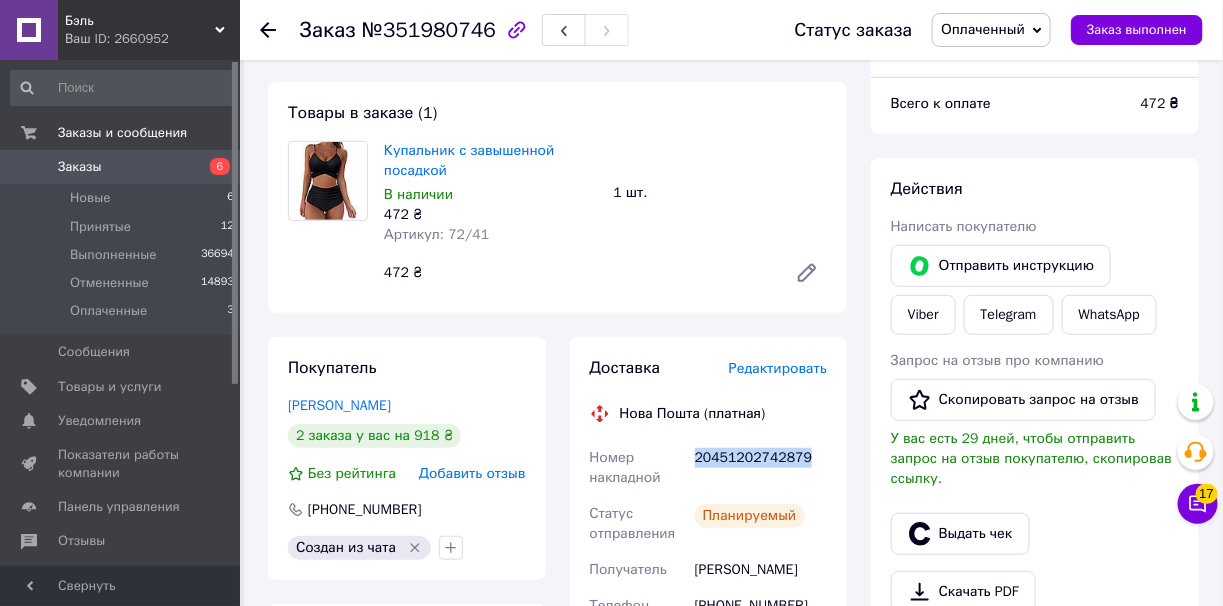 copy on "20451202742879" 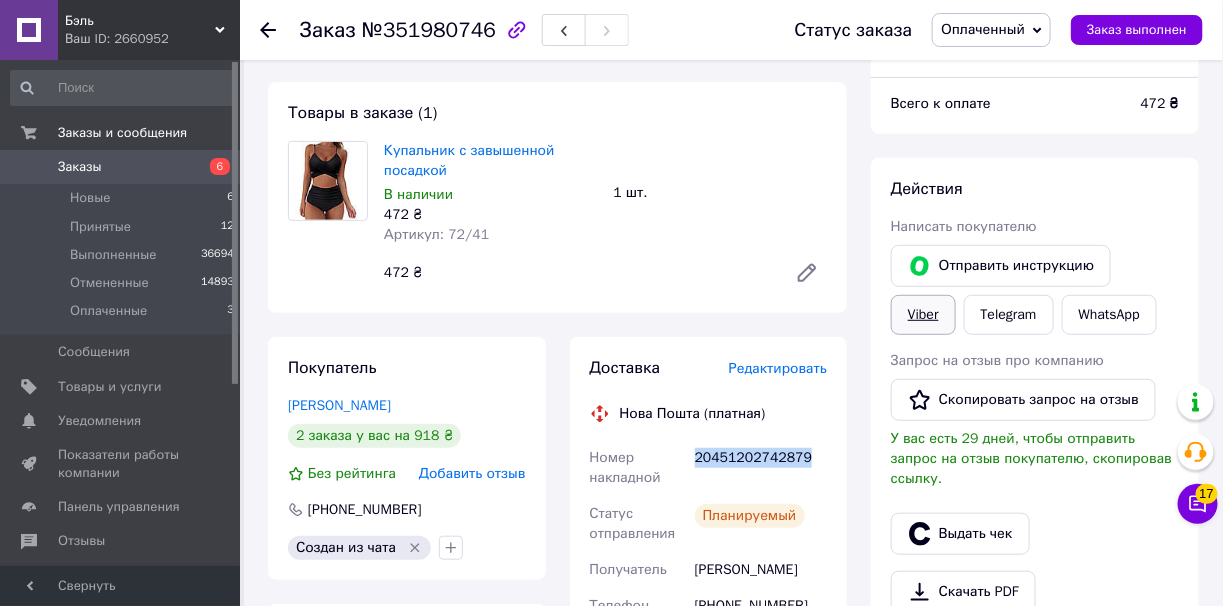 click on "Viber" at bounding box center (923, 315) 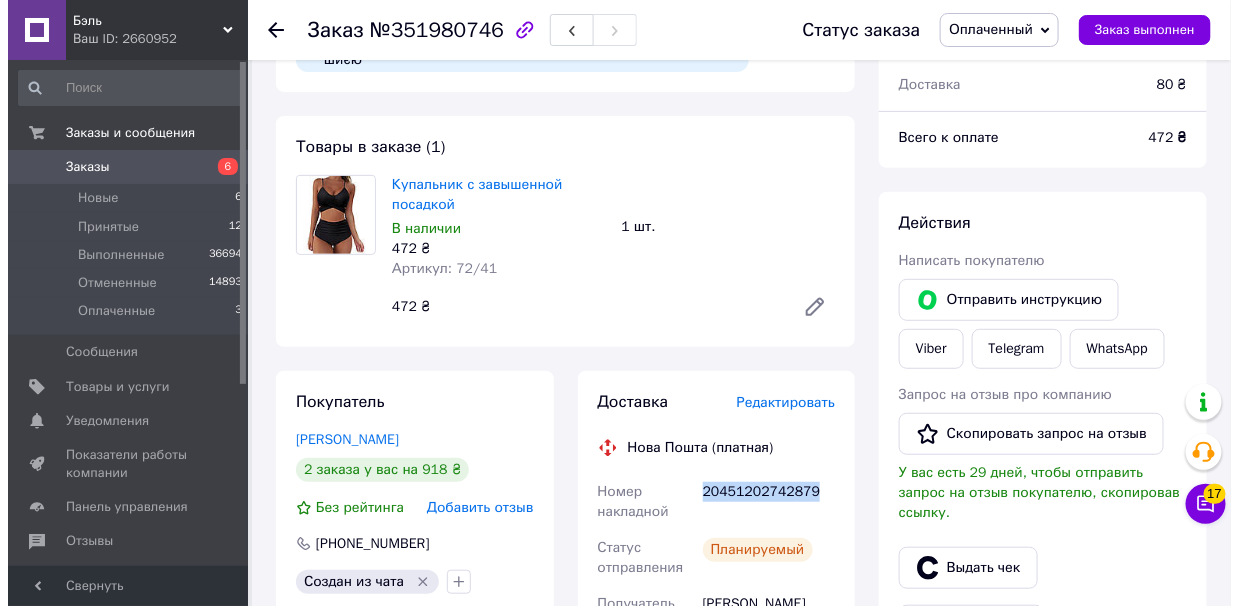 scroll, scrollTop: 499, scrollLeft: 0, axis: vertical 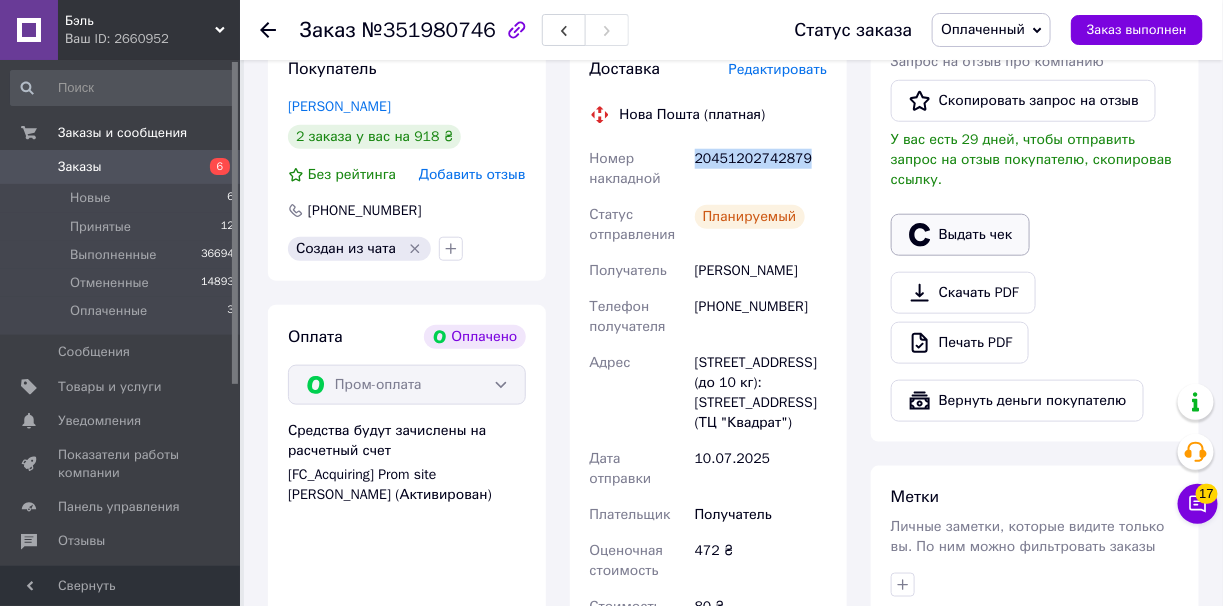 click on "Выдать чек" at bounding box center [960, 235] 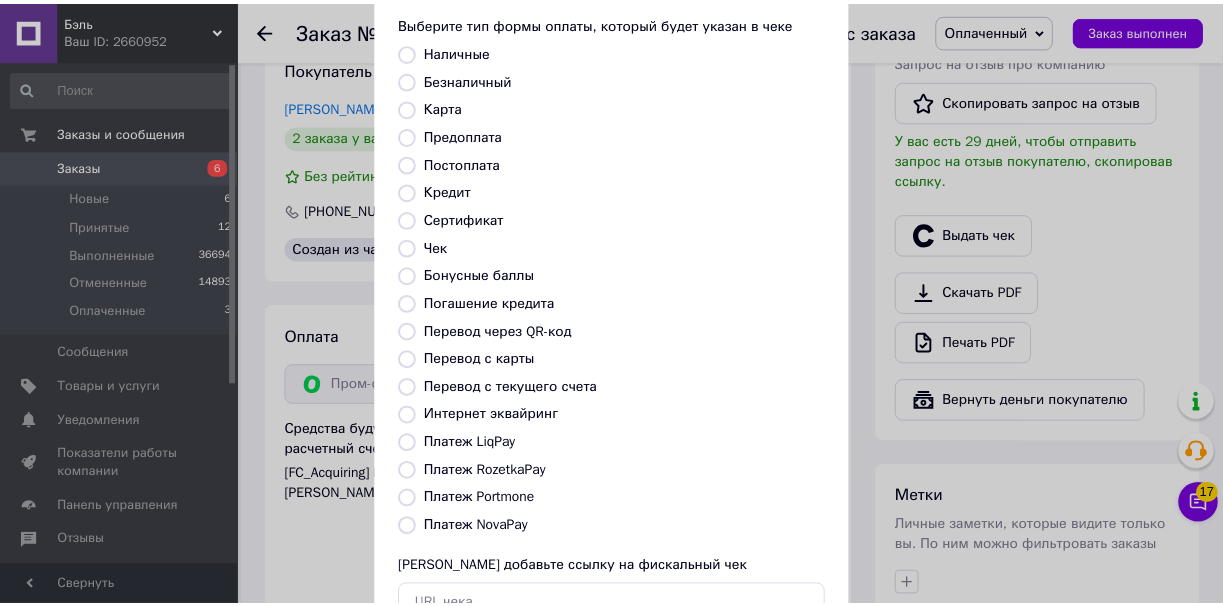 scroll, scrollTop: 199, scrollLeft: 0, axis: vertical 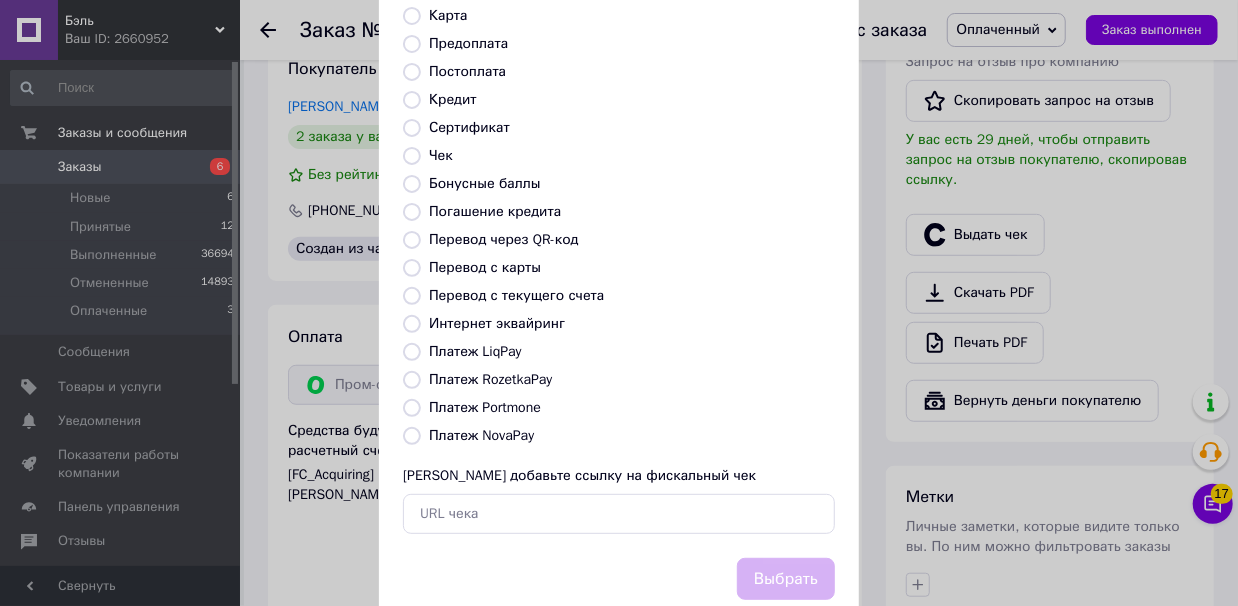 click on "Платеж RozetkaPay" at bounding box center [412, 380] 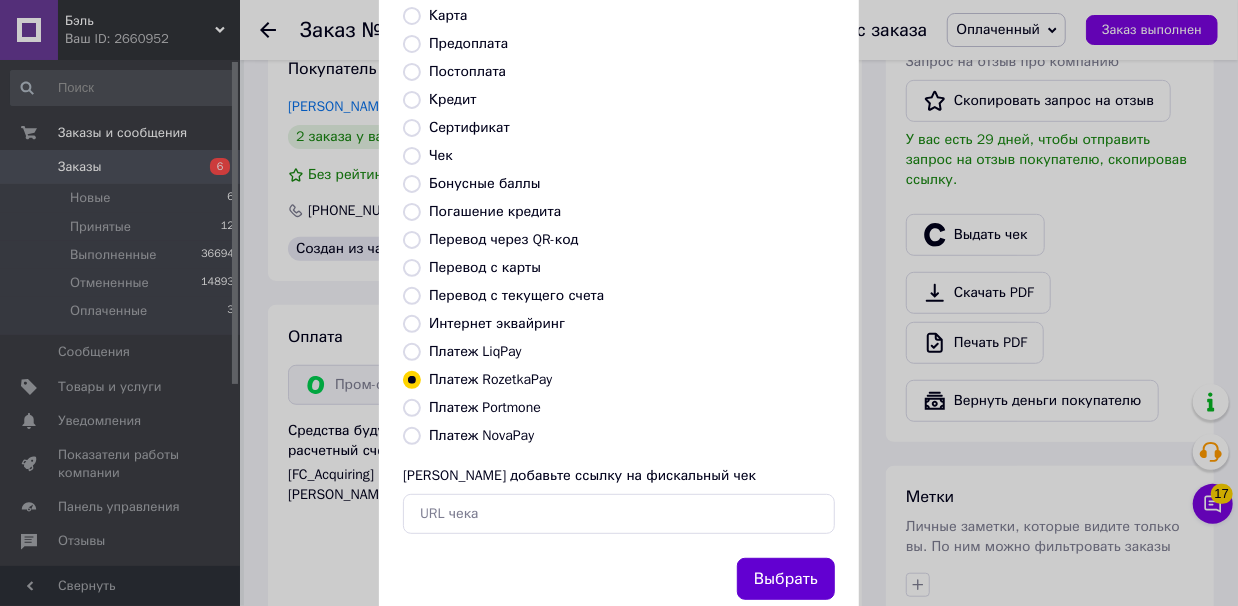 click on "Выбрать" at bounding box center (786, 579) 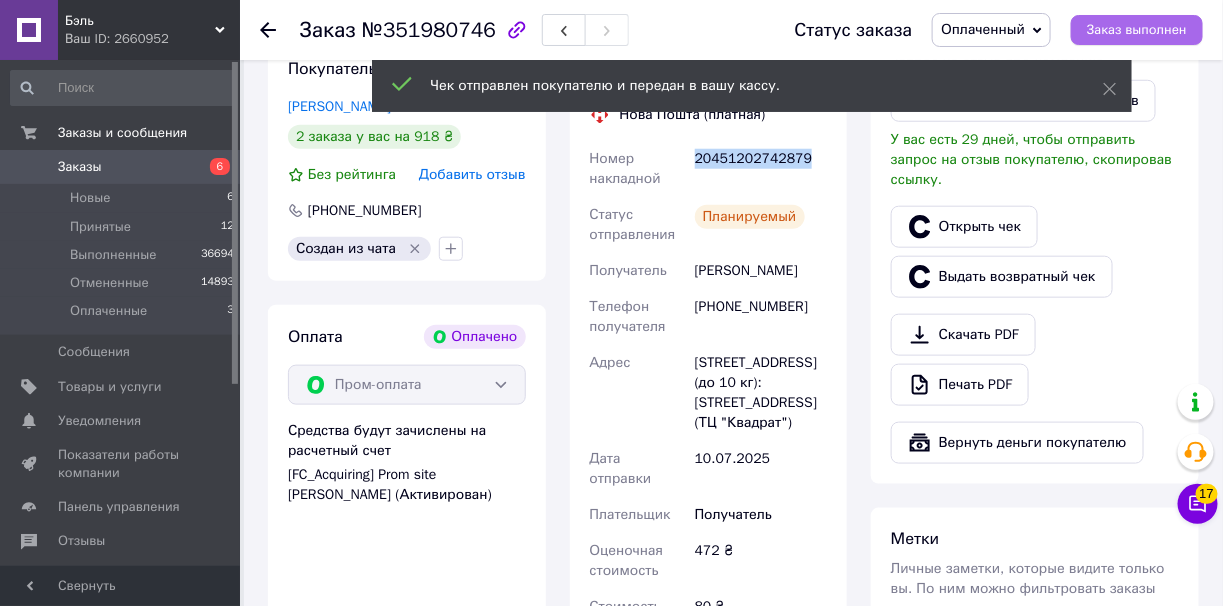 click on "Заказ выполнен" at bounding box center (1137, 30) 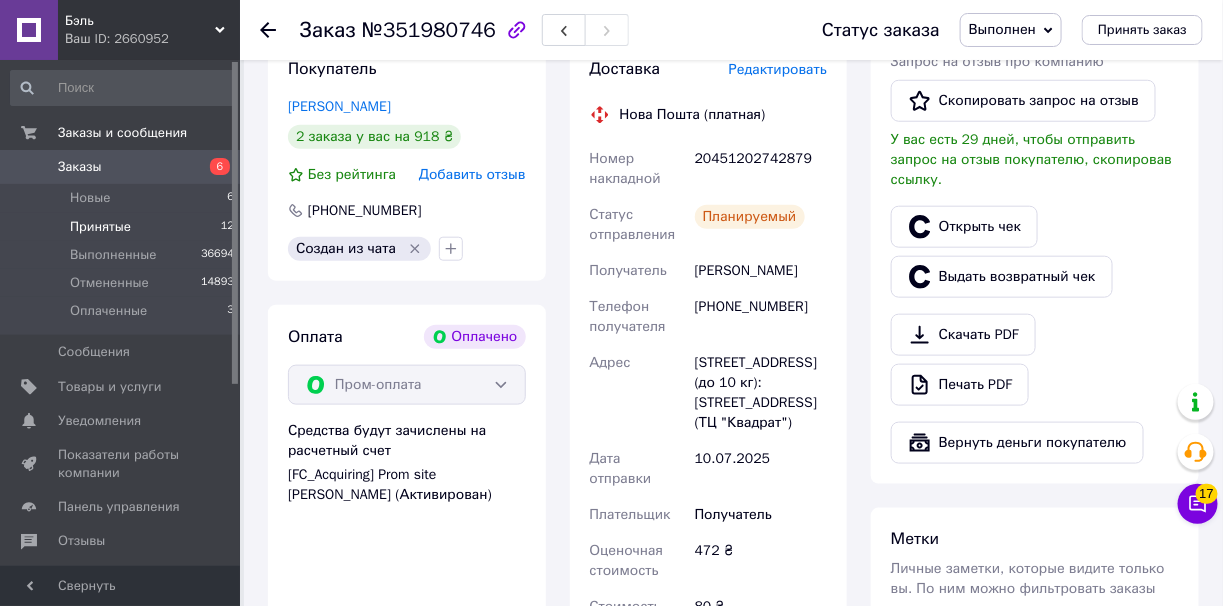 click on "Принятые 12" at bounding box center (123, 227) 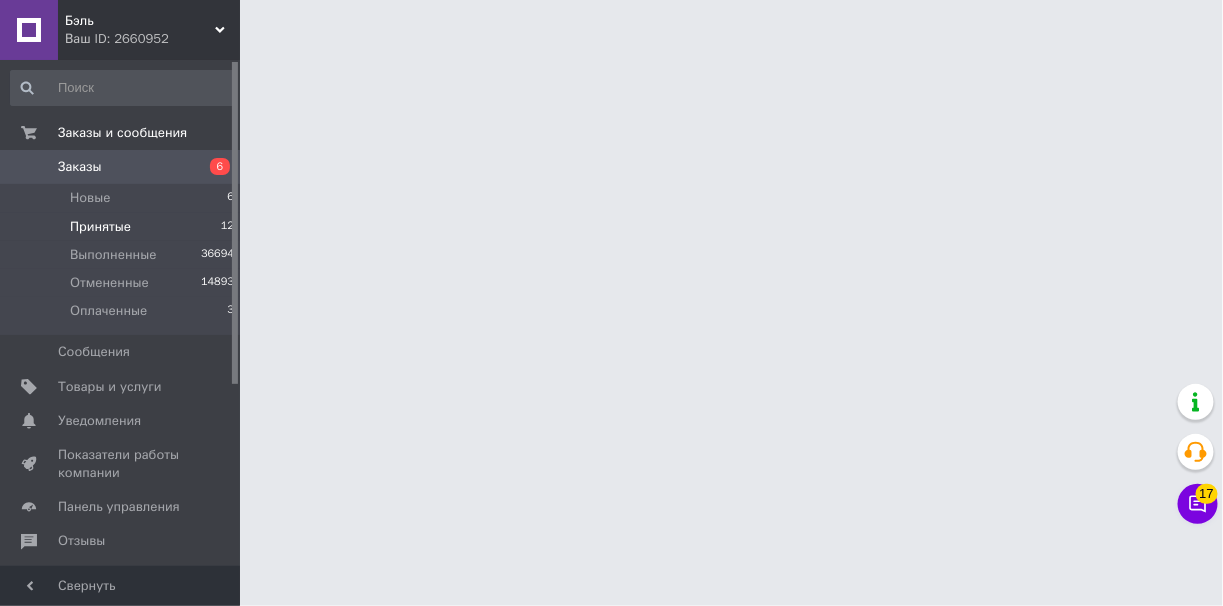 scroll, scrollTop: 0, scrollLeft: 0, axis: both 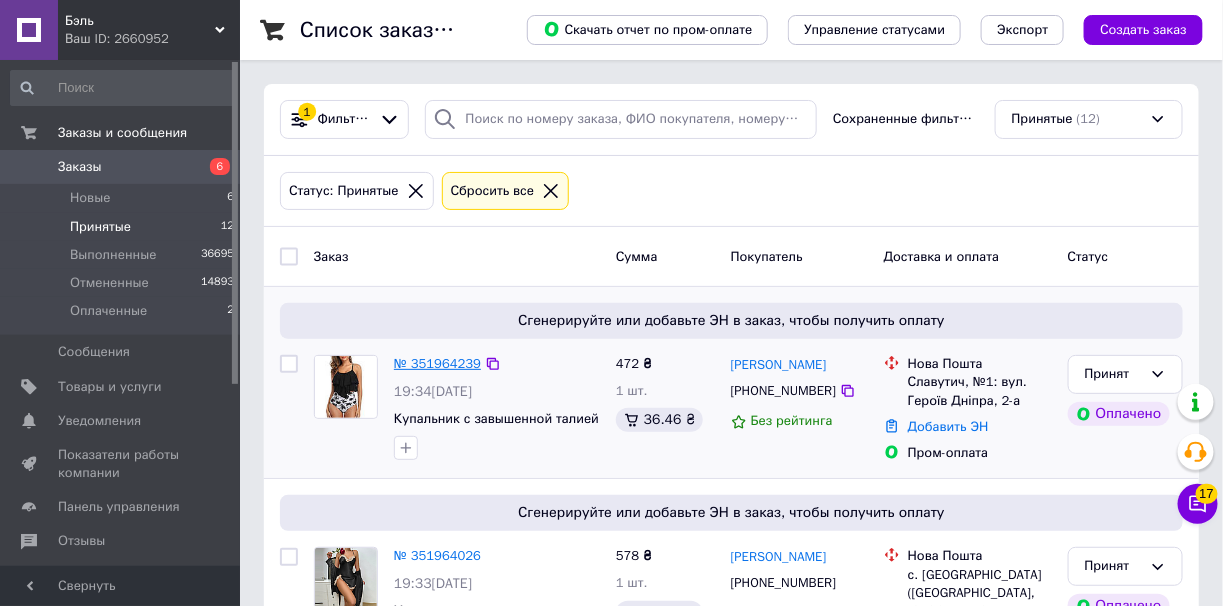 click on "№ 351964239" at bounding box center [437, 363] 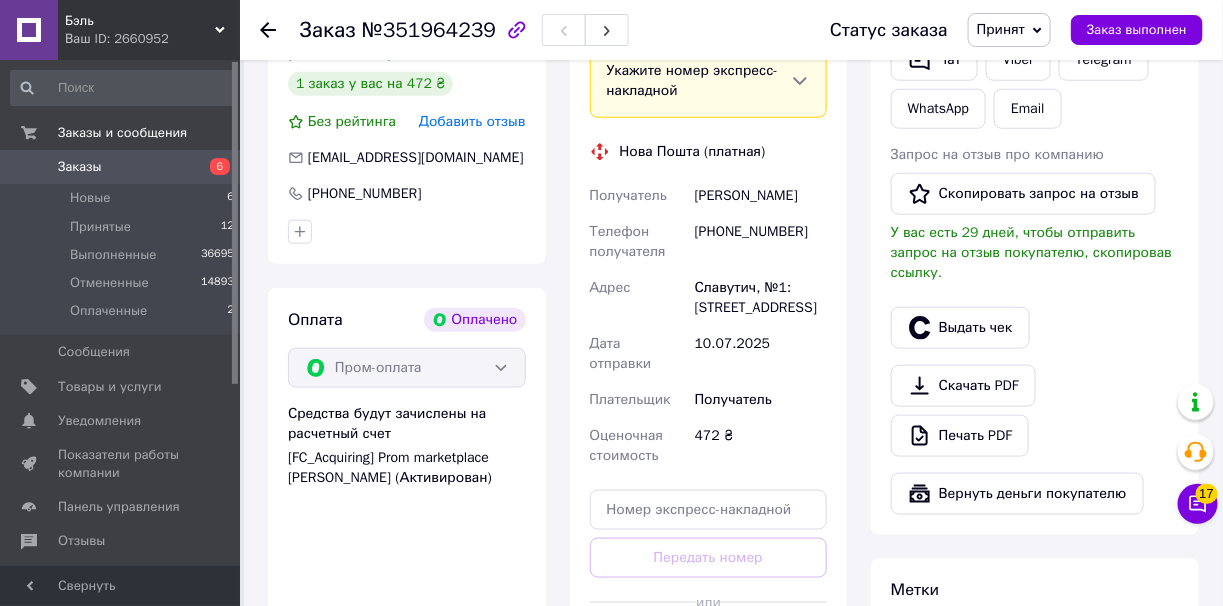 scroll, scrollTop: 599, scrollLeft: 0, axis: vertical 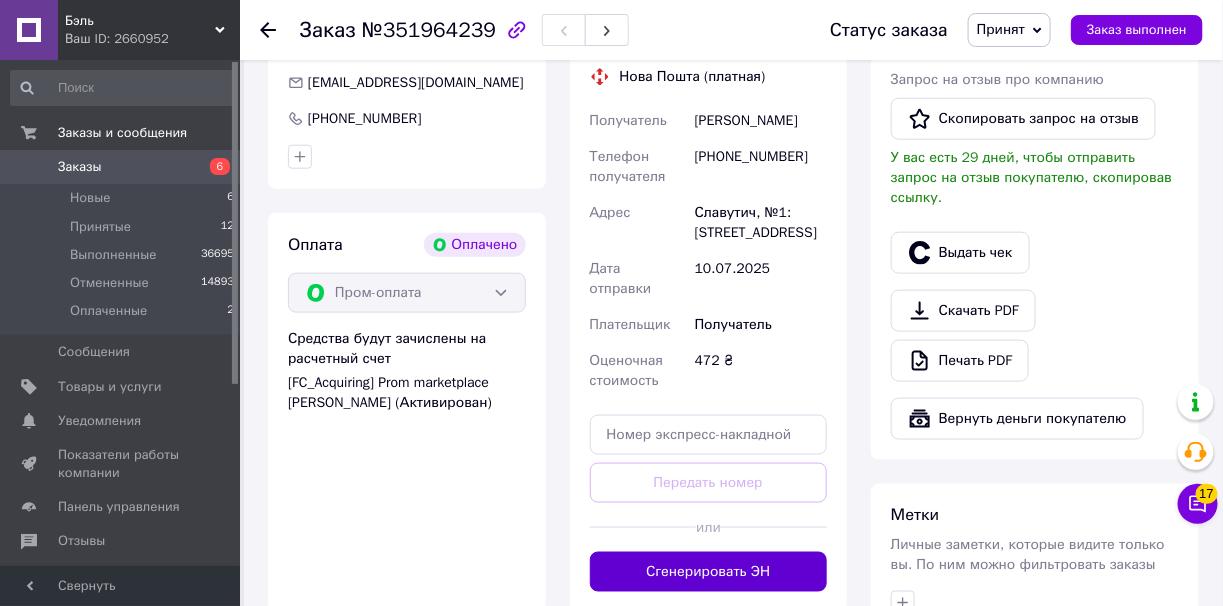 click on "Сгенерировать ЭН" at bounding box center [709, 572] 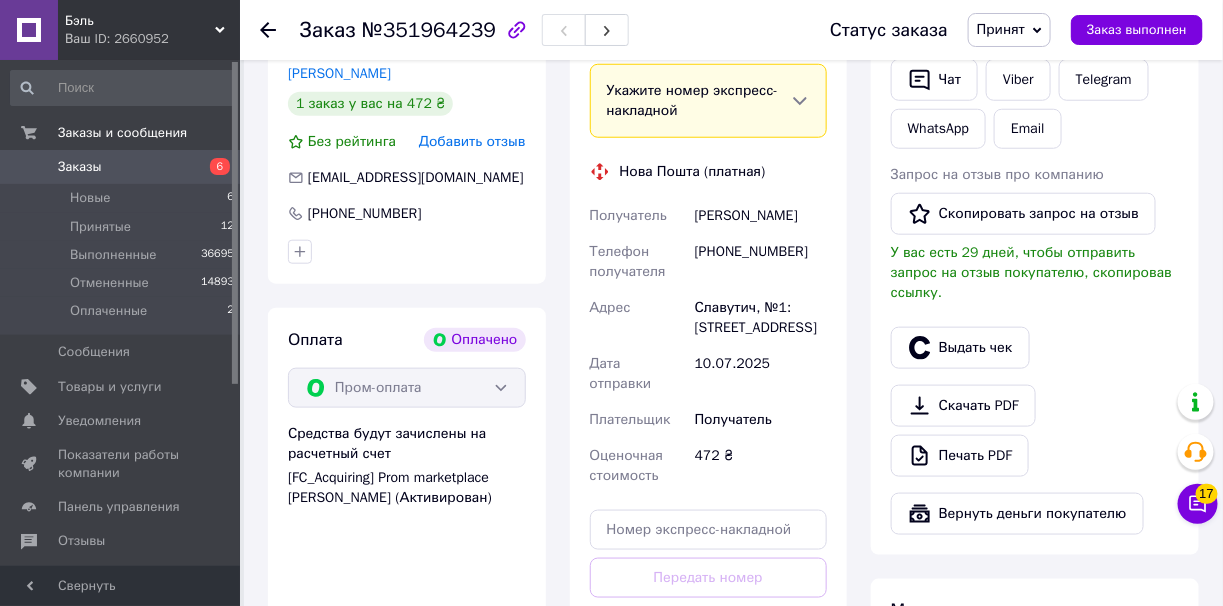 scroll, scrollTop: 400, scrollLeft: 0, axis: vertical 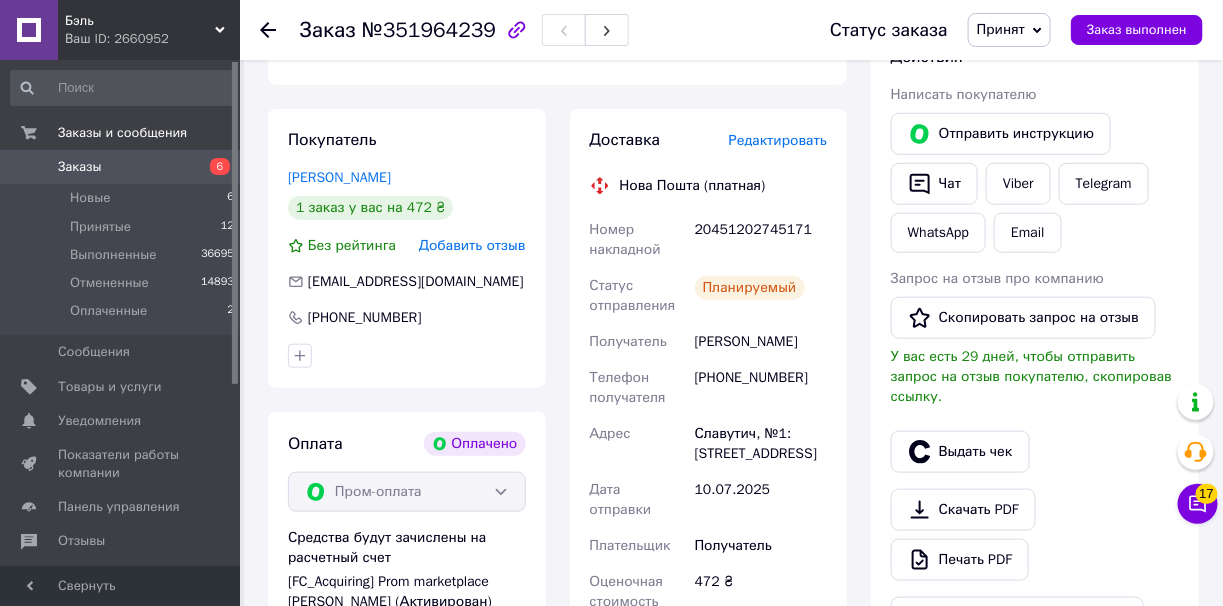 click on "20451202745171" at bounding box center (761, 240) 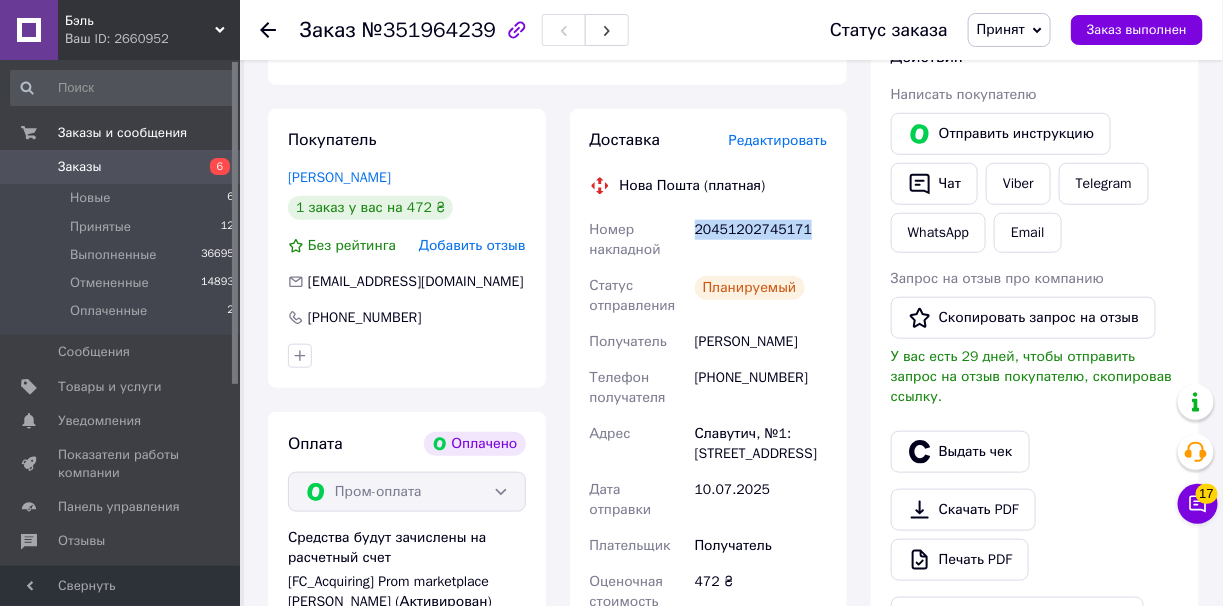 click on "20451202745171" at bounding box center (761, 240) 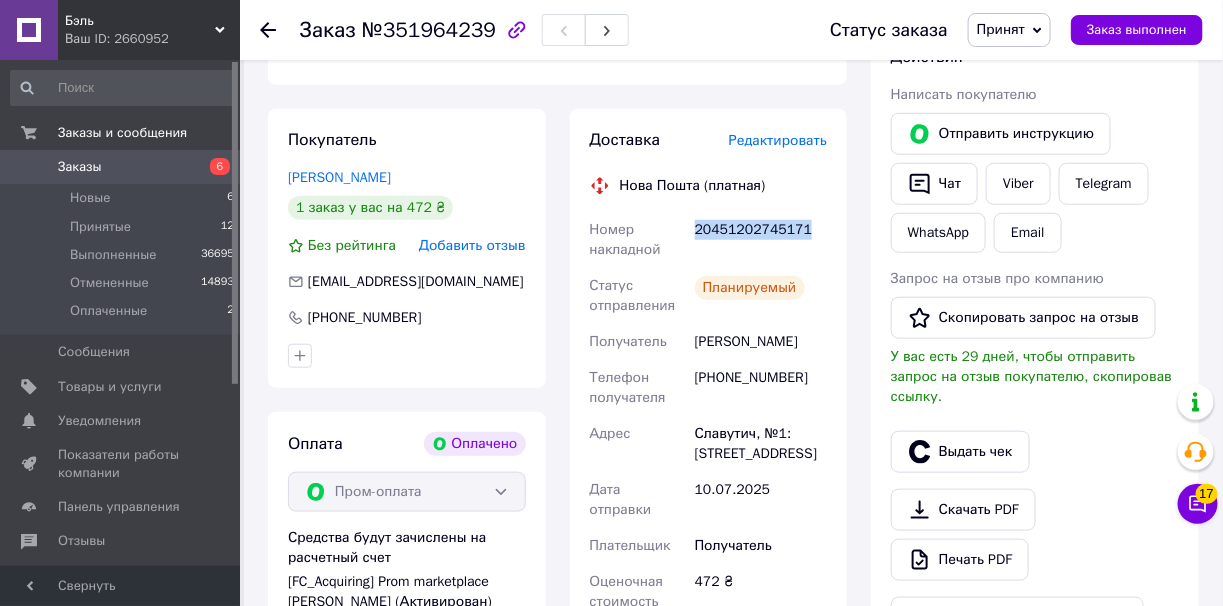 copy on "20451202745171" 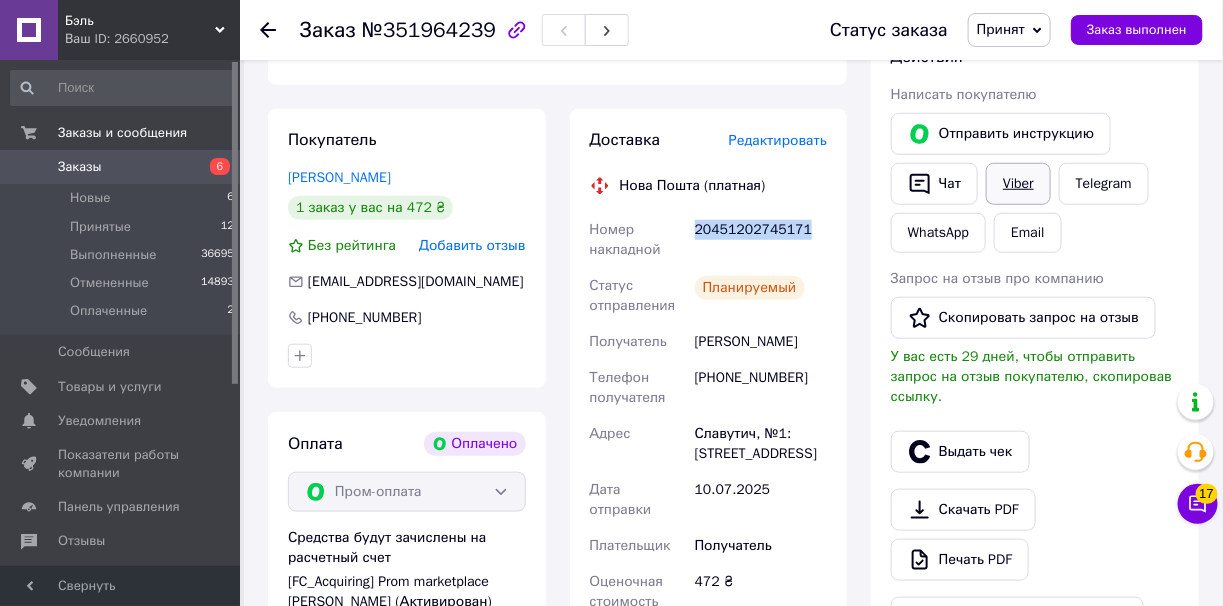 click on "Viber" at bounding box center (1018, 184) 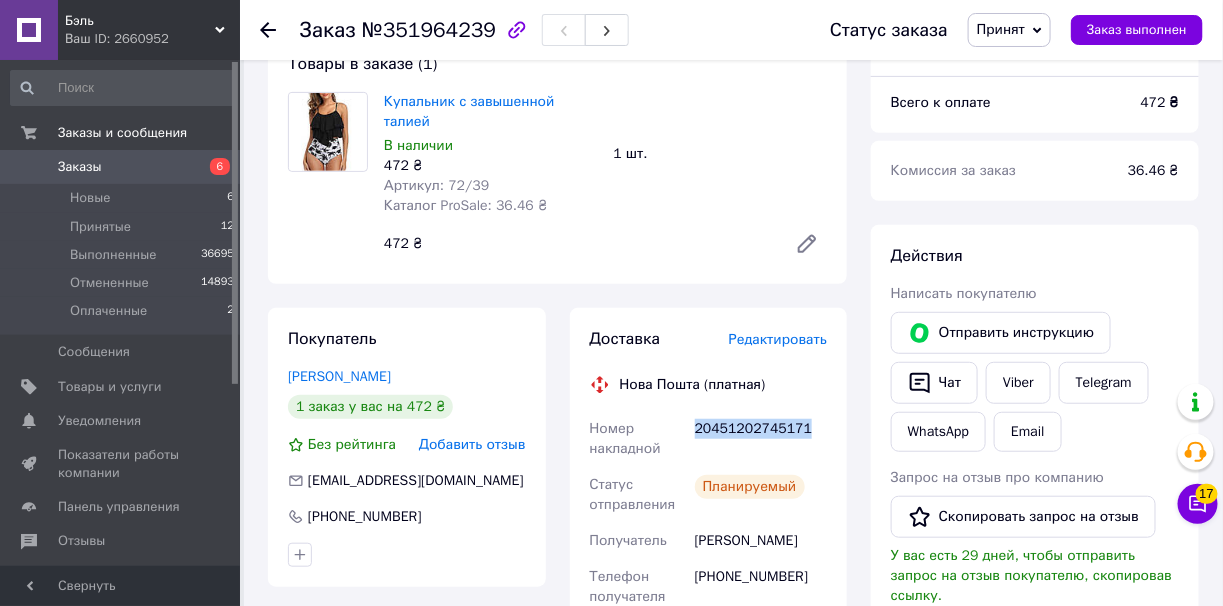 scroll, scrollTop: 199, scrollLeft: 0, axis: vertical 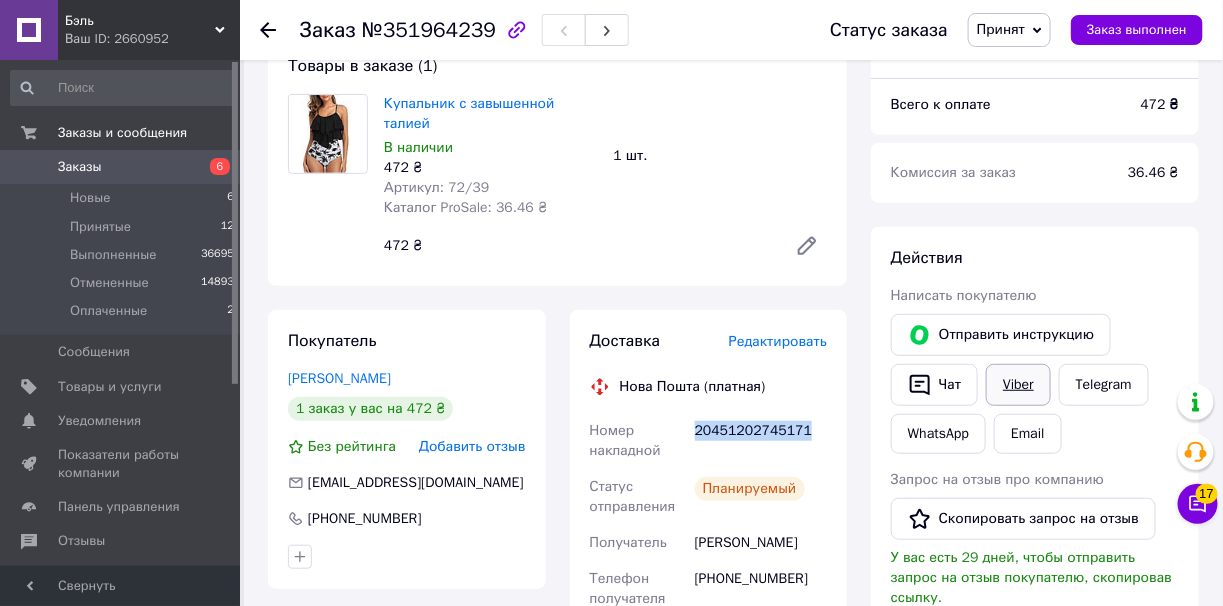 click on "Viber" at bounding box center (1018, 385) 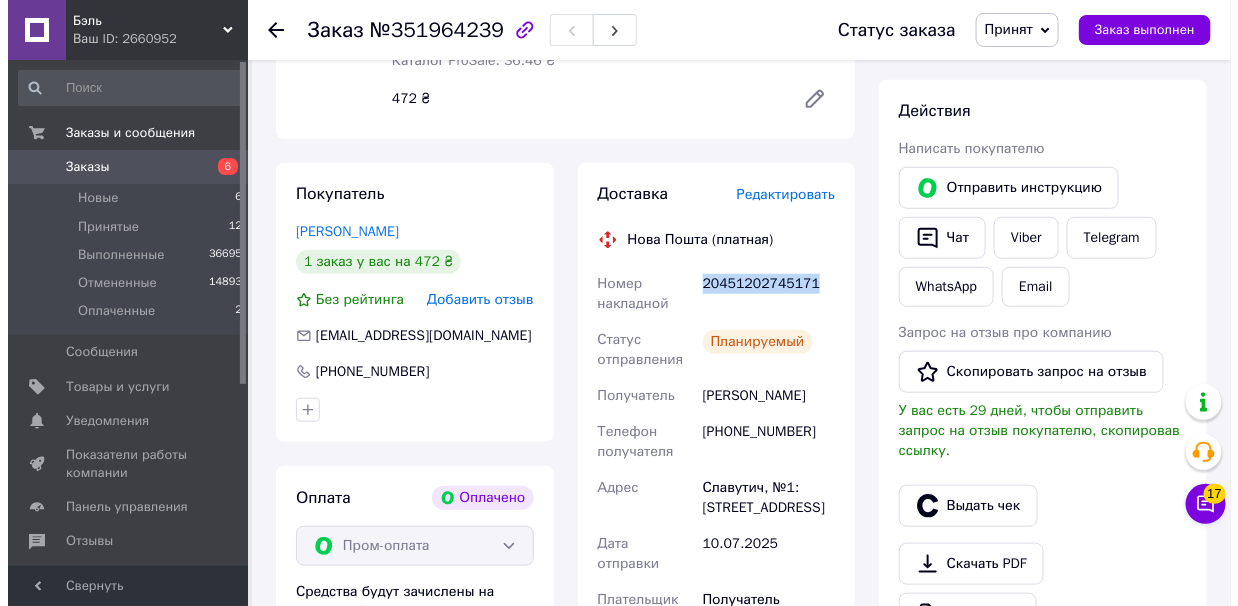 scroll, scrollTop: 499, scrollLeft: 0, axis: vertical 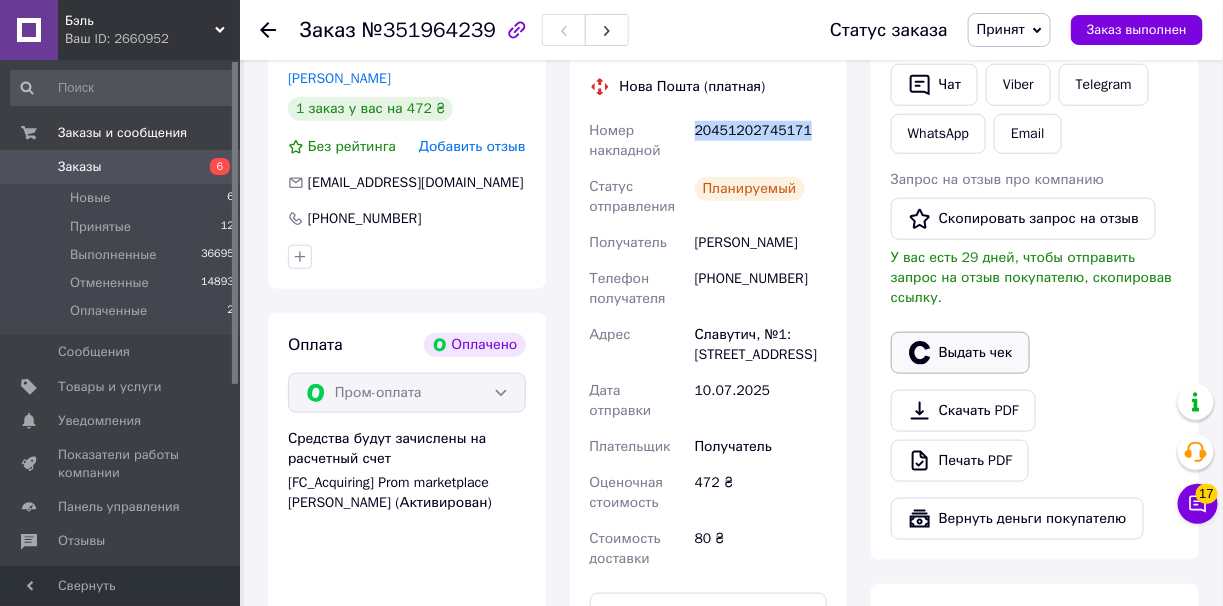 click on "Выдать чек" at bounding box center [960, 353] 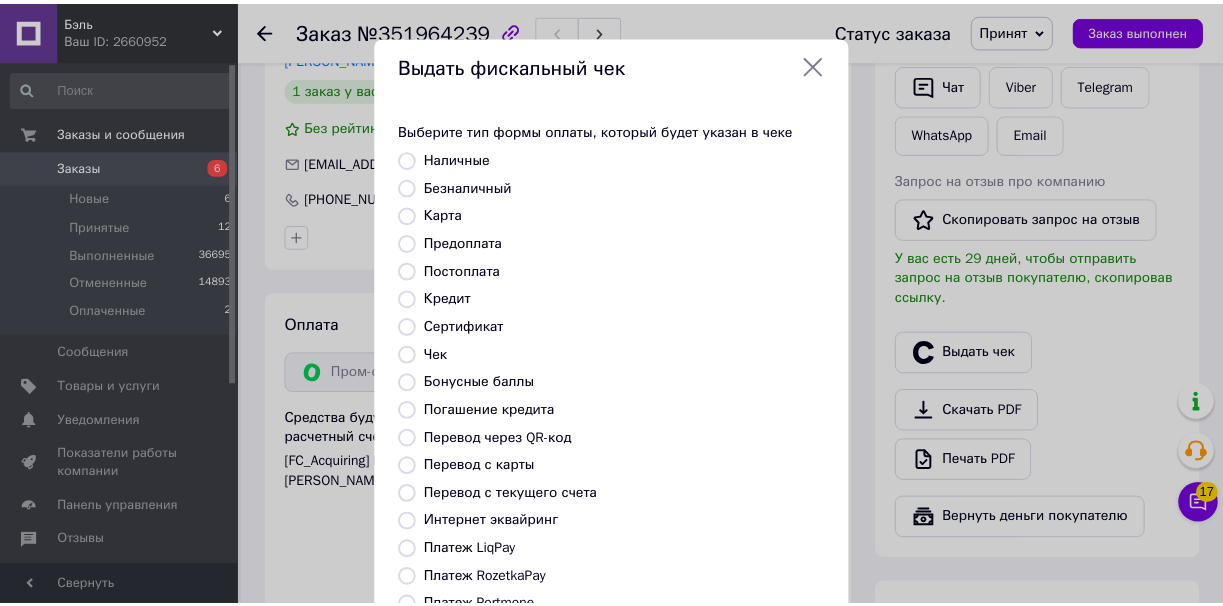 scroll, scrollTop: 199, scrollLeft: 0, axis: vertical 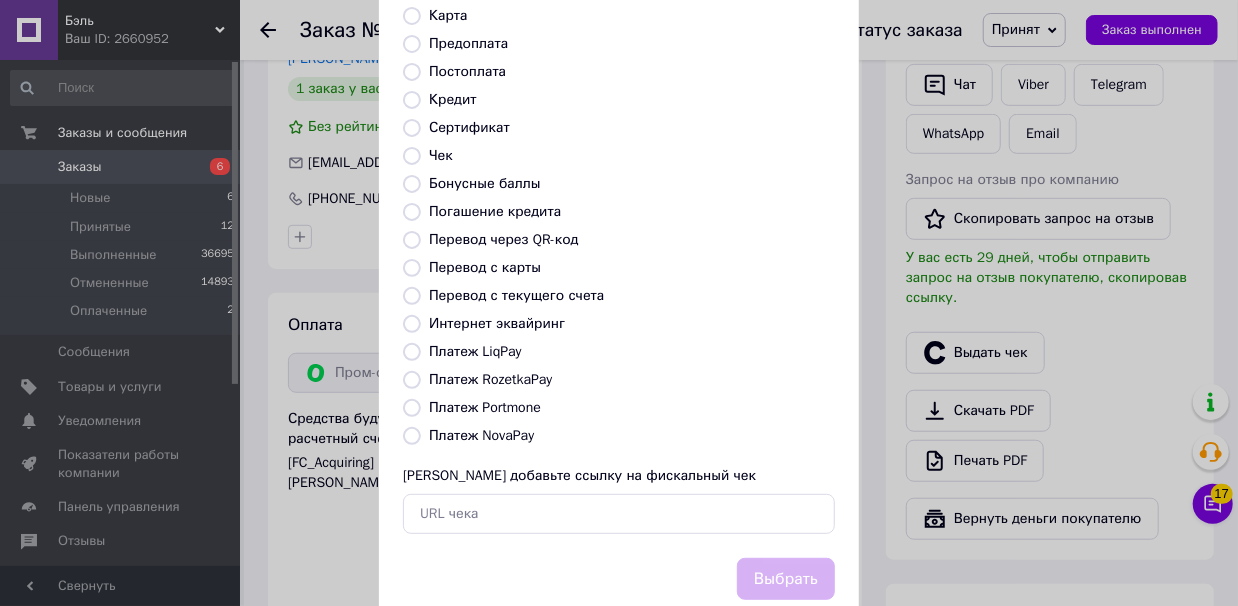 click on "Платеж RozetkaPay" at bounding box center (412, 380) 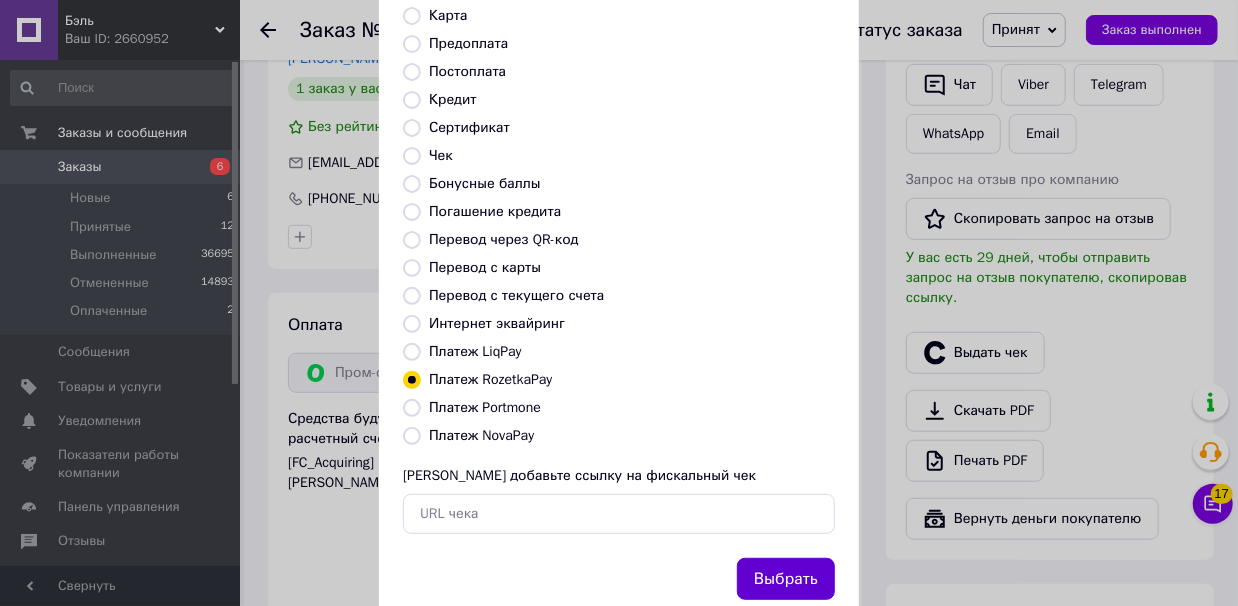 click on "Выбрать" at bounding box center [786, 579] 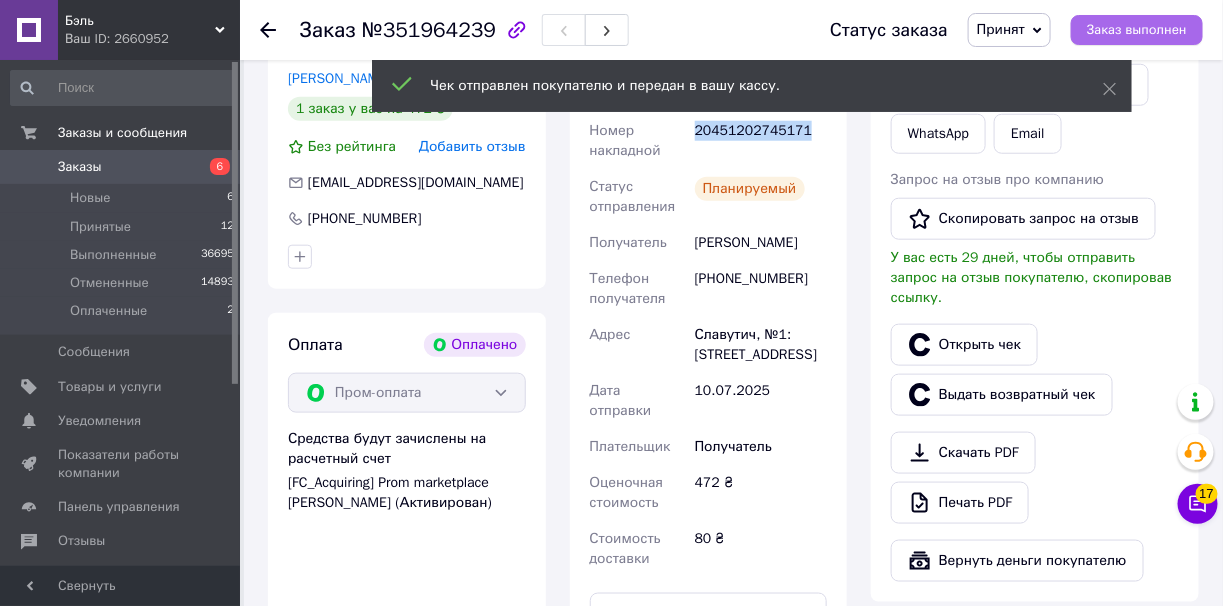 click on "Заказ выполнен" at bounding box center (1137, 30) 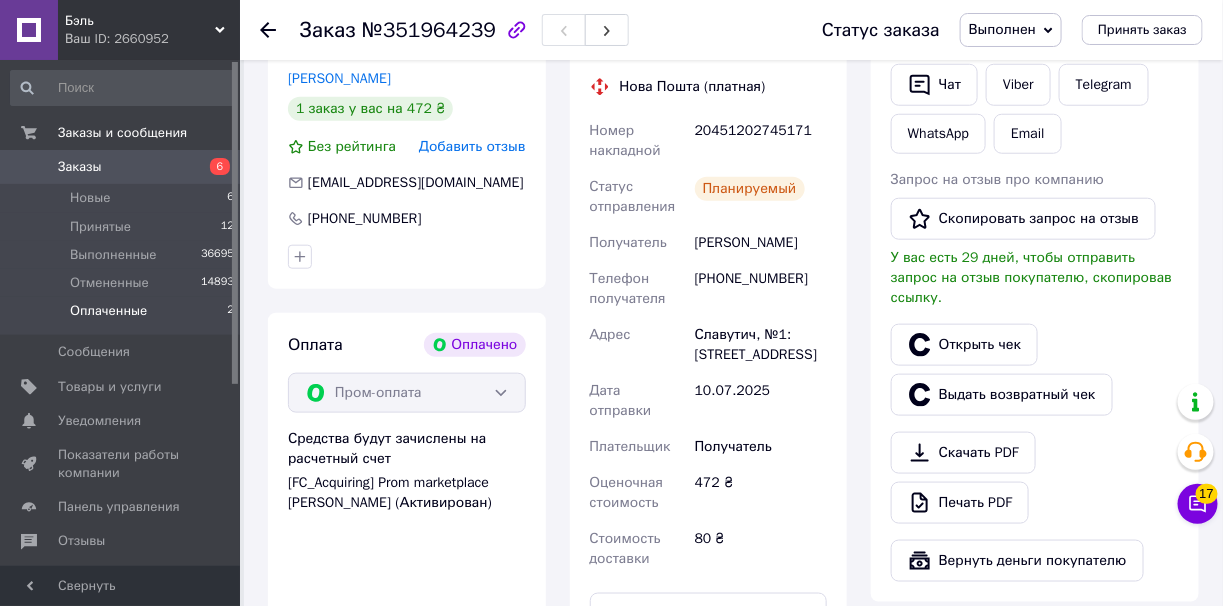 click on "Оплаченные 2" at bounding box center [123, 316] 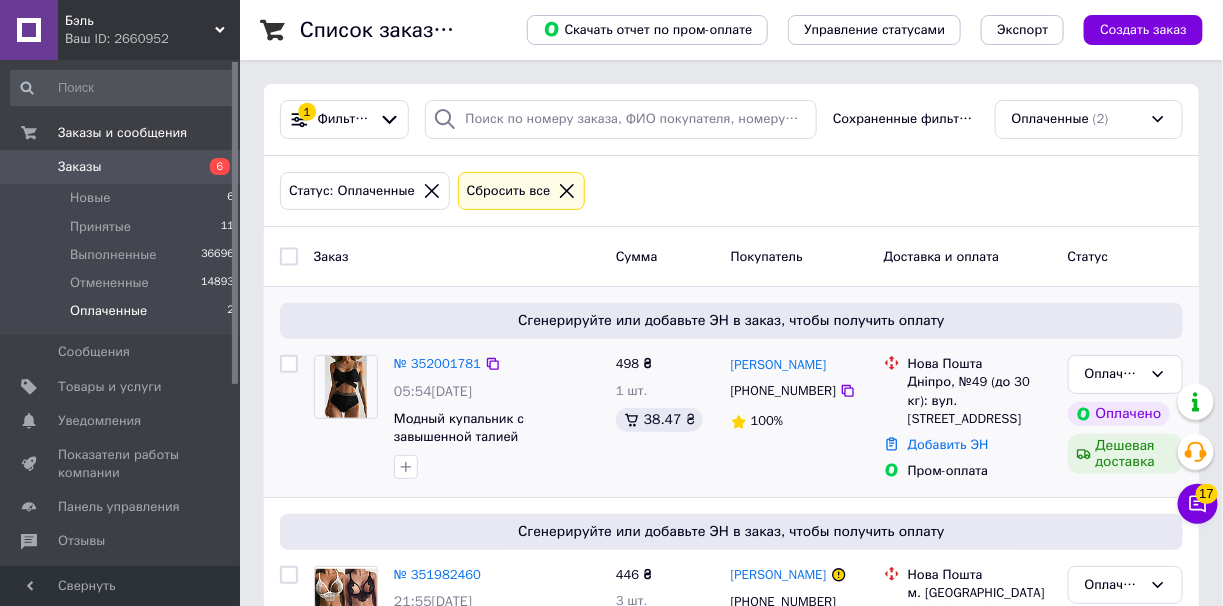 scroll, scrollTop: 138, scrollLeft: 0, axis: vertical 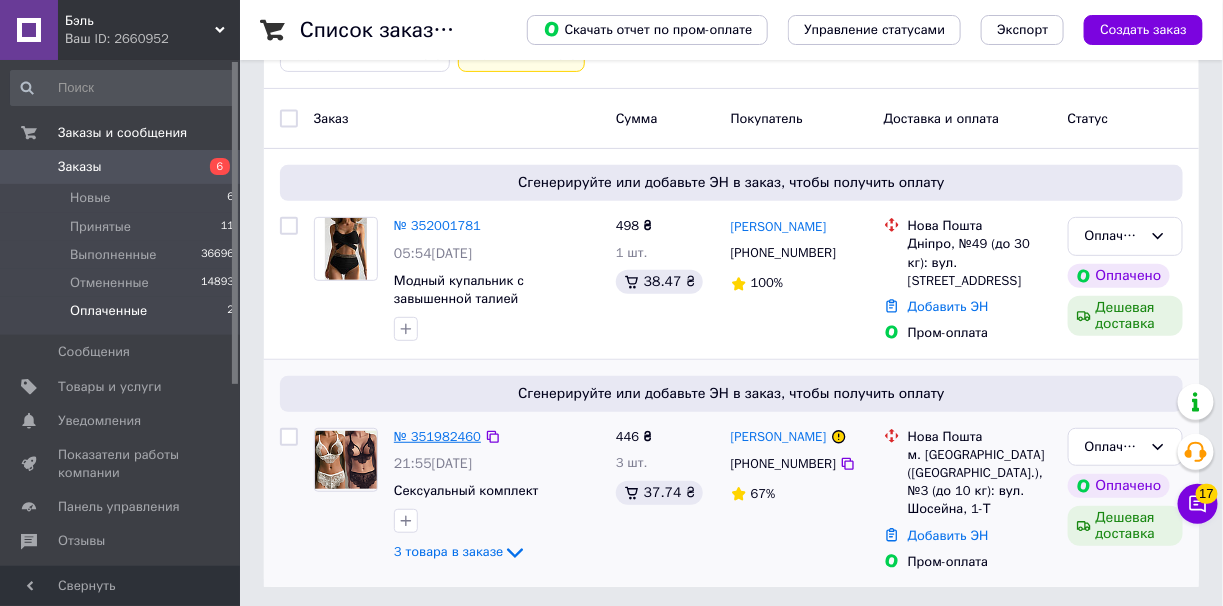 click on "№ 351982460" at bounding box center (437, 436) 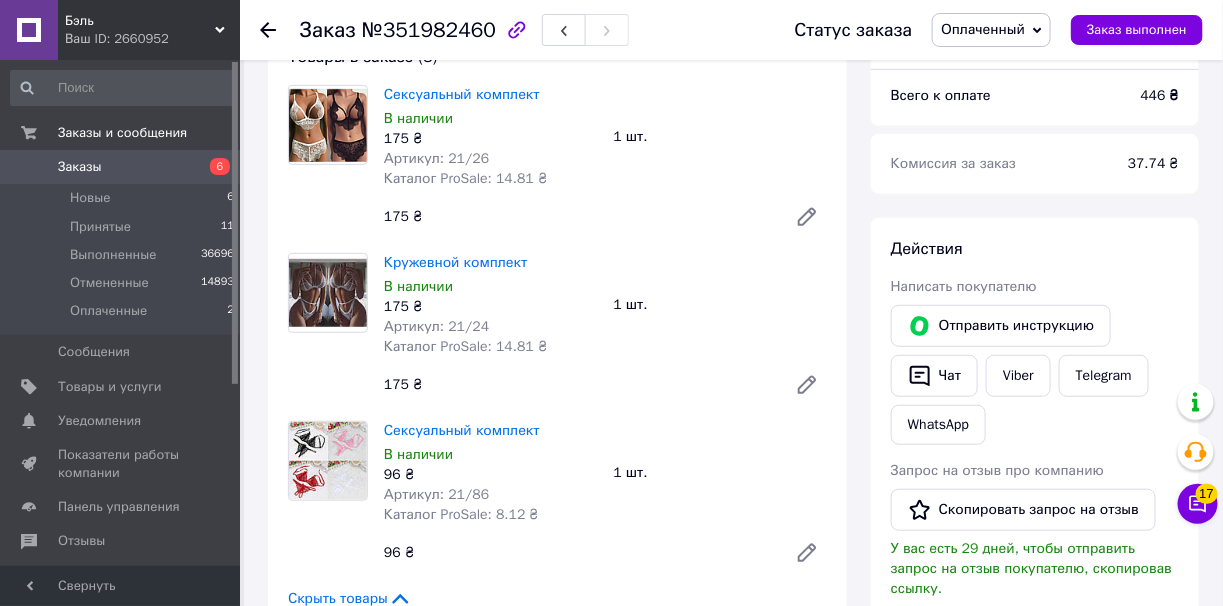 scroll, scrollTop: 238, scrollLeft: 0, axis: vertical 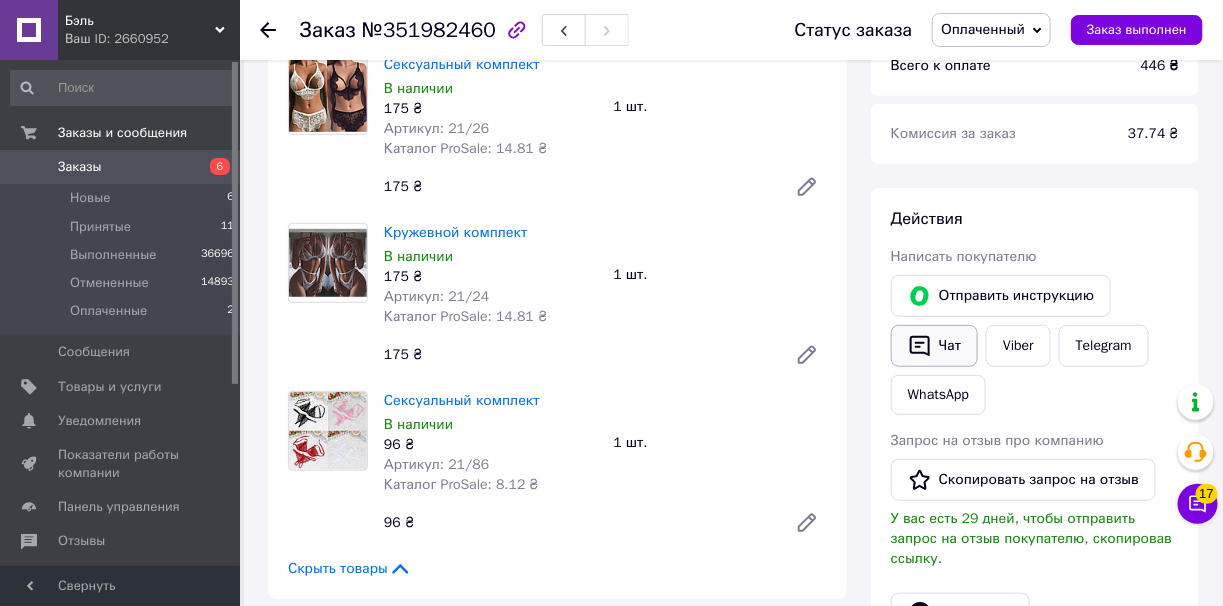 click on "Чат" at bounding box center (934, 346) 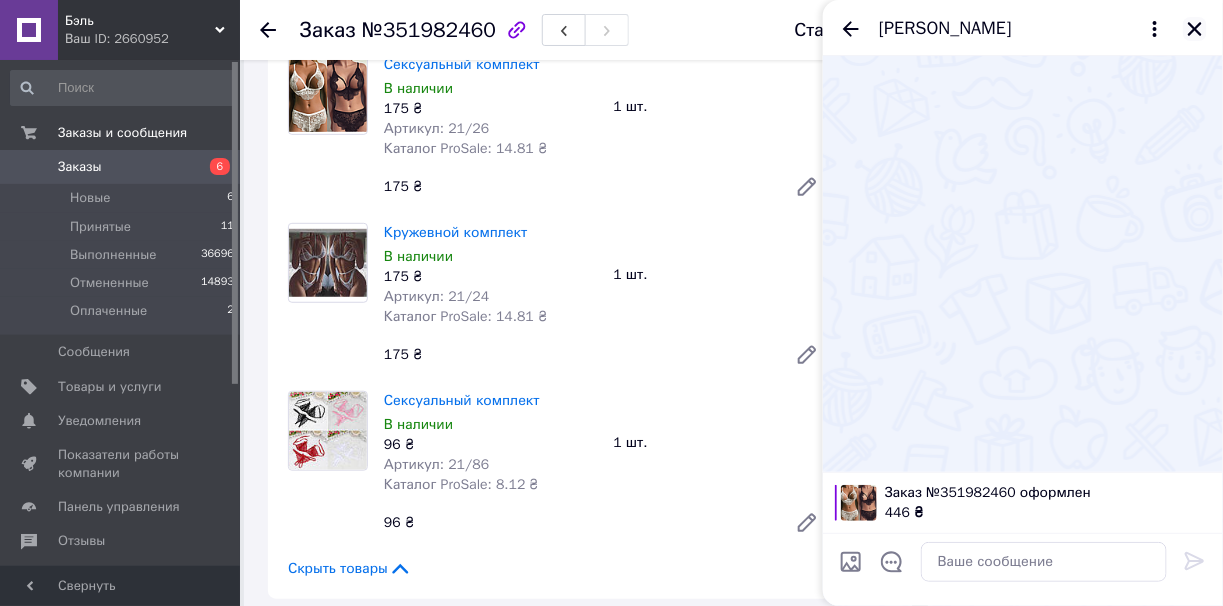 click 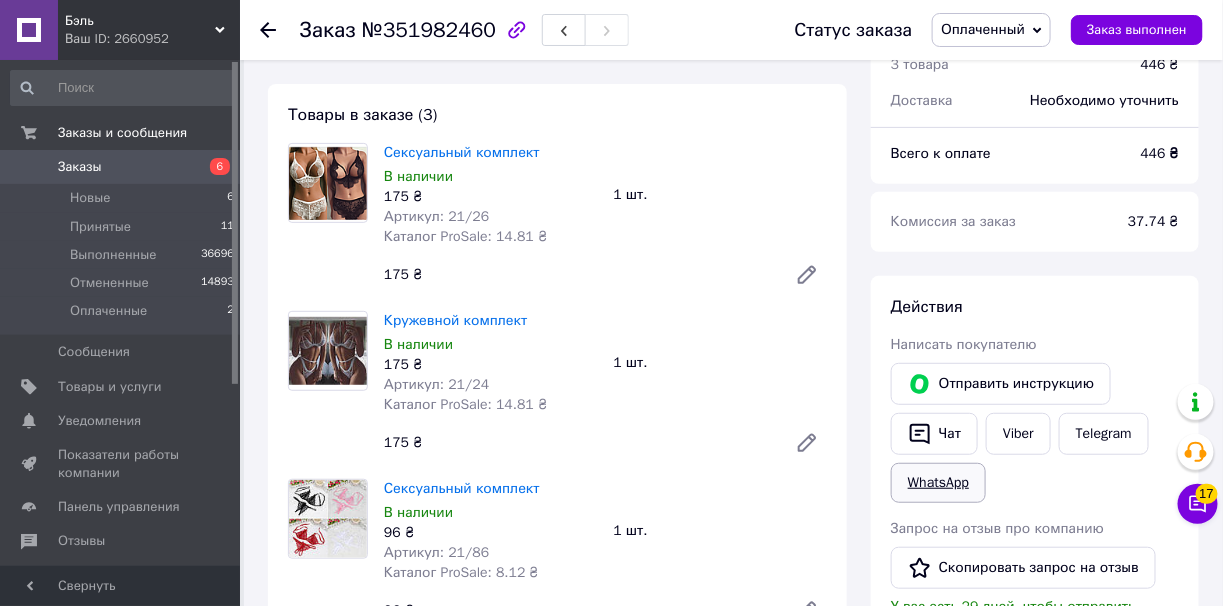 scroll, scrollTop: 138, scrollLeft: 0, axis: vertical 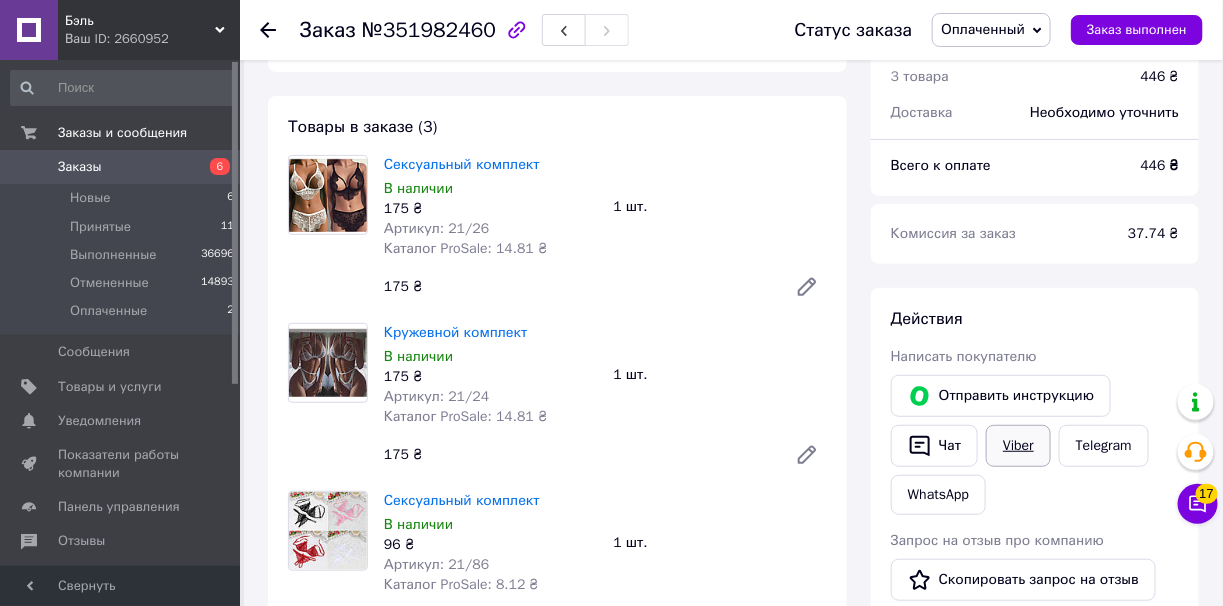 click on "Viber" at bounding box center [1018, 446] 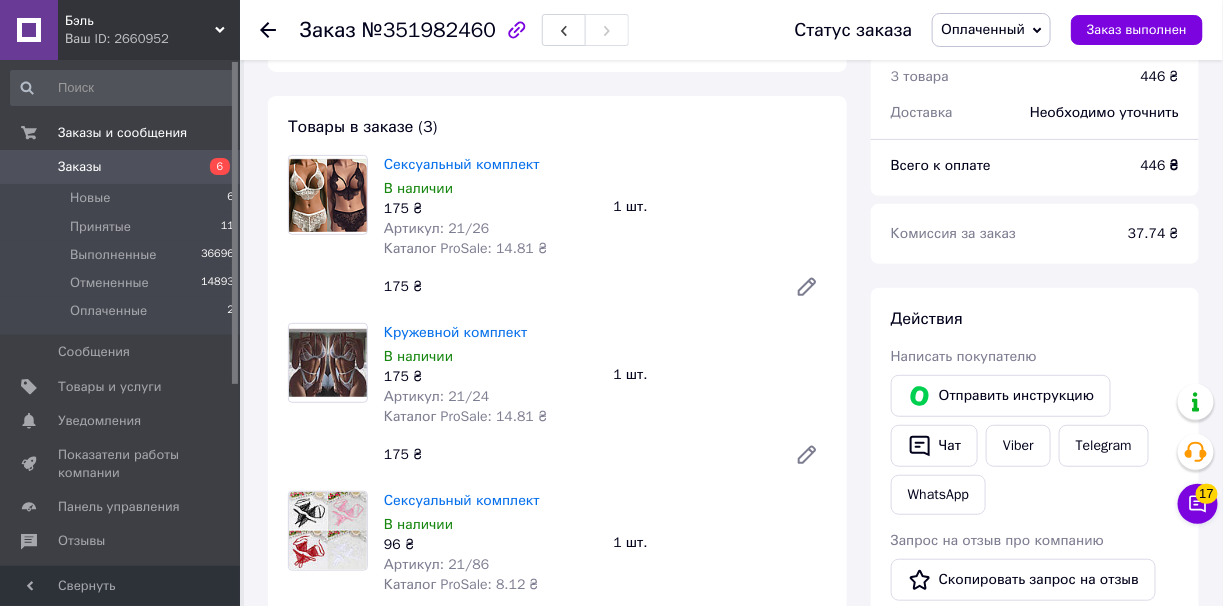 click on "Оплаченный" at bounding box center (983, 29) 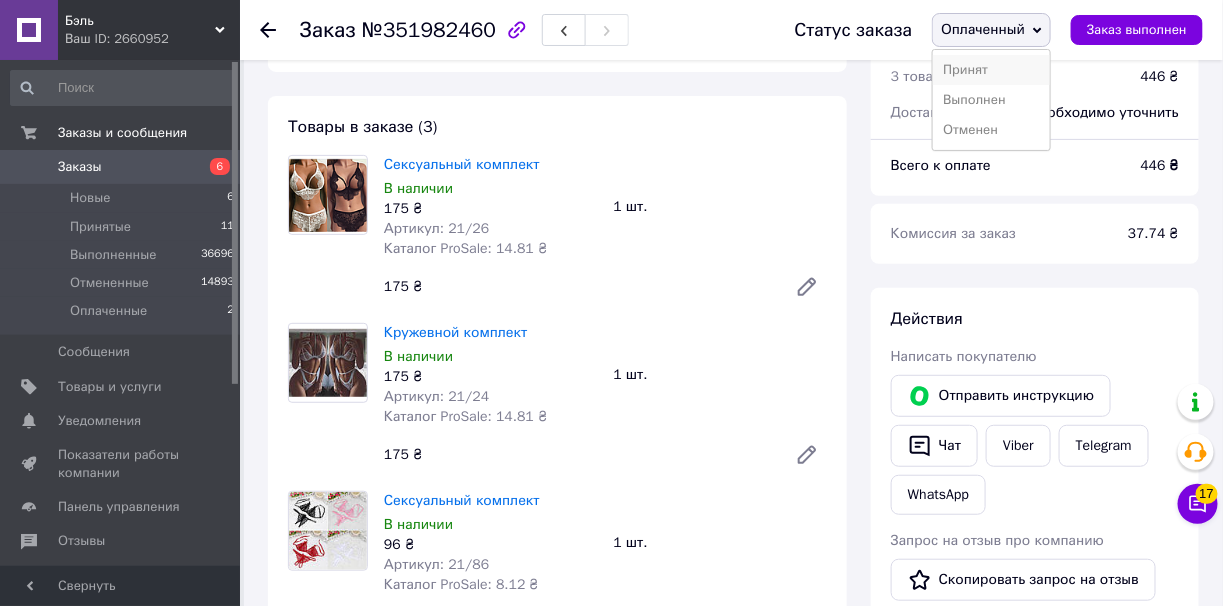 click on "Принят" at bounding box center (991, 70) 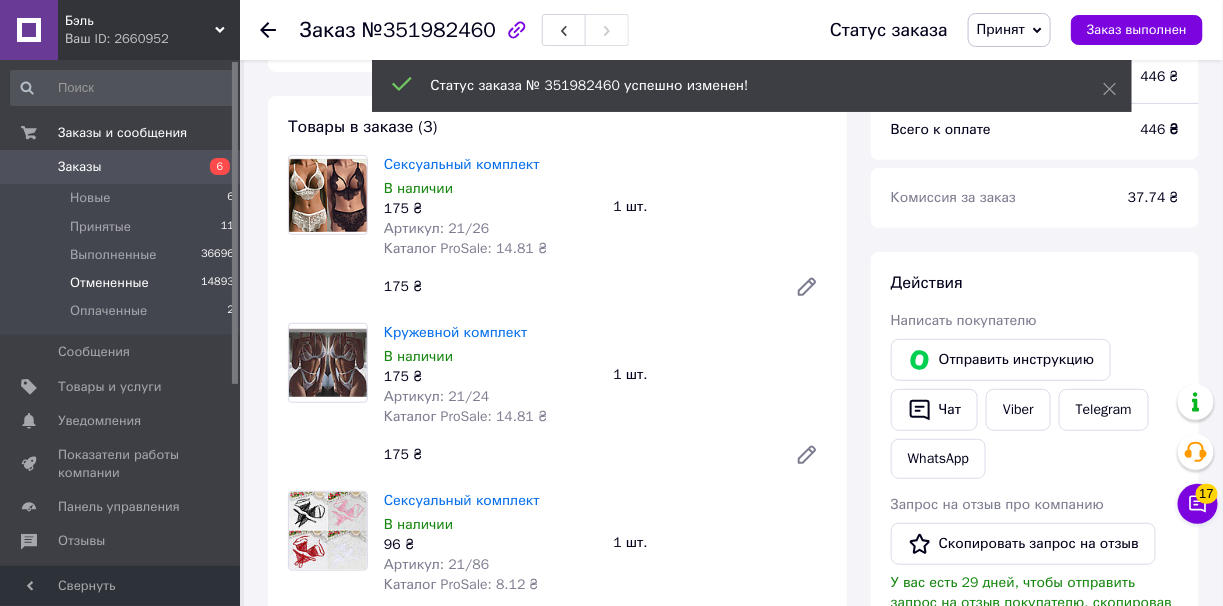 click on "Отмененные 14893" at bounding box center (123, 283) 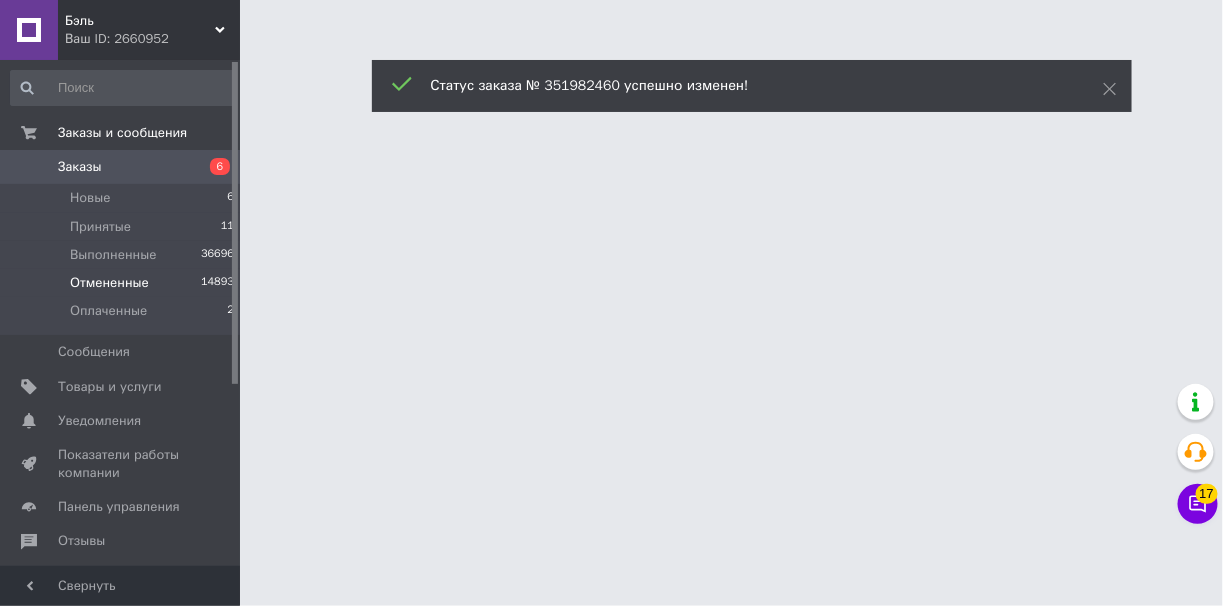 scroll, scrollTop: 0, scrollLeft: 0, axis: both 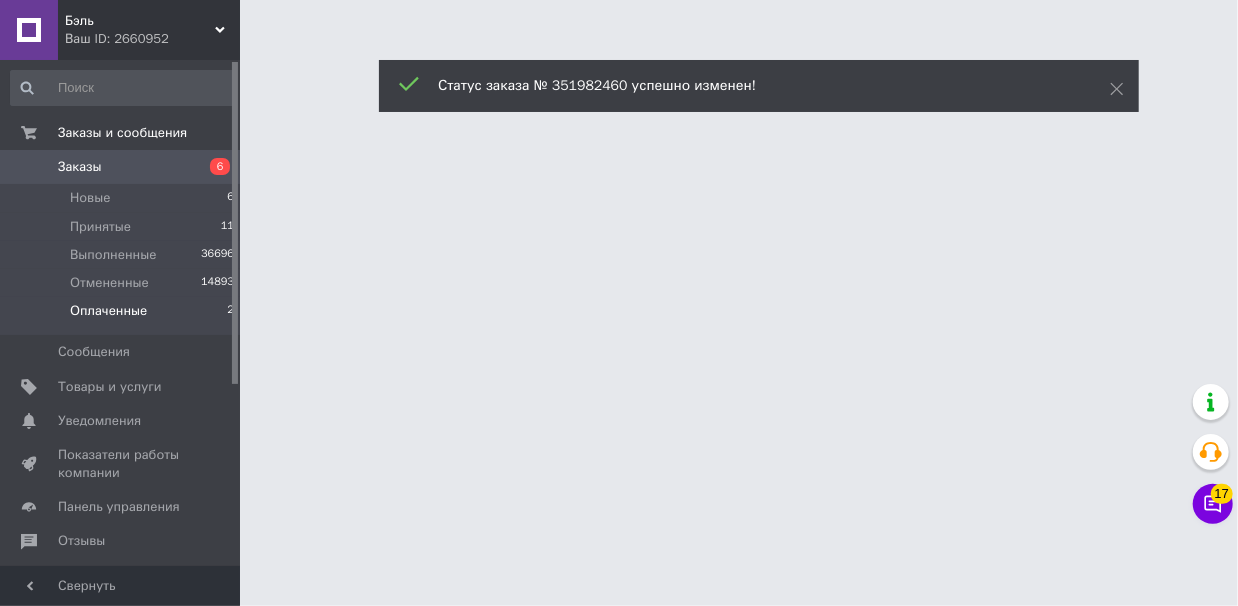 click on "Оплаченные" at bounding box center (108, 311) 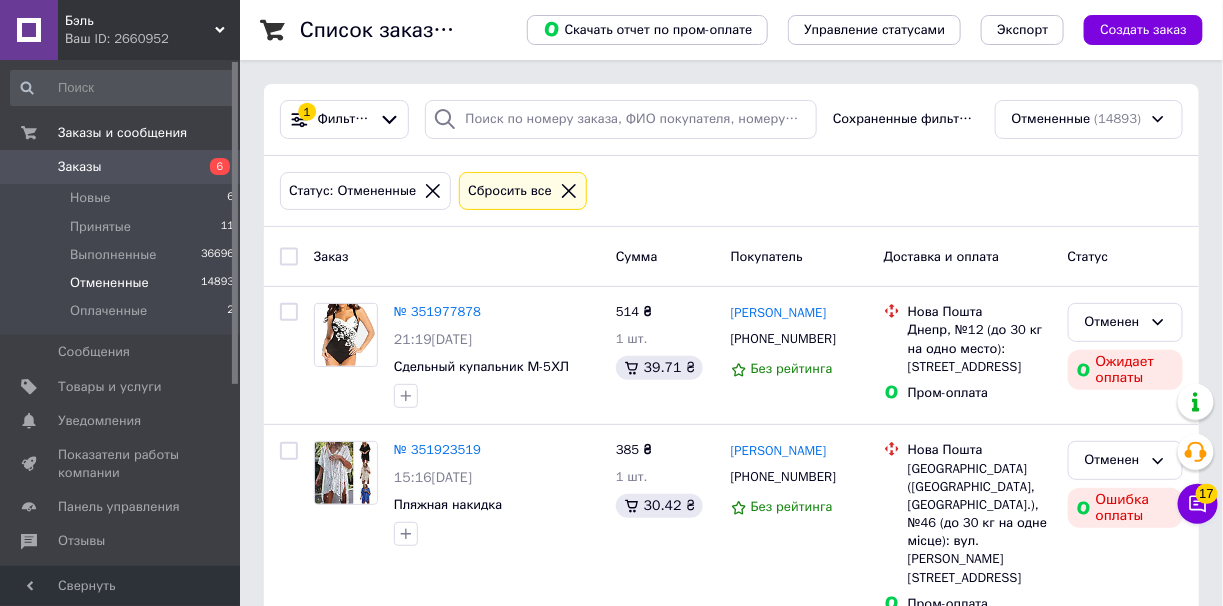 scroll, scrollTop: 99, scrollLeft: 0, axis: vertical 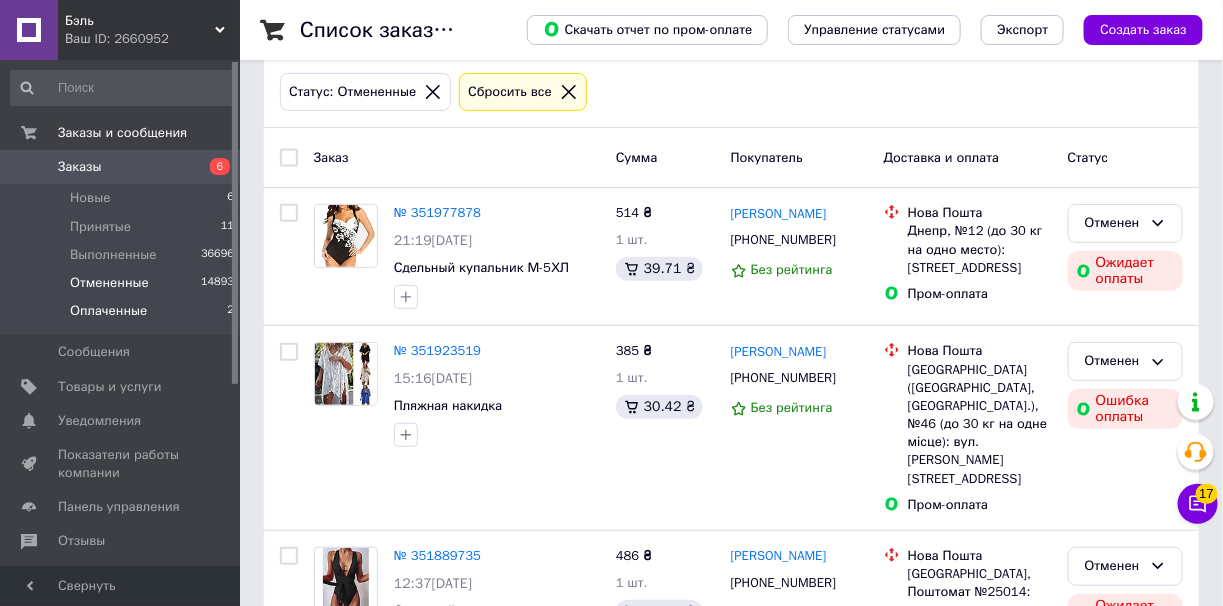 click on "Оплаченные 2" at bounding box center (123, 316) 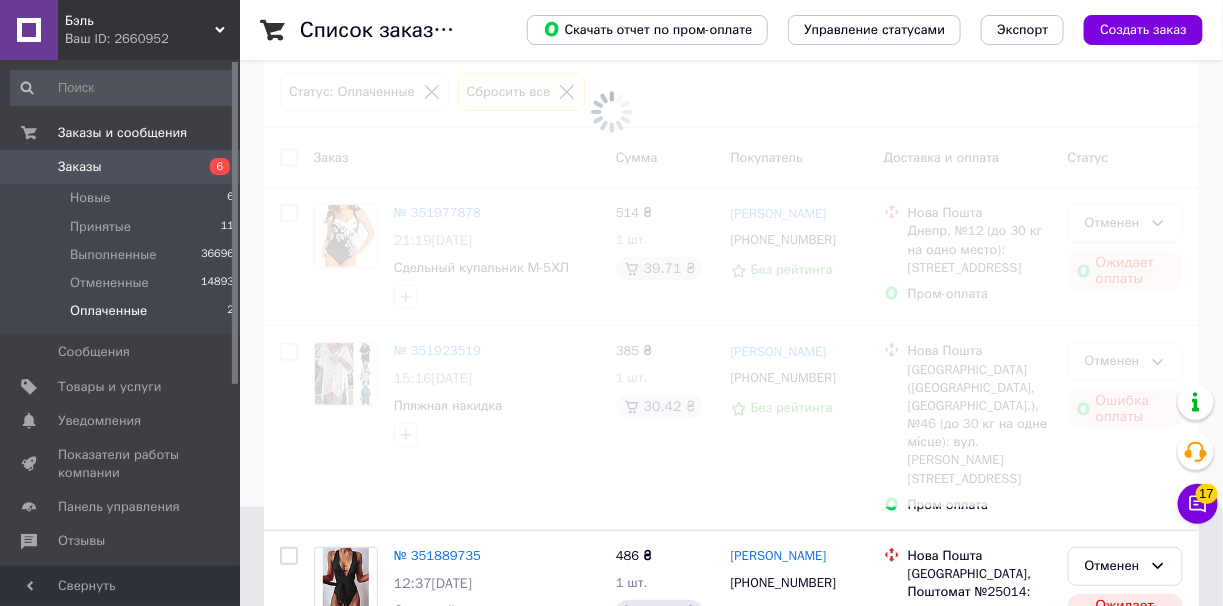 scroll, scrollTop: 0, scrollLeft: 0, axis: both 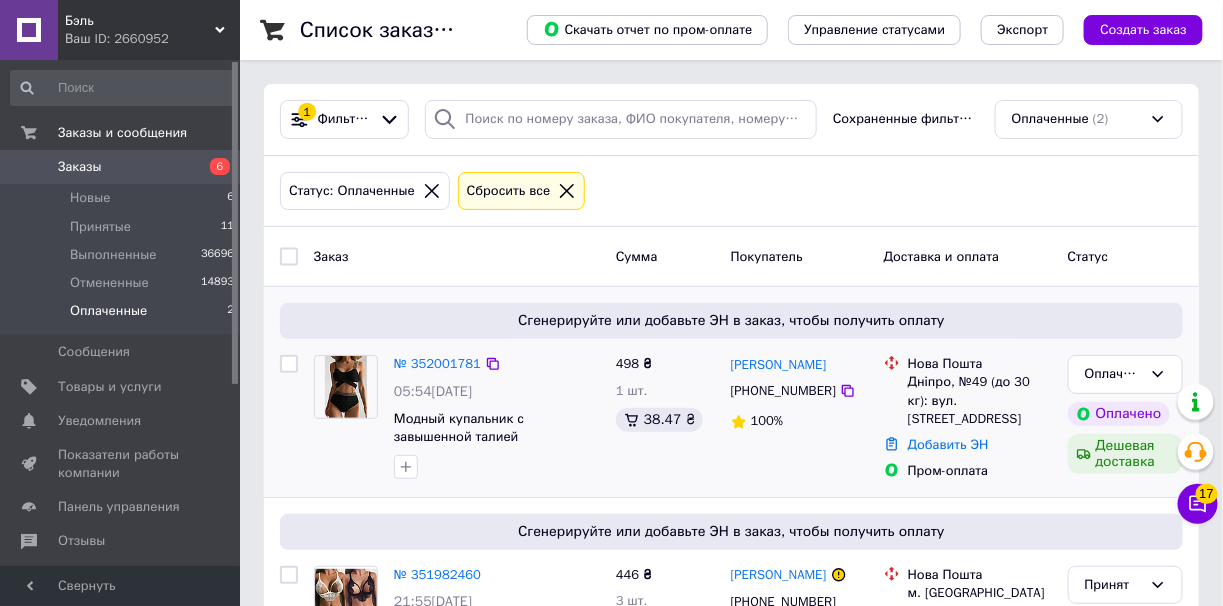 click on "№ 352001781 05:54, 10.07.2025 Модный купальник с завышенной талией" at bounding box center [497, 417] 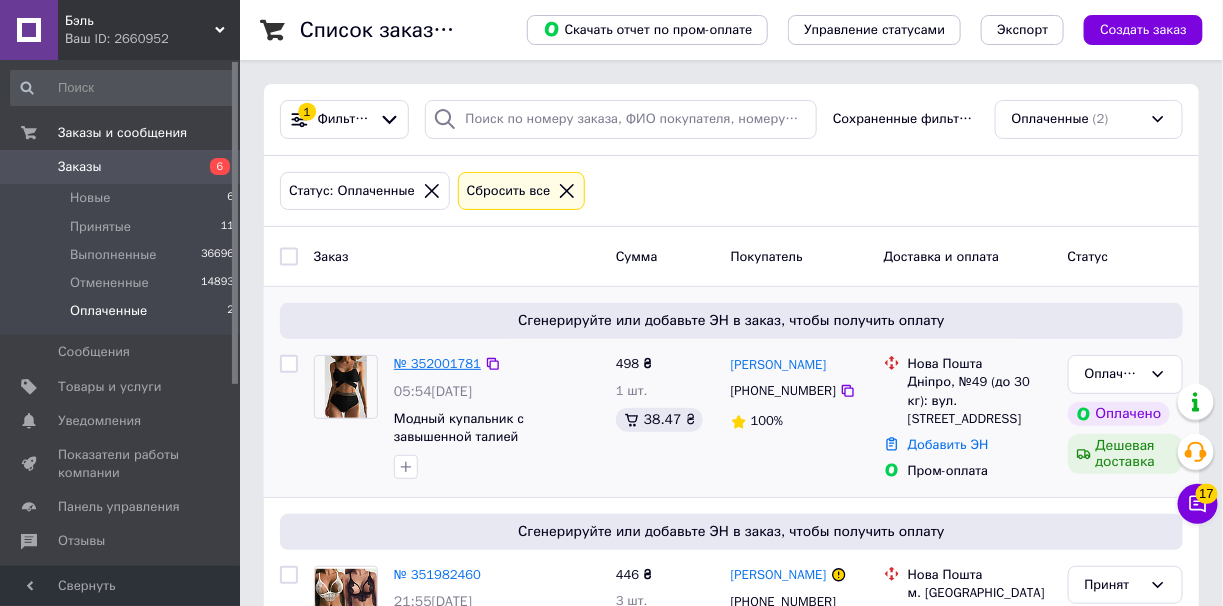 click on "№ 352001781" at bounding box center [437, 363] 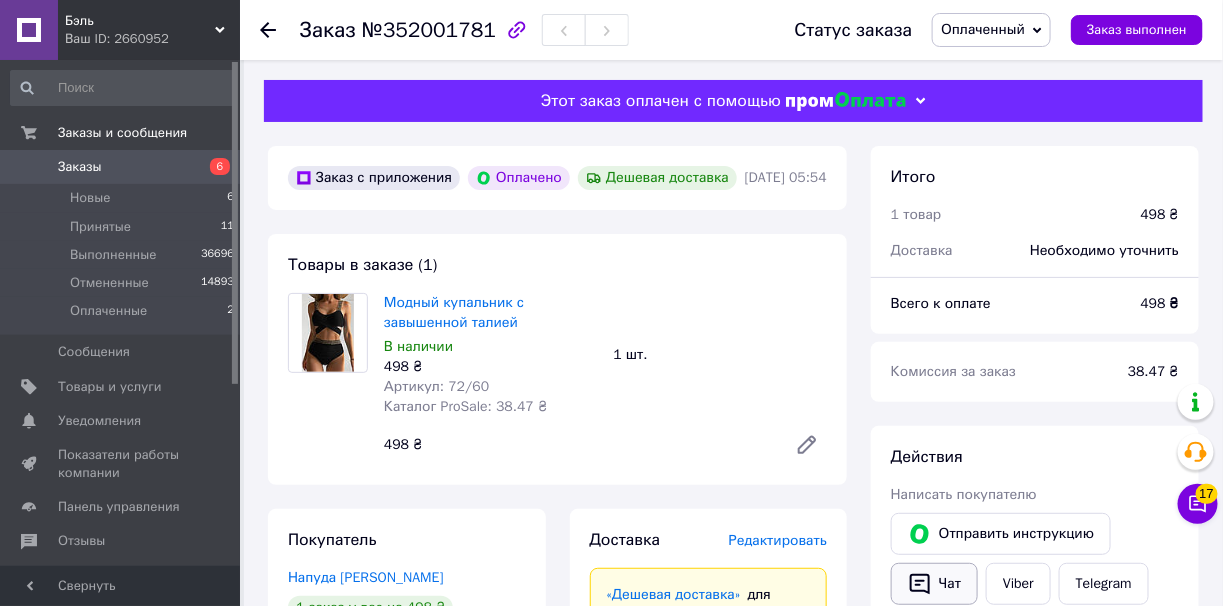 click on "Чат" at bounding box center [934, 584] 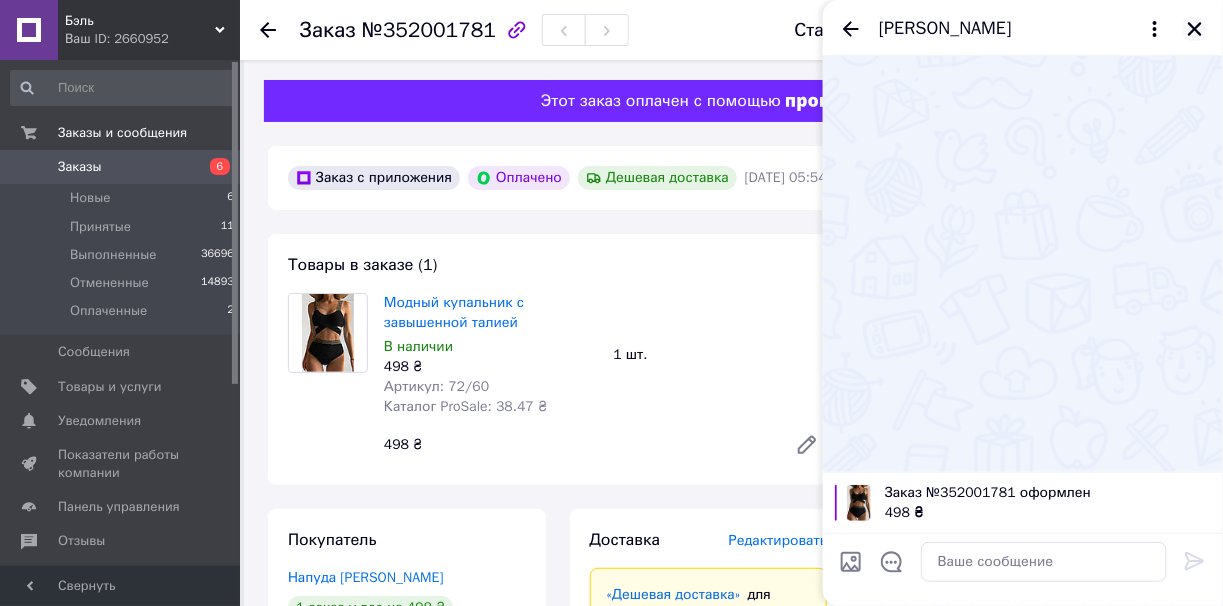 click 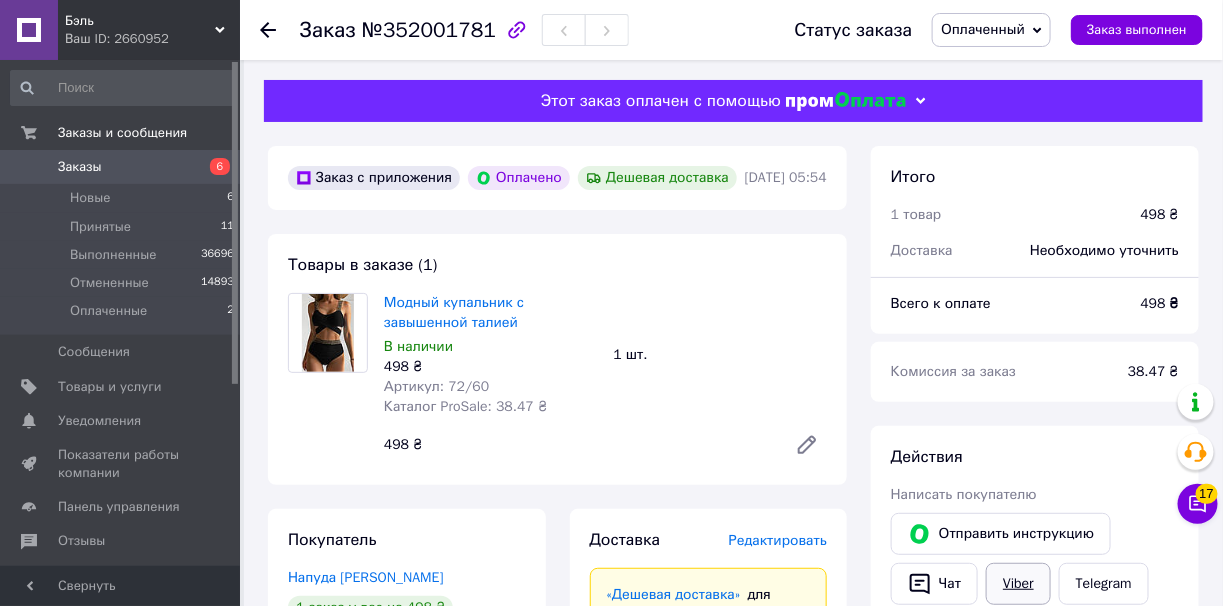 click on "Viber" at bounding box center (1018, 584) 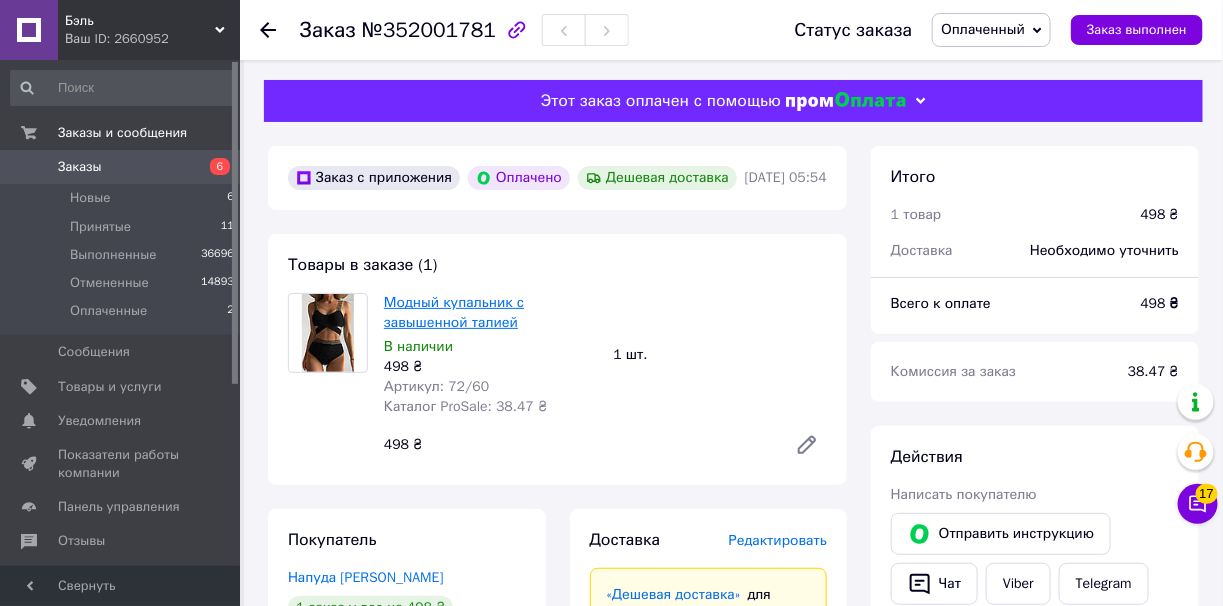 click on "Модный купальник с завышенной талией" at bounding box center (454, 312) 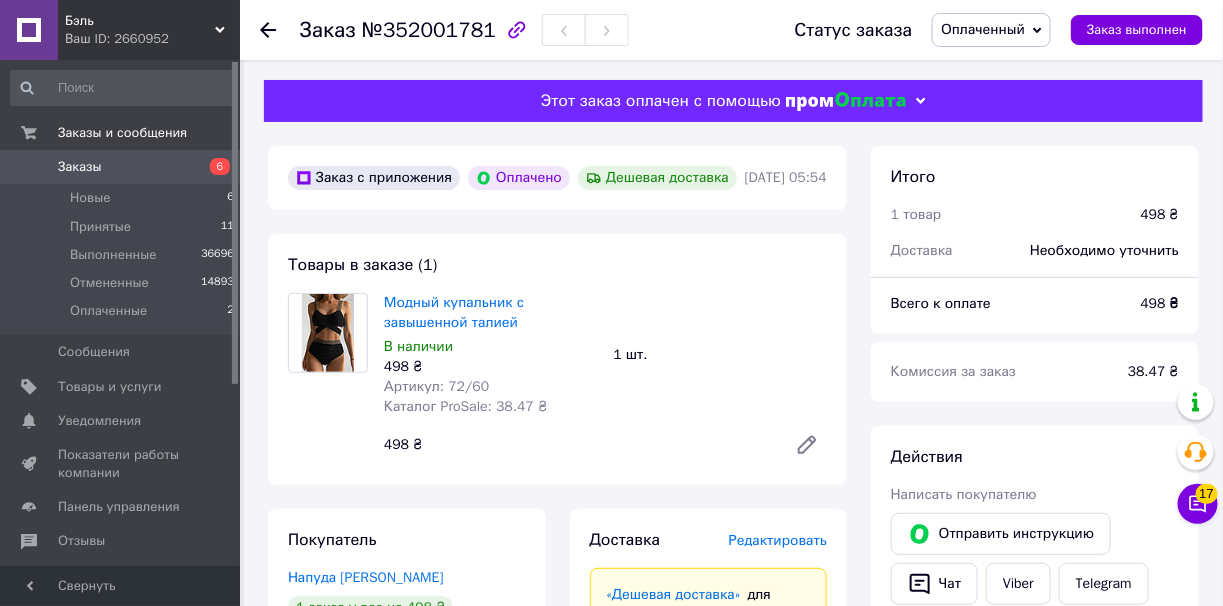 click on "Оплаченный" at bounding box center [991, 30] 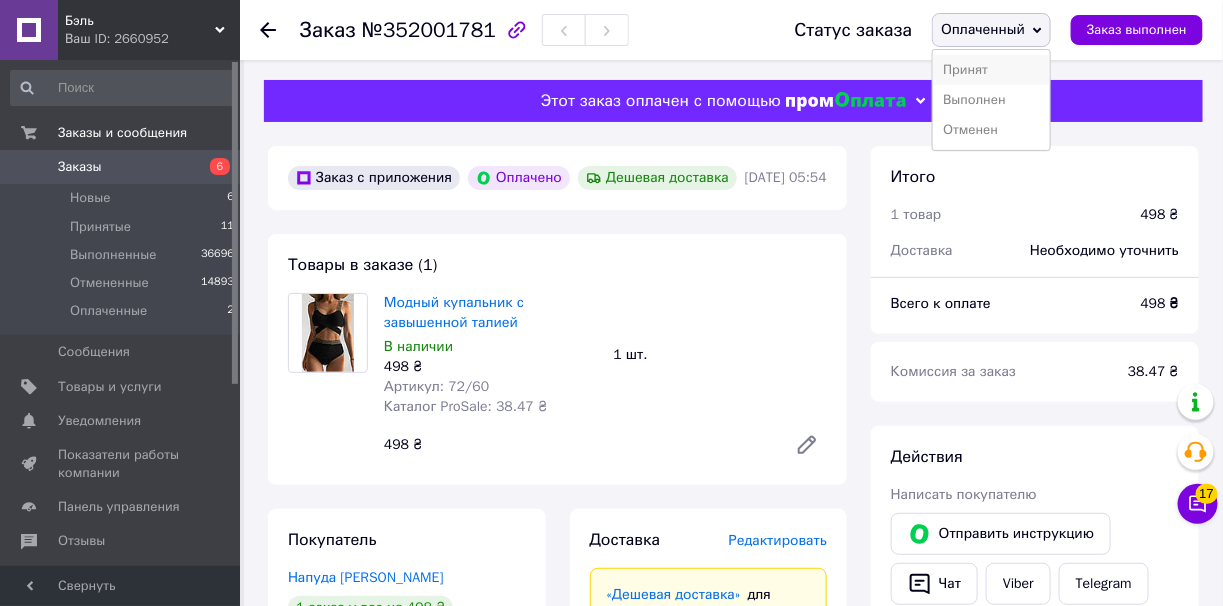 click on "Принят" at bounding box center (991, 70) 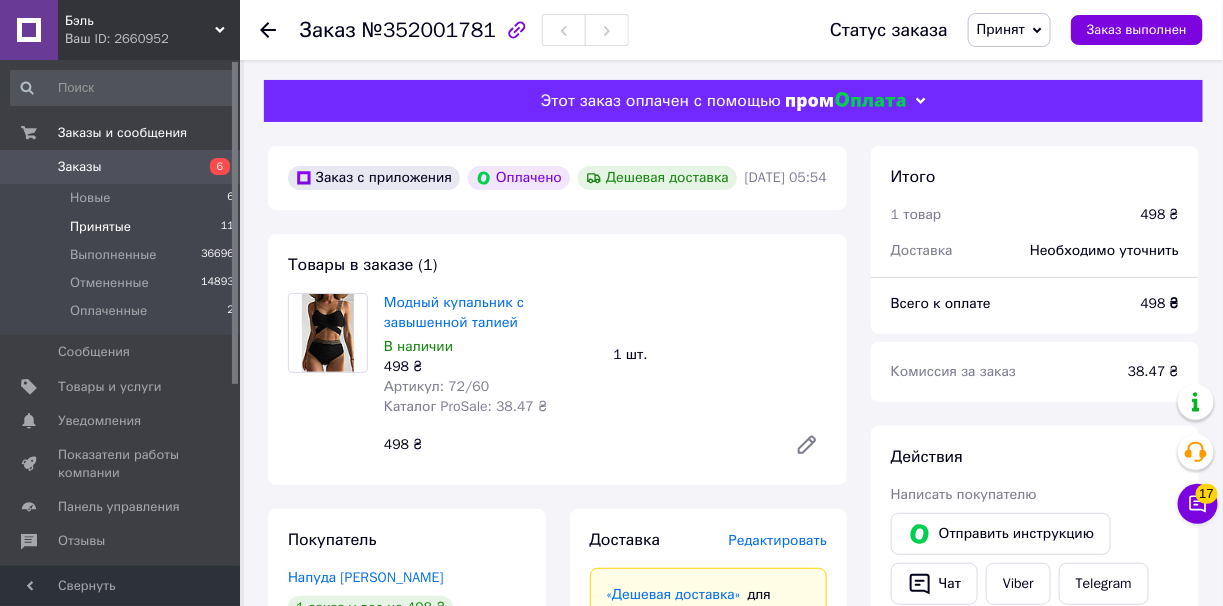 click on "Принятые 11" at bounding box center (123, 227) 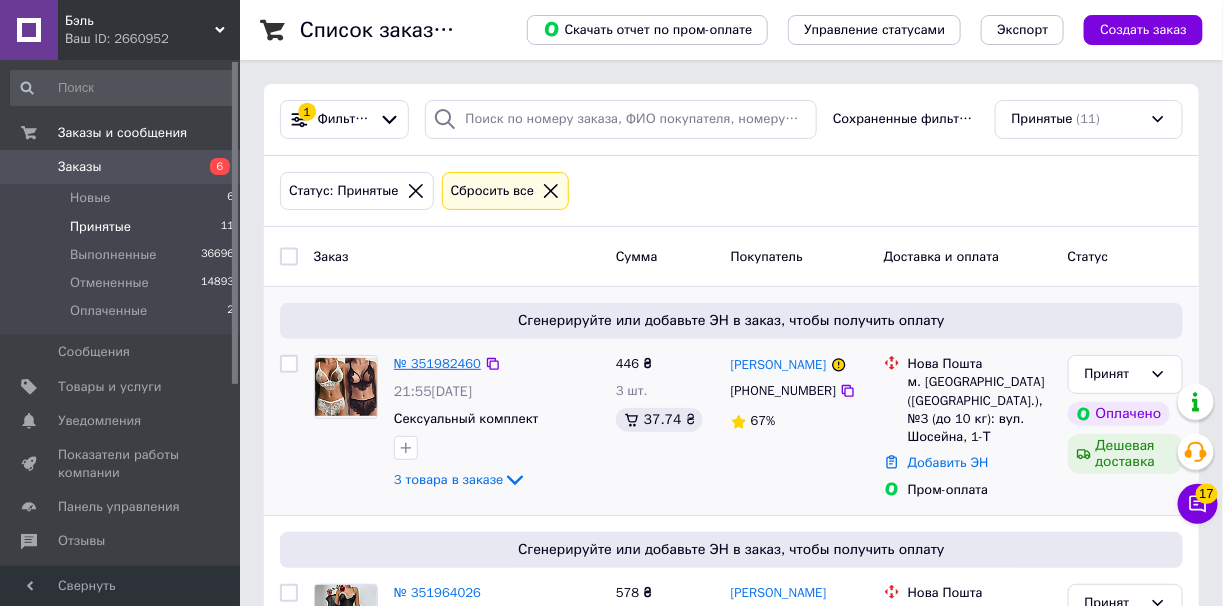 click on "№ 351982460" at bounding box center (437, 363) 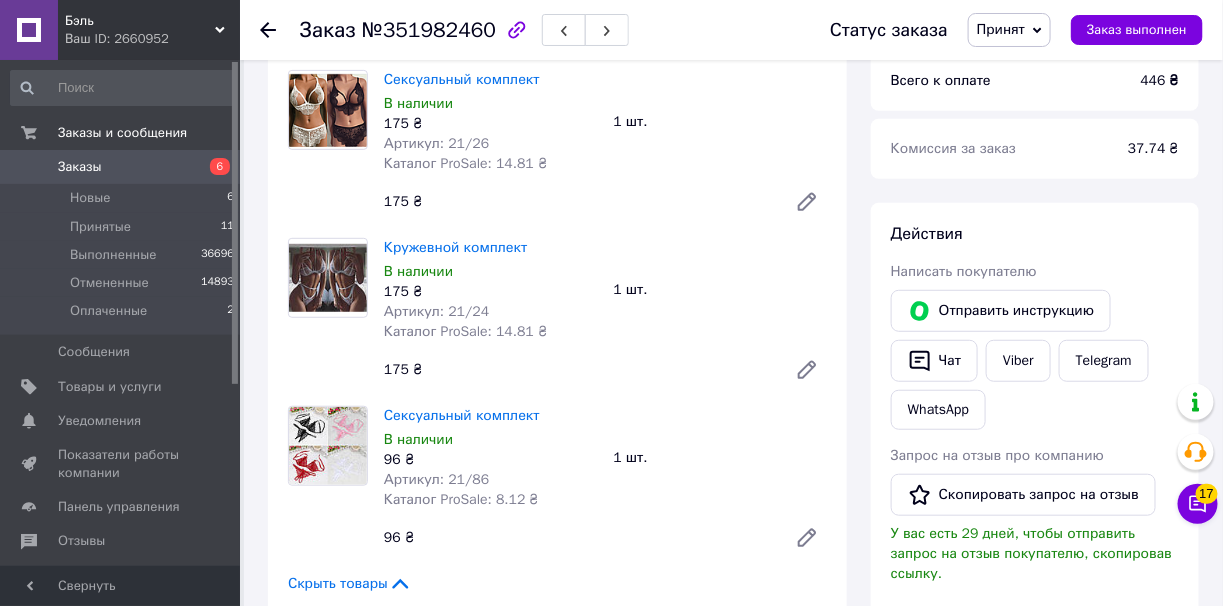 scroll, scrollTop: 199, scrollLeft: 0, axis: vertical 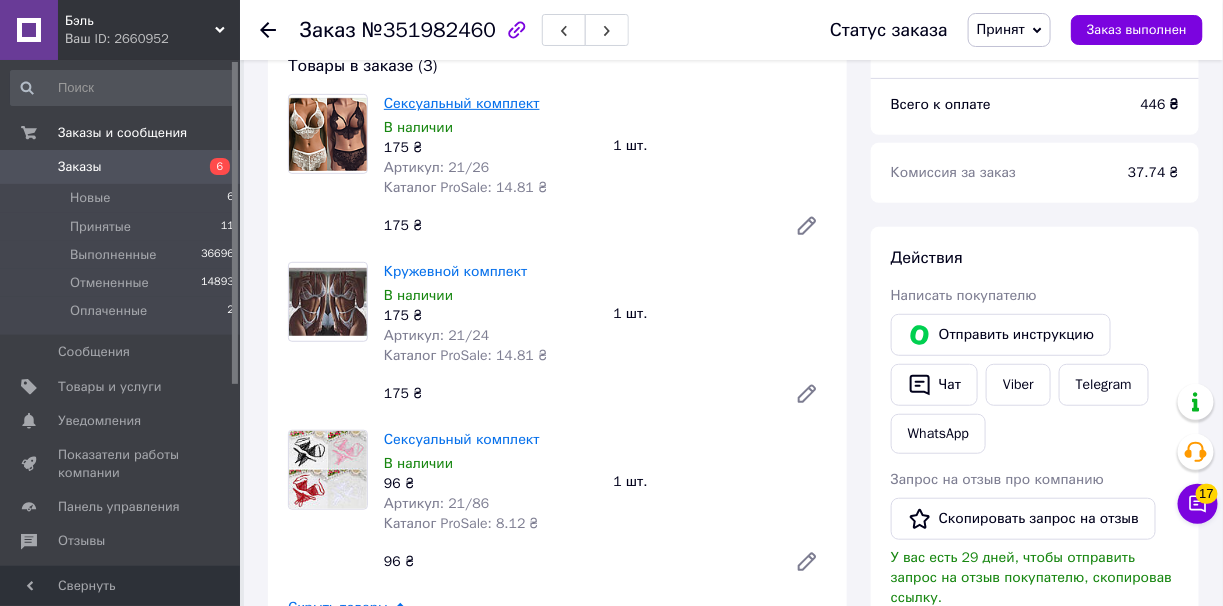 click on "Сексуальный комплект" at bounding box center (462, 103) 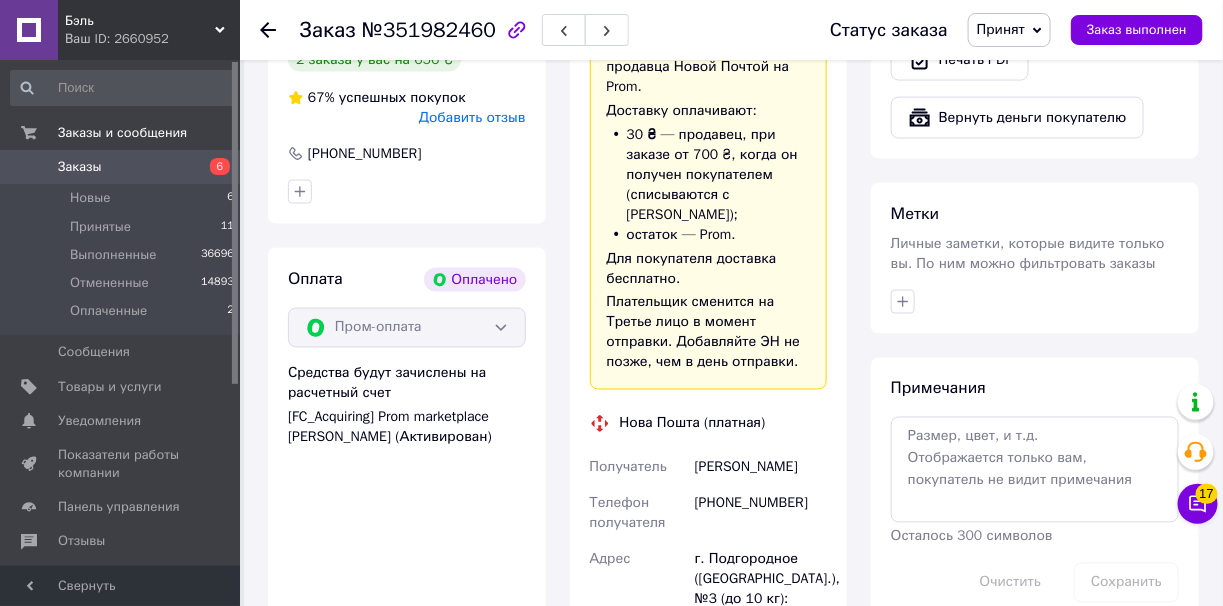 scroll, scrollTop: 1300, scrollLeft: 0, axis: vertical 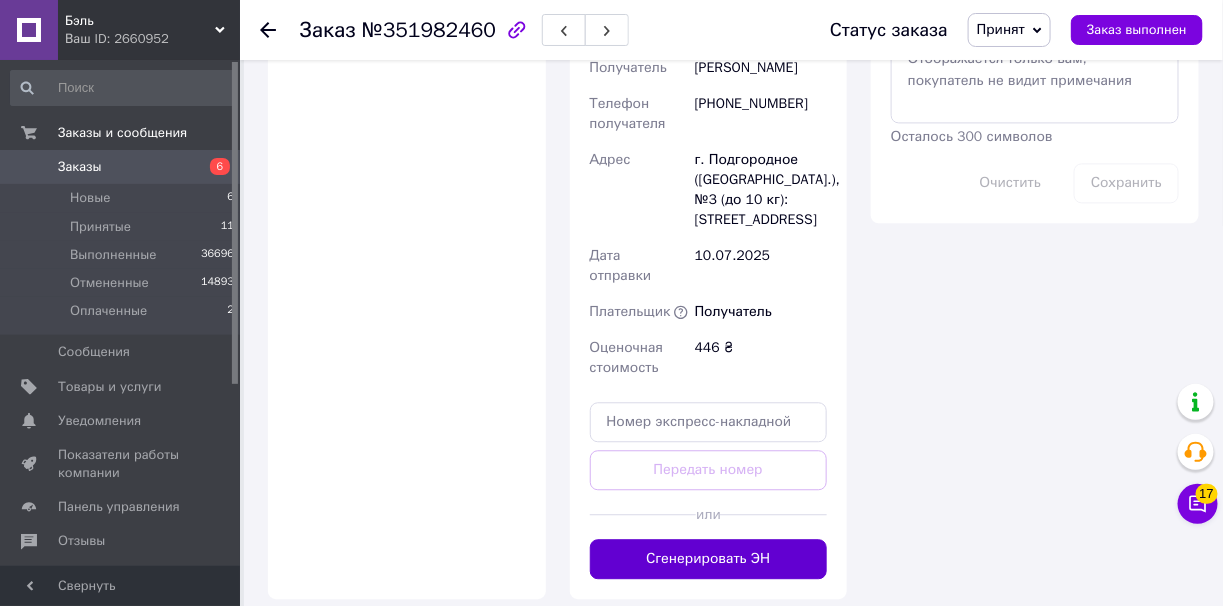 click on "Сгенерировать ЭН" at bounding box center (709, 559) 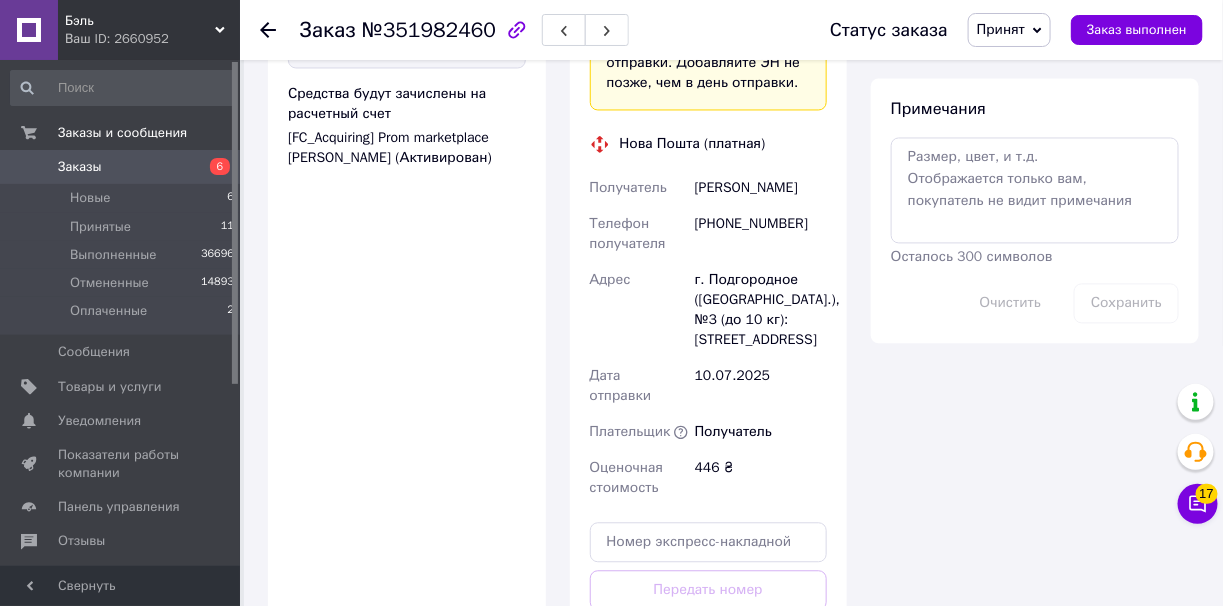 scroll, scrollTop: 999, scrollLeft: 0, axis: vertical 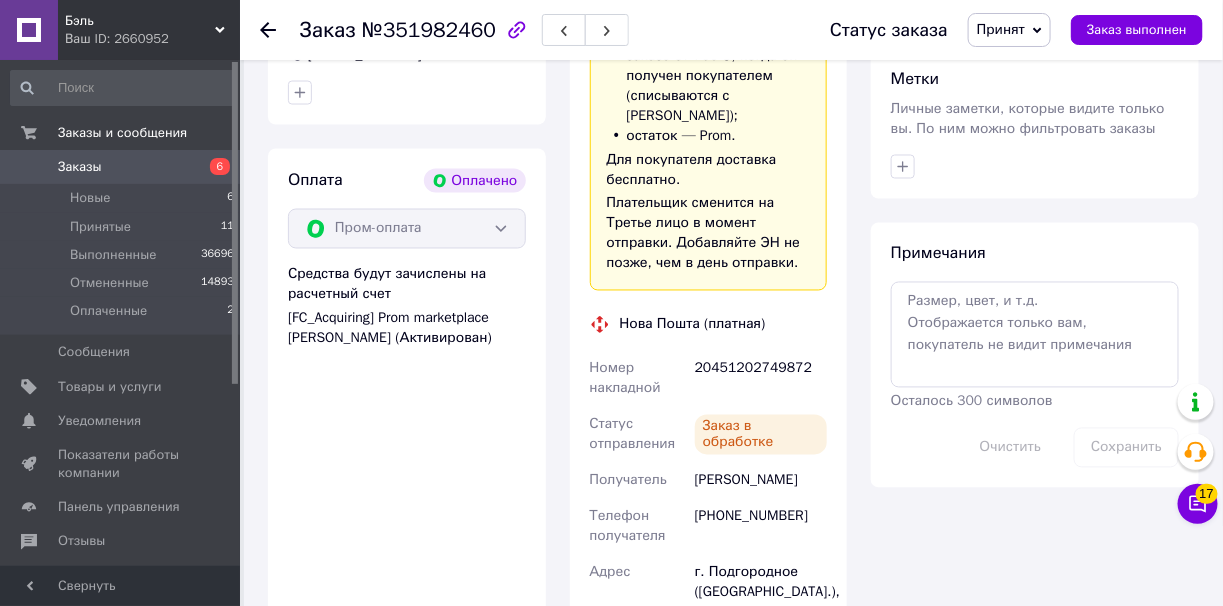 click on "20451202749872" at bounding box center [761, 379] 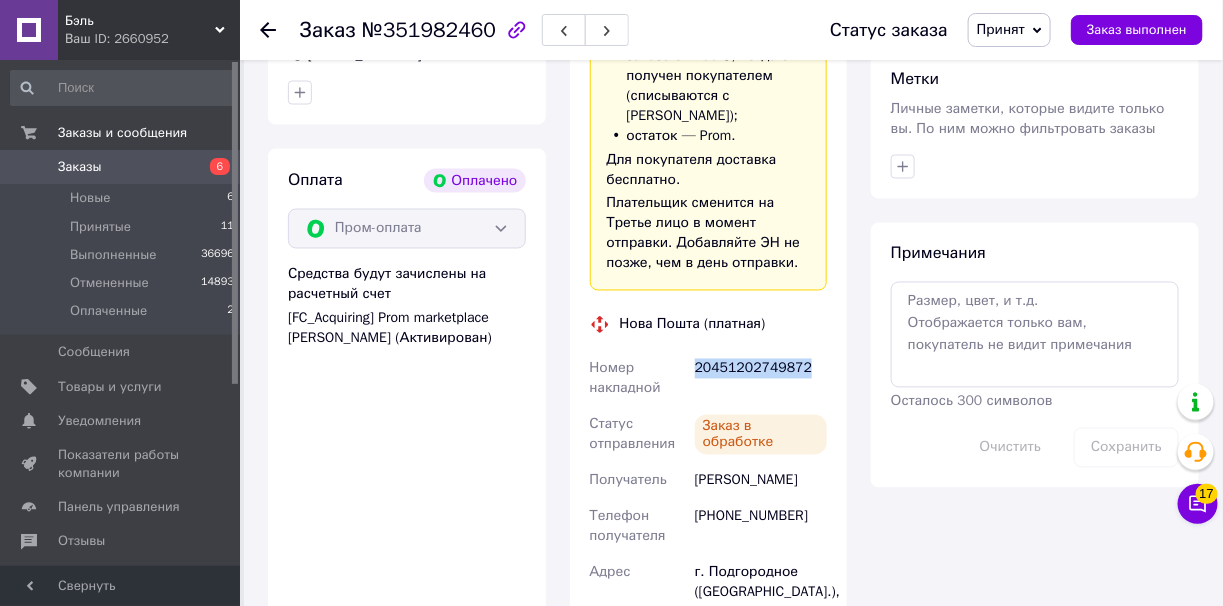 click on "20451202749872" at bounding box center [761, 379] 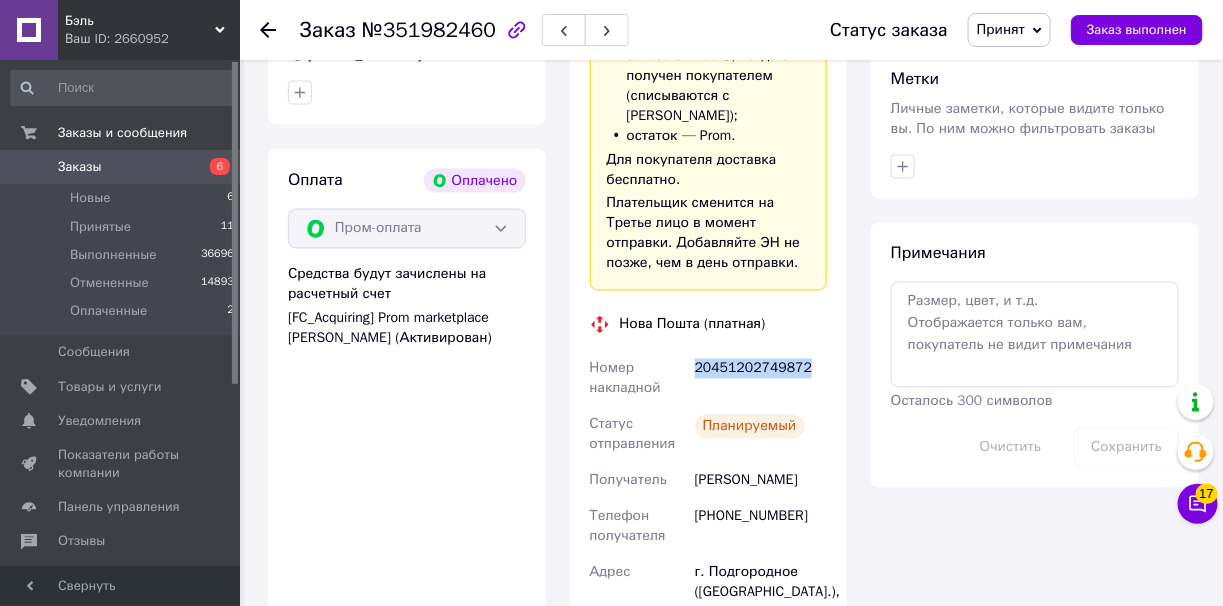 copy on "20451202749872" 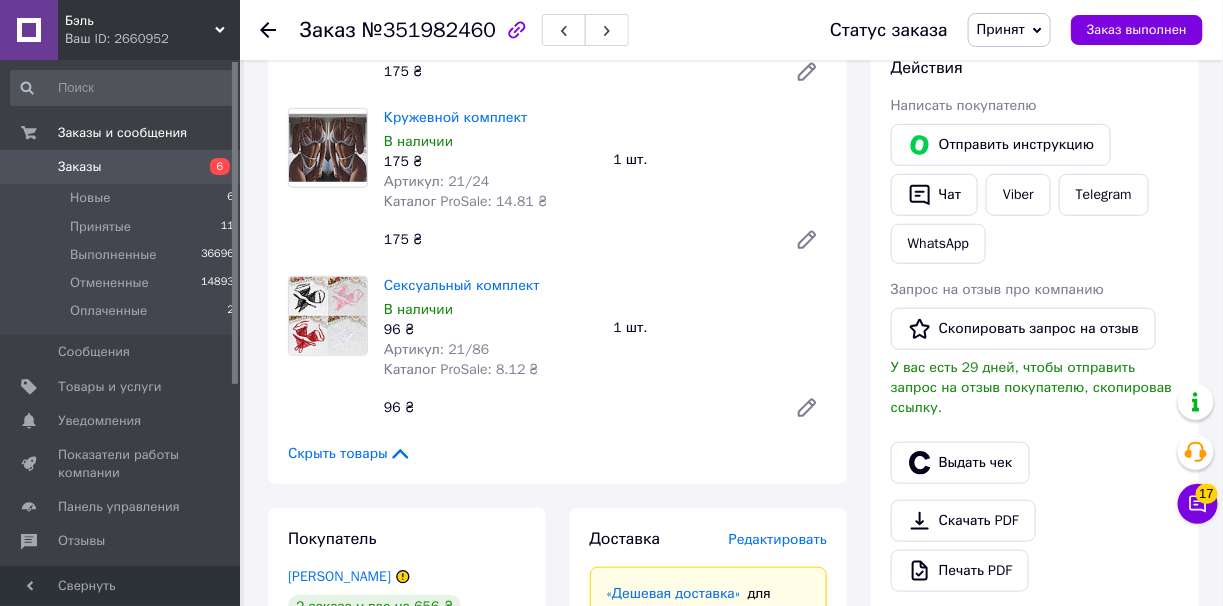 scroll, scrollTop: 300, scrollLeft: 0, axis: vertical 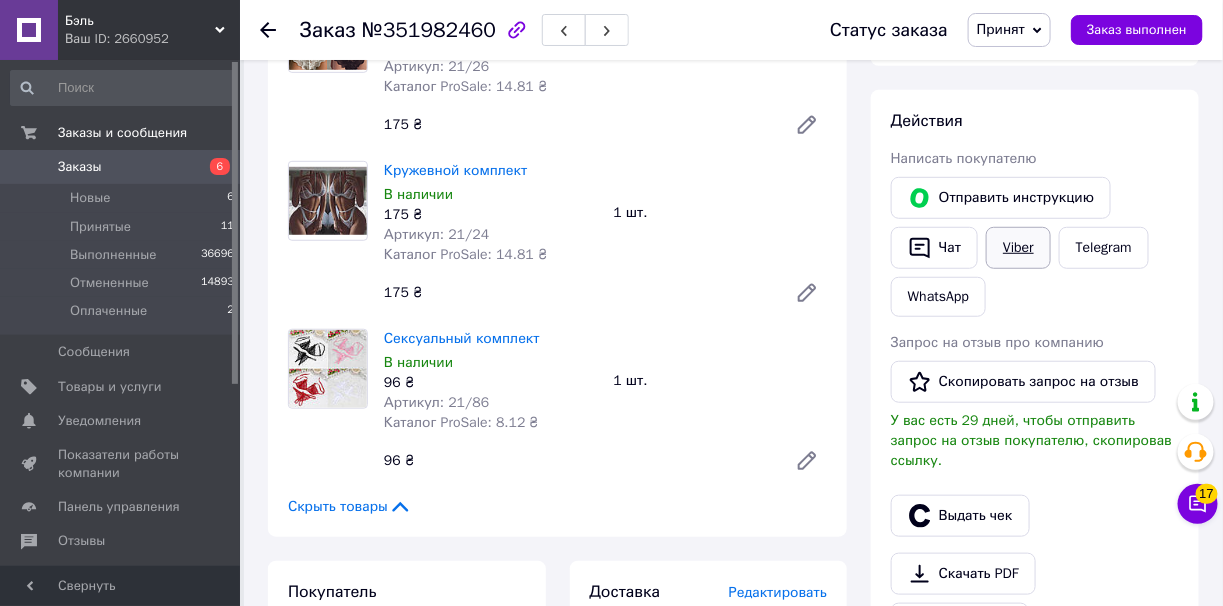 click on "Viber" at bounding box center (1018, 248) 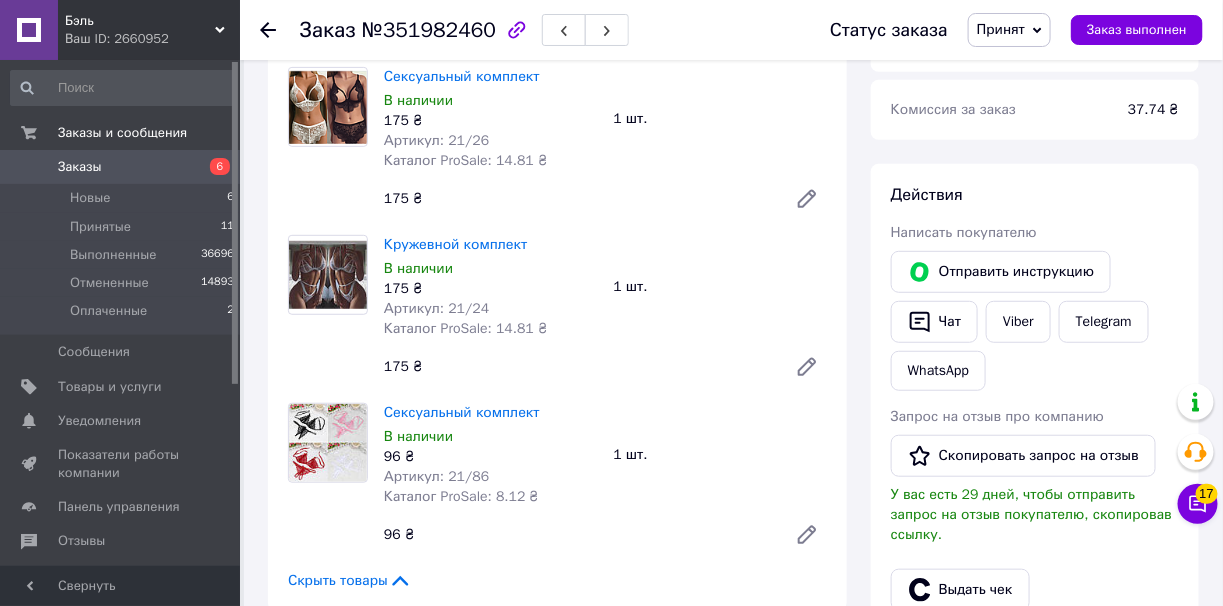 scroll, scrollTop: 199, scrollLeft: 0, axis: vertical 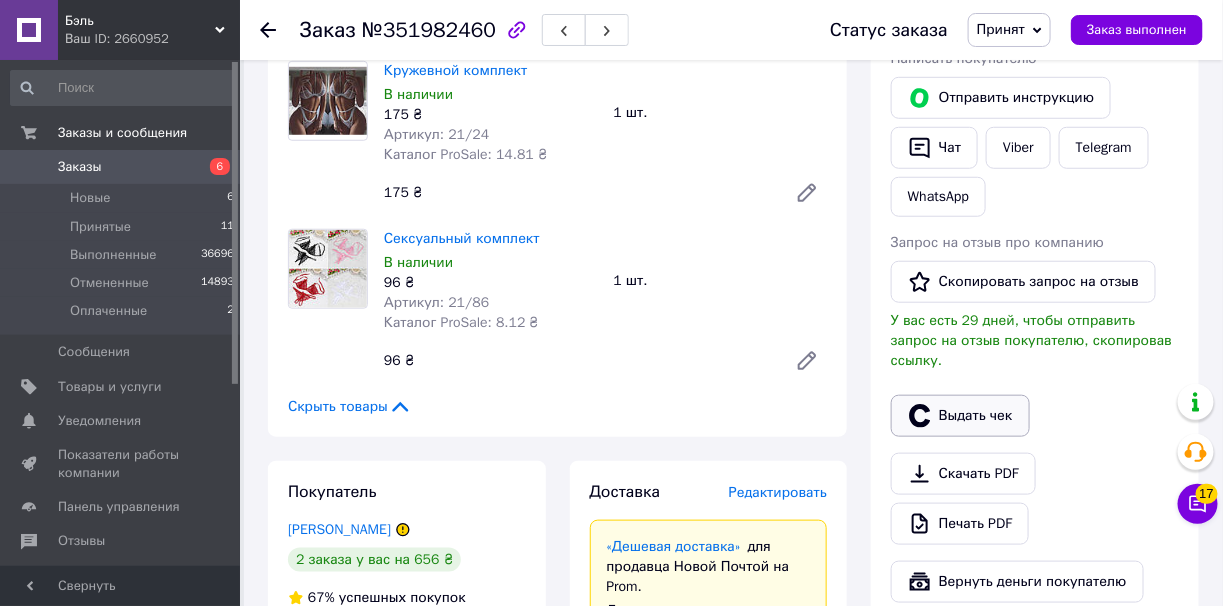 click on "Выдать чек" at bounding box center [960, 416] 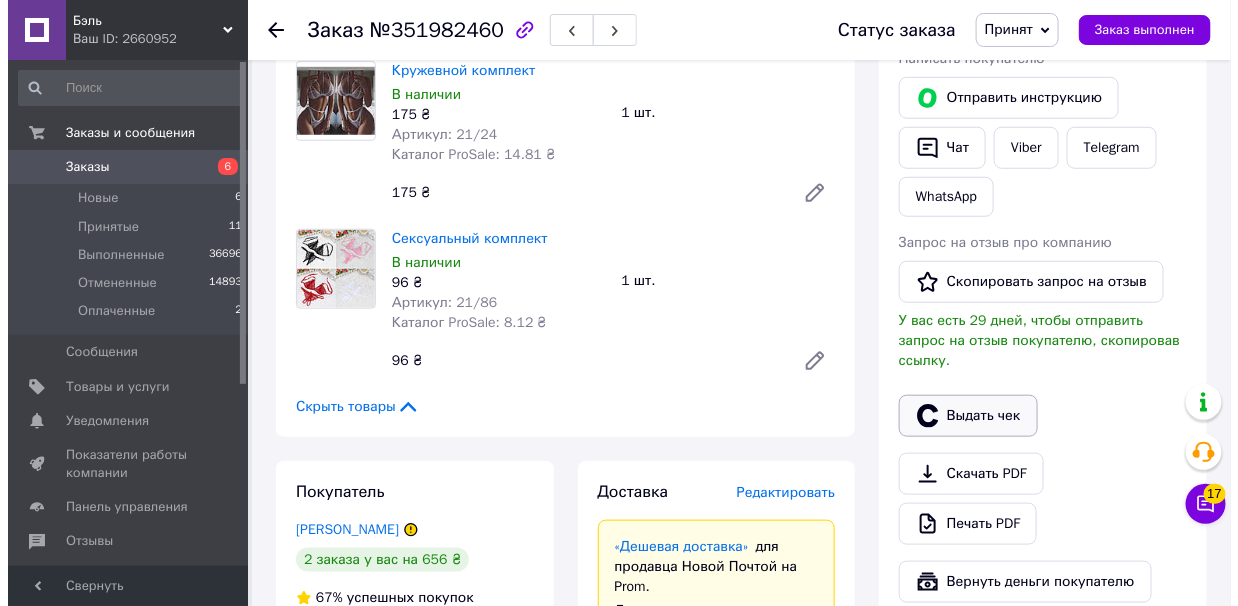 scroll, scrollTop: 367, scrollLeft: 0, axis: vertical 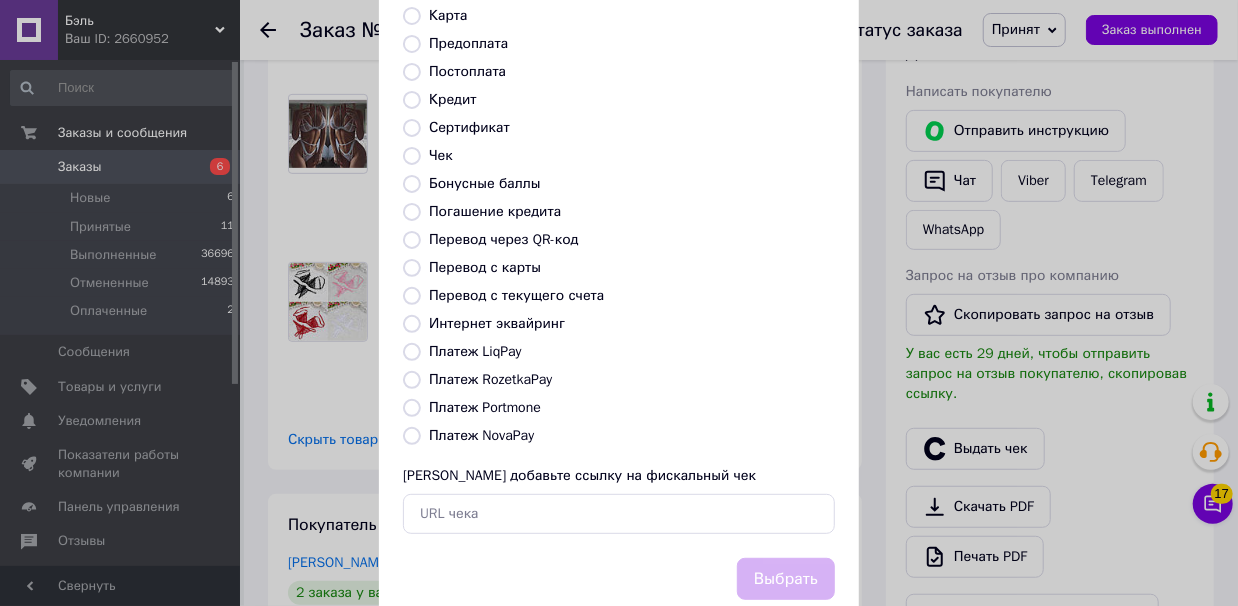 click on "Платеж RozetkaPay" at bounding box center [412, 380] 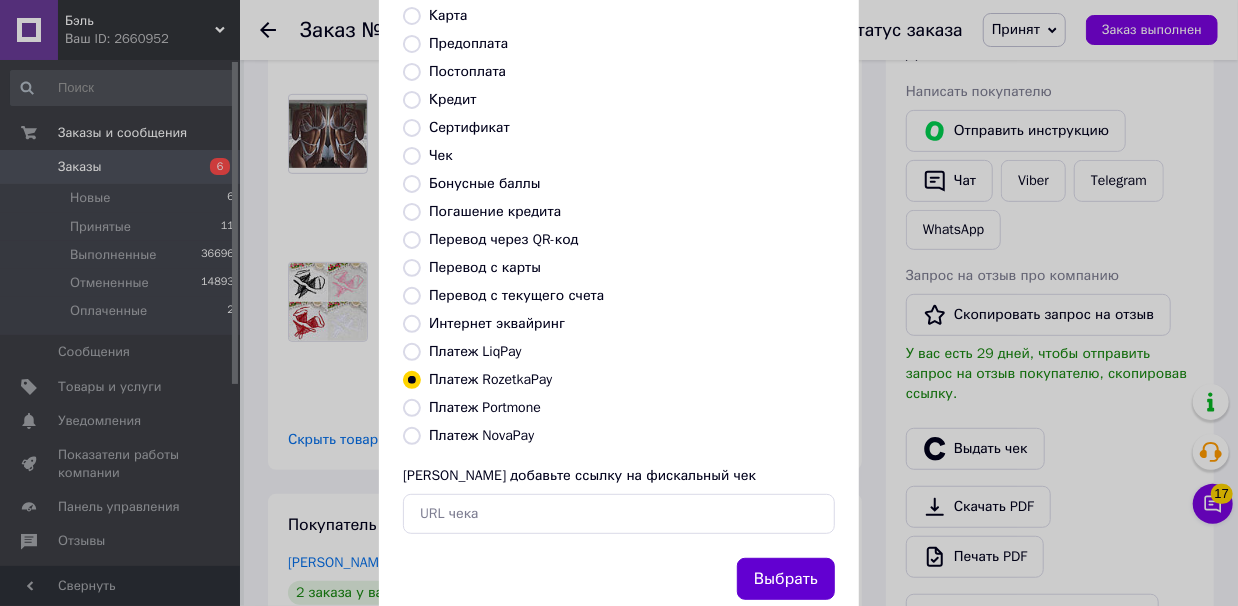 click on "Выбрать" at bounding box center [786, 579] 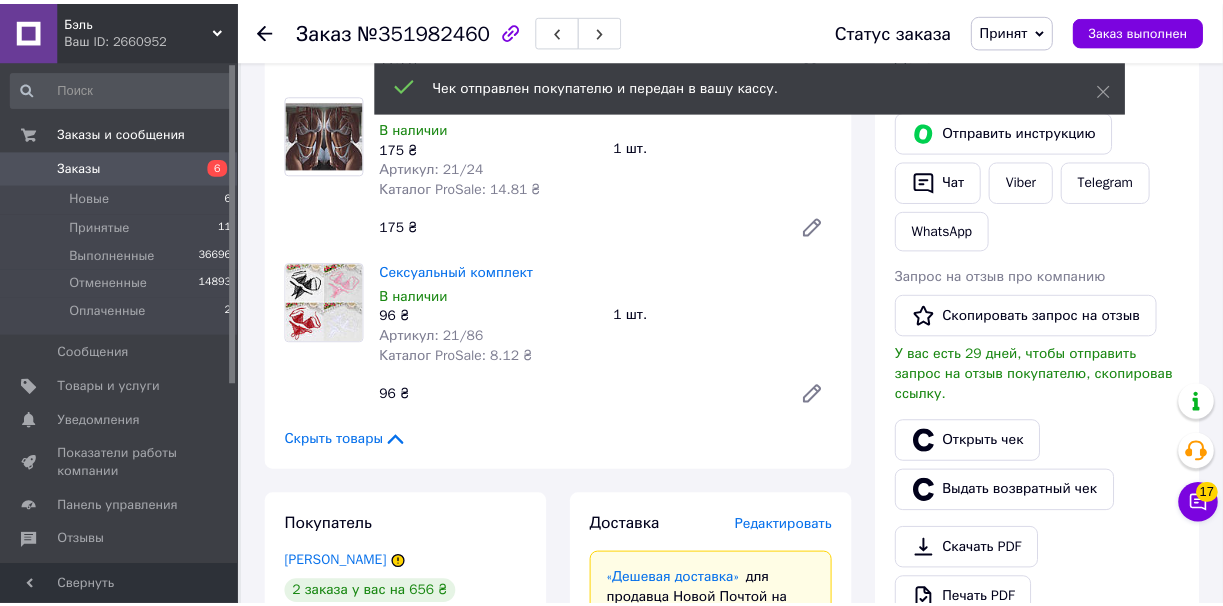 scroll, scrollTop: 400, scrollLeft: 0, axis: vertical 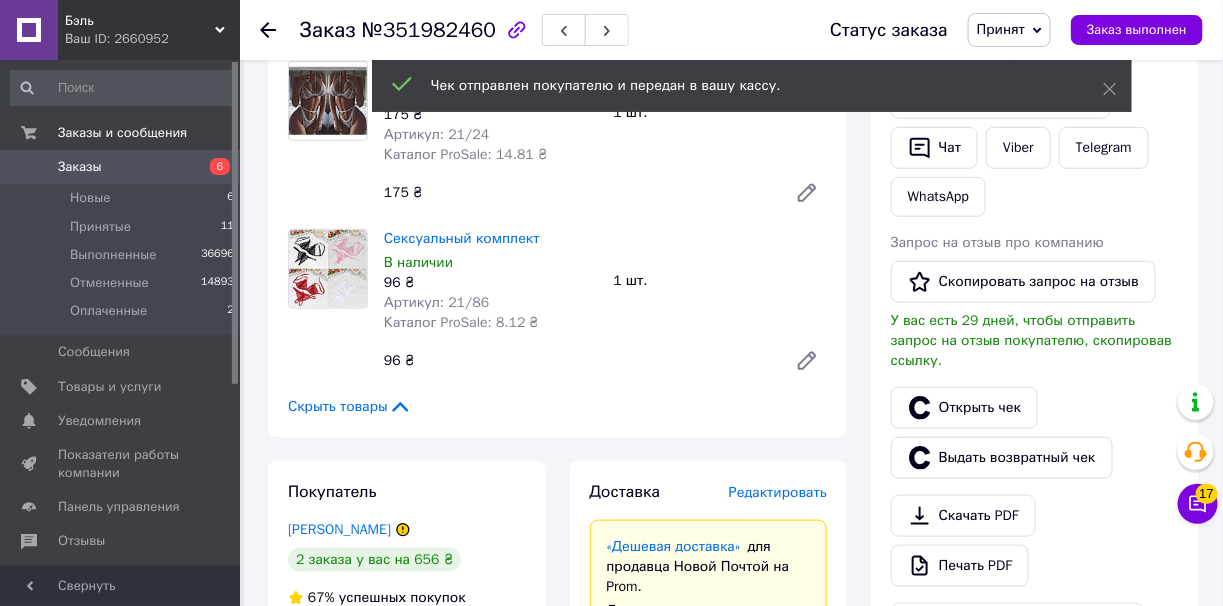 click on "Заказ выполнен" at bounding box center (1137, 30) 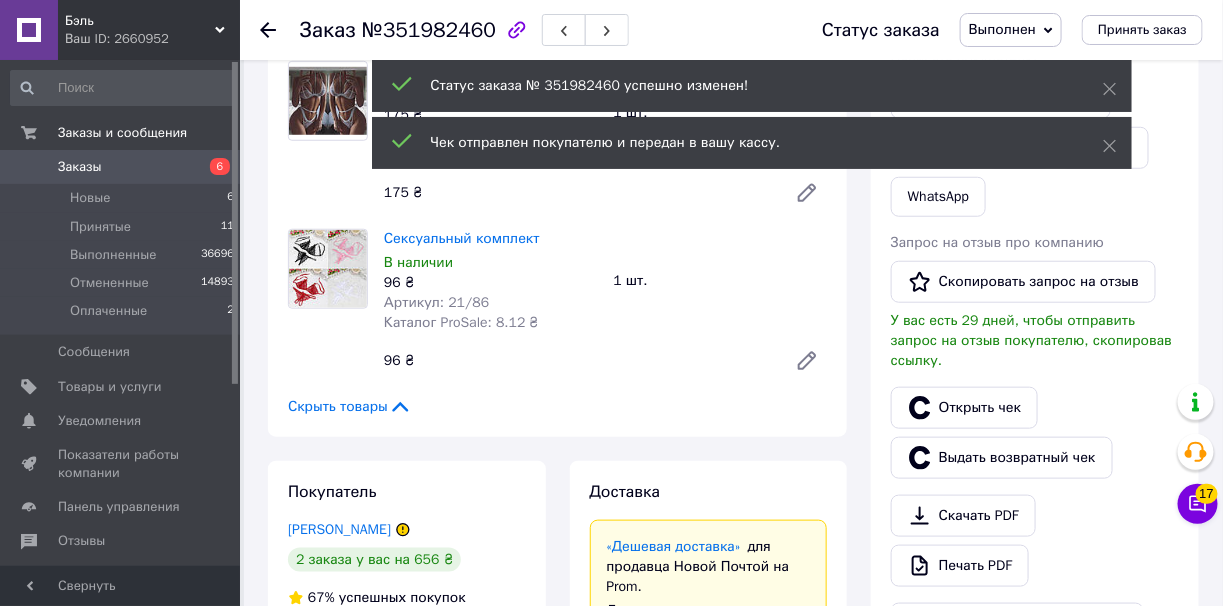 click on "Оплаченные" at bounding box center [108, 311] 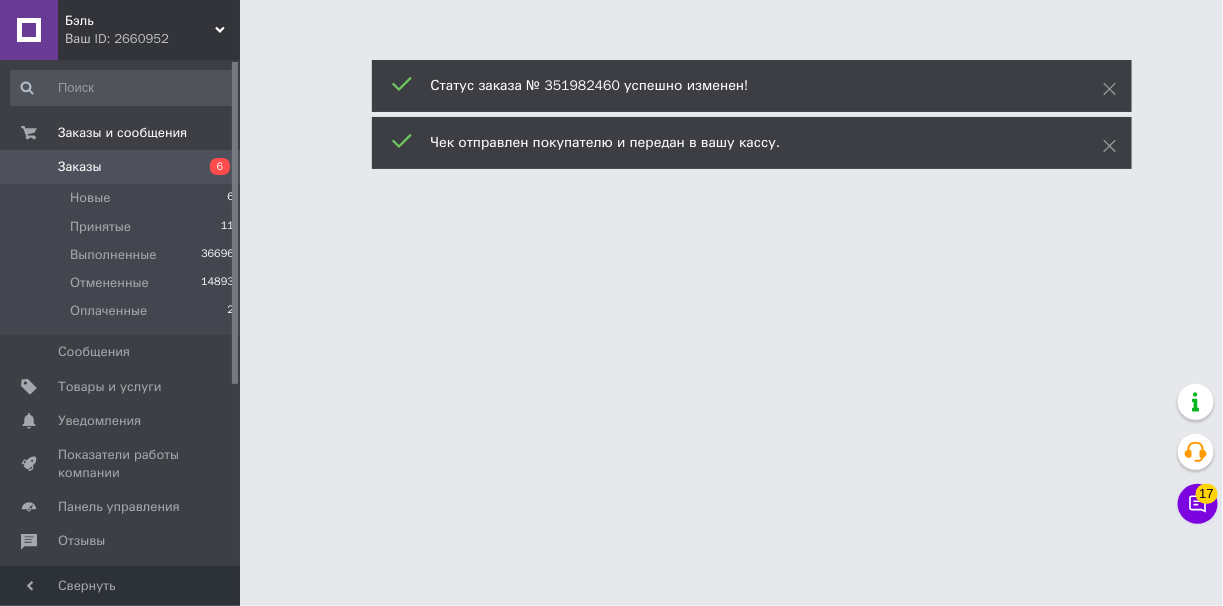 scroll, scrollTop: 0, scrollLeft: 0, axis: both 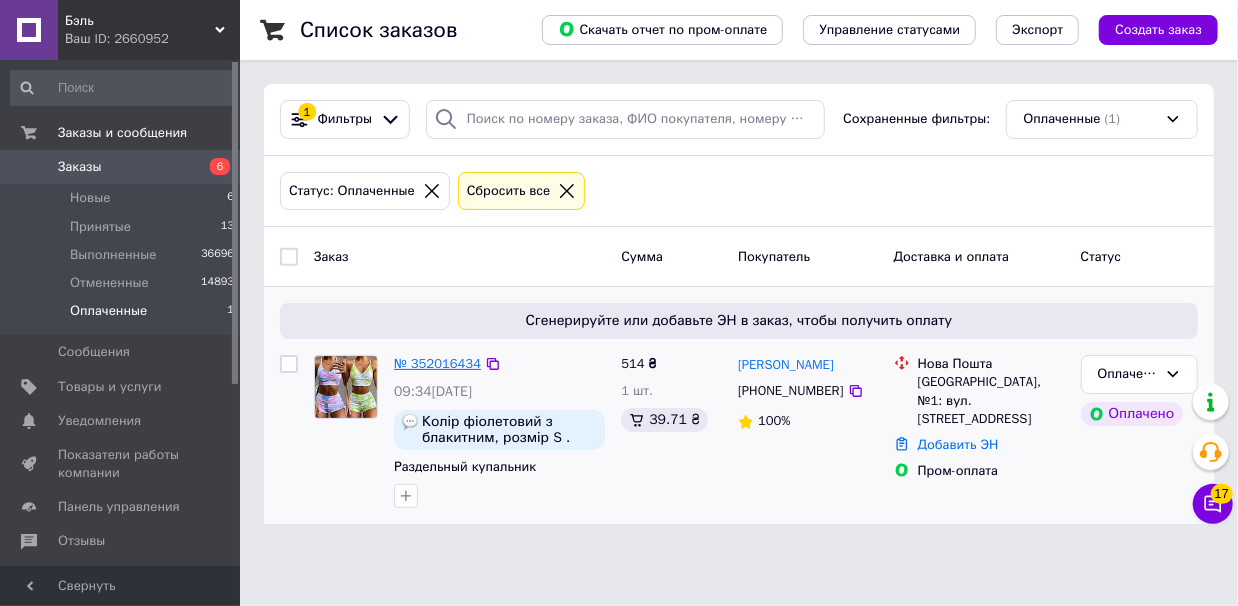 click on "№ 352016434" at bounding box center [437, 363] 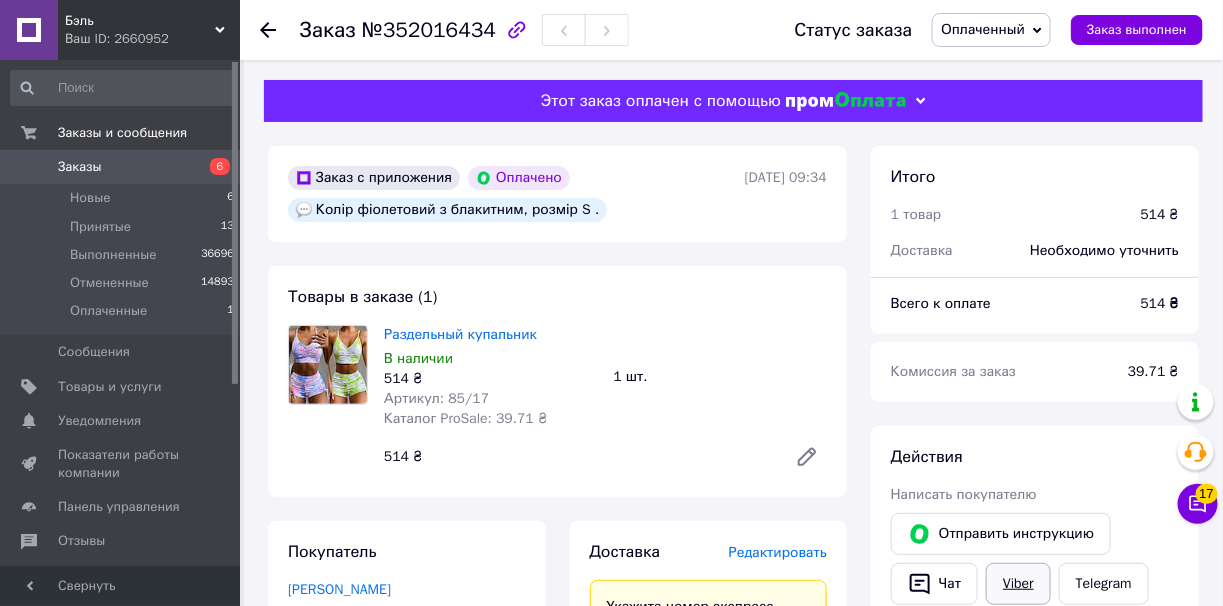 click on "Viber" at bounding box center [1018, 584] 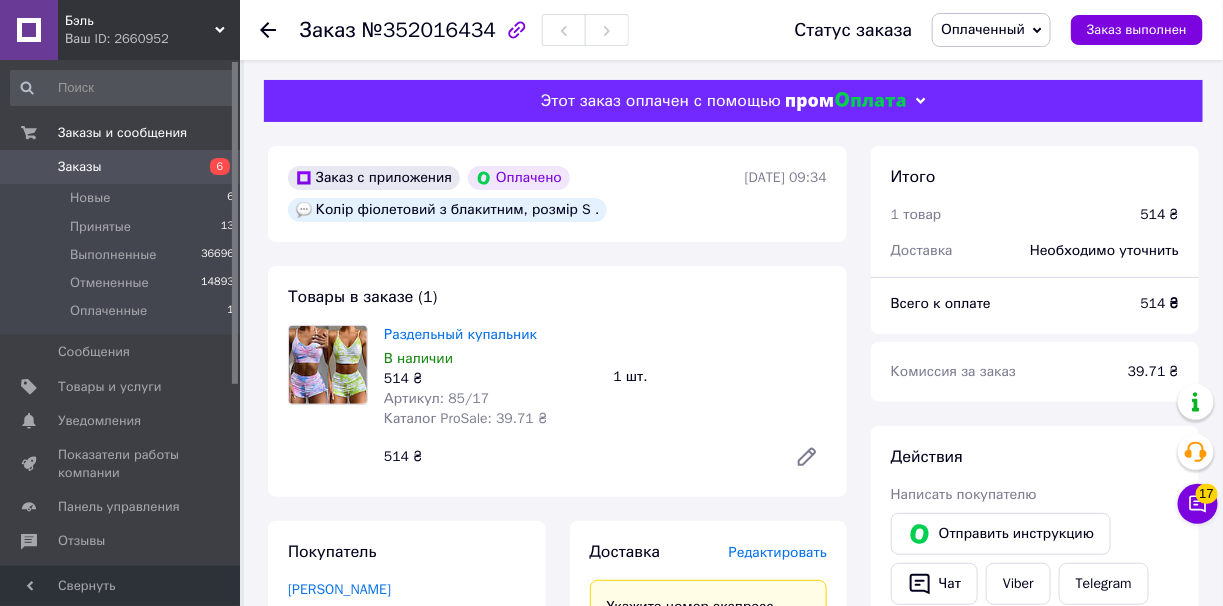 click on "Оплаченный" at bounding box center [983, 29] 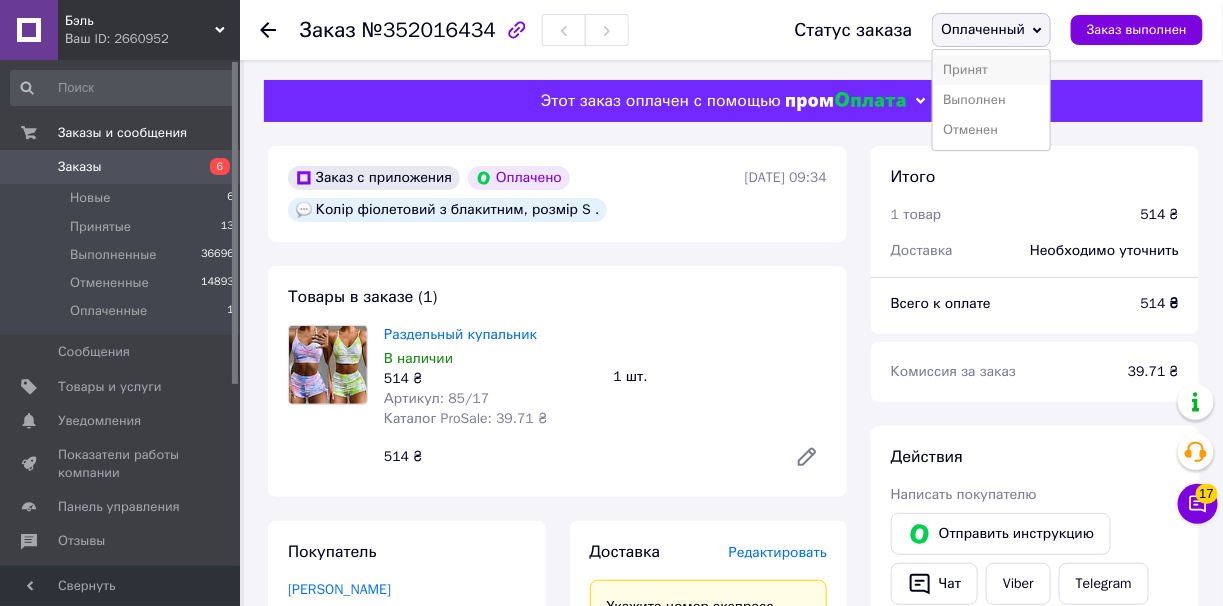 click on "Принят" at bounding box center [991, 70] 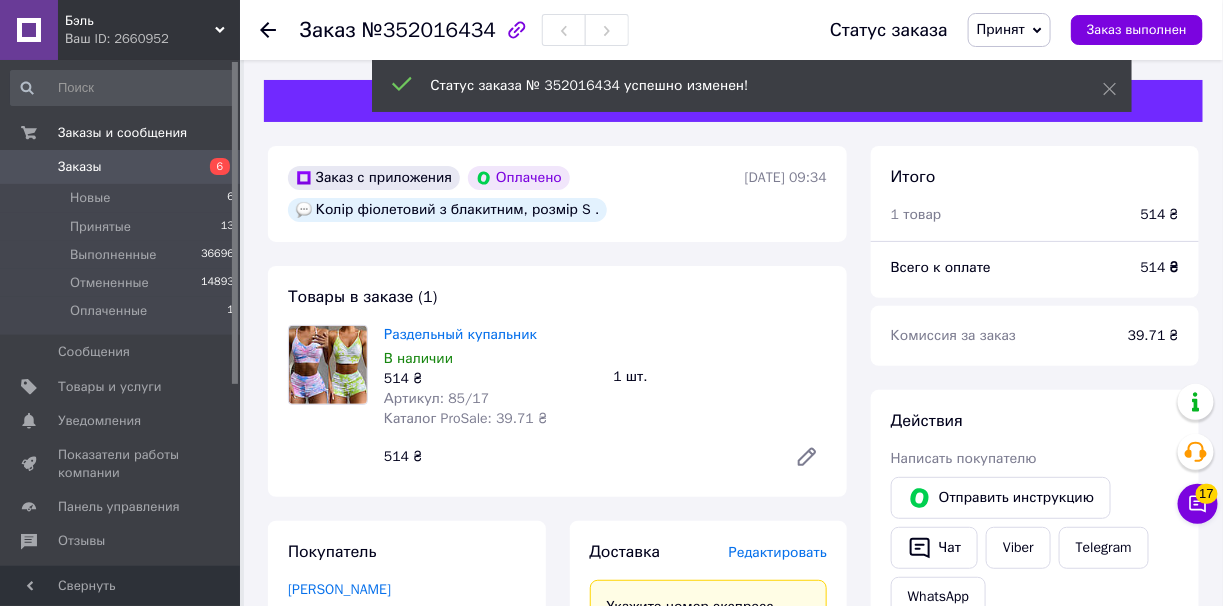 click on "Новые 6" at bounding box center [123, 198] 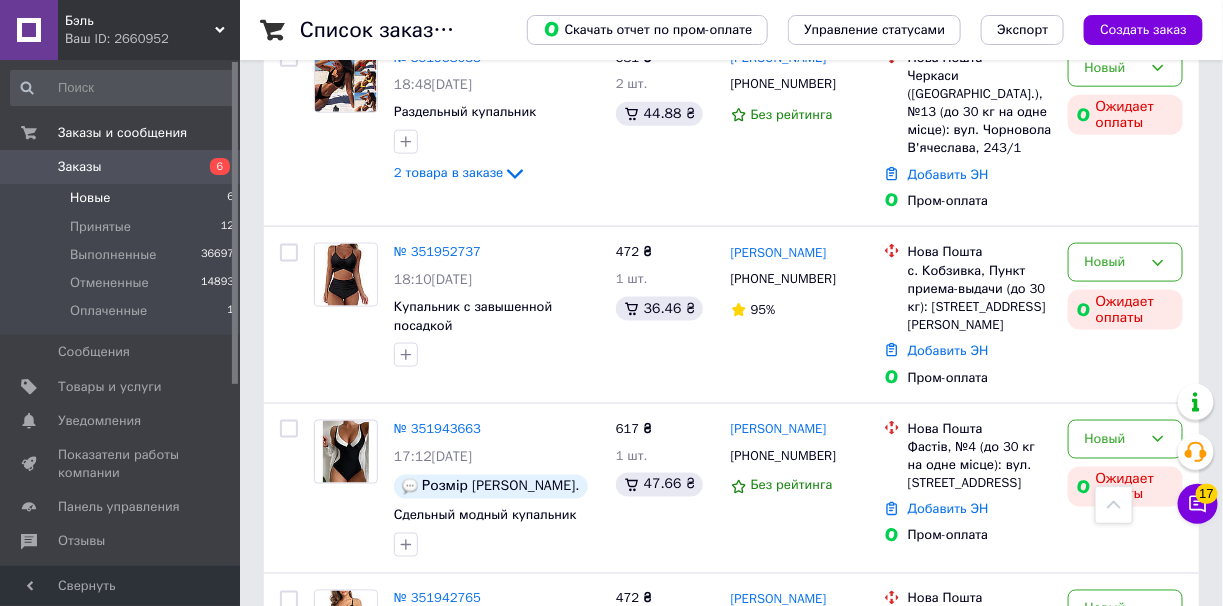 scroll, scrollTop: 826, scrollLeft: 0, axis: vertical 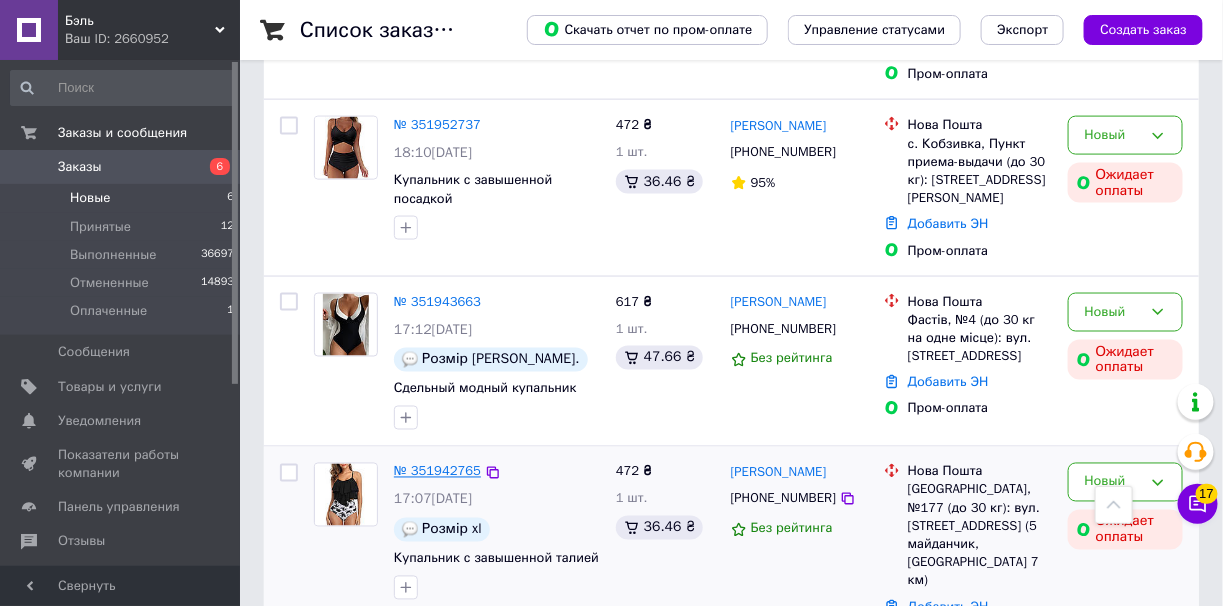 click on "№ 351942765" at bounding box center (437, 471) 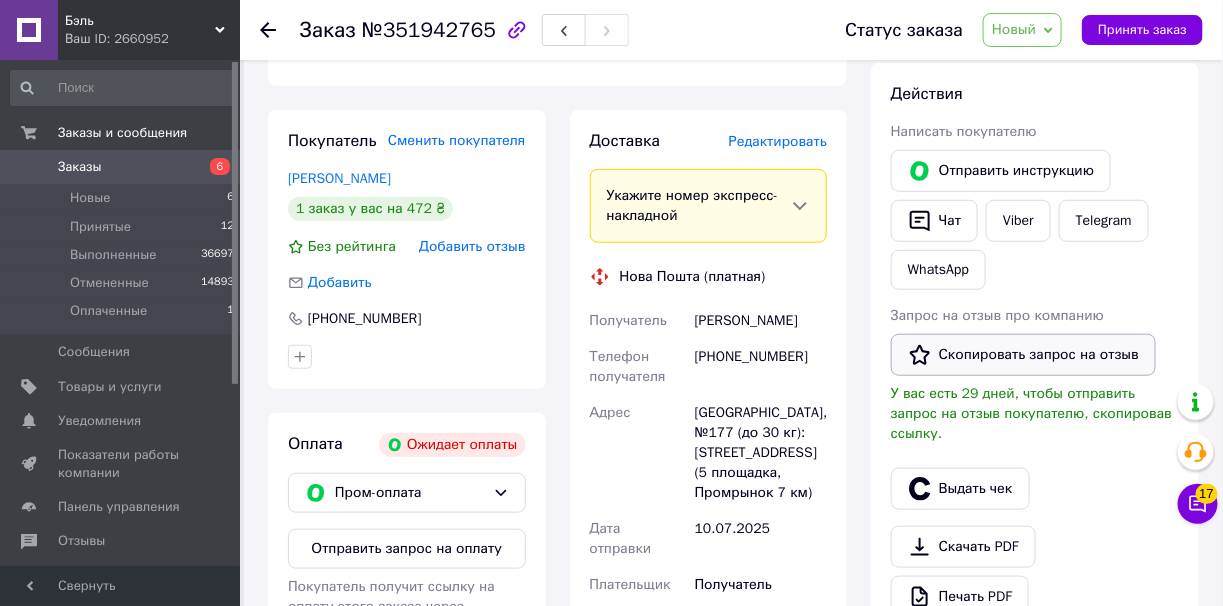 scroll, scrollTop: 307, scrollLeft: 0, axis: vertical 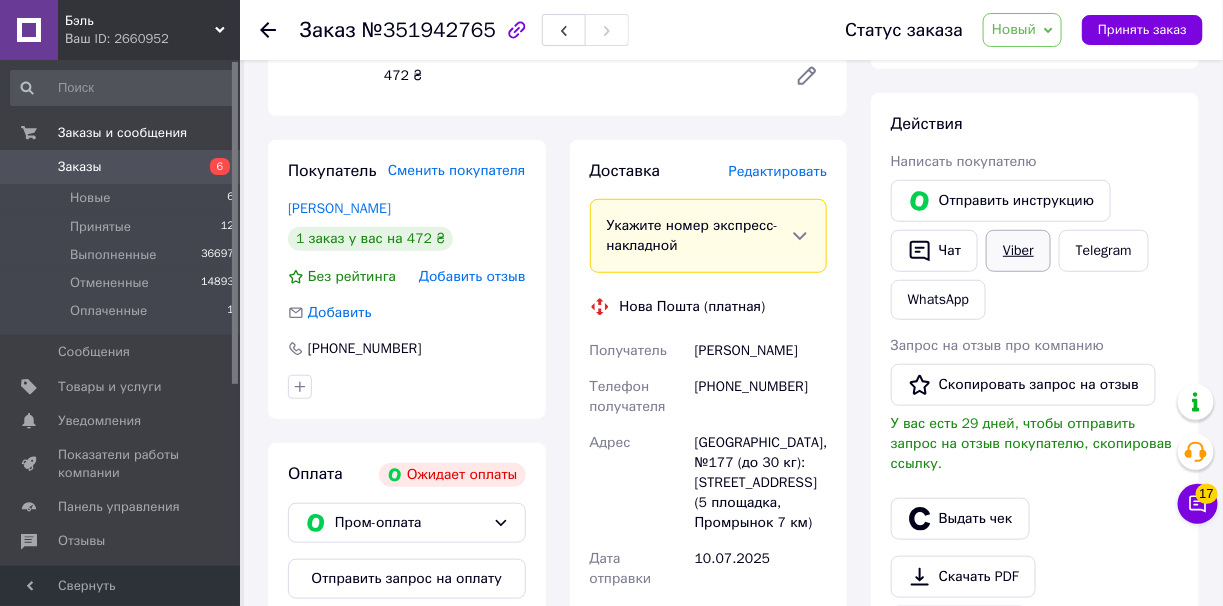 click on "Viber" at bounding box center [1018, 251] 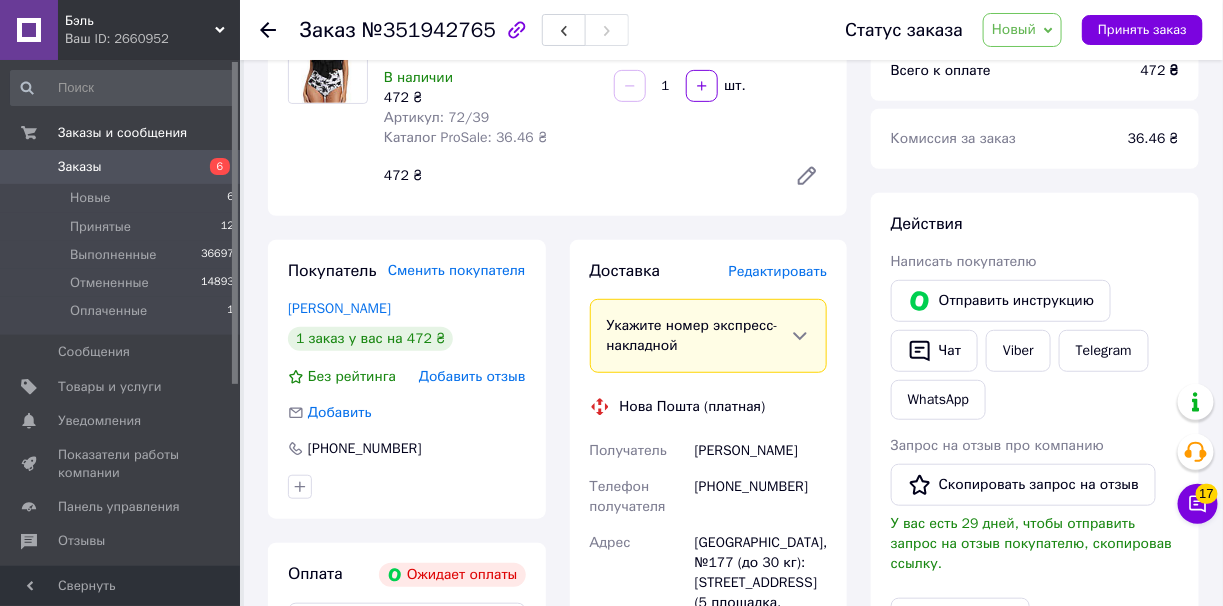 scroll, scrollTop: 7, scrollLeft: 0, axis: vertical 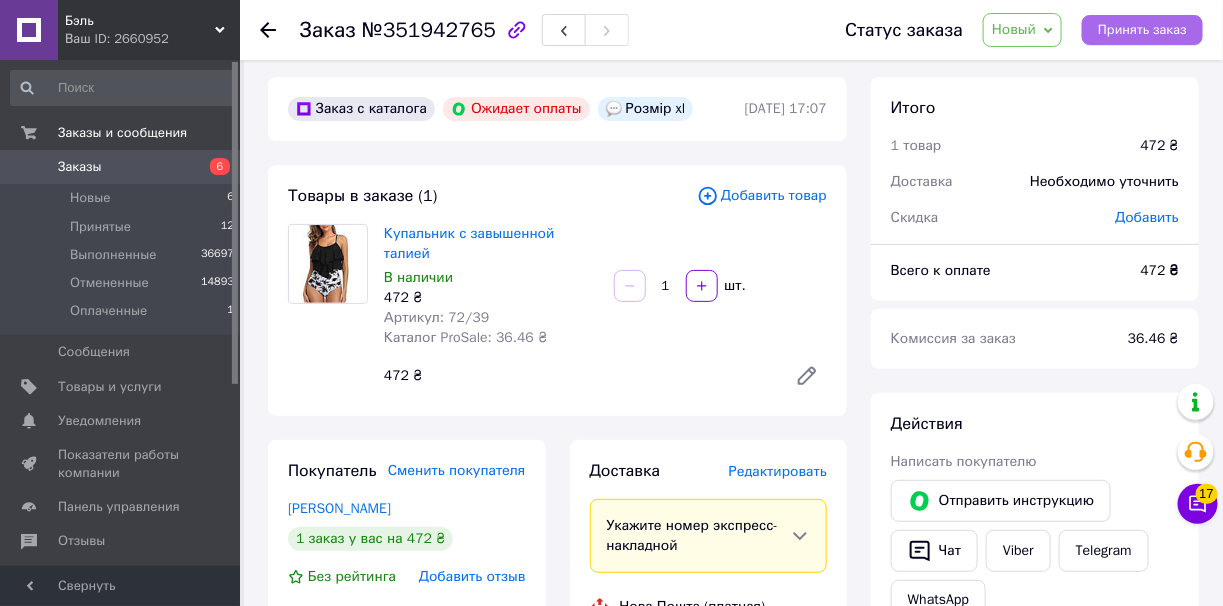 click on "Принять заказ" at bounding box center (1142, 30) 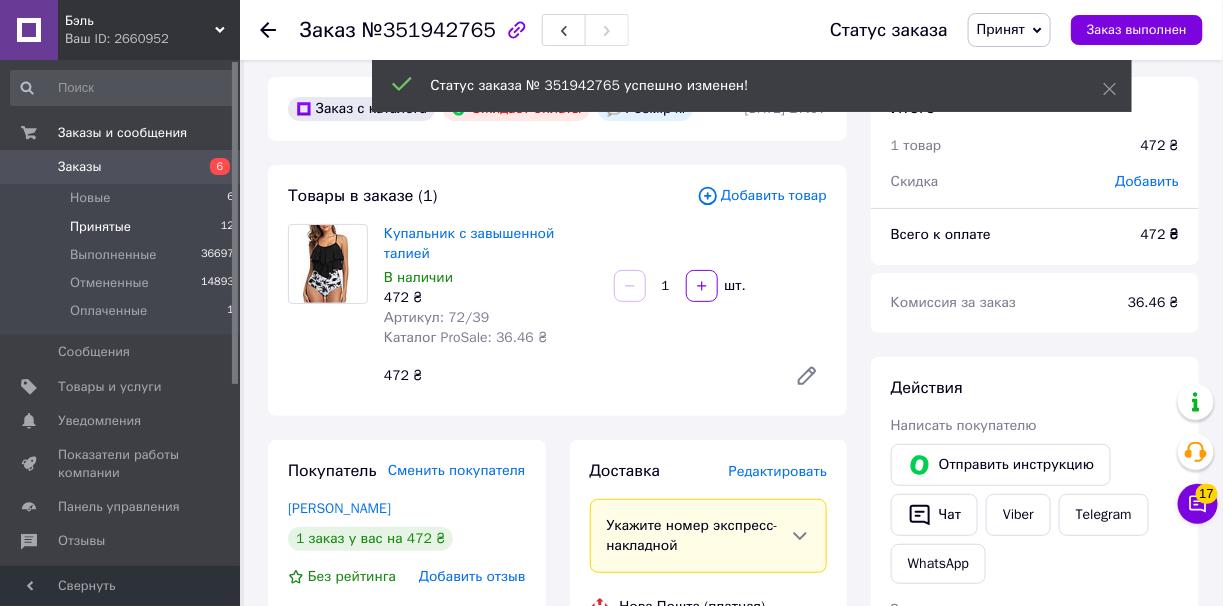click on "Принятые 12" at bounding box center [123, 227] 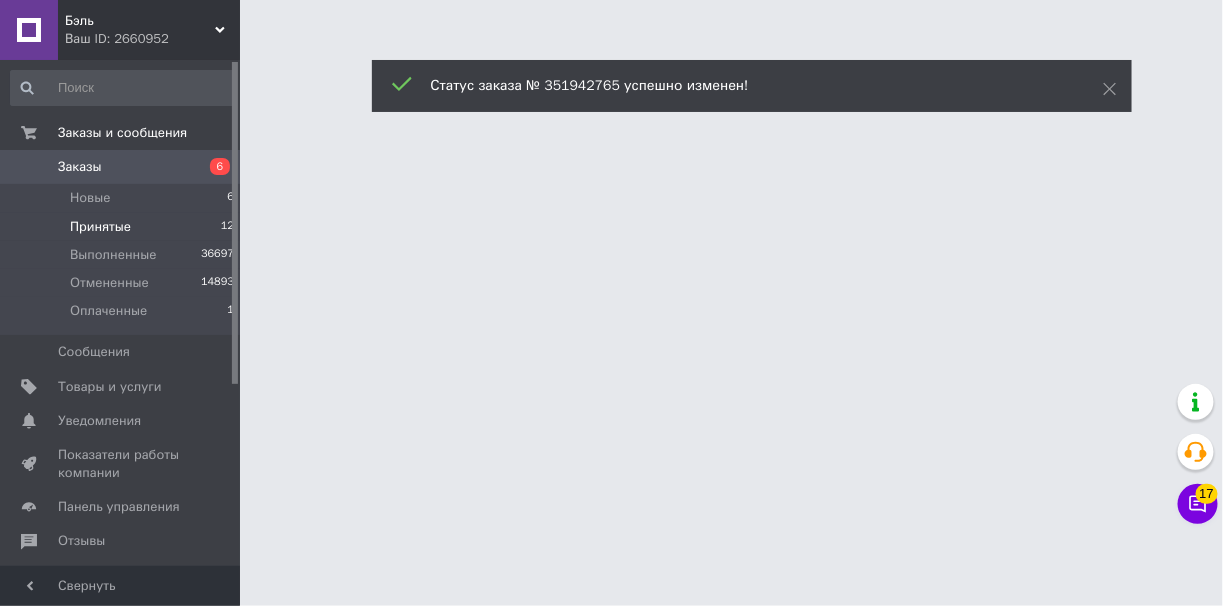 scroll, scrollTop: 0, scrollLeft: 0, axis: both 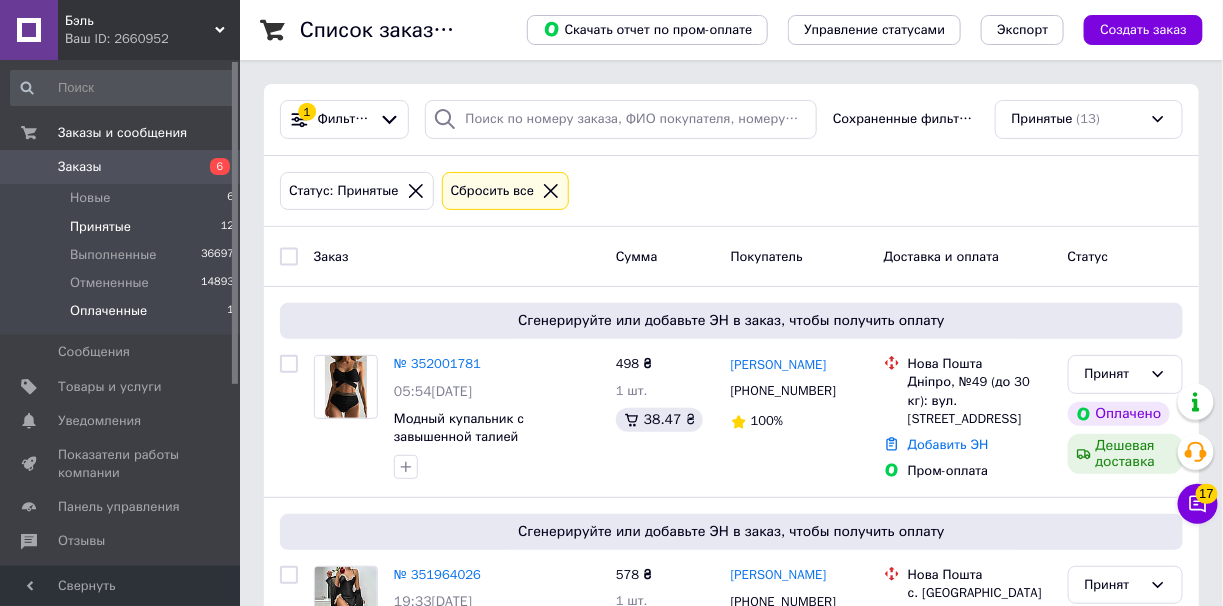 click on "Оплаченные 1" at bounding box center [123, 316] 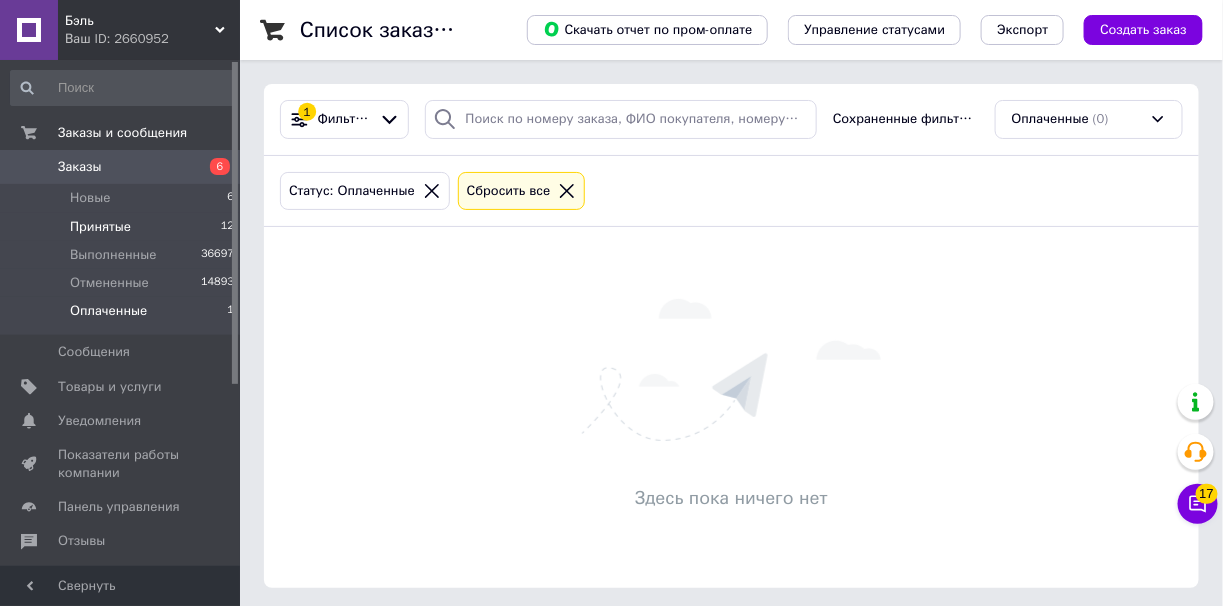click on "Принятые 12" at bounding box center [123, 227] 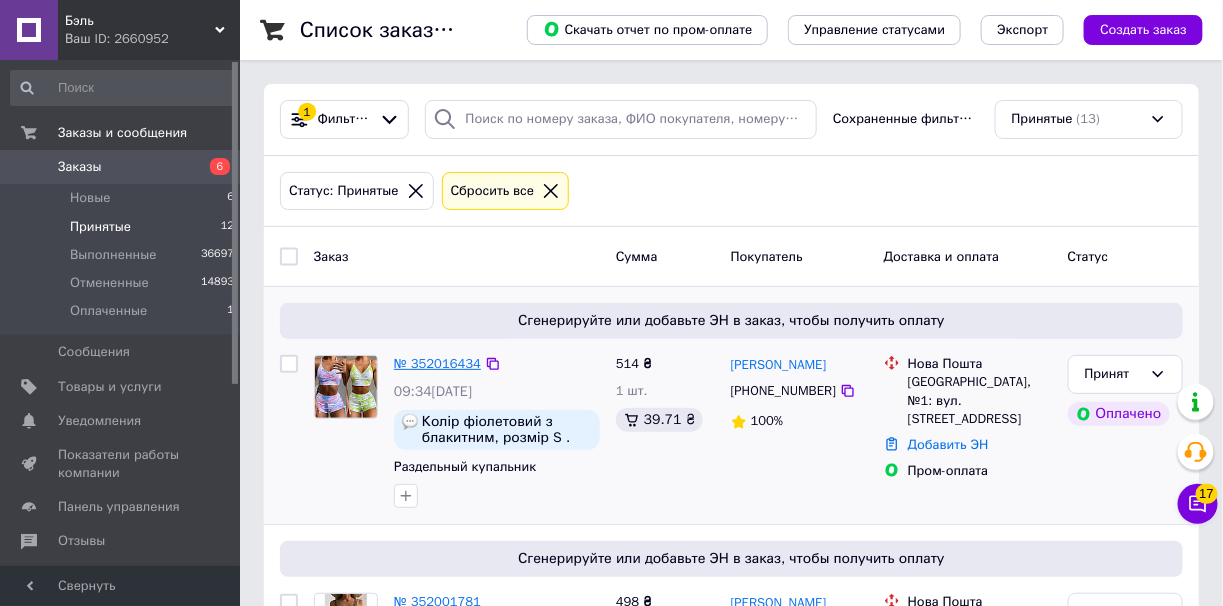 click on "№ 352016434" at bounding box center (437, 363) 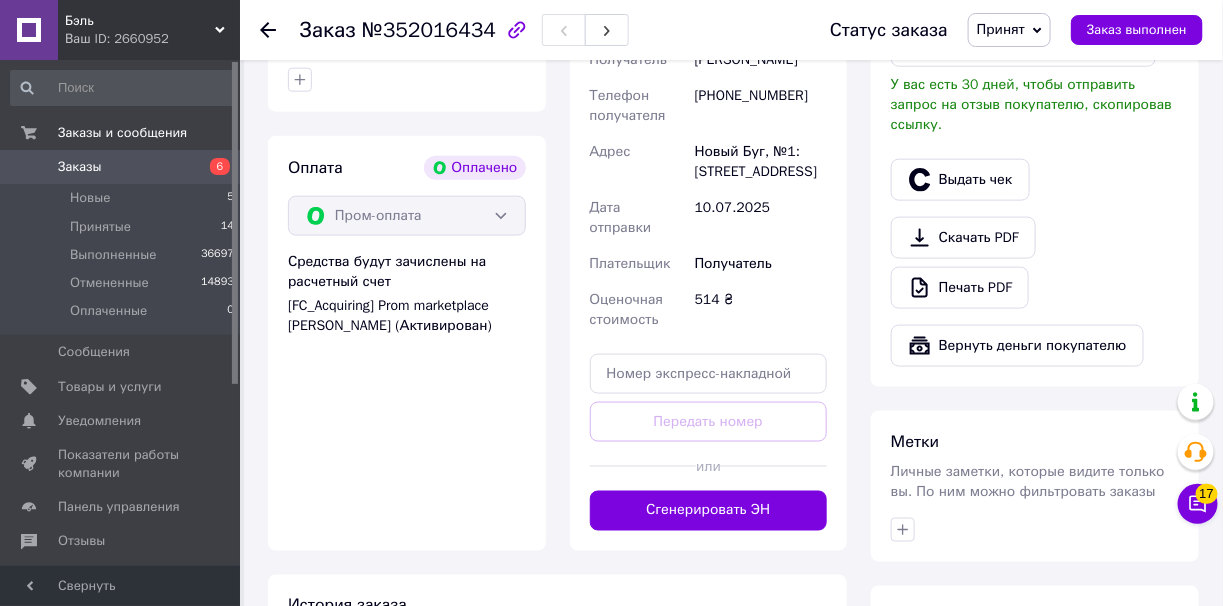 scroll, scrollTop: 699, scrollLeft: 0, axis: vertical 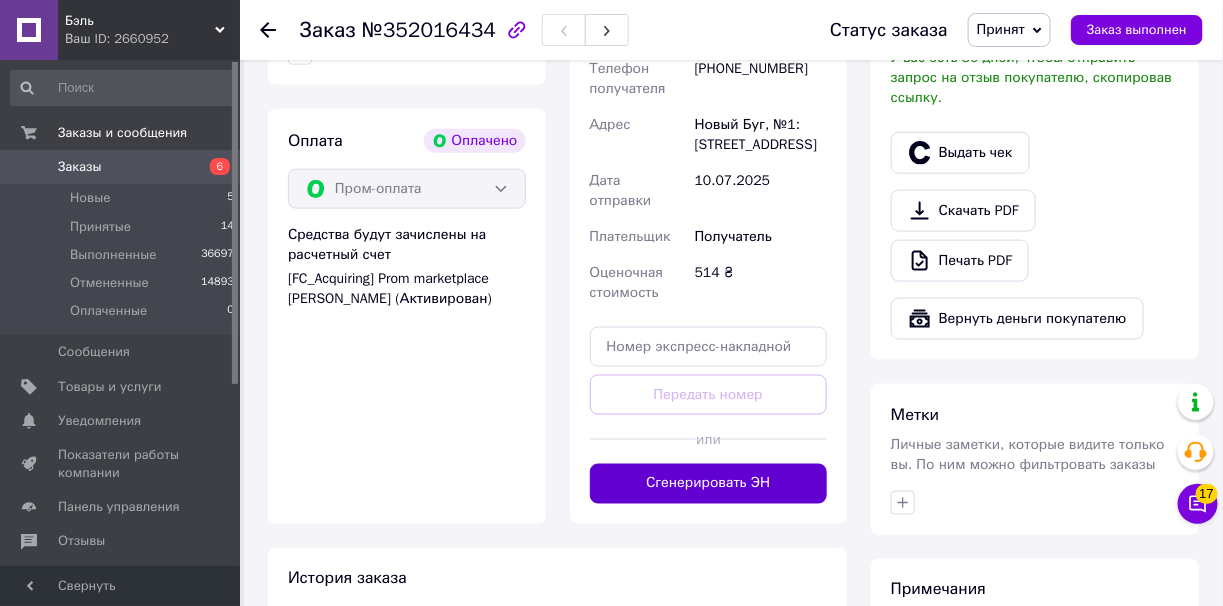 click on "Сгенерировать ЭН" at bounding box center (709, 484) 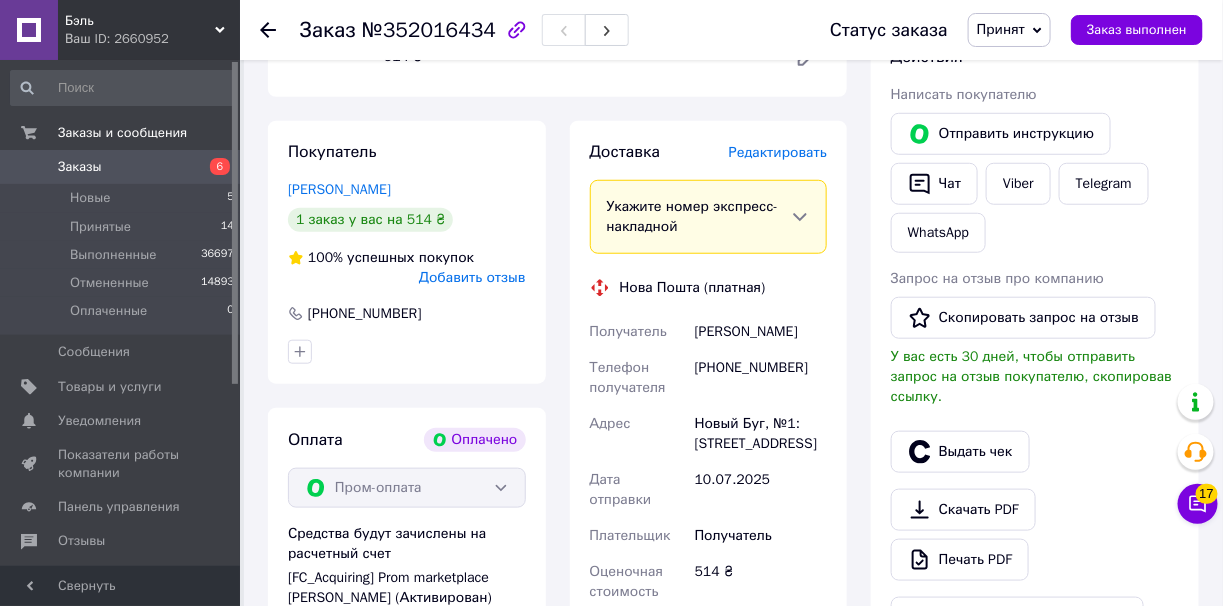scroll, scrollTop: 300, scrollLeft: 0, axis: vertical 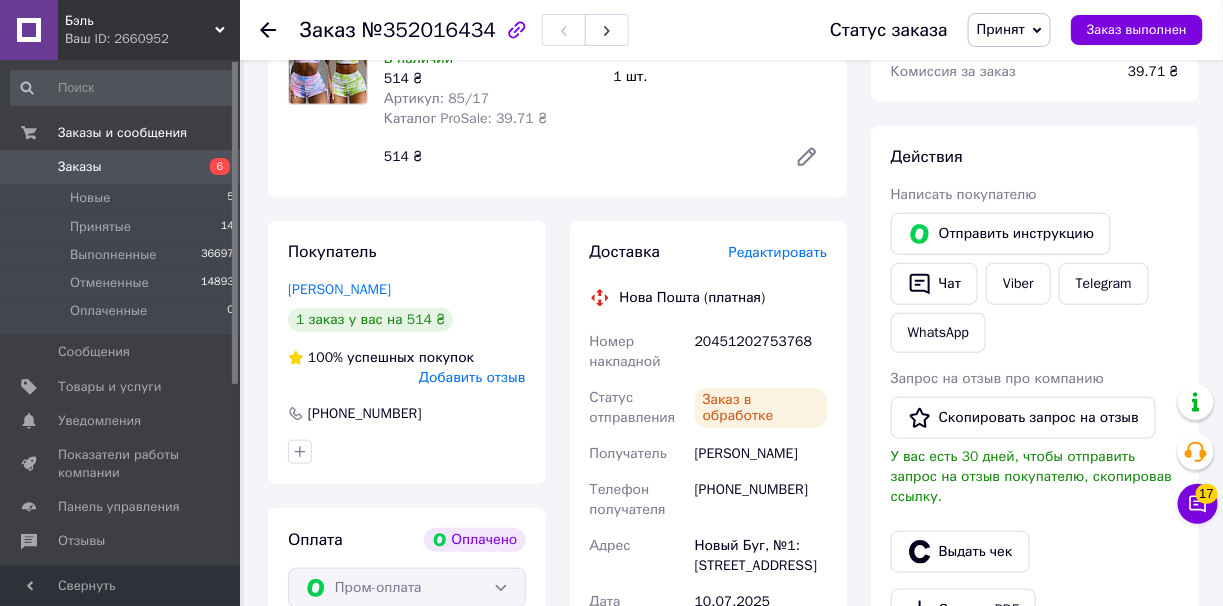 click on "20451202753768" at bounding box center [761, 352] 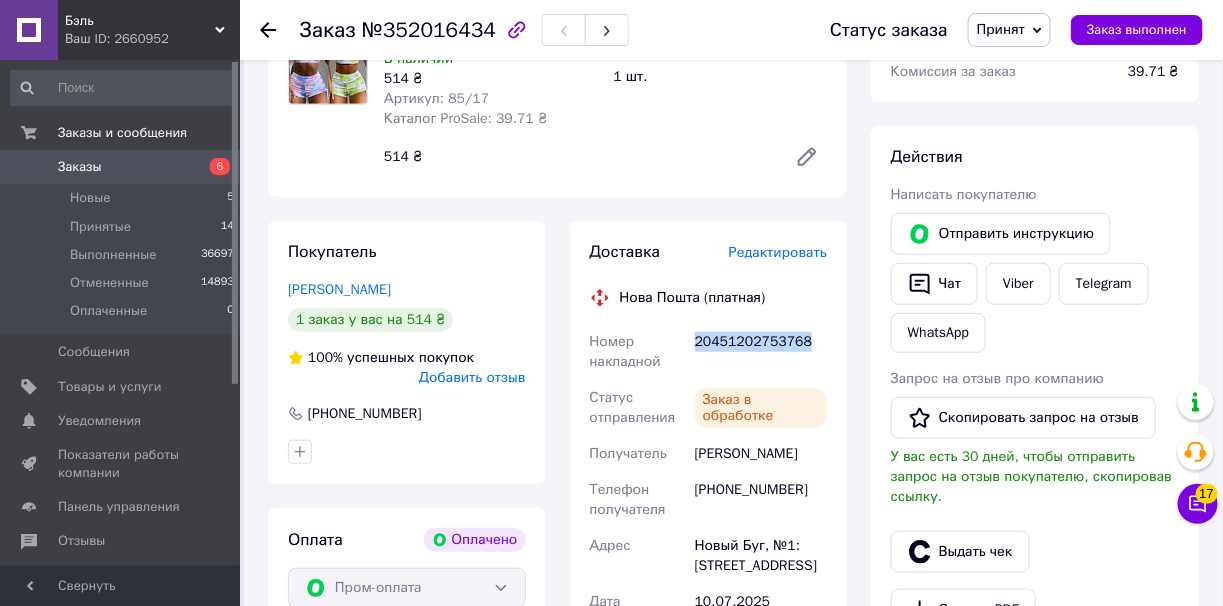 click on "20451202753768" at bounding box center [761, 352] 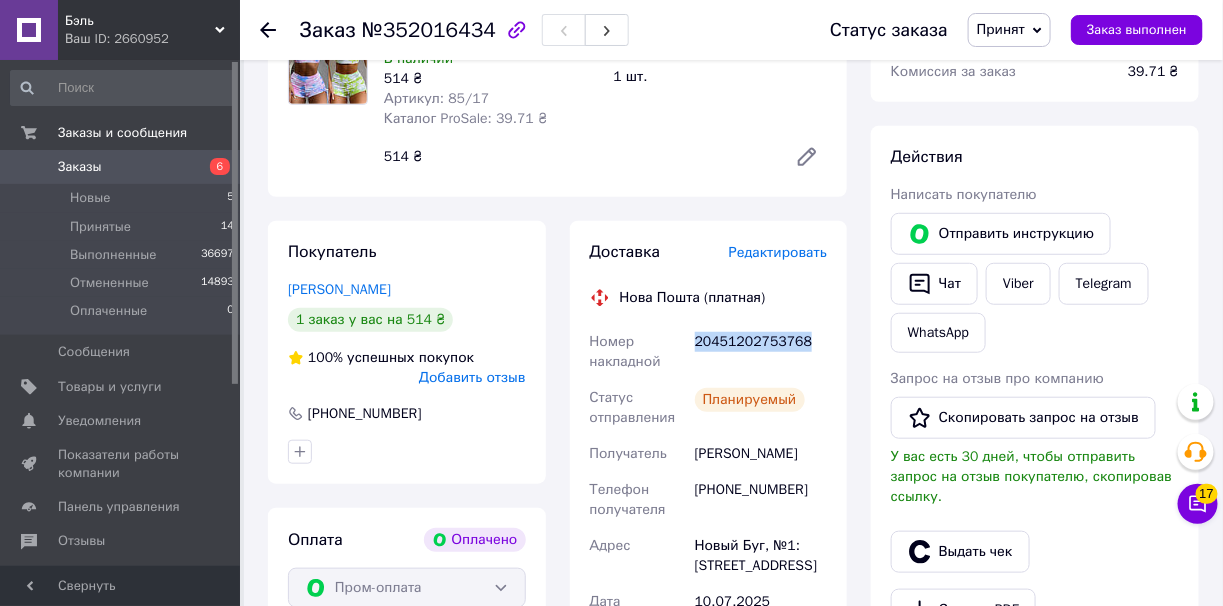 copy on "20451202753768" 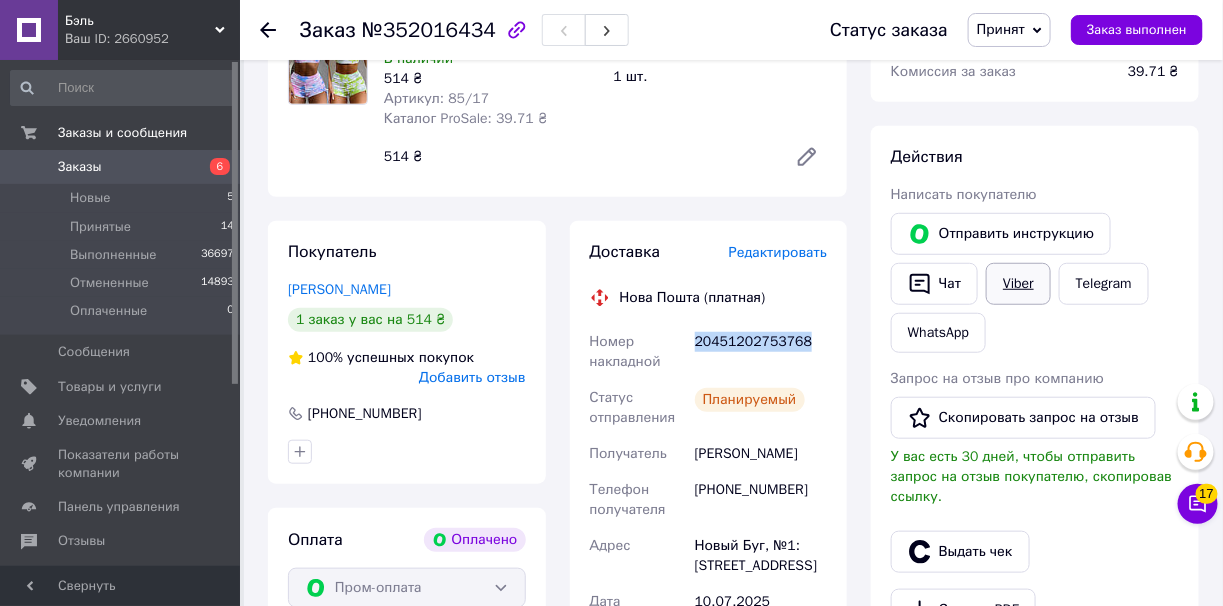 click on "Viber" at bounding box center [1018, 284] 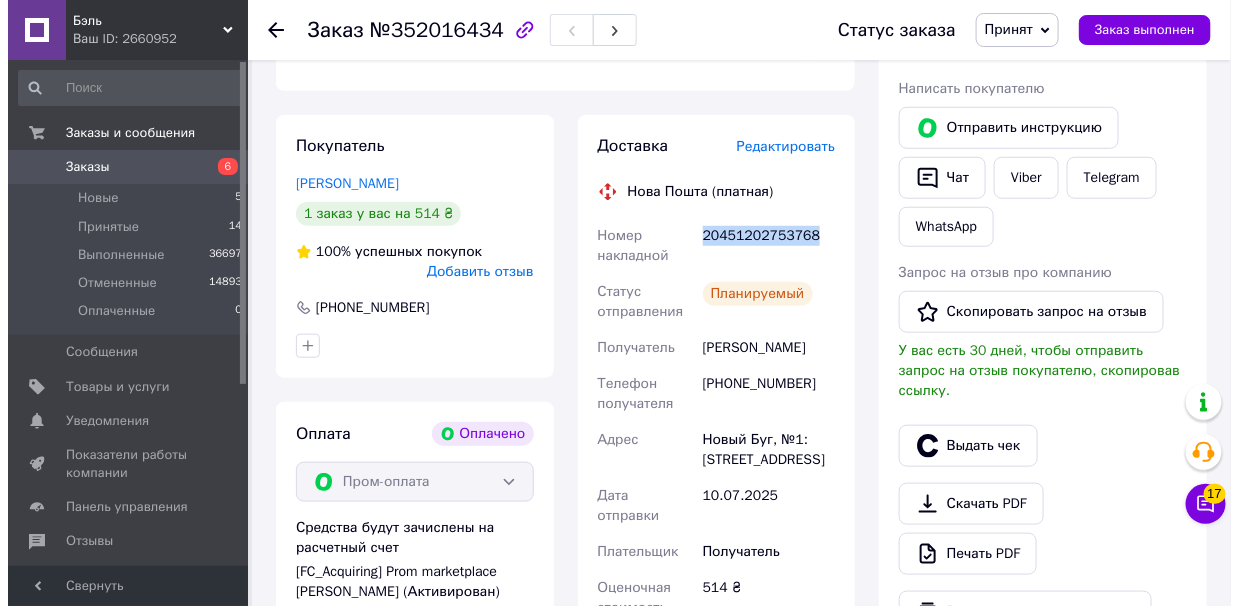 scroll, scrollTop: 499, scrollLeft: 0, axis: vertical 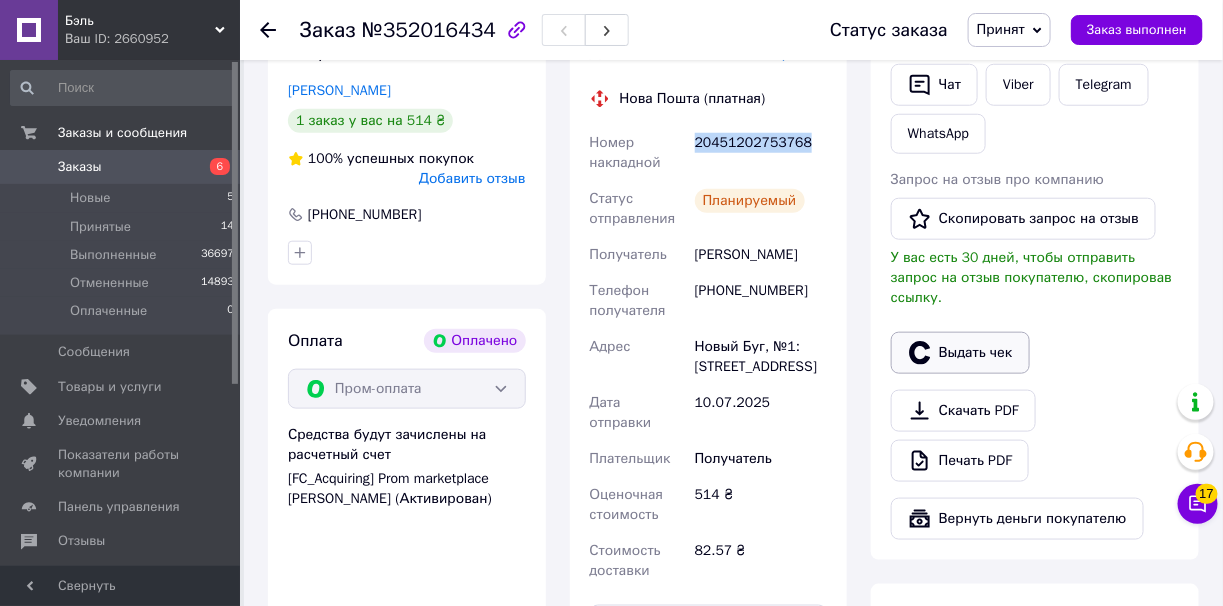 click on "Выдать чек" at bounding box center (960, 353) 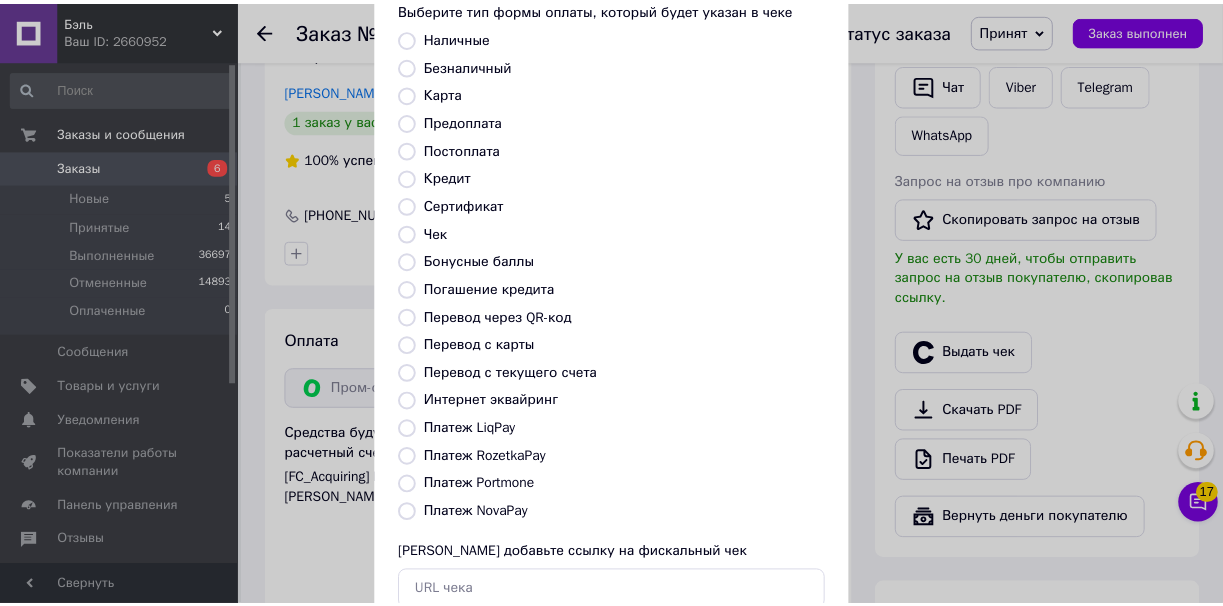 scroll, scrollTop: 251, scrollLeft: 0, axis: vertical 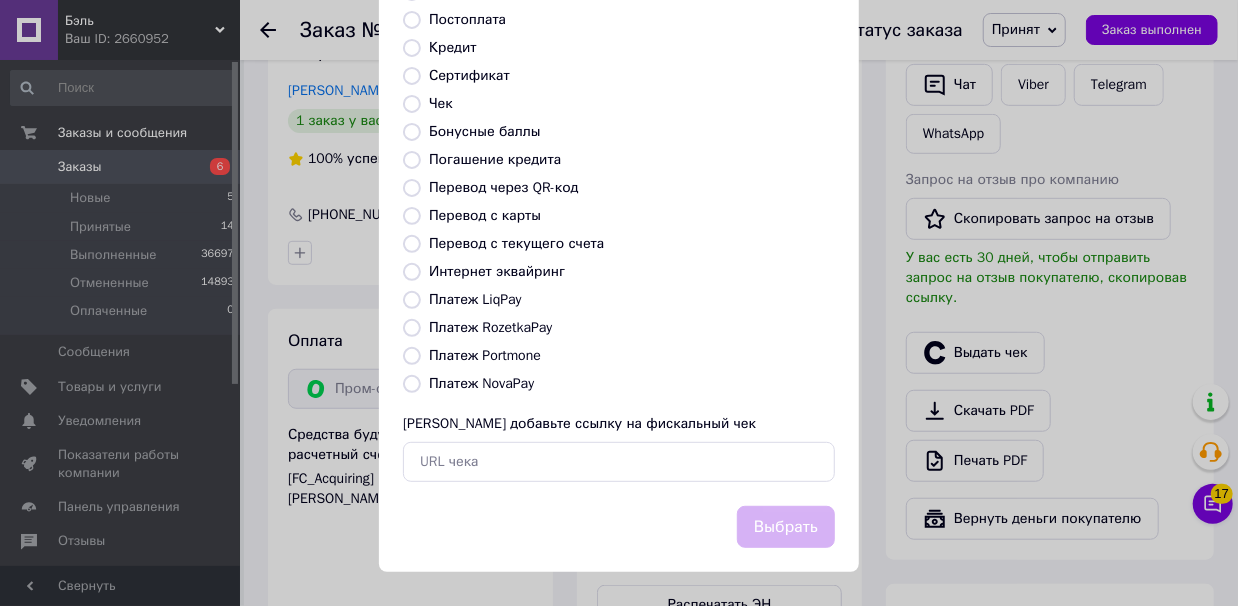 click on "Платеж RozetkaPay" at bounding box center [412, 328] 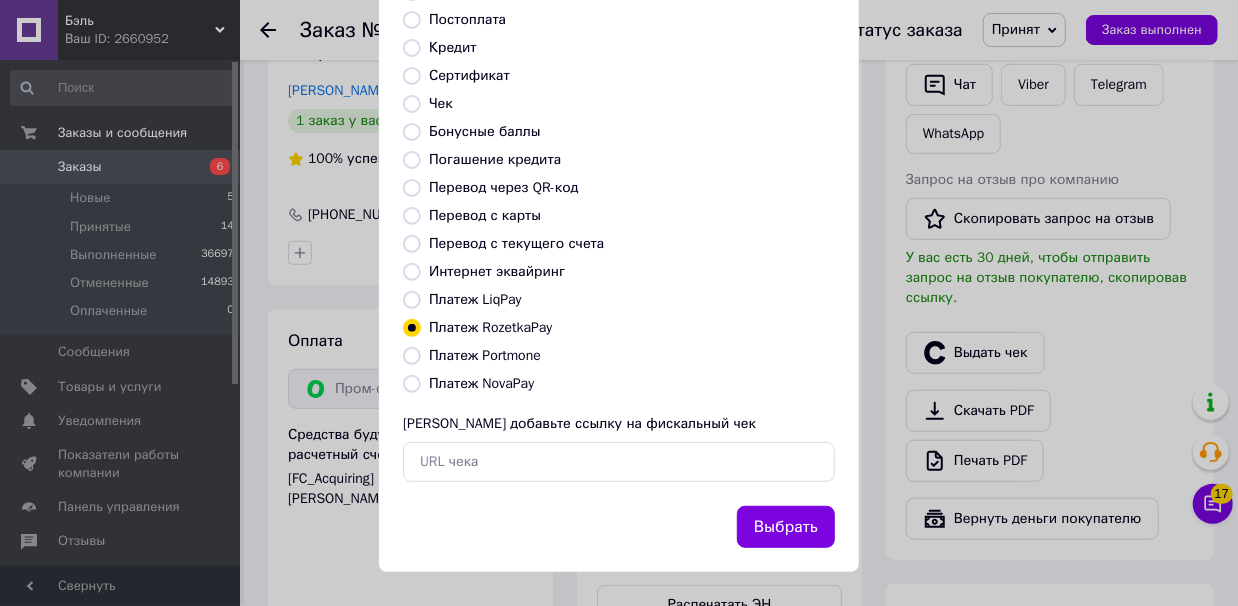 click on "Выбрать" at bounding box center (786, 527) 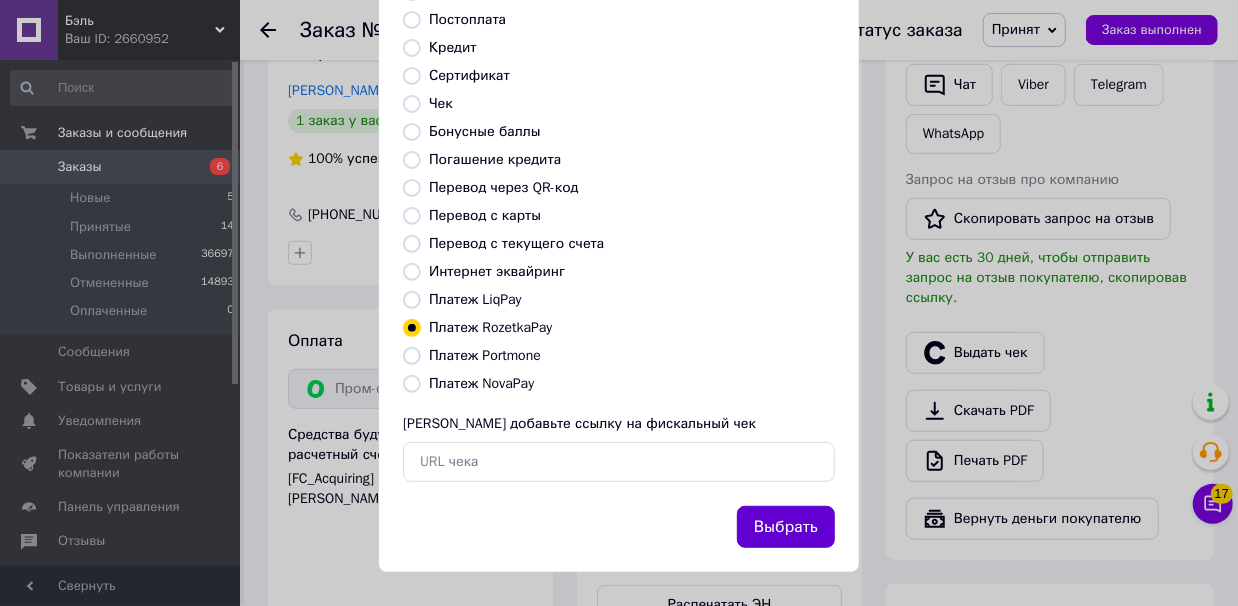 click on "Выбрать" at bounding box center [786, 527] 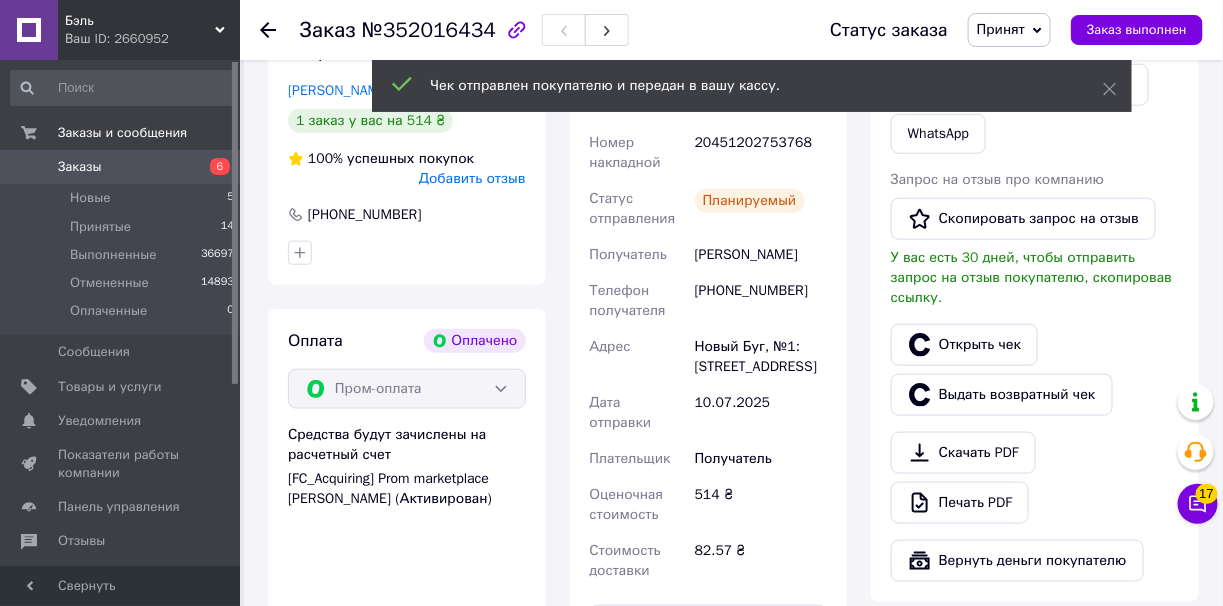 click on "Заказ выполнен" at bounding box center (1137, 30) 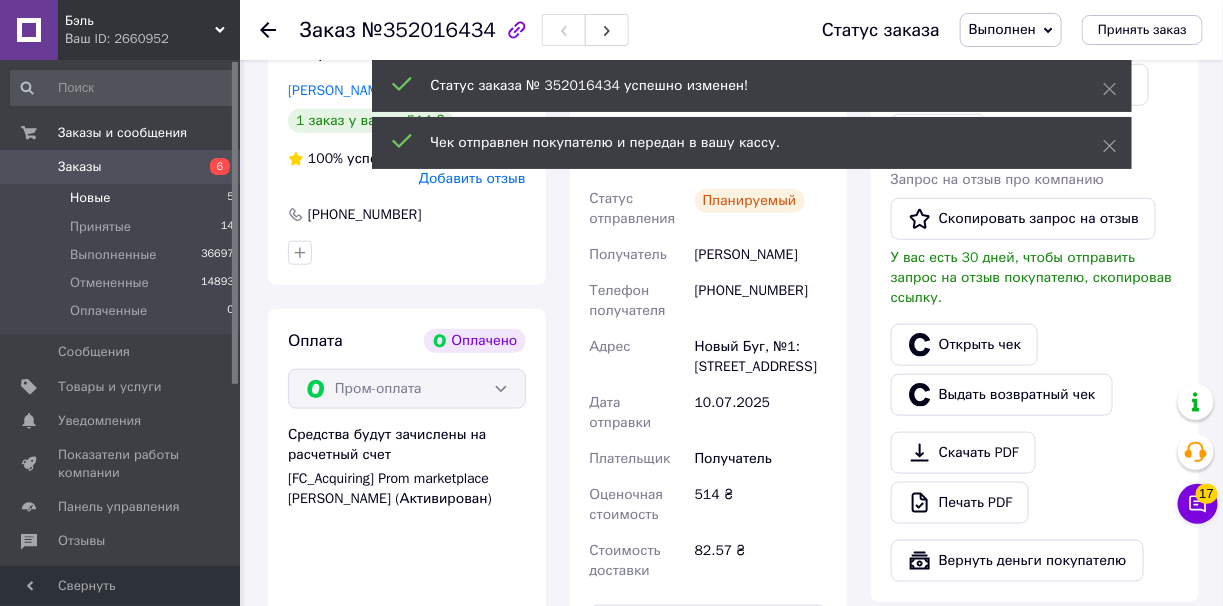click on "Новые 5" at bounding box center (123, 198) 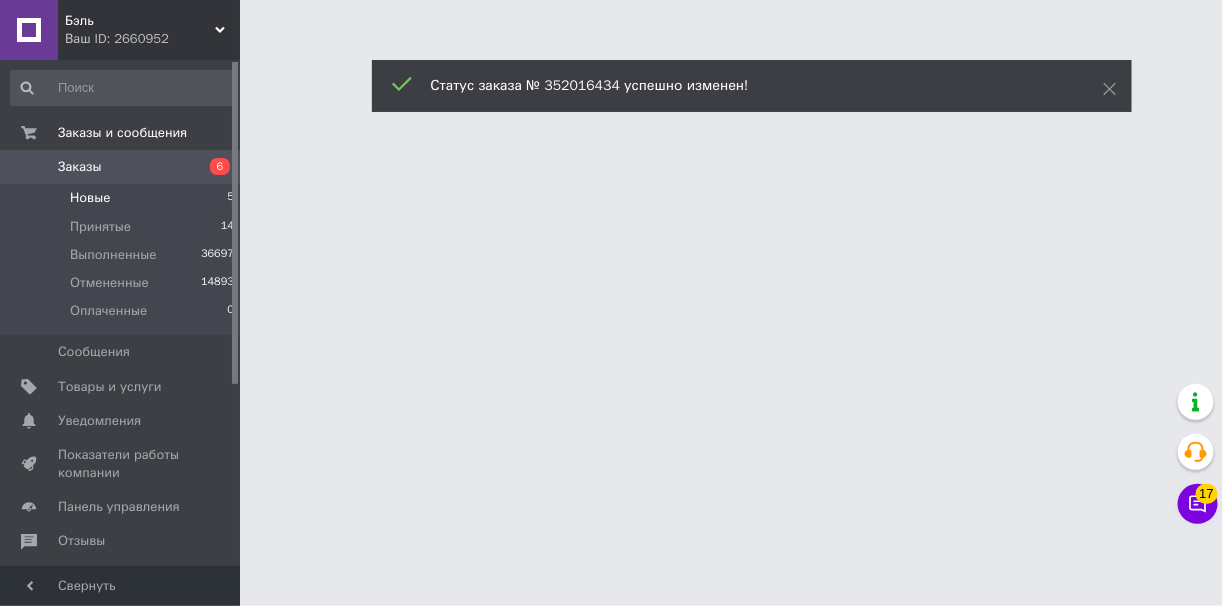 scroll, scrollTop: 0, scrollLeft: 0, axis: both 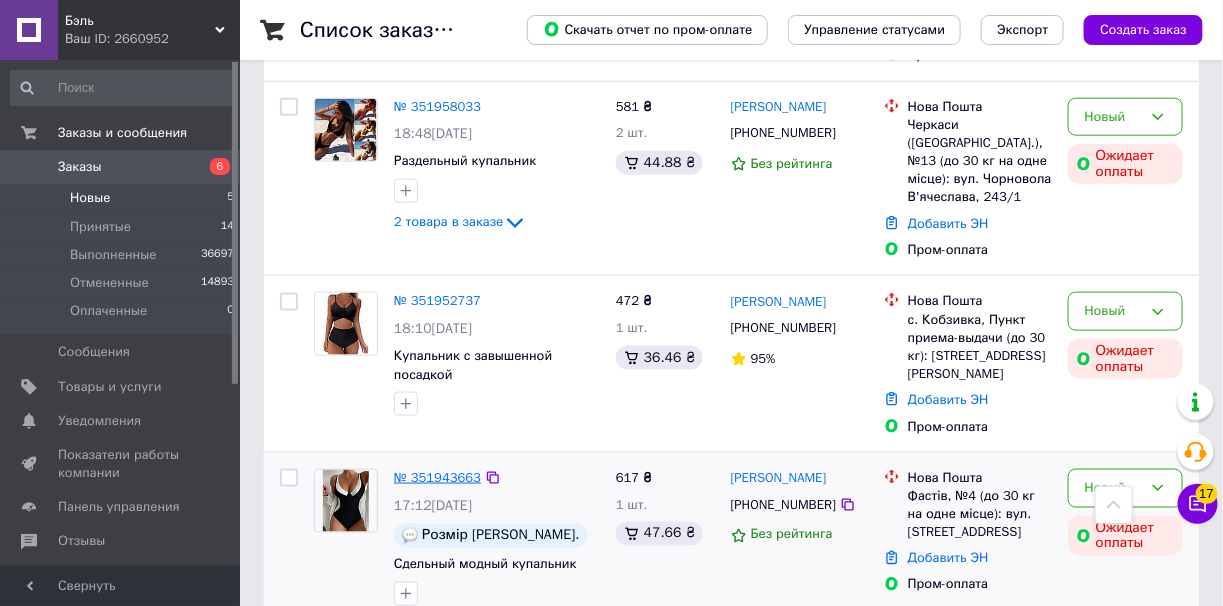 click on "№ 351943663" at bounding box center [437, 477] 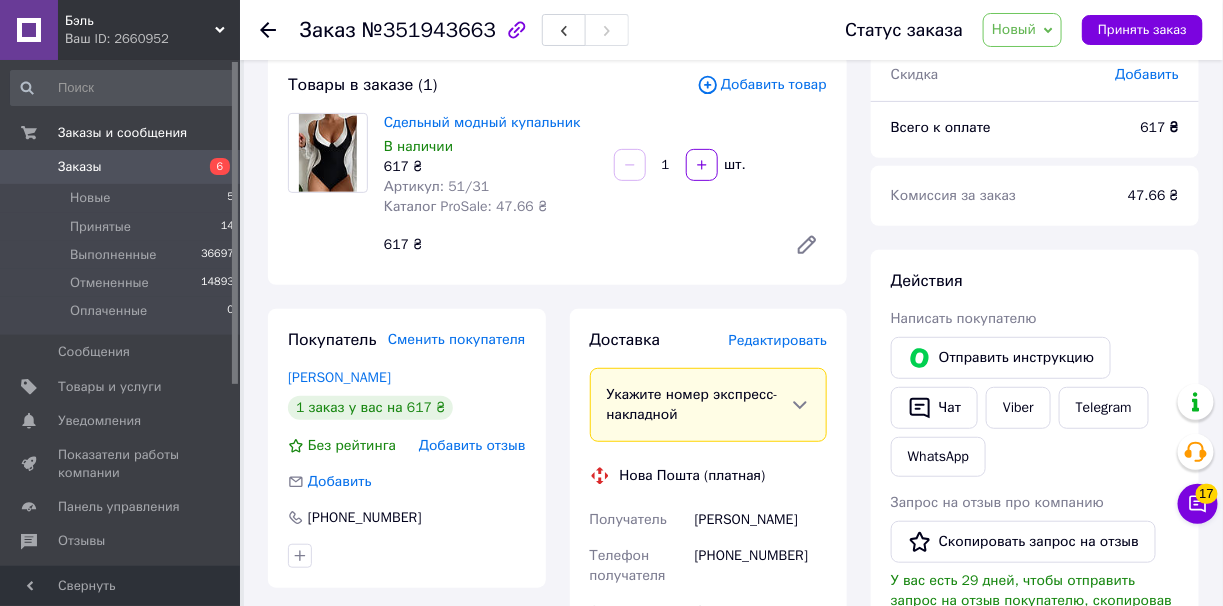scroll, scrollTop: 50, scrollLeft: 0, axis: vertical 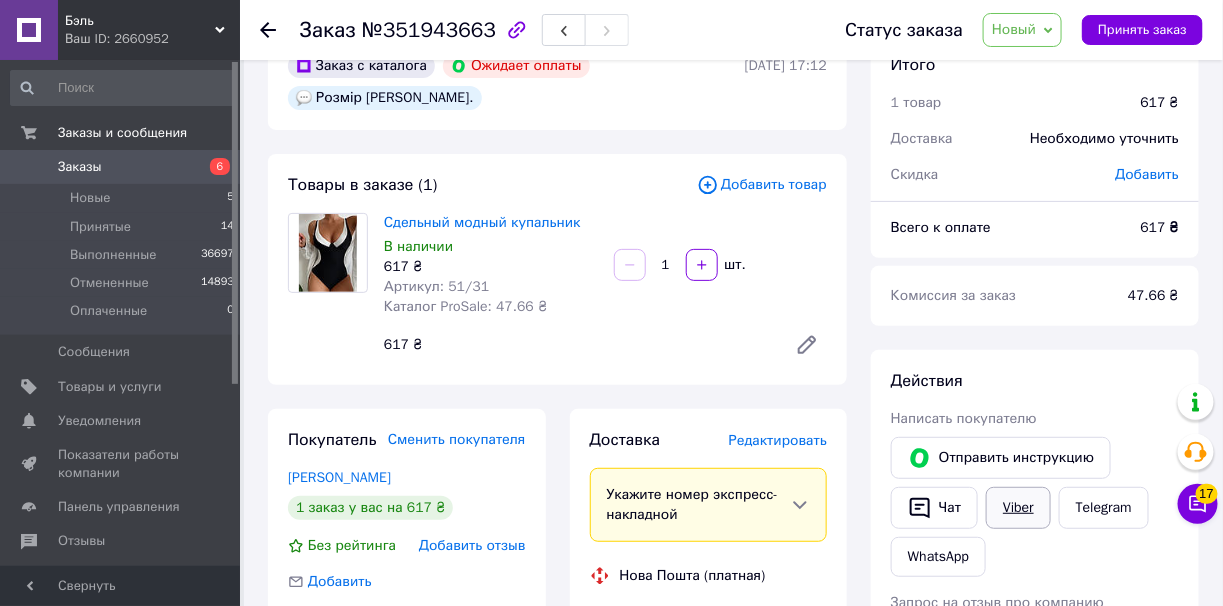 click on "Viber" at bounding box center (1018, 508) 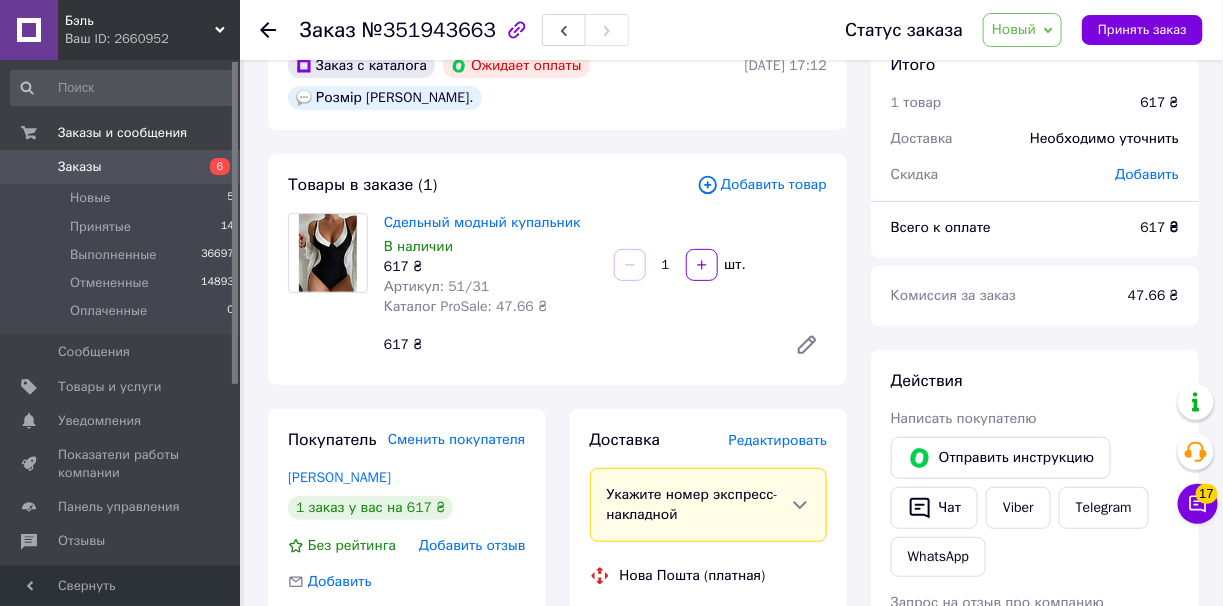 click on "Новый" at bounding box center (1014, 29) 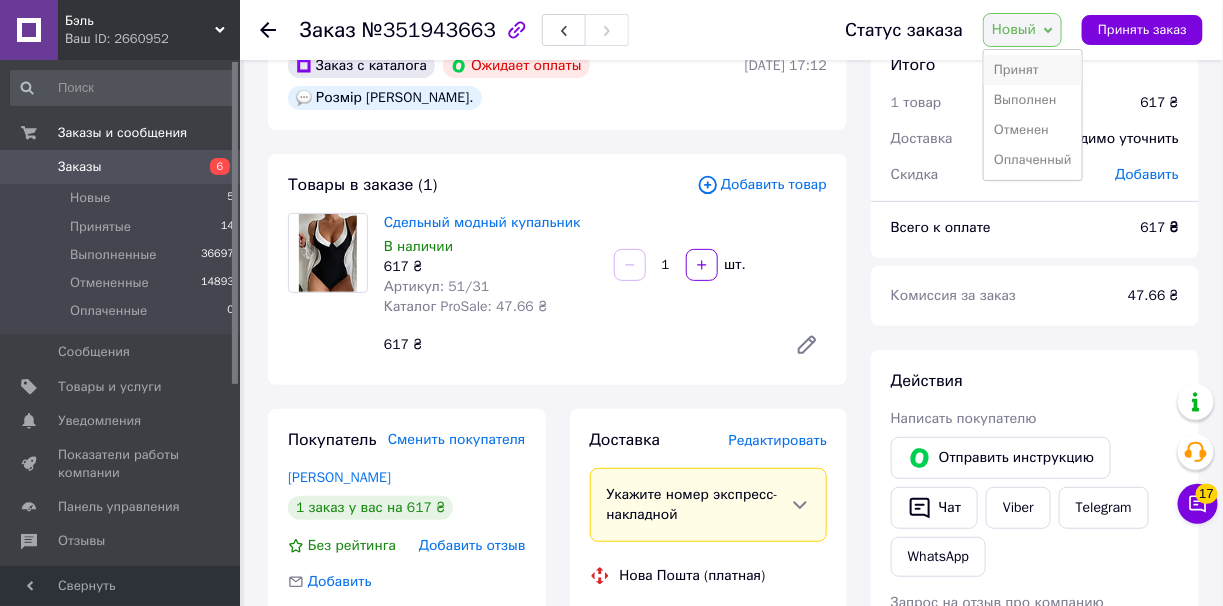 click on "Принят" at bounding box center (1033, 70) 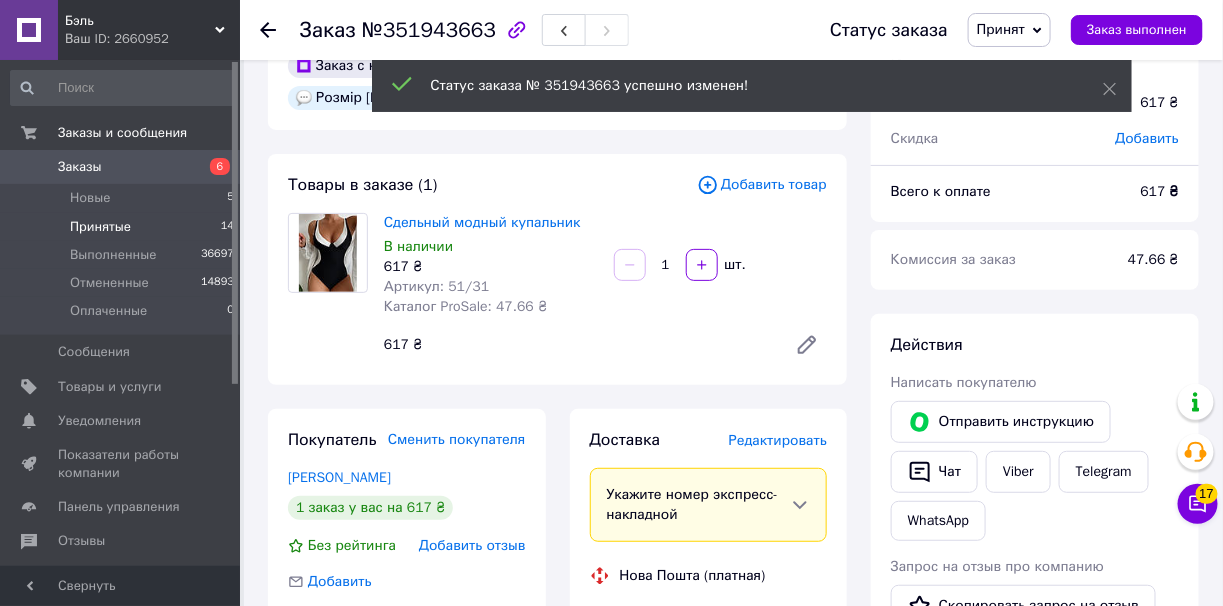 click on "Принятые 14" at bounding box center (123, 227) 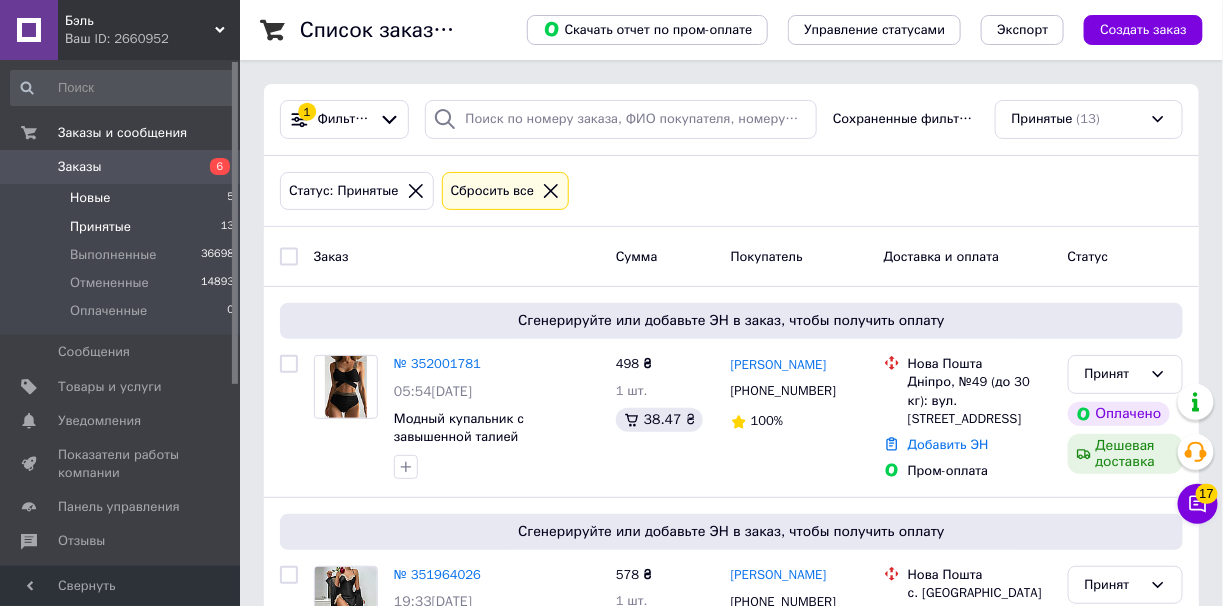 click on "Новые" at bounding box center [90, 198] 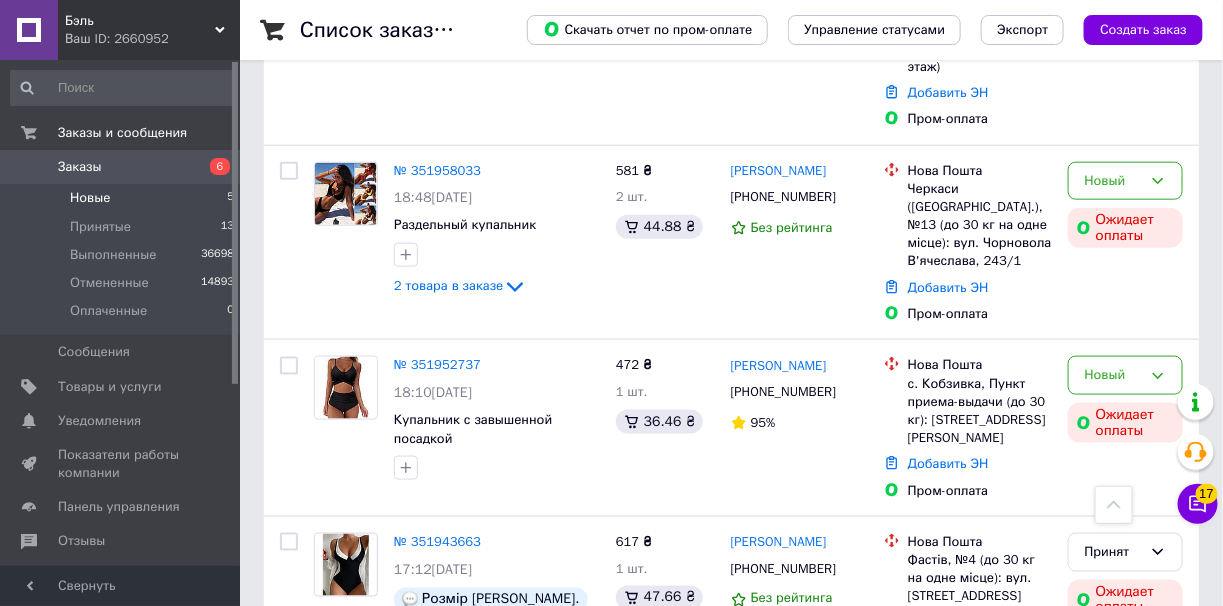 scroll, scrollTop: 650, scrollLeft: 0, axis: vertical 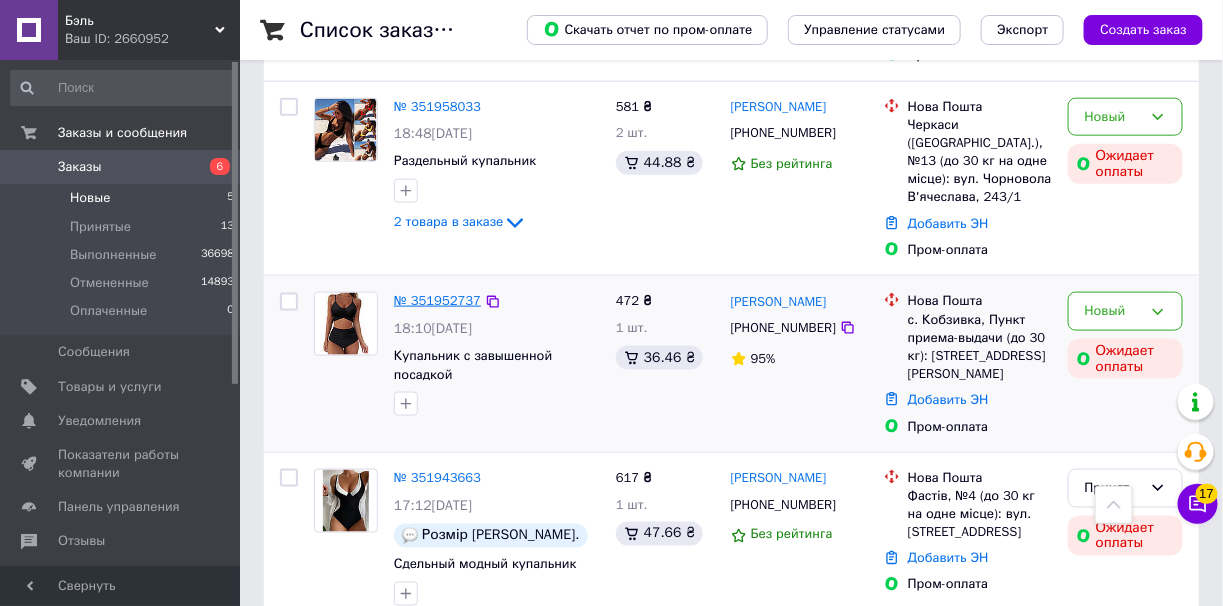click on "№ 351952737" at bounding box center (437, 300) 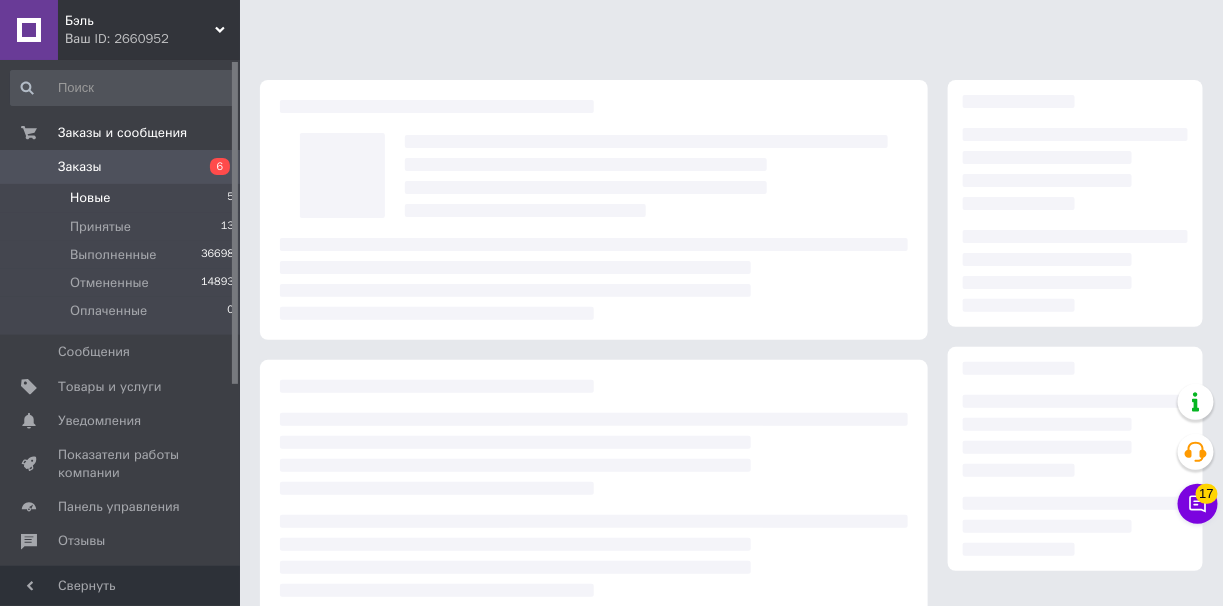 scroll, scrollTop: 0, scrollLeft: 0, axis: both 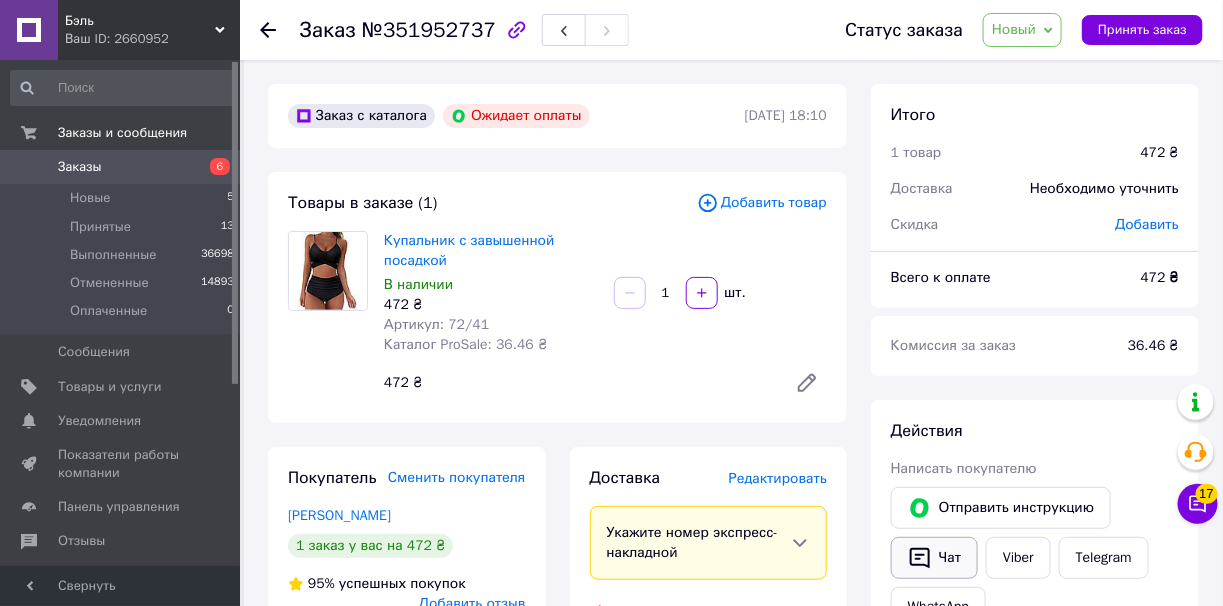 click on "Чат" at bounding box center (934, 558) 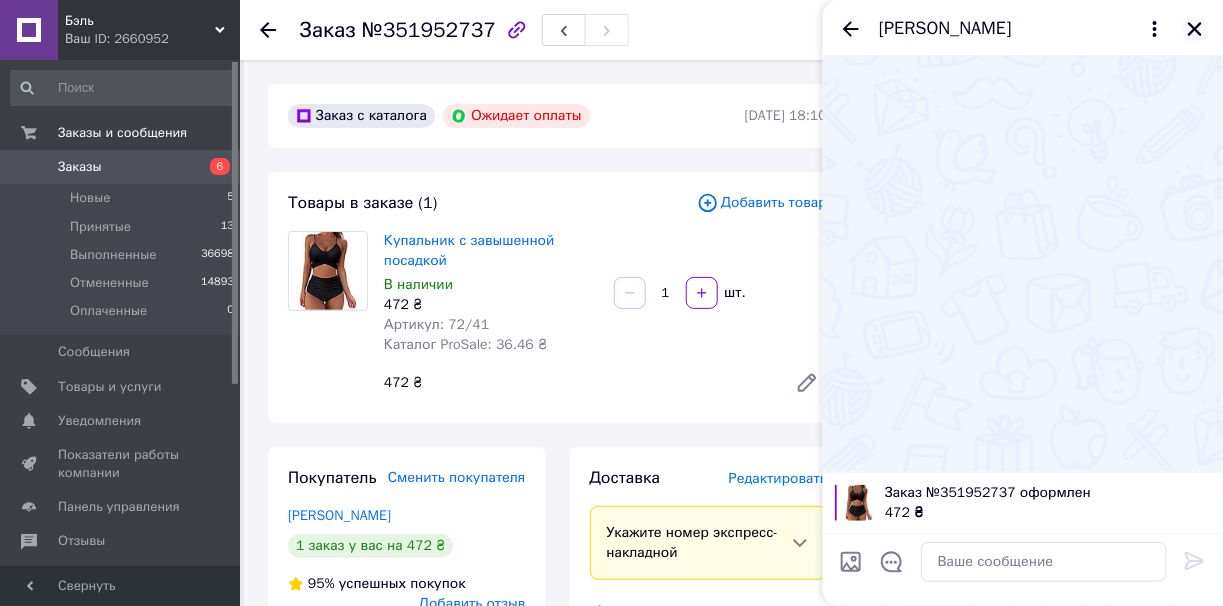 click 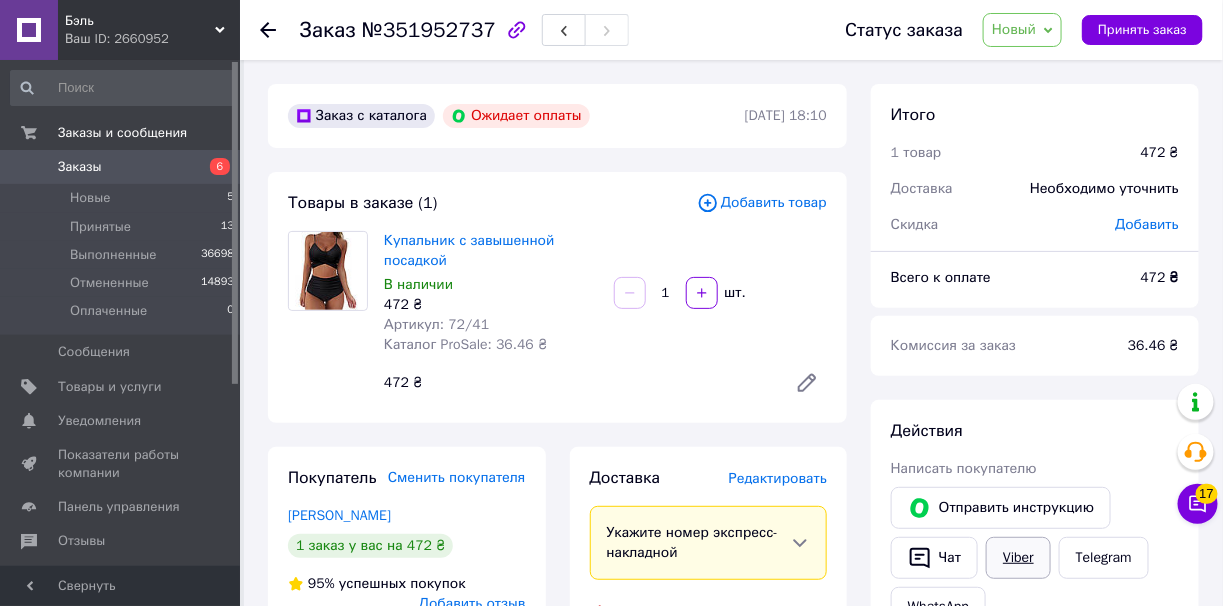 click on "Viber" at bounding box center [1018, 558] 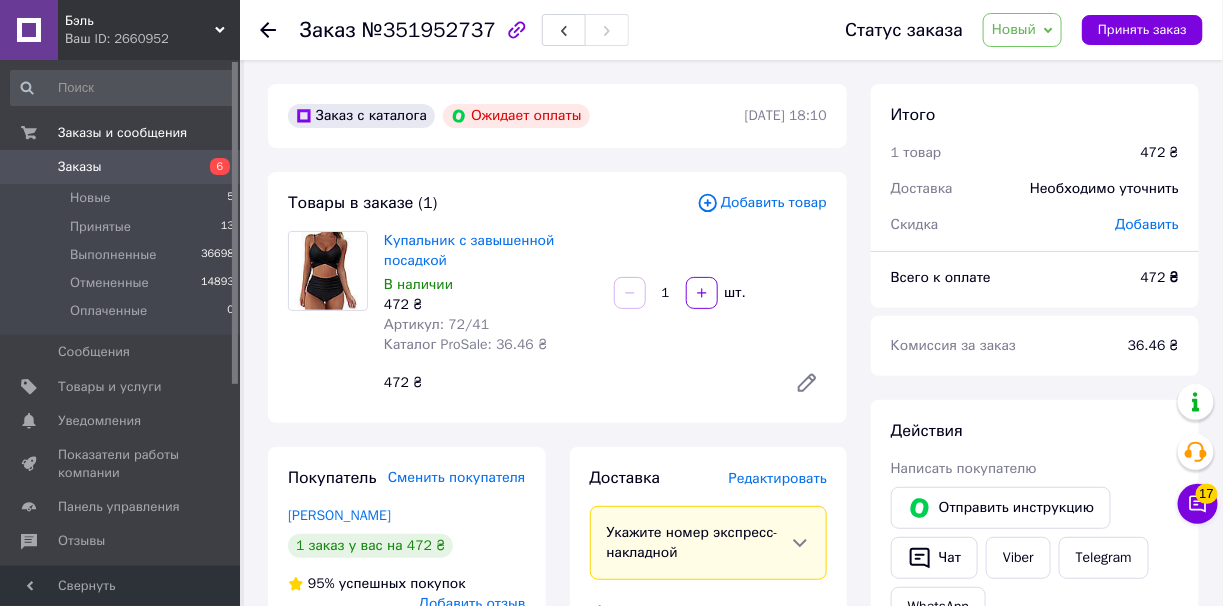 click on "Новый" at bounding box center [1022, 30] 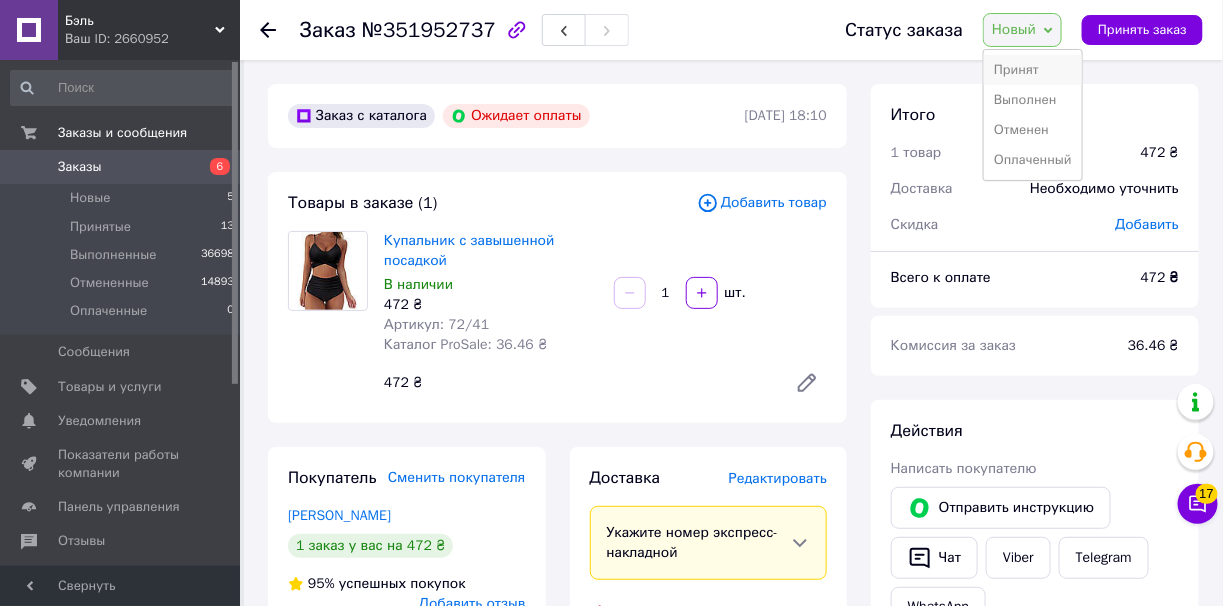 click on "Принят" at bounding box center [1033, 70] 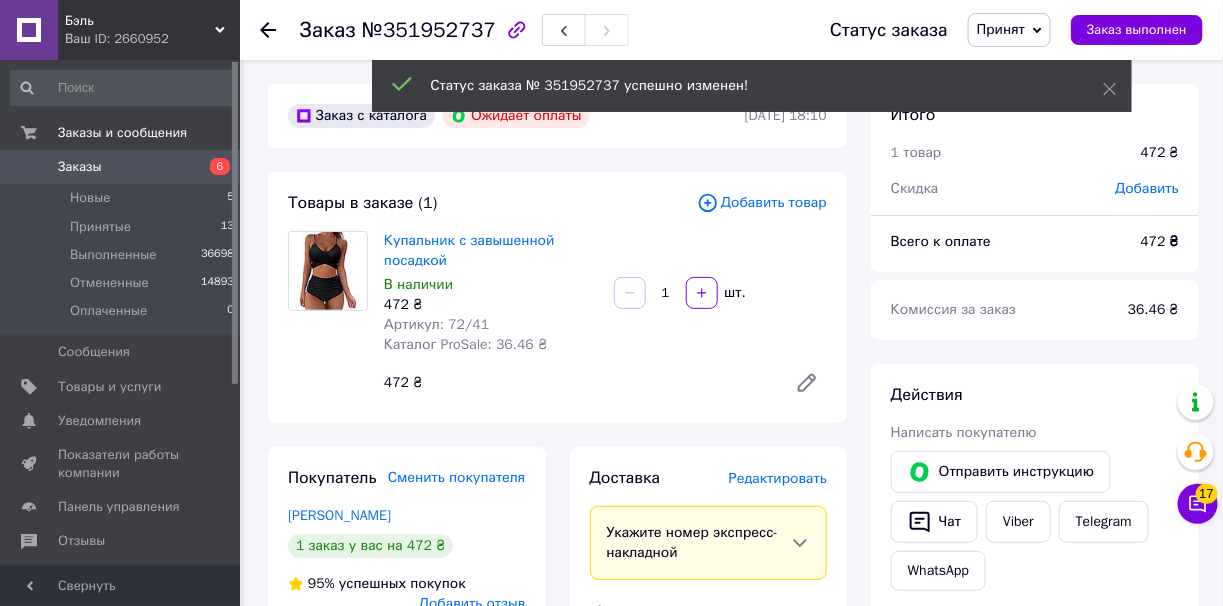 click on "Новые 5" at bounding box center (123, 198) 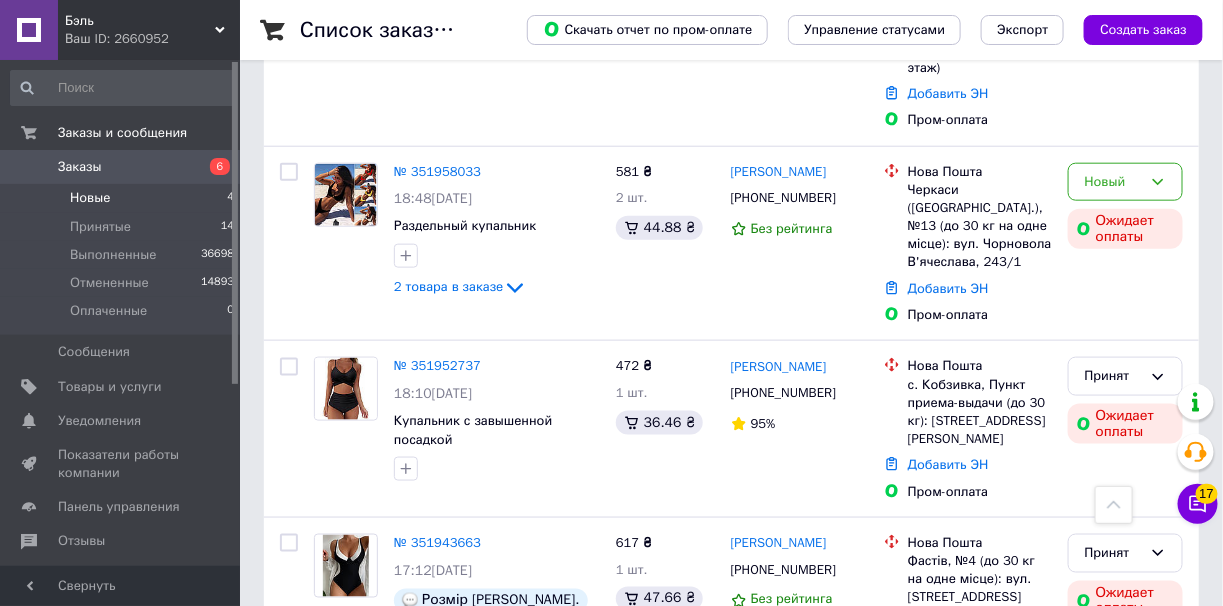 scroll, scrollTop: 650, scrollLeft: 0, axis: vertical 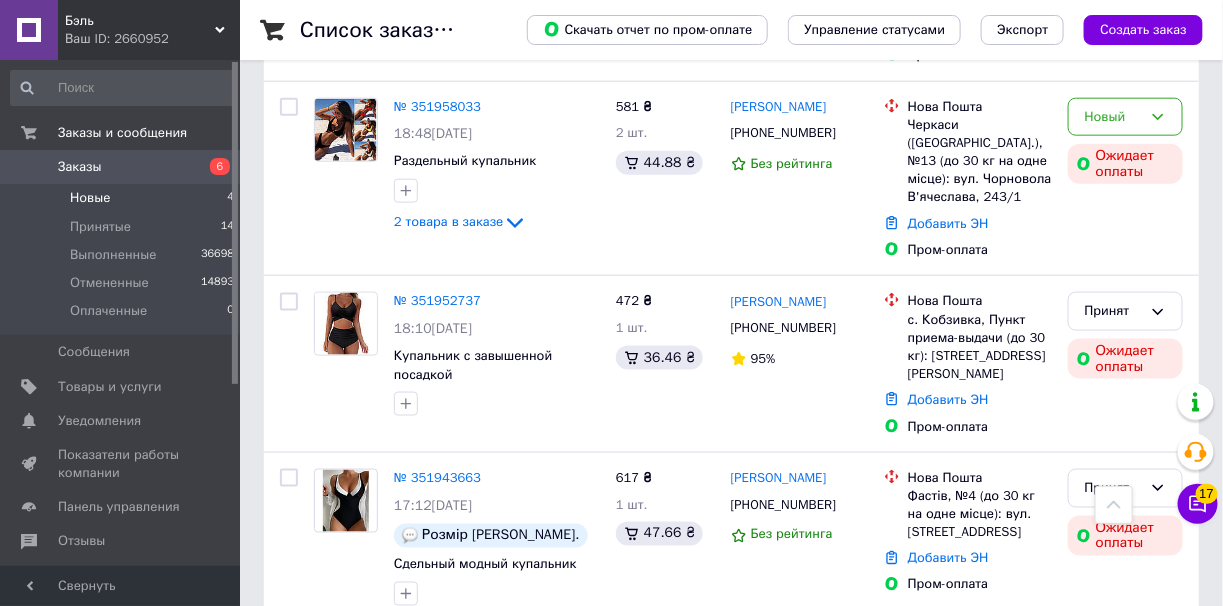 click on "Новые 4" at bounding box center (123, 198) 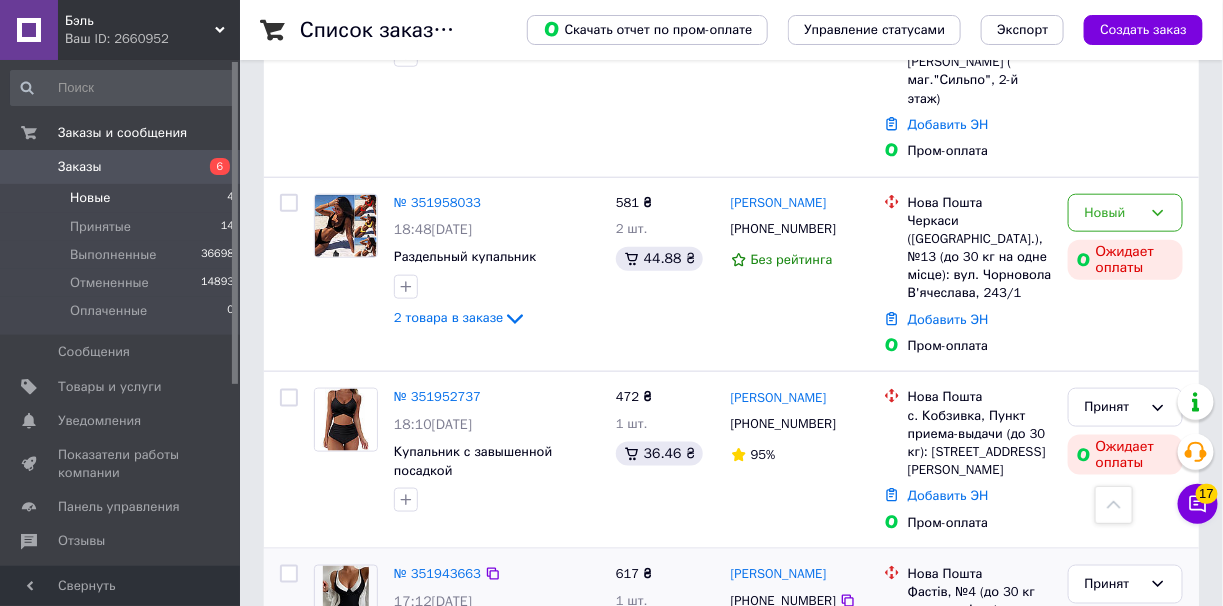 scroll, scrollTop: 450, scrollLeft: 0, axis: vertical 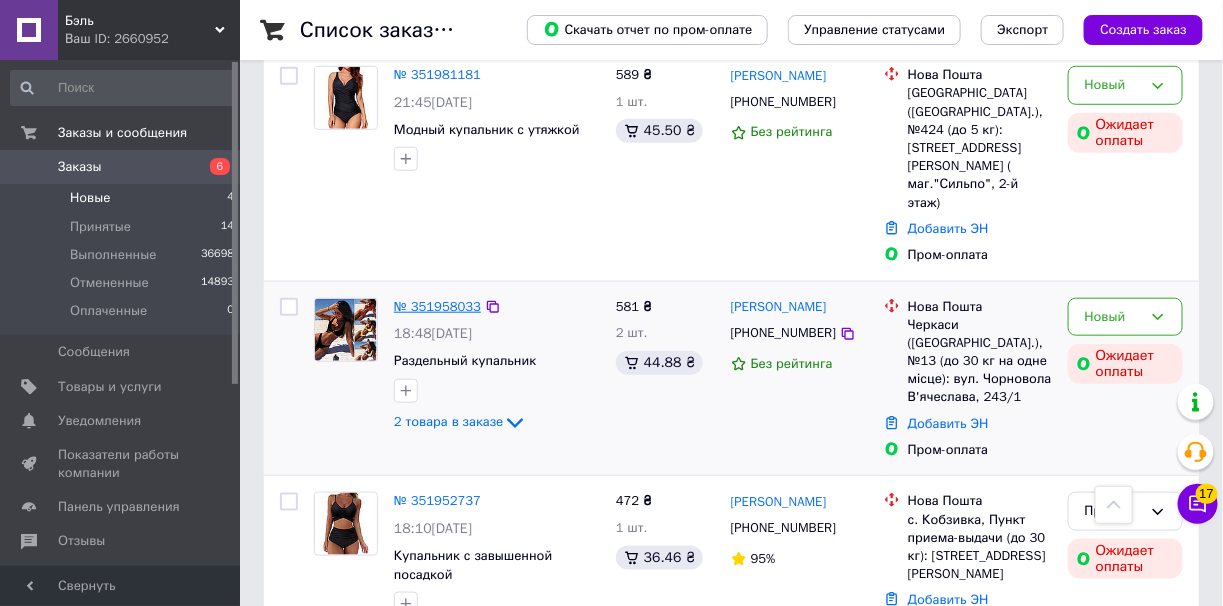 click on "№ 351958033" at bounding box center [437, 306] 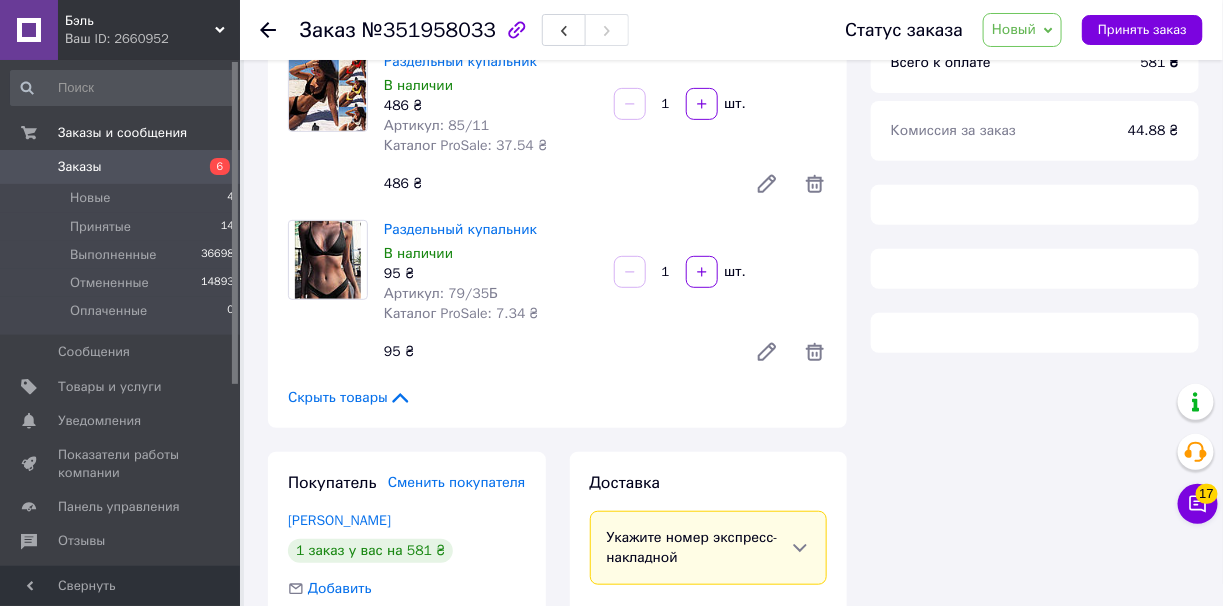 scroll, scrollTop: 50, scrollLeft: 0, axis: vertical 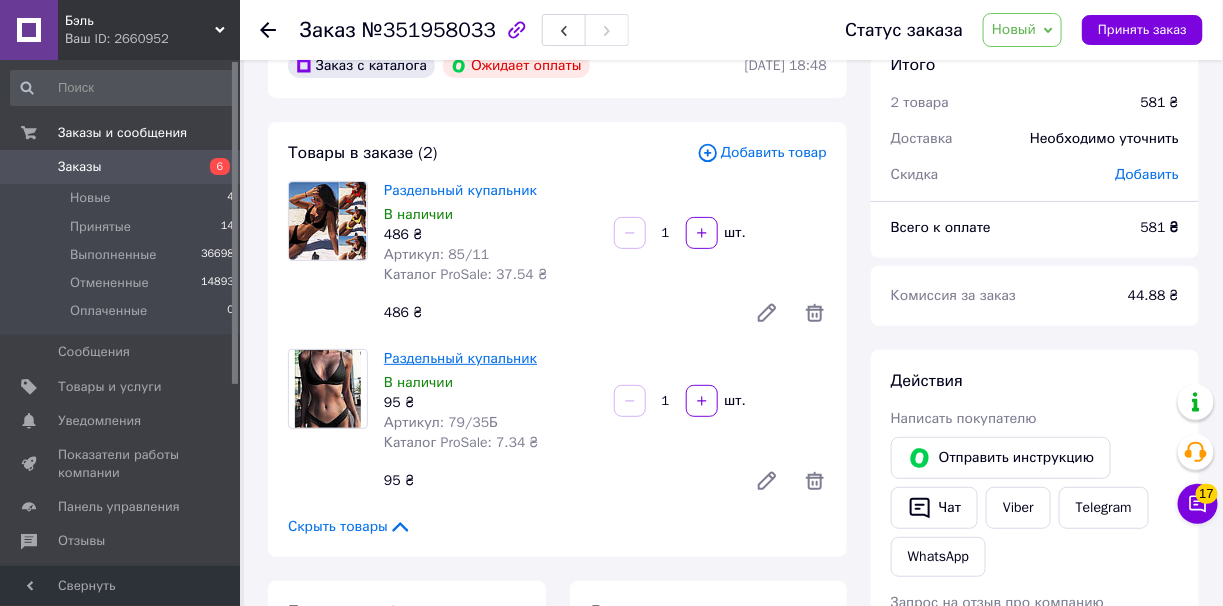 click on "Раздельный купальник" at bounding box center [460, 358] 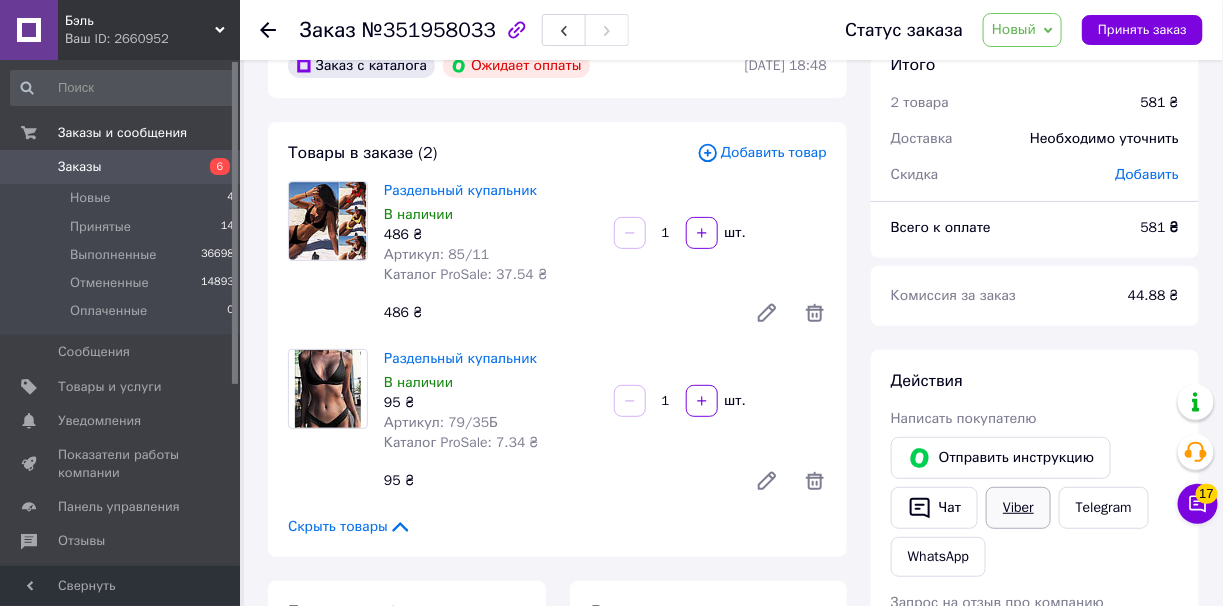 click on "Viber" at bounding box center (1018, 508) 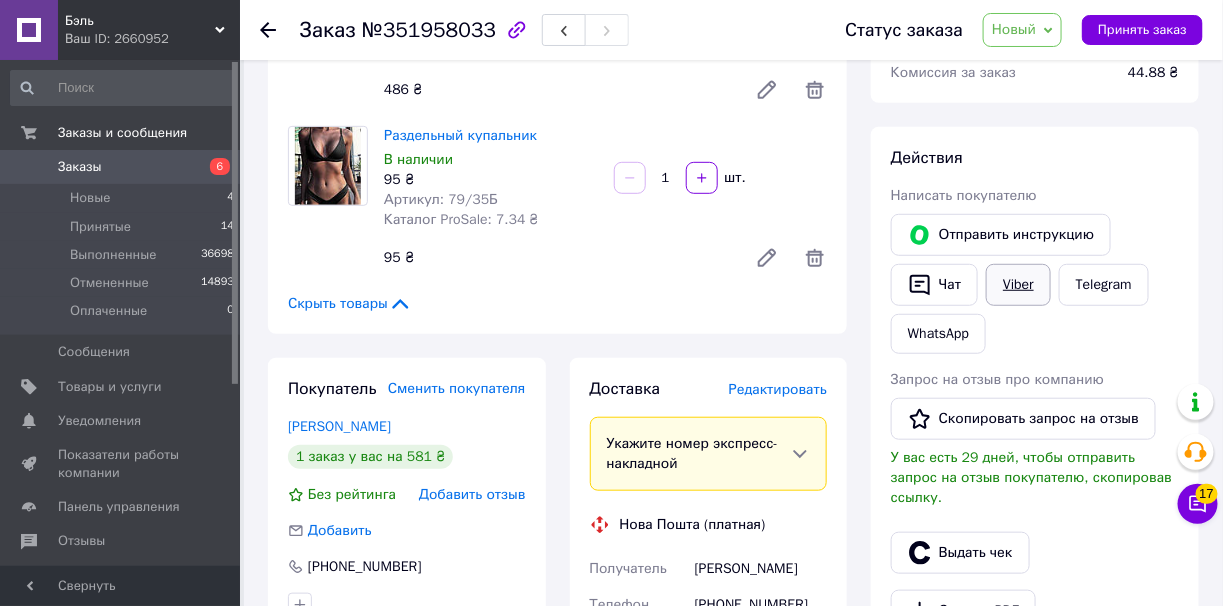 scroll, scrollTop: 450, scrollLeft: 0, axis: vertical 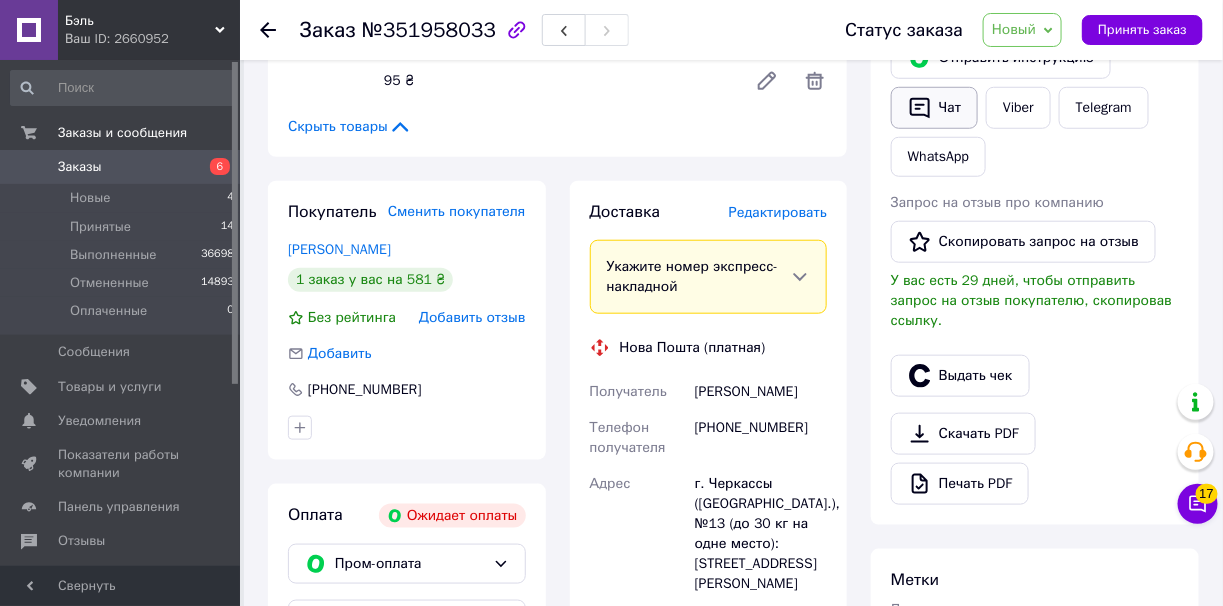 click on "Чат" at bounding box center (934, 108) 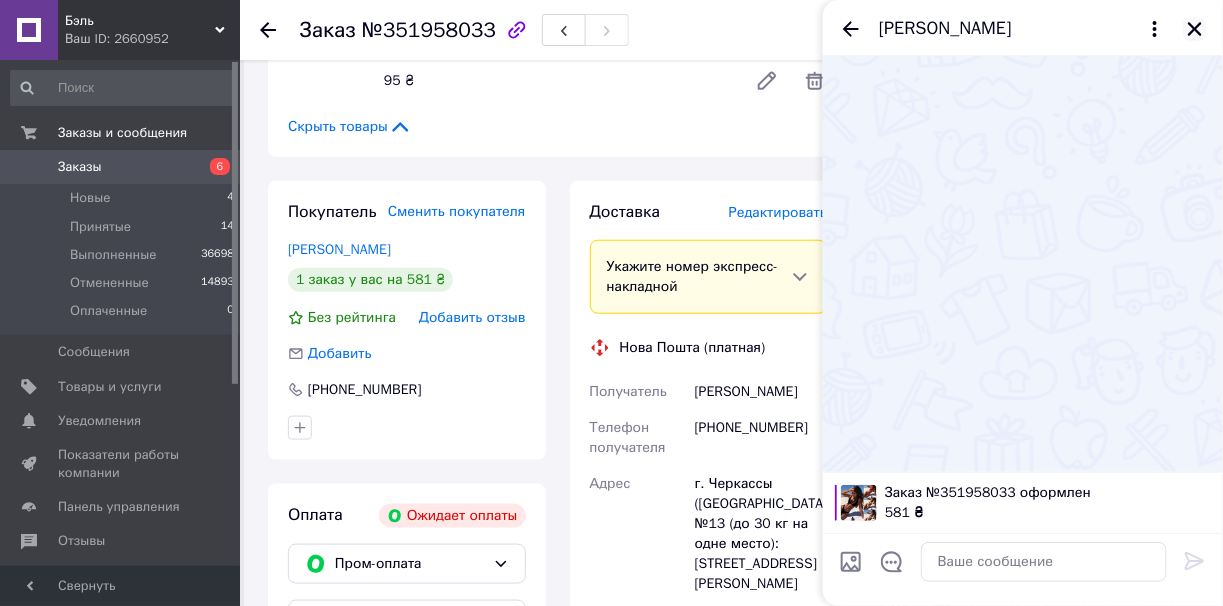 click 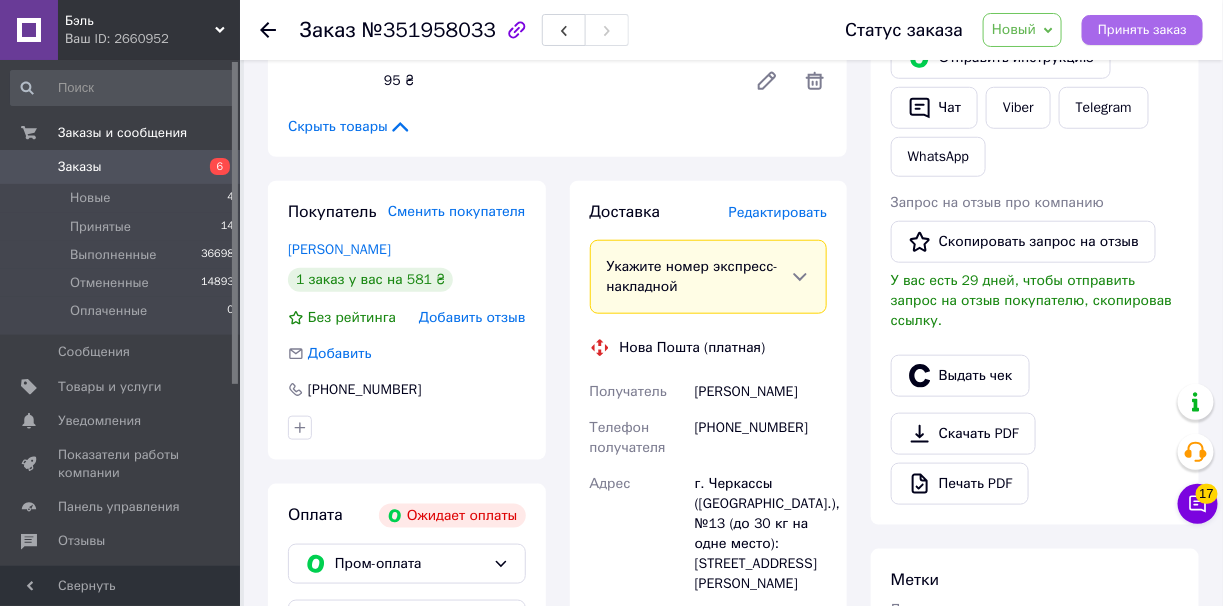 click on "Принять заказ" at bounding box center [1142, 30] 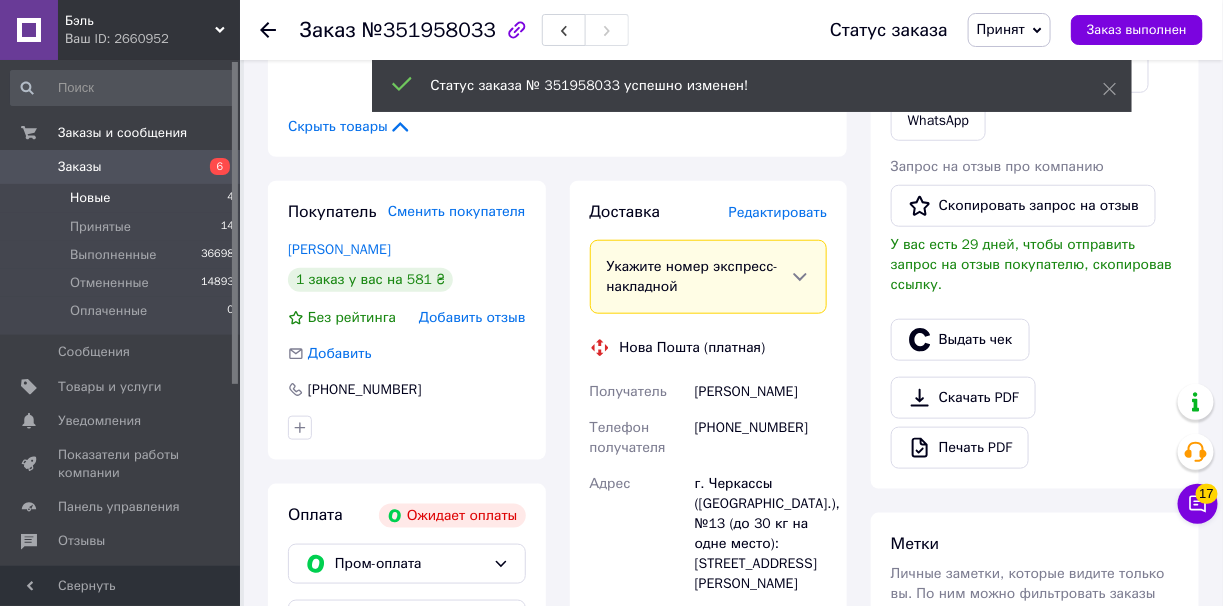 click on "Новые 4" at bounding box center (123, 198) 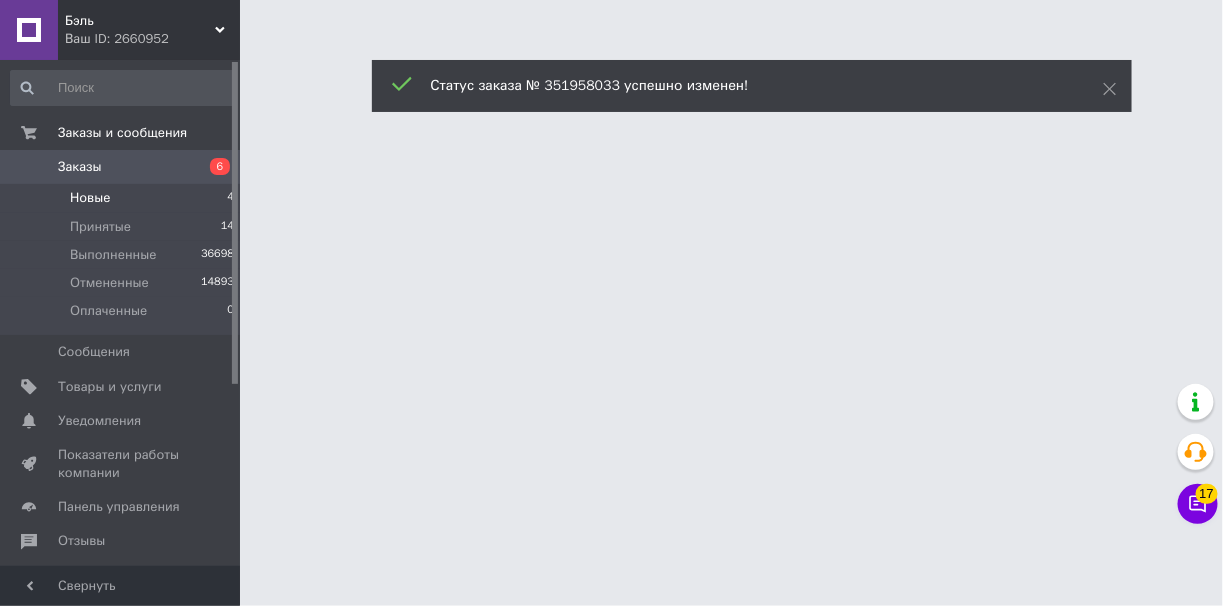 scroll, scrollTop: 0, scrollLeft: 0, axis: both 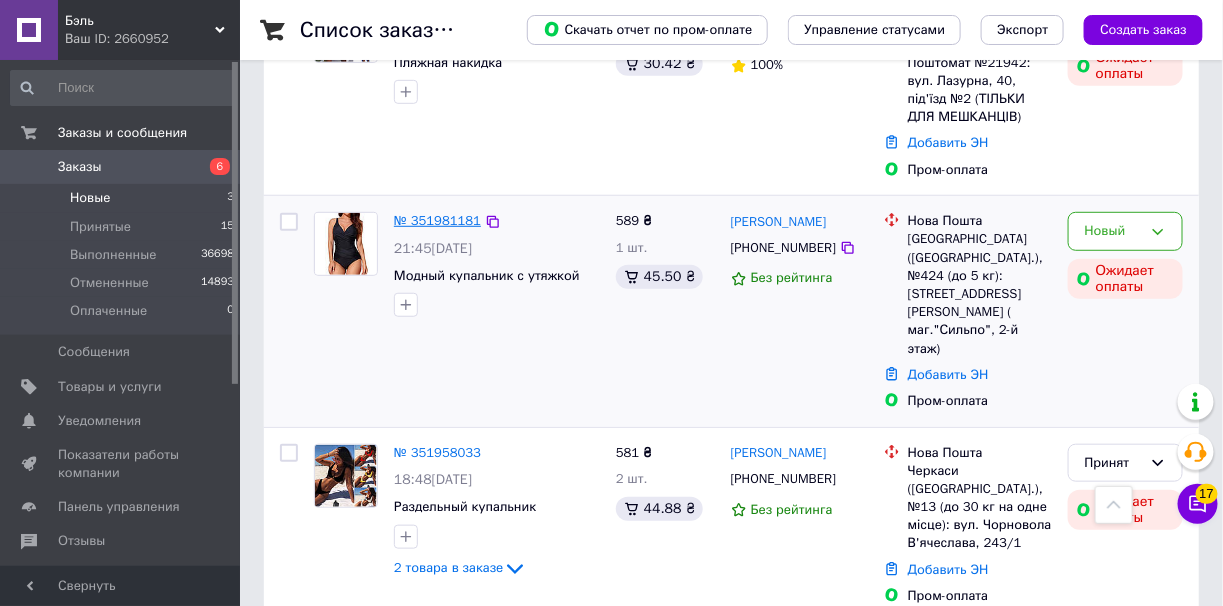 click on "№ 351981181" at bounding box center (437, 220) 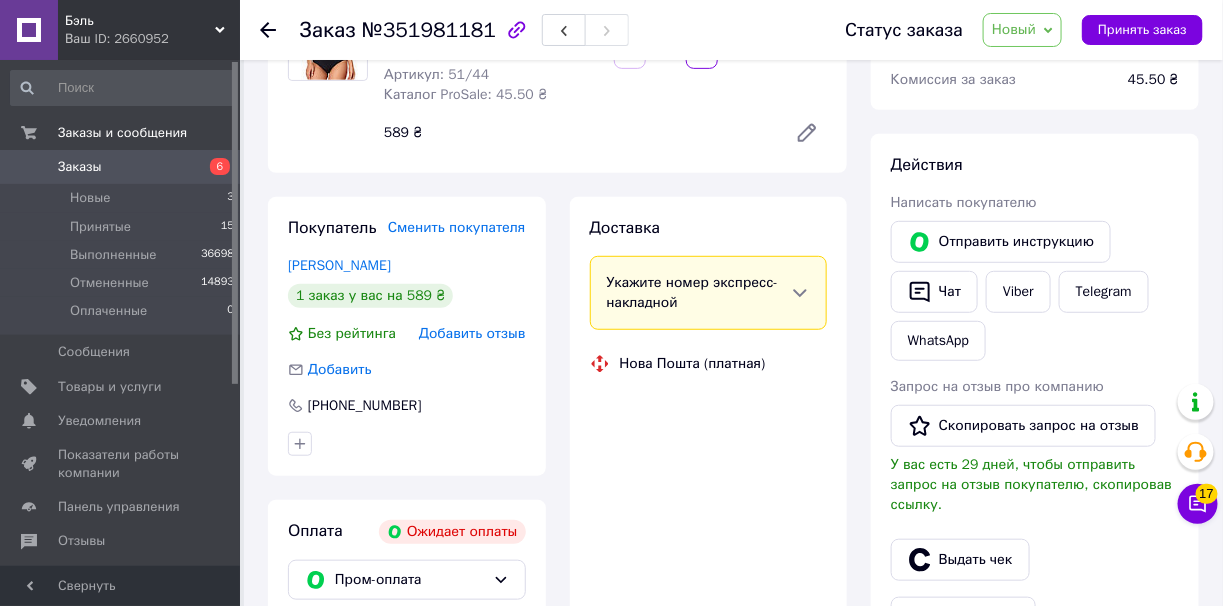 scroll, scrollTop: 104, scrollLeft: 0, axis: vertical 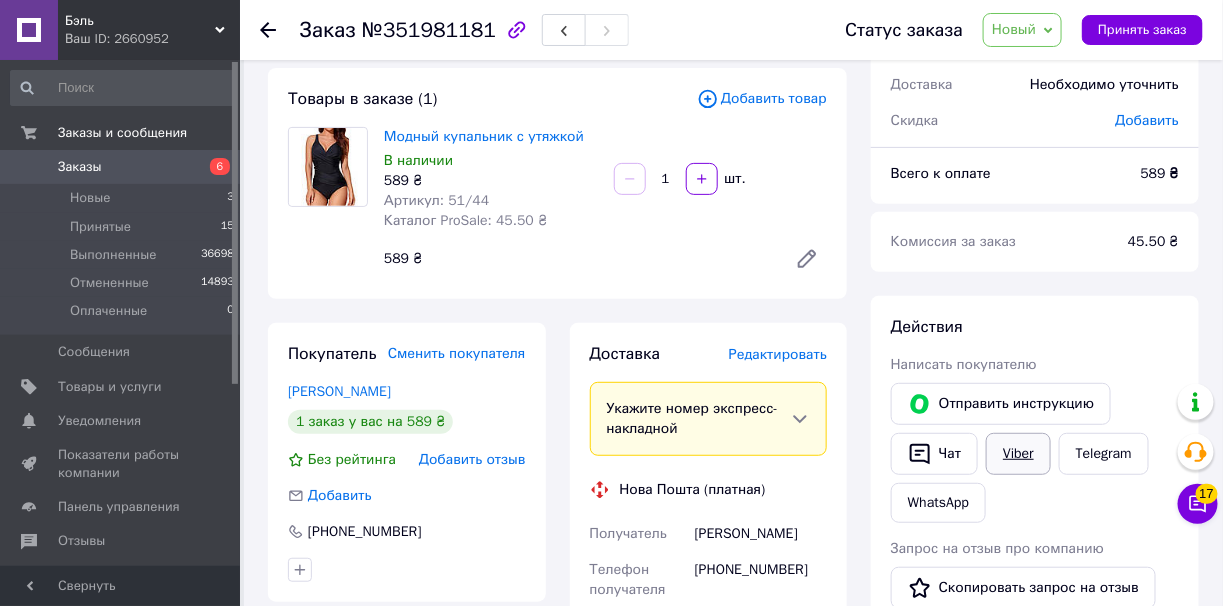 click on "Viber" at bounding box center (1018, 454) 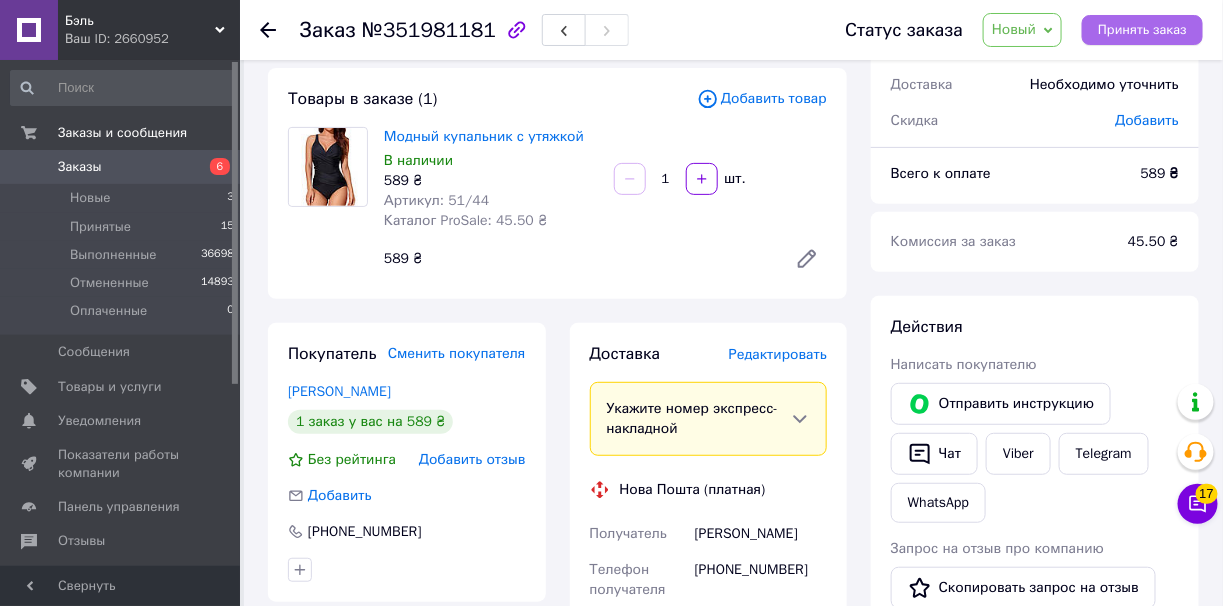 click on "Принять заказ" at bounding box center [1142, 30] 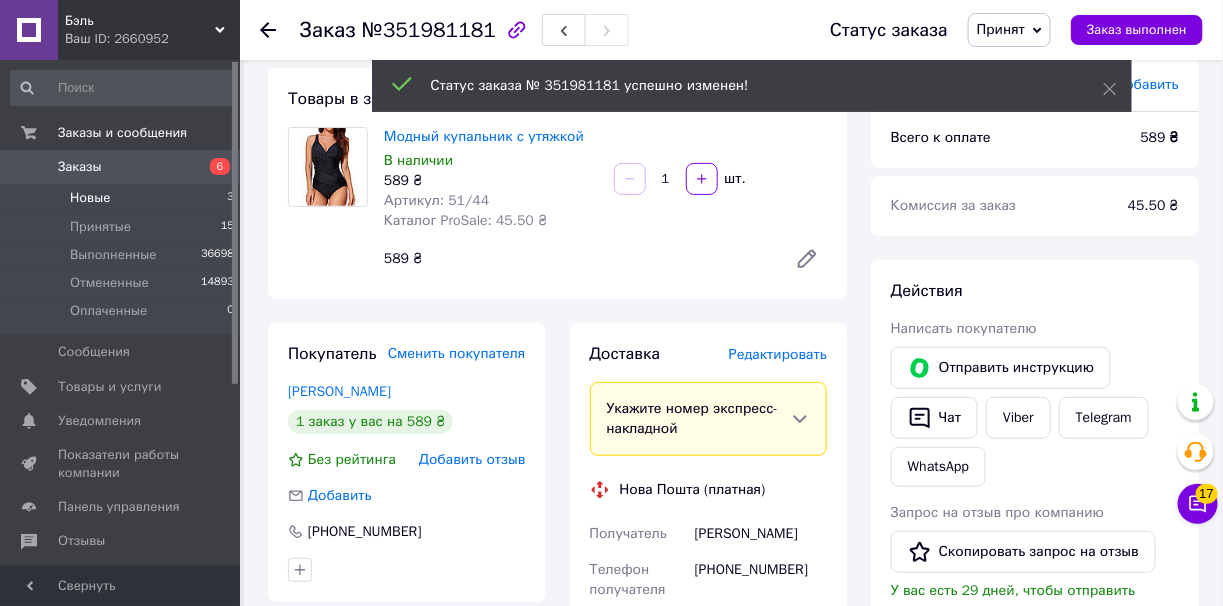 click on "Новые 3" at bounding box center (123, 198) 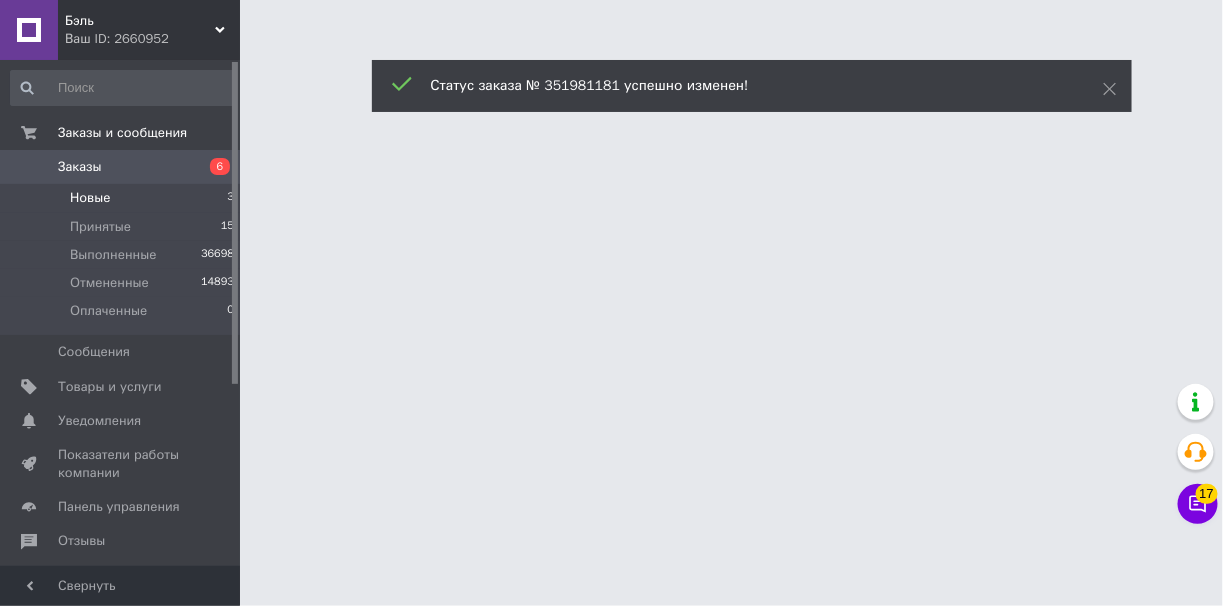 scroll, scrollTop: 0, scrollLeft: 0, axis: both 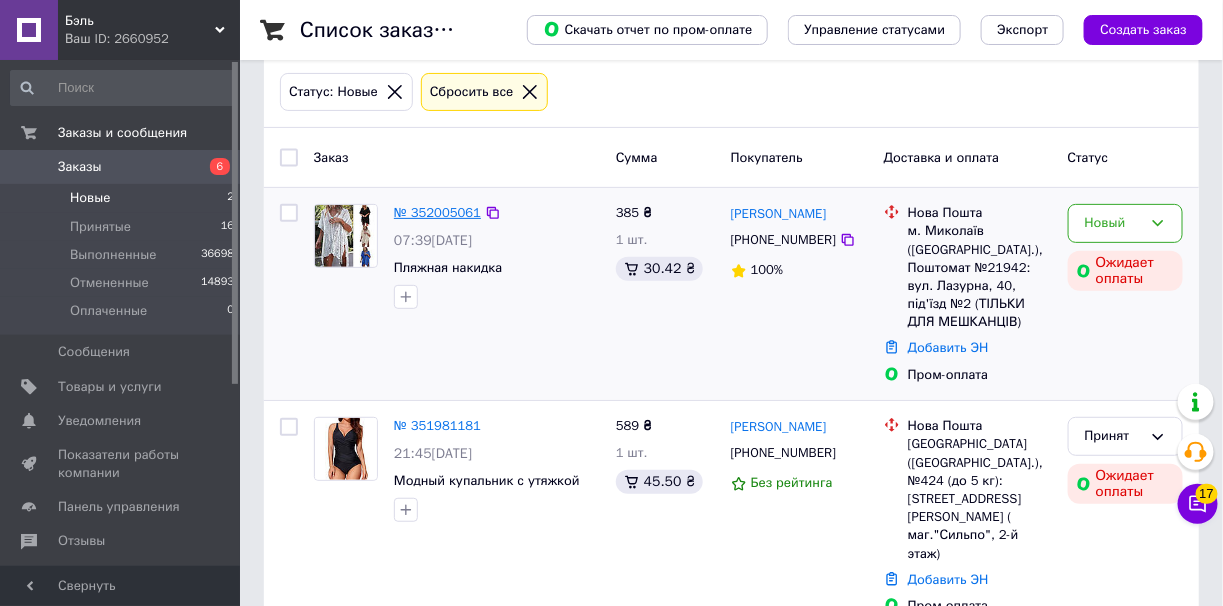 click on "№ 352005061" at bounding box center (437, 212) 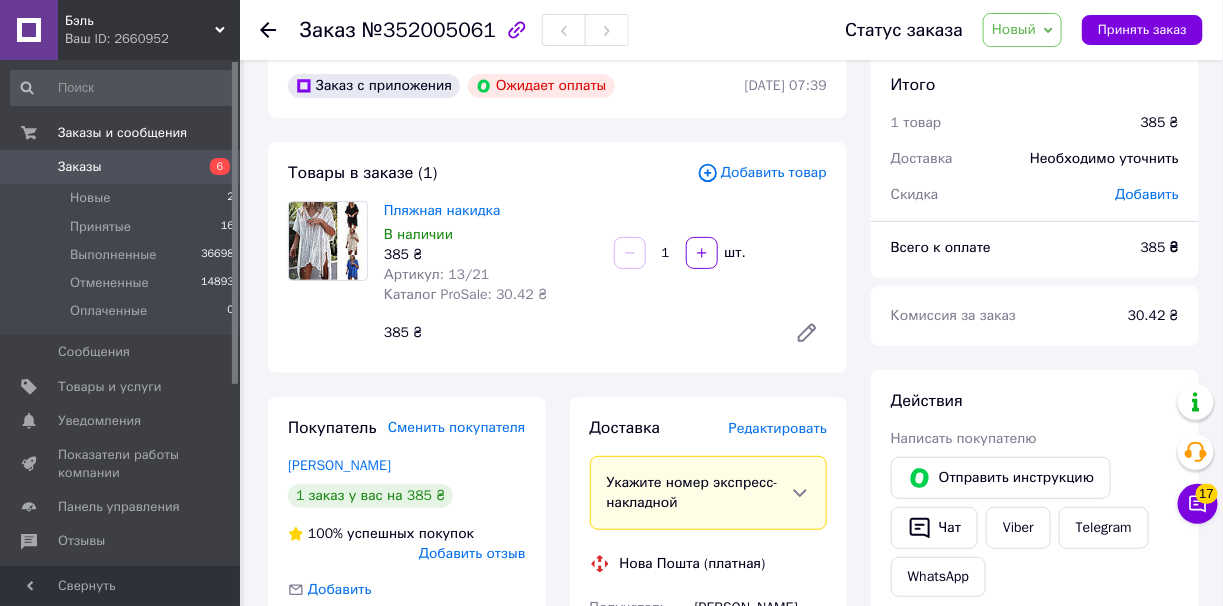 scroll, scrollTop: 0, scrollLeft: 0, axis: both 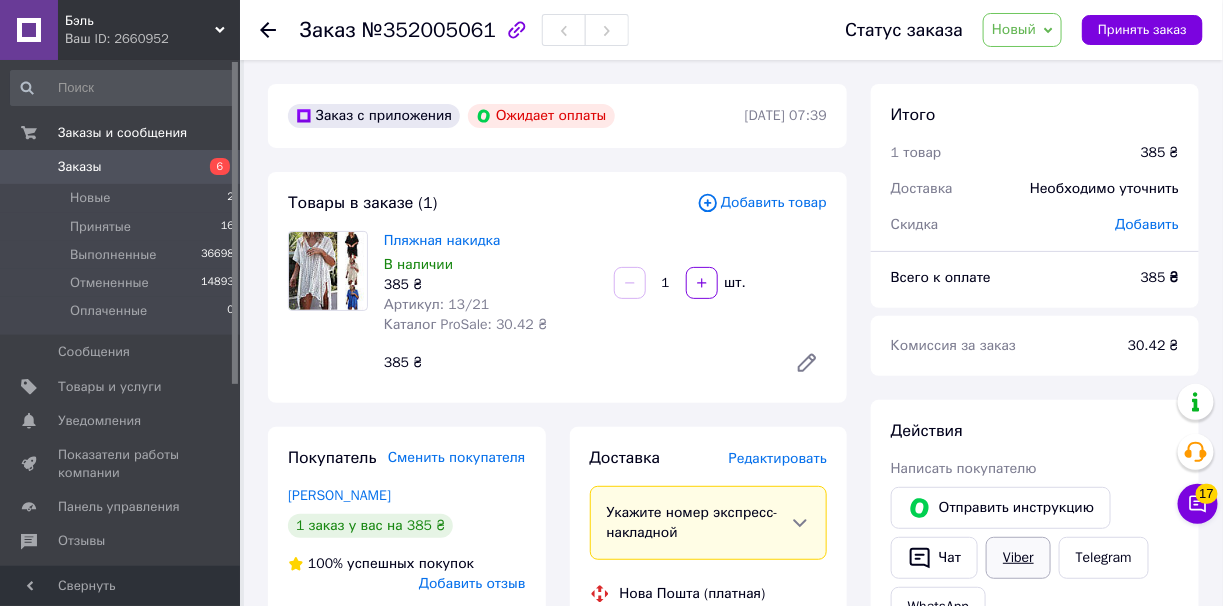 click on "Viber" at bounding box center (1018, 558) 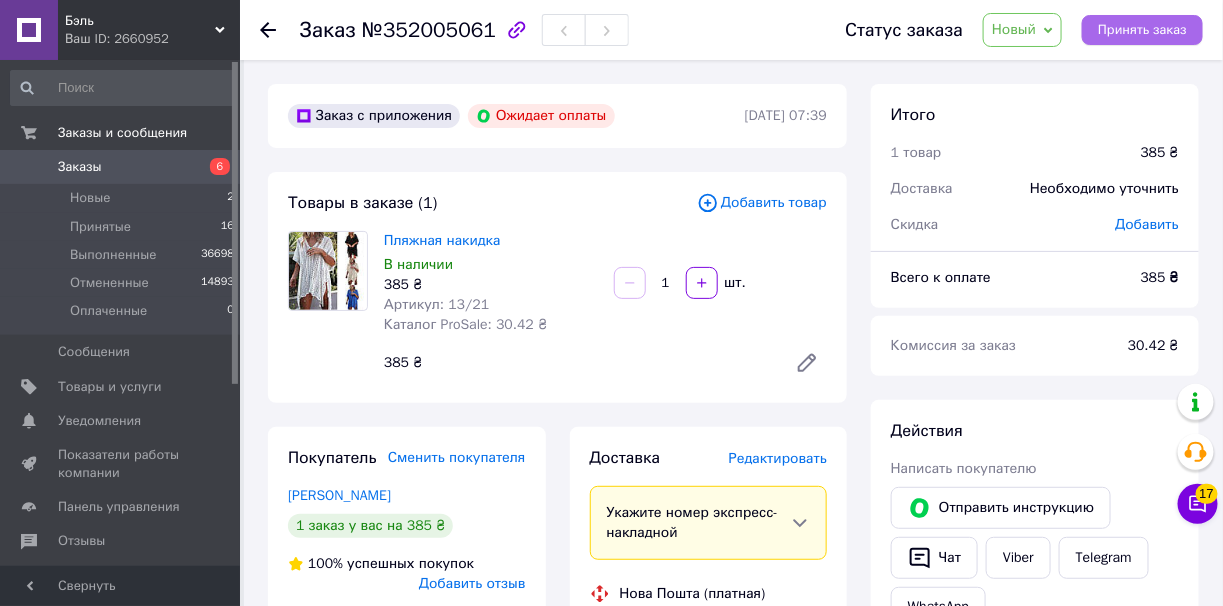 click on "Принять заказ" at bounding box center [1142, 30] 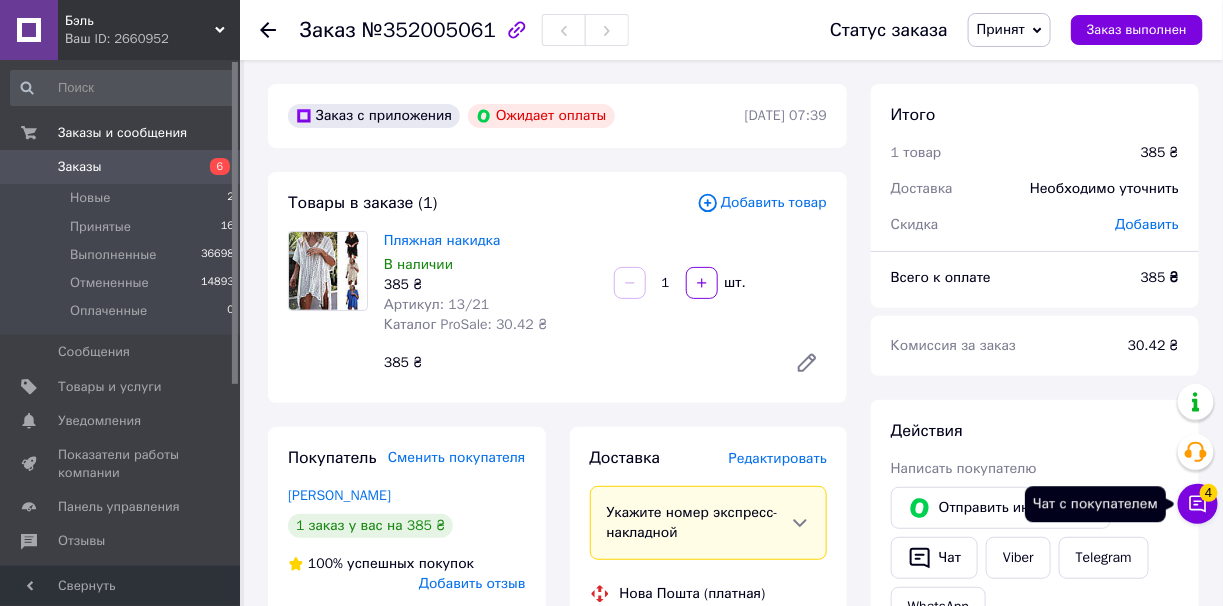 click 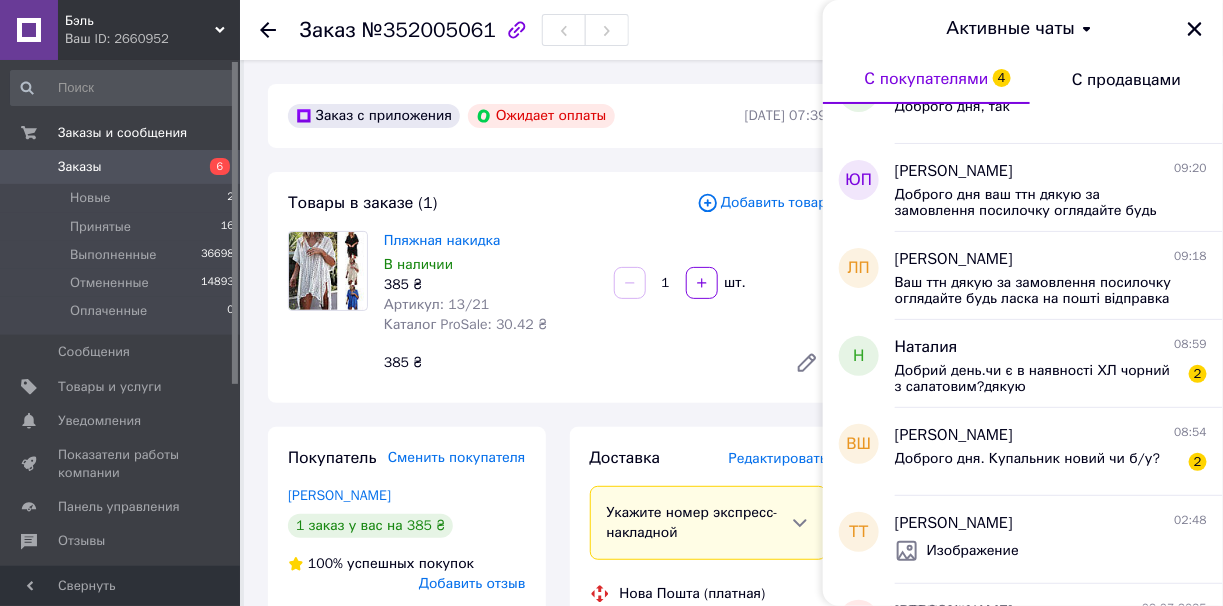 scroll, scrollTop: 499, scrollLeft: 0, axis: vertical 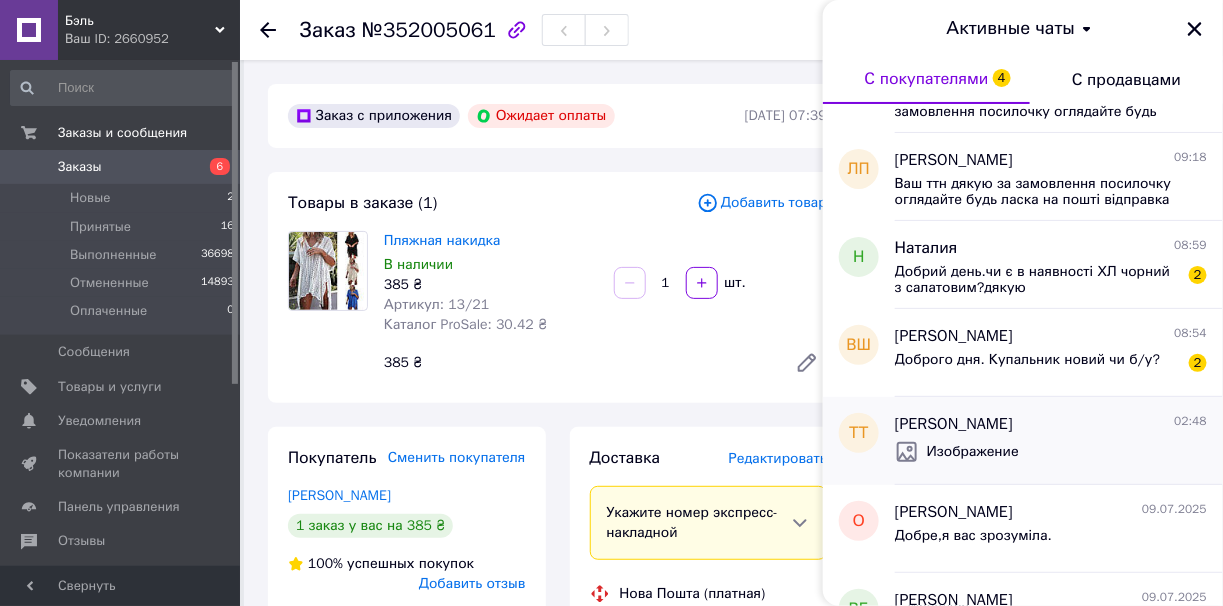 click on "Таша Таша 02:48" at bounding box center [1051, 424] 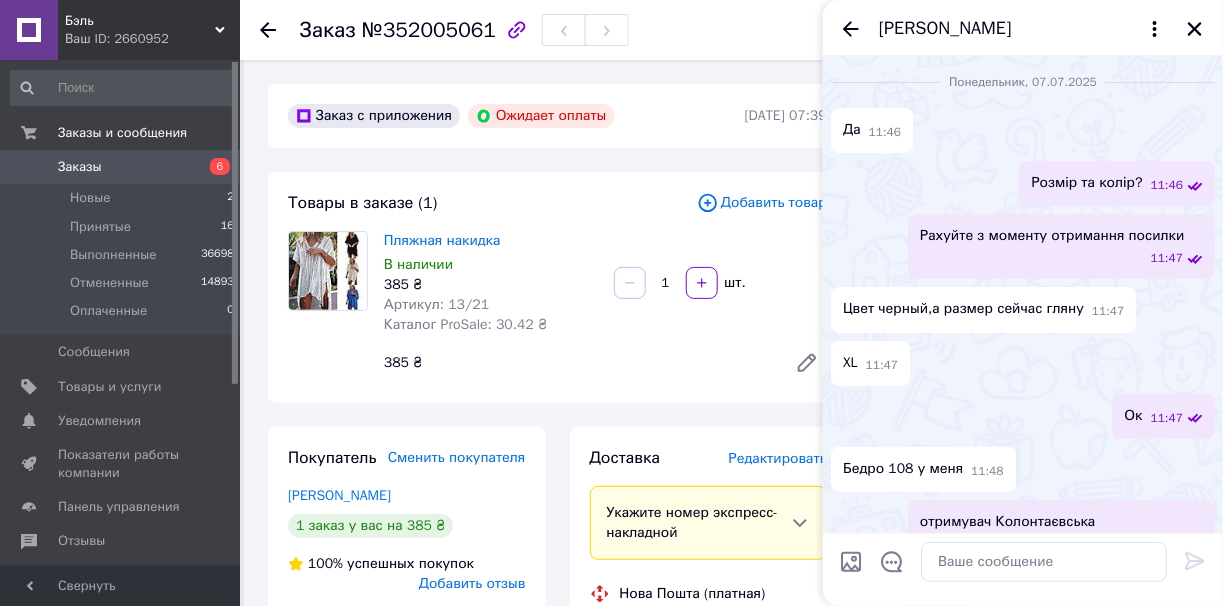 scroll, scrollTop: 2765, scrollLeft: 0, axis: vertical 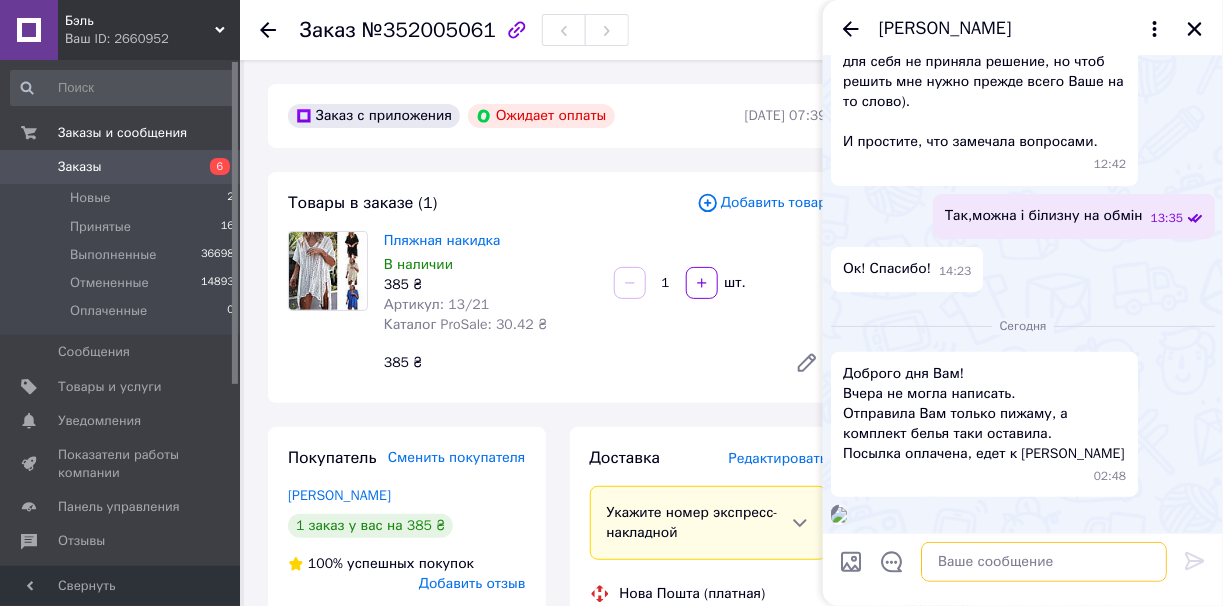 paste on "5355280039400955" 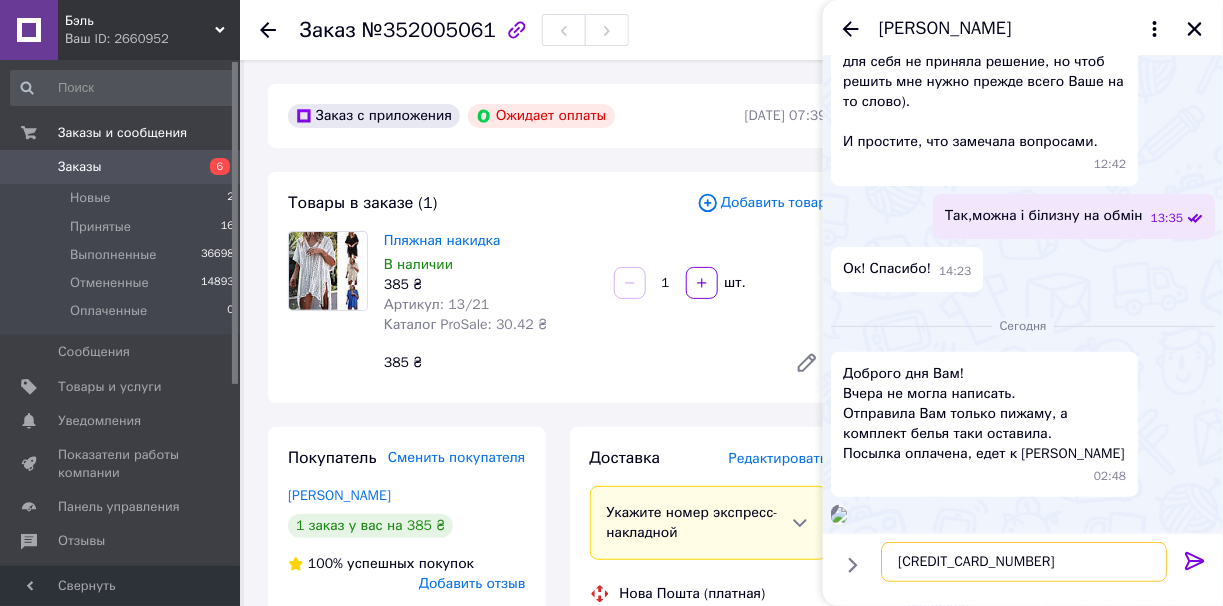 type on "5355280039400955" 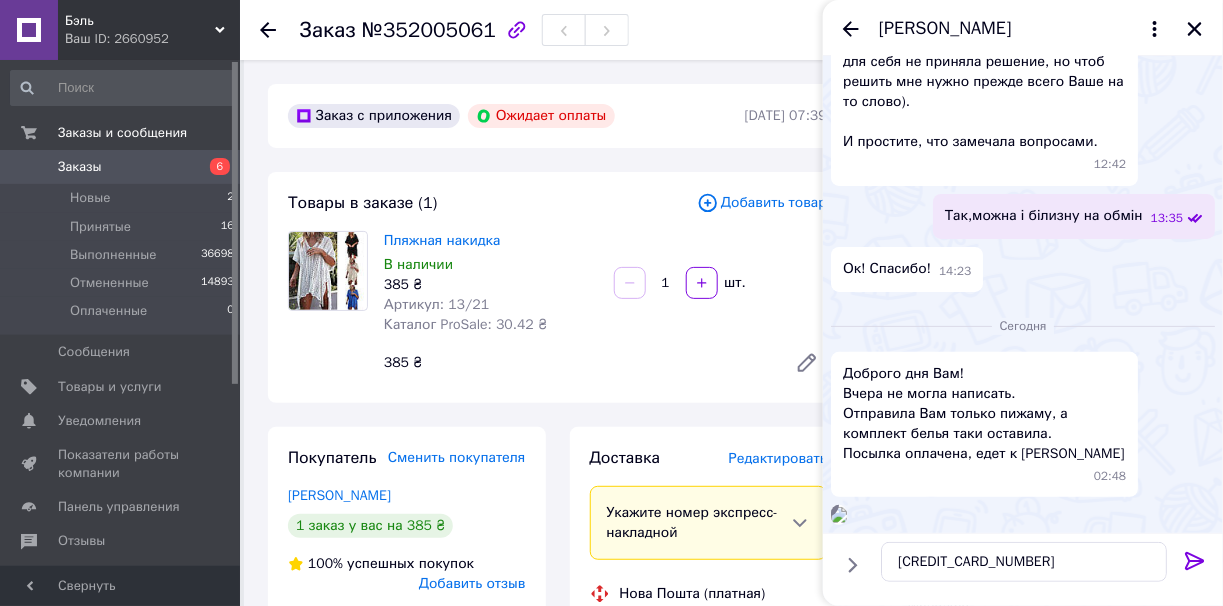 click 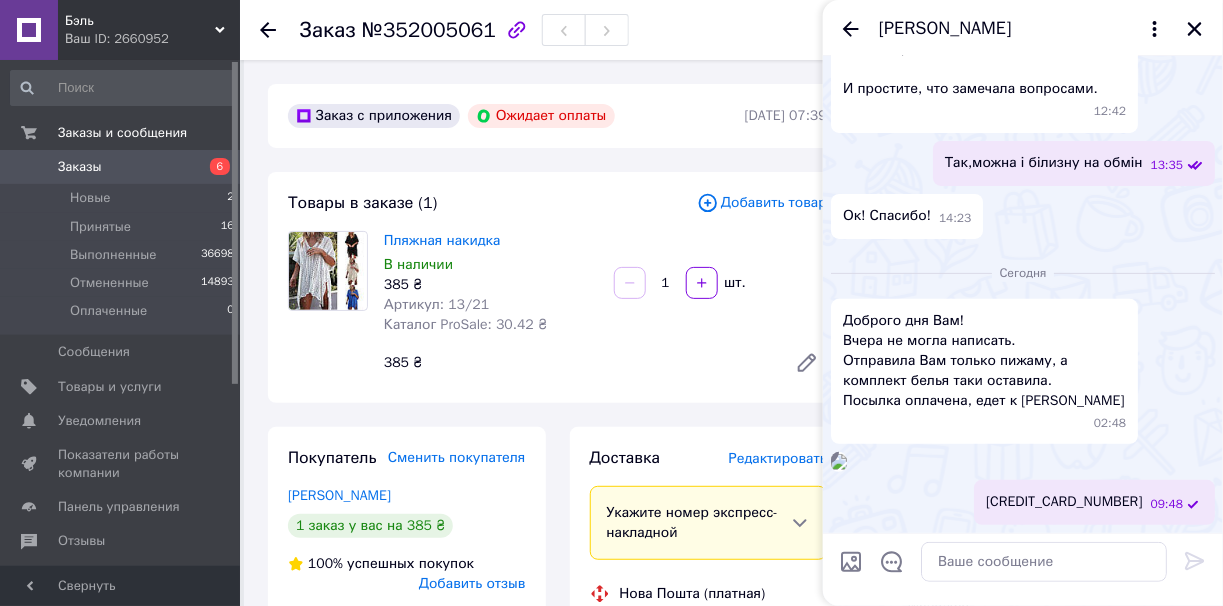 scroll, scrollTop: 2943, scrollLeft: 0, axis: vertical 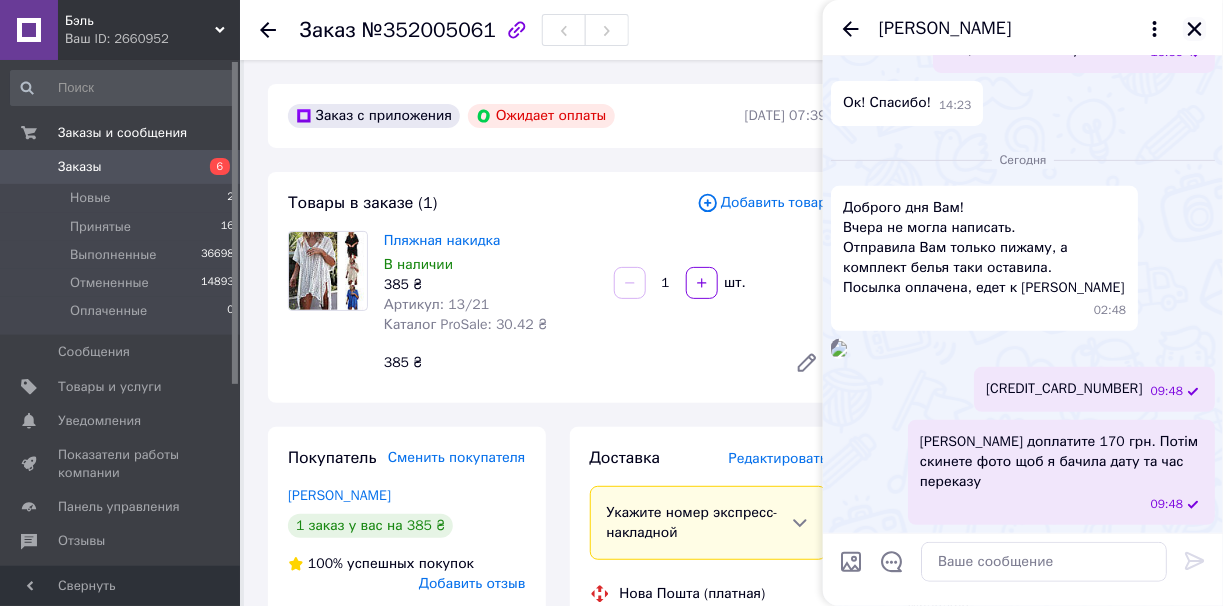 click 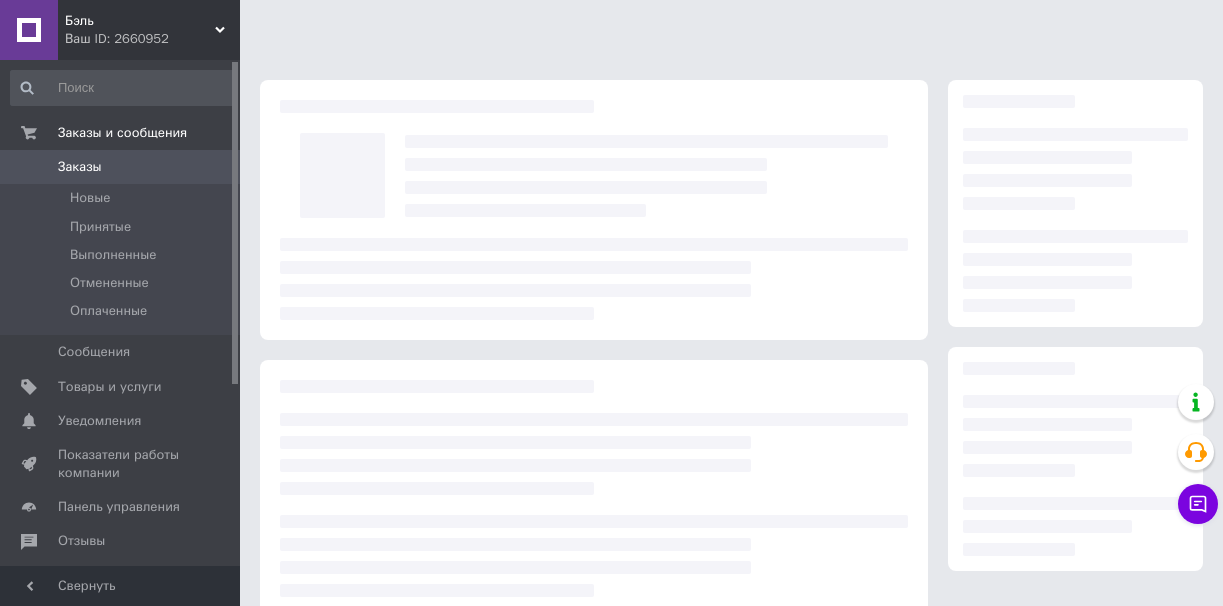 scroll, scrollTop: 0, scrollLeft: 0, axis: both 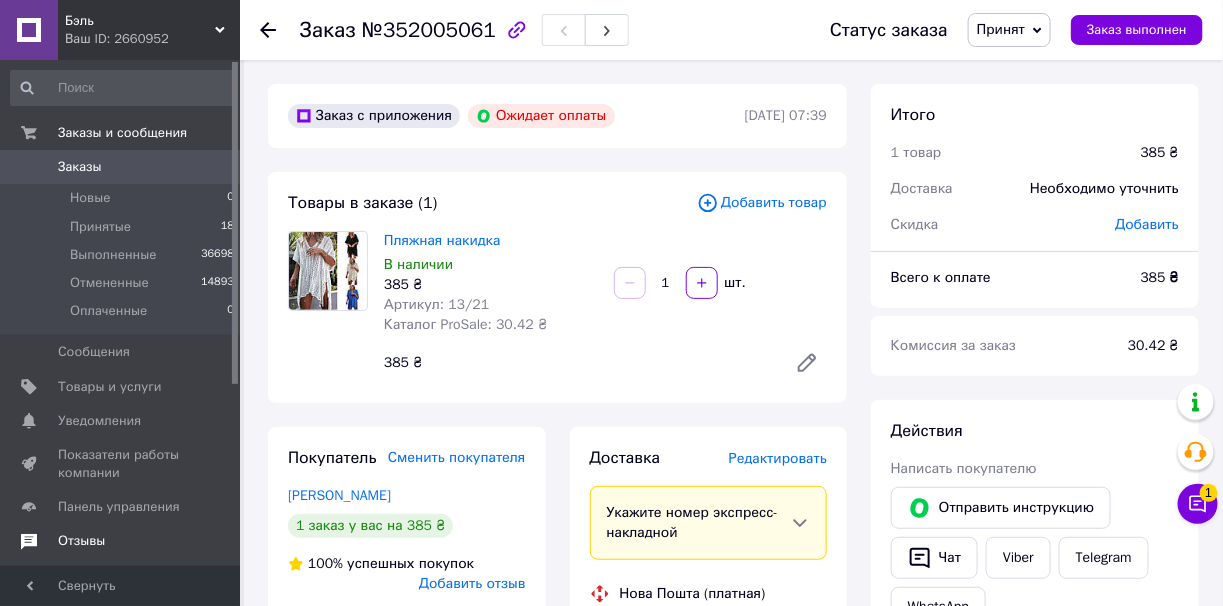 click on "Отзывы" at bounding box center (81, 541) 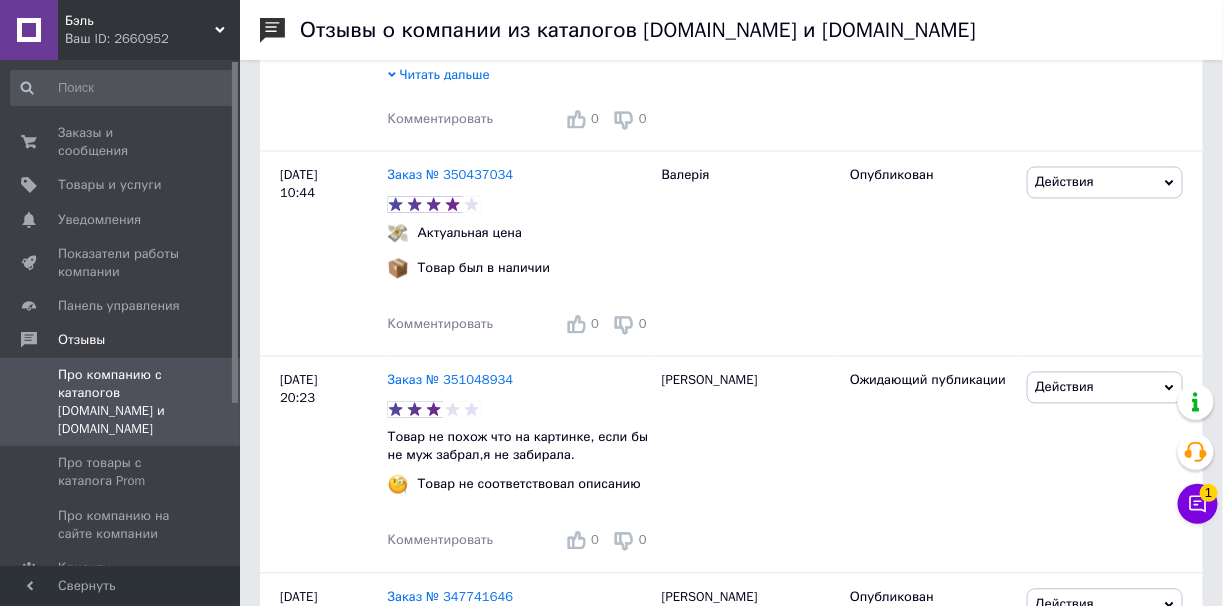 scroll, scrollTop: 1099, scrollLeft: 0, axis: vertical 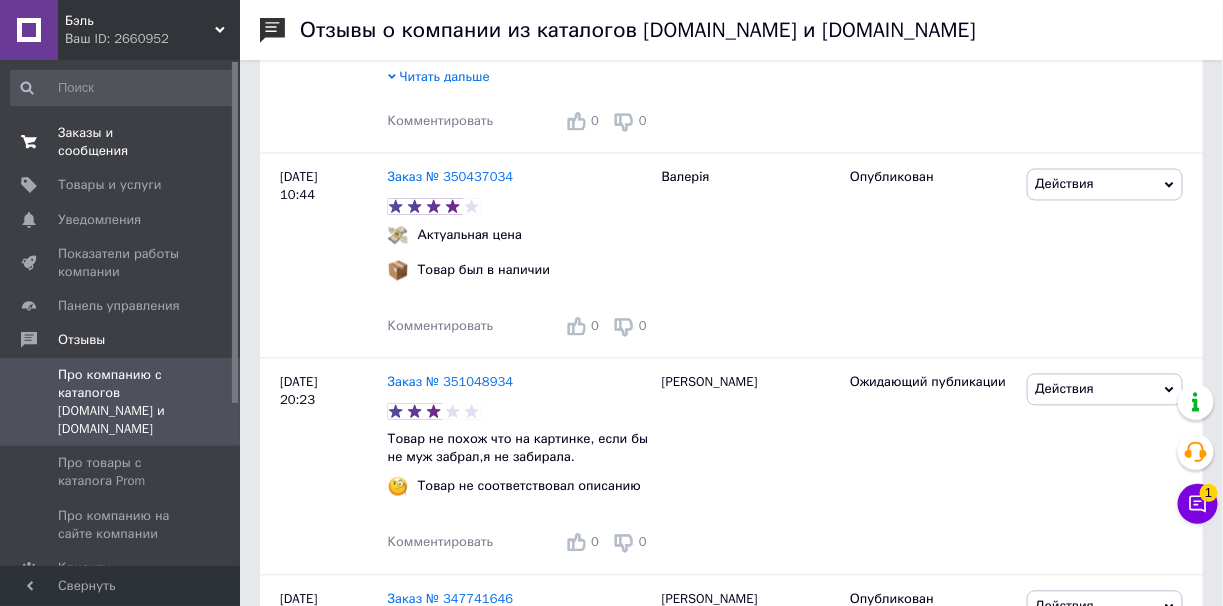 click on "Заказы и сообщения" at bounding box center [121, 142] 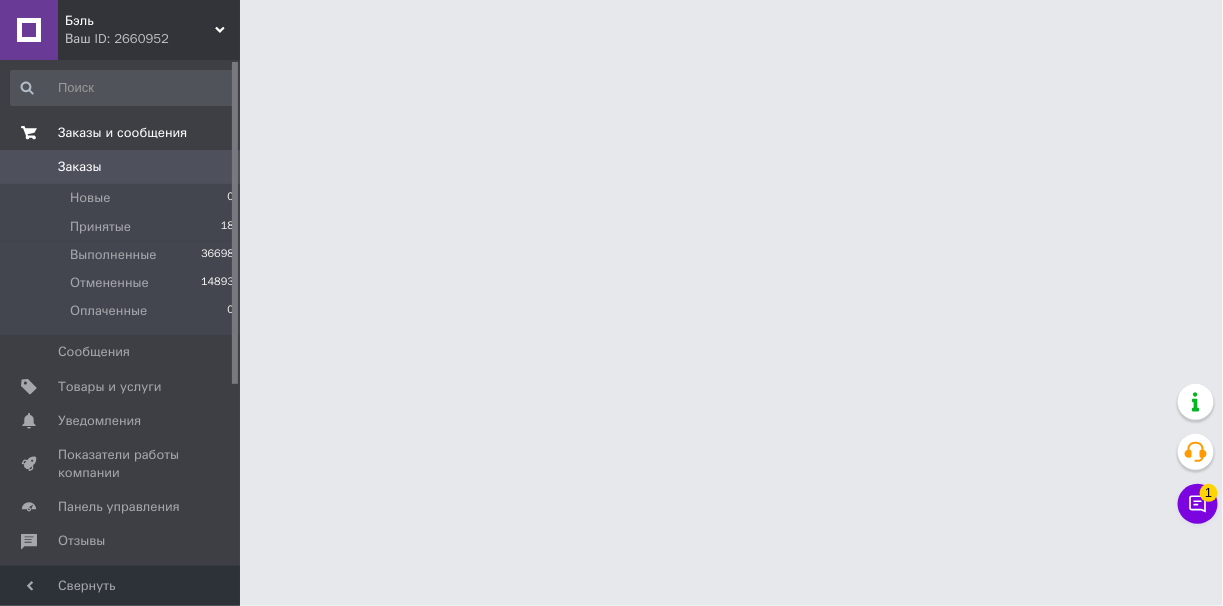 scroll, scrollTop: 0, scrollLeft: 0, axis: both 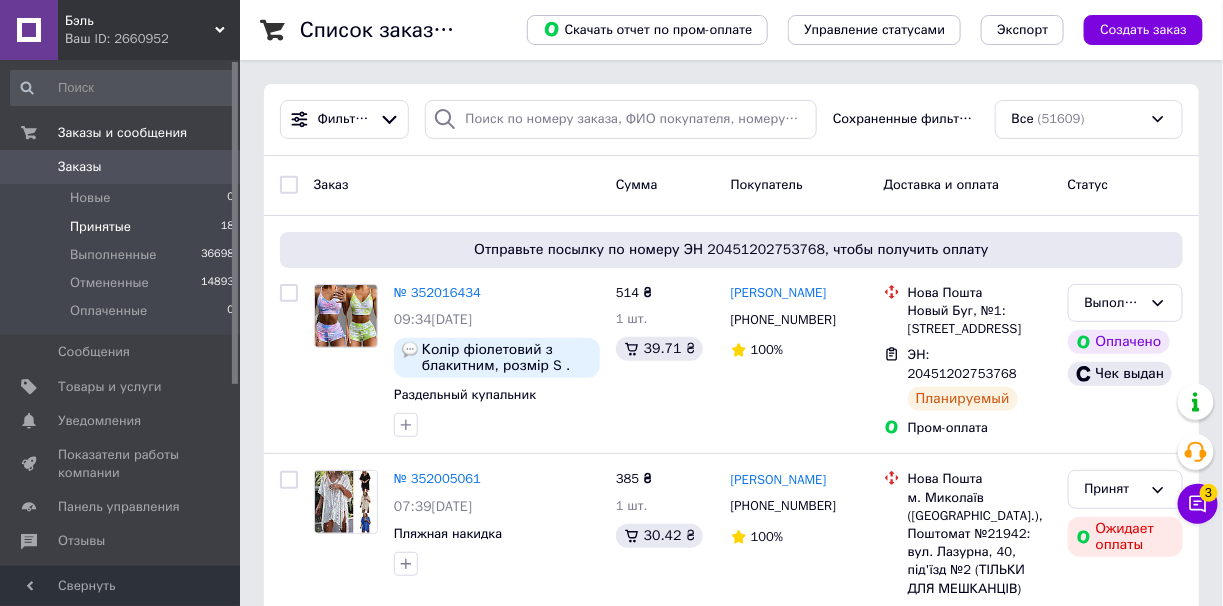 click on "Принятые 18" at bounding box center [123, 227] 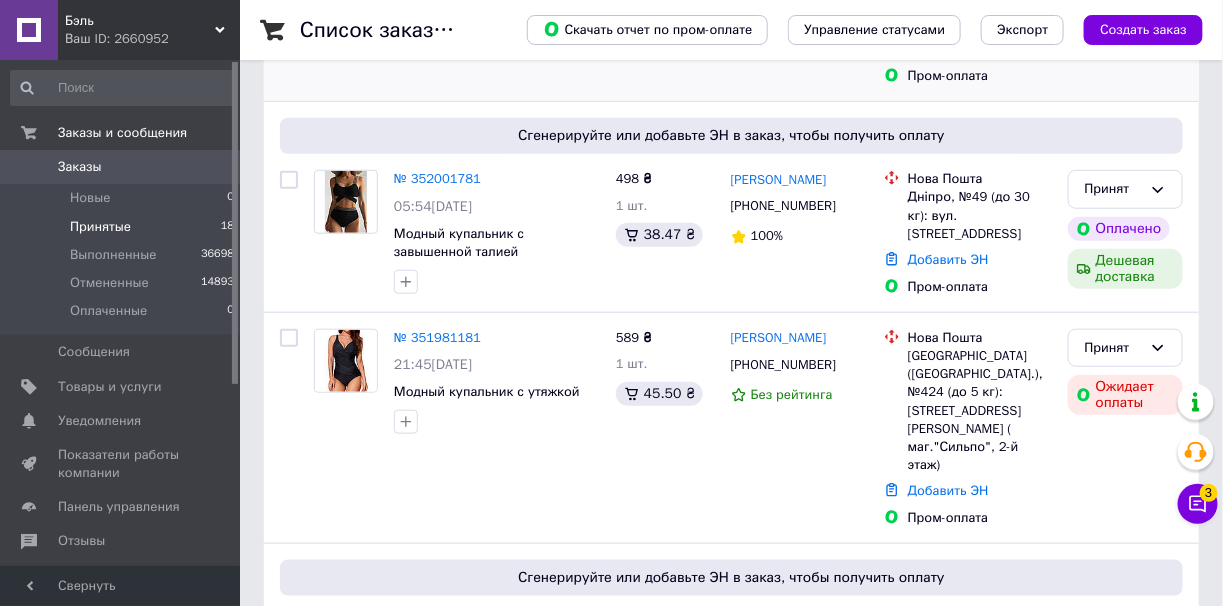 scroll, scrollTop: 400, scrollLeft: 0, axis: vertical 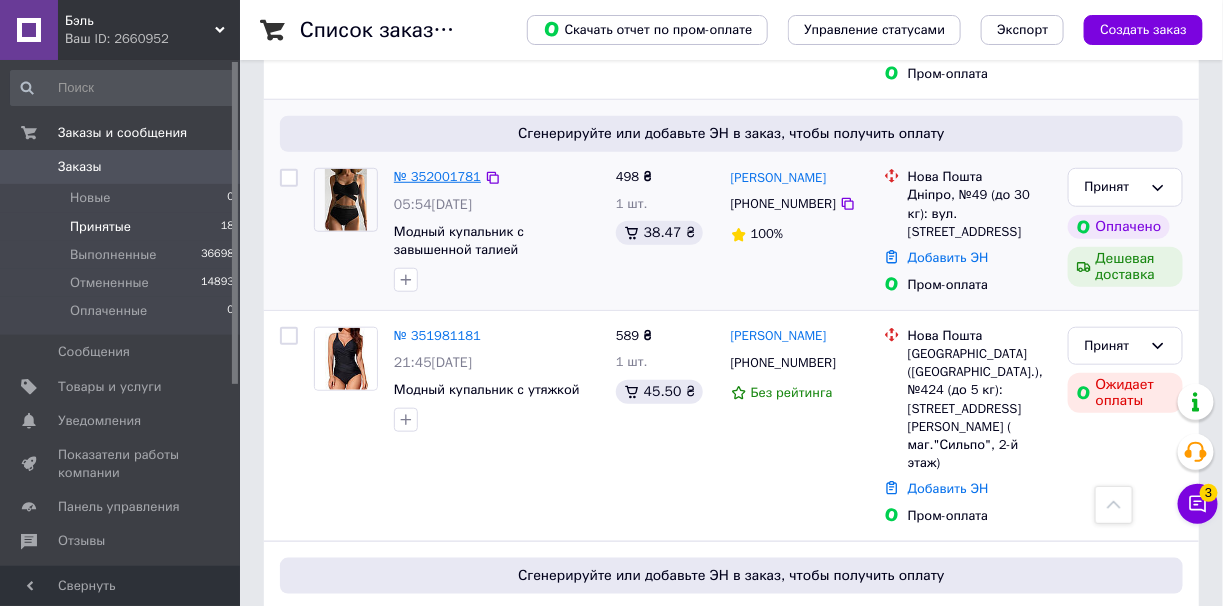 click on "№ 352001781" at bounding box center [437, 176] 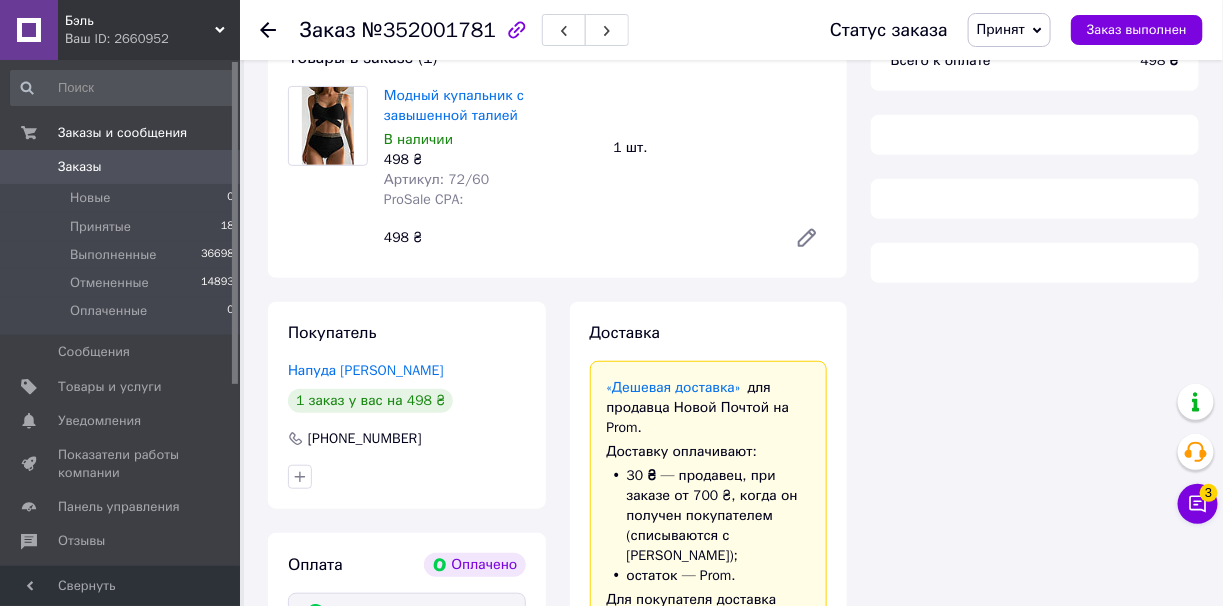 scroll, scrollTop: 106, scrollLeft: 0, axis: vertical 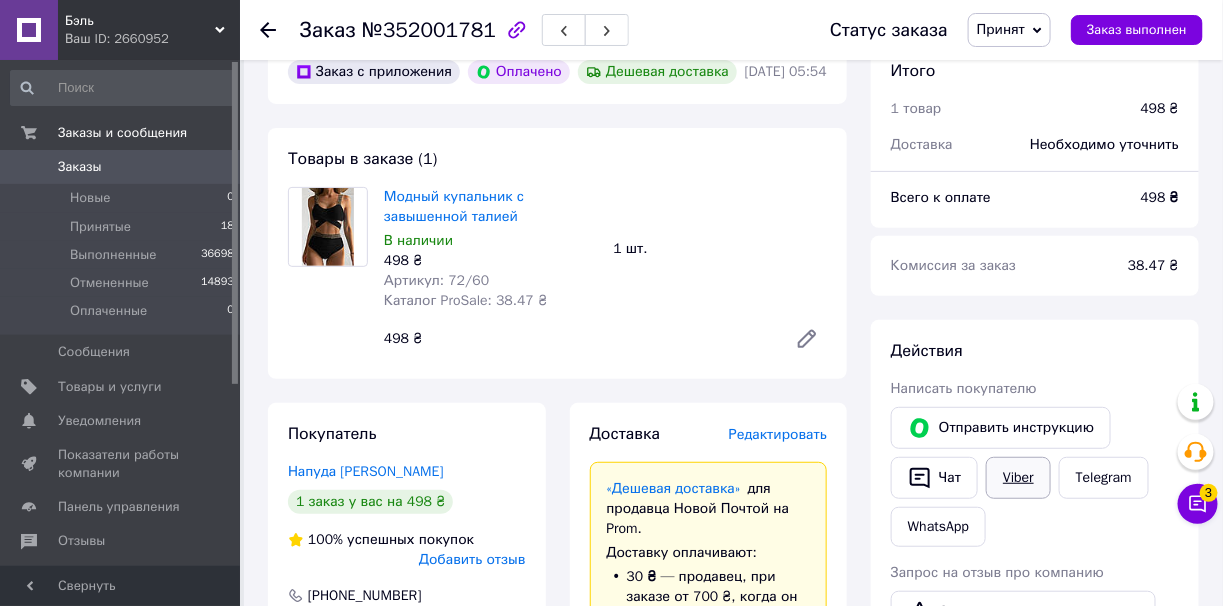 click on "Viber" at bounding box center [1018, 478] 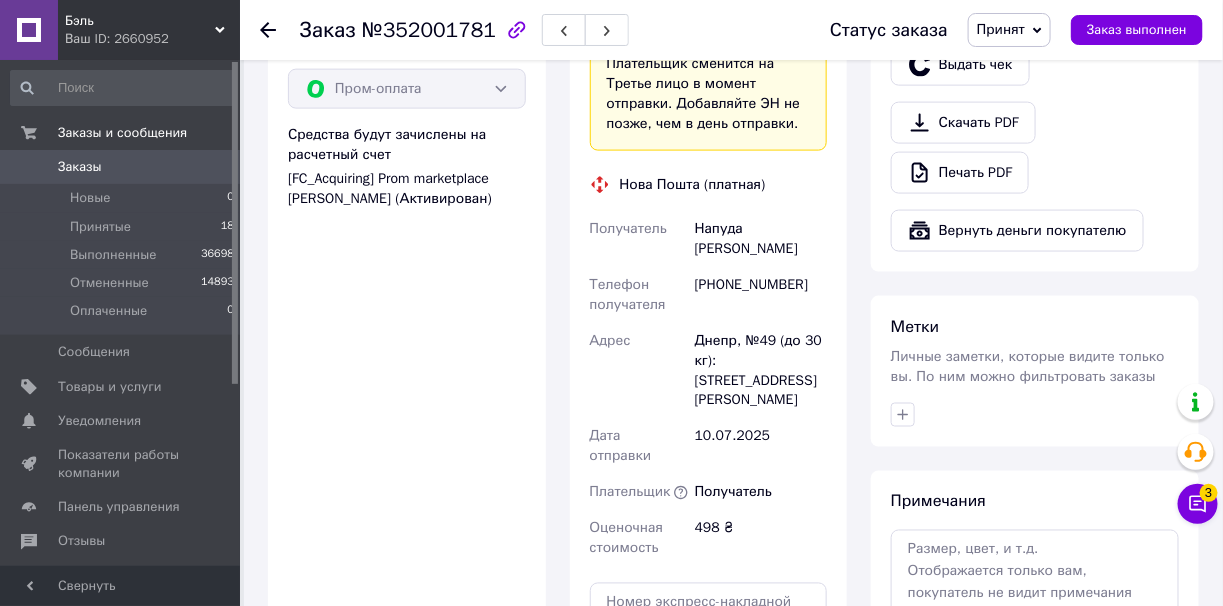 scroll, scrollTop: 907, scrollLeft: 0, axis: vertical 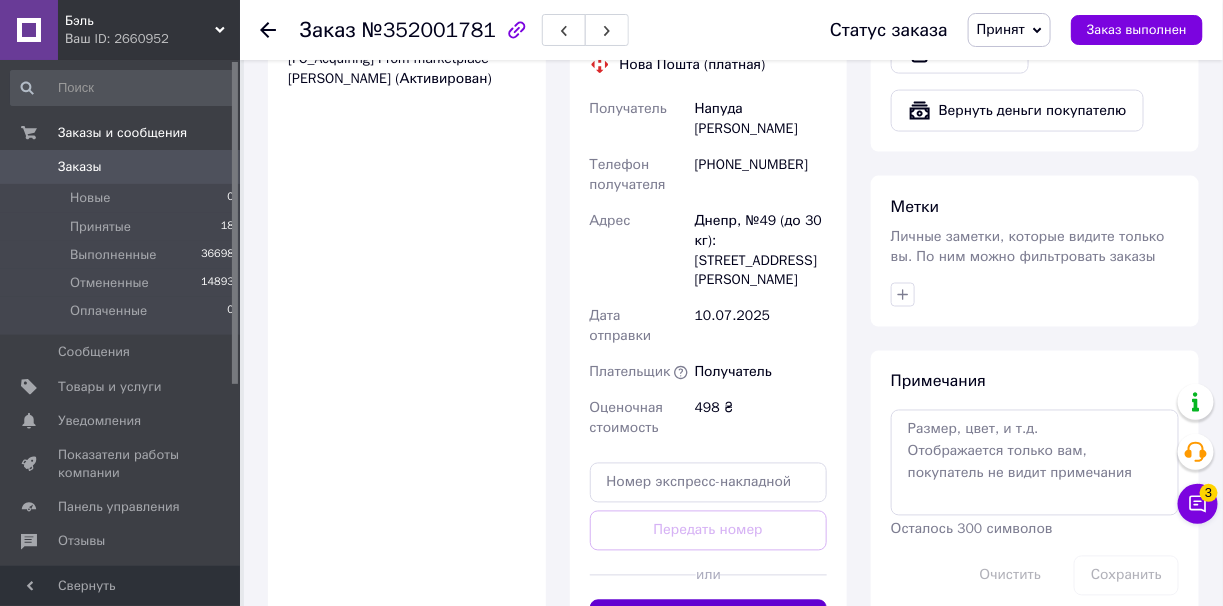 click on "Сгенерировать ЭН" at bounding box center (709, 620) 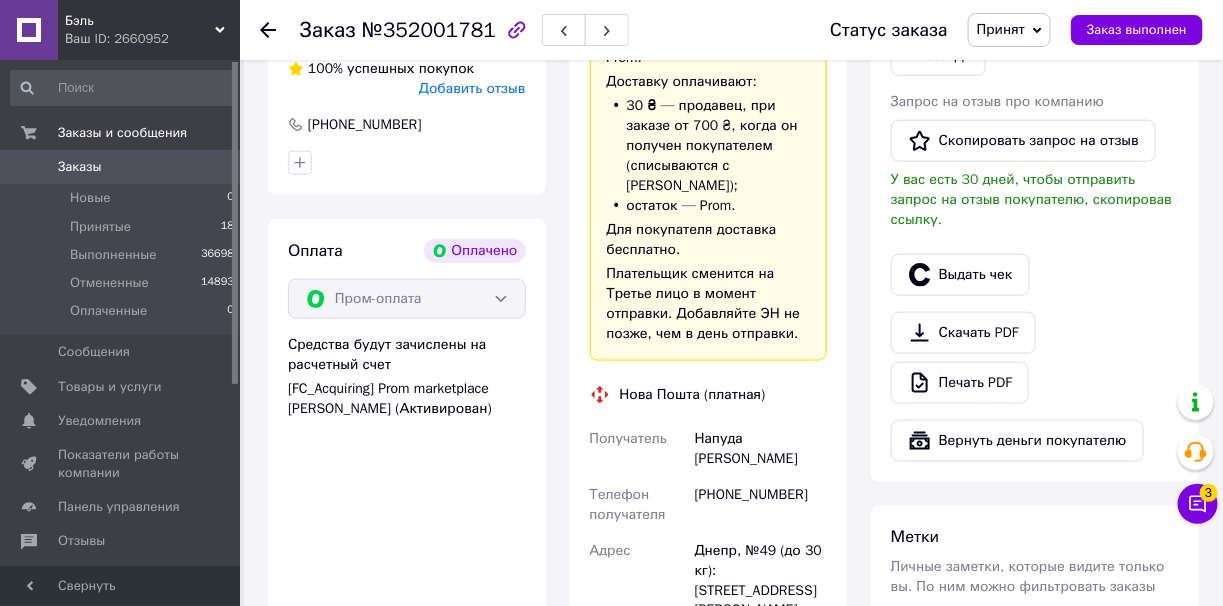 scroll, scrollTop: 606, scrollLeft: 0, axis: vertical 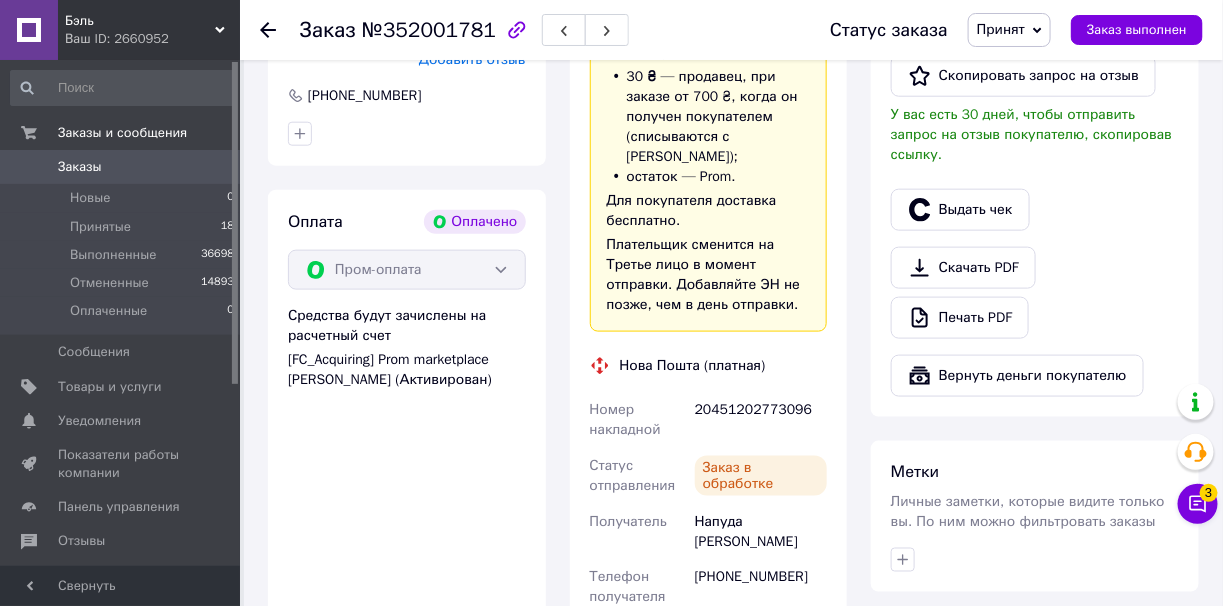 click on "20451202773096" at bounding box center (761, 420) 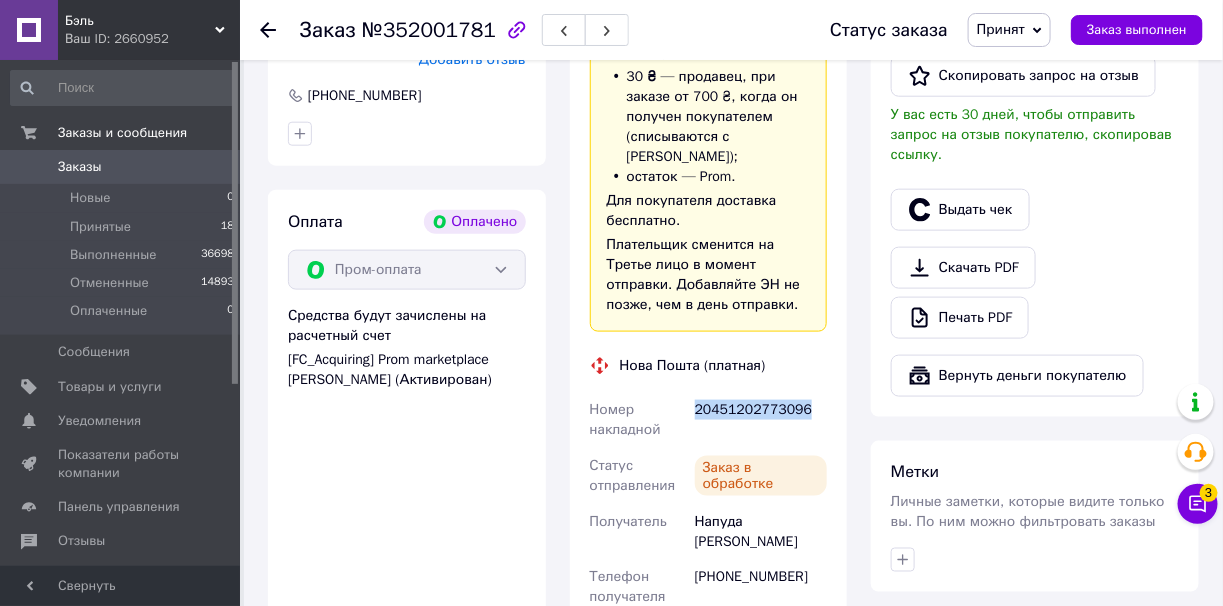 click on "20451202773096" at bounding box center [761, 420] 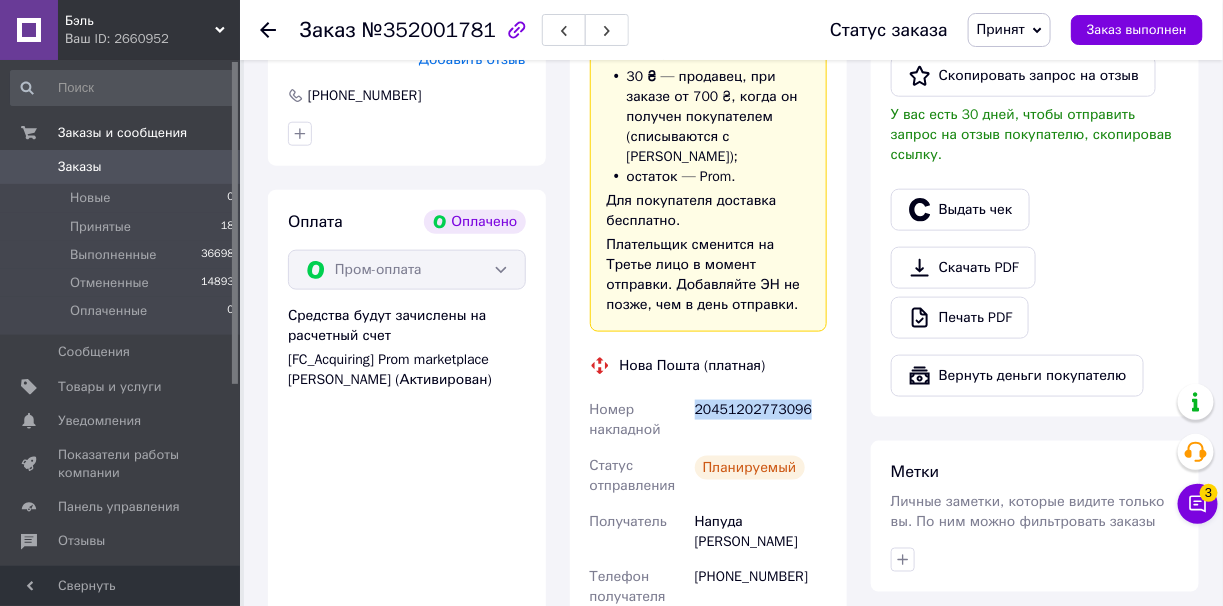 copy on "20451202773096" 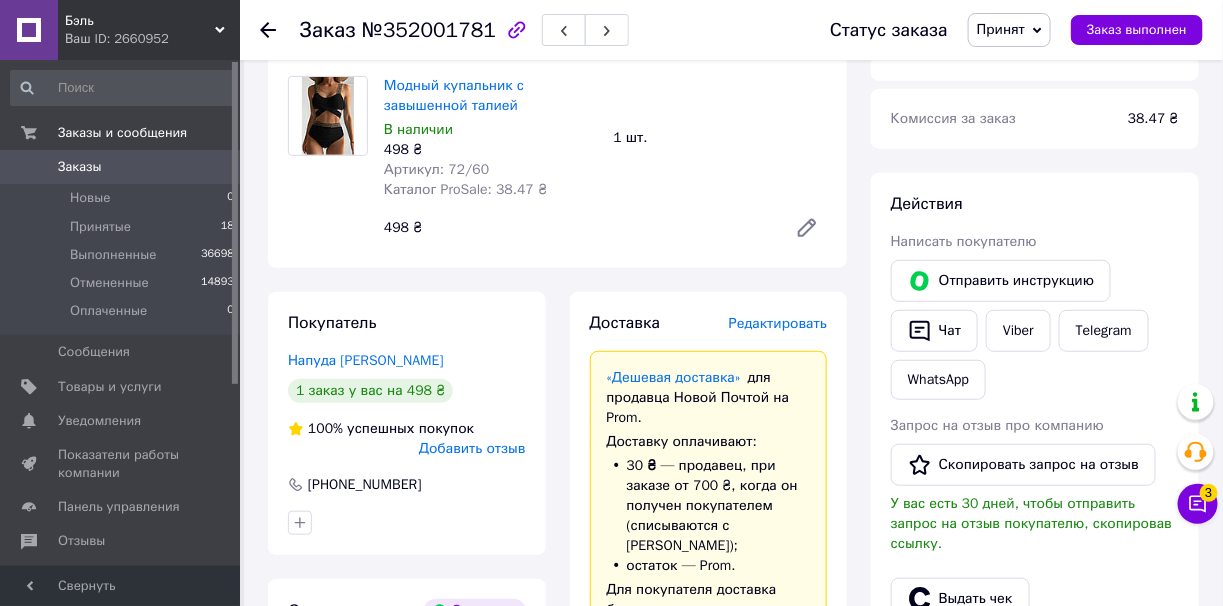 scroll, scrollTop: 207, scrollLeft: 0, axis: vertical 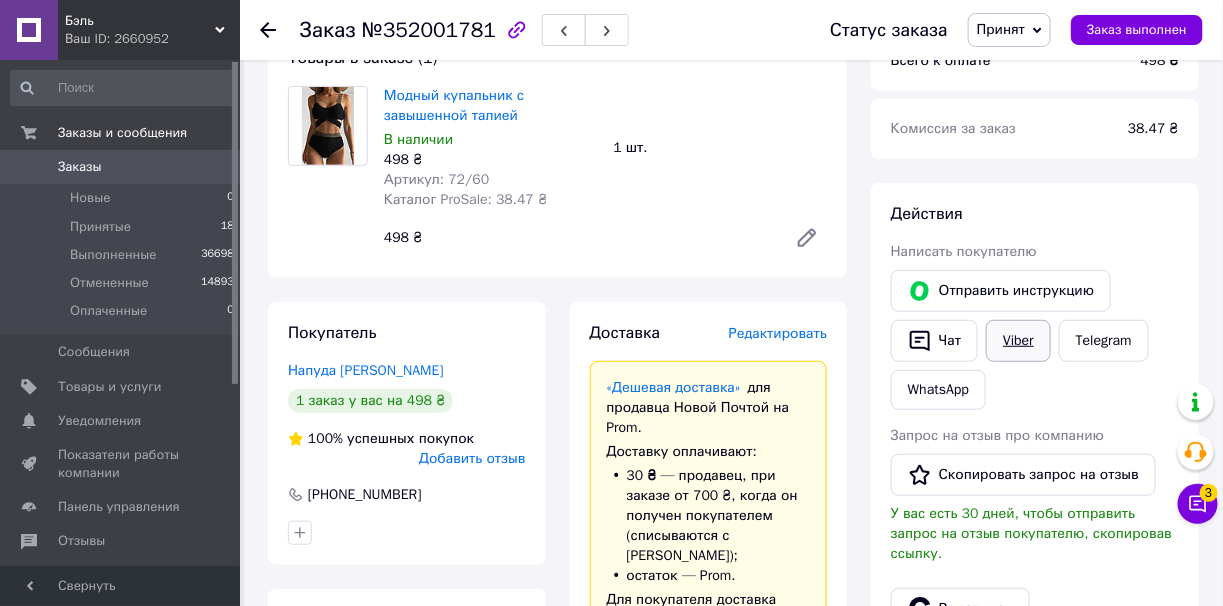 click on "Viber" at bounding box center [1018, 341] 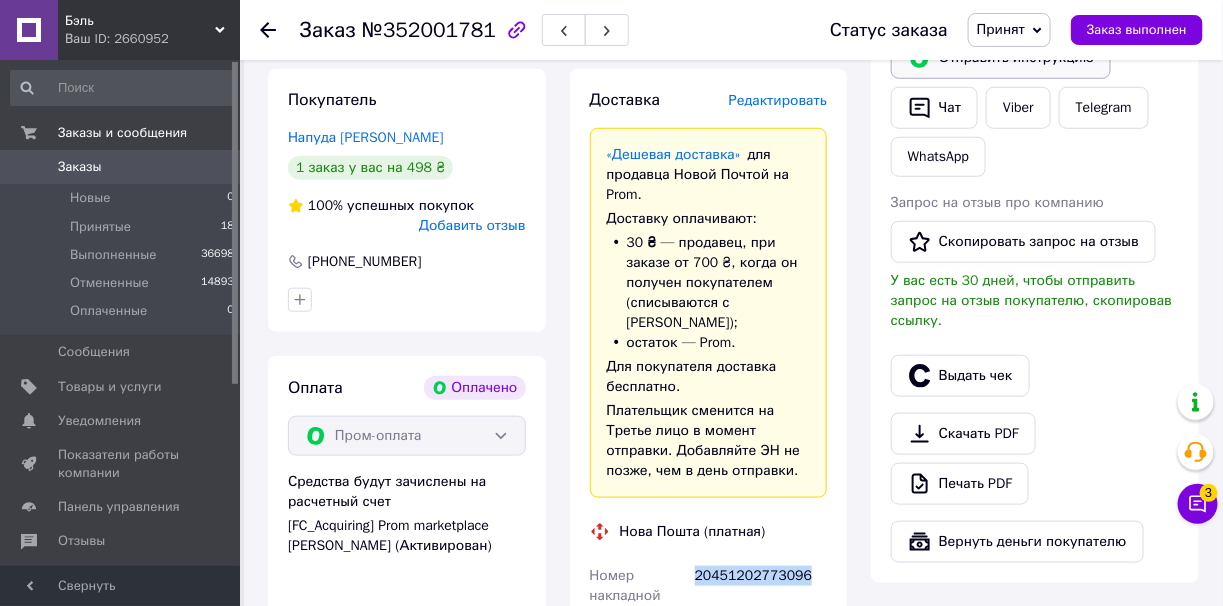 scroll, scrollTop: 606, scrollLeft: 0, axis: vertical 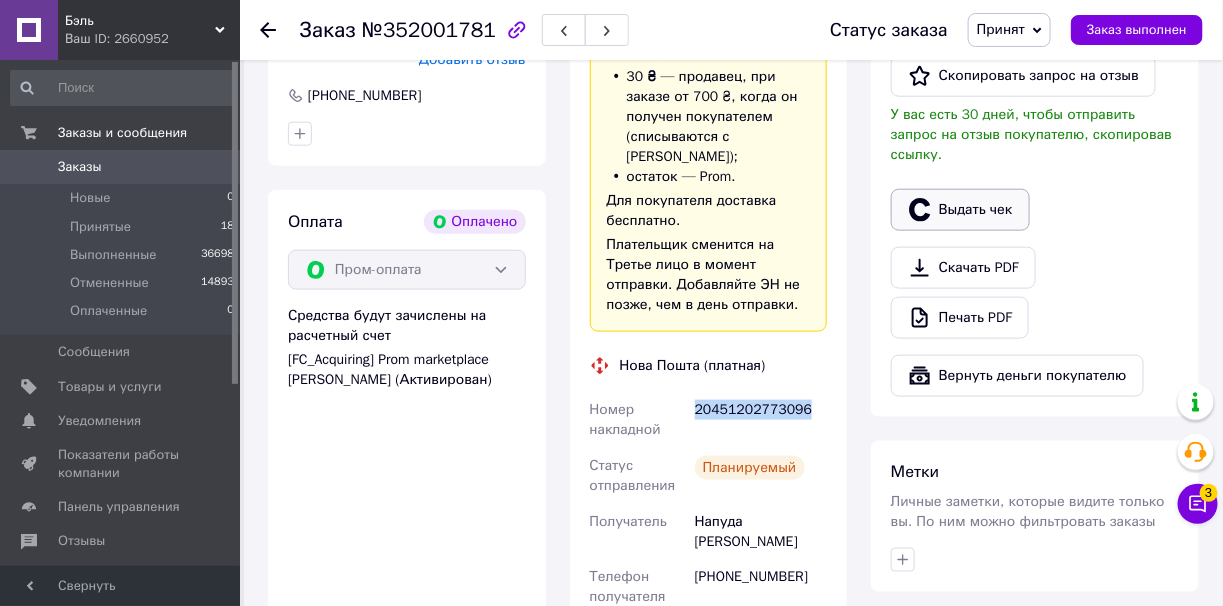 click on "Выдать чек" at bounding box center (960, 210) 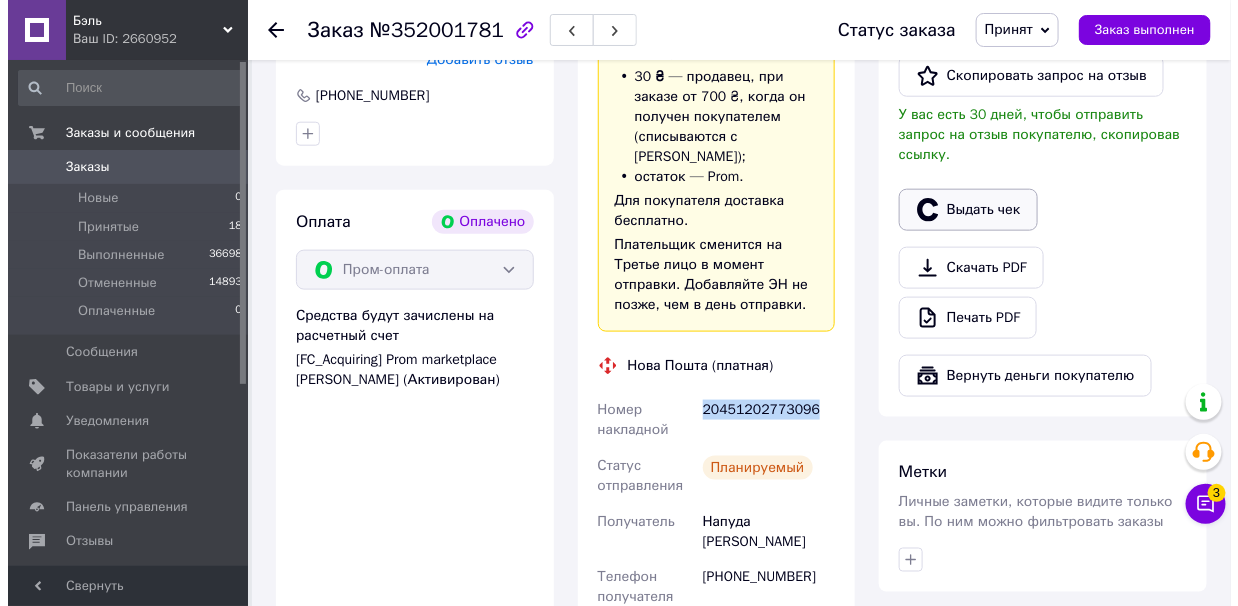 scroll, scrollTop: 574, scrollLeft: 0, axis: vertical 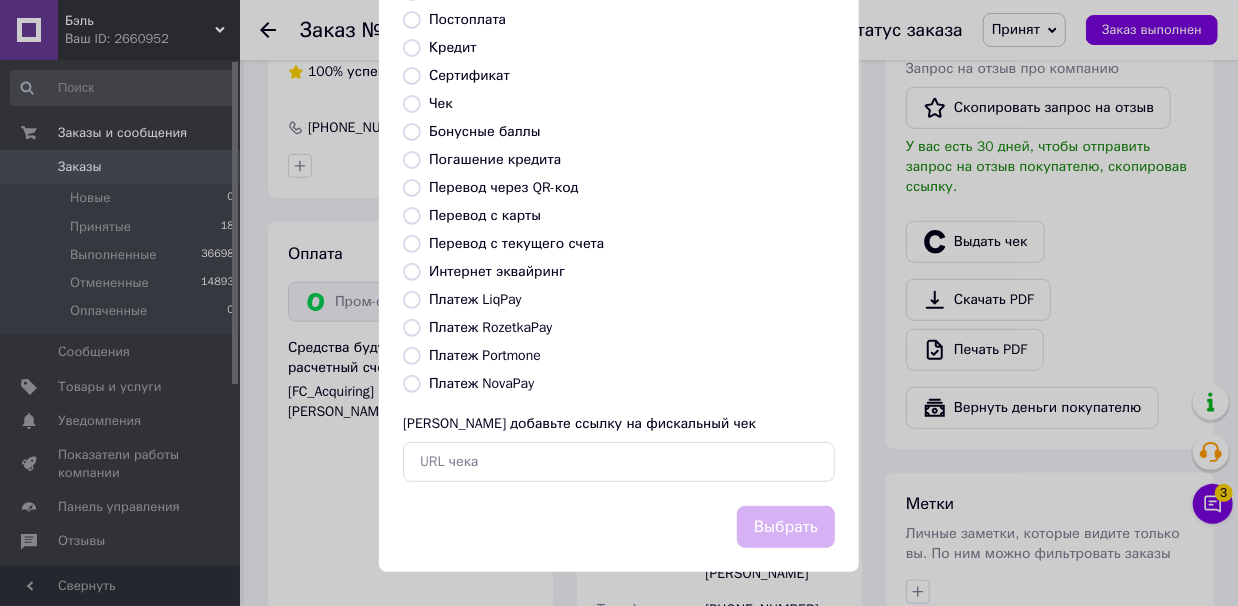 click on "Платеж RozetkaPay" at bounding box center (412, 328) 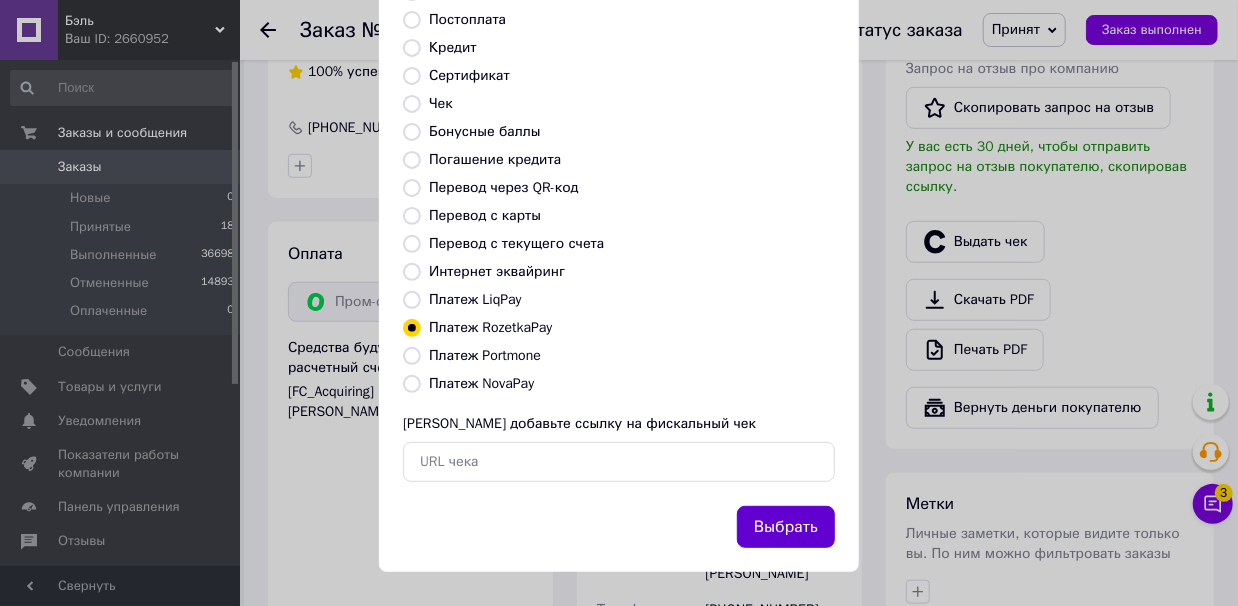 click on "Выбрать" at bounding box center [786, 527] 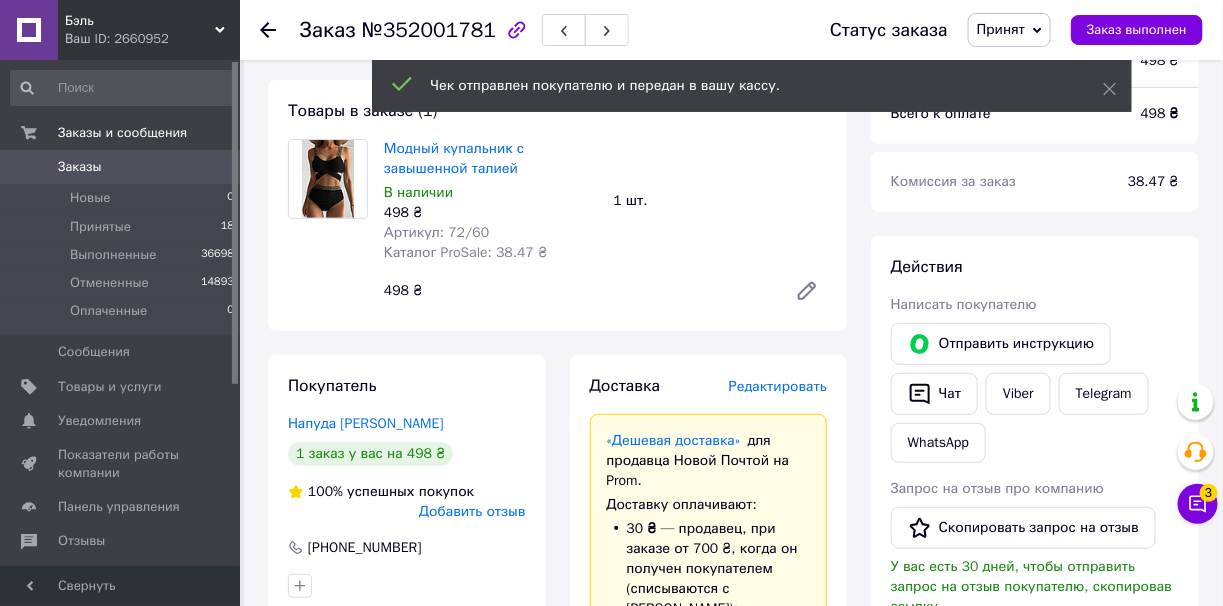 scroll, scrollTop: 106, scrollLeft: 0, axis: vertical 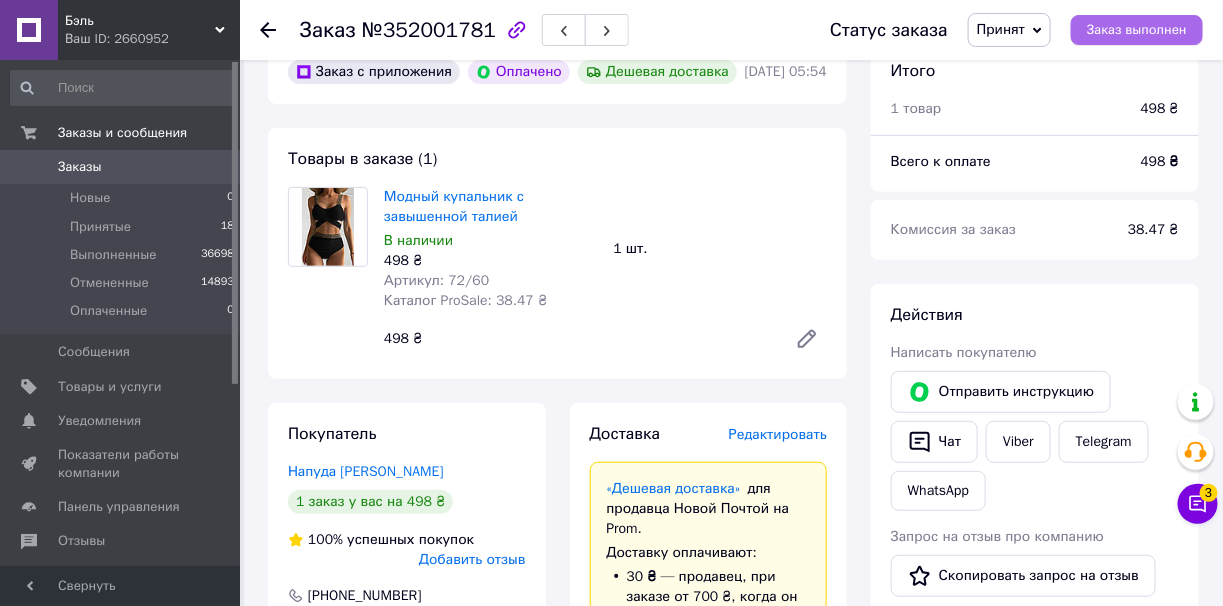 click on "Заказ выполнен" at bounding box center [1137, 30] 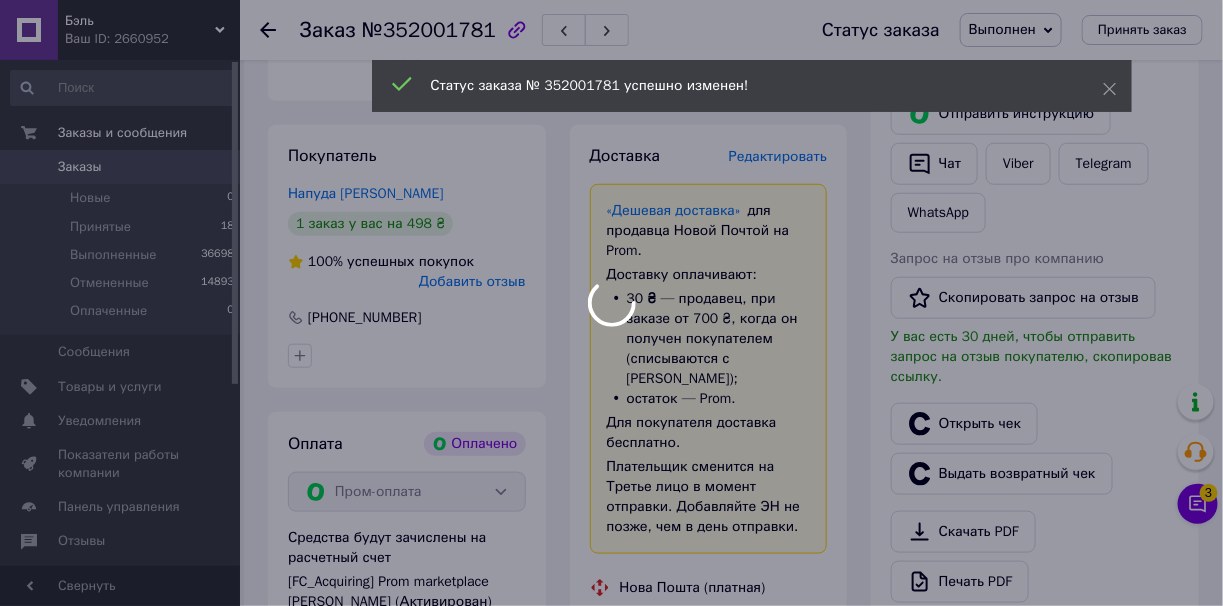 scroll, scrollTop: 407, scrollLeft: 0, axis: vertical 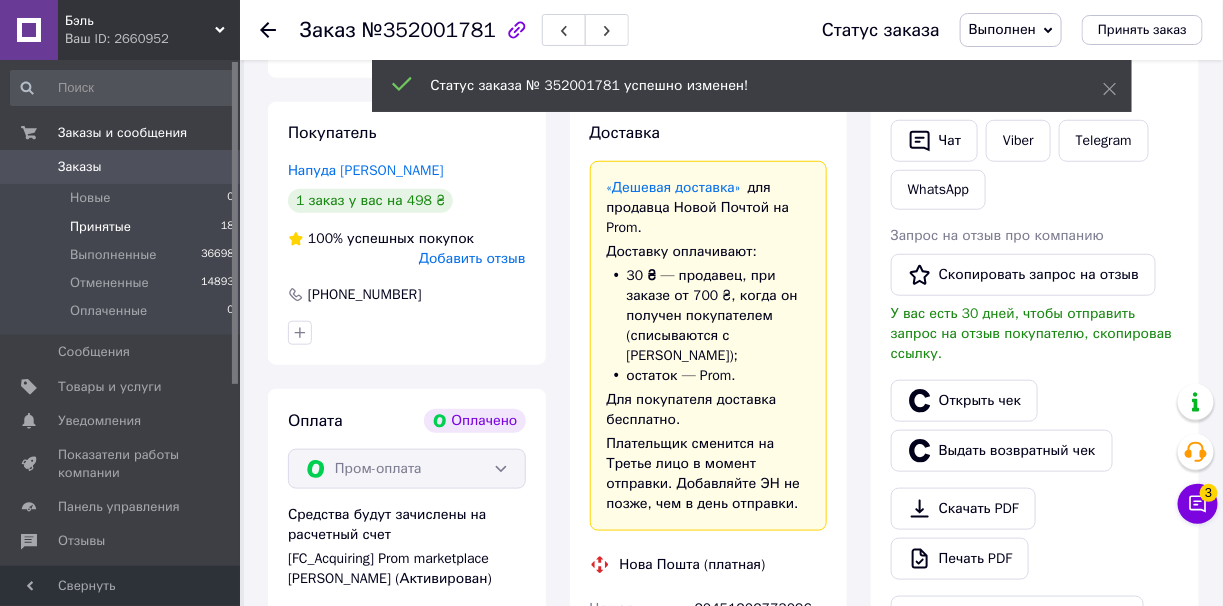 click on "Принятые 18" at bounding box center [123, 227] 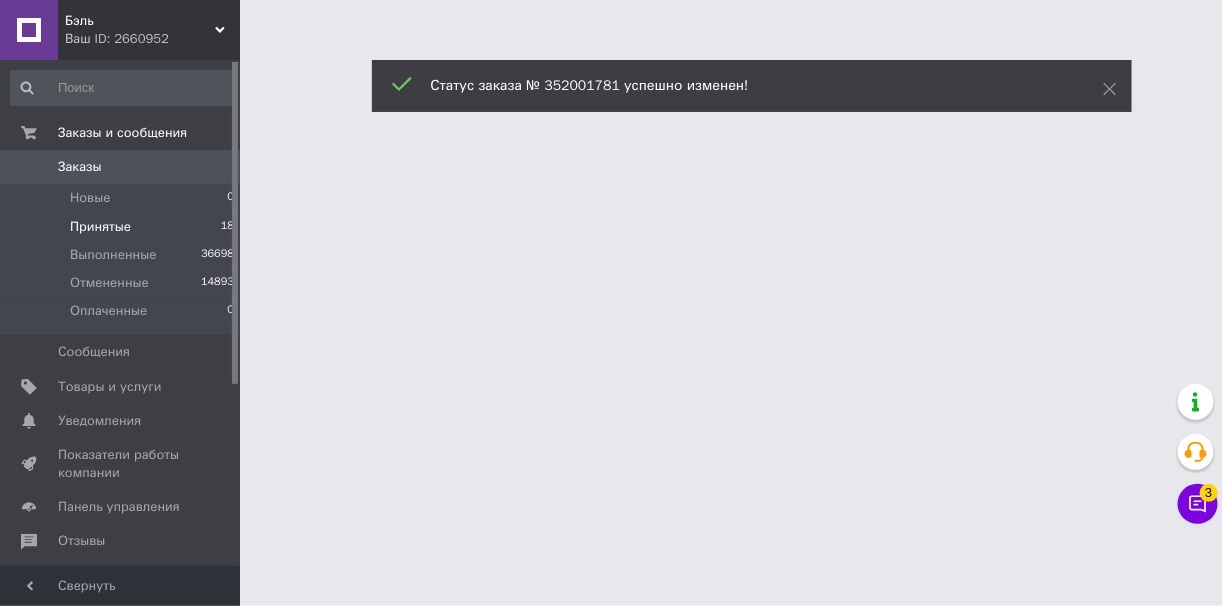 scroll, scrollTop: 0, scrollLeft: 0, axis: both 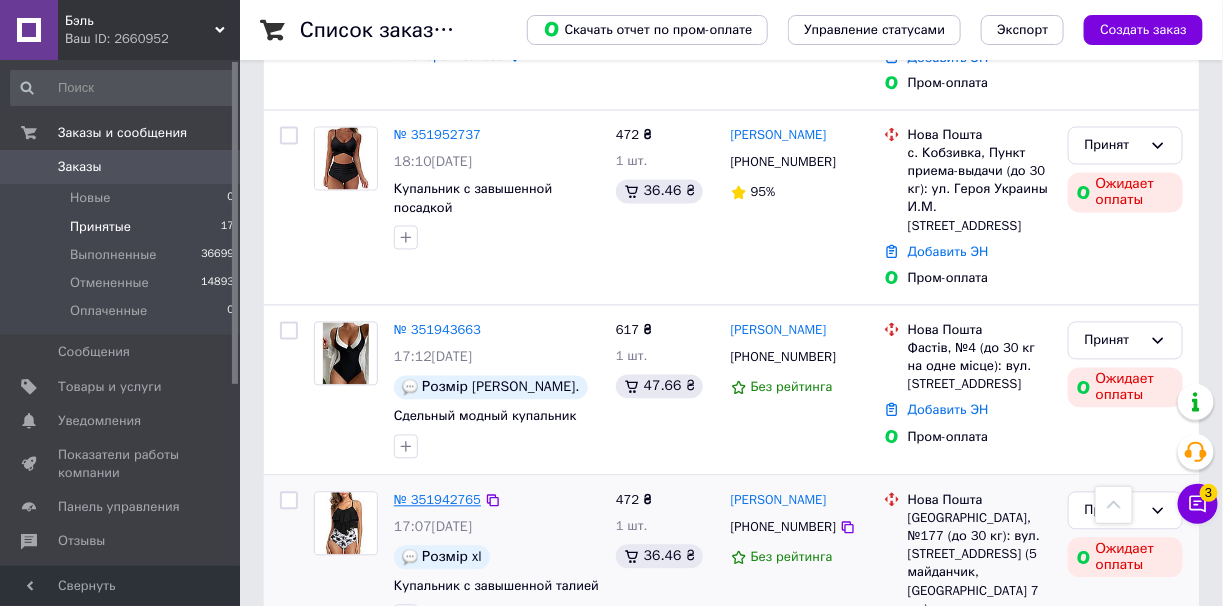 click on "№ 351942765" at bounding box center [437, 500] 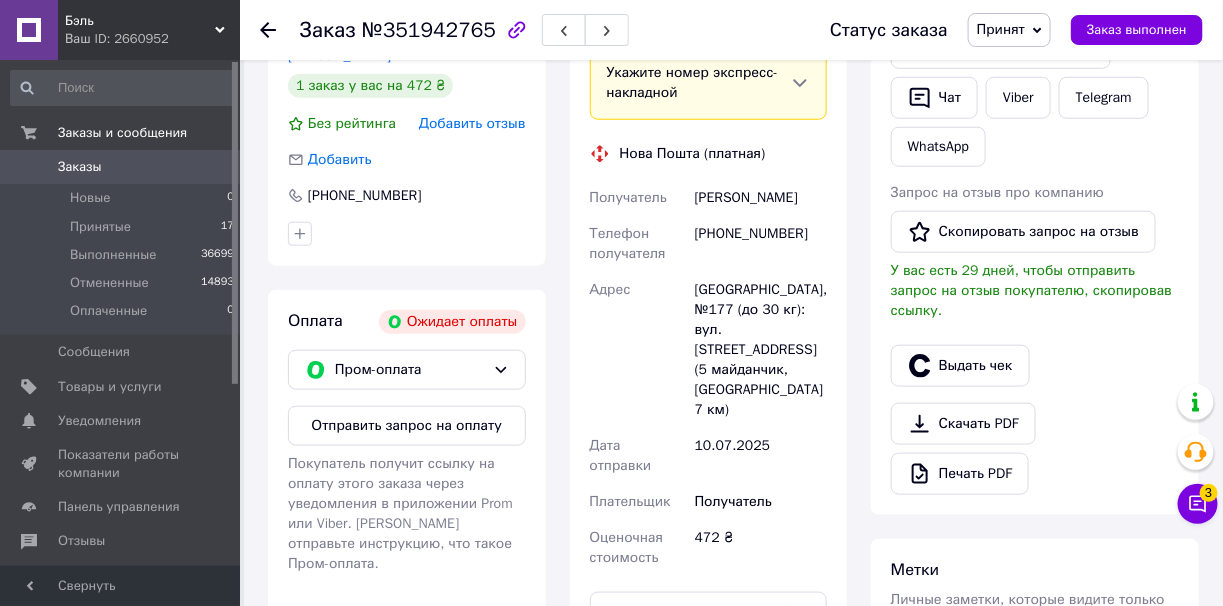 scroll, scrollTop: 478, scrollLeft: 0, axis: vertical 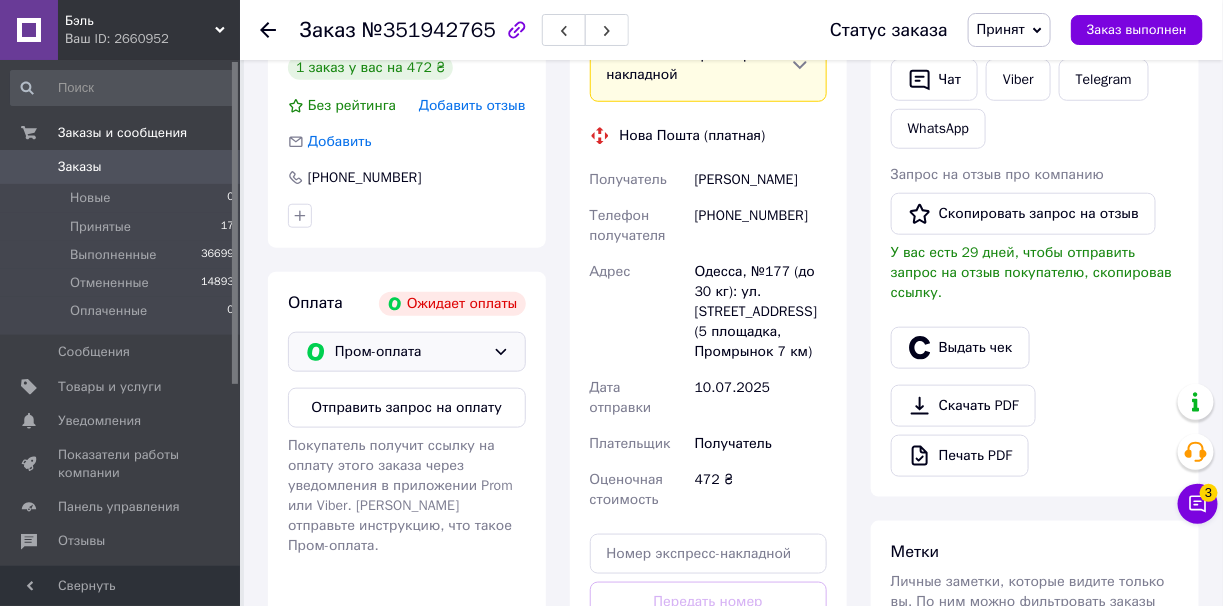 click 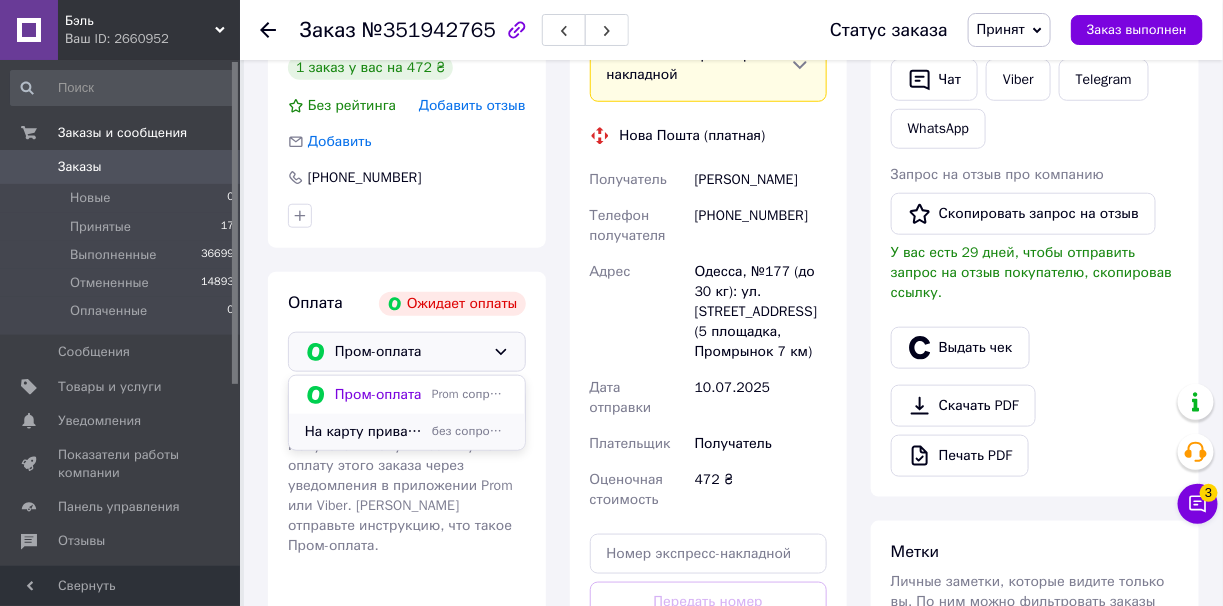 click on "без сопровождения Prom" at bounding box center [470, 431] 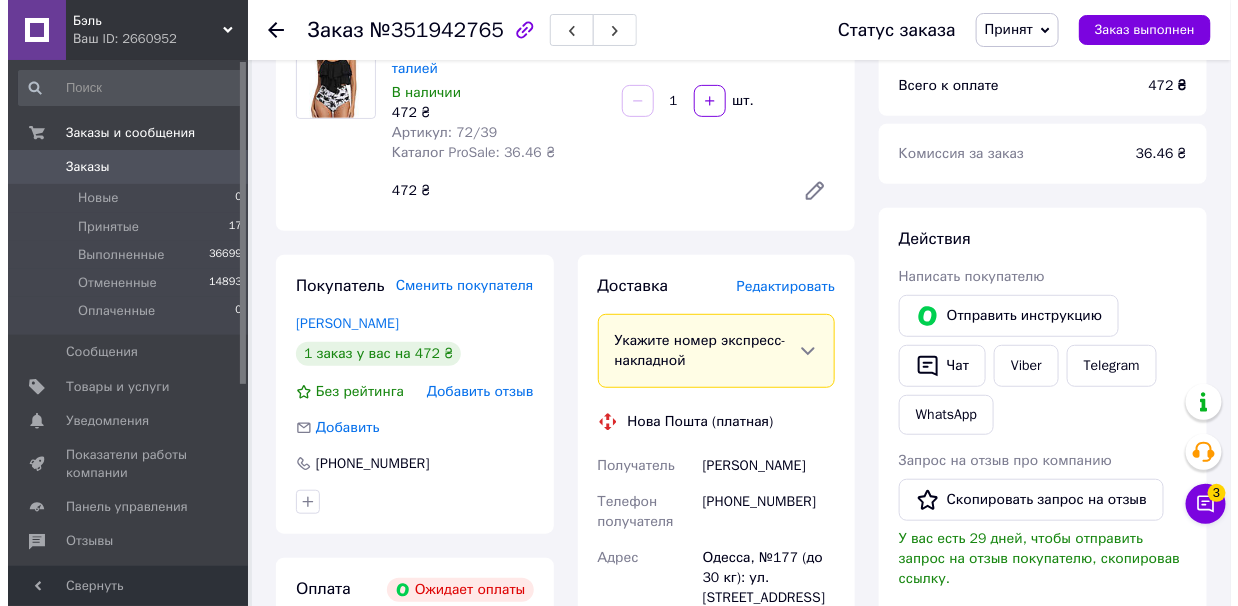 scroll, scrollTop: 177, scrollLeft: 0, axis: vertical 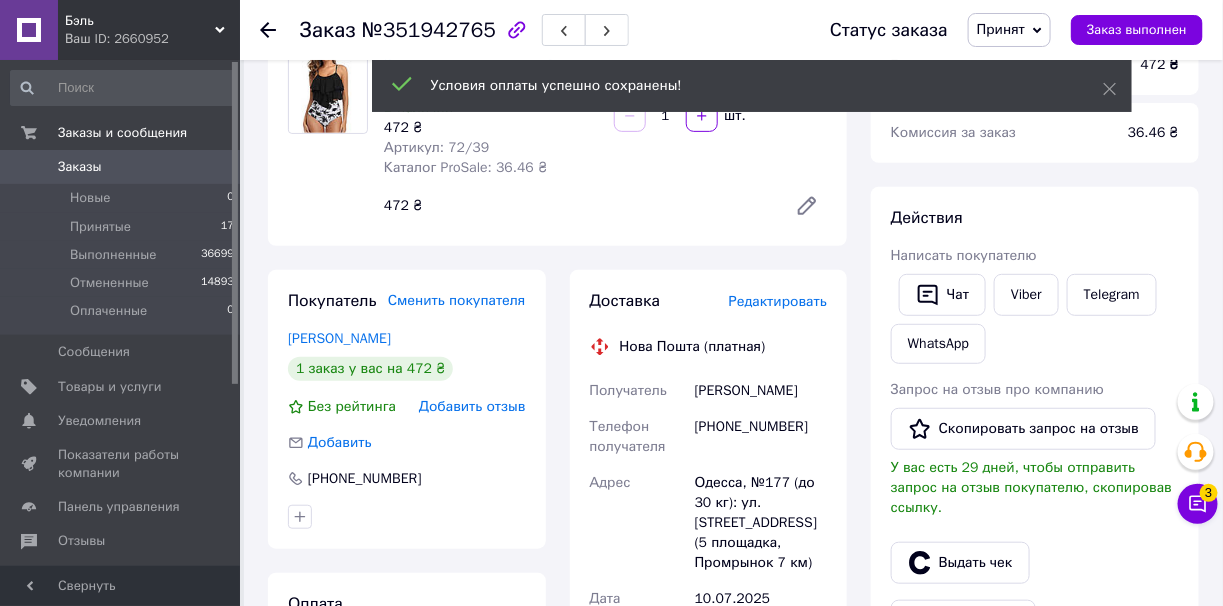 click on "Редактировать" at bounding box center [778, 301] 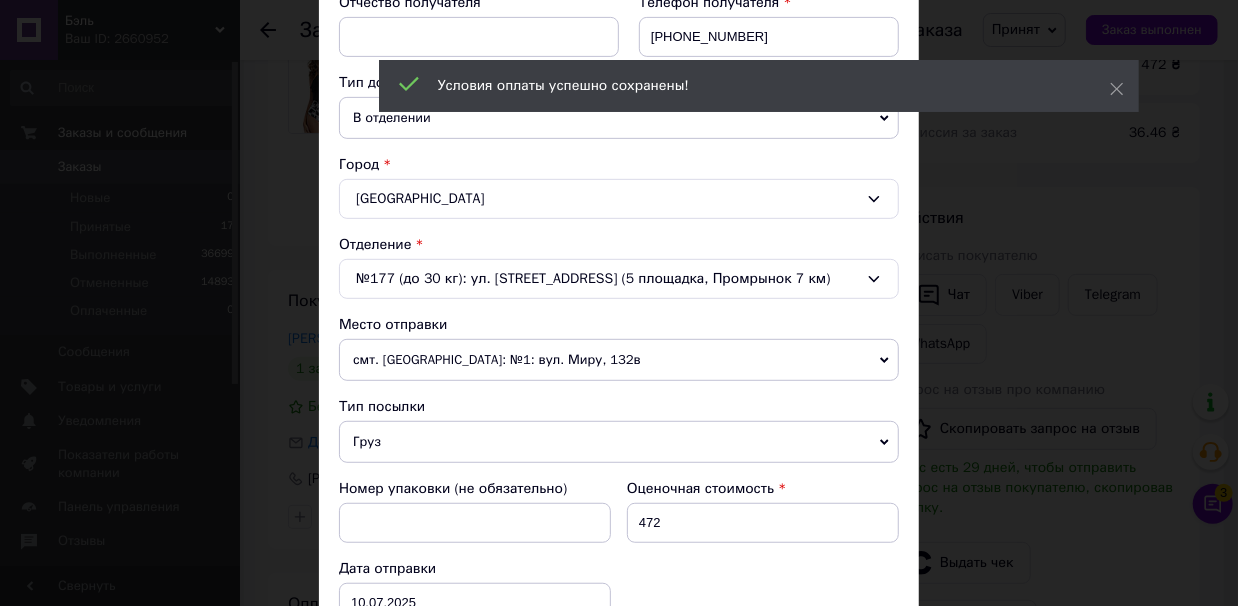 scroll, scrollTop: 699, scrollLeft: 0, axis: vertical 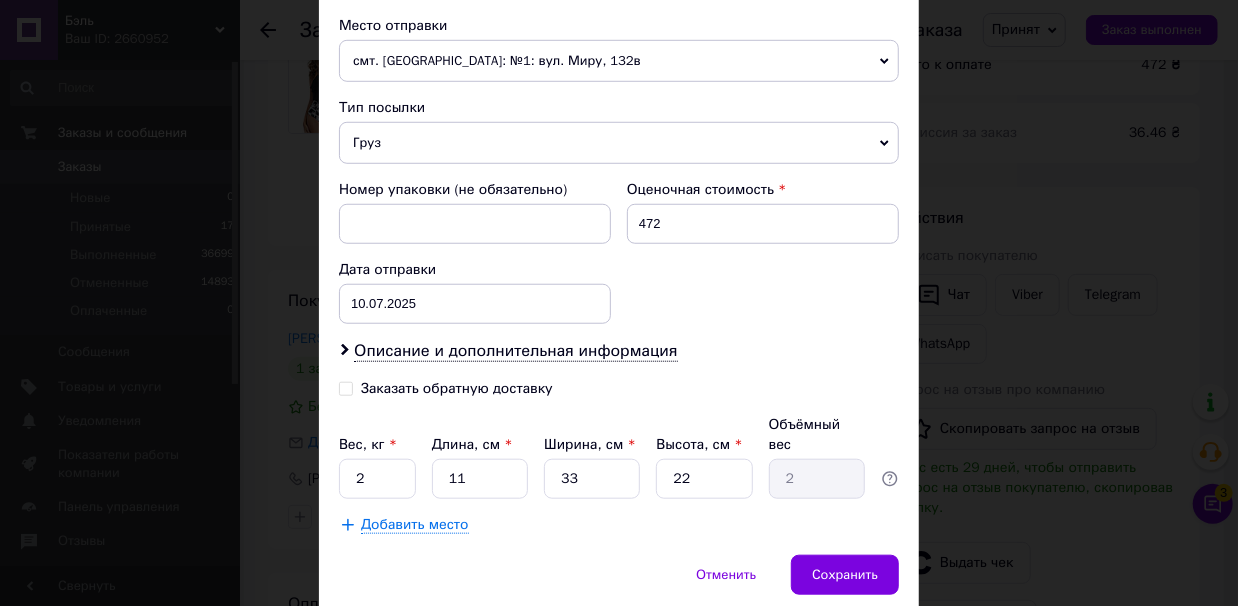 click on "Заказать обратную доставку" at bounding box center (346, 387) 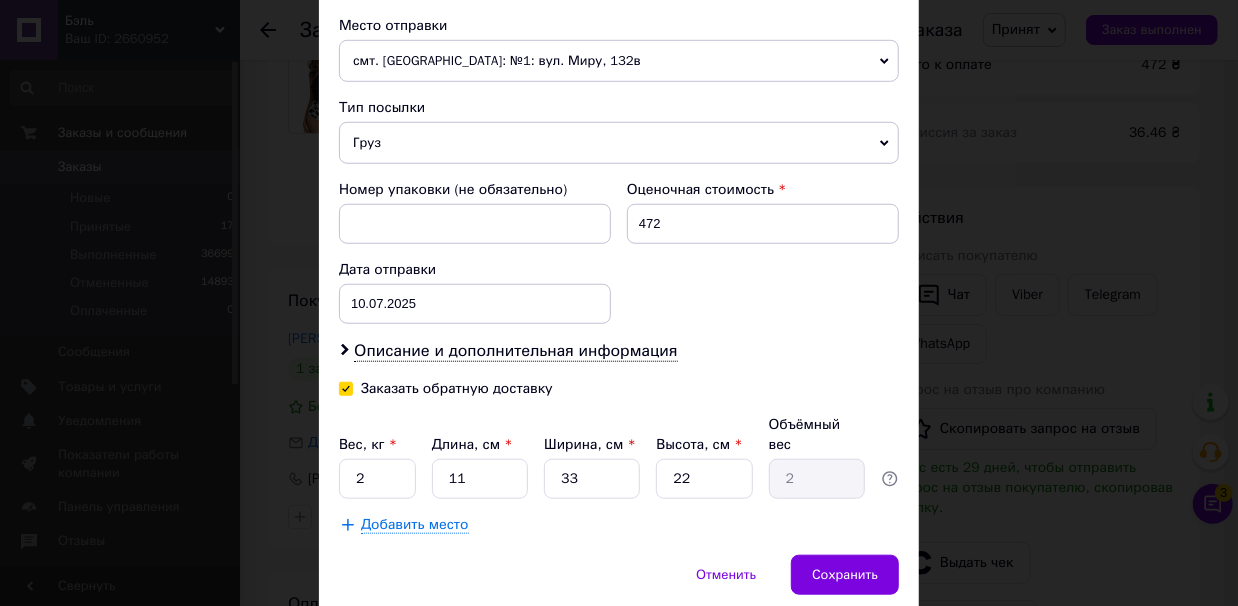checkbox on "true" 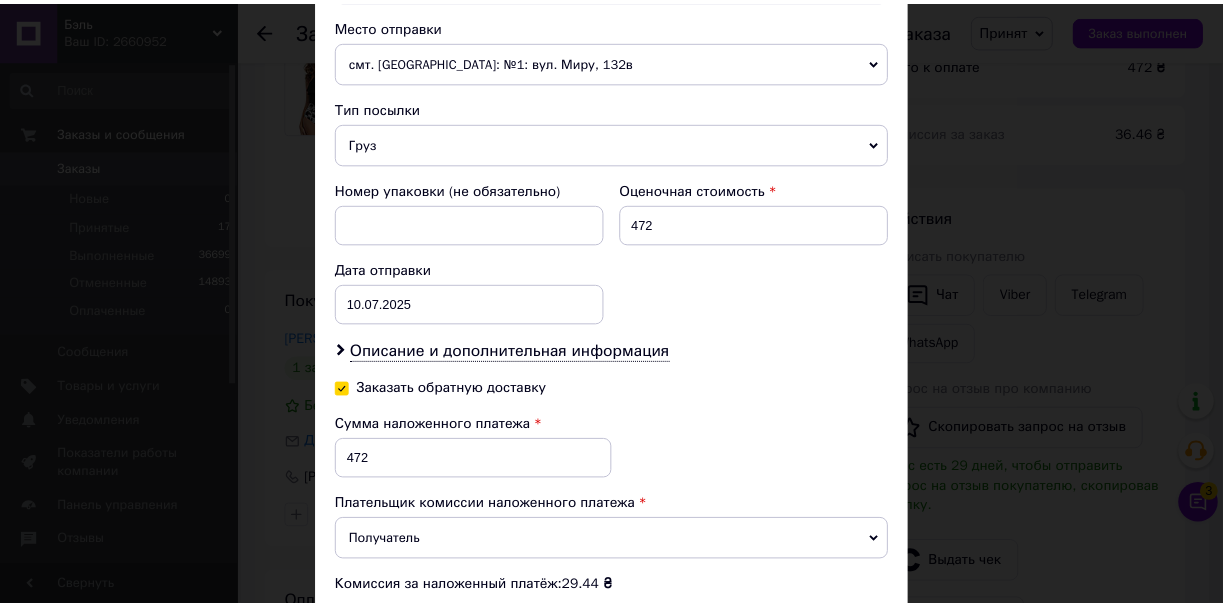 scroll, scrollTop: 948, scrollLeft: 0, axis: vertical 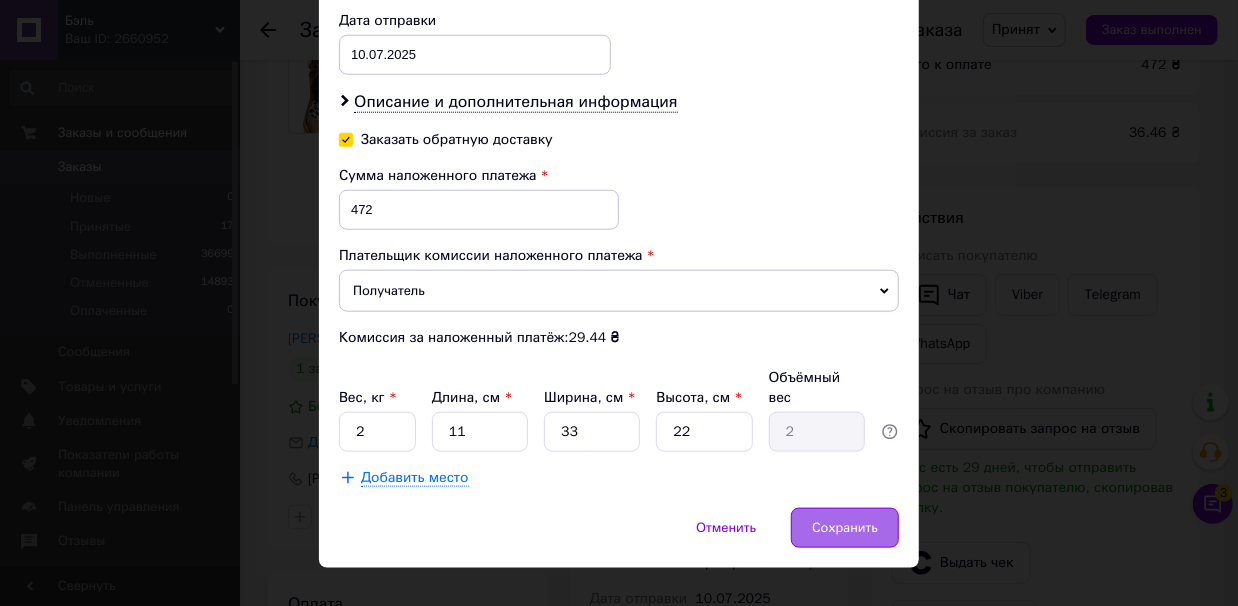 click on "Сохранить" at bounding box center (845, 528) 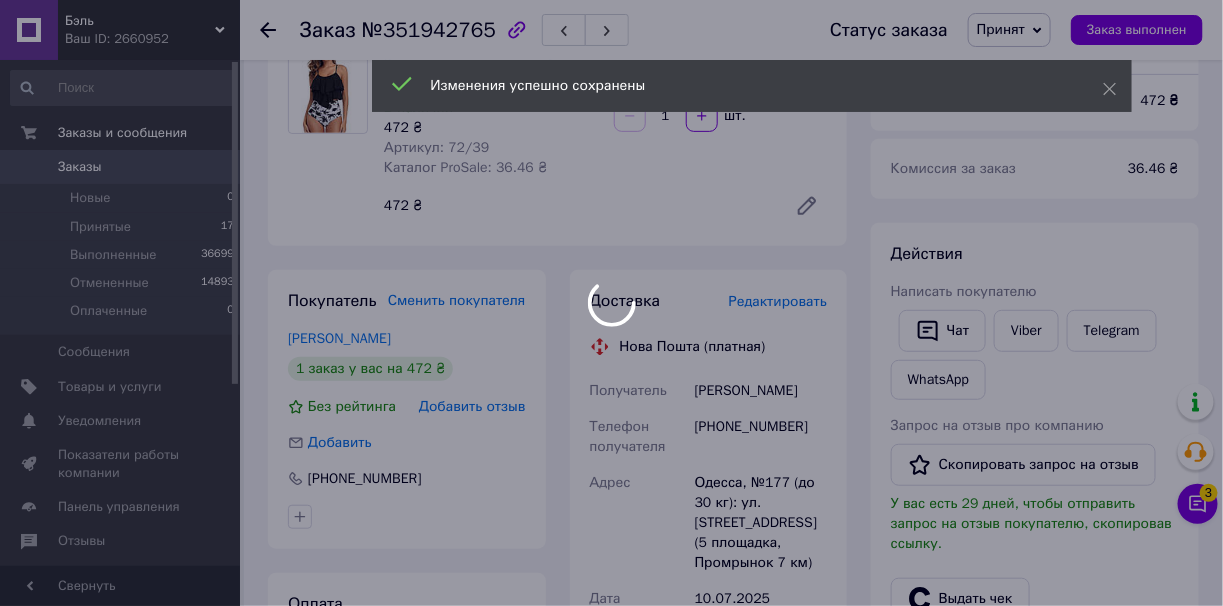 scroll, scrollTop: 778, scrollLeft: 0, axis: vertical 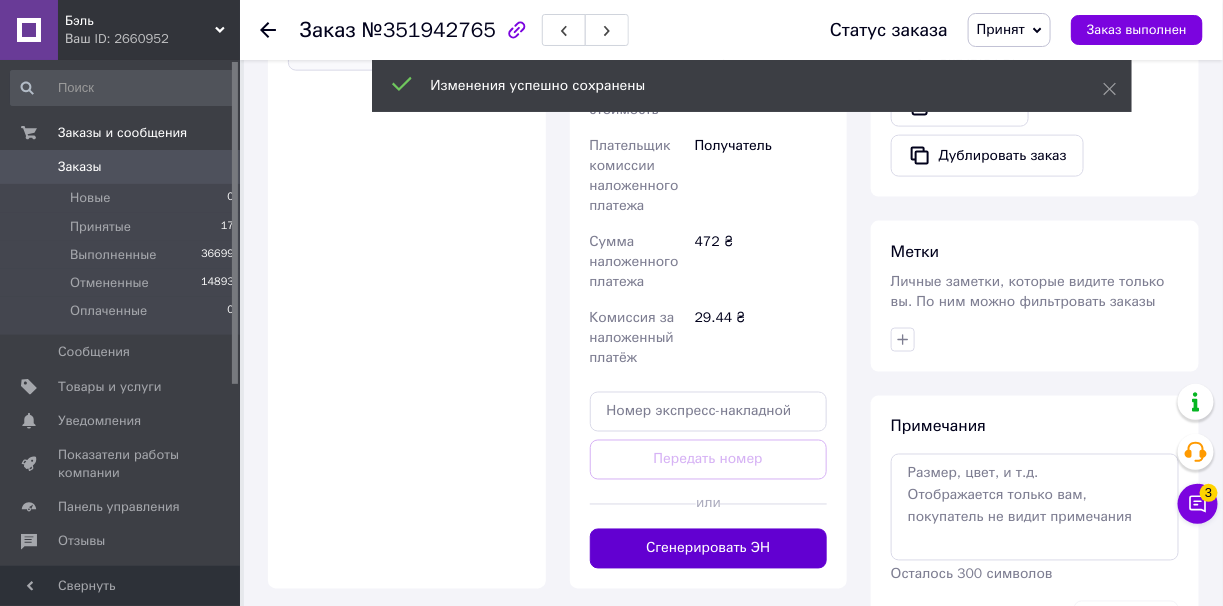 click on "Сгенерировать ЭН" at bounding box center [709, 549] 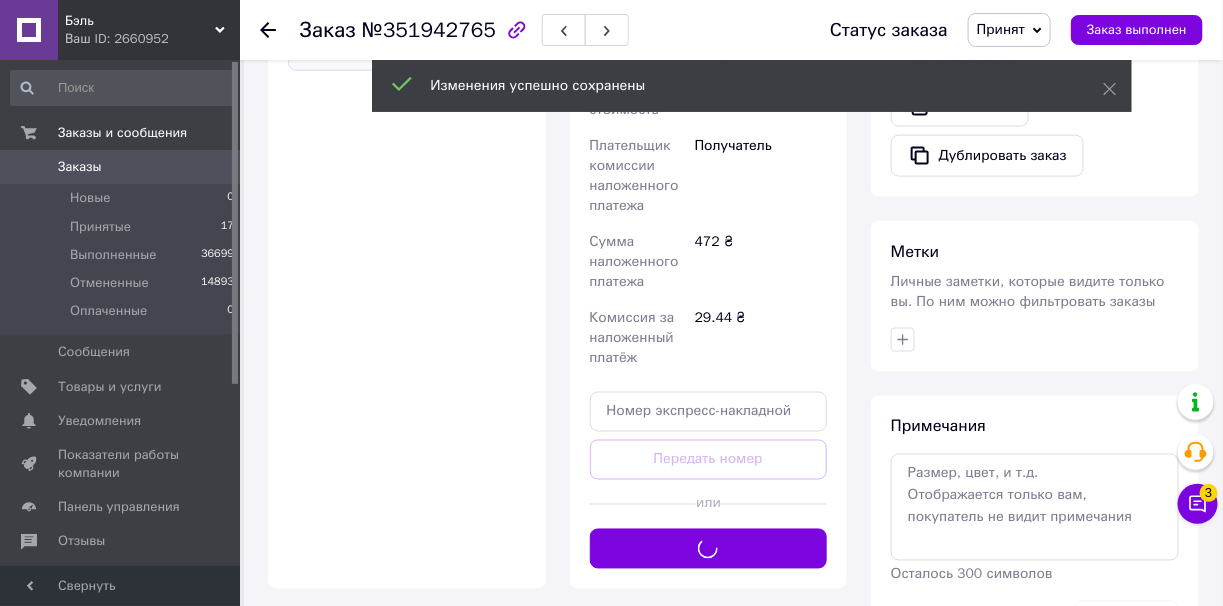 scroll, scrollTop: 278, scrollLeft: 0, axis: vertical 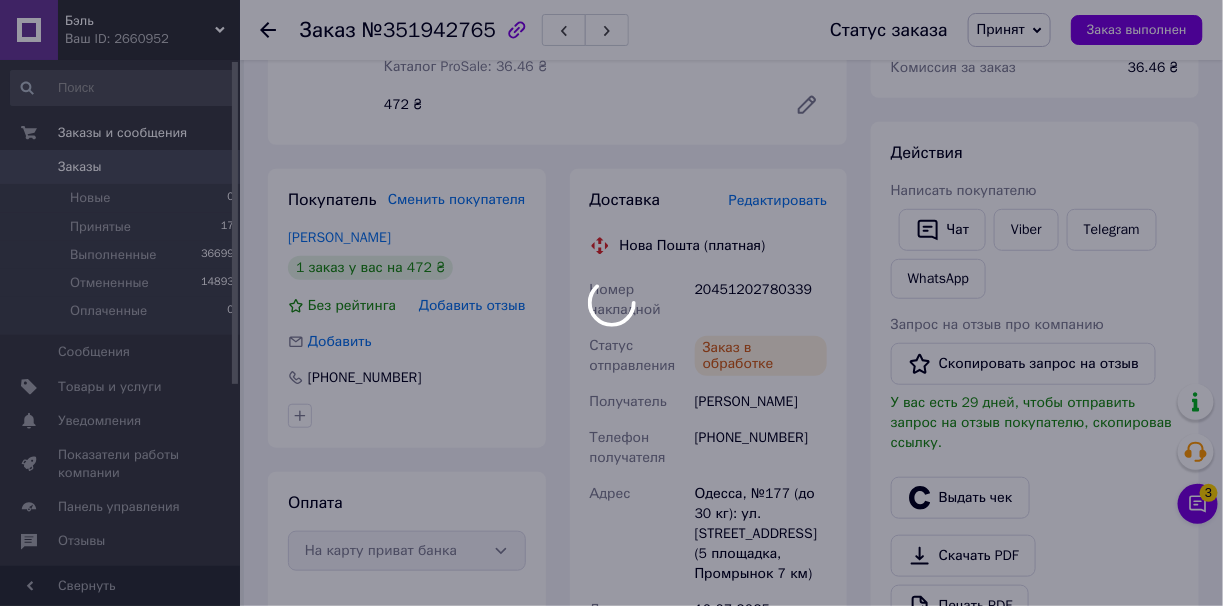 click at bounding box center (611, 303) 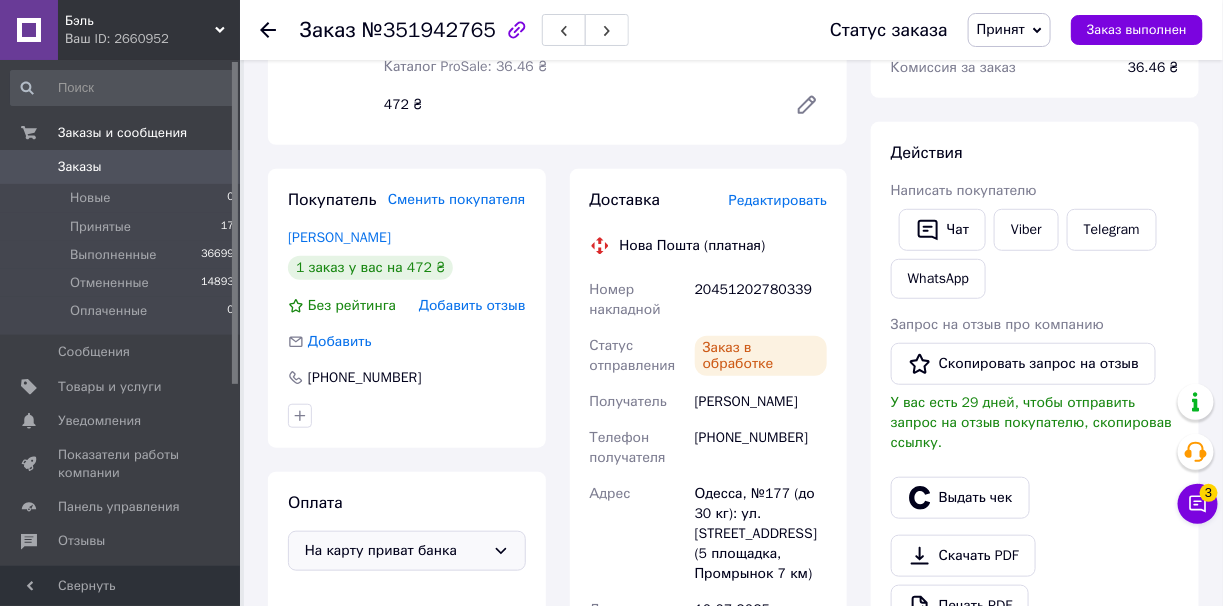 click on "20451202780339" at bounding box center [761, 300] 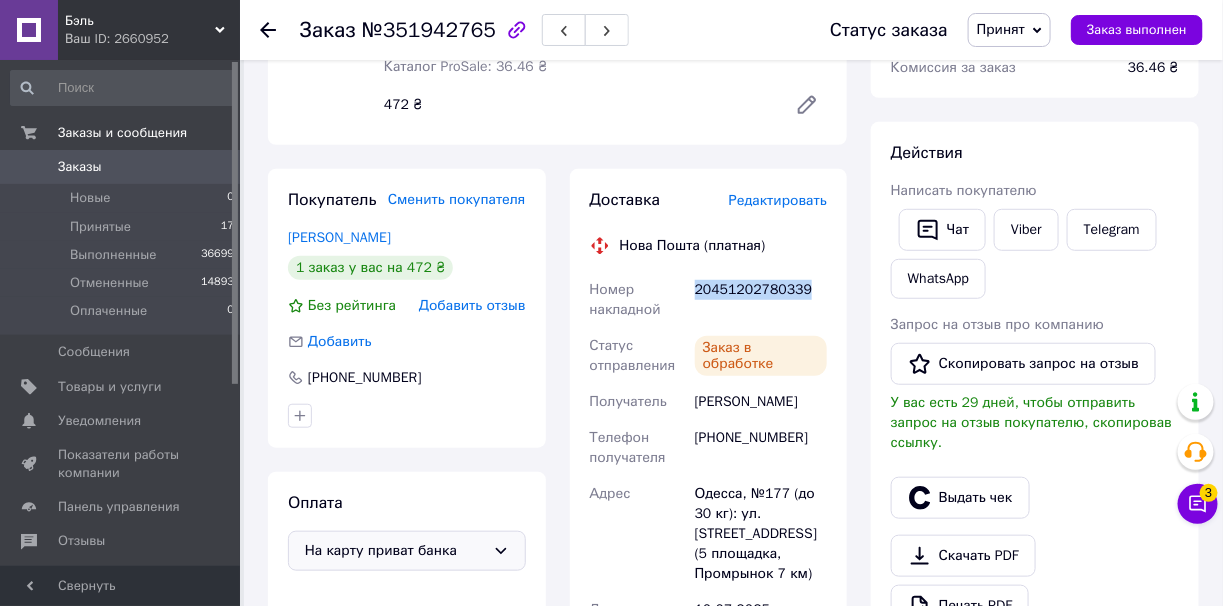 click on "20451202780339" at bounding box center (761, 300) 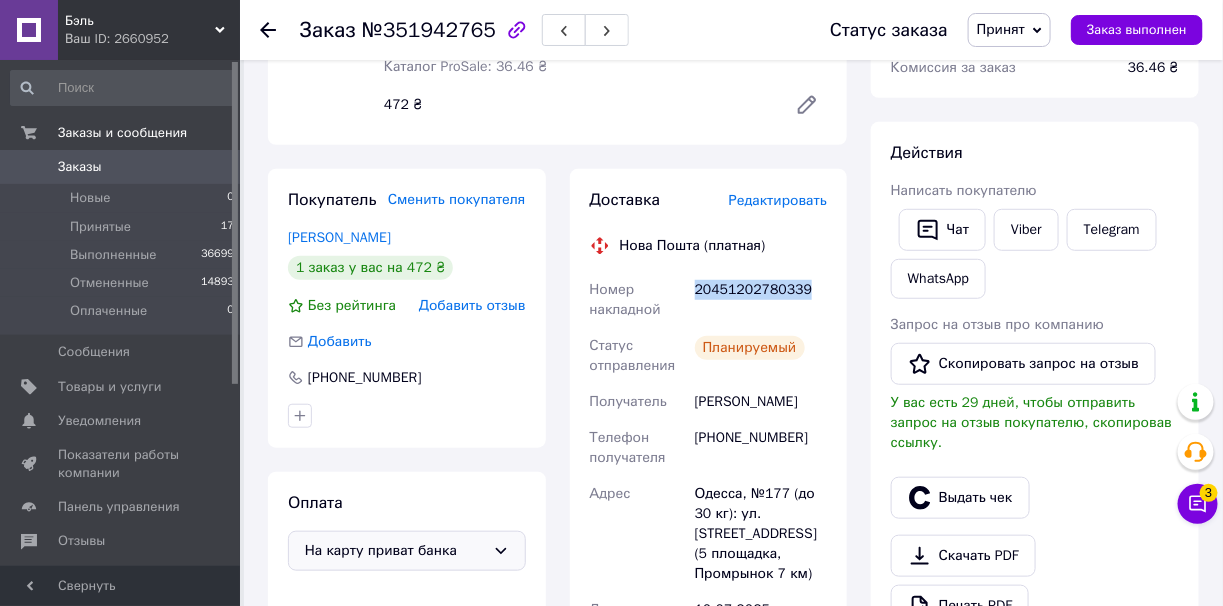 copy on "20451202780339" 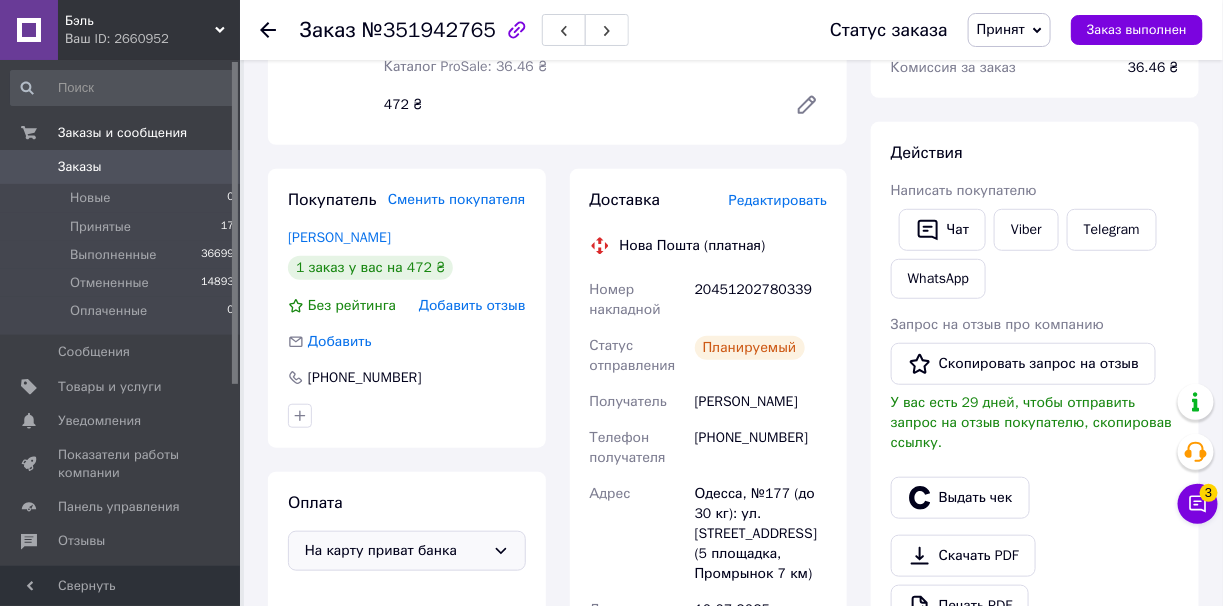 click on "Telegram" at bounding box center [1112, 230] 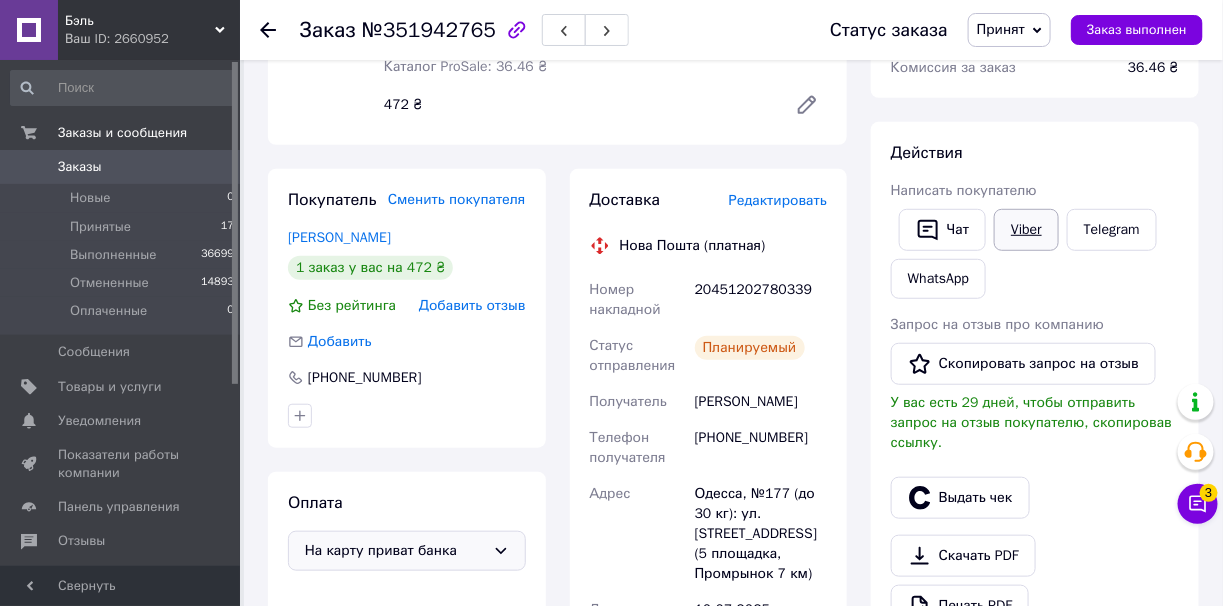 click on "Viber" at bounding box center [1026, 230] 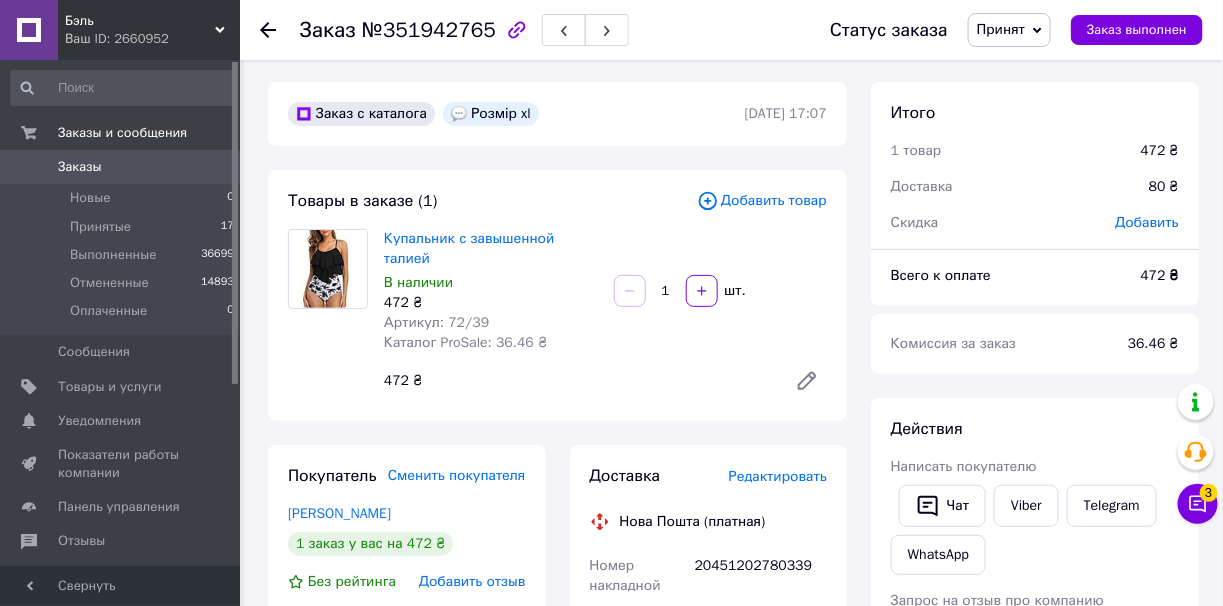 scroll, scrollTop: 0, scrollLeft: 0, axis: both 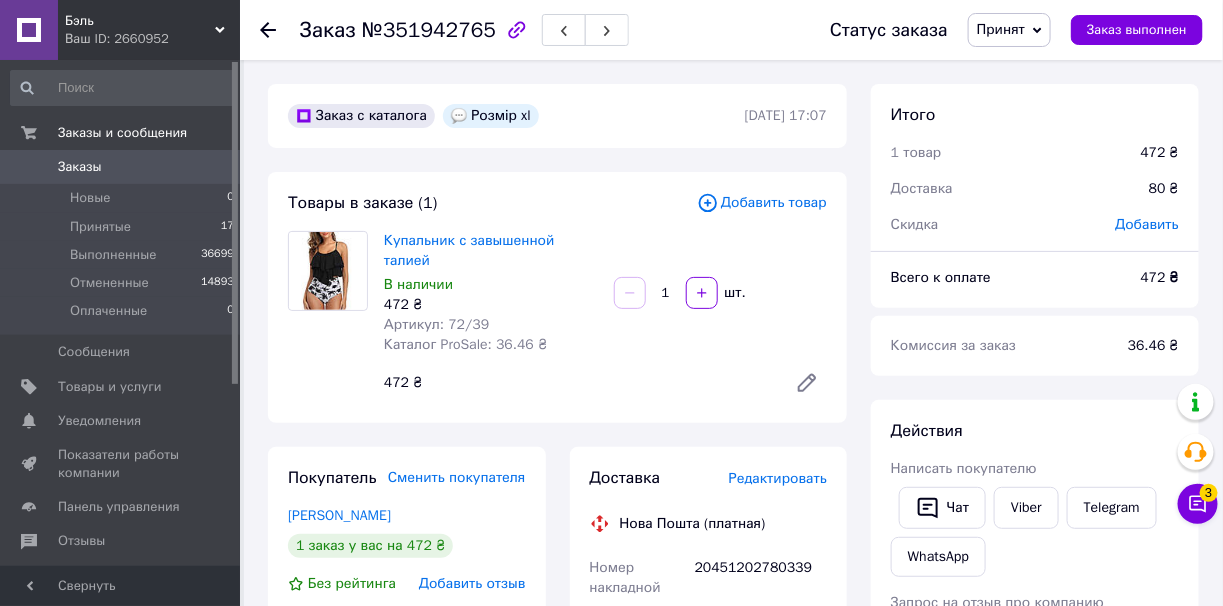 click on "20451202780339" at bounding box center [761, 578] 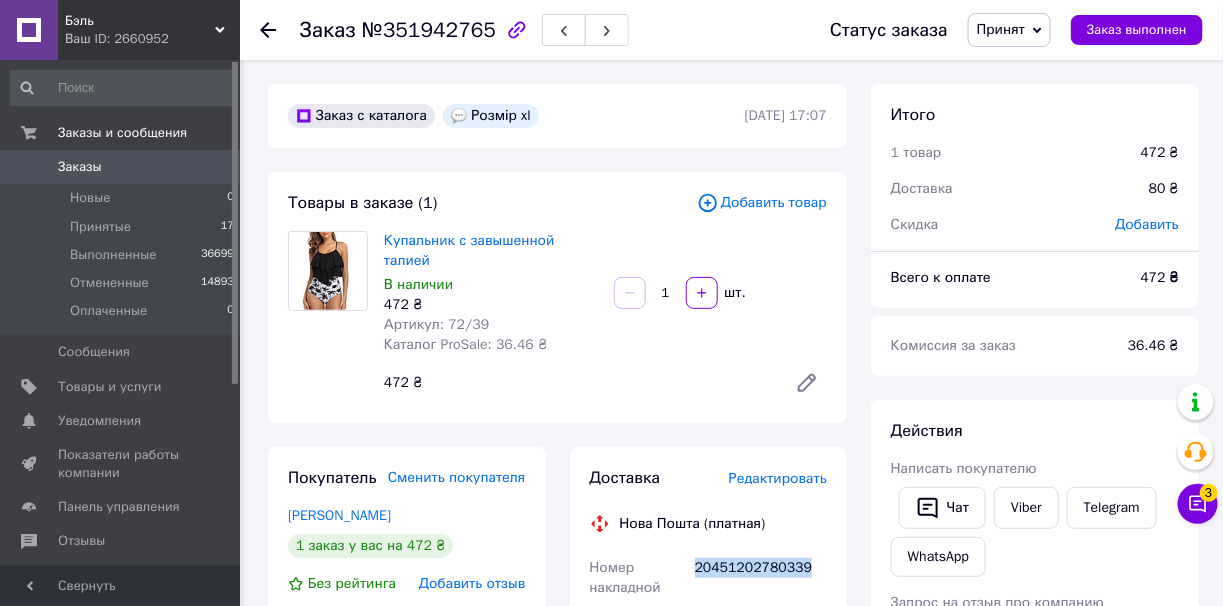 click on "20451202780339" at bounding box center (761, 578) 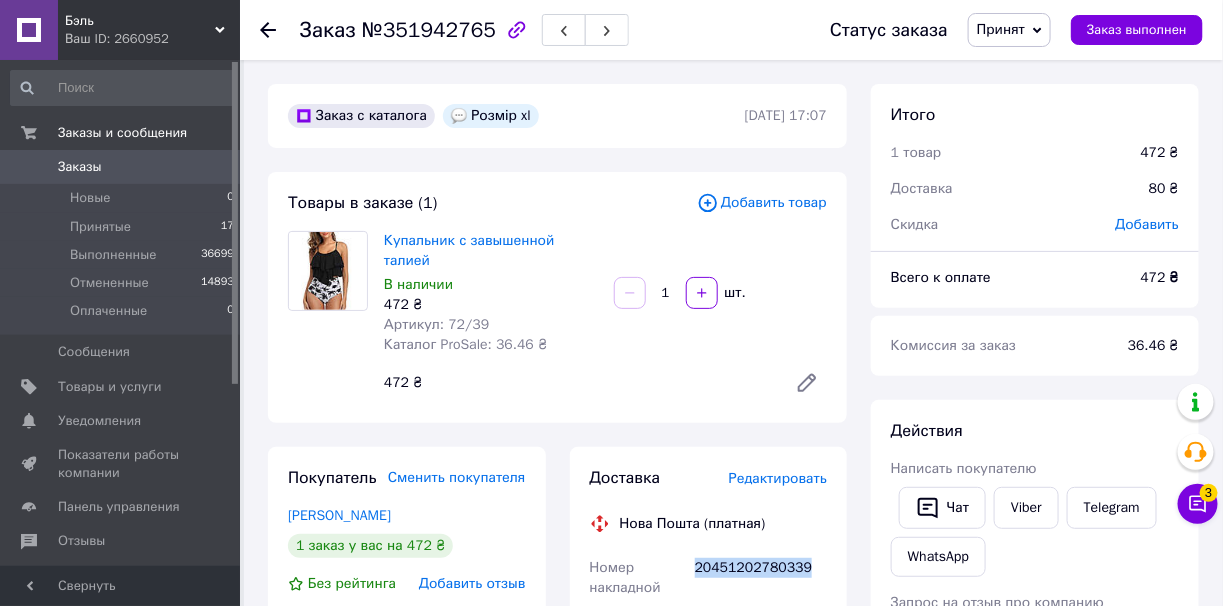 copy on "20451202780339" 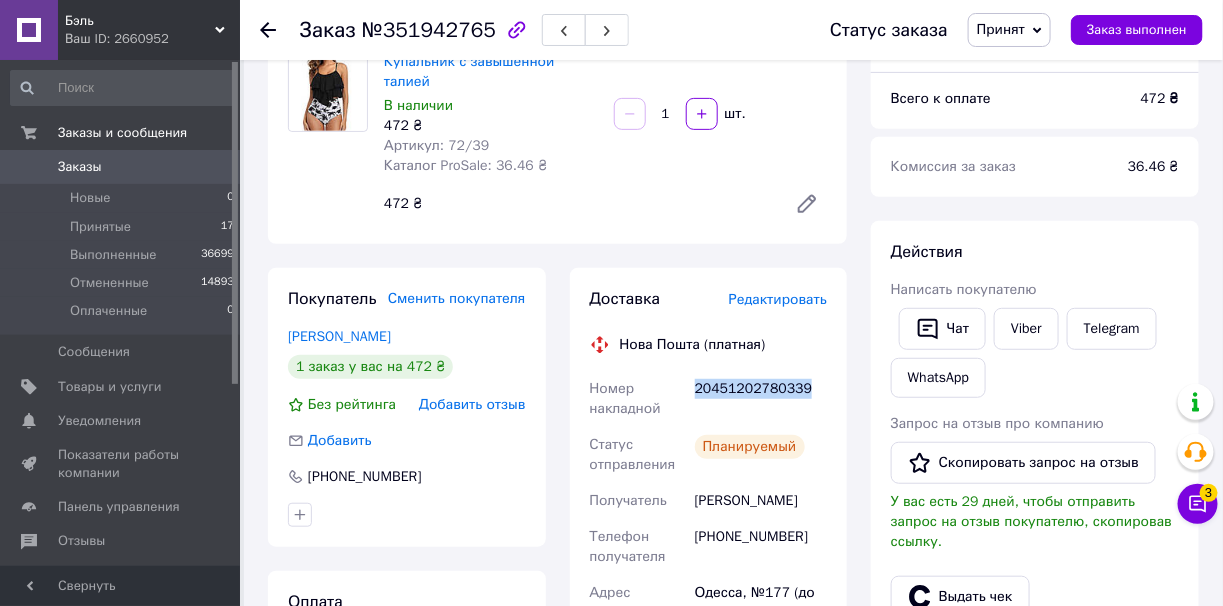 scroll, scrollTop: 400, scrollLeft: 0, axis: vertical 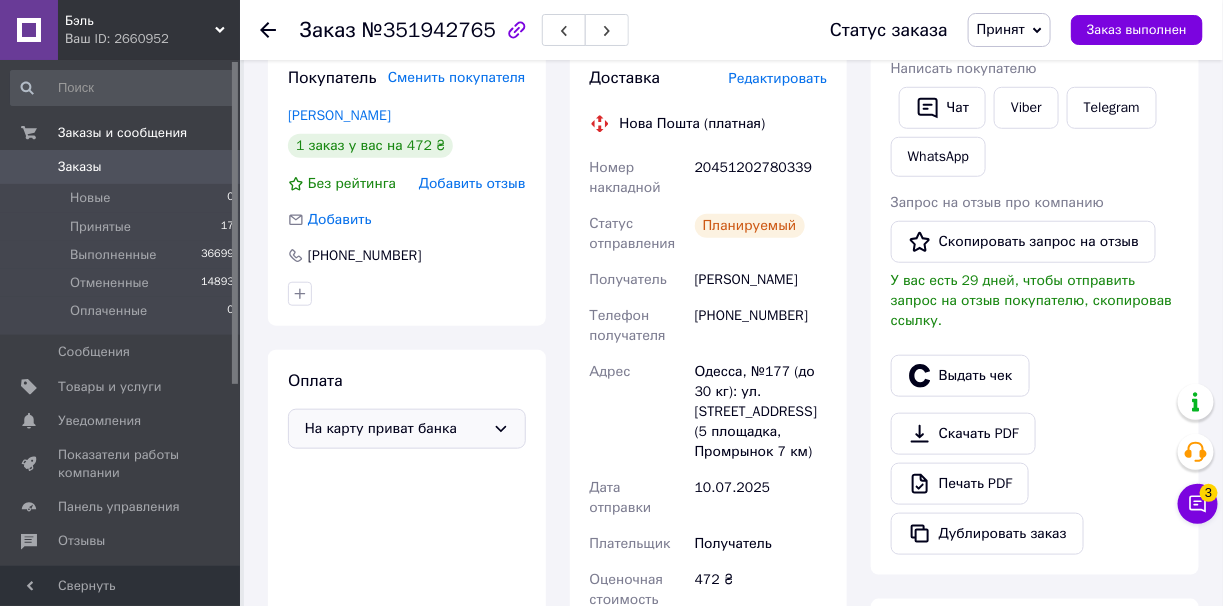 click on "472 ₴" at bounding box center [761, 590] 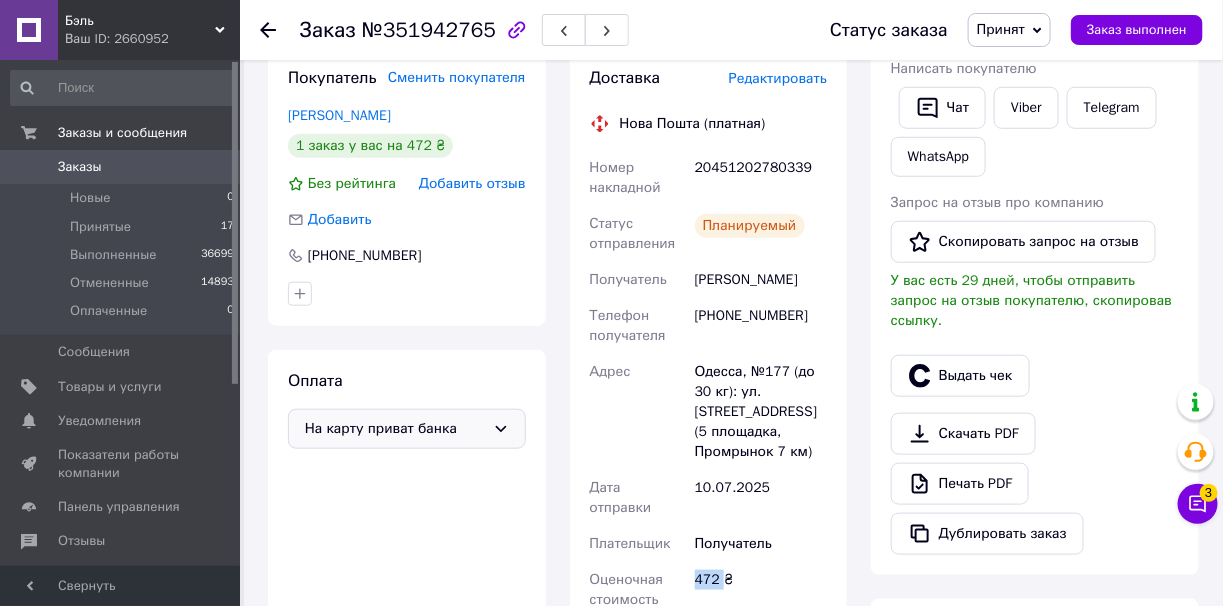 click on "472 ₴" at bounding box center [761, 590] 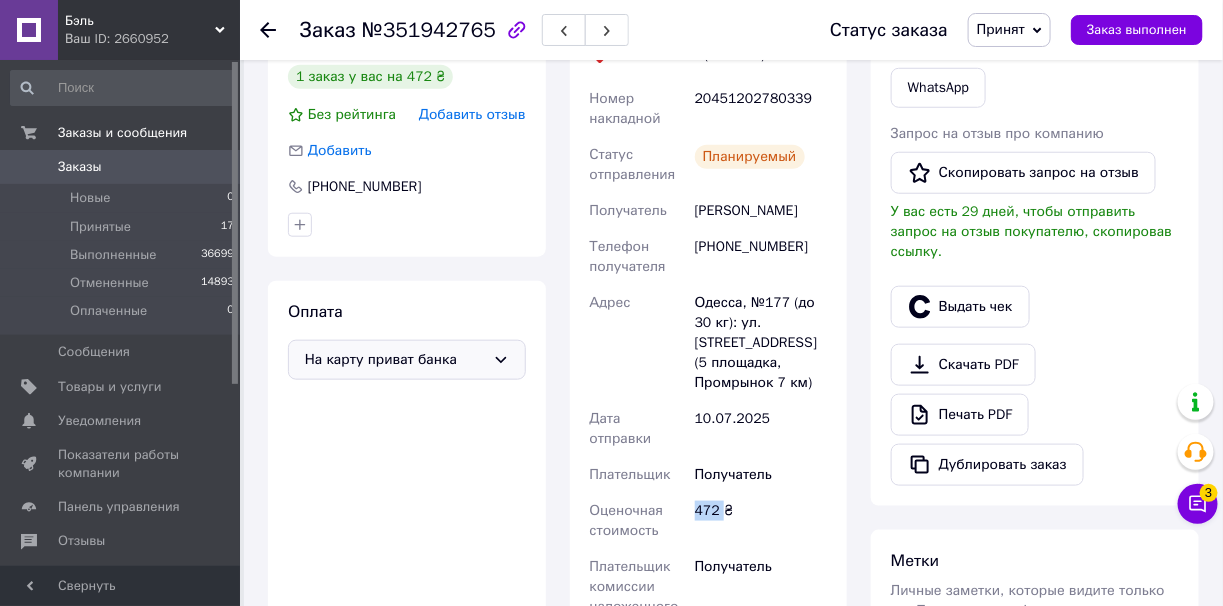 scroll, scrollTop: 499, scrollLeft: 0, axis: vertical 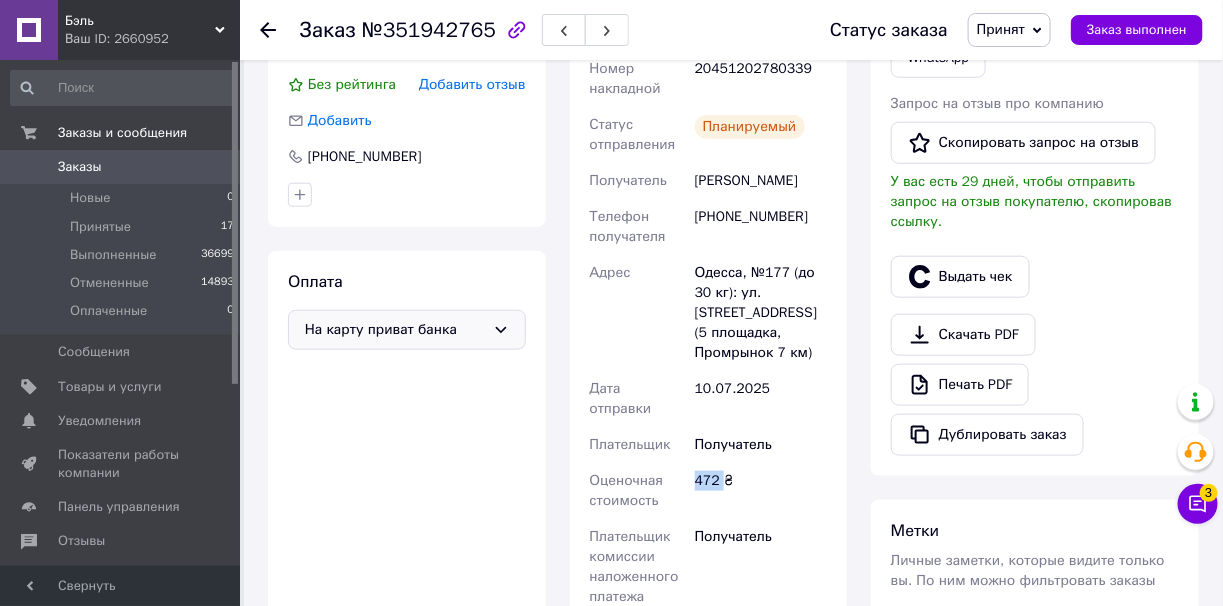 copy on "472" 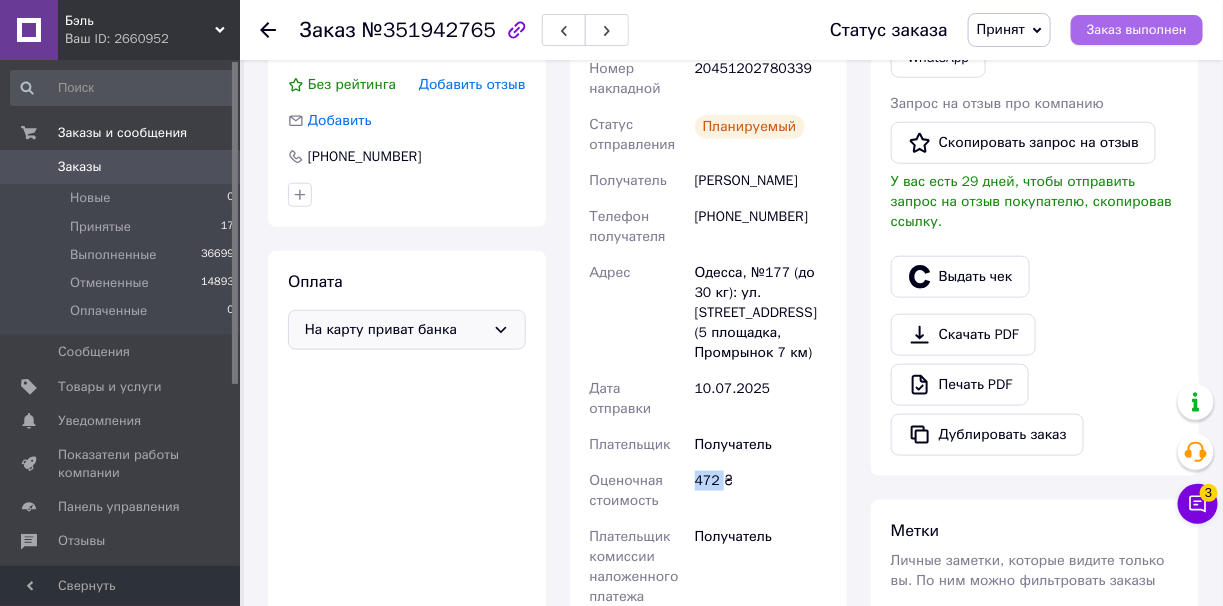 click on "Заказ выполнен" at bounding box center (1137, 30) 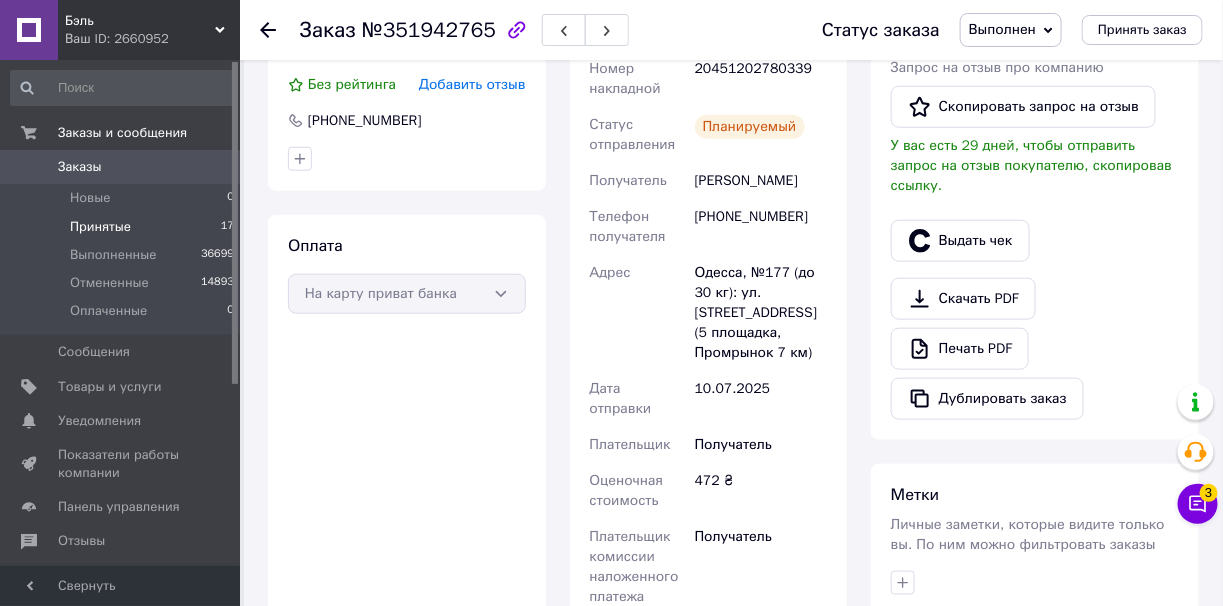 click on "Принятые 17" at bounding box center (123, 227) 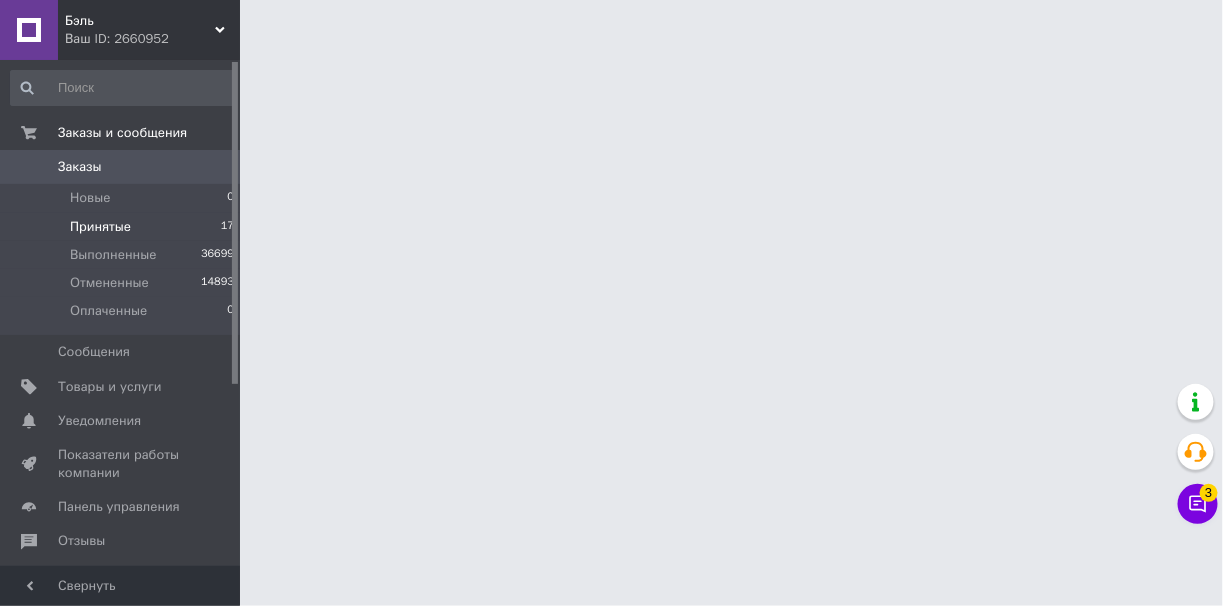 scroll, scrollTop: 0, scrollLeft: 0, axis: both 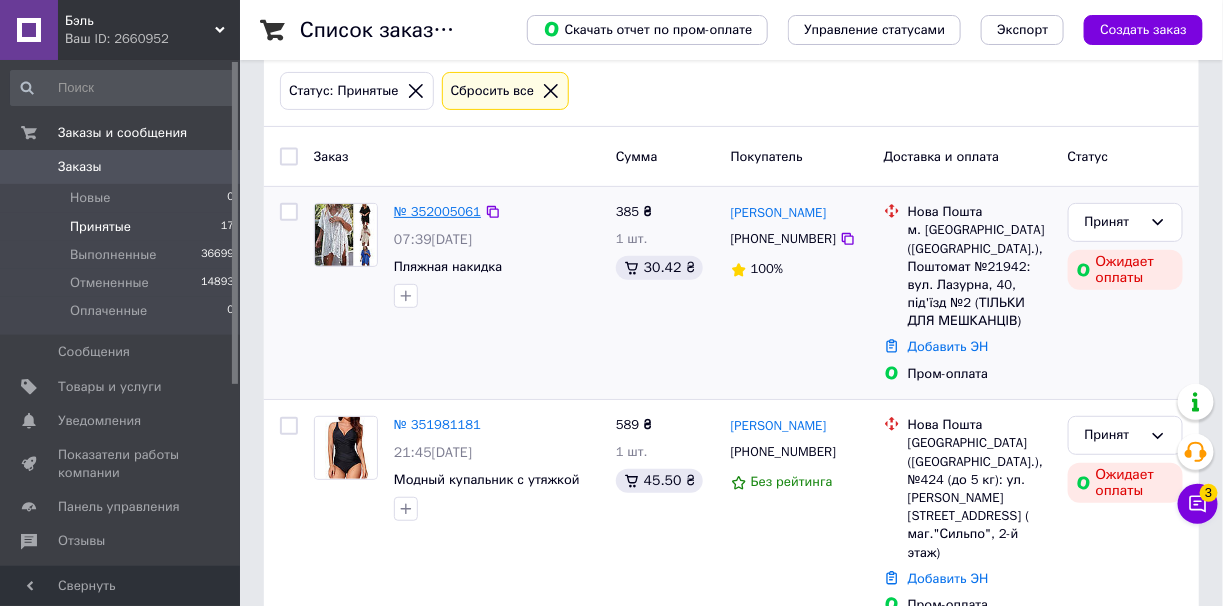 click on "№ 352005061" at bounding box center [437, 211] 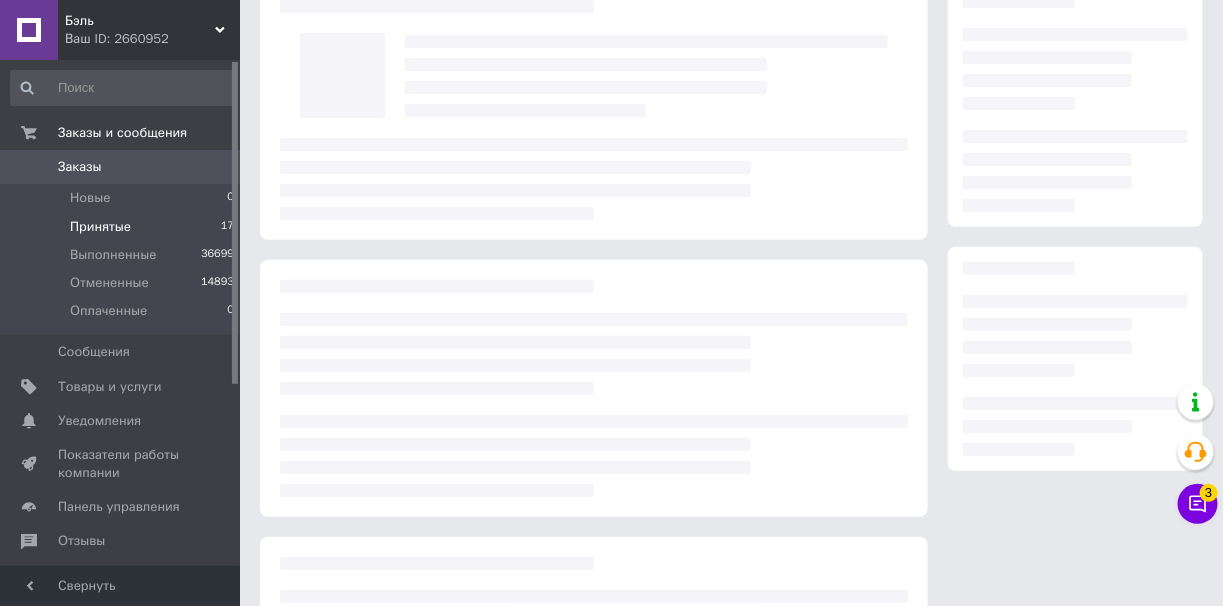 scroll, scrollTop: 0, scrollLeft: 0, axis: both 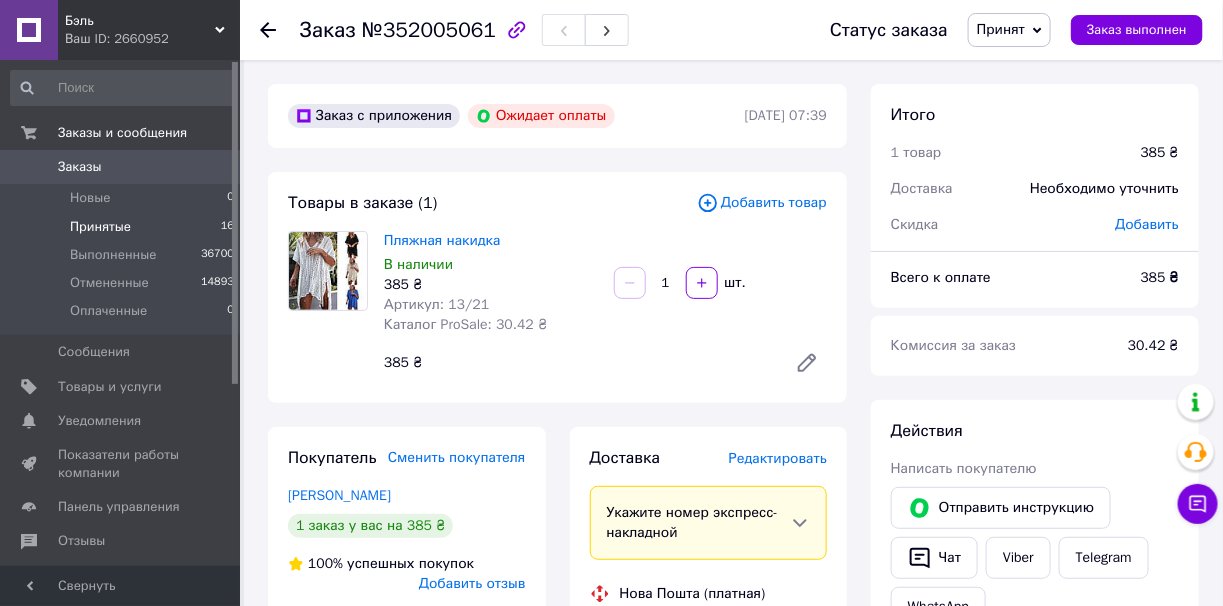 click on "Принятые 16" at bounding box center [123, 227] 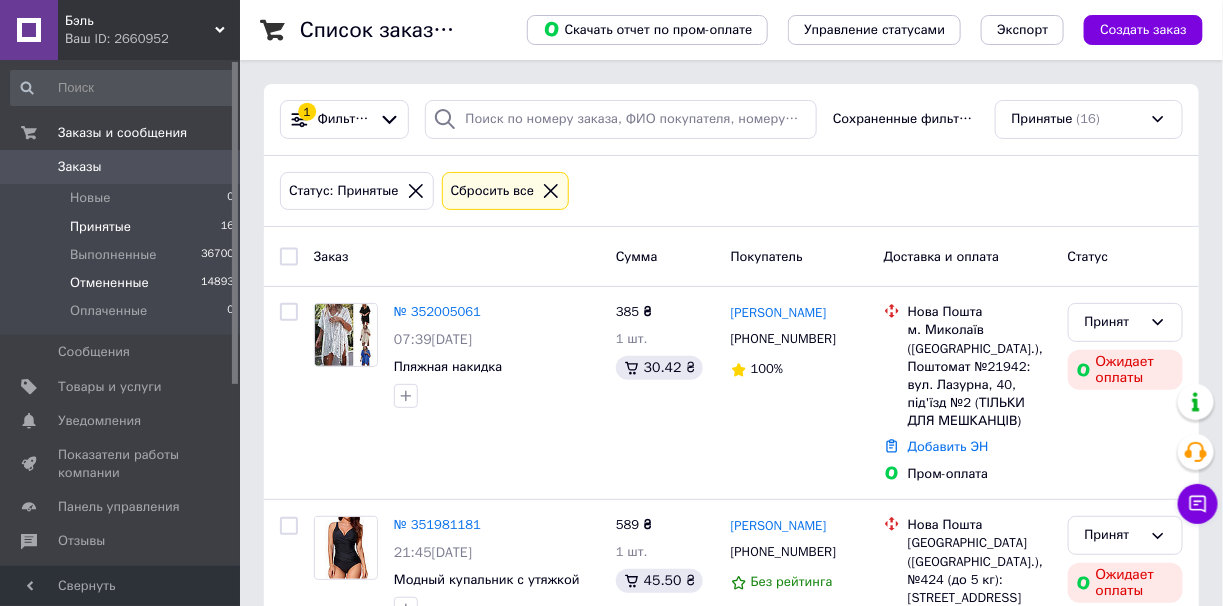 click on "Отмененные 14893" at bounding box center (123, 283) 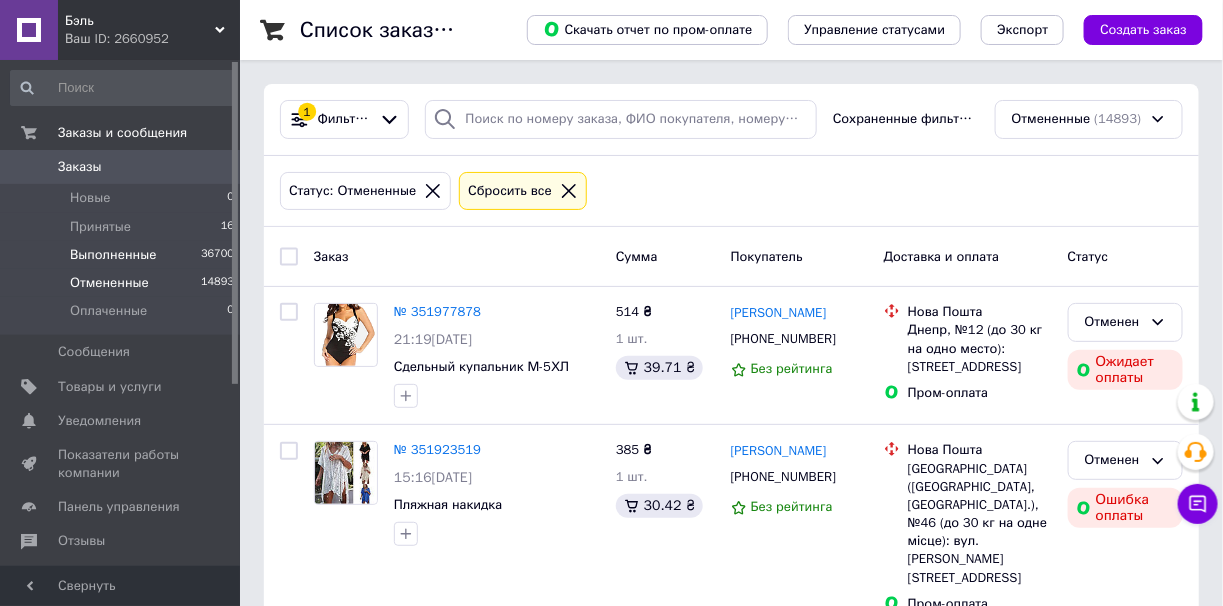 click on "Выполненные" at bounding box center [113, 255] 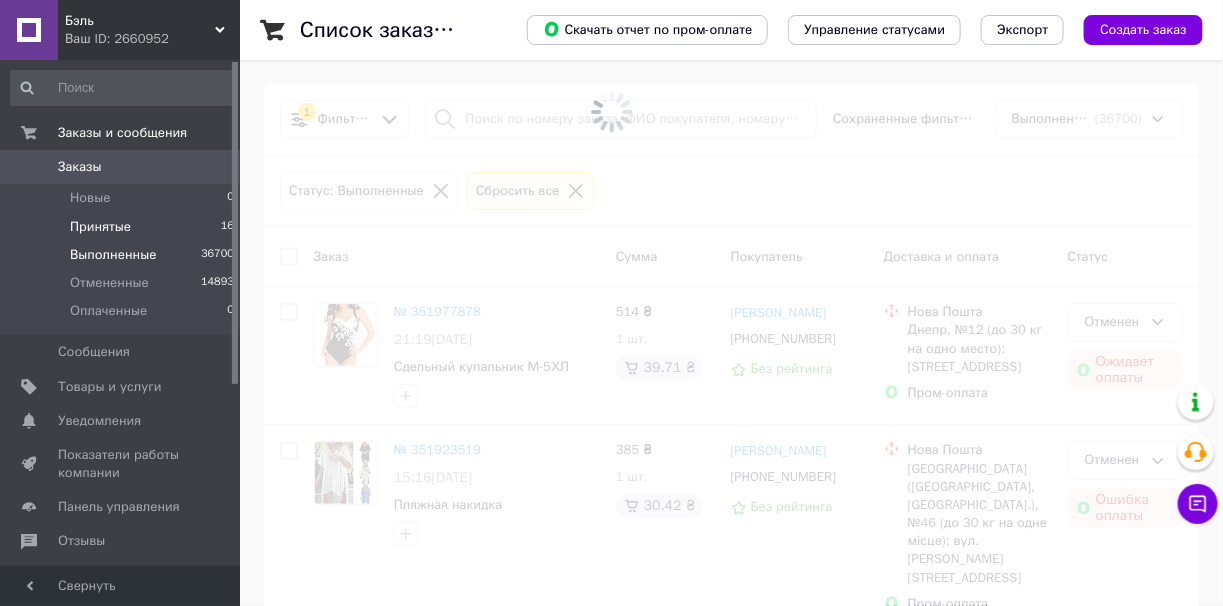 click on "Принятые 16" at bounding box center [123, 227] 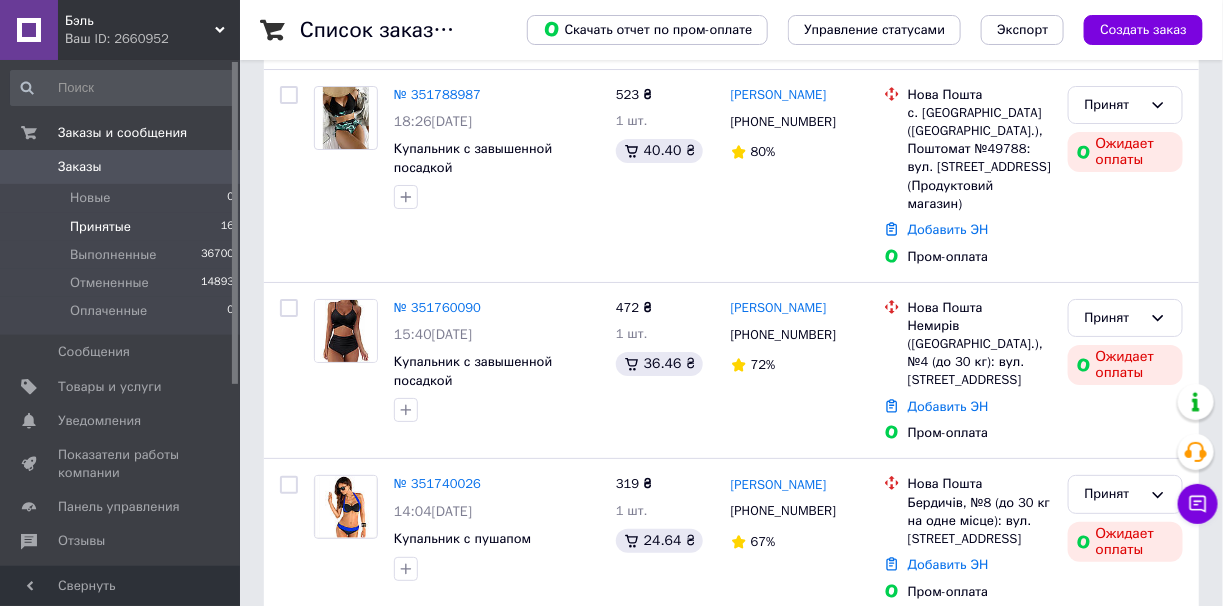 scroll, scrollTop: 2659, scrollLeft: 0, axis: vertical 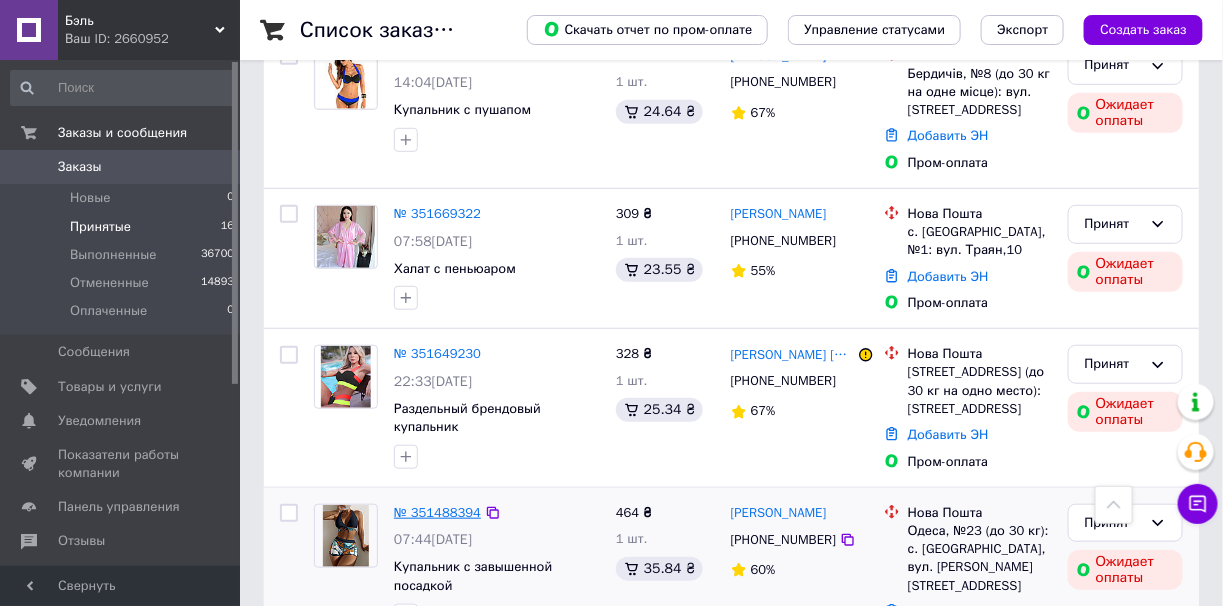 click on "№ 351488394" at bounding box center (437, 512) 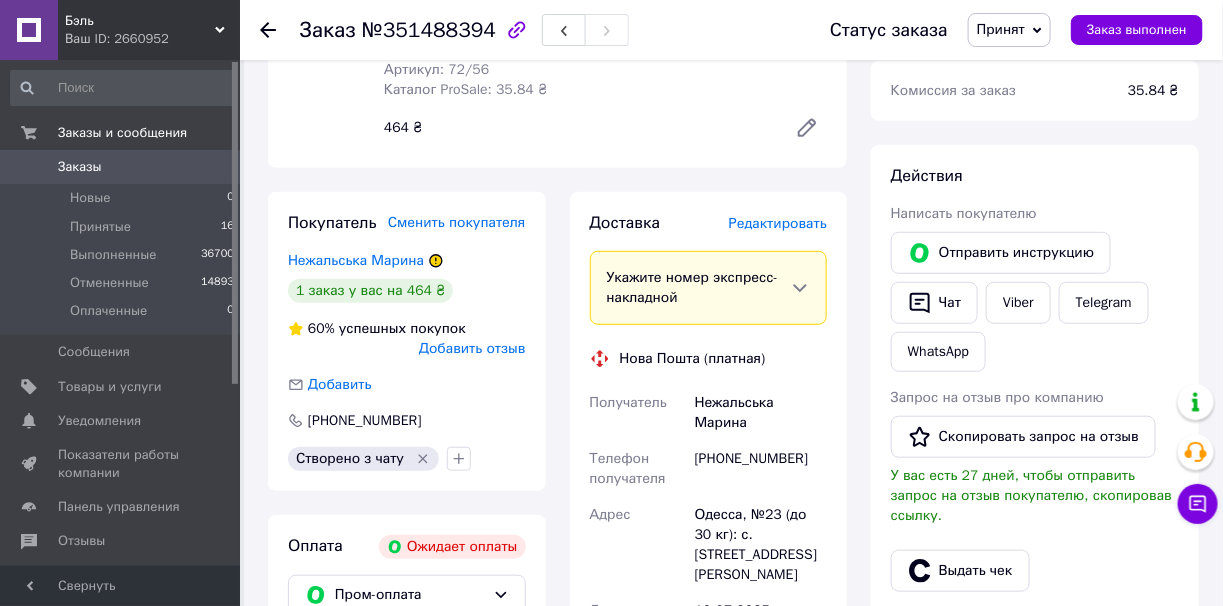 scroll, scrollTop: 230, scrollLeft: 0, axis: vertical 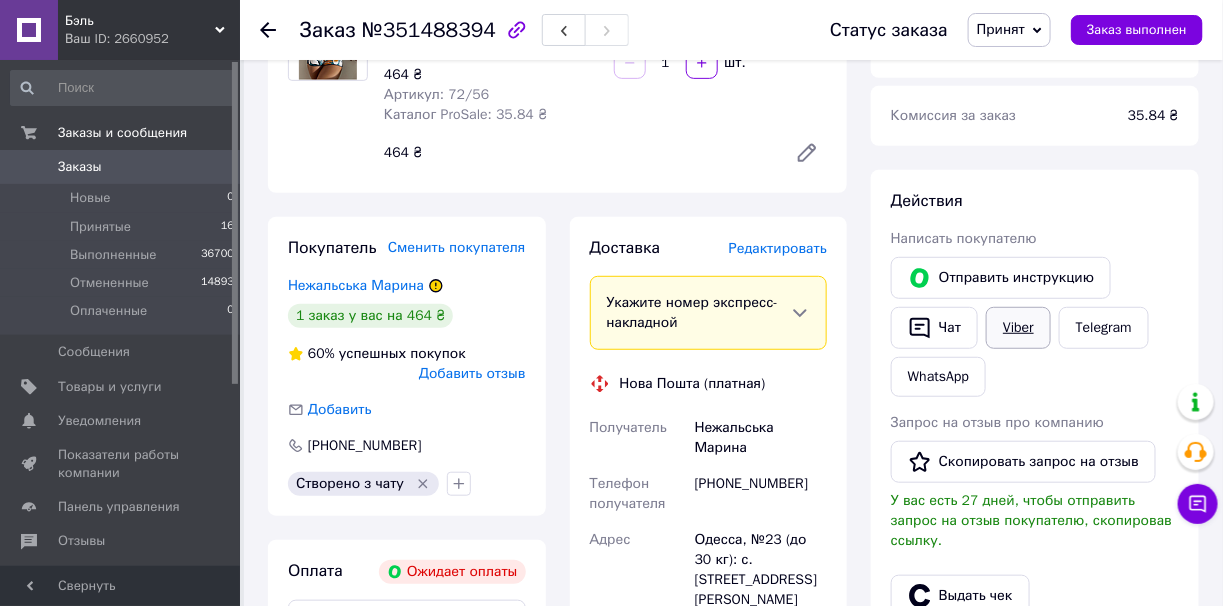 click on "Viber" at bounding box center [1018, 328] 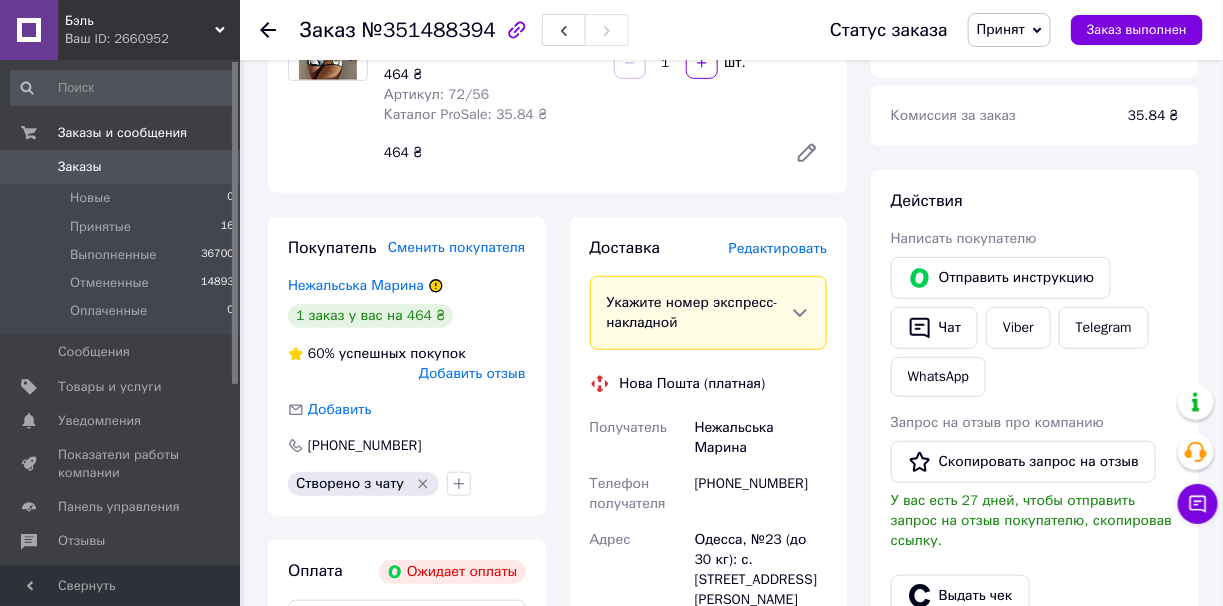 click on "Принят" at bounding box center (1009, 30) 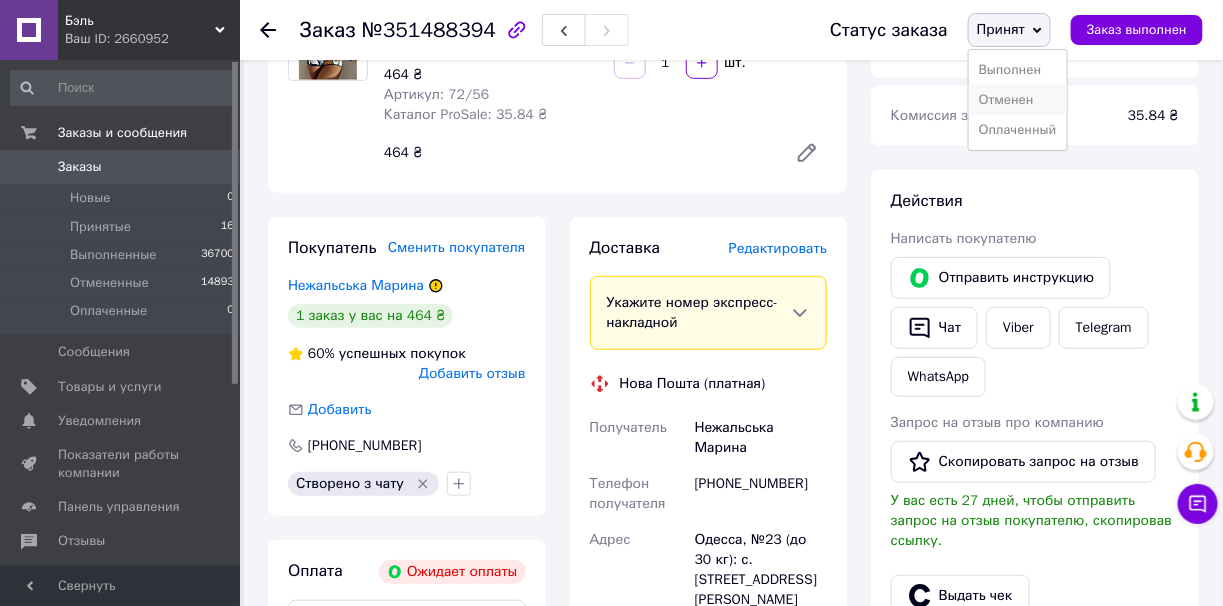 click on "Отменен" at bounding box center [1018, 100] 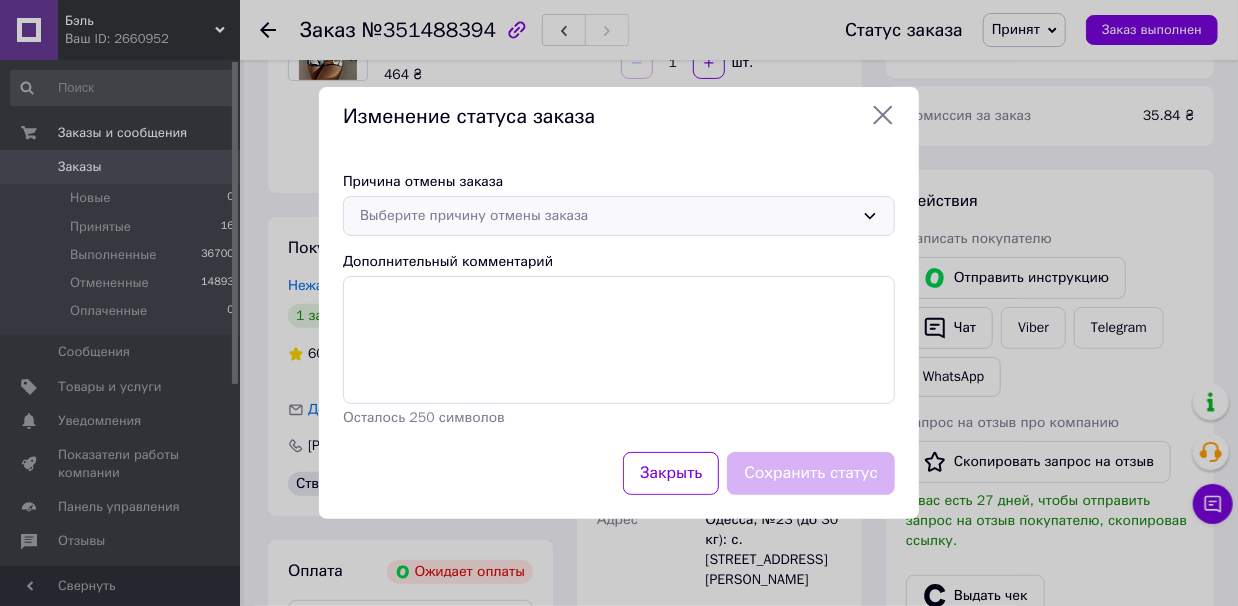 drag, startPoint x: 583, startPoint y: 219, endPoint x: 576, endPoint y: 235, distance: 17.464249 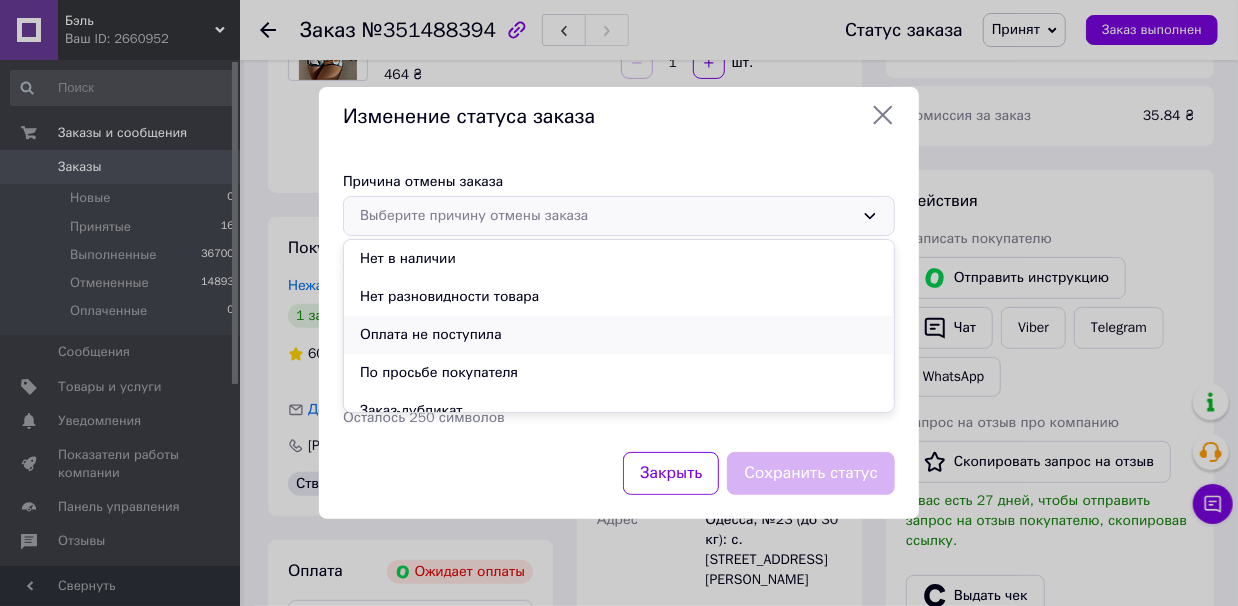 click on "Оплата не поступила" at bounding box center [619, 335] 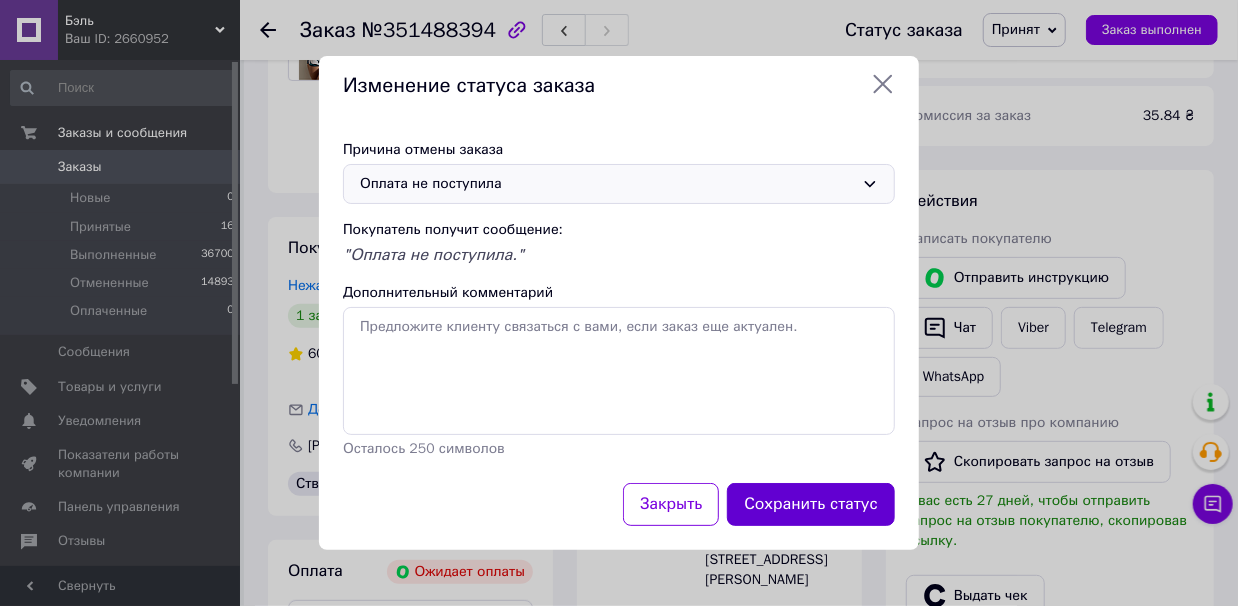click on "Сохранить статус" at bounding box center (811, 504) 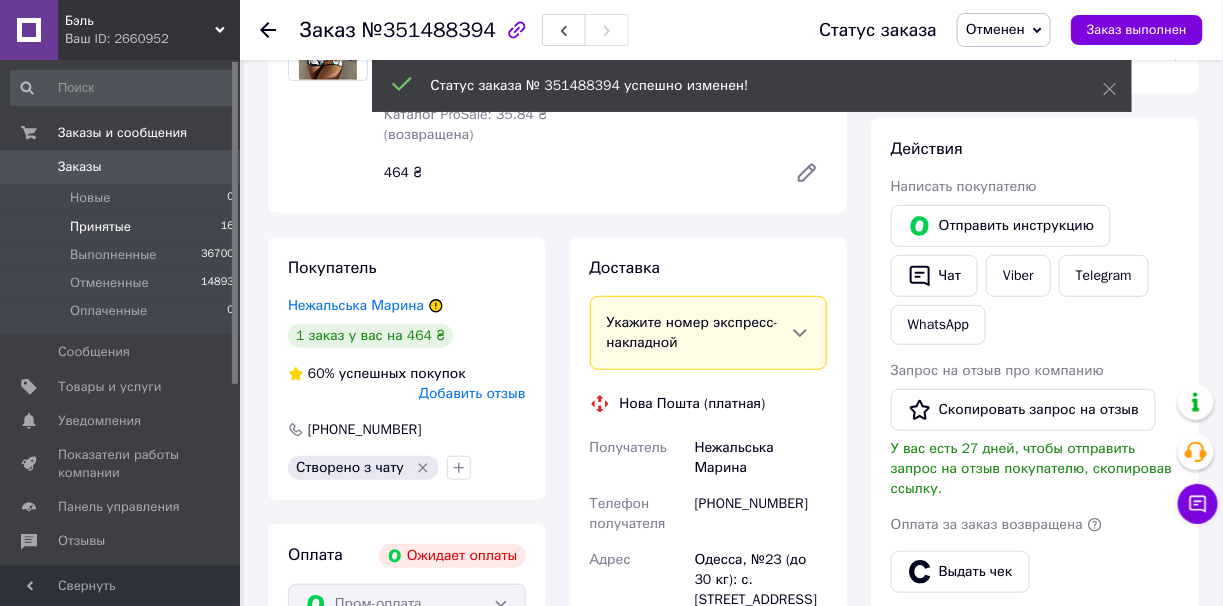 click on "Принятые" at bounding box center [100, 227] 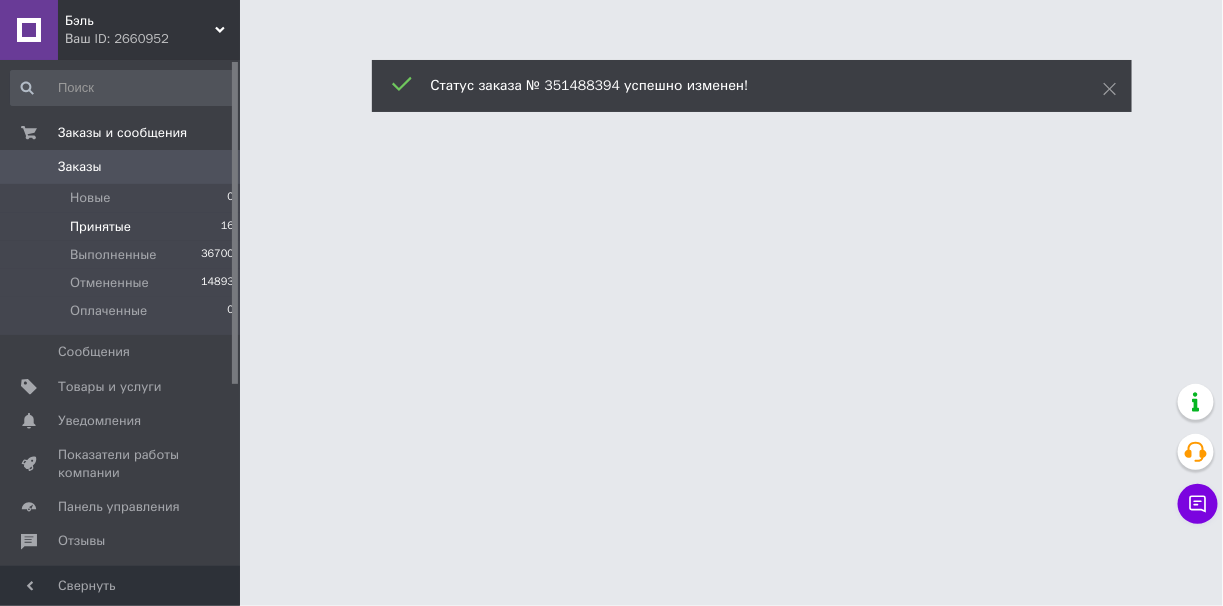 scroll, scrollTop: 0, scrollLeft: 0, axis: both 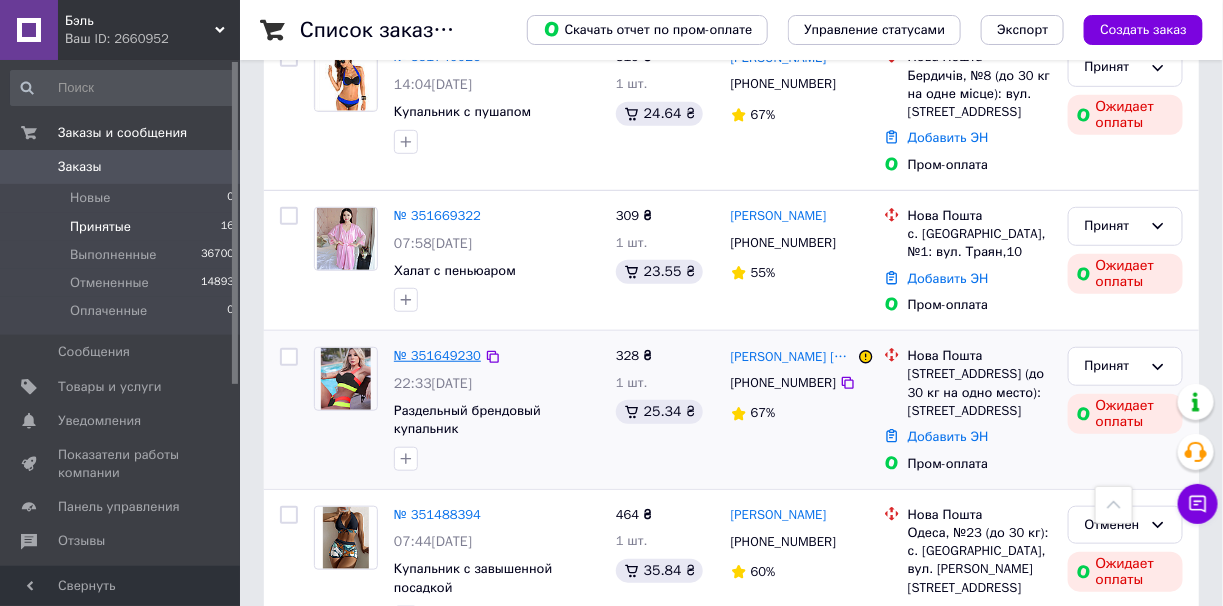 click on "№ 351649230" at bounding box center [437, 355] 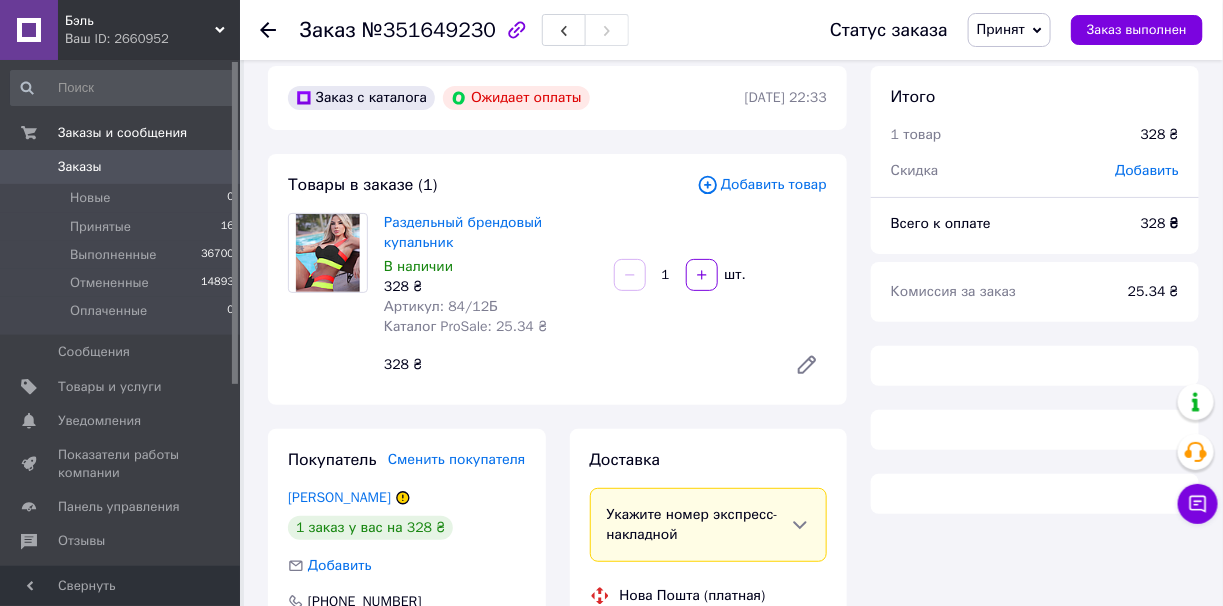 scroll, scrollTop: 0, scrollLeft: 0, axis: both 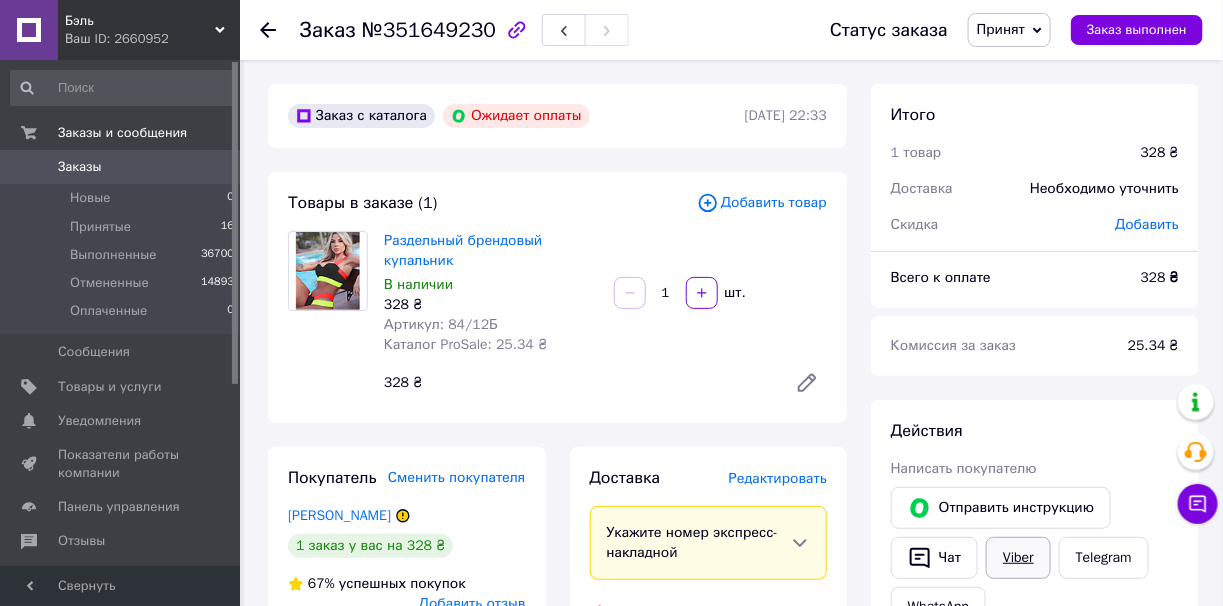 click on "Viber" at bounding box center (1018, 558) 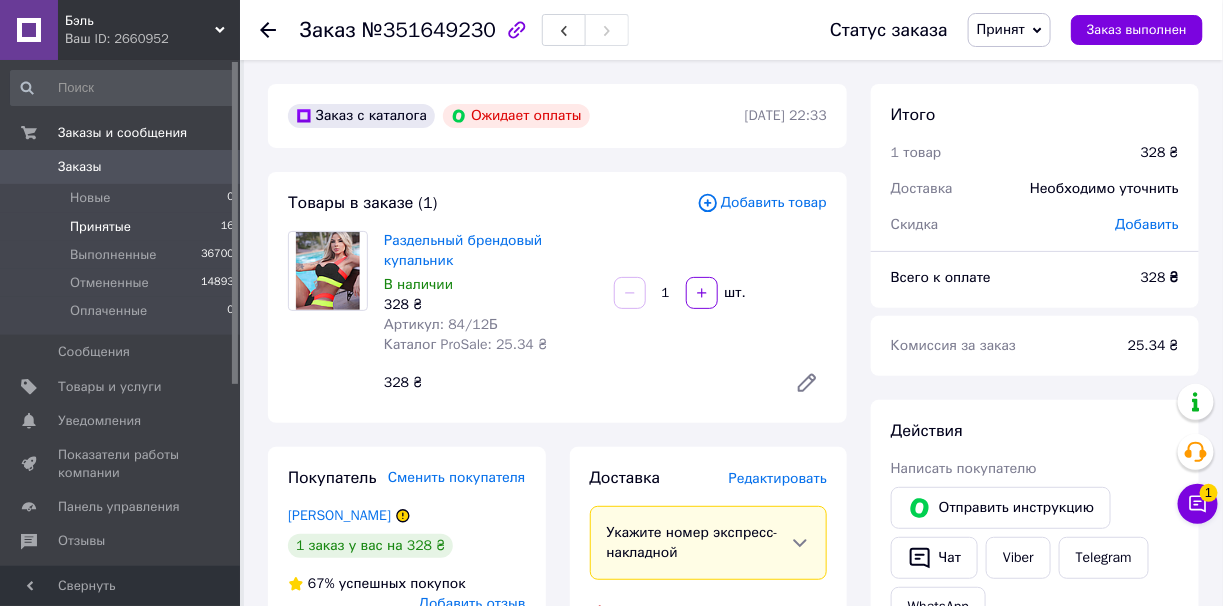 click on "Принятые 16" at bounding box center [123, 227] 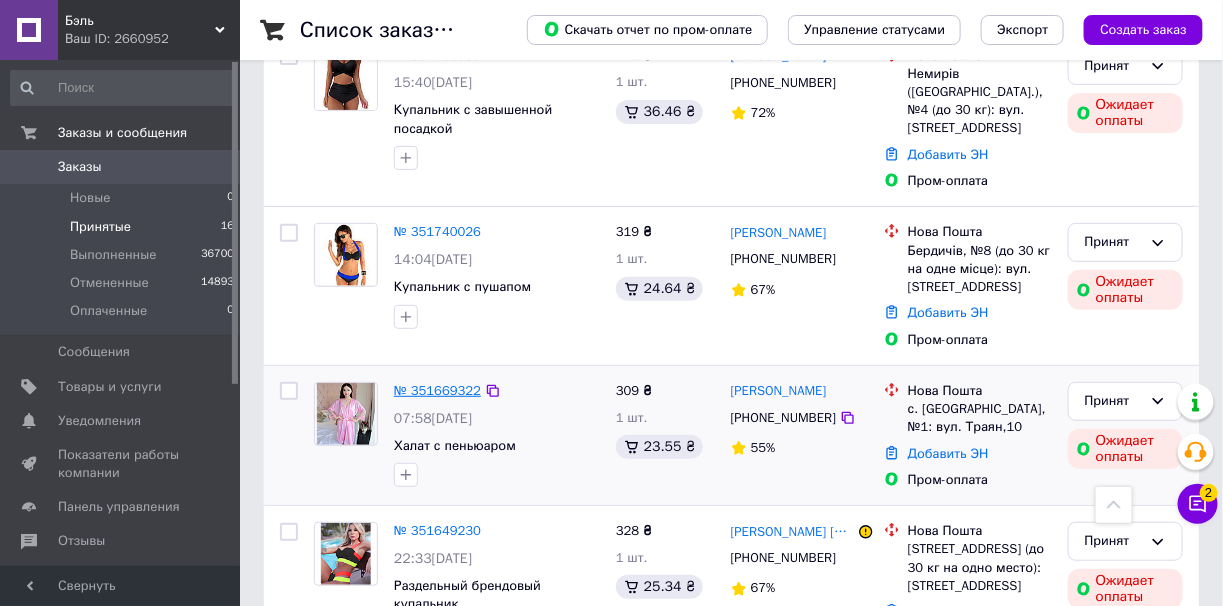 scroll, scrollTop: 2457, scrollLeft: 0, axis: vertical 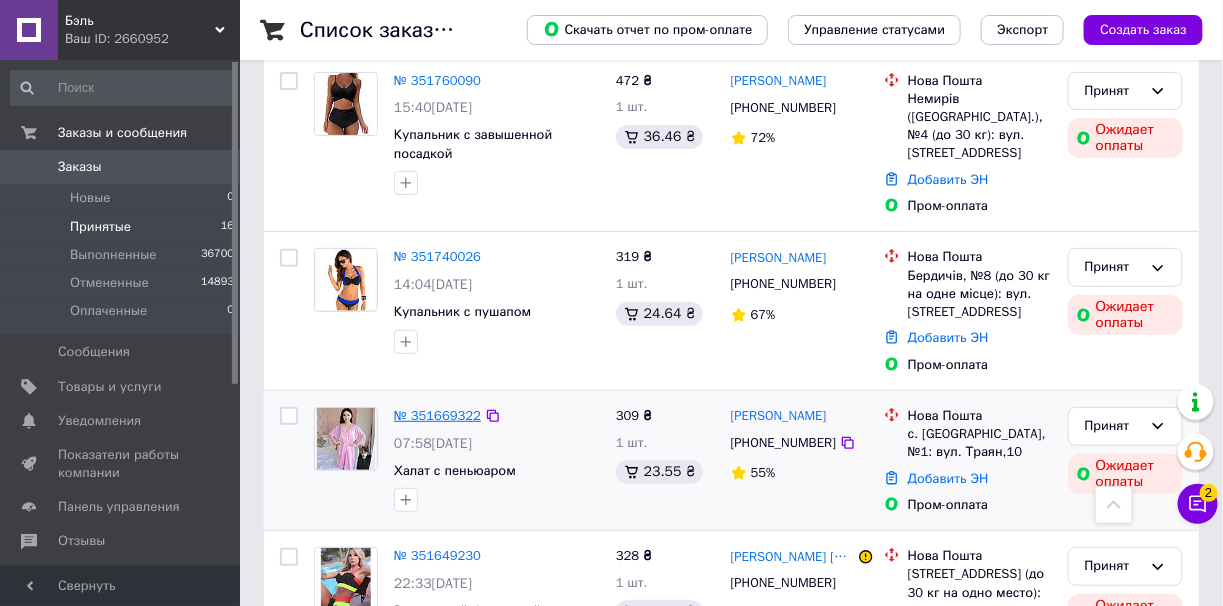 click on "№ 351669322" at bounding box center [437, 415] 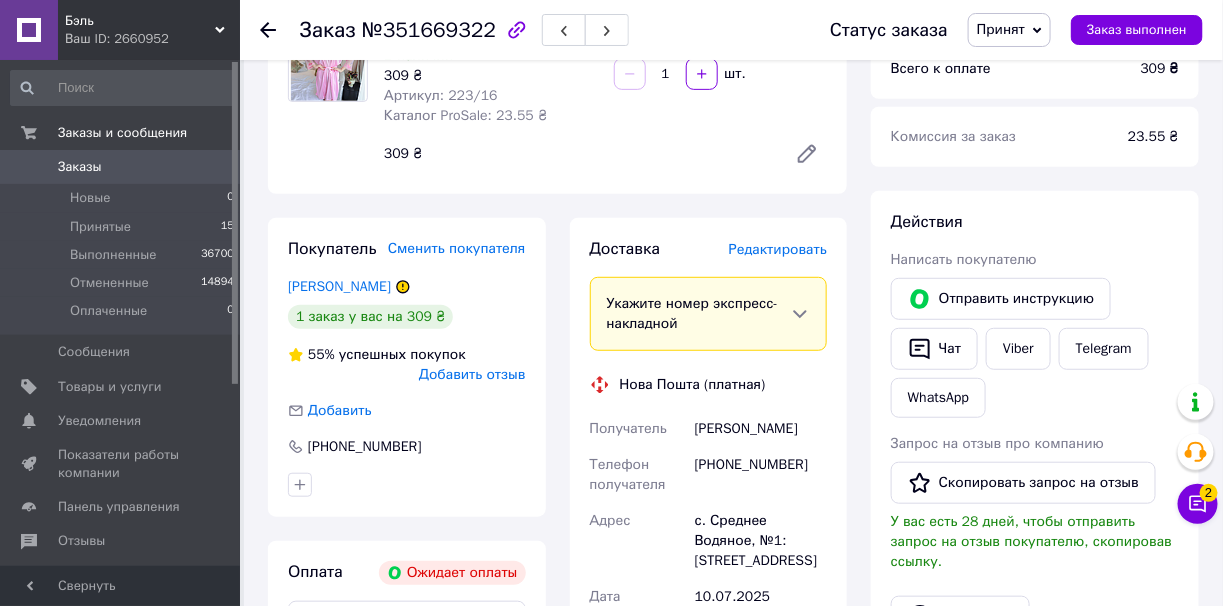 scroll, scrollTop: 186, scrollLeft: 0, axis: vertical 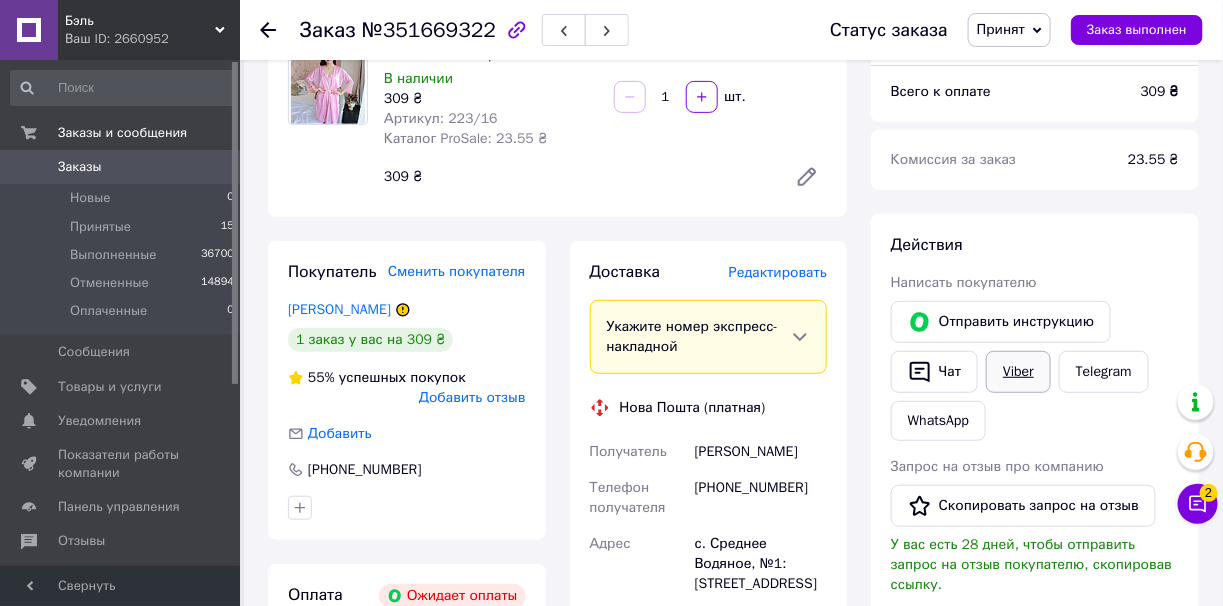 click on "Viber" at bounding box center [1018, 372] 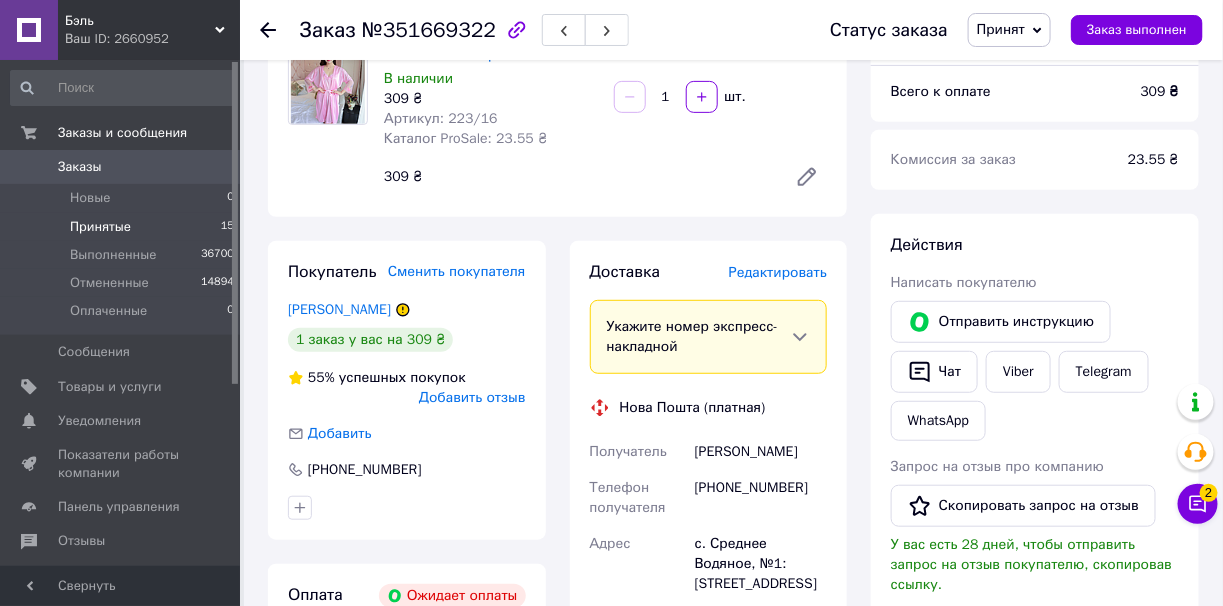 click on "Принятые 15" at bounding box center [123, 227] 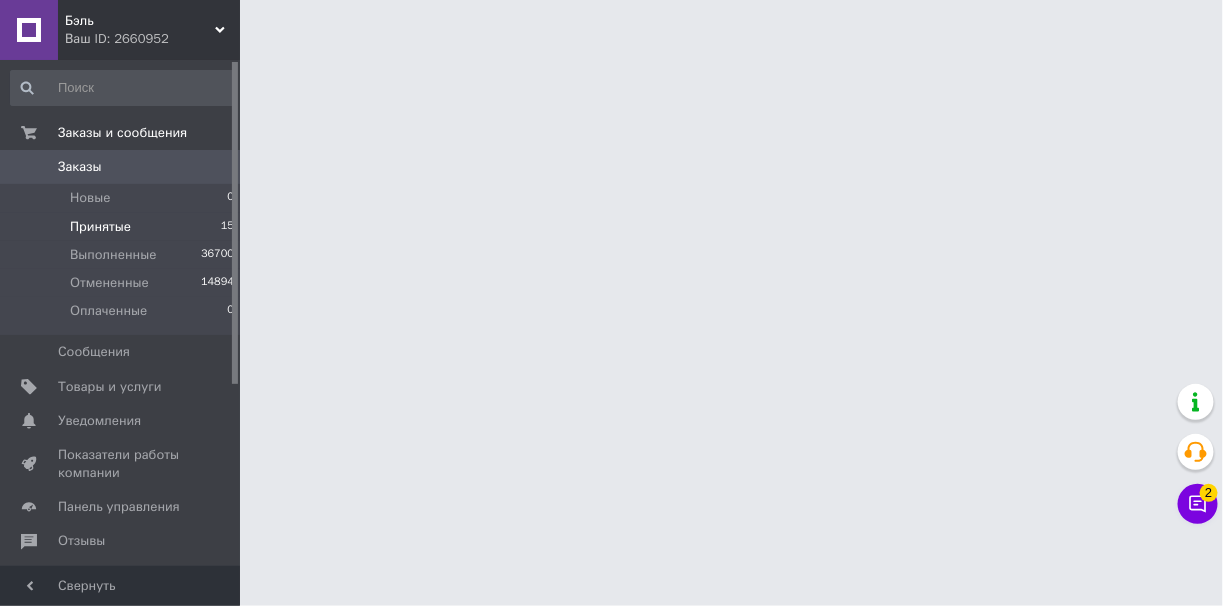 scroll, scrollTop: 0, scrollLeft: 0, axis: both 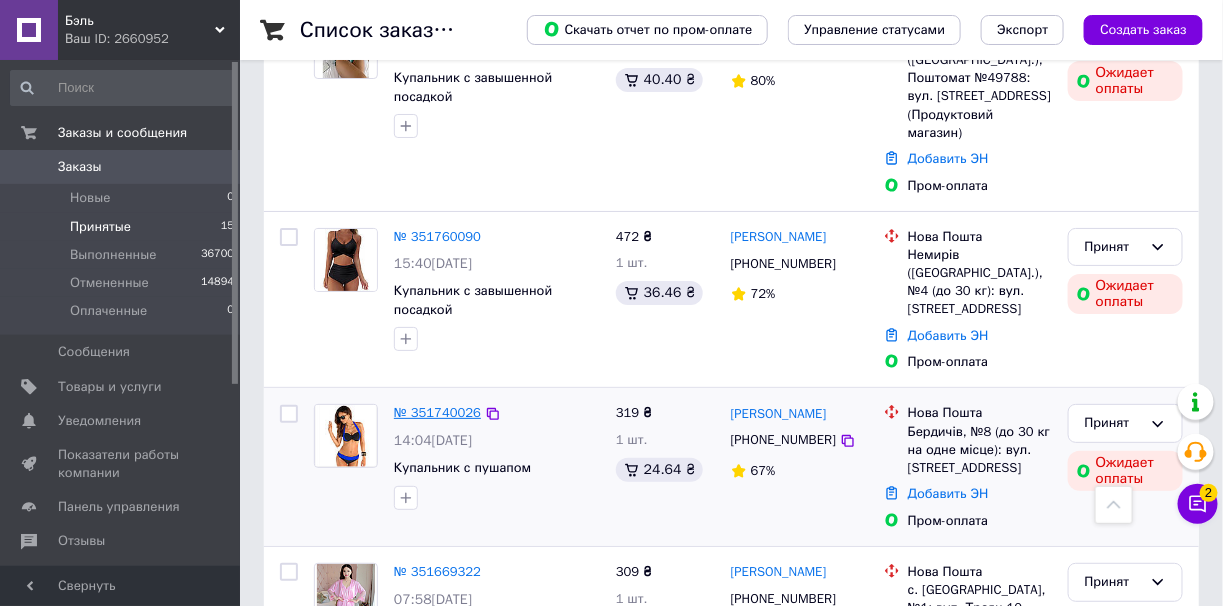 click on "№ 351740026" at bounding box center [437, 412] 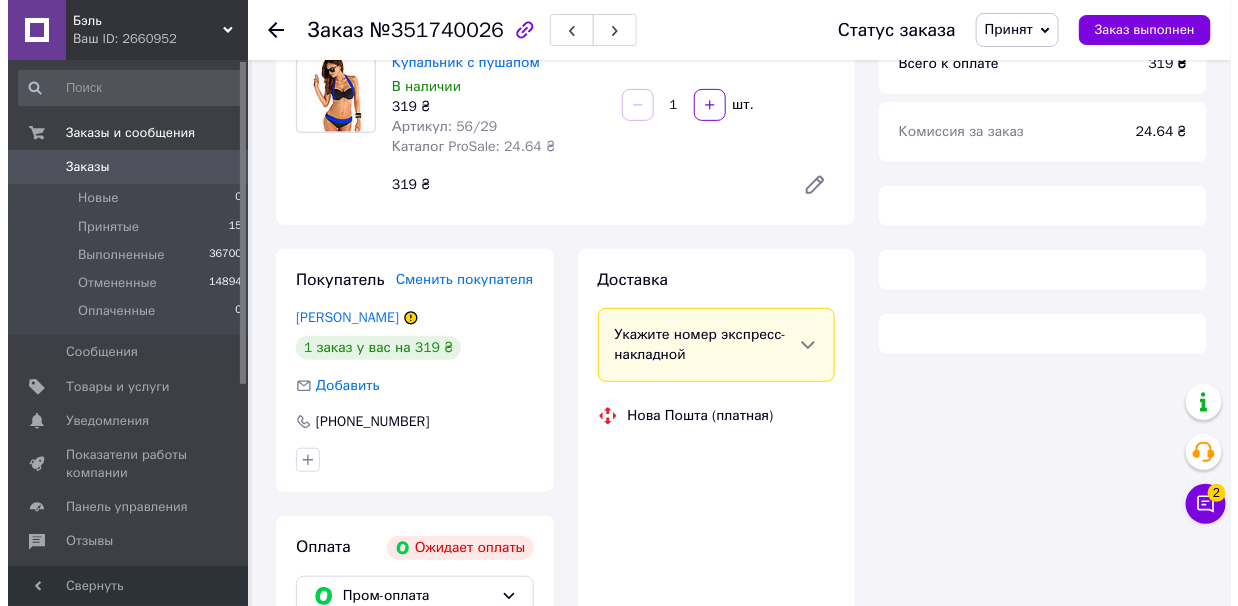 scroll, scrollTop: 177, scrollLeft: 0, axis: vertical 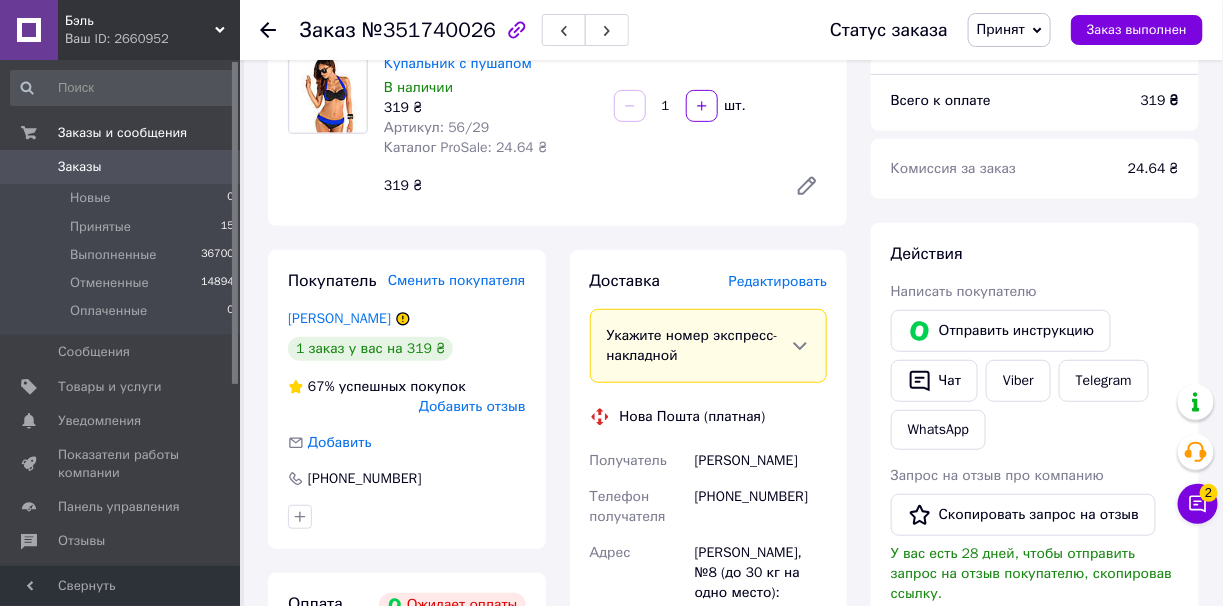 click on "Принят" at bounding box center (1009, 30) 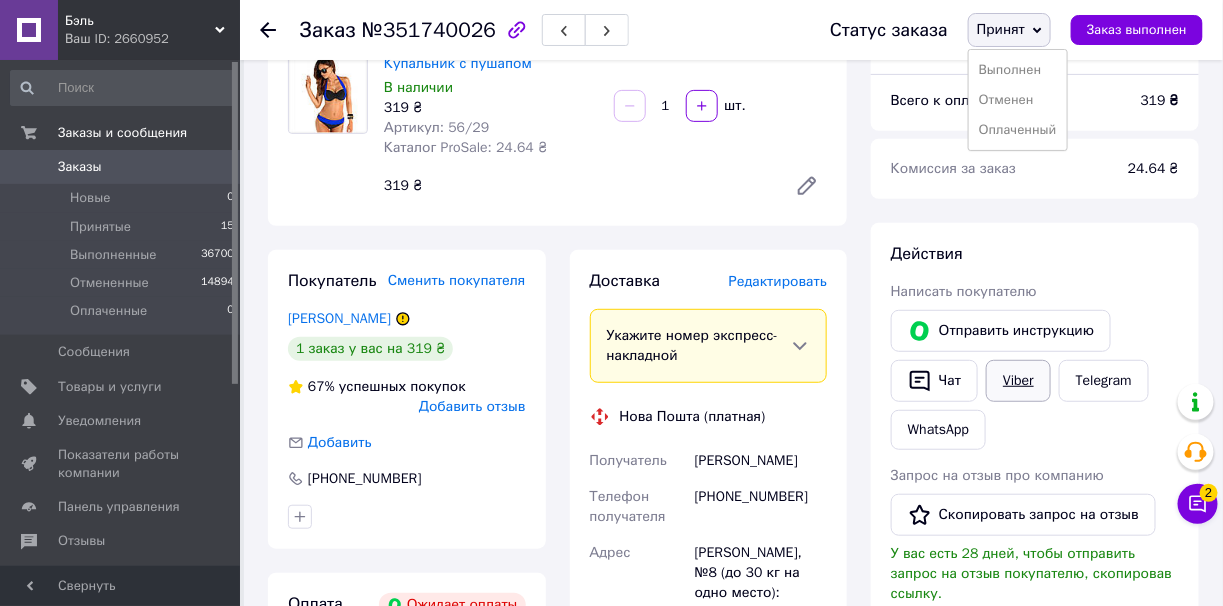 click on "Viber" at bounding box center [1018, 381] 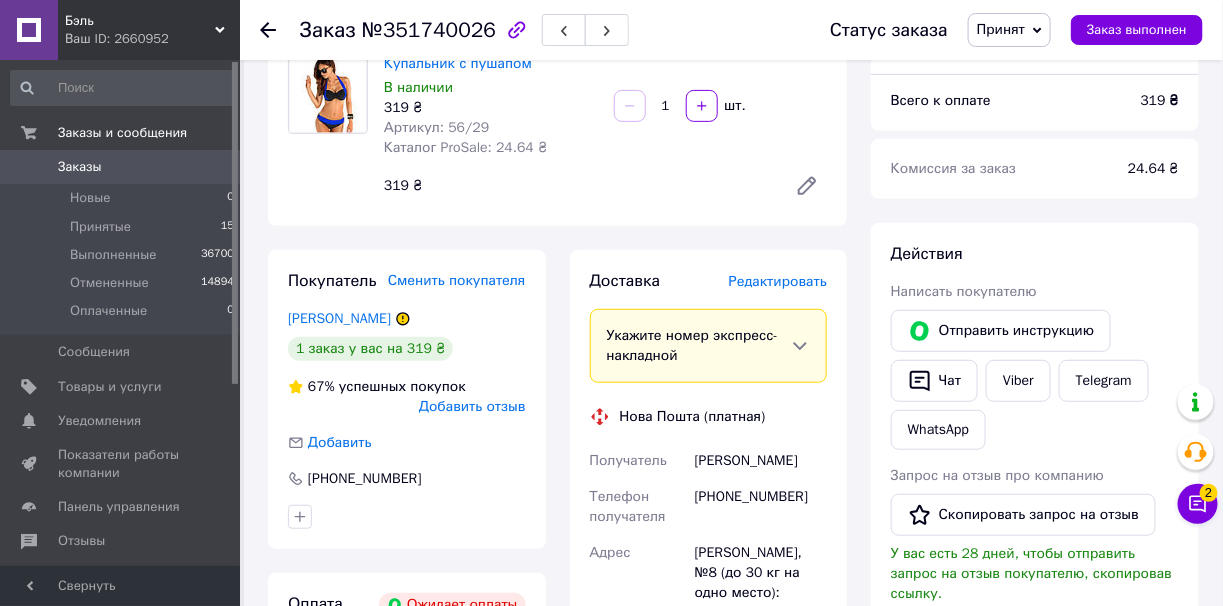 click on "Принят" at bounding box center (1009, 30) 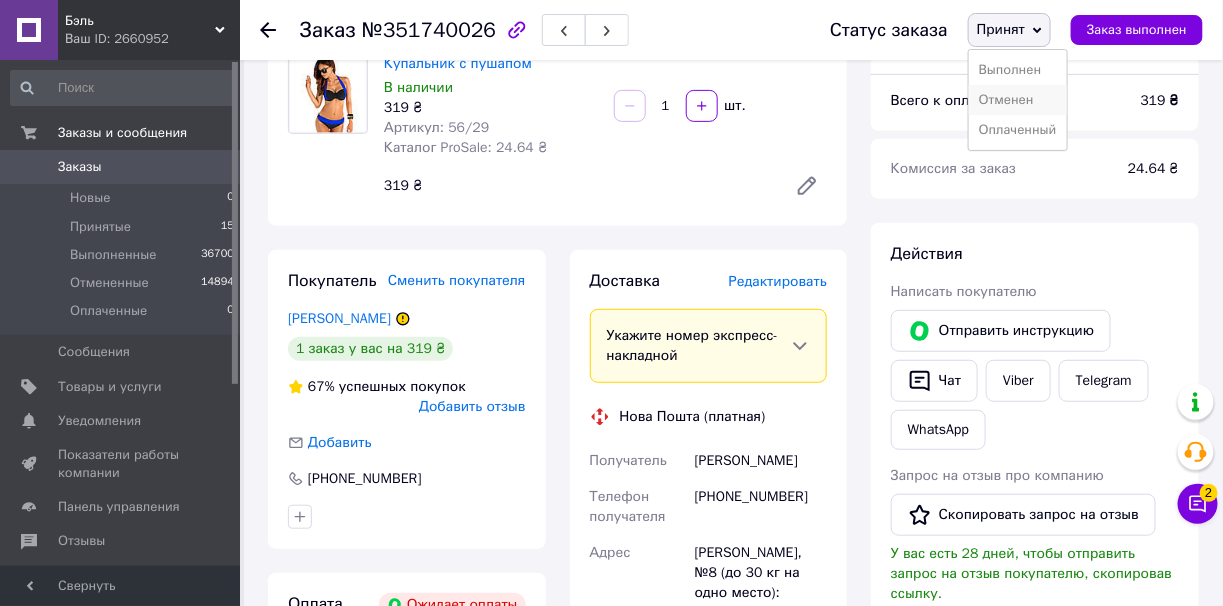 click on "Отменен" at bounding box center [1018, 100] 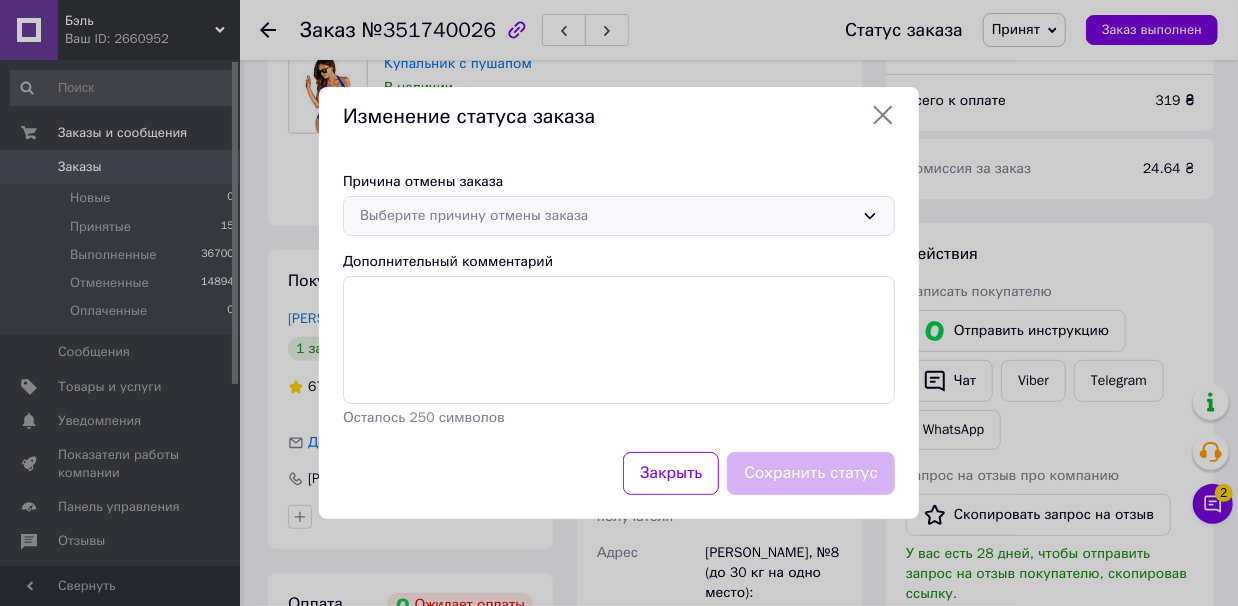 click on "Выберите причину отмены заказа" at bounding box center [607, 216] 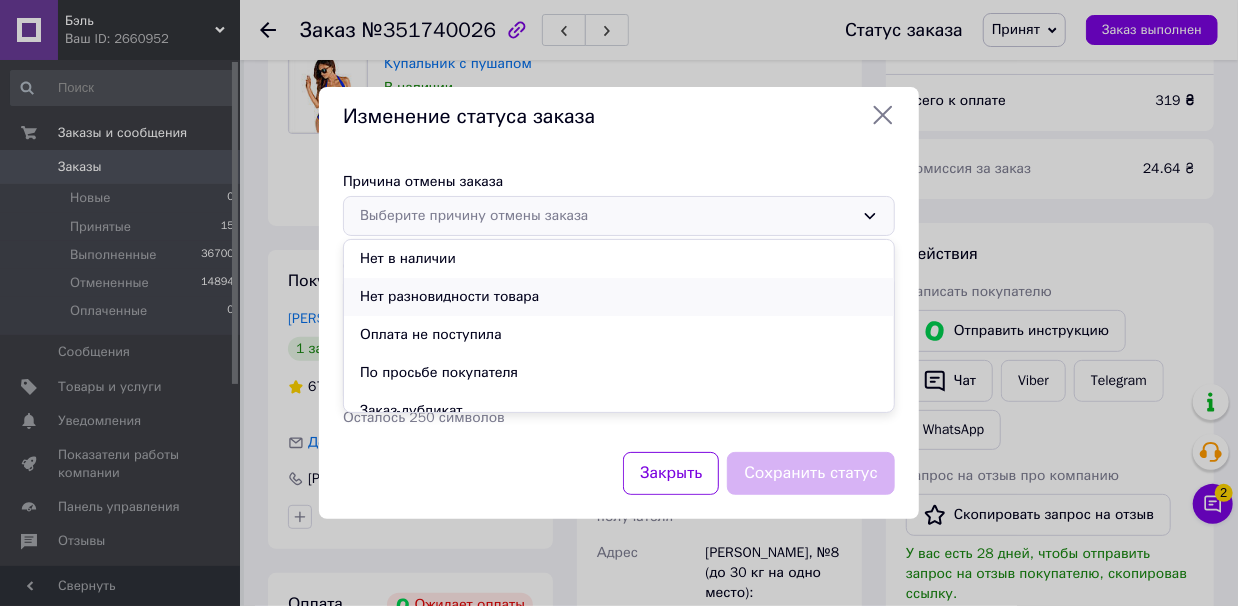 scroll, scrollTop: 94, scrollLeft: 0, axis: vertical 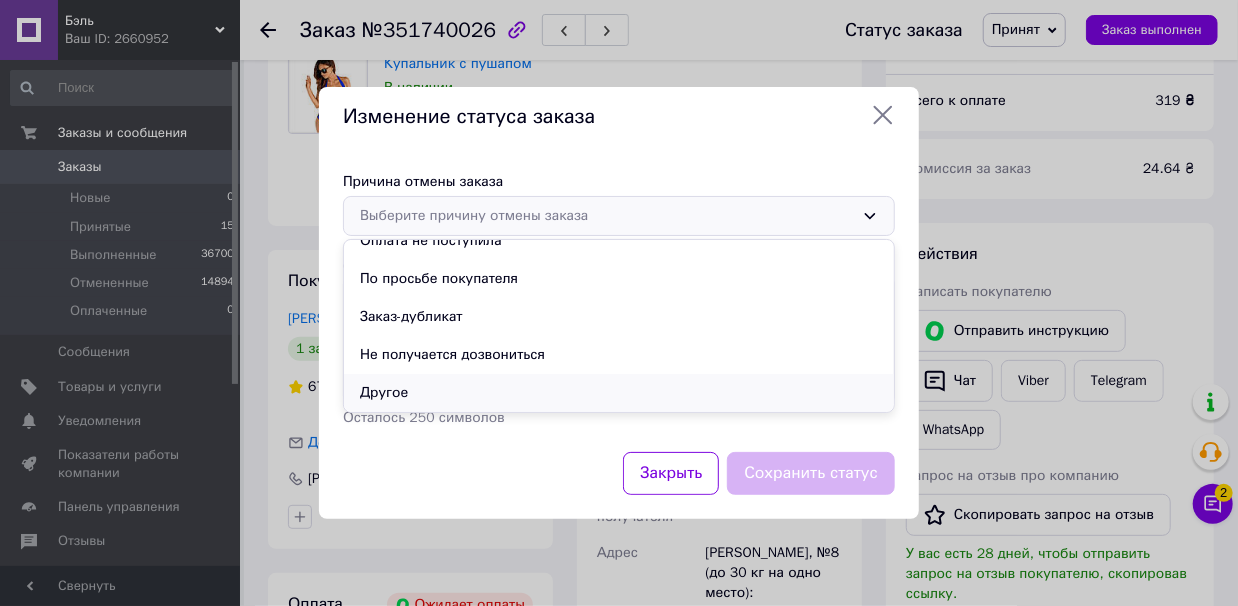 click on "Другое" at bounding box center [619, 393] 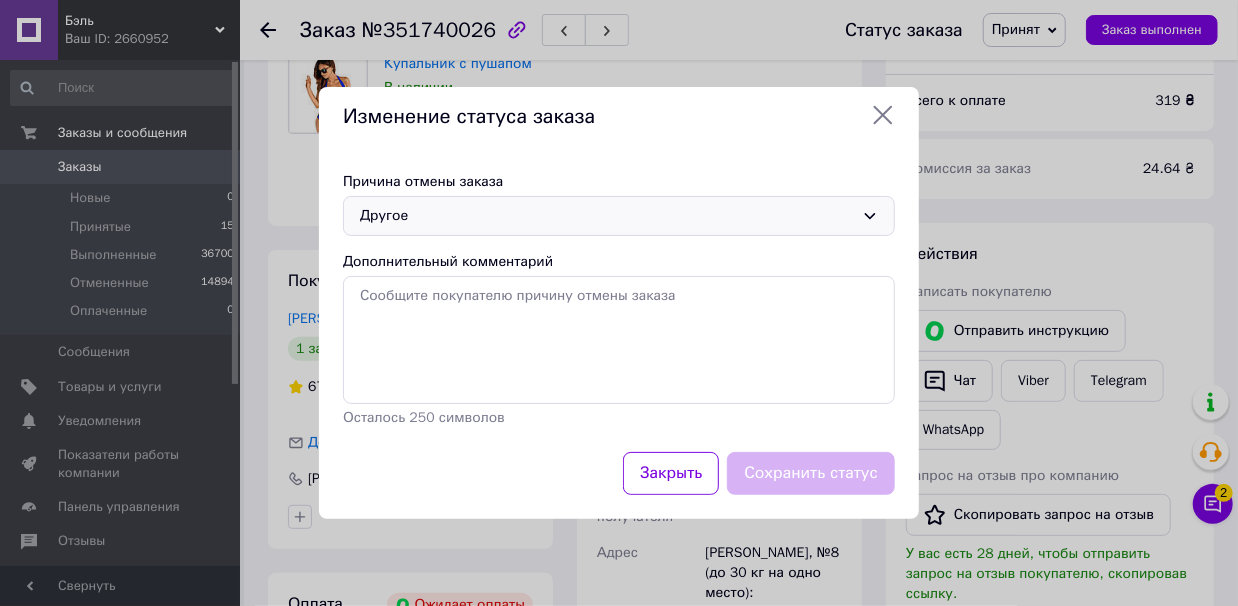 click 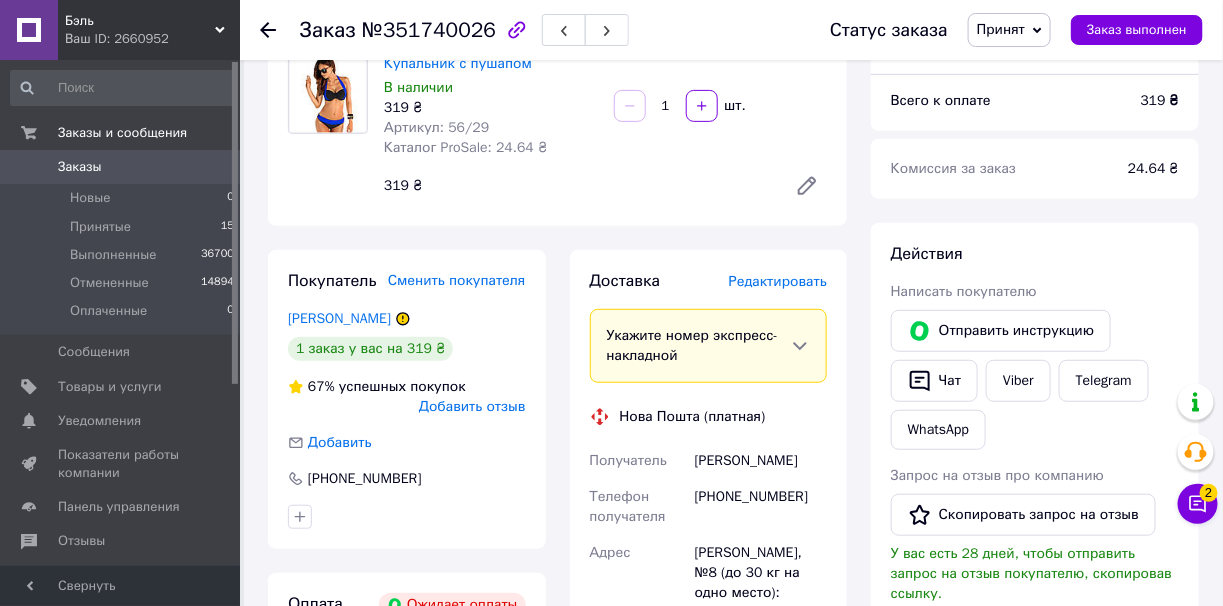 click on "Принят" at bounding box center [1001, 29] 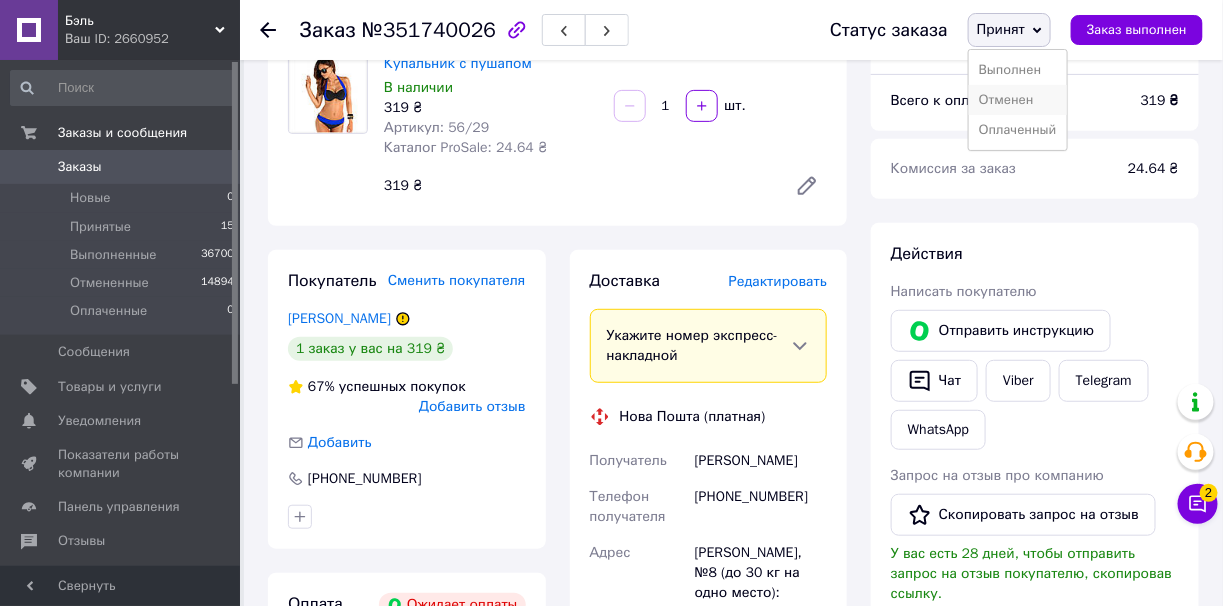 click on "Отменен" at bounding box center [1018, 100] 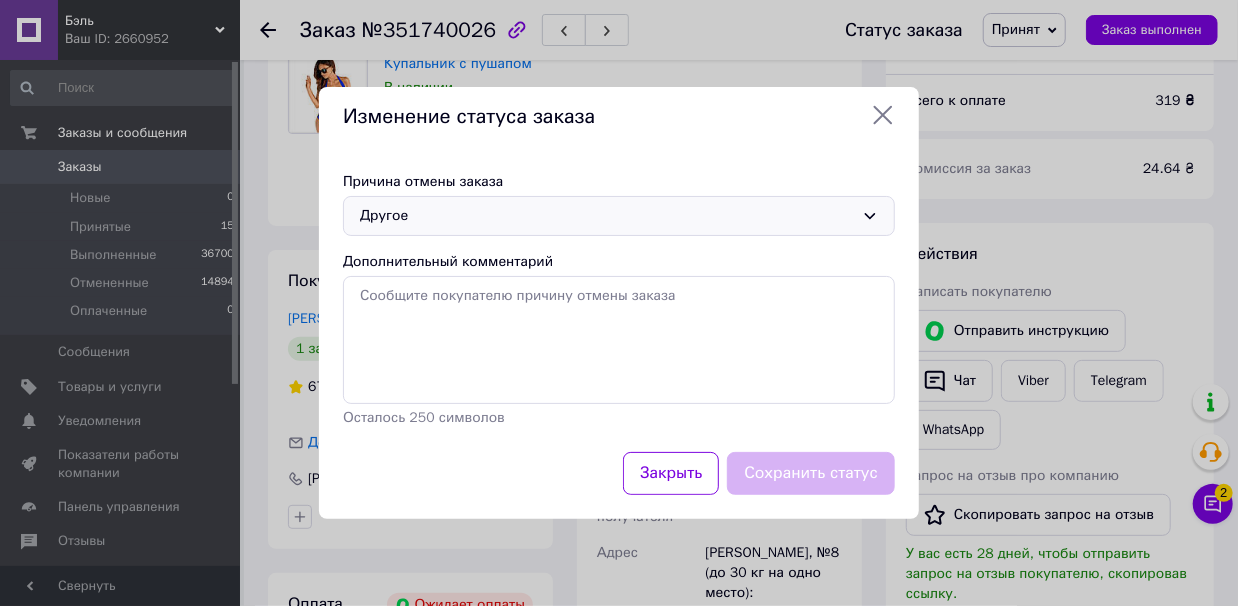 click on "Другое" at bounding box center (607, 216) 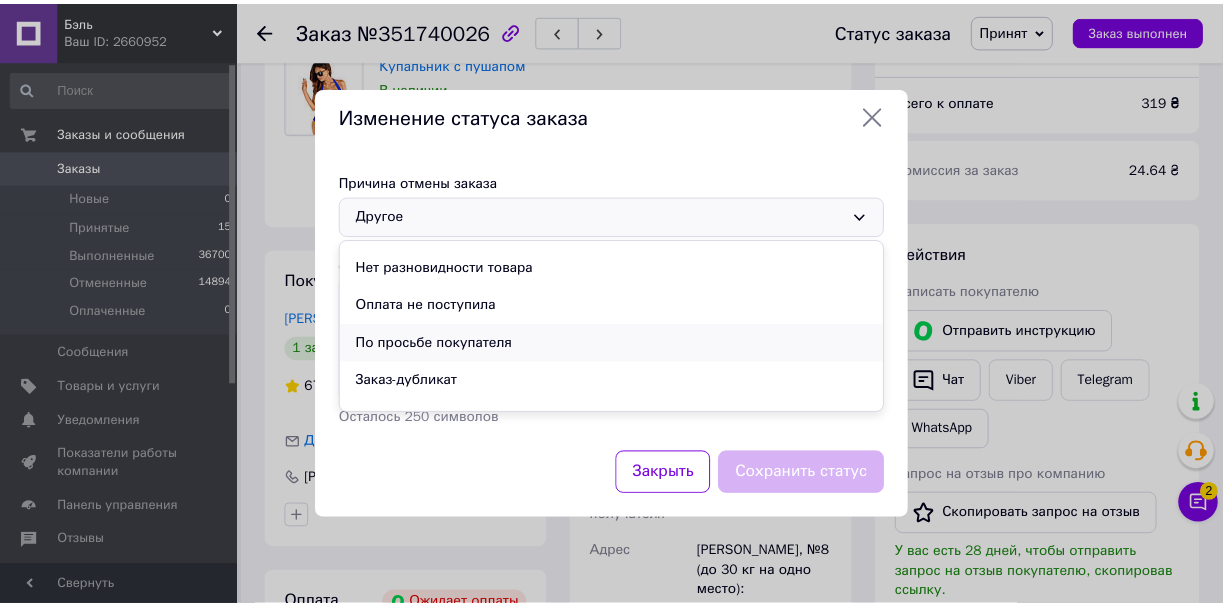 scroll, scrollTop: 0, scrollLeft: 0, axis: both 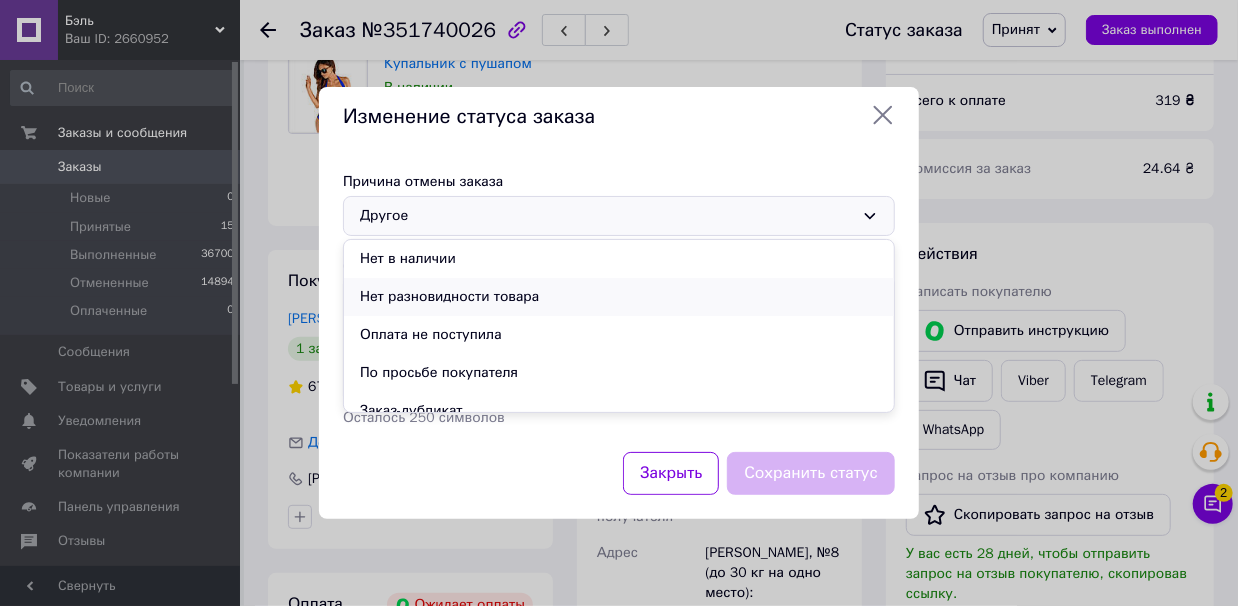 click on "Нет разновидности товара" at bounding box center (619, 297) 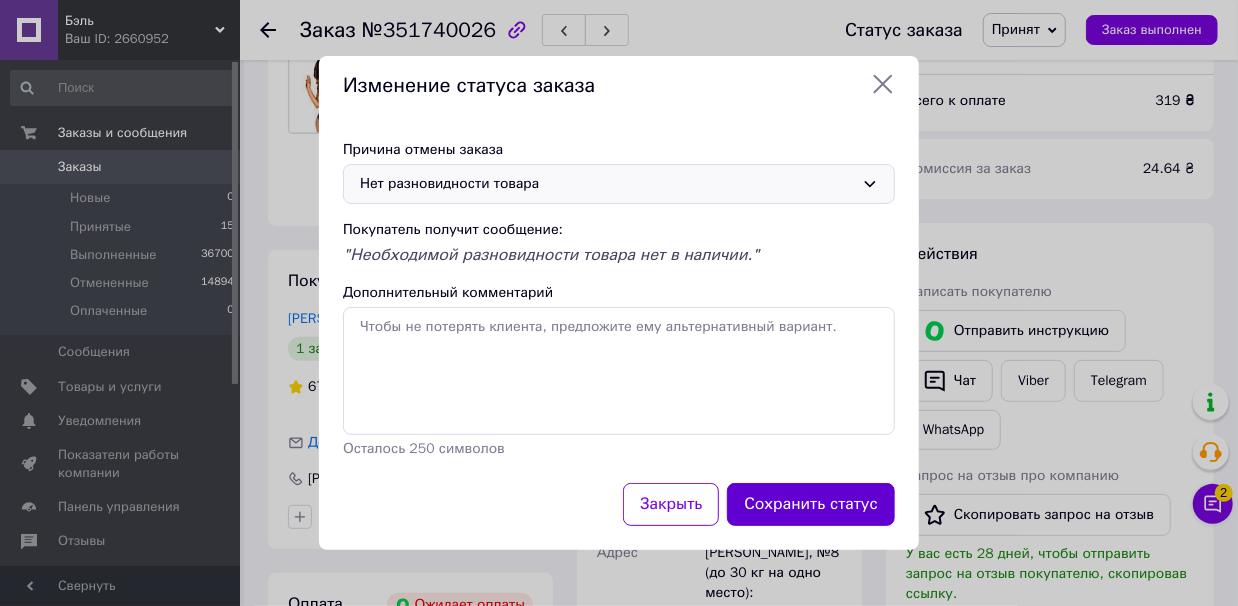 click on "Сохранить статус" at bounding box center (811, 504) 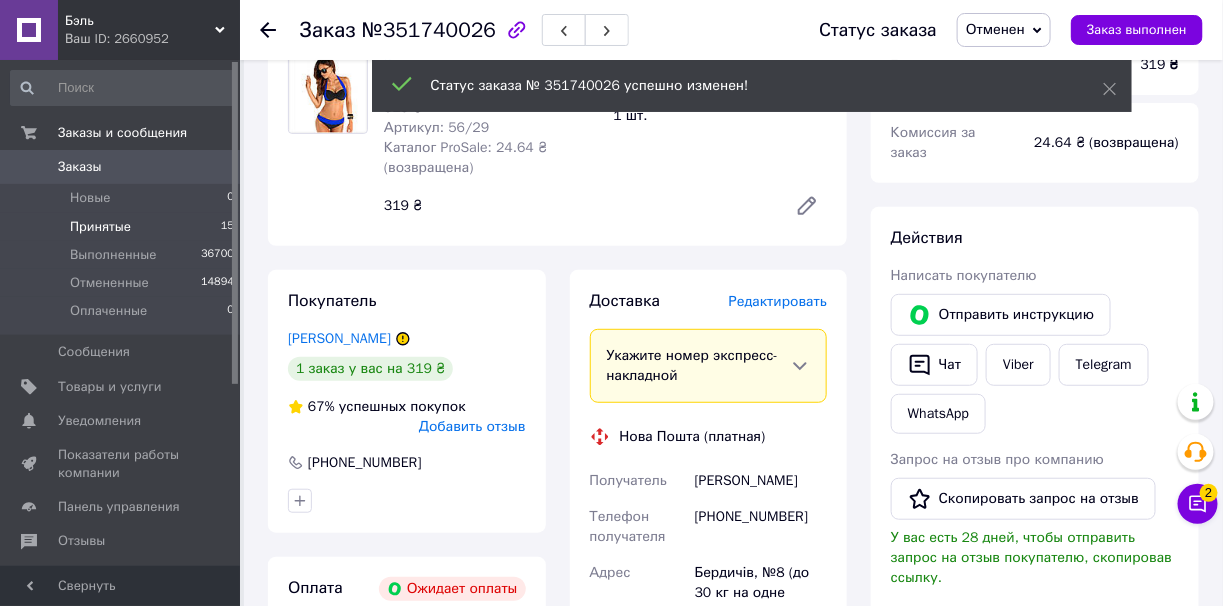 click on "Принятые 15" at bounding box center [123, 227] 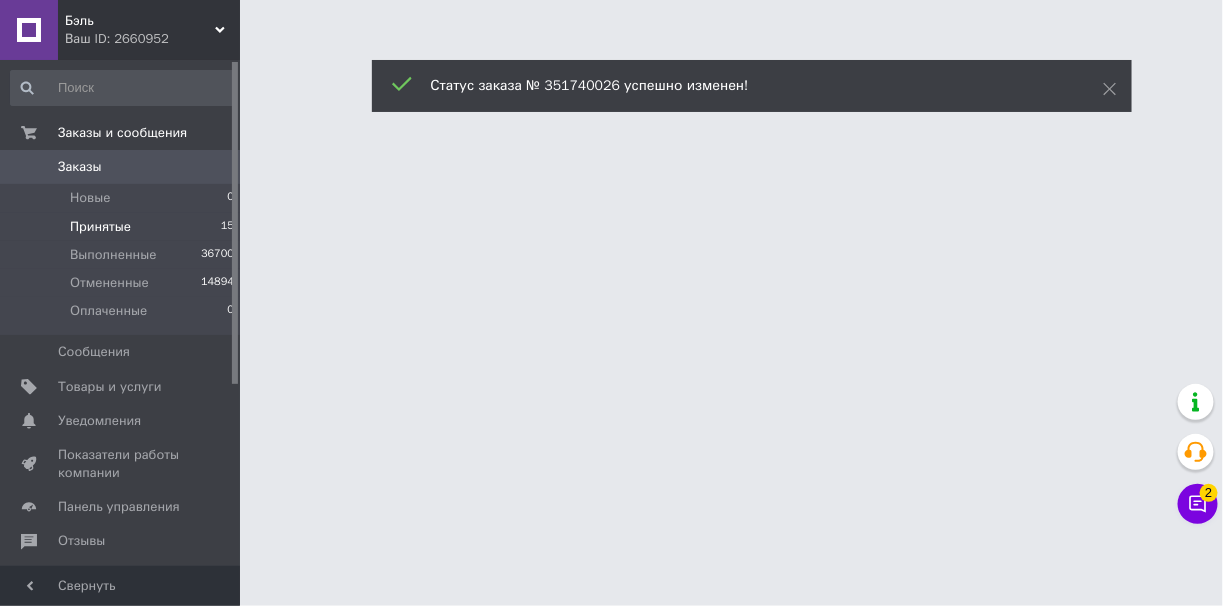 scroll, scrollTop: 0, scrollLeft: 0, axis: both 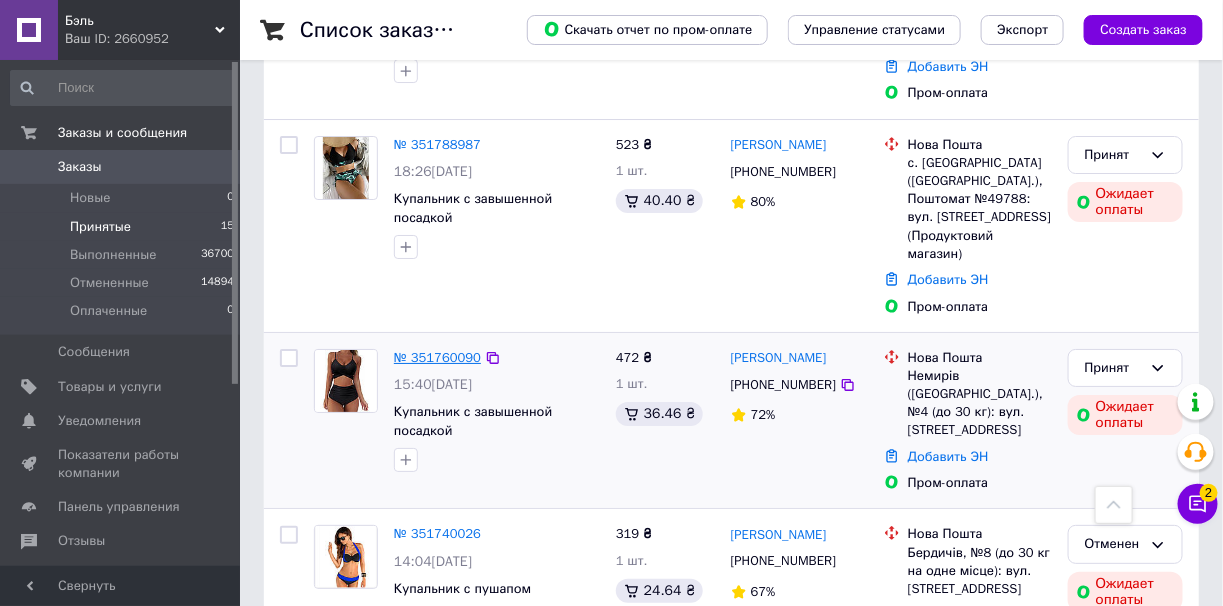click on "№ 351760090" at bounding box center [437, 357] 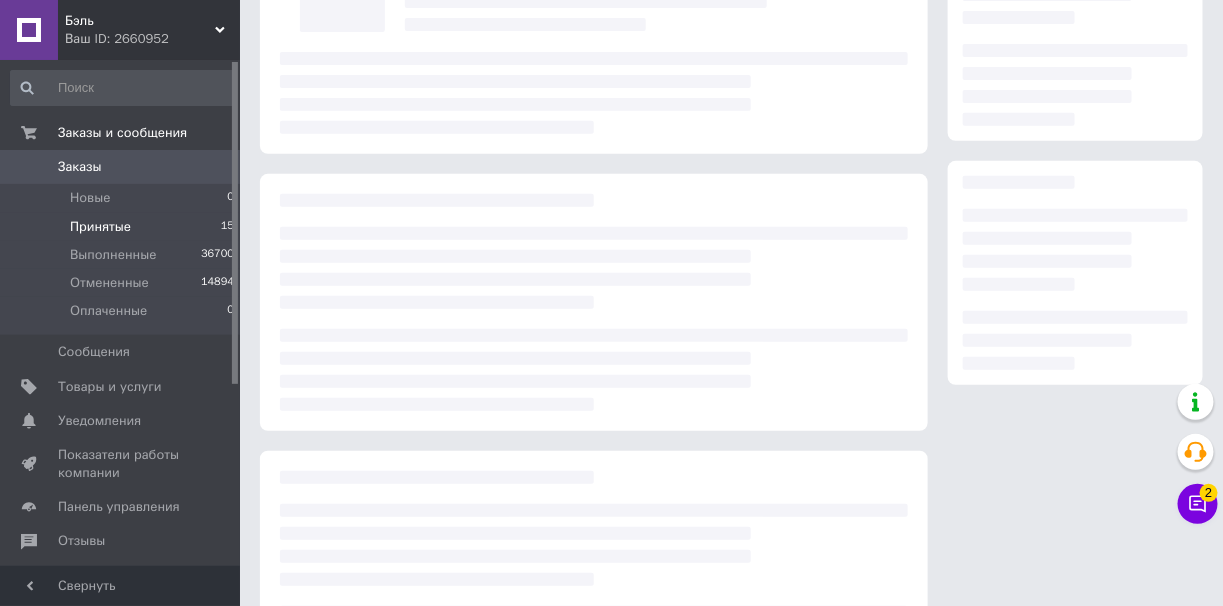 scroll, scrollTop: 107, scrollLeft: 0, axis: vertical 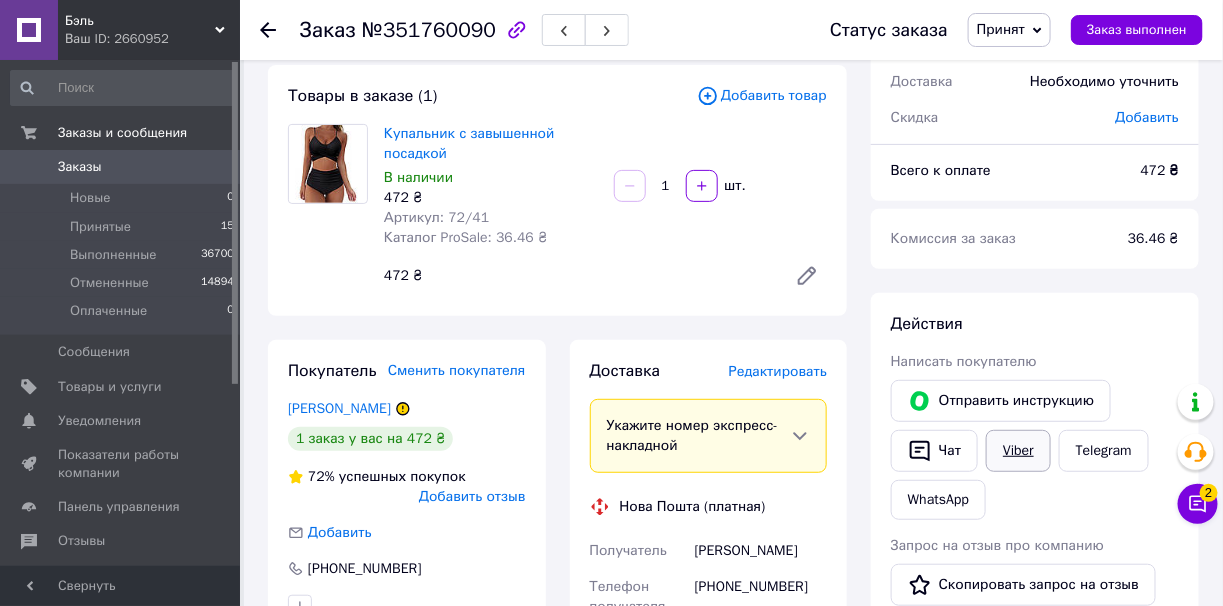 click on "Viber" at bounding box center [1018, 451] 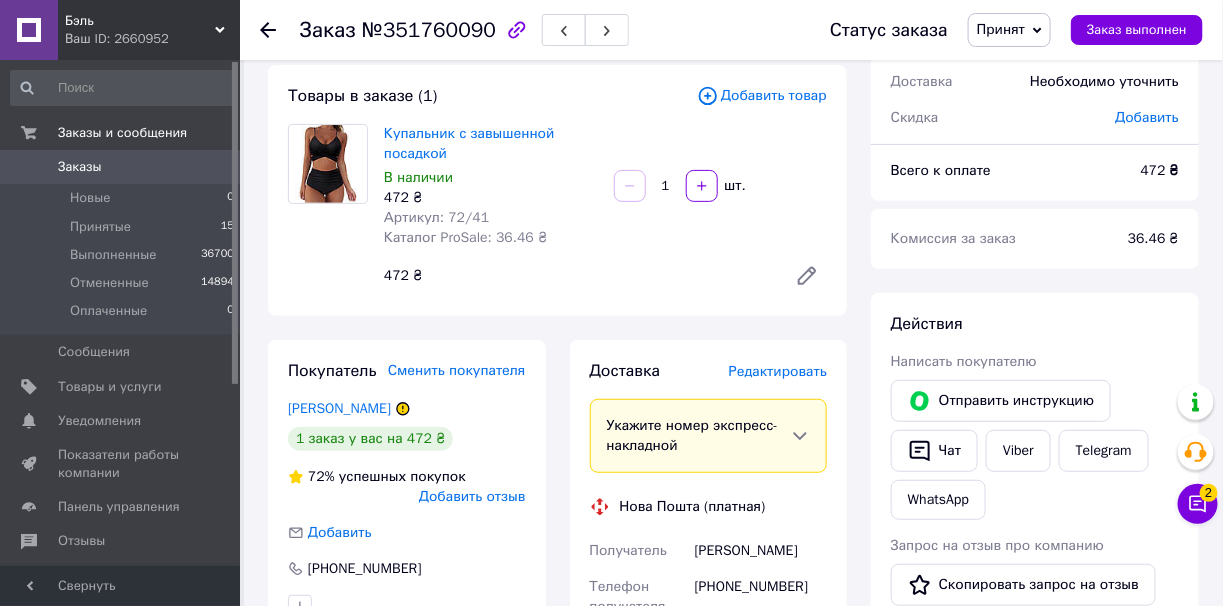 click on "Принят" at bounding box center [1001, 29] 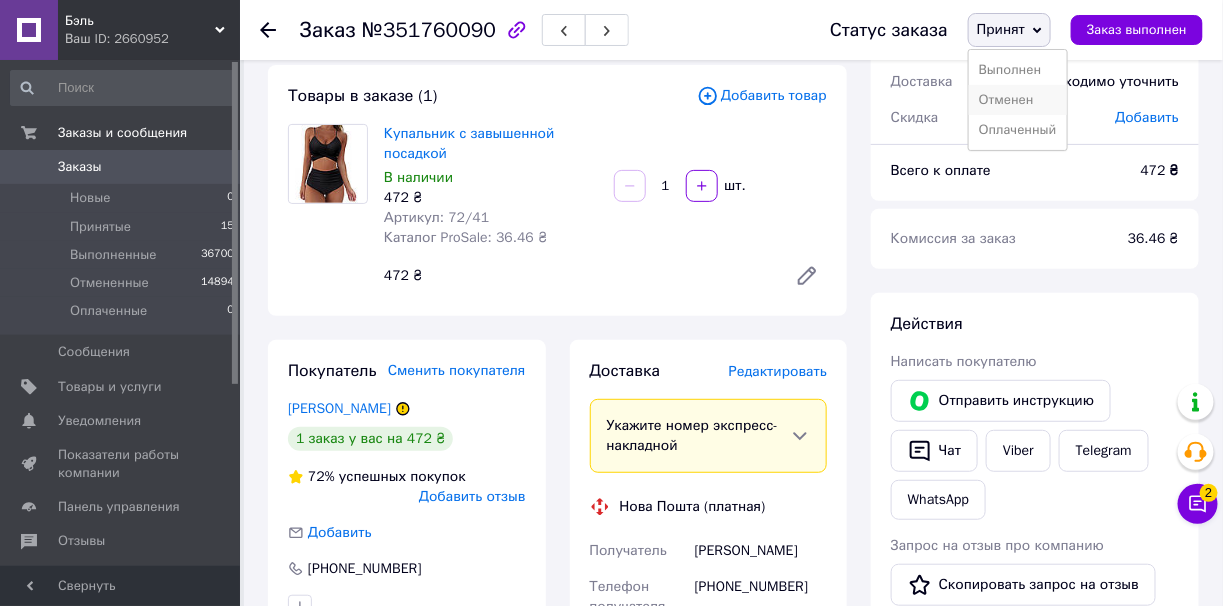 click on "Отменен" at bounding box center (1018, 100) 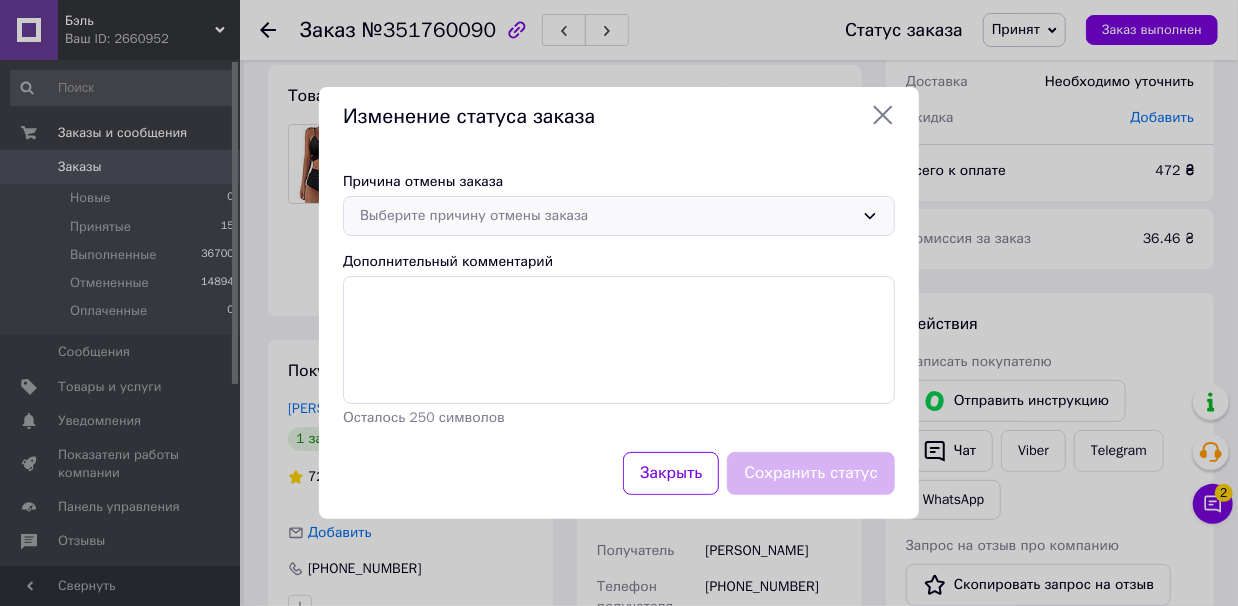 click on "Выберите причину отмены заказа" at bounding box center [619, 216] 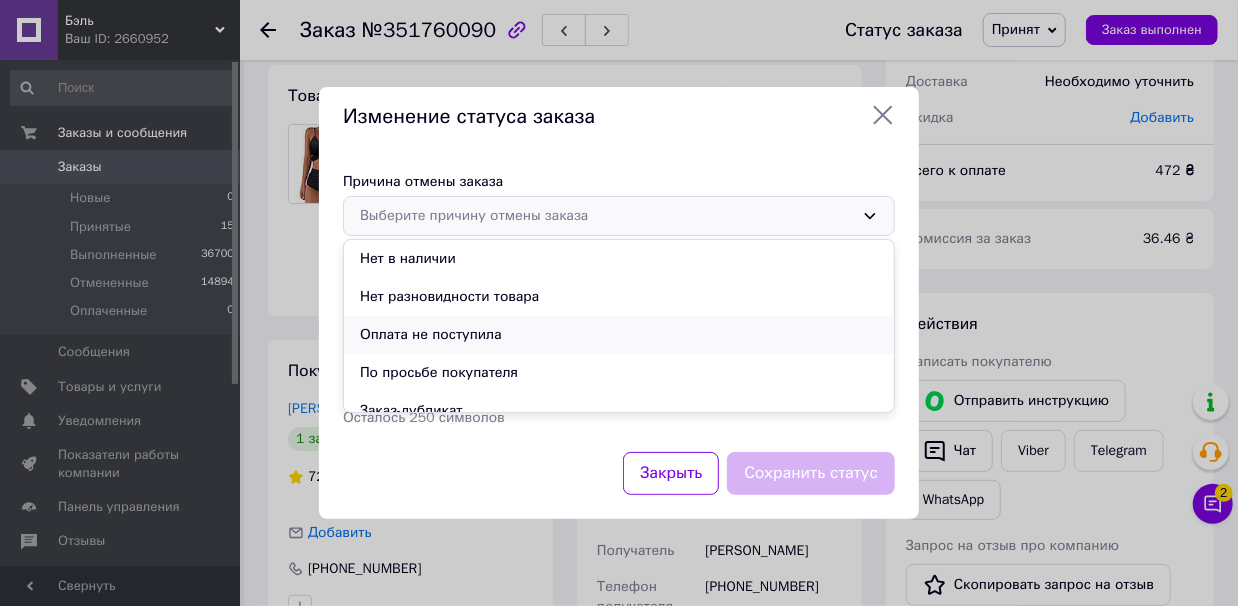 click on "Оплата не поступила" at bounding box center (619, 335) 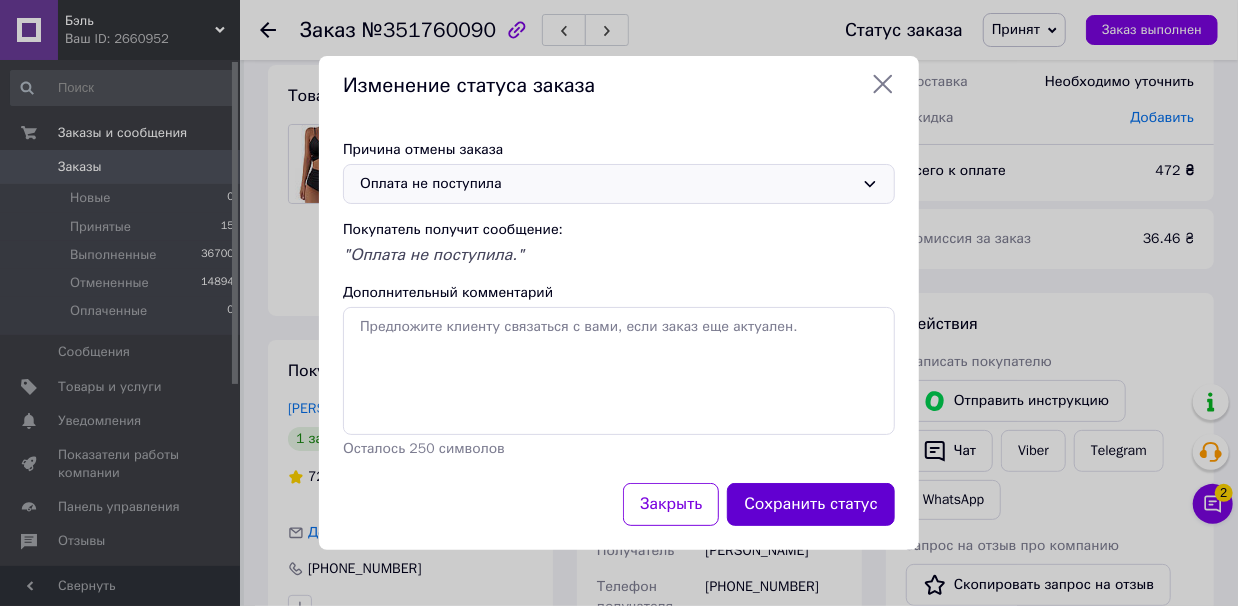 click on "Сохранить статус" at bounding box center [811, 504] 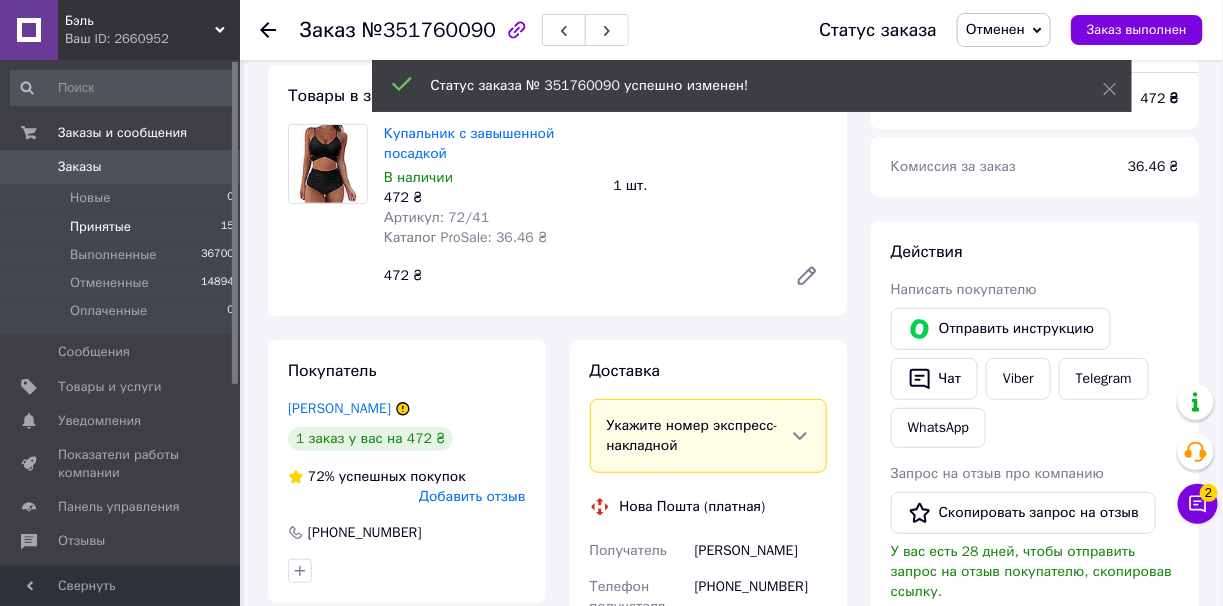 click on "Принятые 15" at bounding box center (123, 227) 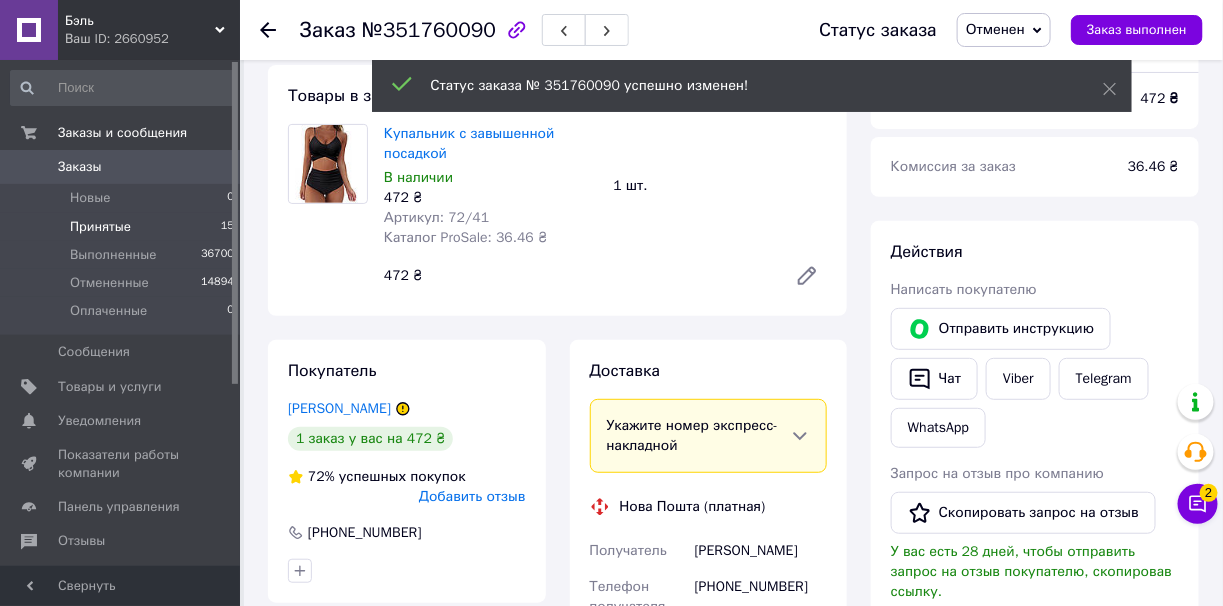 scroll, scrollTop: 0, scrollLeft: 0, axis: both 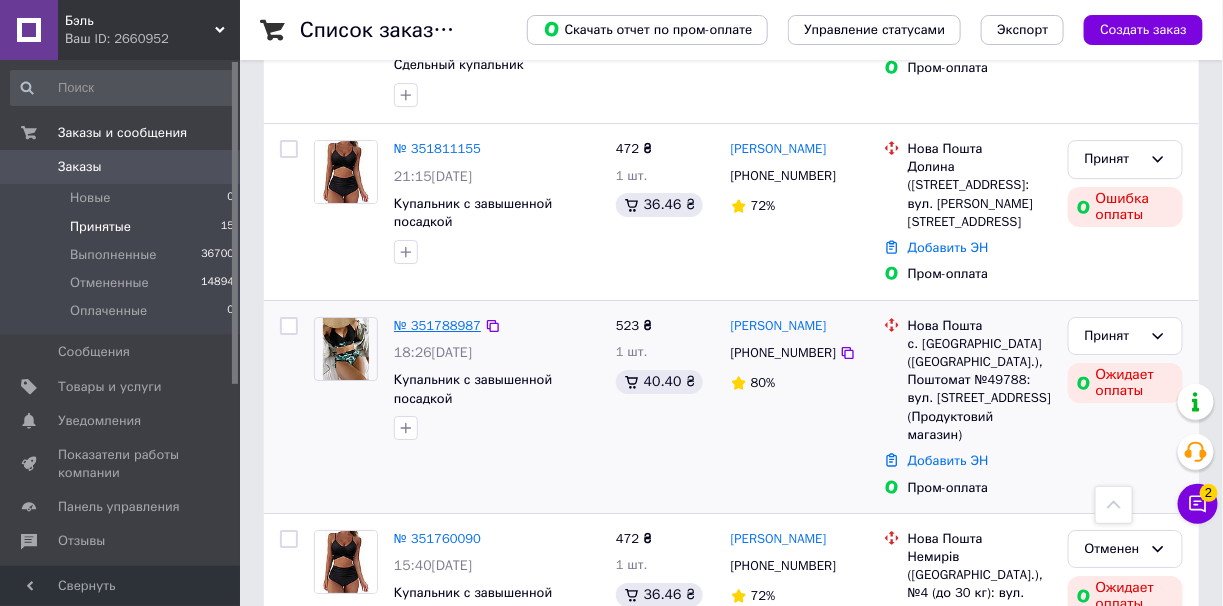 click on "№ 351788987" at bounding box center (437, 325) 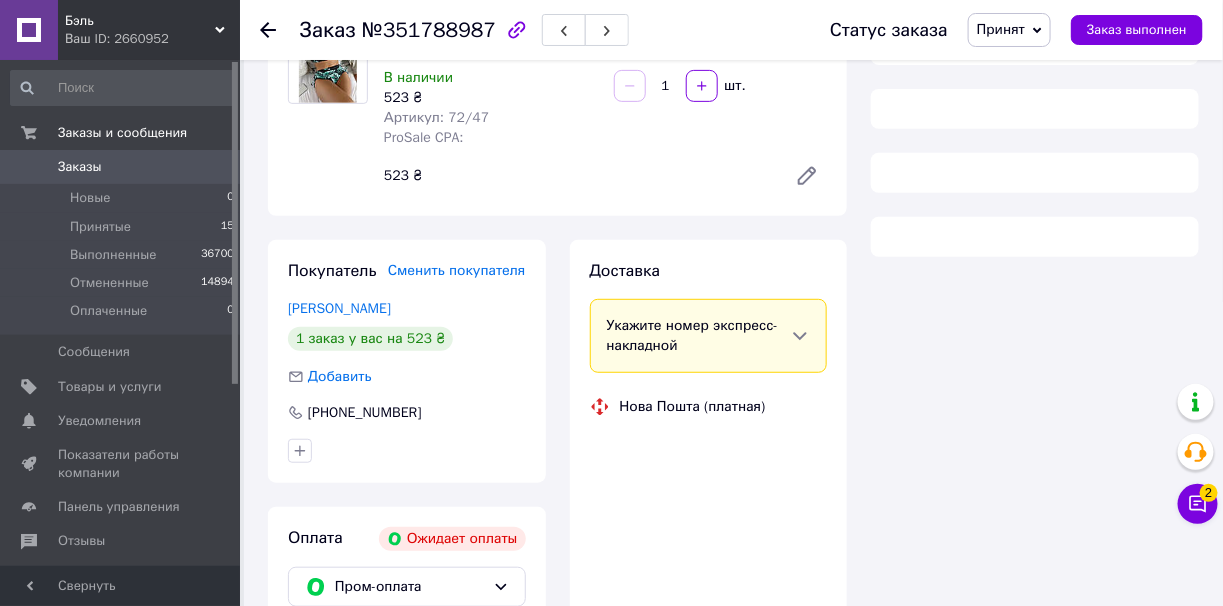 scroll, scrollTop: 107, scrollLeft: 0, axis: vertical 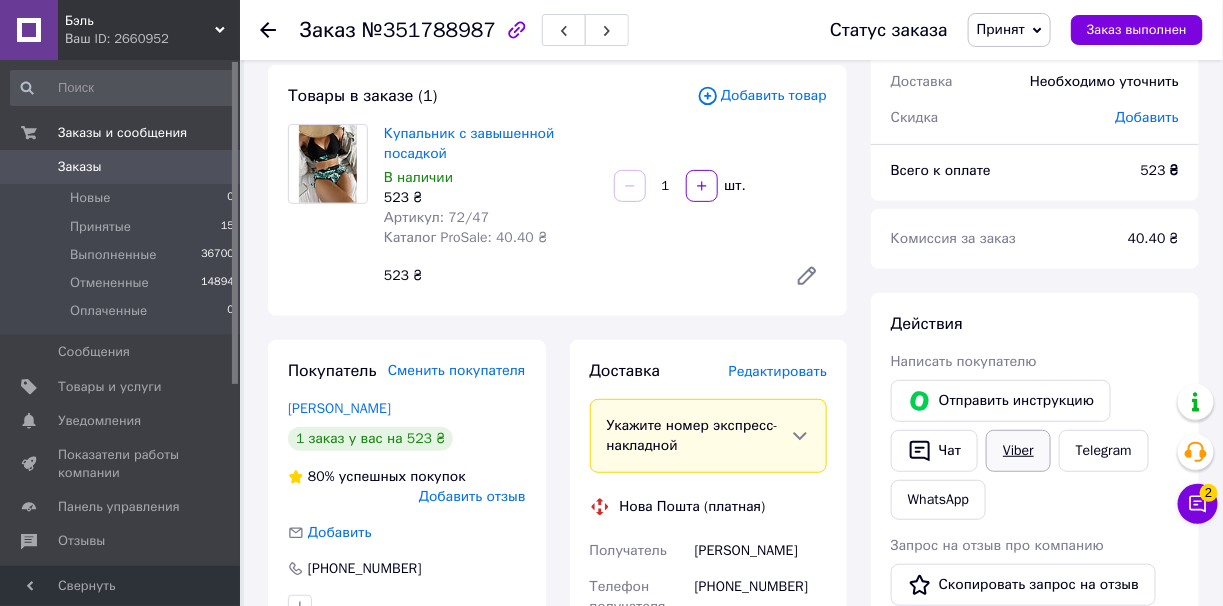 click on "Viber" at bounding box center (1018, 451) 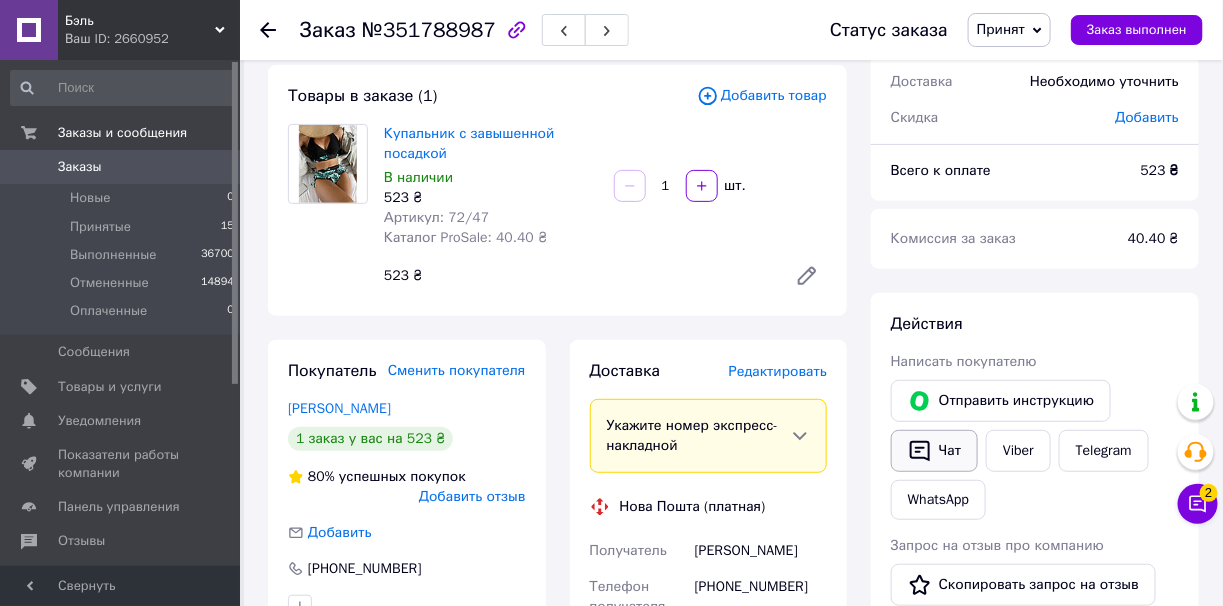 click on "Чат" at bounding box center (934, 451) 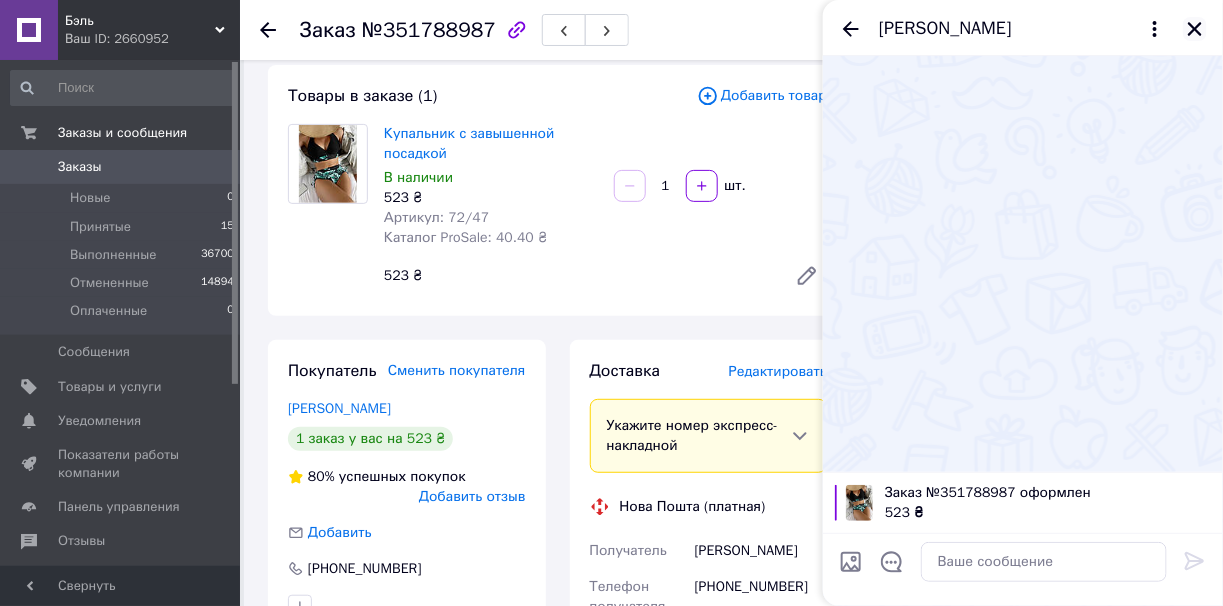 click 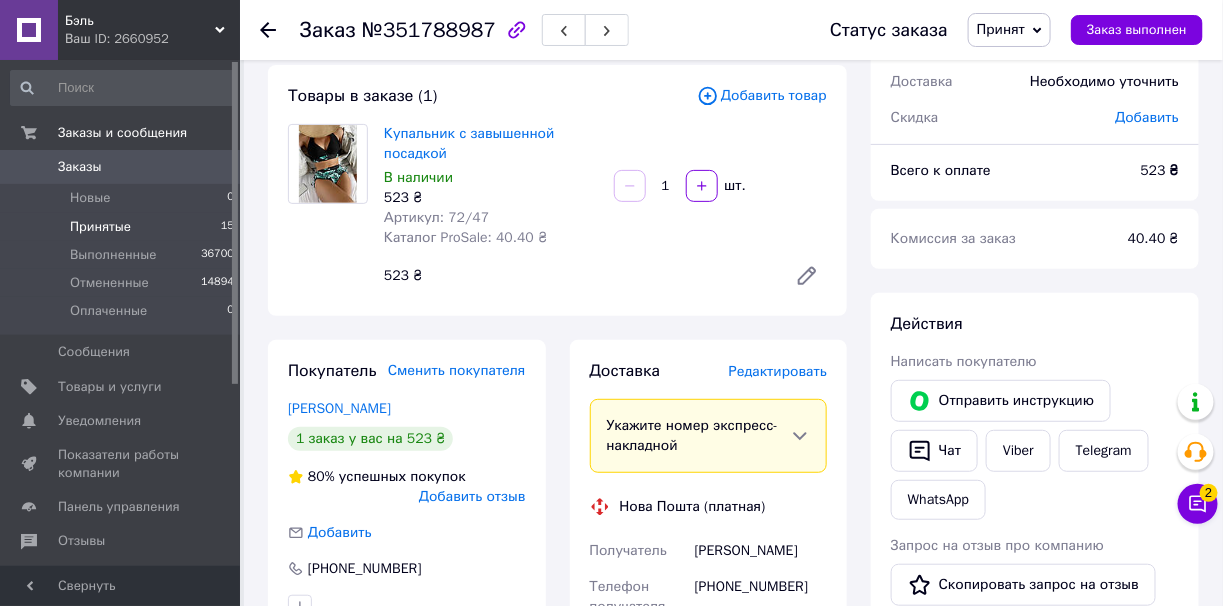 click on "Принятые" at bounding box center (100, 227) 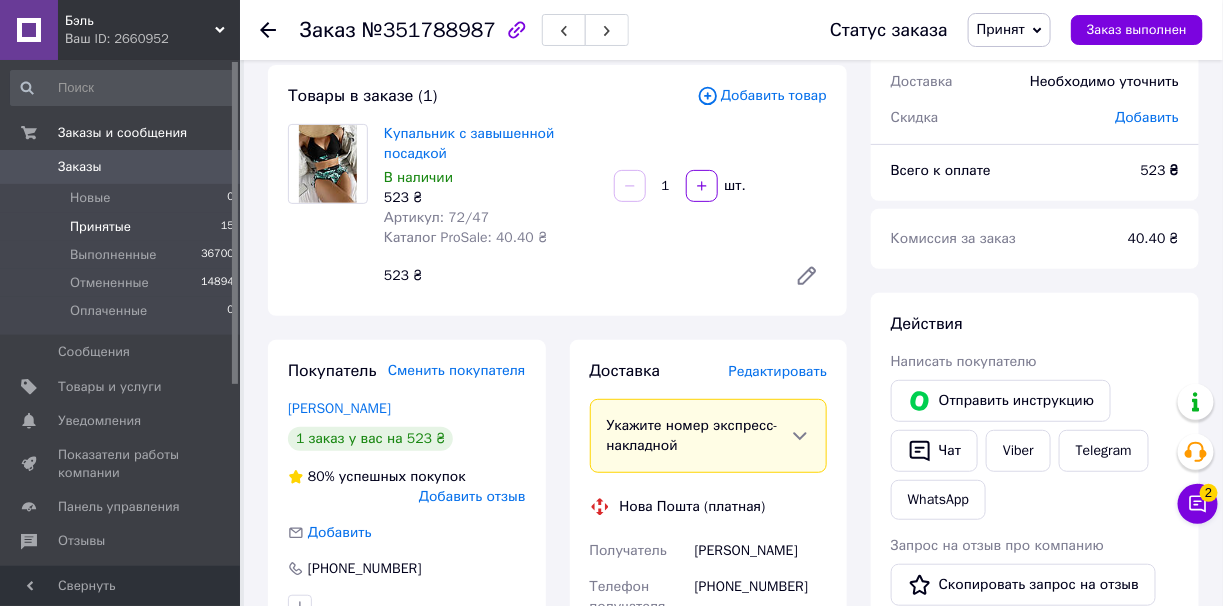 scroll, scrollTop: 0, scrollLeft: 0, axis: both 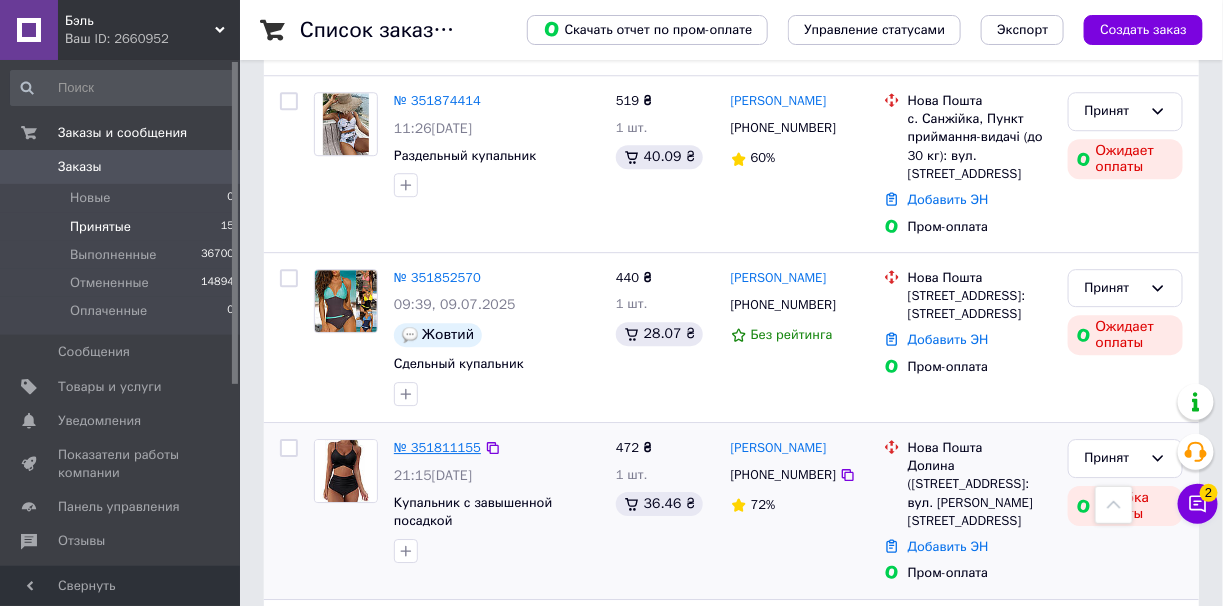 click on "№ 351811155" at bounding box center [437, 447] 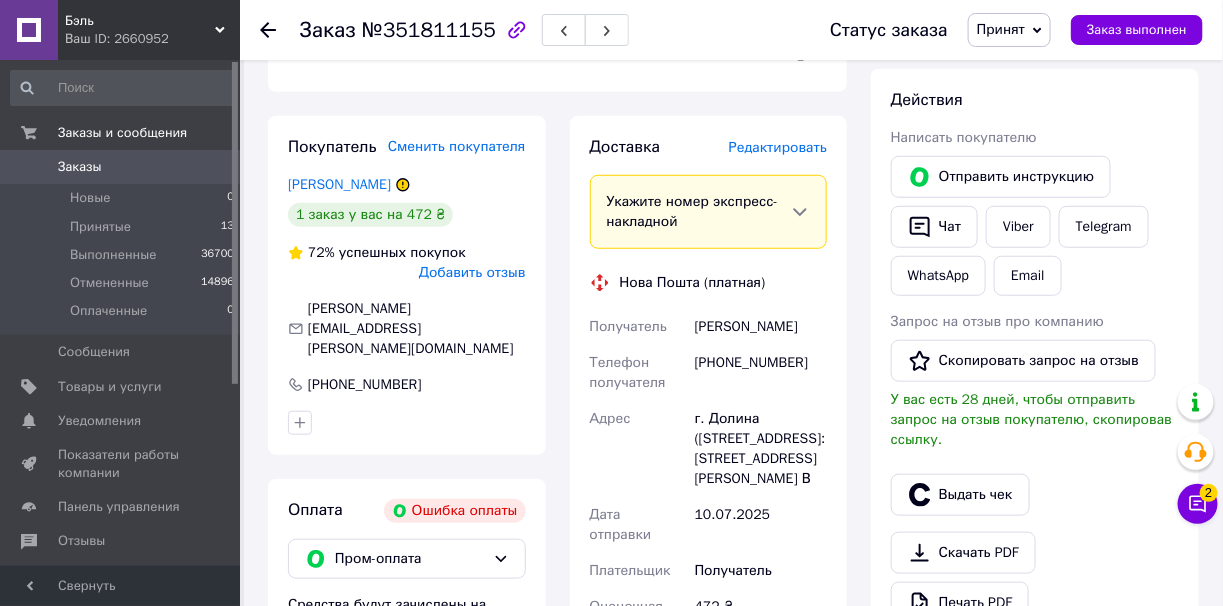 scroll, scrollTop: 217, scrollLeft: 0, axis: vertical 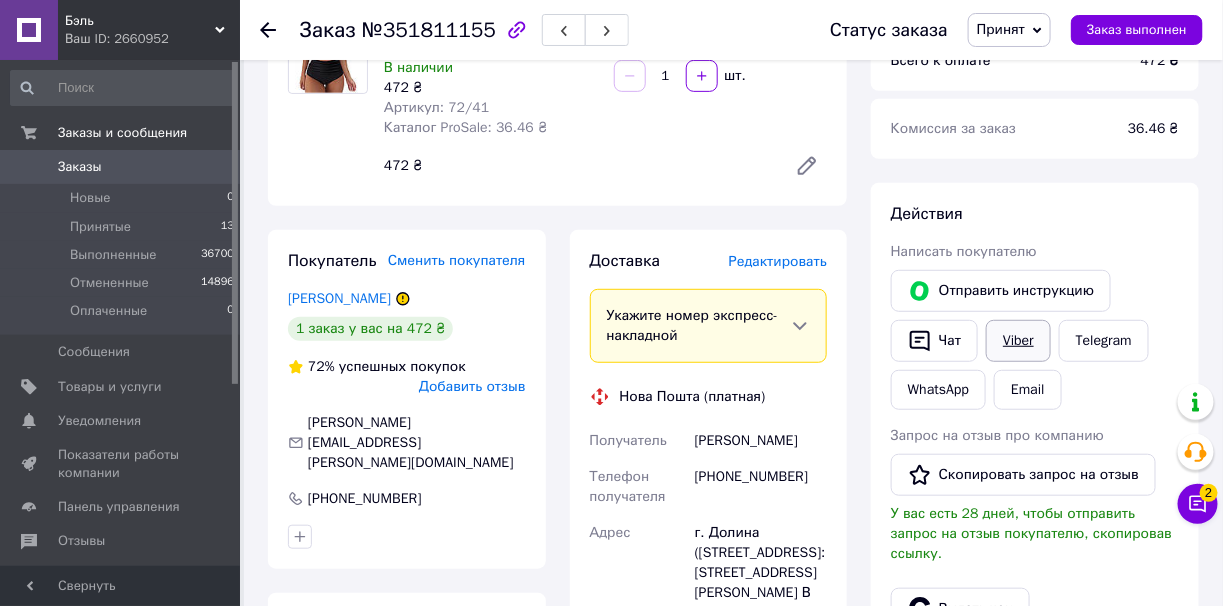 click on "Viber" at bounding box center [1018, 341] 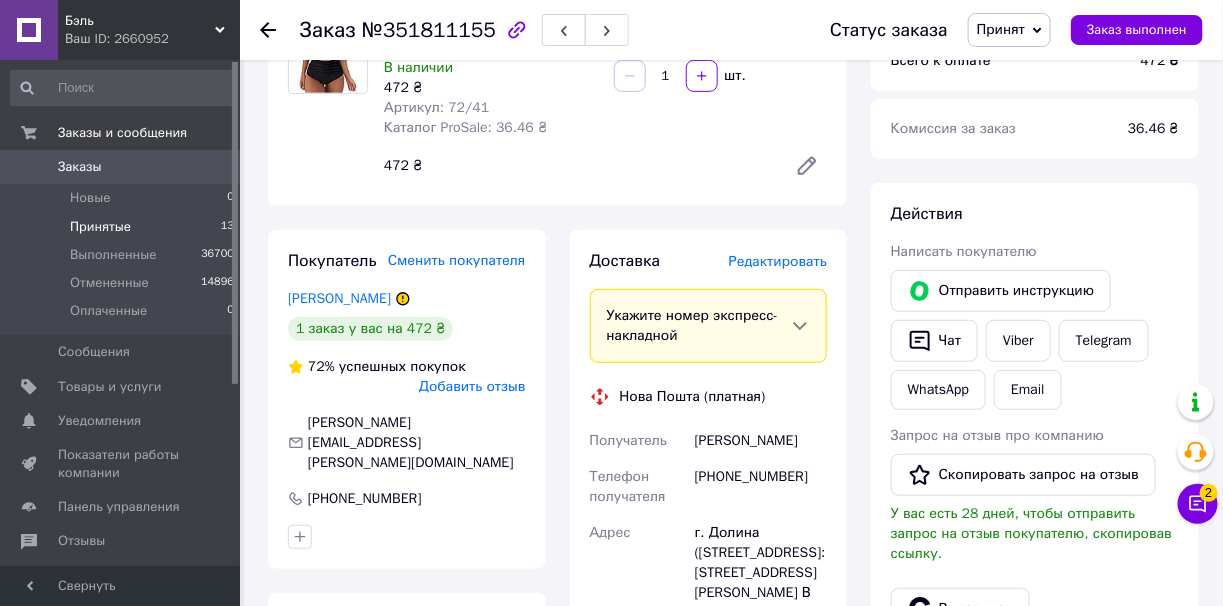 click on "Принятые 13" at bounding box center [123, 227] 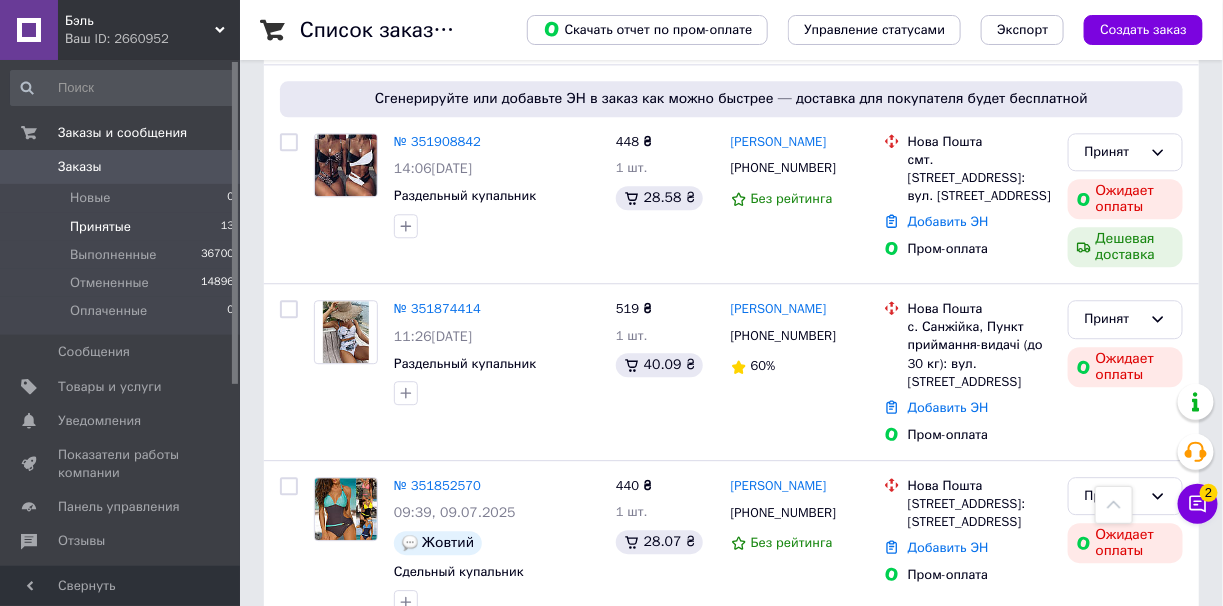 scroll, scrollTop: 1499, scrollLeft: 0, axis: vertical 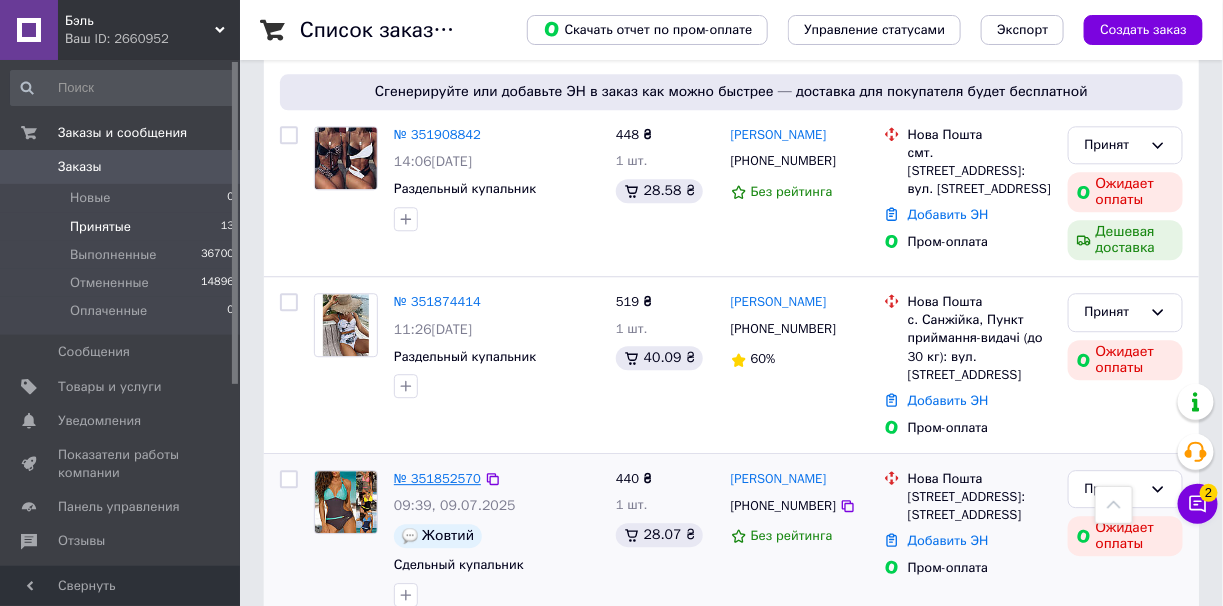 click on "№ 351852570" at bounding box center [437, 478] 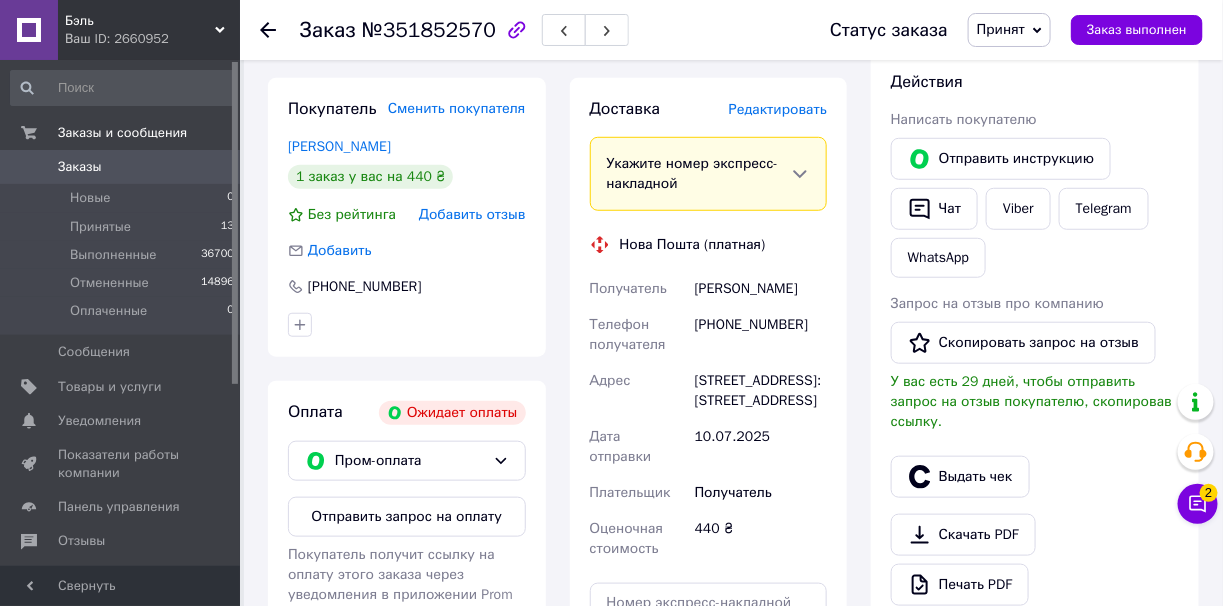 scroll, scrollTop: 330, scrollLeft: 0, axis: vertical 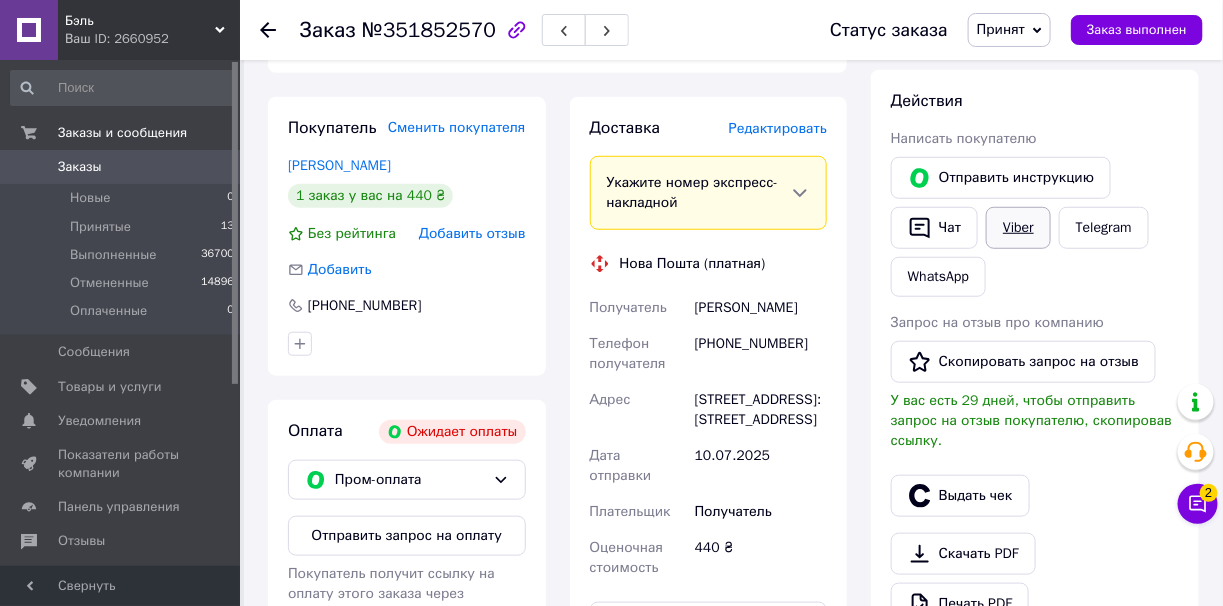 click on "Viber" at bounding box center [1018, 228] 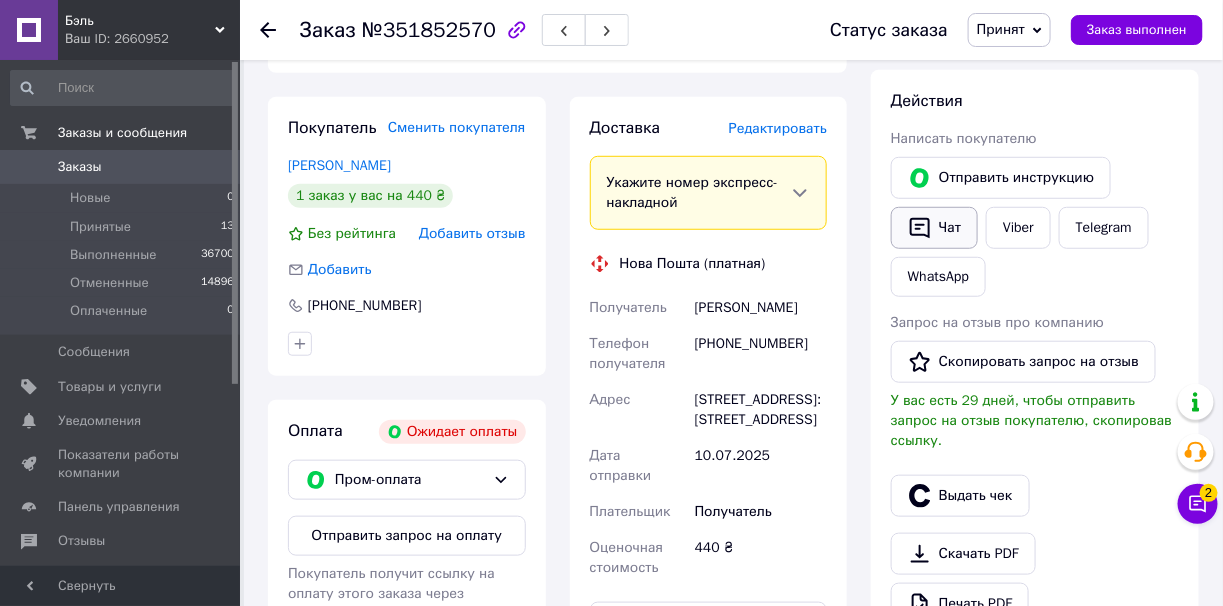 click on "Чат" at bounding box center (934, 228) 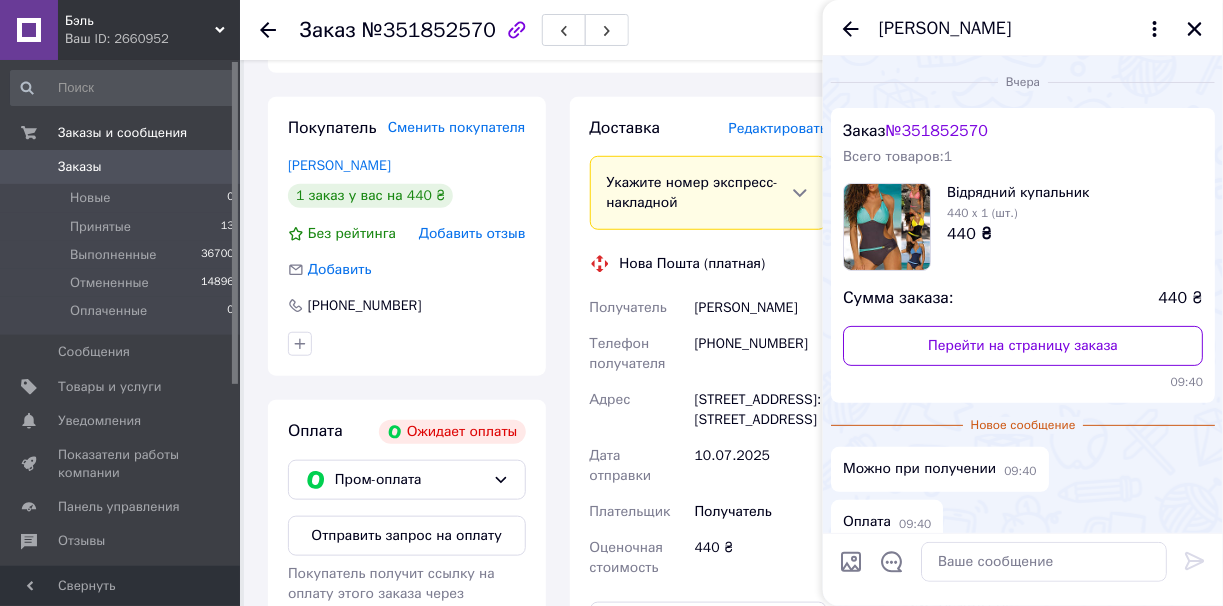 scroll, scrollTop: 72, scrollLeft: 0, axis: vertical 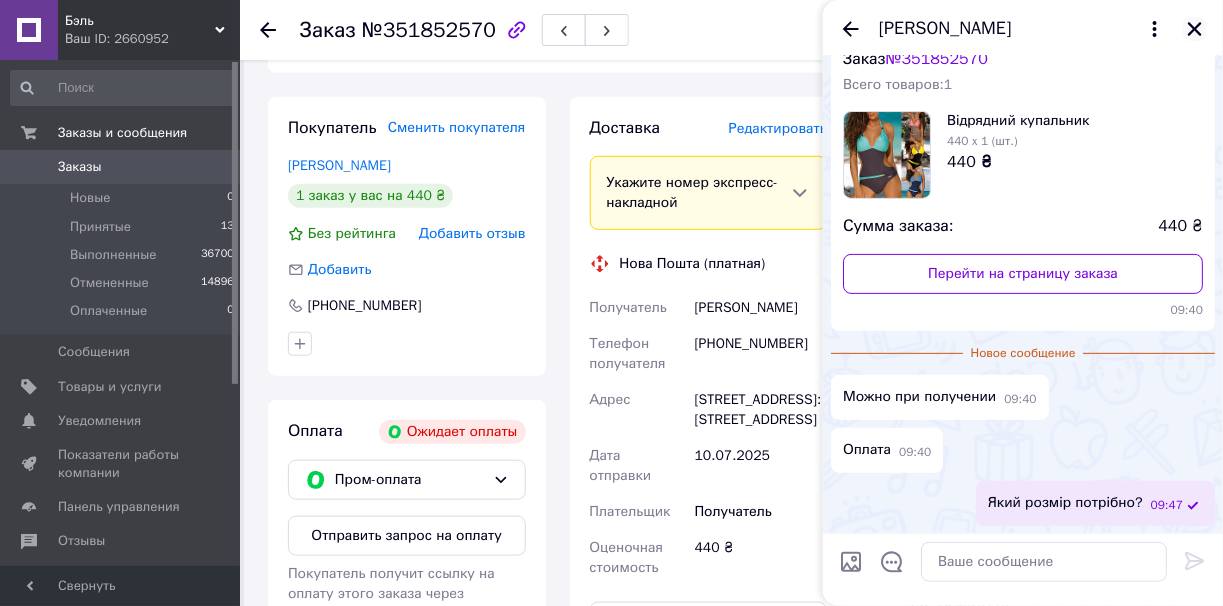 click 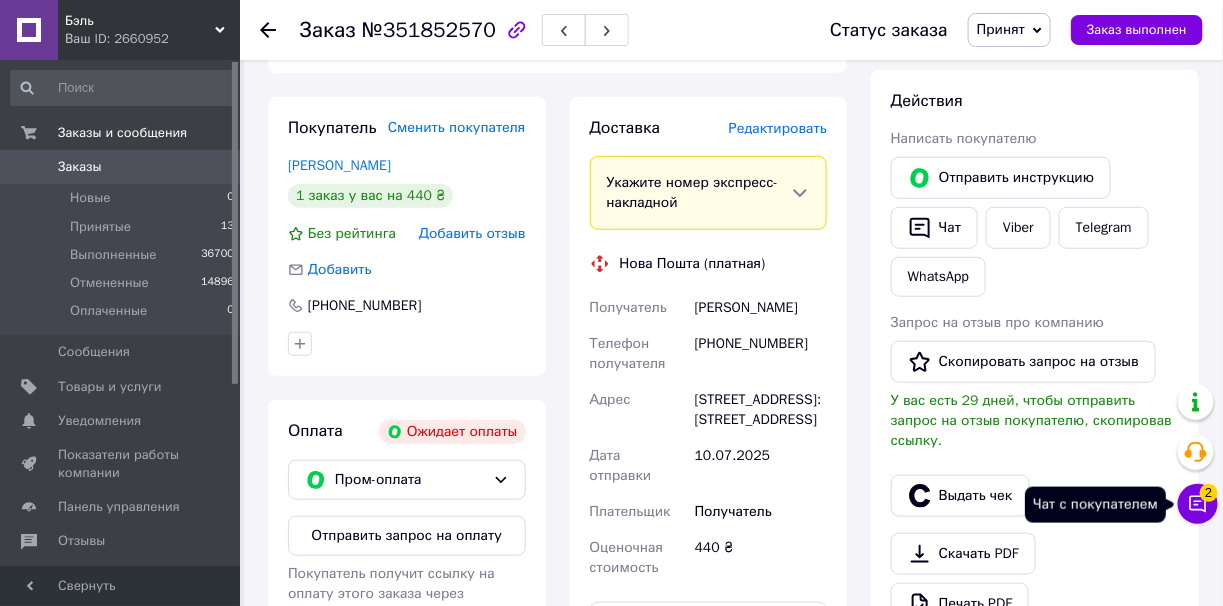 click on "Чат с покупателем 2" at bounding box center (1198, 504) 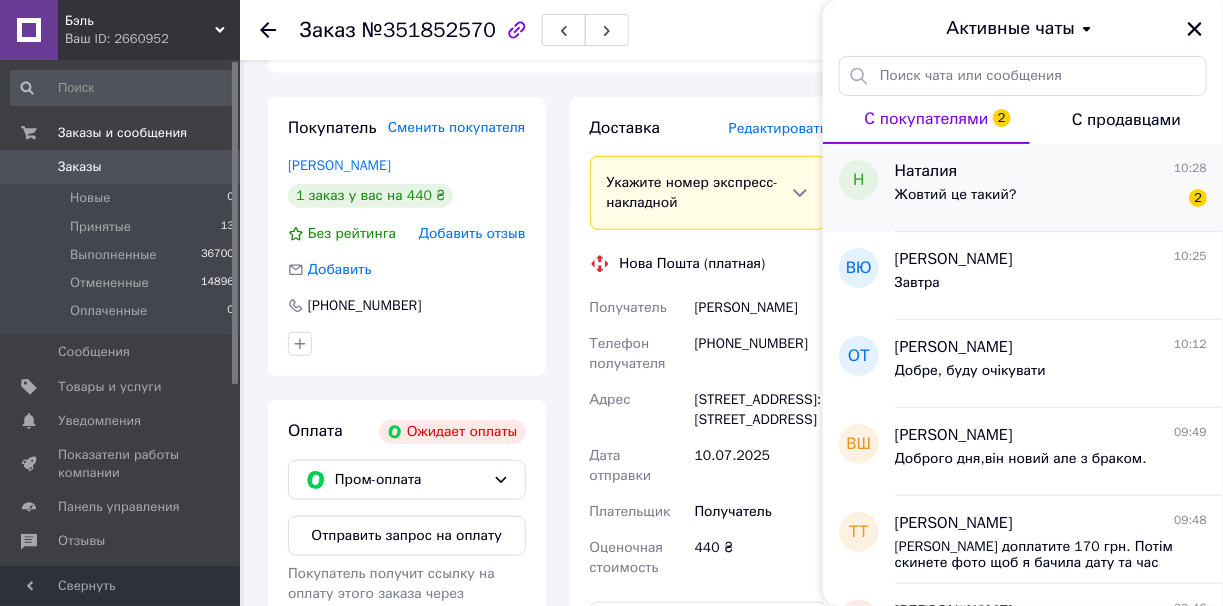 click on "Жовтий це такий? 2" at bounding box center [1051, 199] 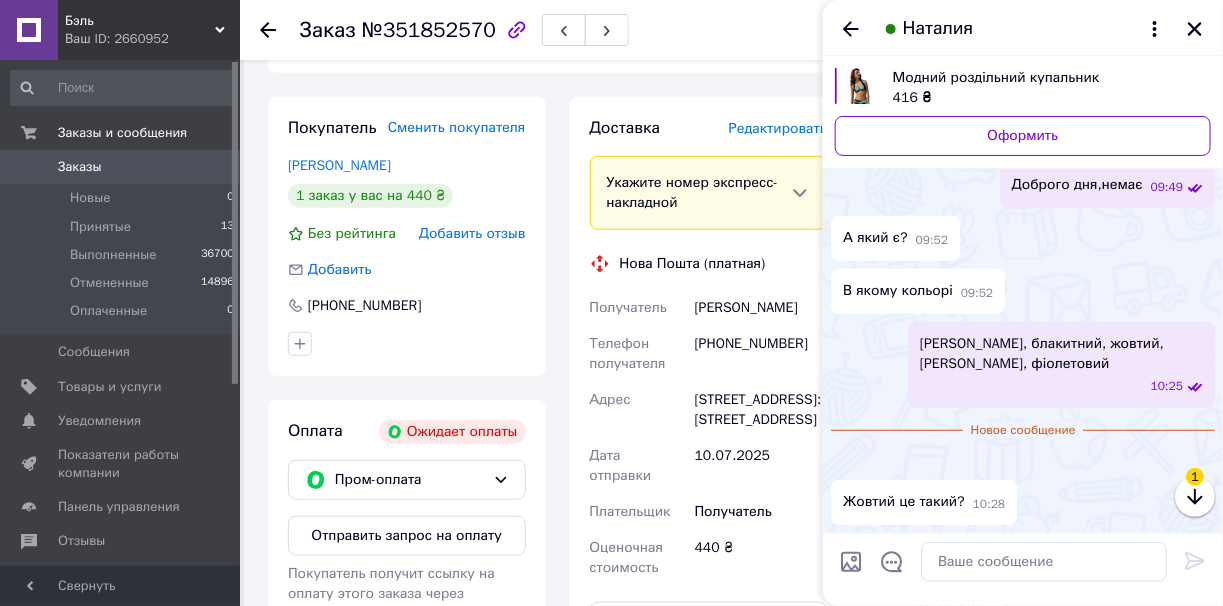scroll, scrollTop: 436, scrollLeft: 0, axis: vertical 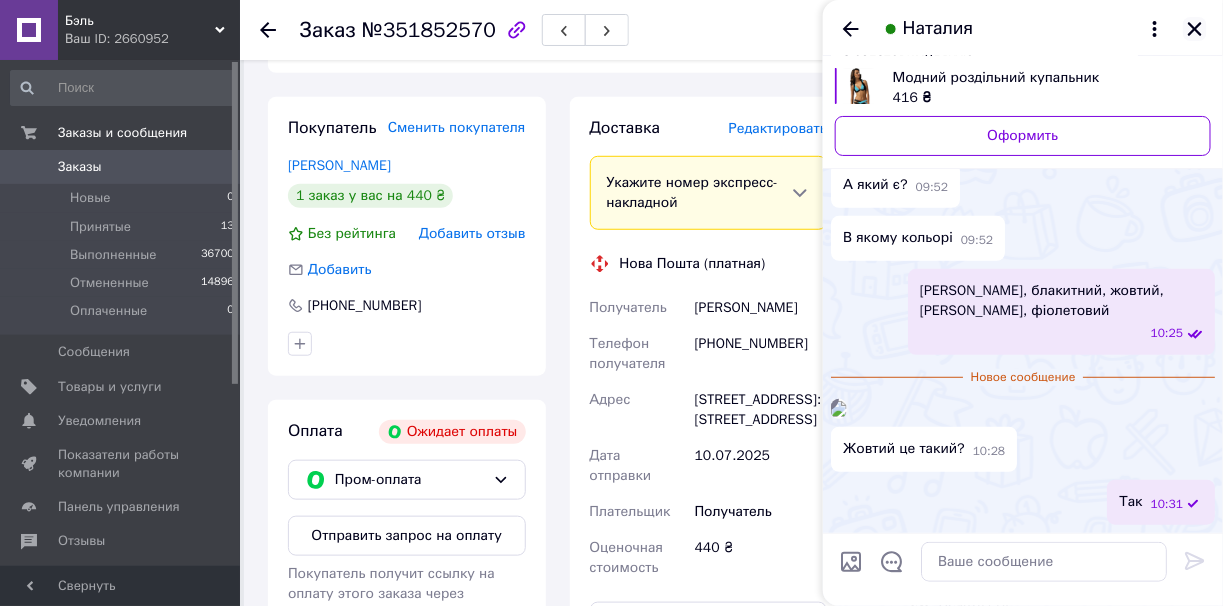 click at bounding box center [1195, 29] 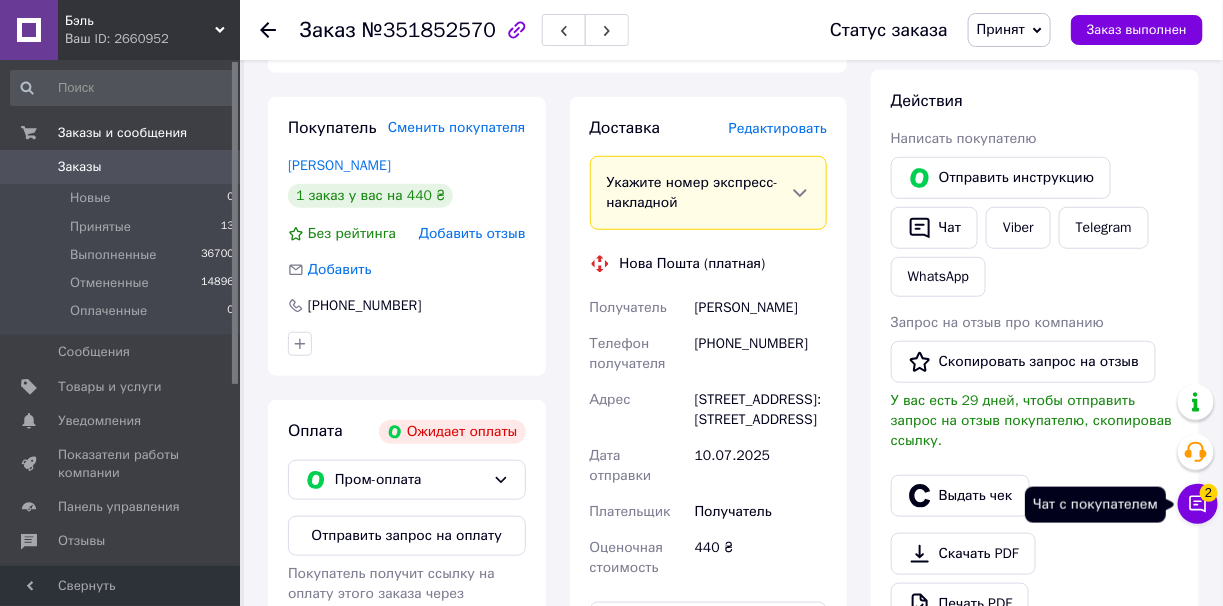 click on "Чат с покупателем 2" at bounding box center [1198, 504] 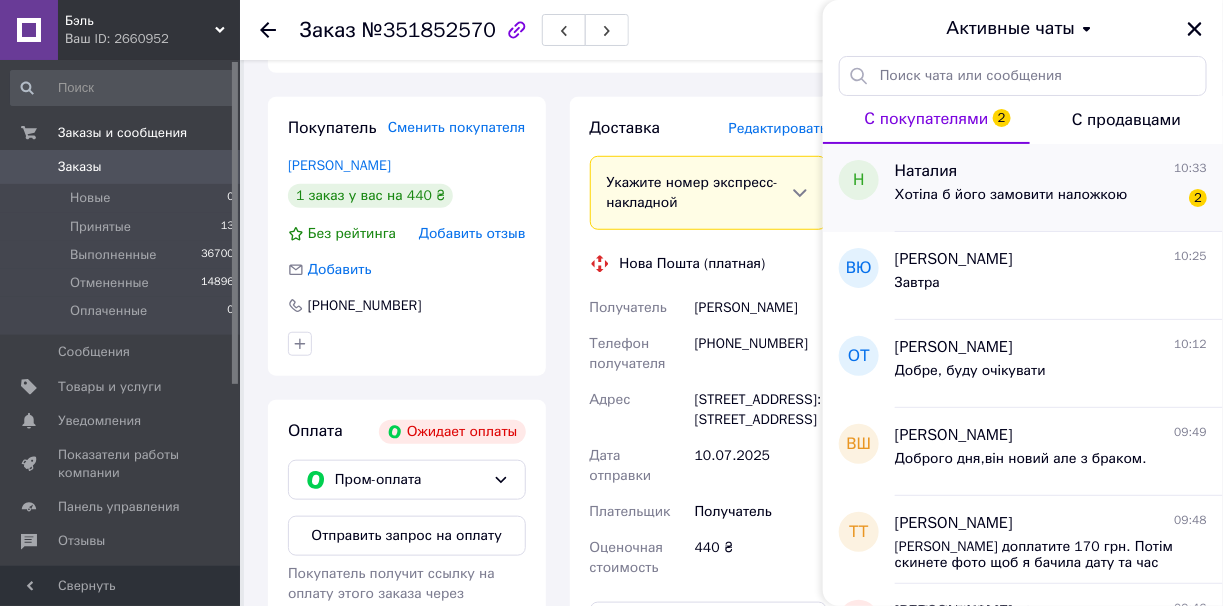 click on "Хотіла б його замовити наложкою 2" at bounding box center (1051, 199) 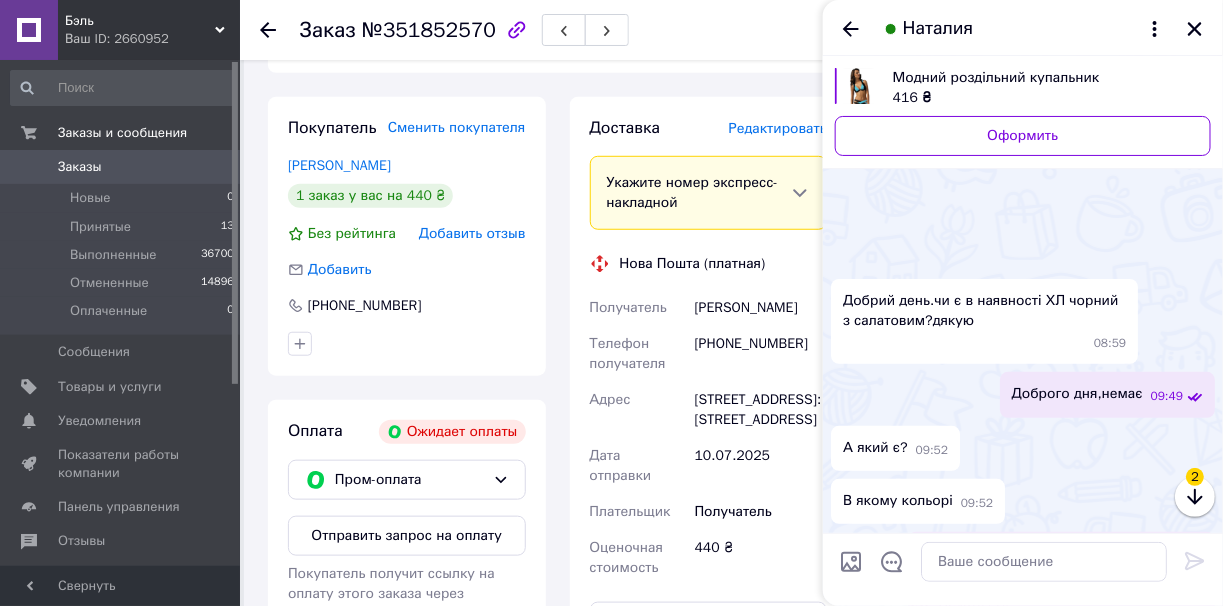 scroll, scrollTop: 647, scrollLeft: 0, axis: vertical 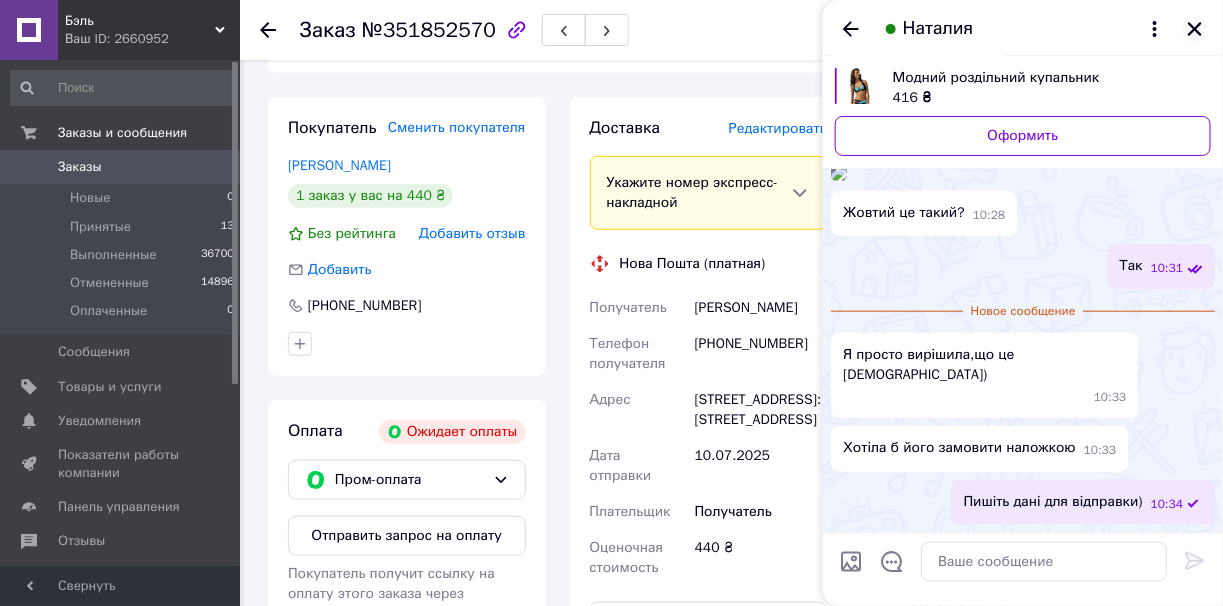 click 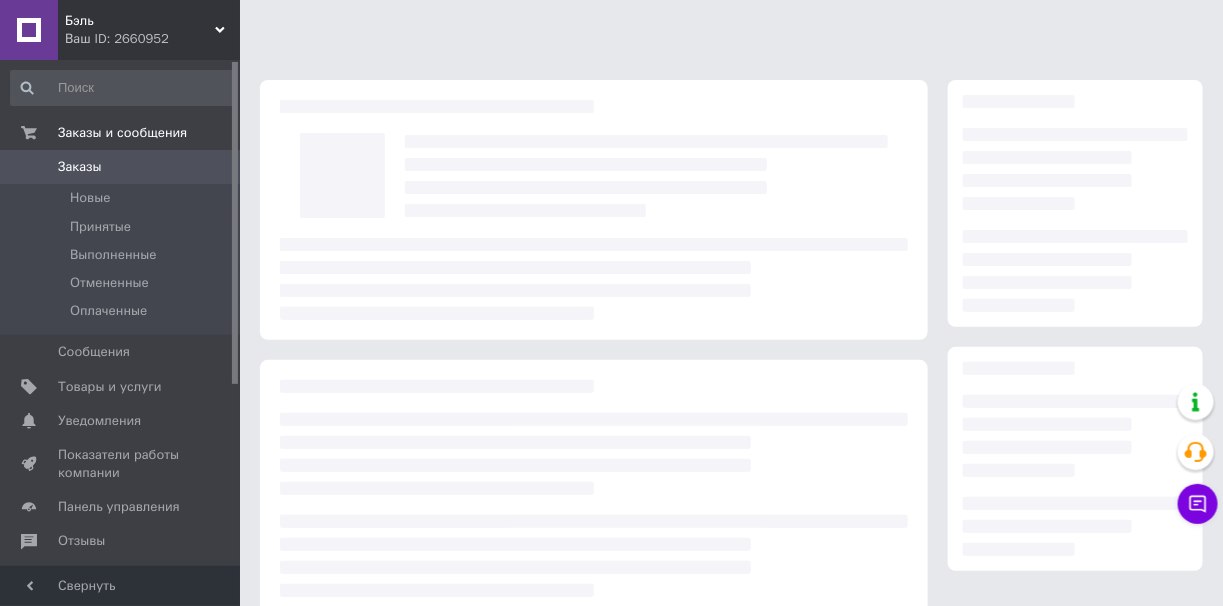 scroll, scrollTop: 307, scrollLeft: 0, axis: vertical 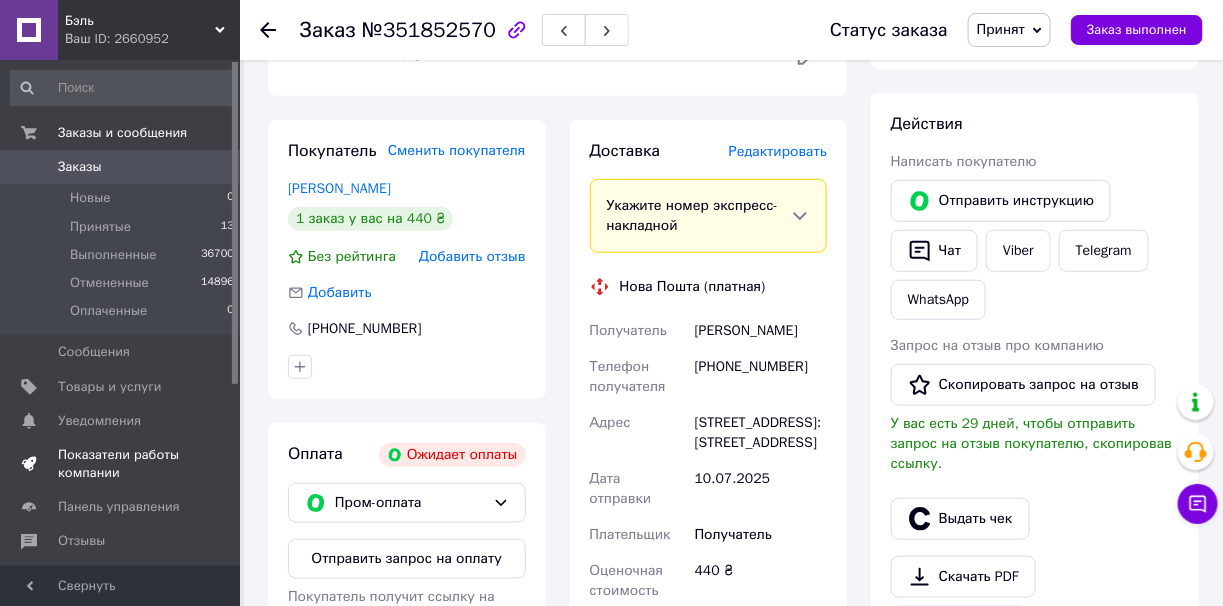 click on "Показатели работы компании" at bounding box center (121, 464) 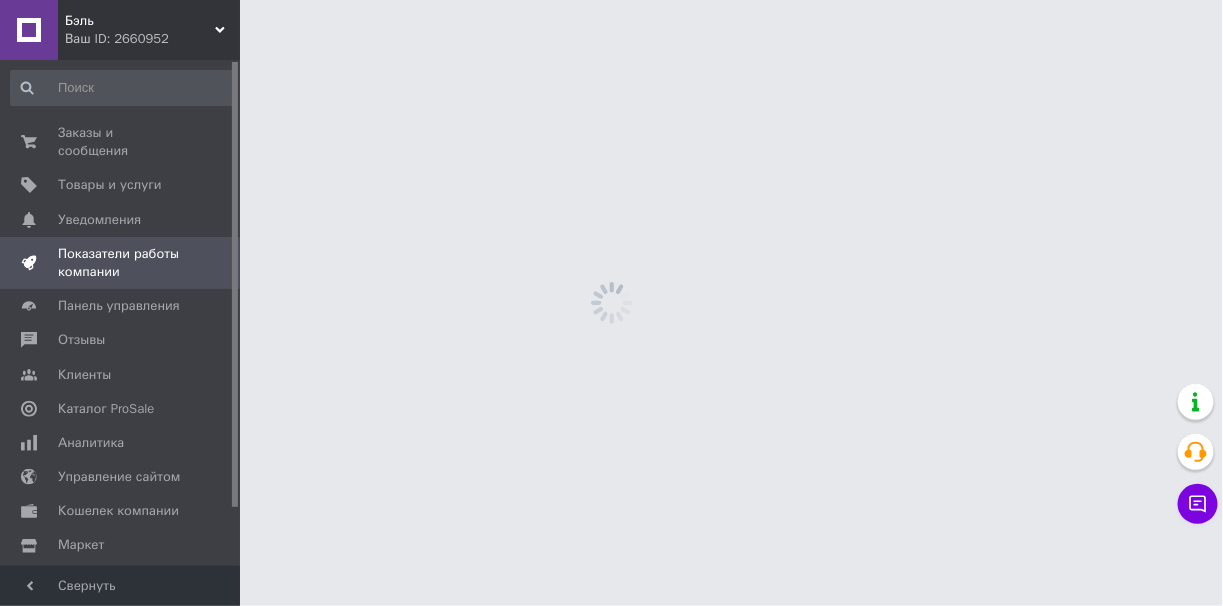 scroll, scrollTop: 0, scrollLeft: 0, axis: both 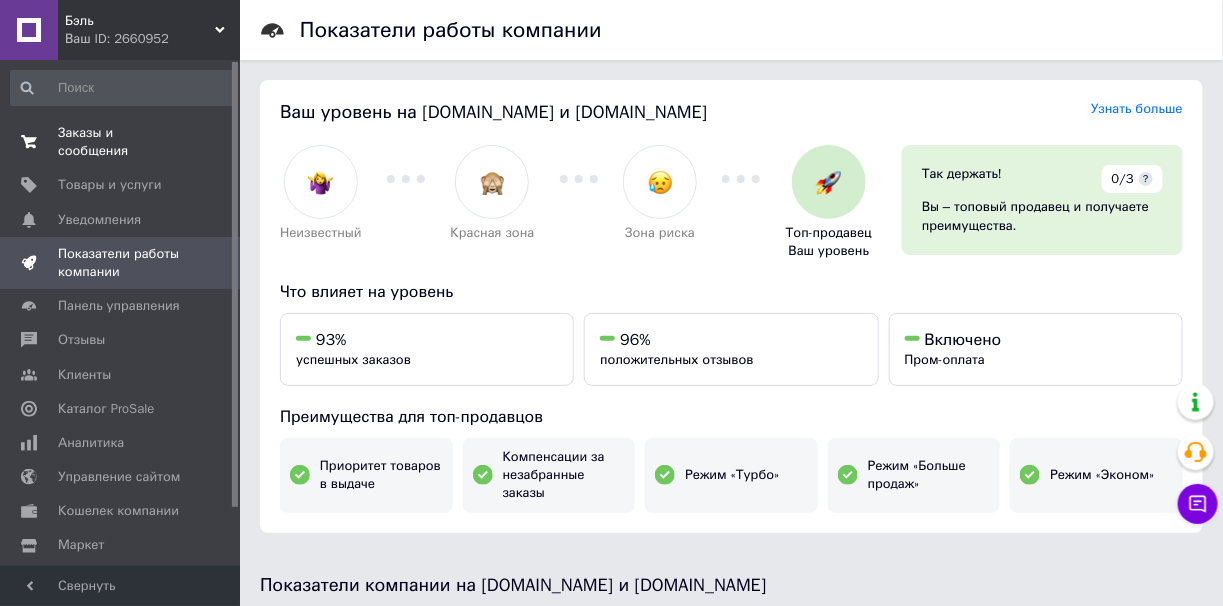 click on "Заказы и сообщения" at bounding box center (121, 142) 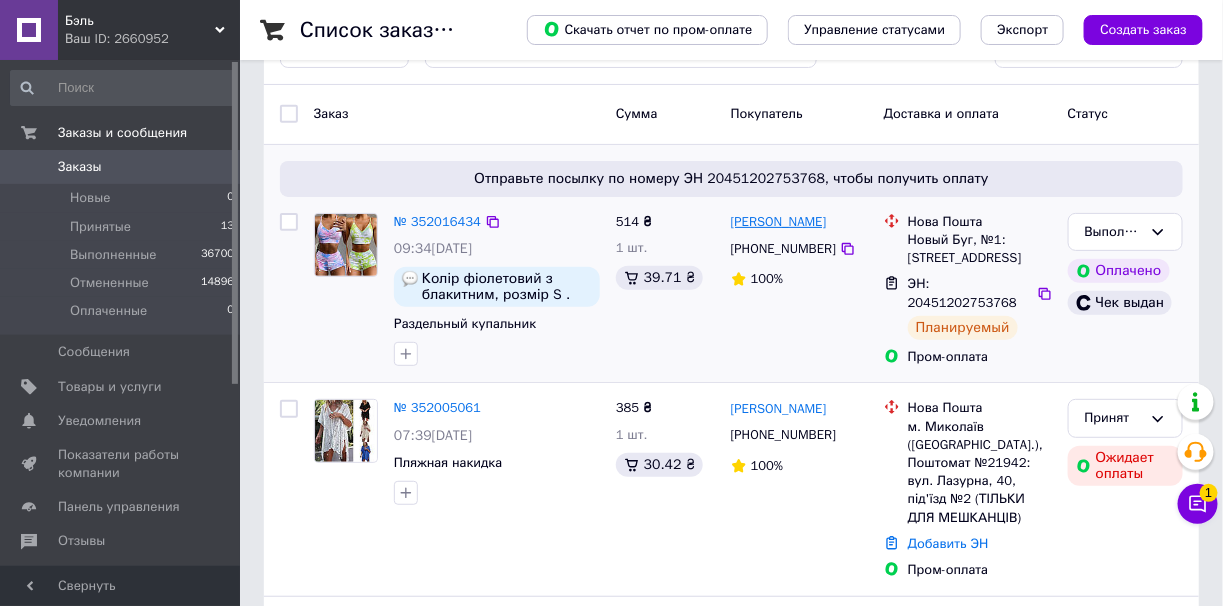 scroll, scrollTop: 99, scrollLeft: 0, axis: vertical 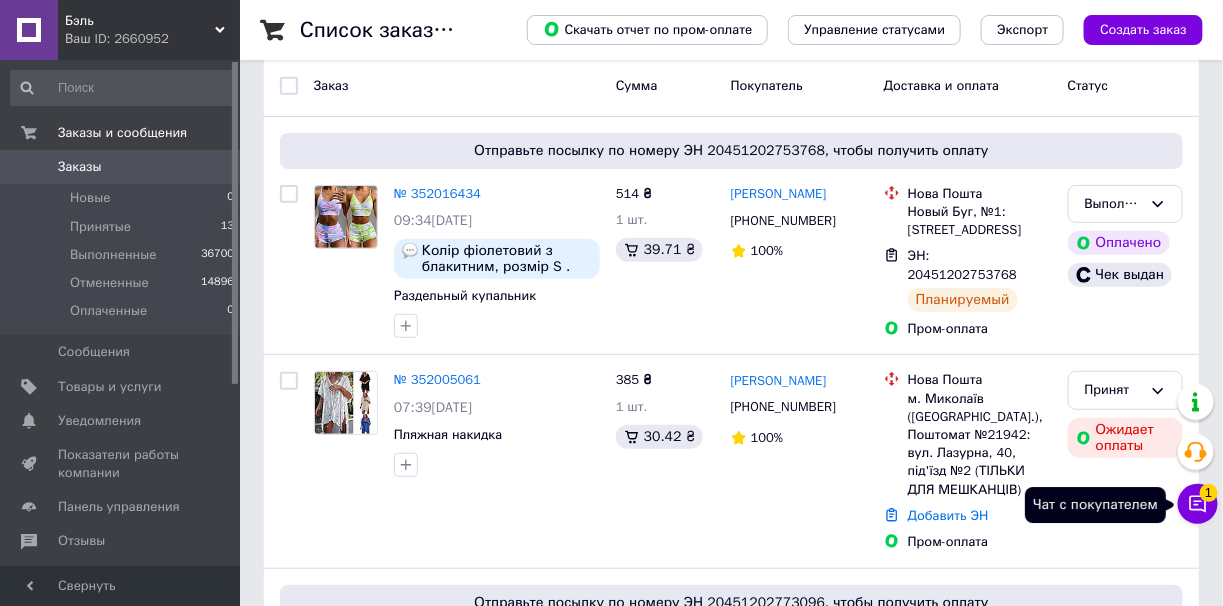 click 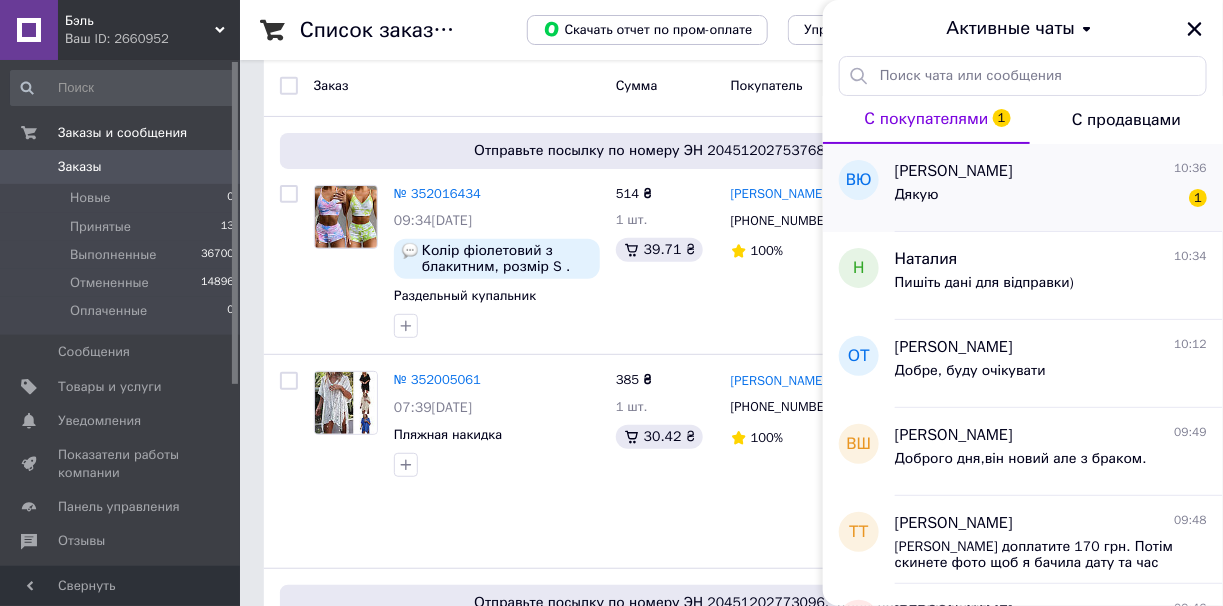 click on "Дякую 1" at bounding box center [1051, 199] 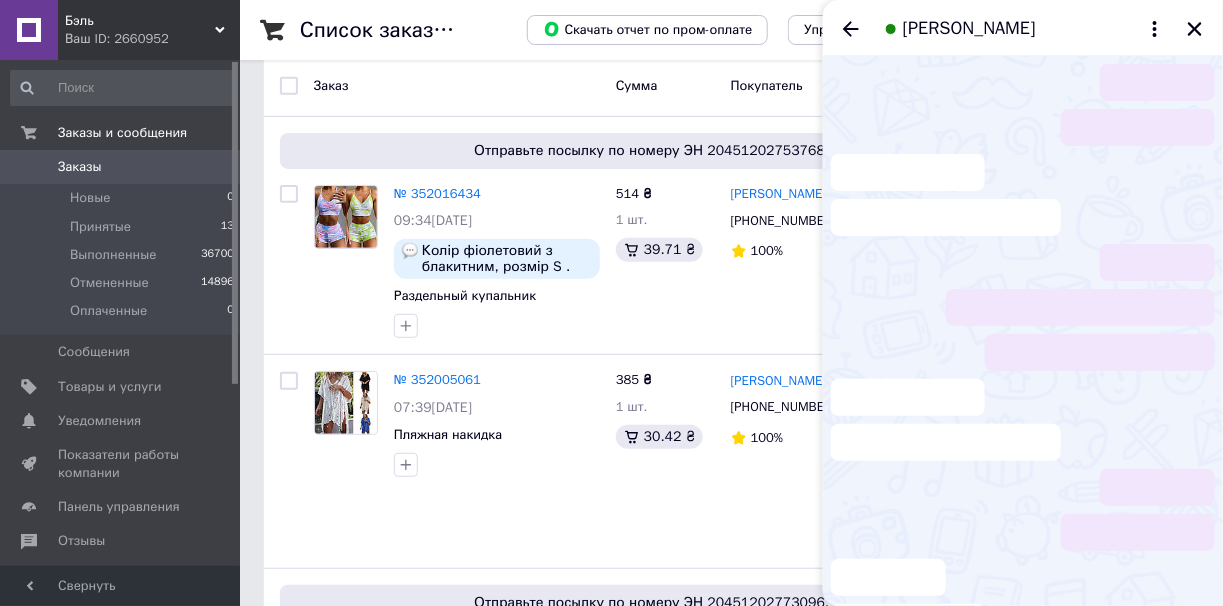 scroll, scrollTop: 325, scrollLeft: 0, axis: vertical 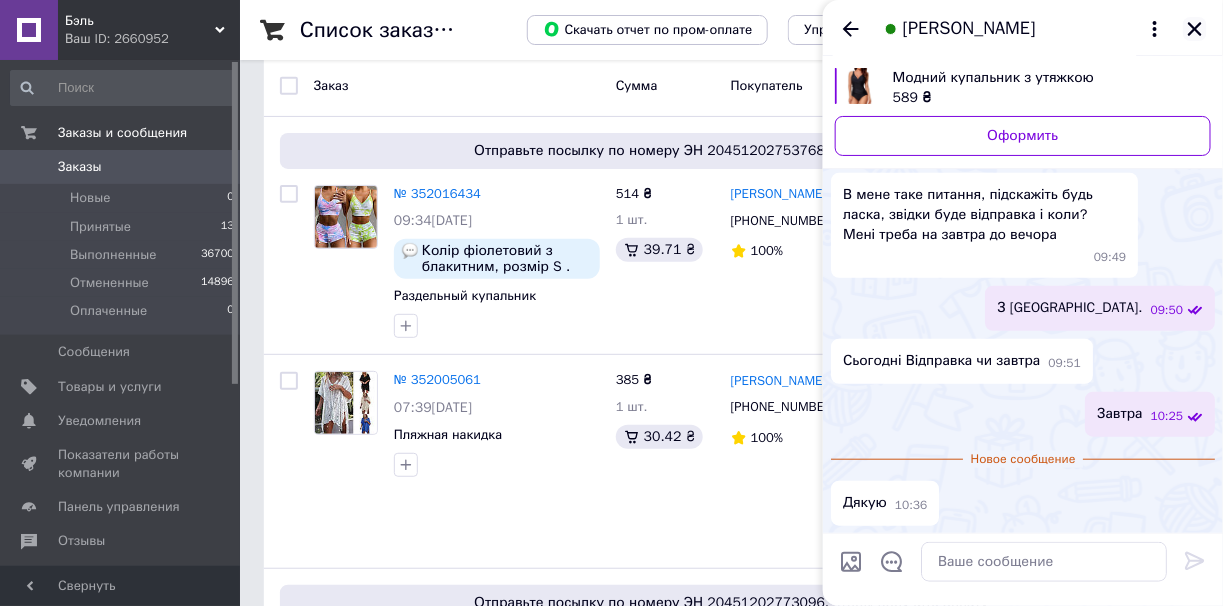click 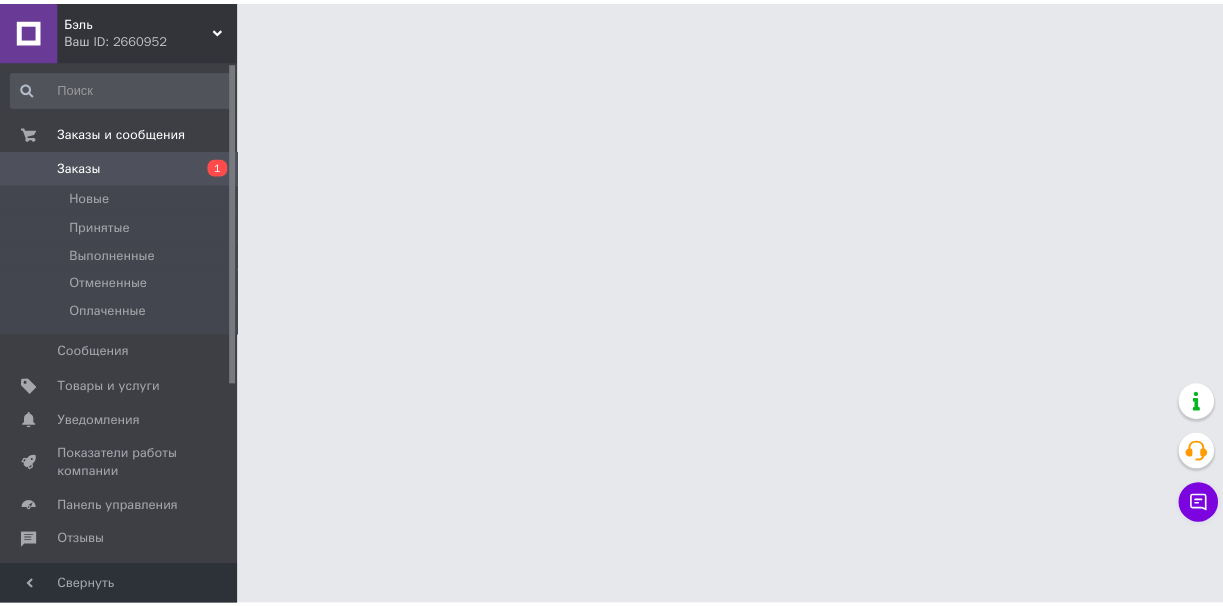 scroll, scrollTop: 0, scrollLeft: 0, axis: both 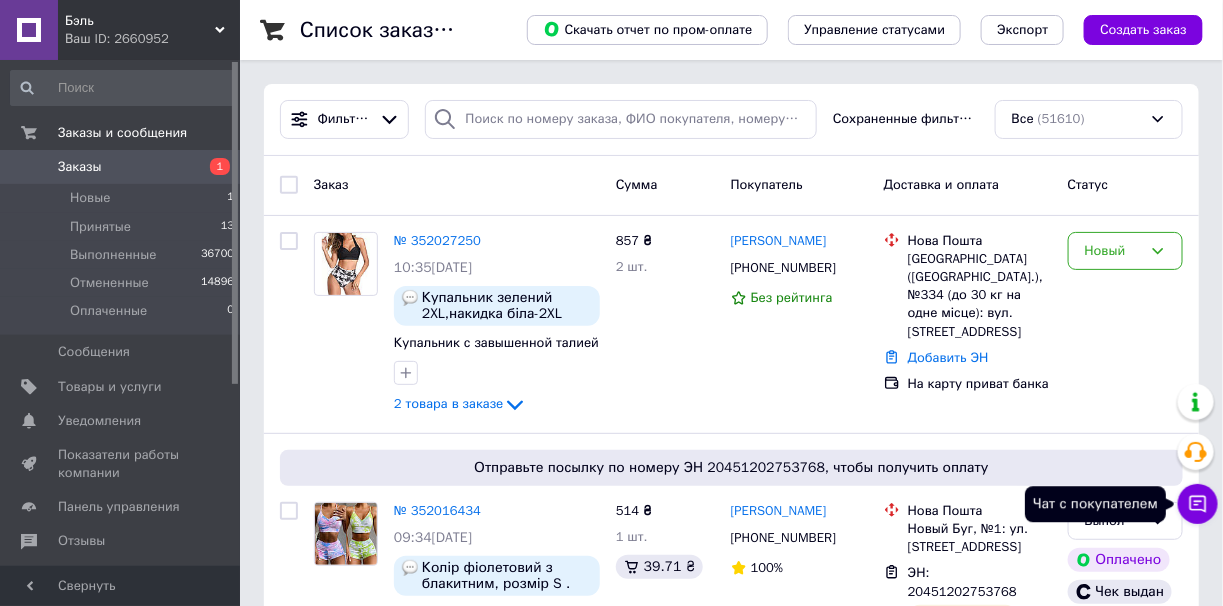 click 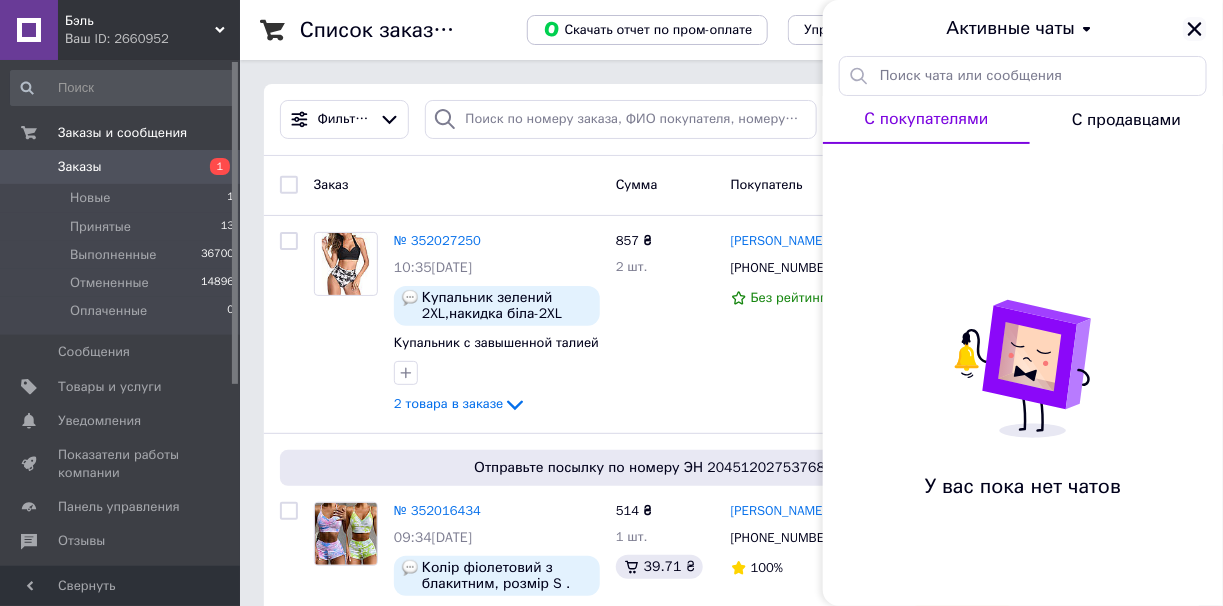 click 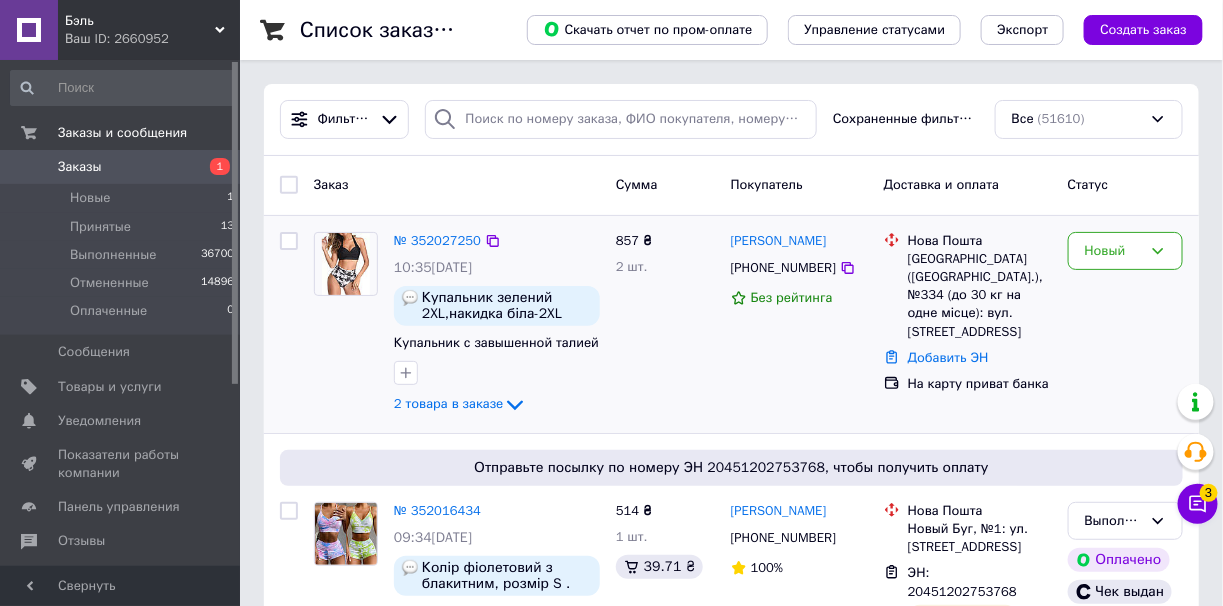 click on "№ 352027250 10:35[DATE] Купальник зелений 2XL,накидка біла-2XL Купальник с завышенной талией 2 товара в заказе" at bounding box center [497, 324] 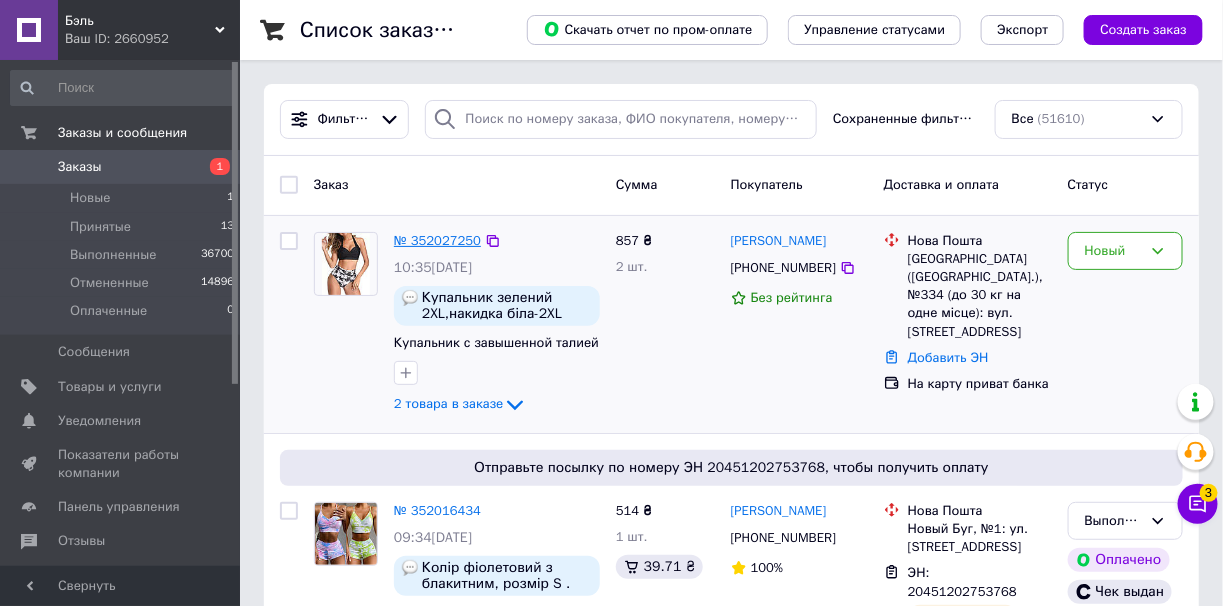 click on "№ 352027250" at bounding box center (437, 240) 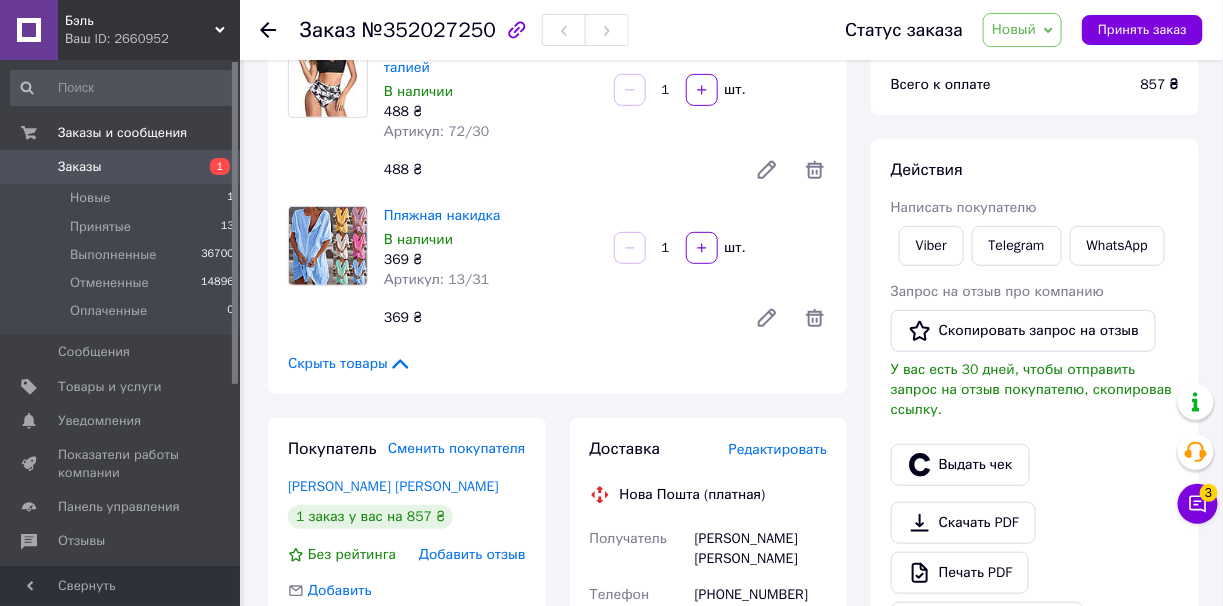 scroll, scrollTop: 99, scrollLeft: 0, axis: vertical 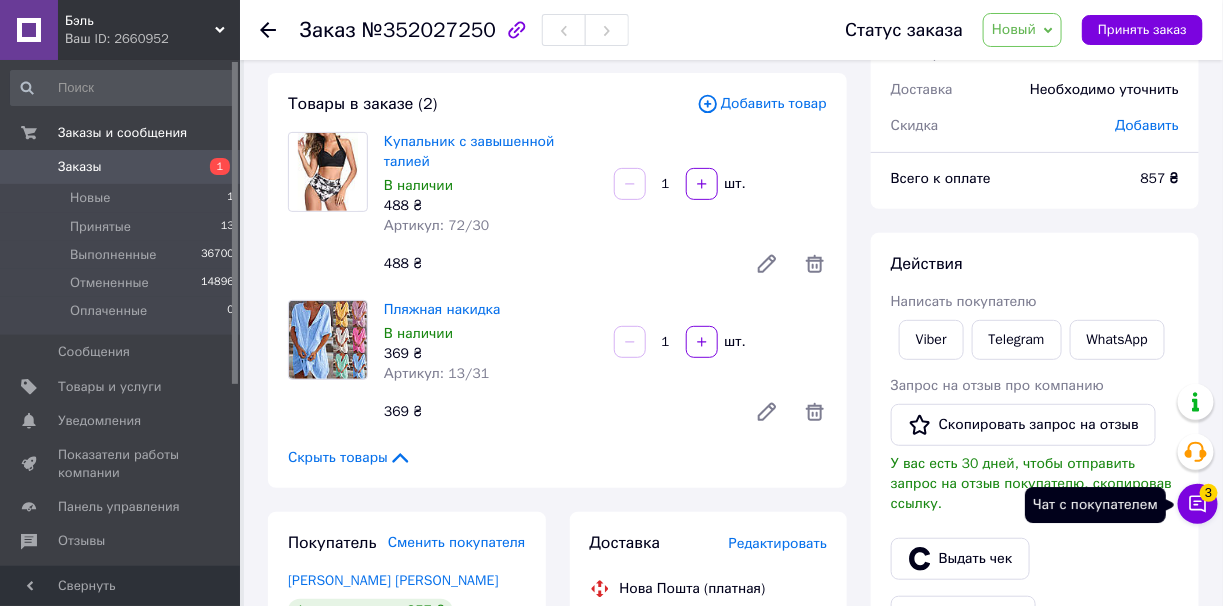 click 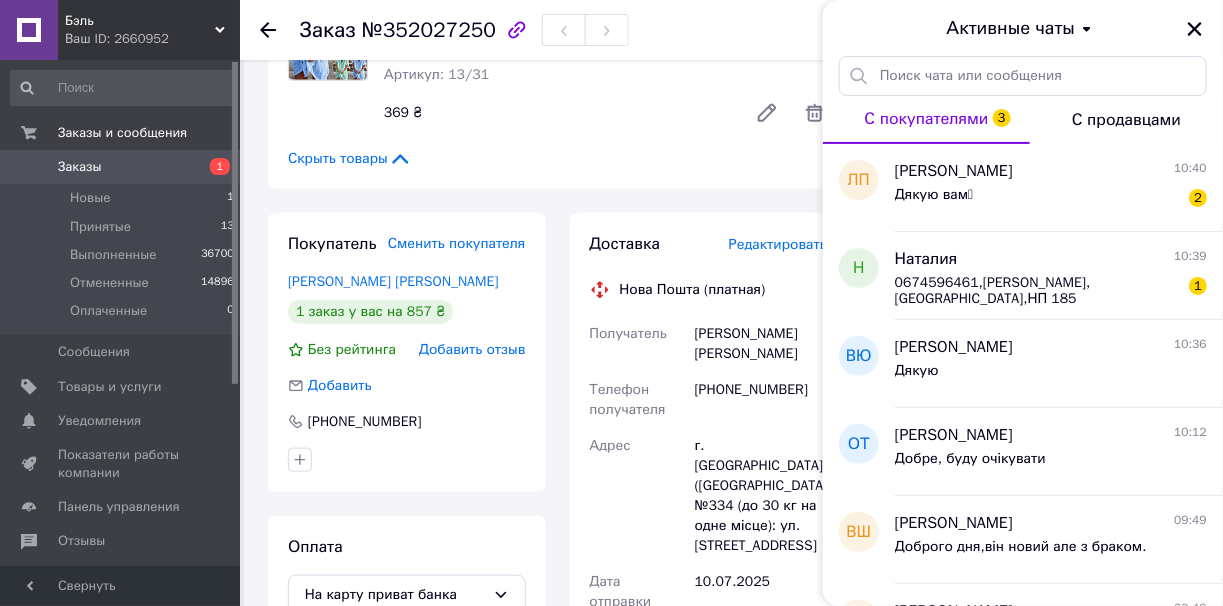 scroll, scrollTop: 199, scrollLeft: 0, axis: vertical 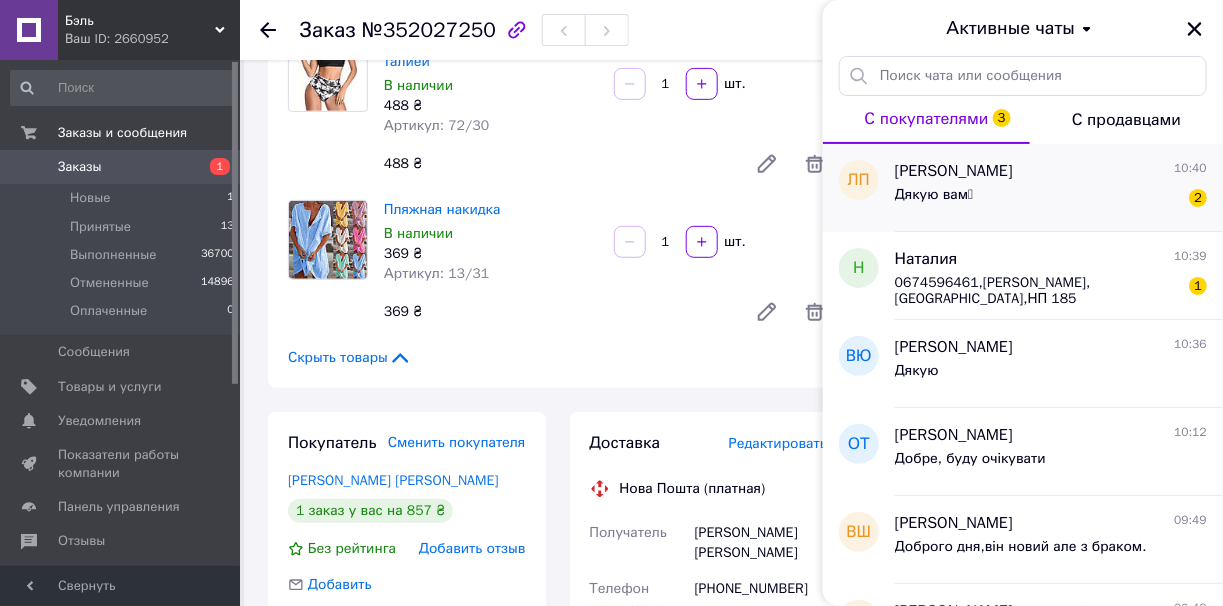 click on "Дякую вам🫶 2" at bounding box center (1051, 199) 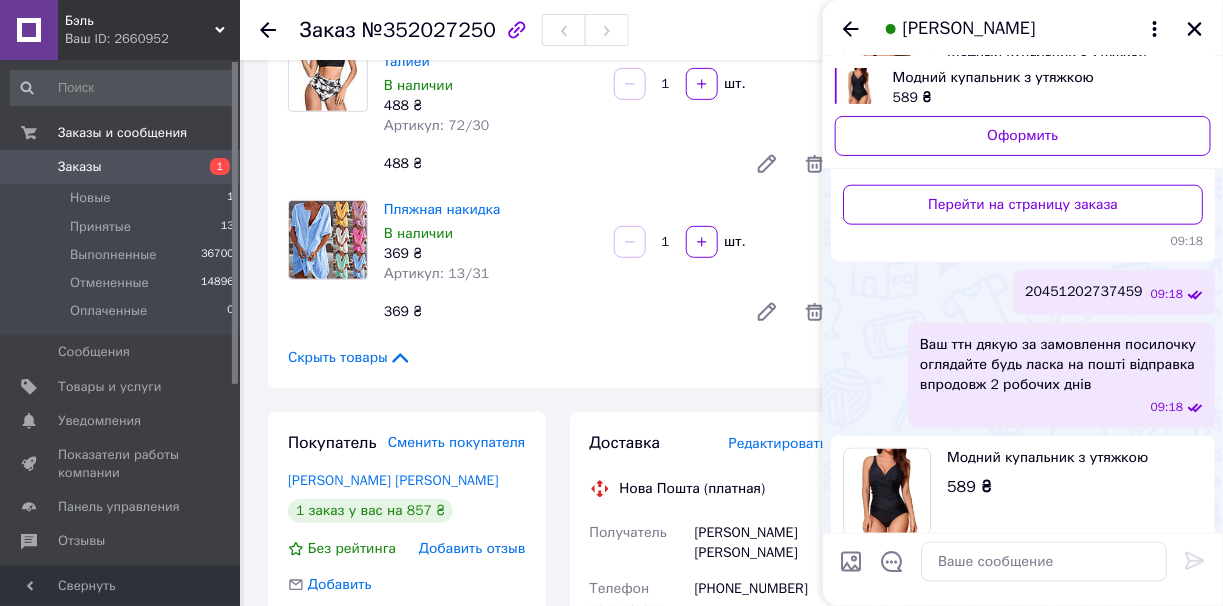 scroll, scrollTop: 601, scrollLeft: 0, axis: vertical 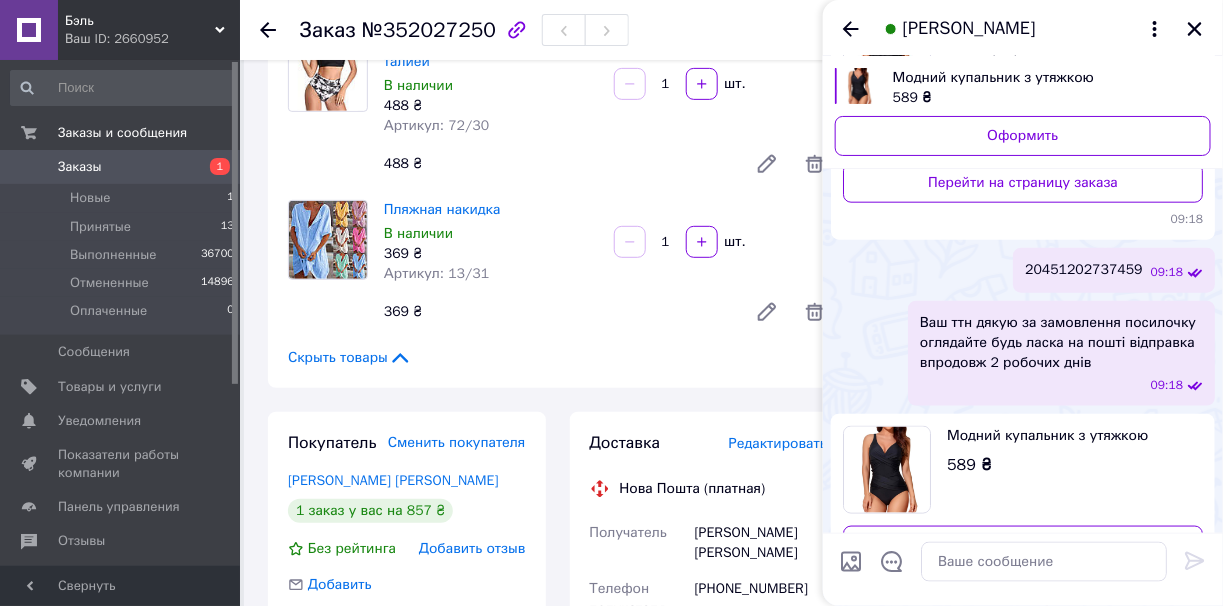click on "[PERSON_NAME]" at bounding box center [1023, 28] 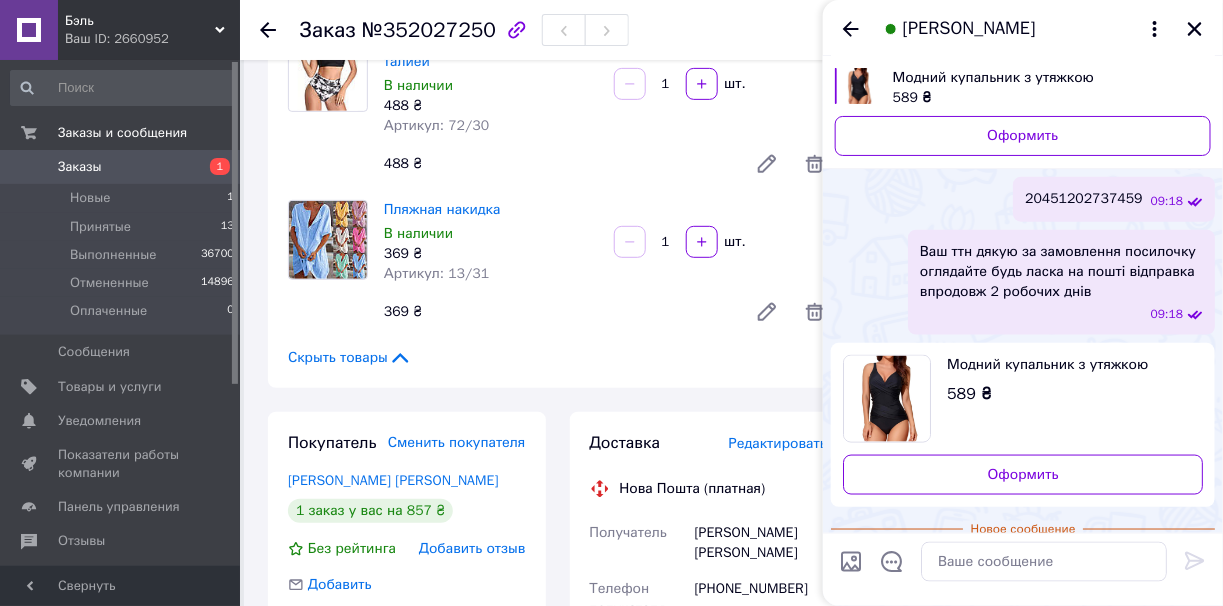 scroll, scrollTop: 701, scrollLeft: 0, axis: vertical 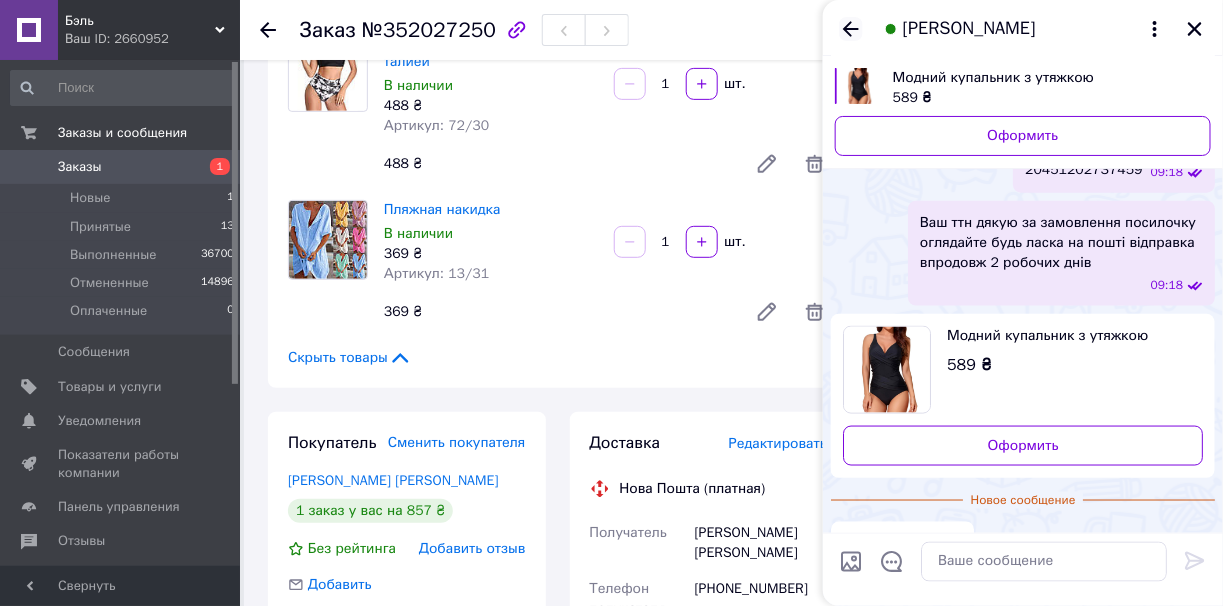 click 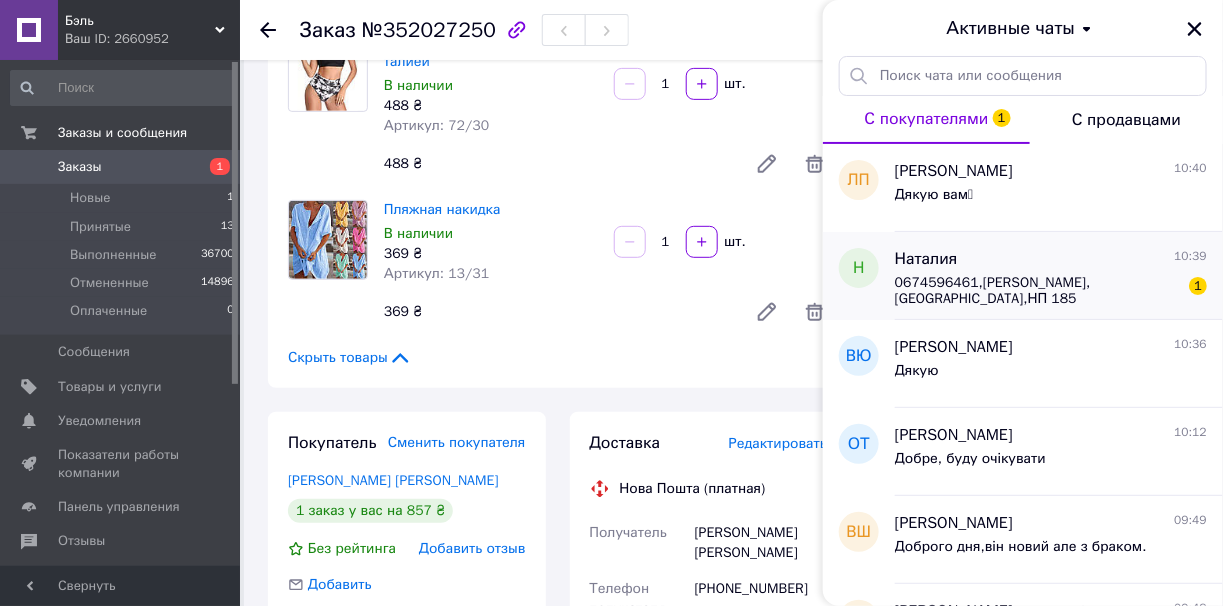 click on "0674596461,[PERSON_NAME],[GEOGRAPHIC_DATA],НП 185" at bounding box center [1037, 291] 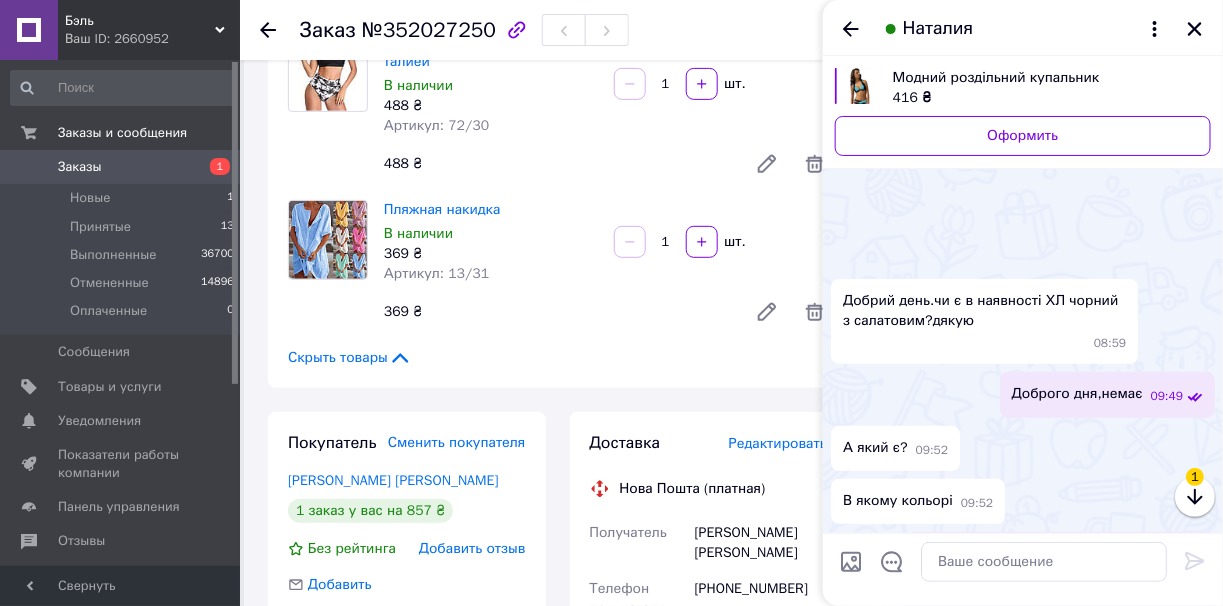 scroll, scrollTop: 774, scrollLeft: 0, axis: vertical 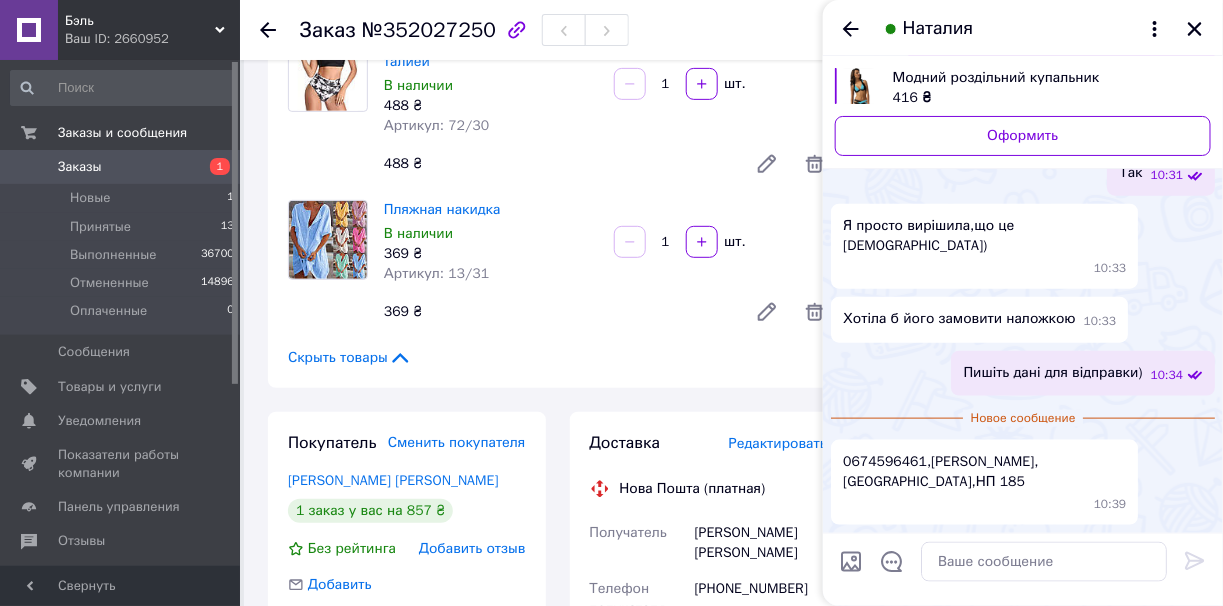 click on "0674596461,[PERSON_NAME],[GEOGRAPHIC_DATA],НП 185 10:39" at bounding box center [984, 482] 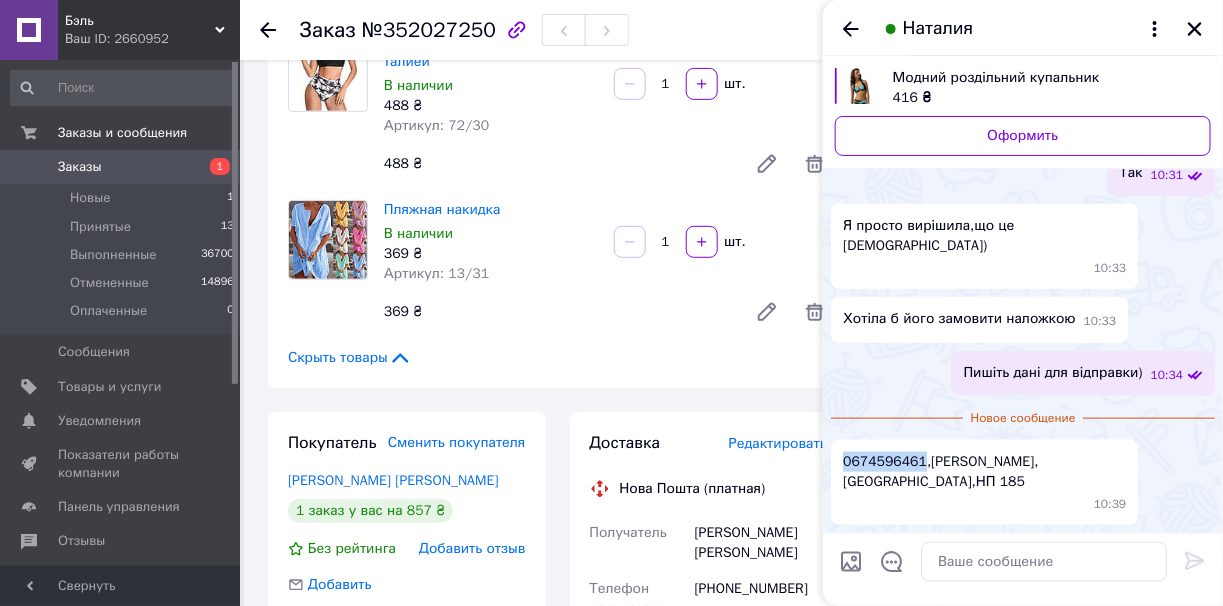 click on "0674596461,[PERSON_NAME],[GEOGRAPHIC_DATA],НП 185 10:39" at bounding box center [984, 482] 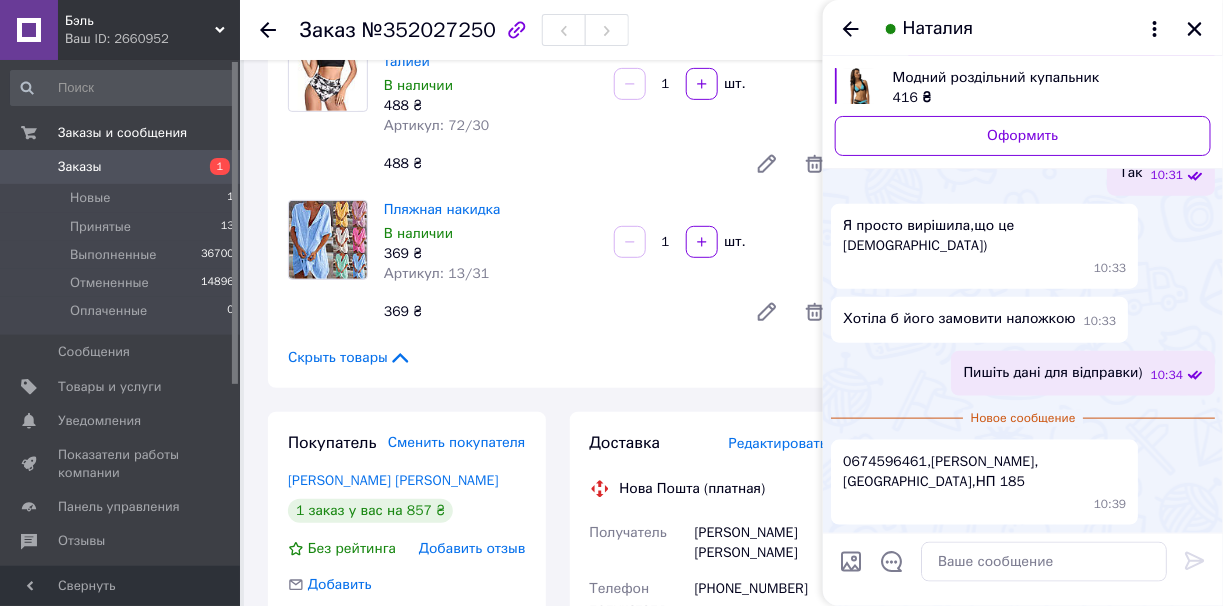 click on "0674596461,[PERSON_NAME],[GEOGRAPHIC_DATA],НП 185 10:39" at bounding box center [984, 482] 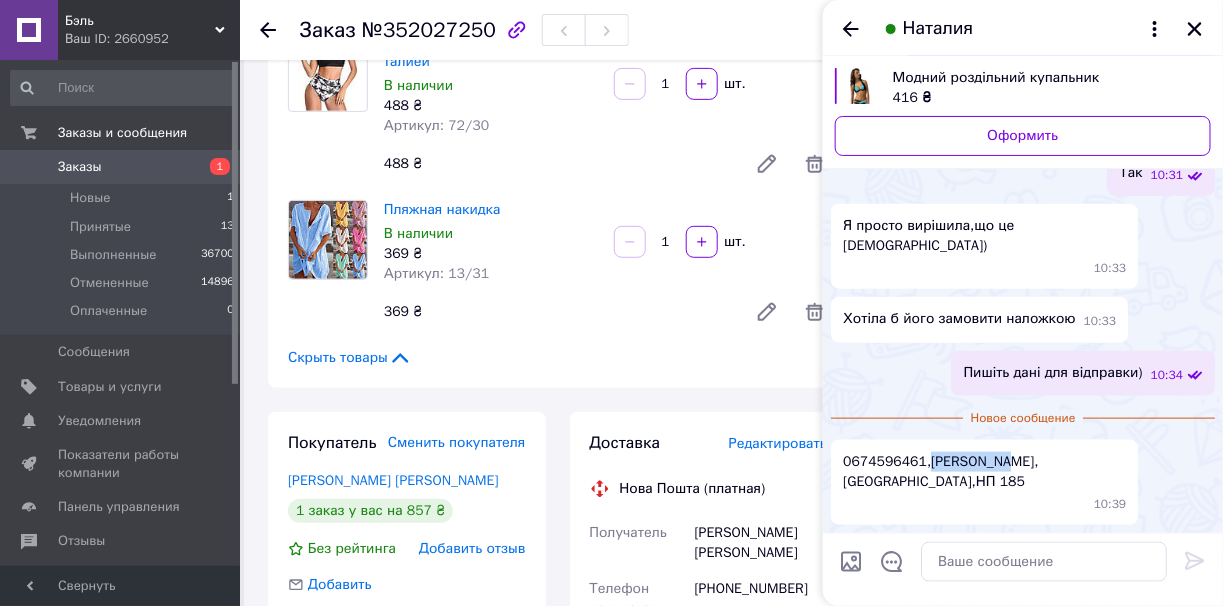 click on "0674596461,[PERSON_NAME],[GEOGRAPHIC_DATA],НП 185" at bounding box center [984, 472] 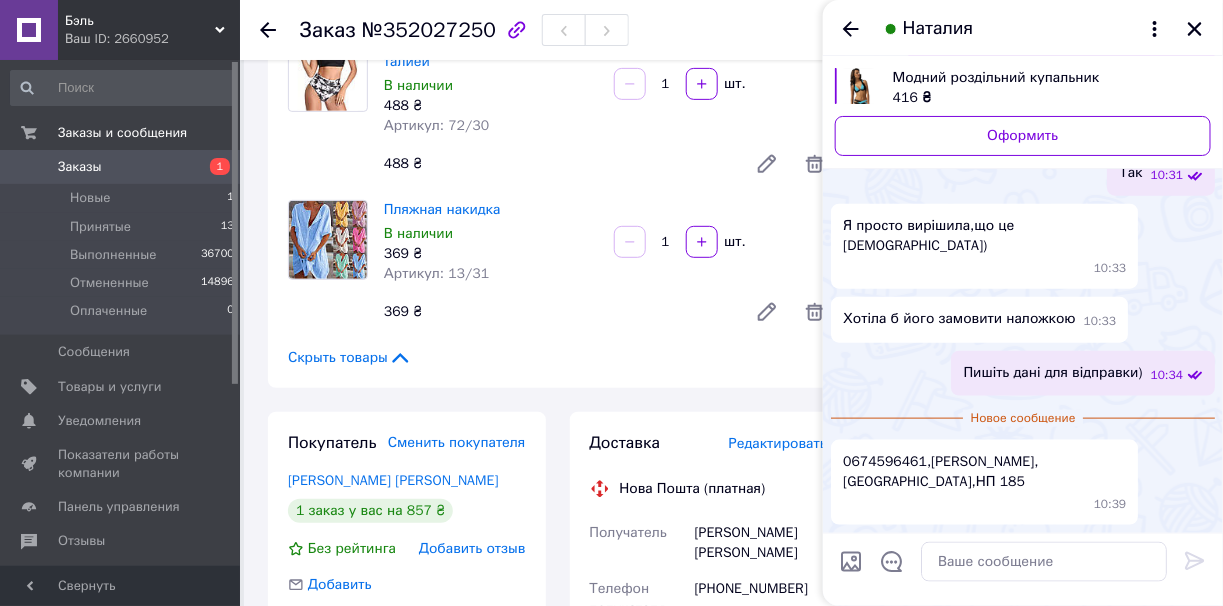 click on "0674596461,[PERSON_NAME],[GEOGRAPHIC_DATA],НП 185" at bounding box center (984, 472) 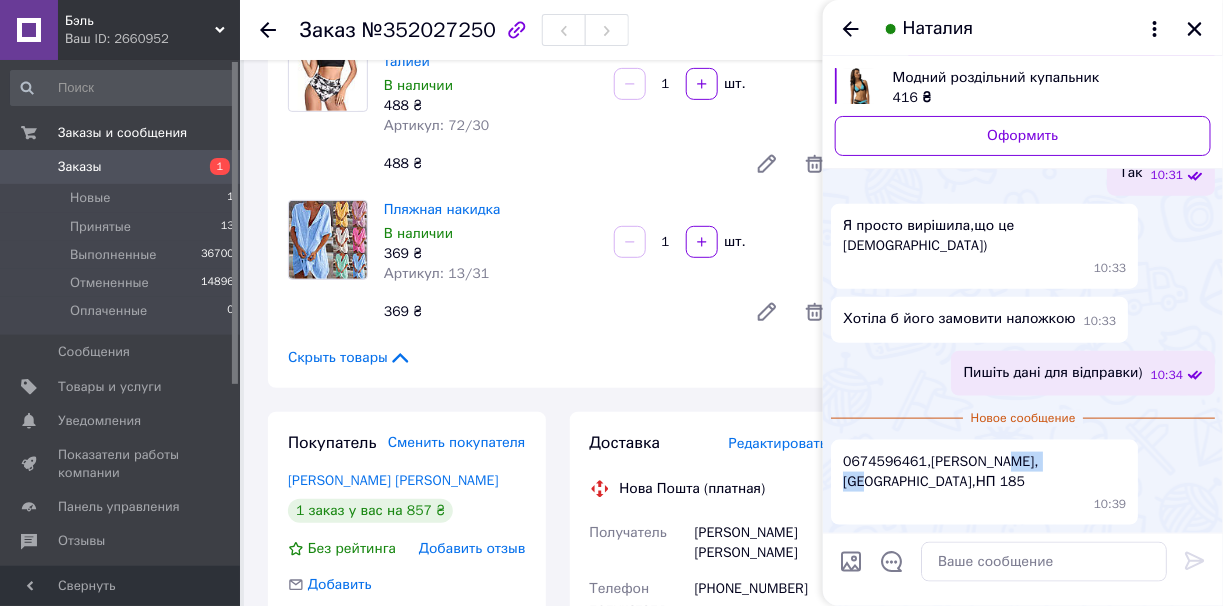 click on "0674596461,[PERSON_NAME],[GEOGRAPHIC_DATA],НП 185" at bounding box center (984, 472) 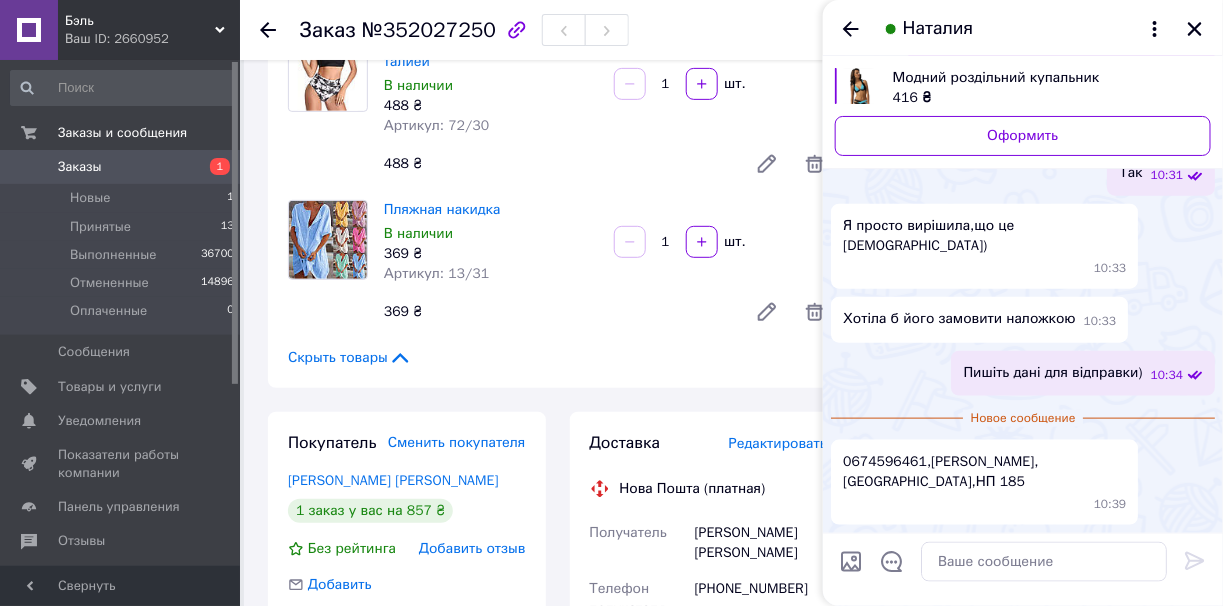 click on "0674596461,[PERSON_NAME],[GEOGRAPHIC_DATA],НП 185" at bounding box center [984, 472] 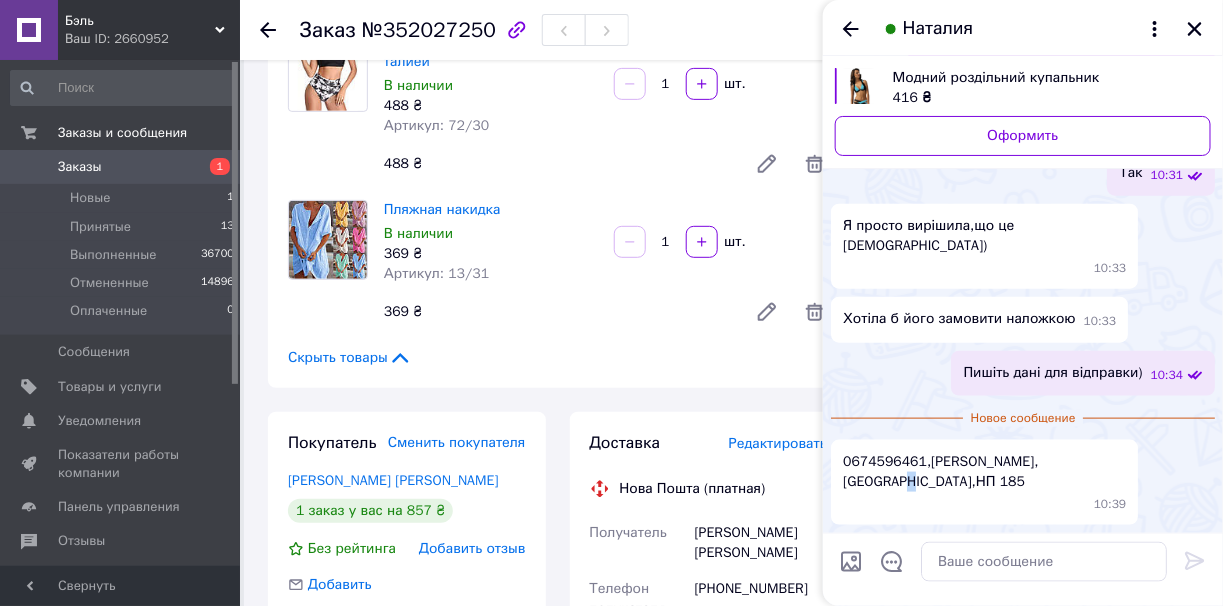 click on "0674596461,[PERSON_NAME],[GEOGRAPHIC_DATA],НП 185" at bounding box center (984, 472) 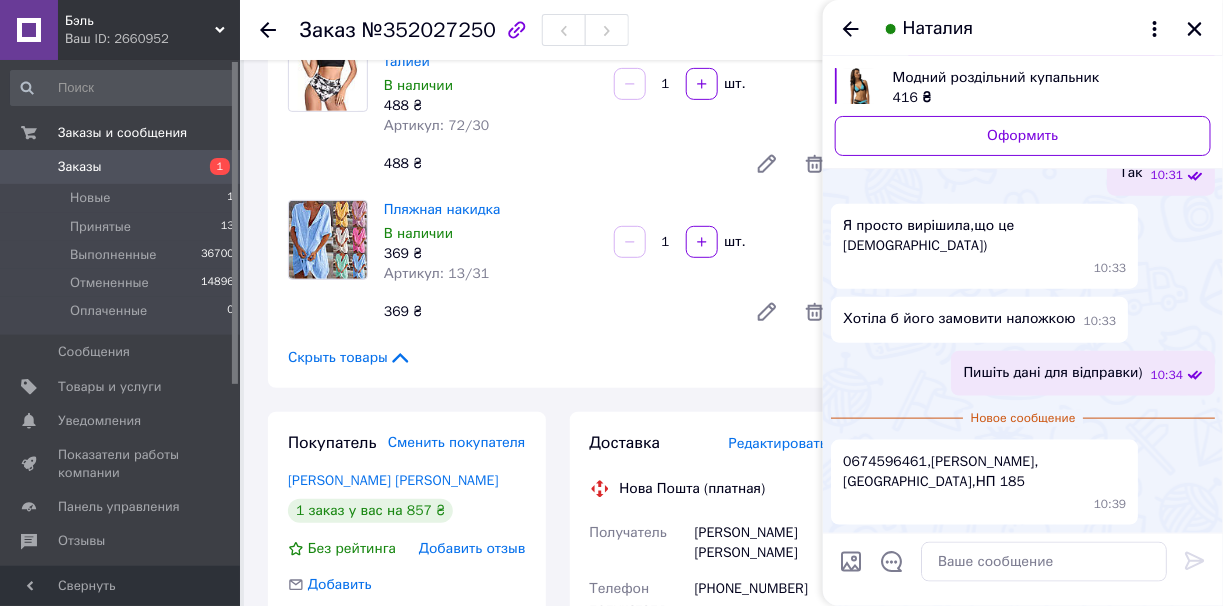 click on "0674596461,[PERSON_NAME],[GEOGRAPHIC_DATA],НП 185" at bounding box center (984, 472) 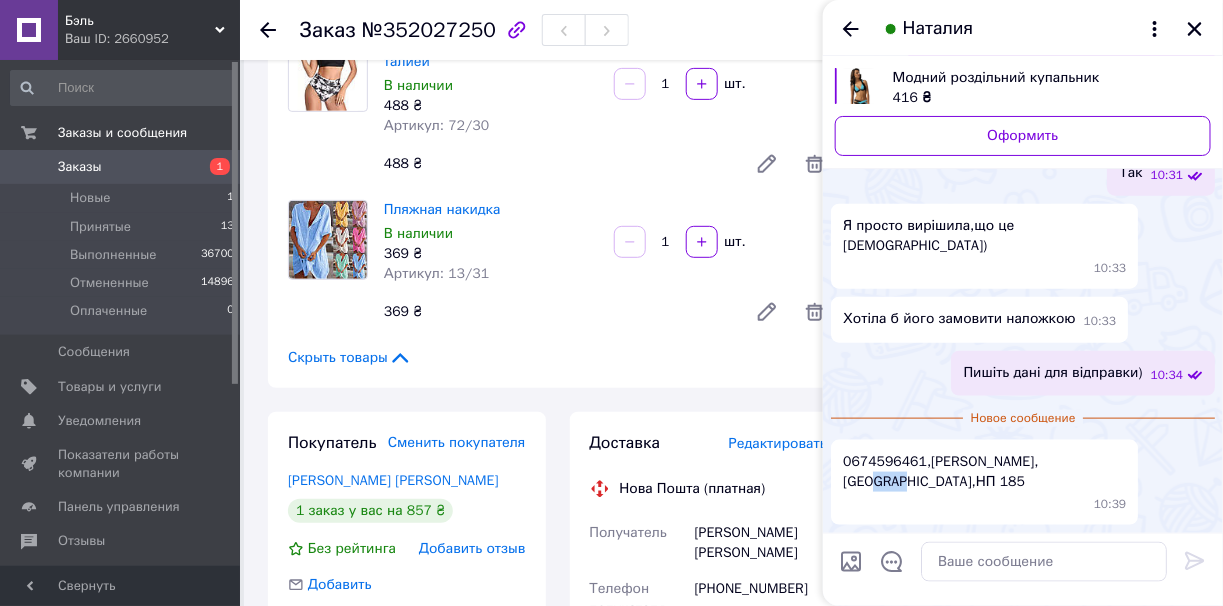 click on "0674596461,[PERSON_NAME],[GEOGRAPHIC_DATA],НП 185" at bounding box center [984, 472] 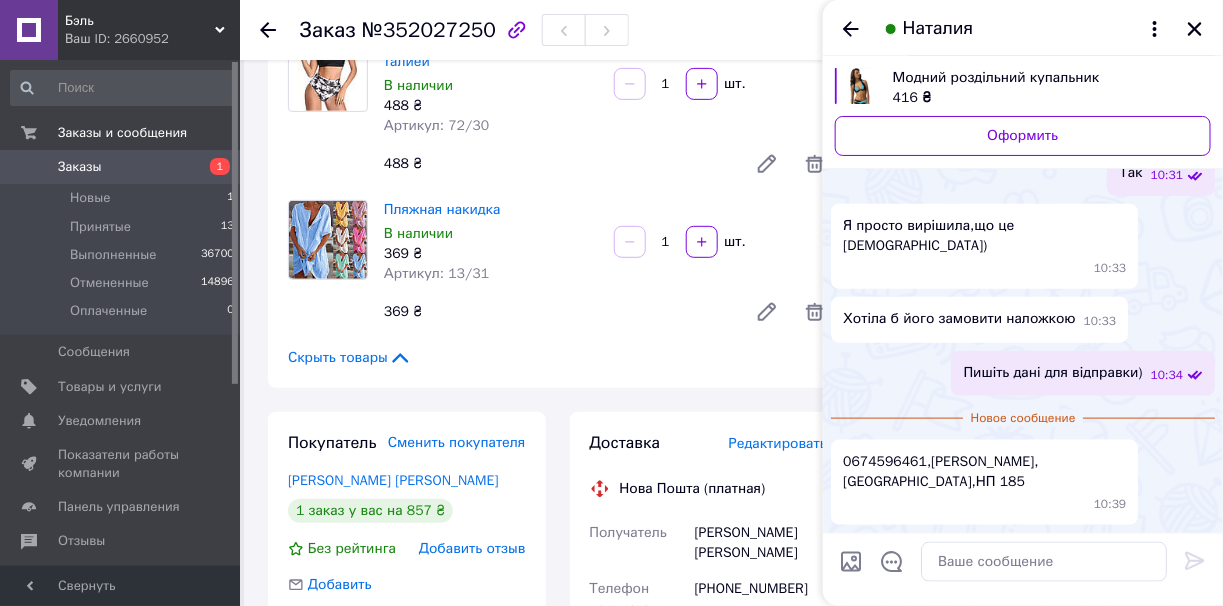 click on "0674596461,[PERSON_NAME],[GEOGRAPHIC_DATA],НП 185" at bounding box center (984, 472) 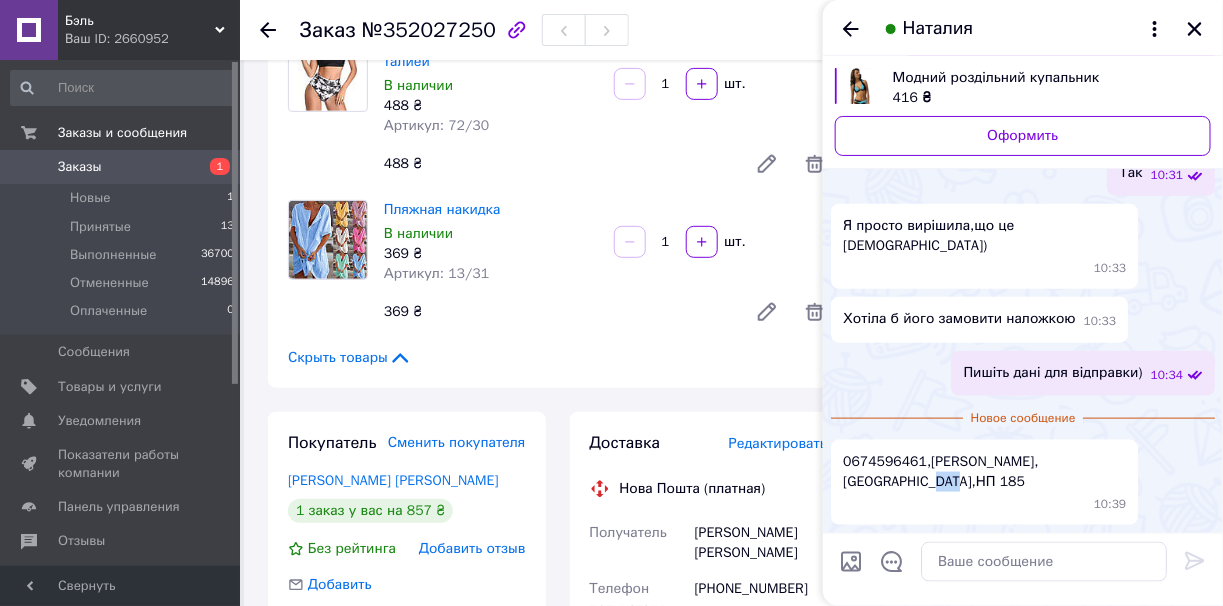 click on "0674596461,[PERSON_NAME],[GEOGRAPHIC_DATA],НП 185" at bounding box center (984, 472) 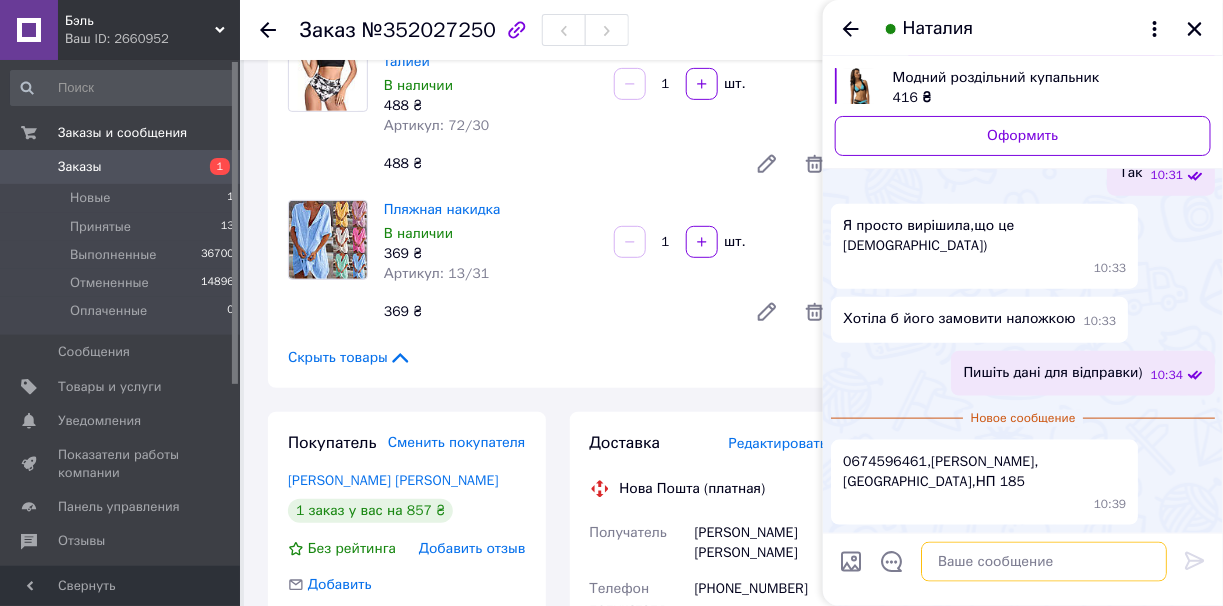 paste on "20451202823597" 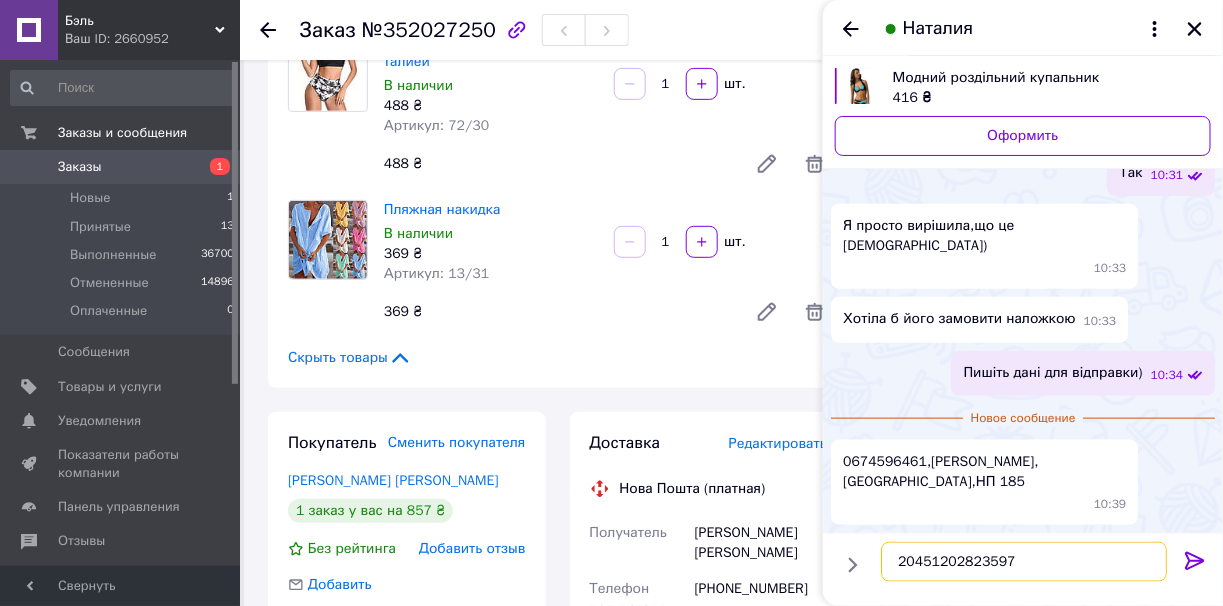 type on "20451202823597" 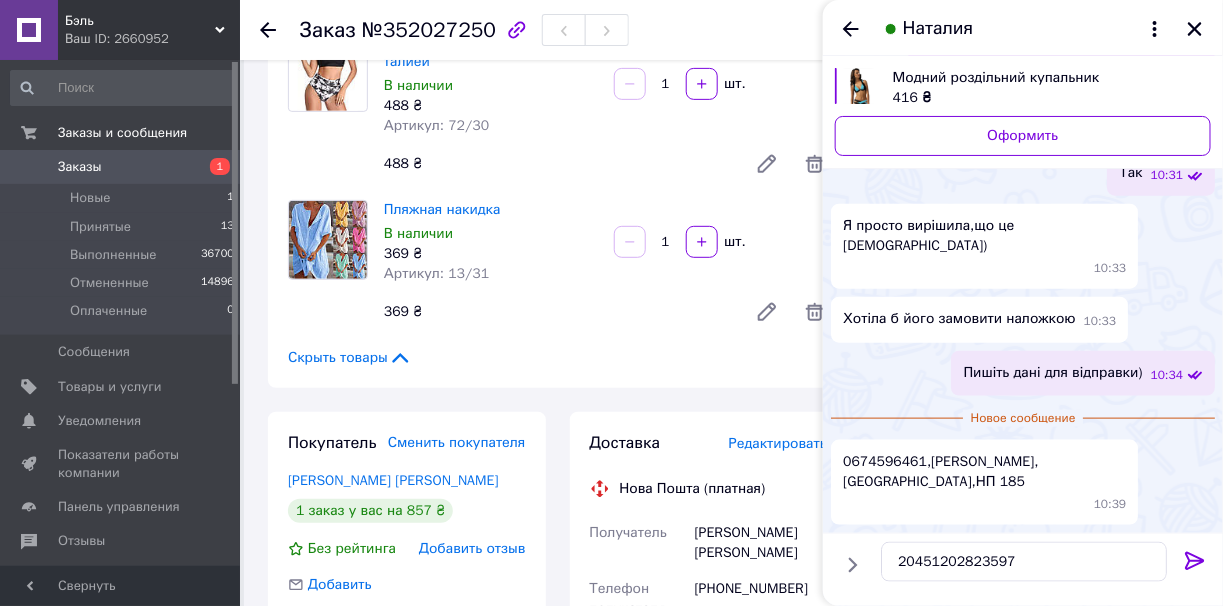 click 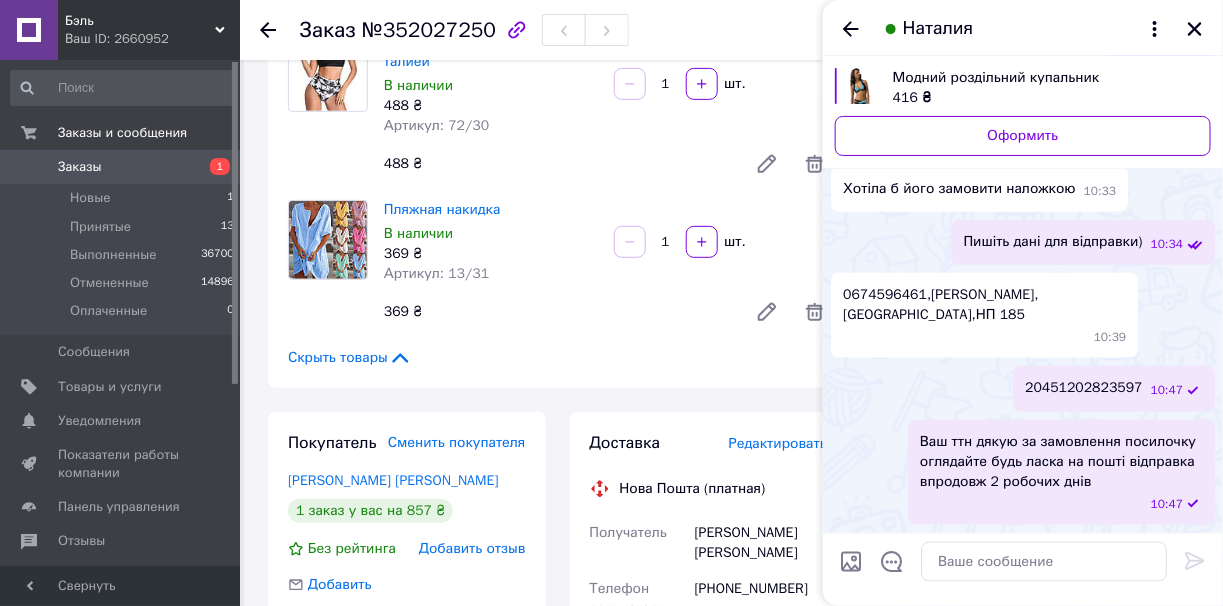 scroll, scrollTop: 853, scrollLeft: 0, axis: vertical 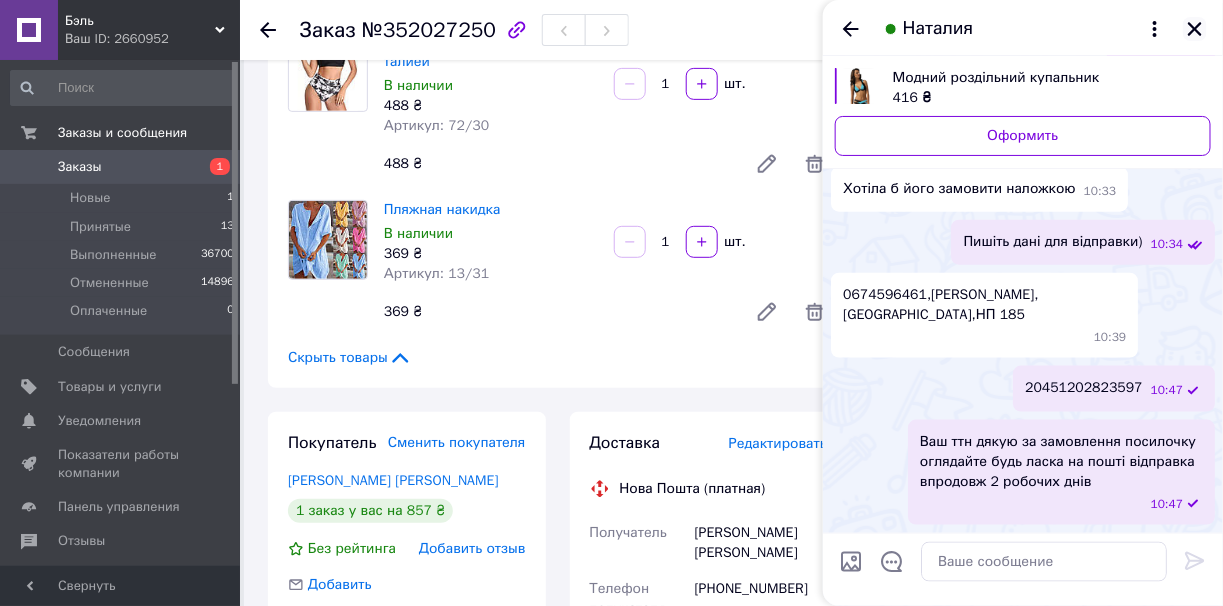 click 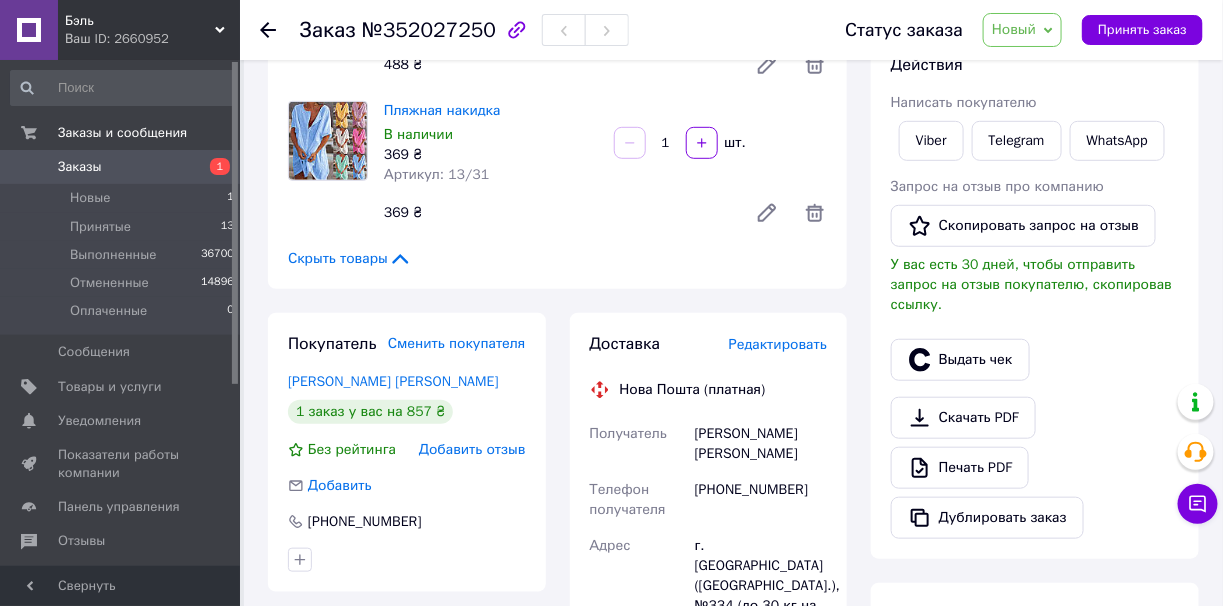 scroll, scrollTop: 199, scrollLeft: 0, axis: vertical 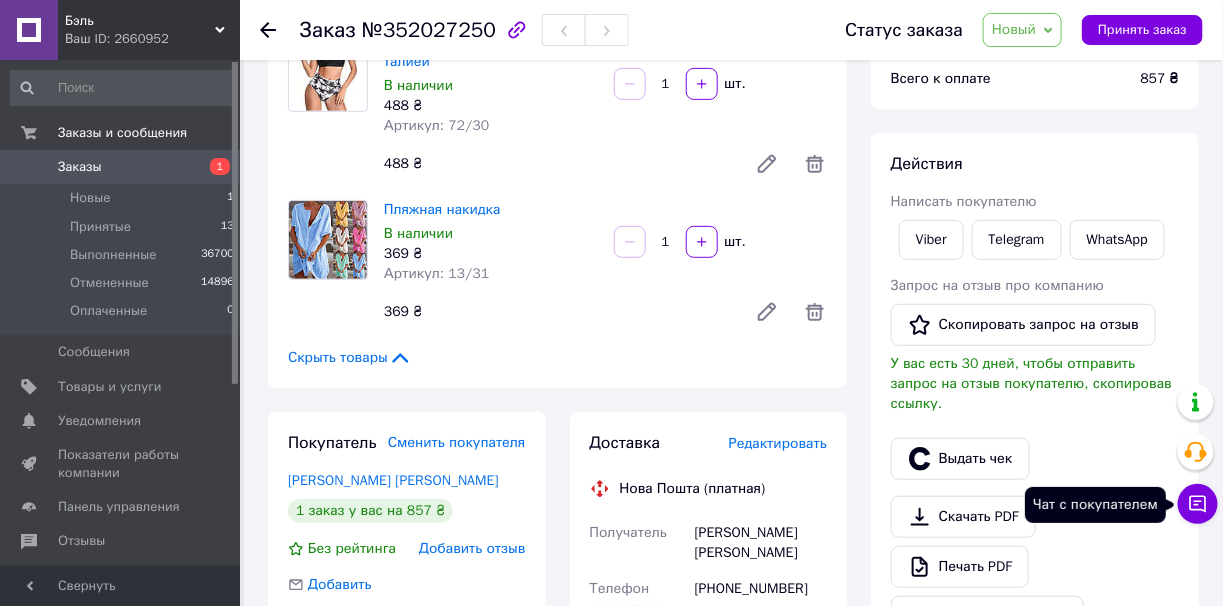 click 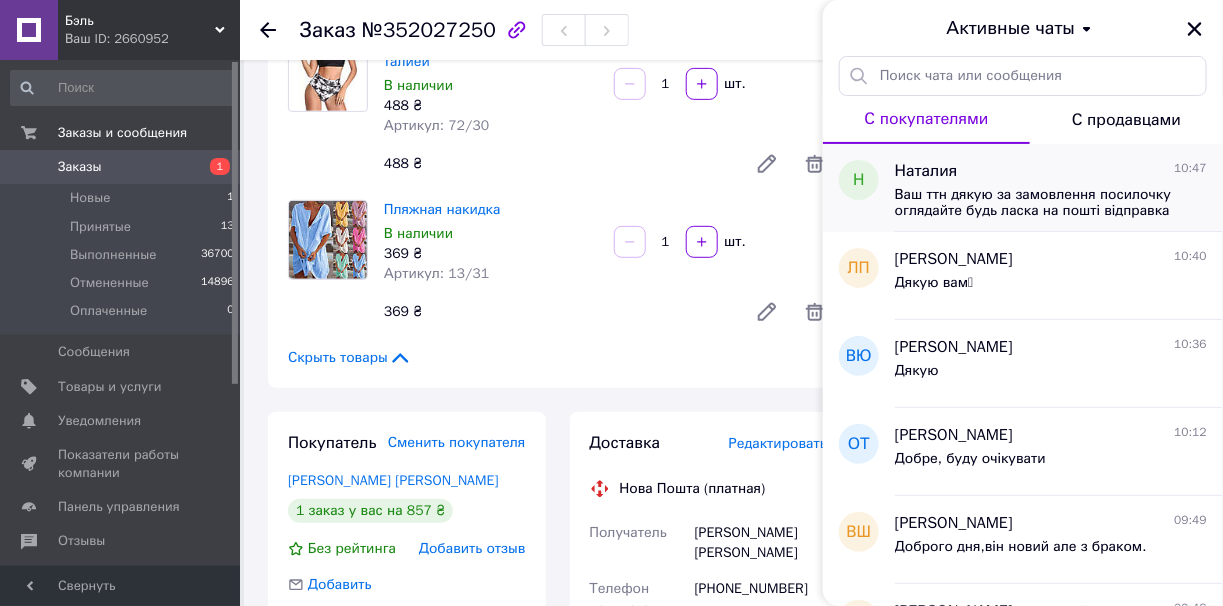 click on "Ваш ттн дякую за замовлення посилочку оглядайте будь ласка на пошті відправка впродовж 2 робочих днів" at bounding box center (1051, 201) 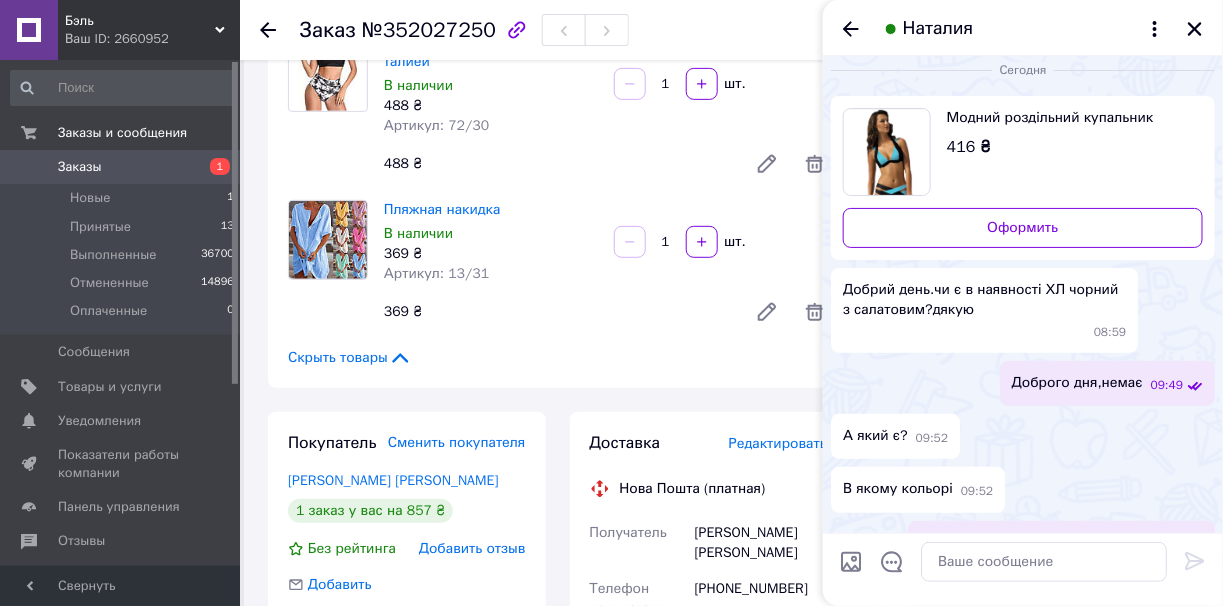 scroll, scrollTop: 0, scrollLeft: 0, axis: both 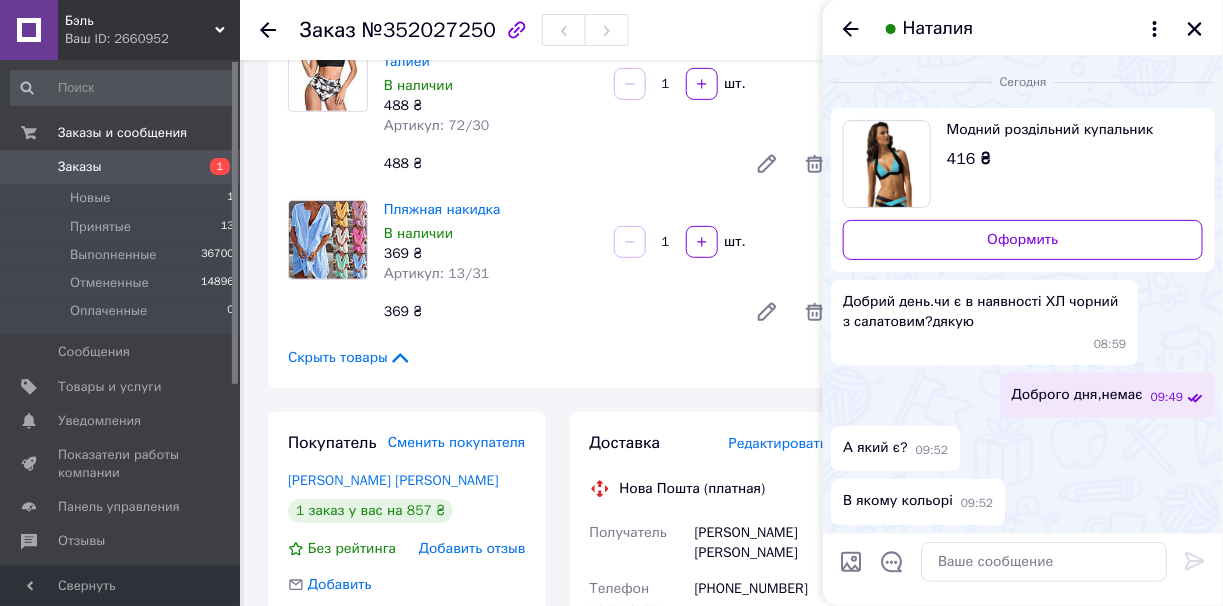 click on "416 ₴" at bounding box center (1067, 159) 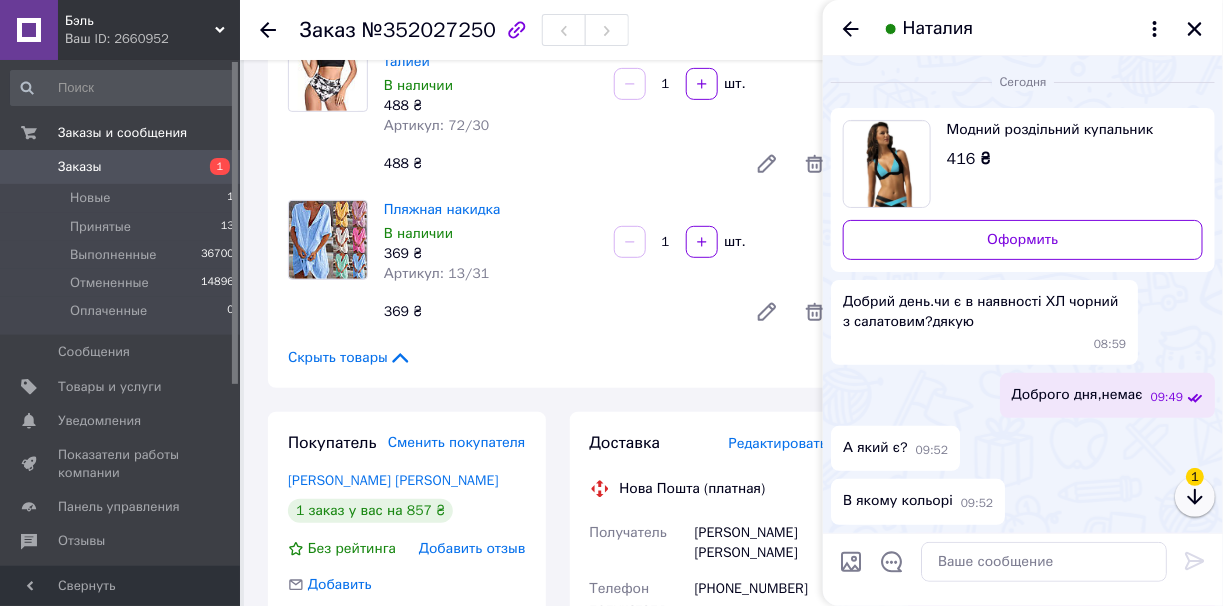 click 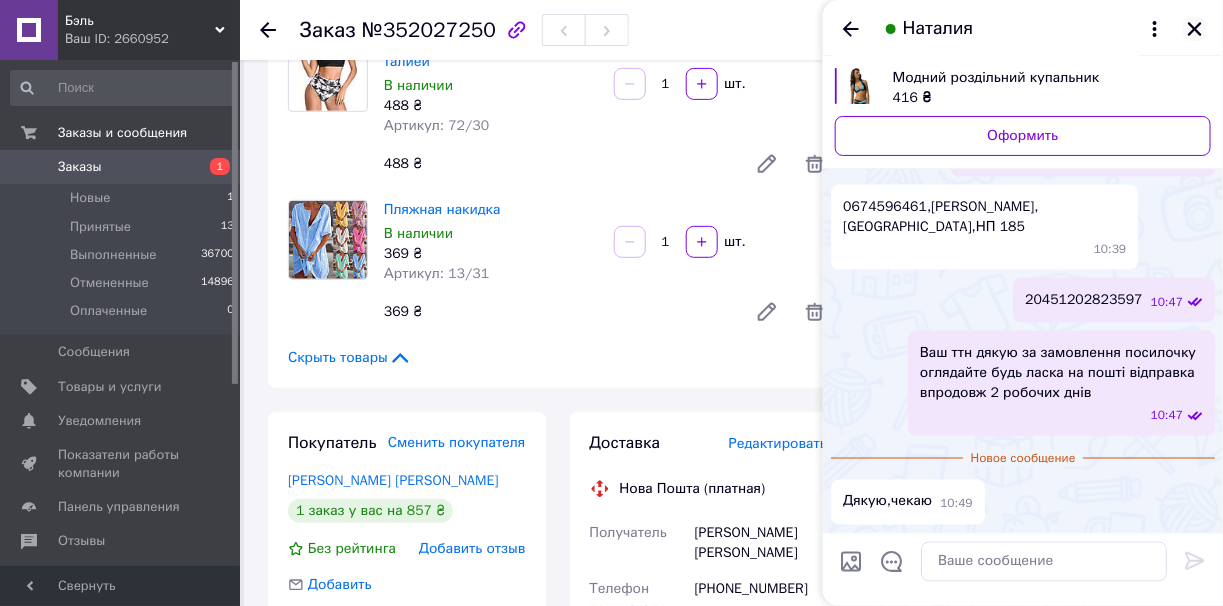 click 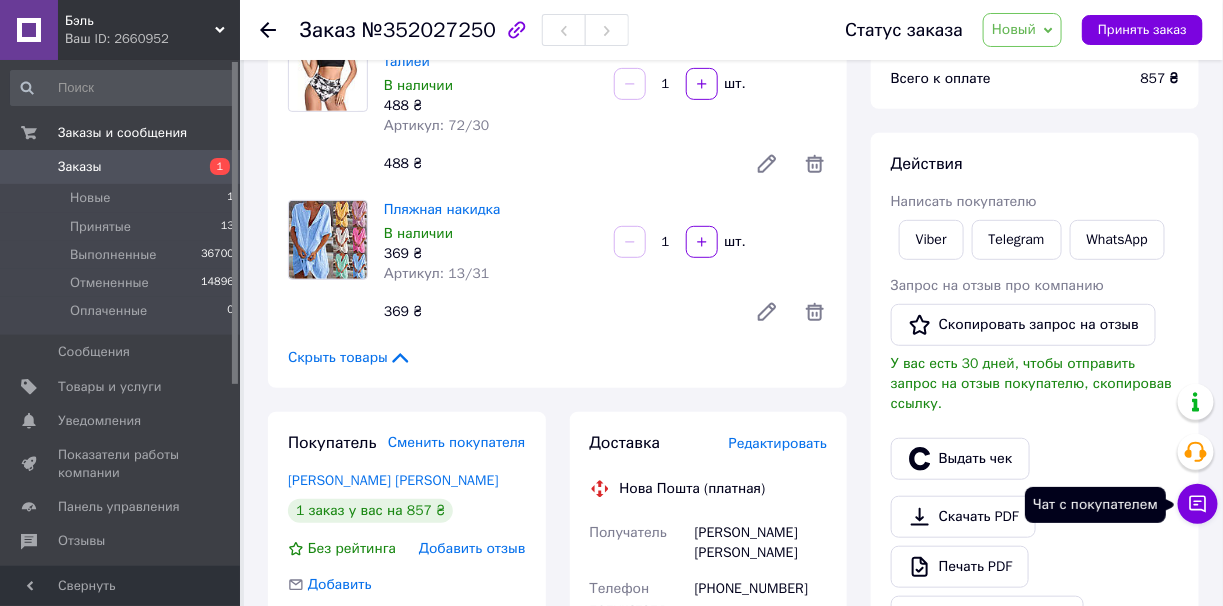 click on "Чат с покупателем" at bounding box center [1198, 504] 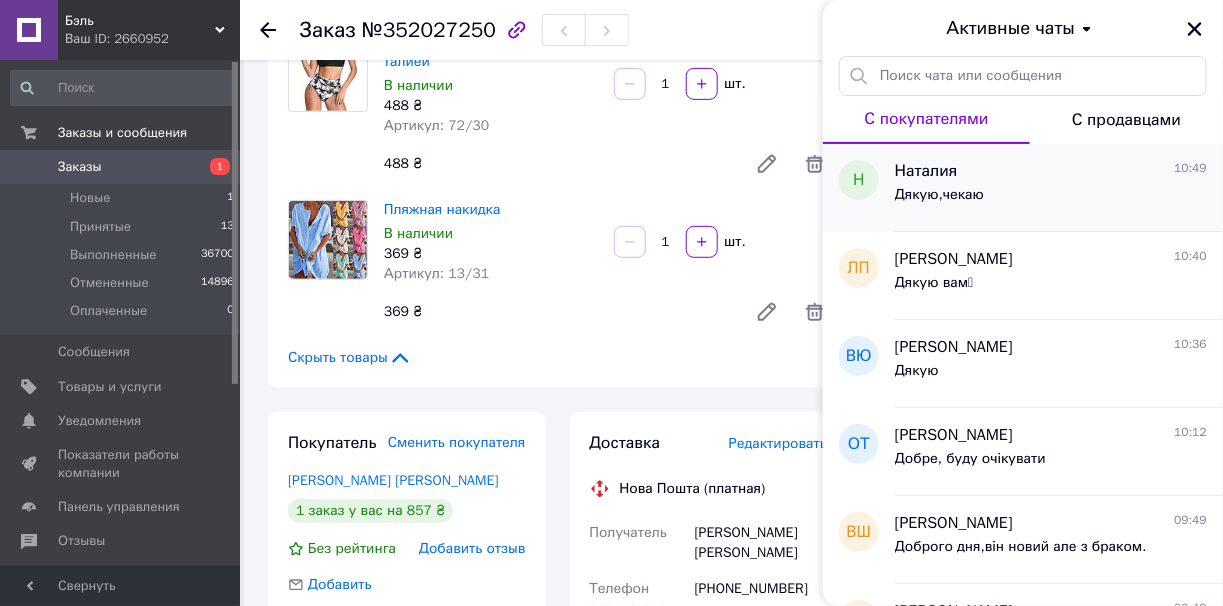 click on "Дякую,чекаю" at bounding box center [1051, 199] 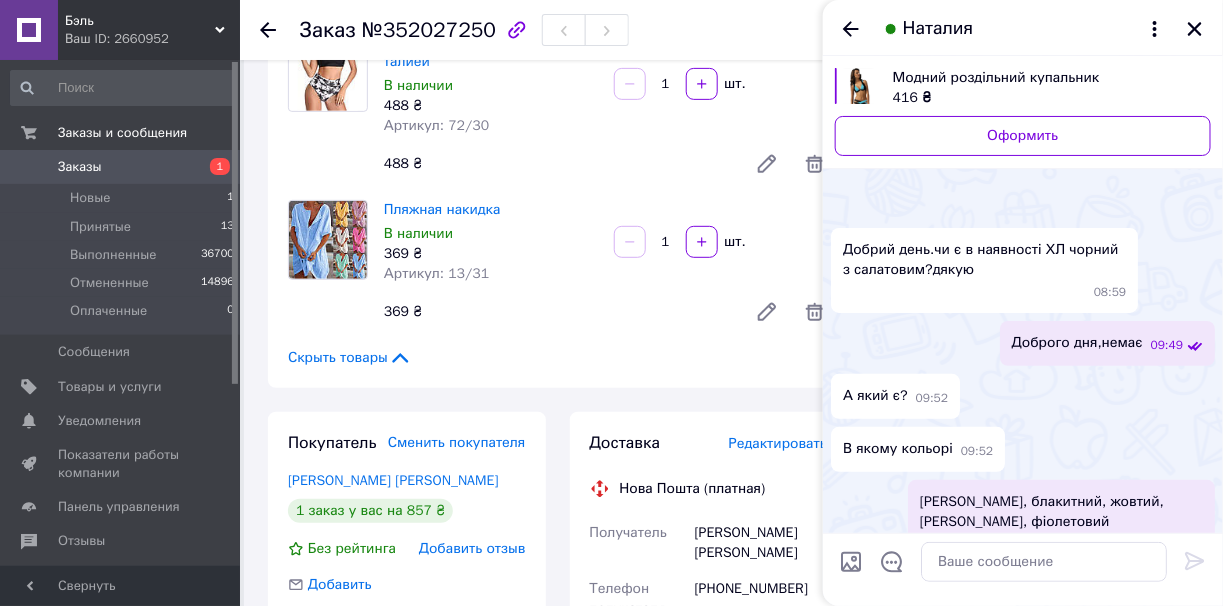 scroll, scrollTop: 905, scrollLeft: 0, axis: vertical 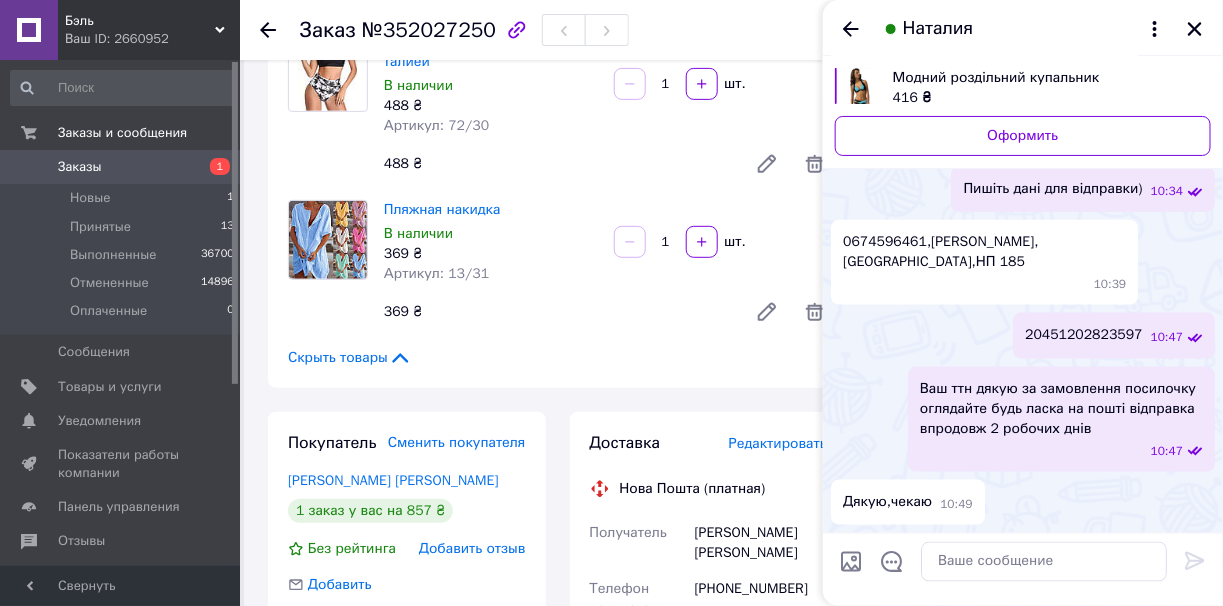 click on "416 ₴" at bounding box center (1044, 98) 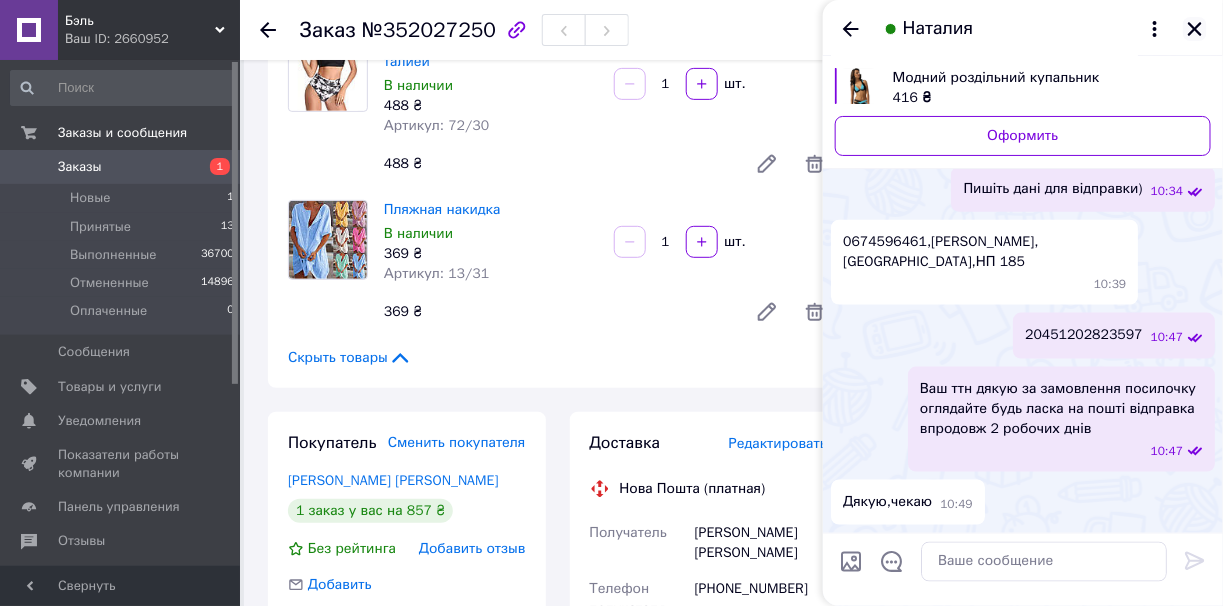 click 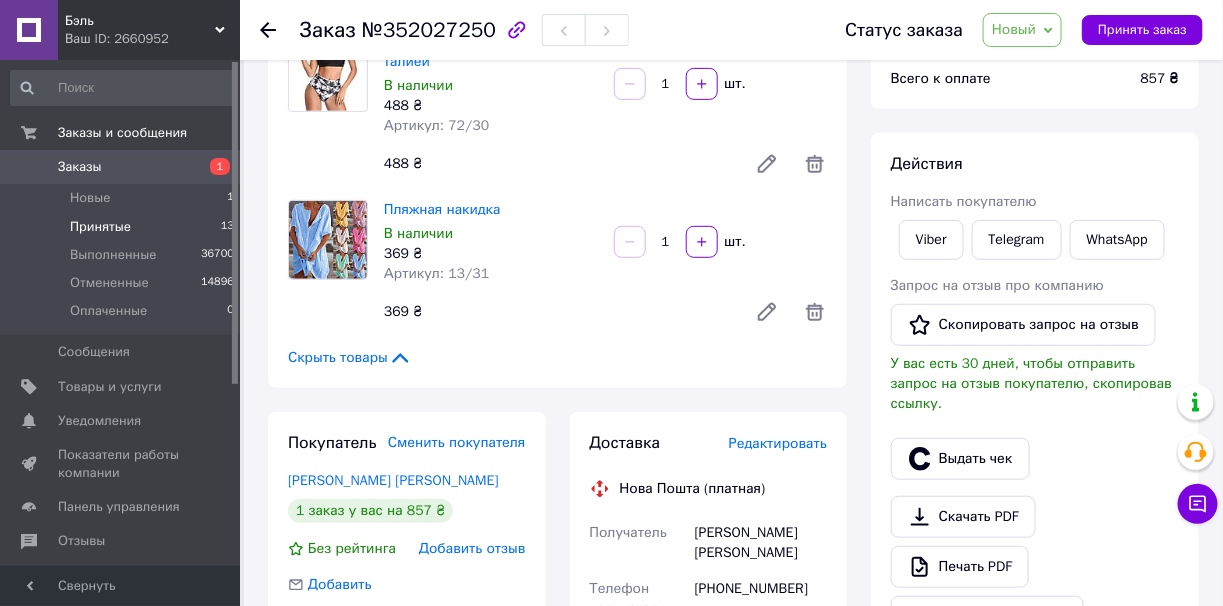 click on "Принятые 13" at bounding box center (123, 227) 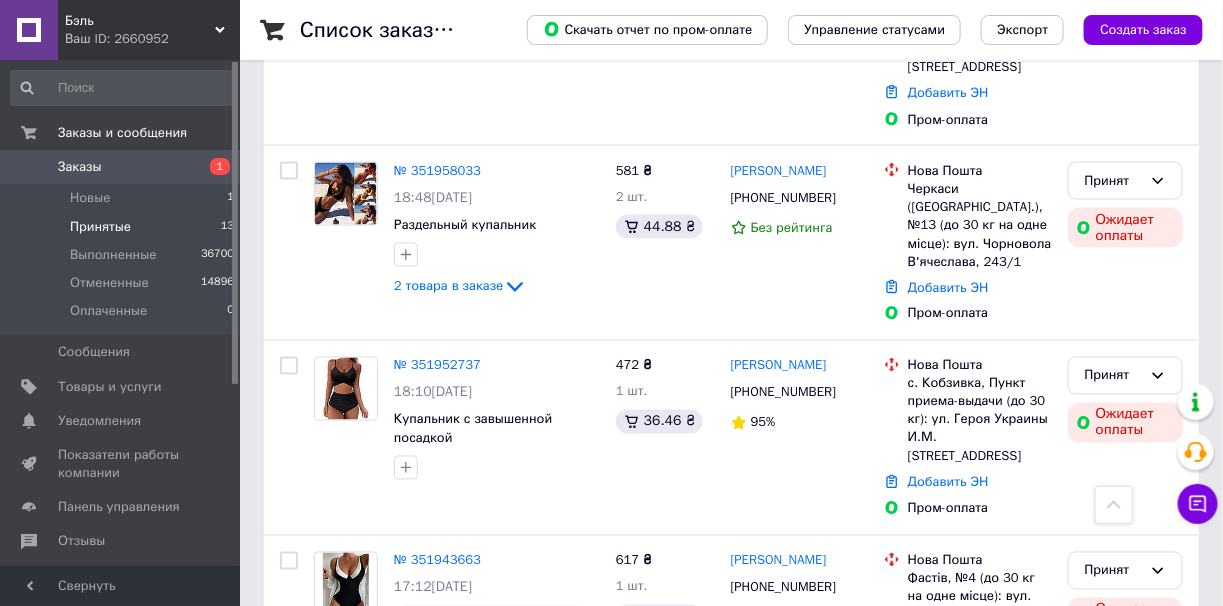 scroll, scrollTop: 900, scrollLeft: 0, axis: vertical 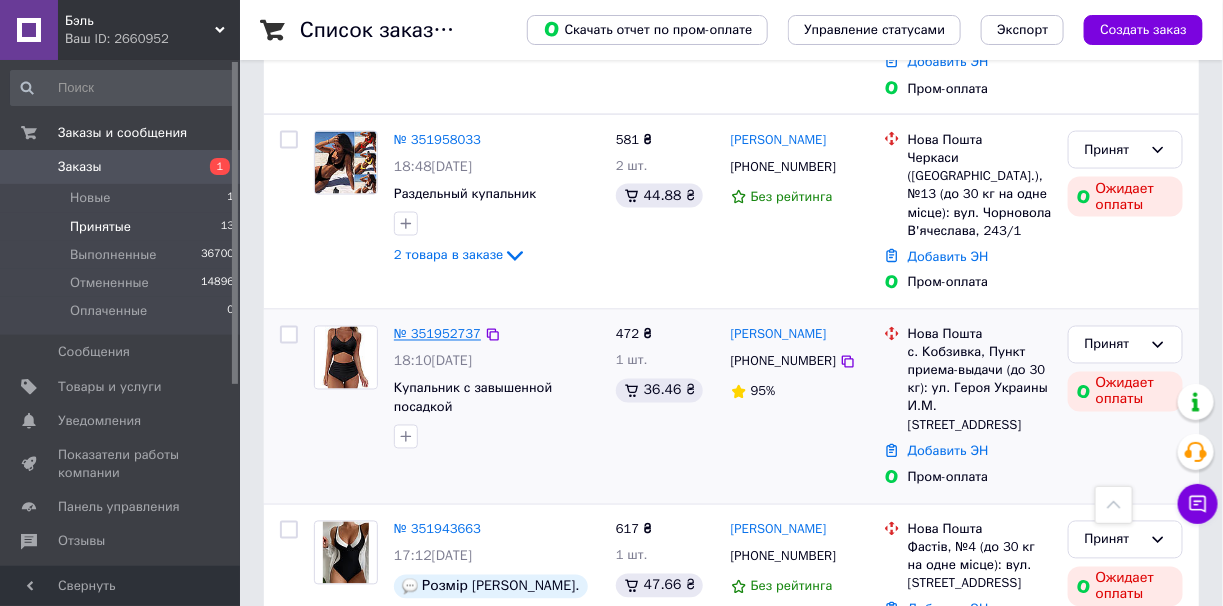 click on "№ 351952737" at bounding box center (437, 334) 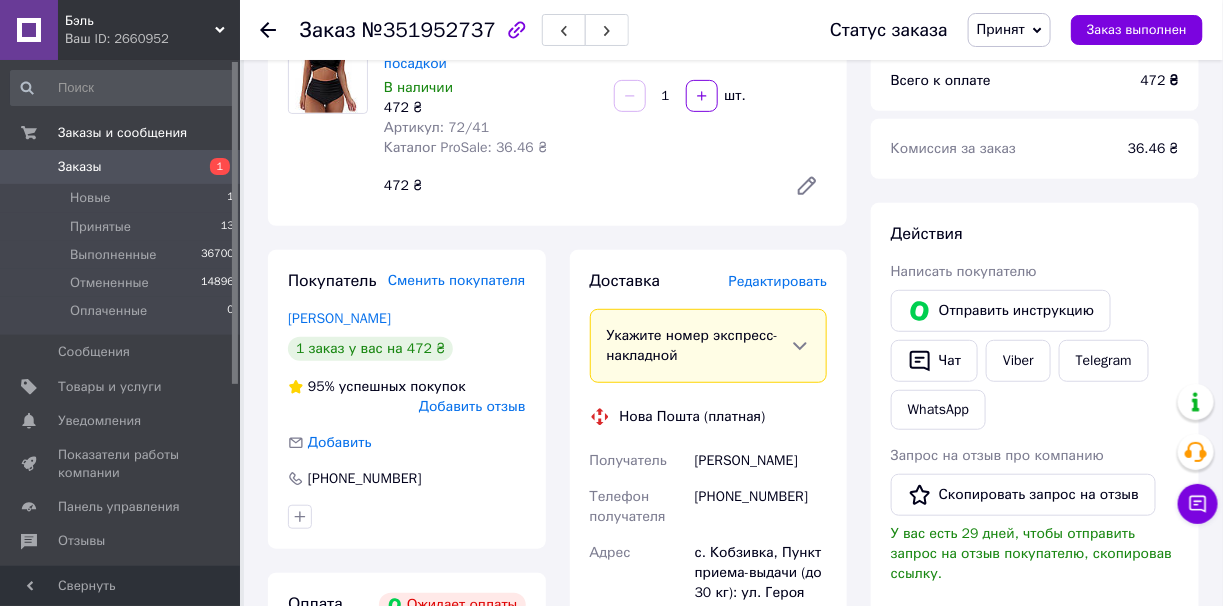scroll, scrollTop: 0, scrollLeft: 0, axis: both 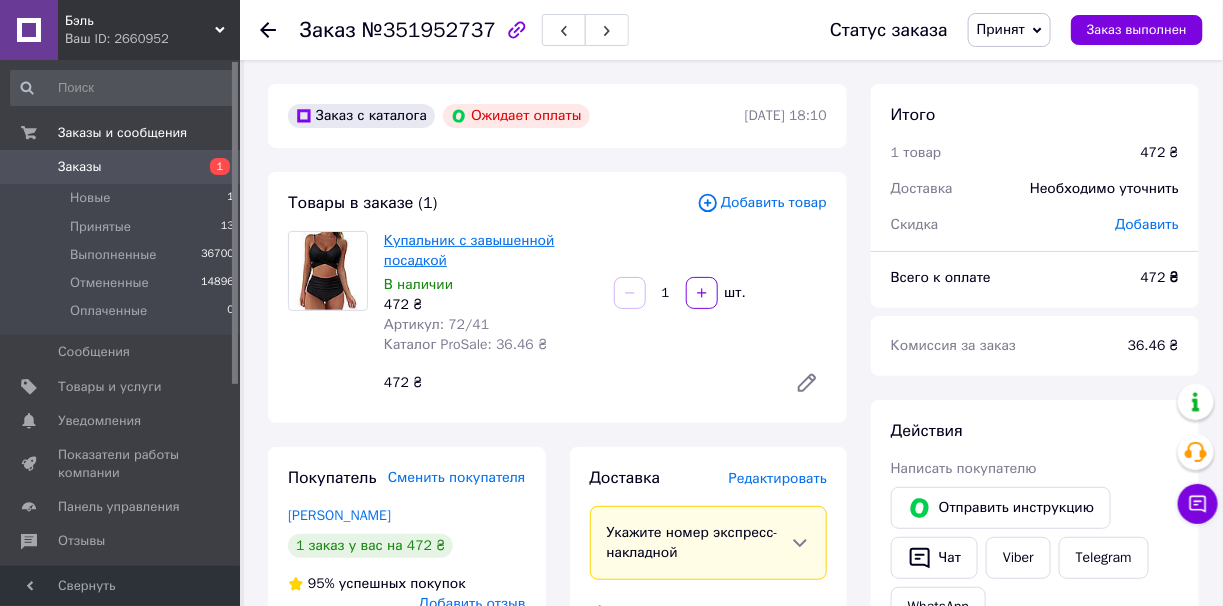 click on "Купальник с завышенной посадкой" at bounding box center [469, 250] 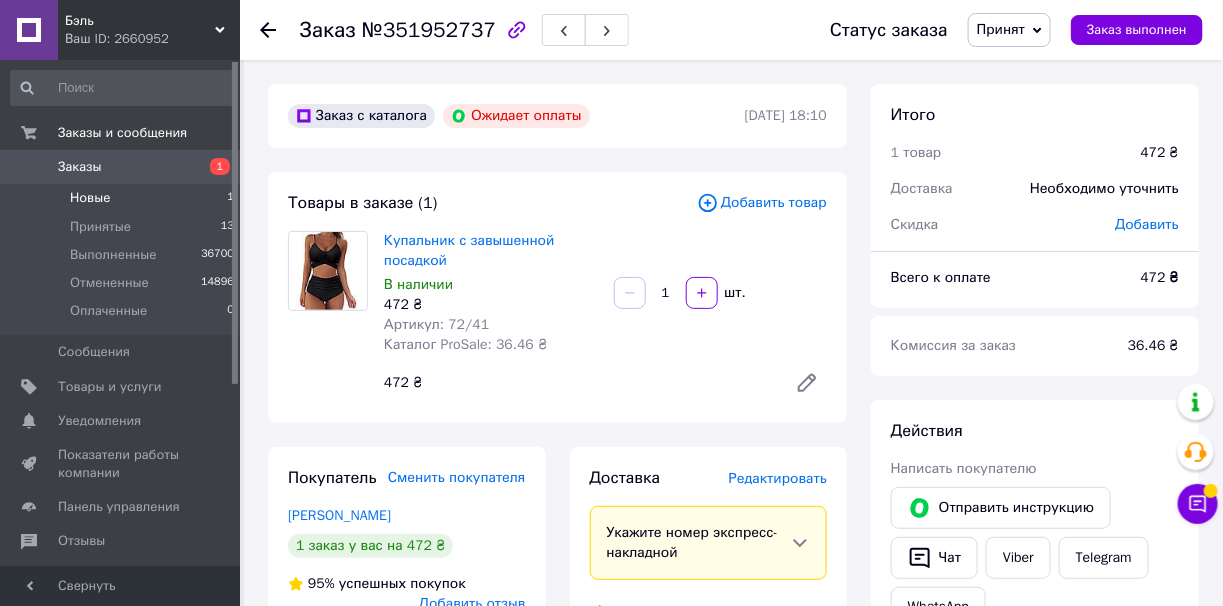 click on "Новые 1" at bounding box center (123, 198) 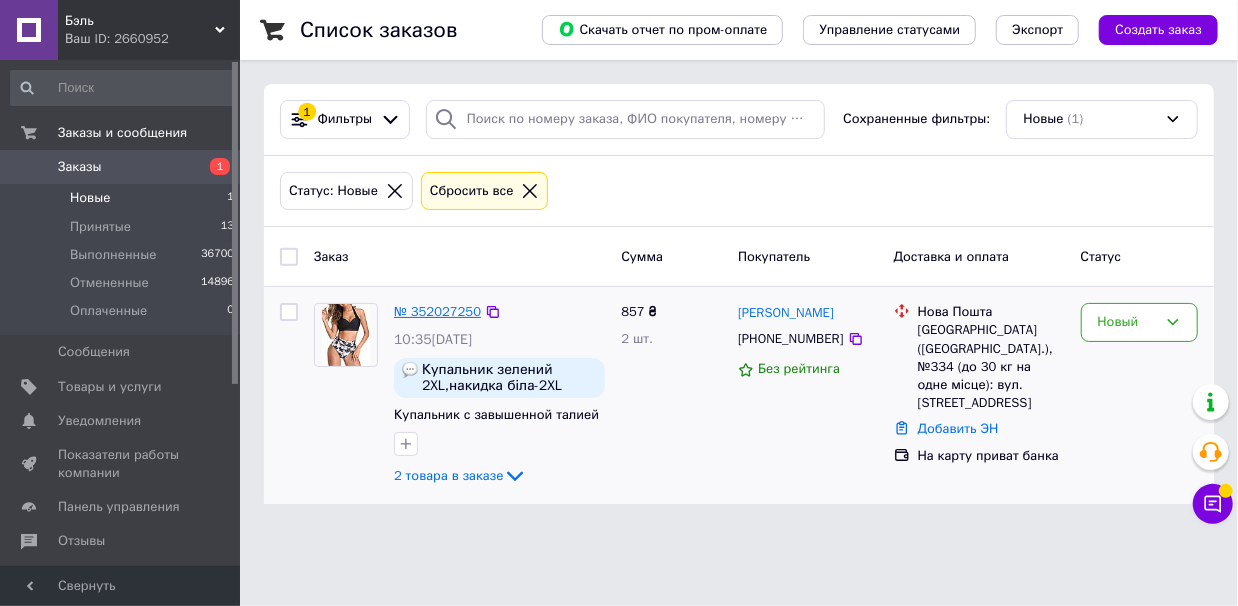 click on "№ 352027250" at bounding box center [437, 311] 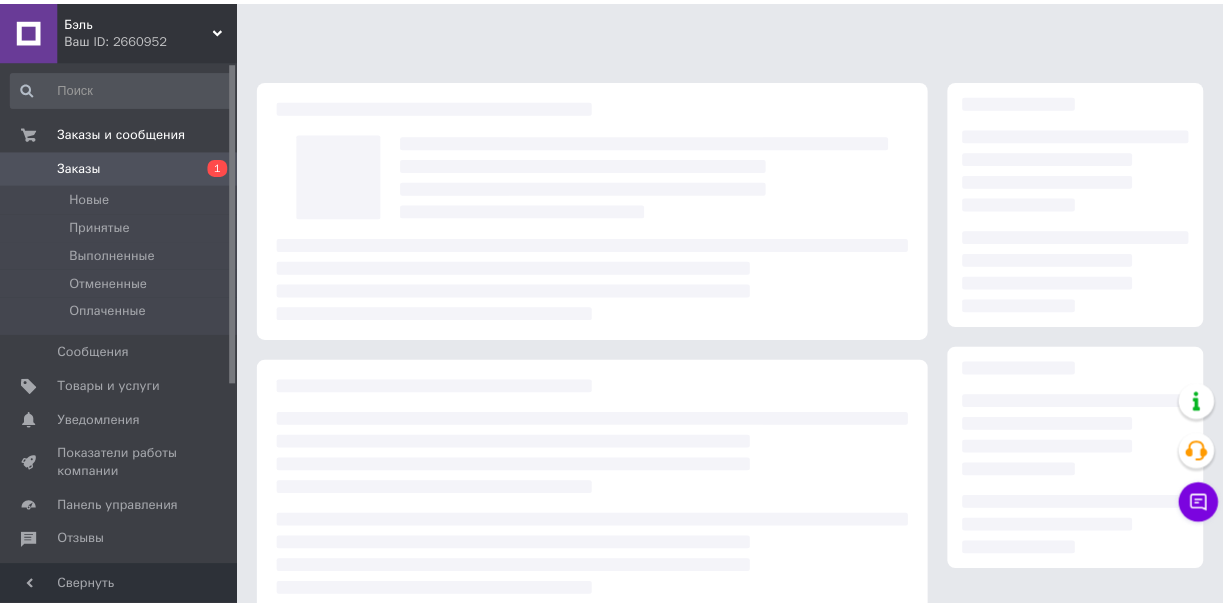 scroll, scrollTop: 0, scrollLeft: 0, axis: both 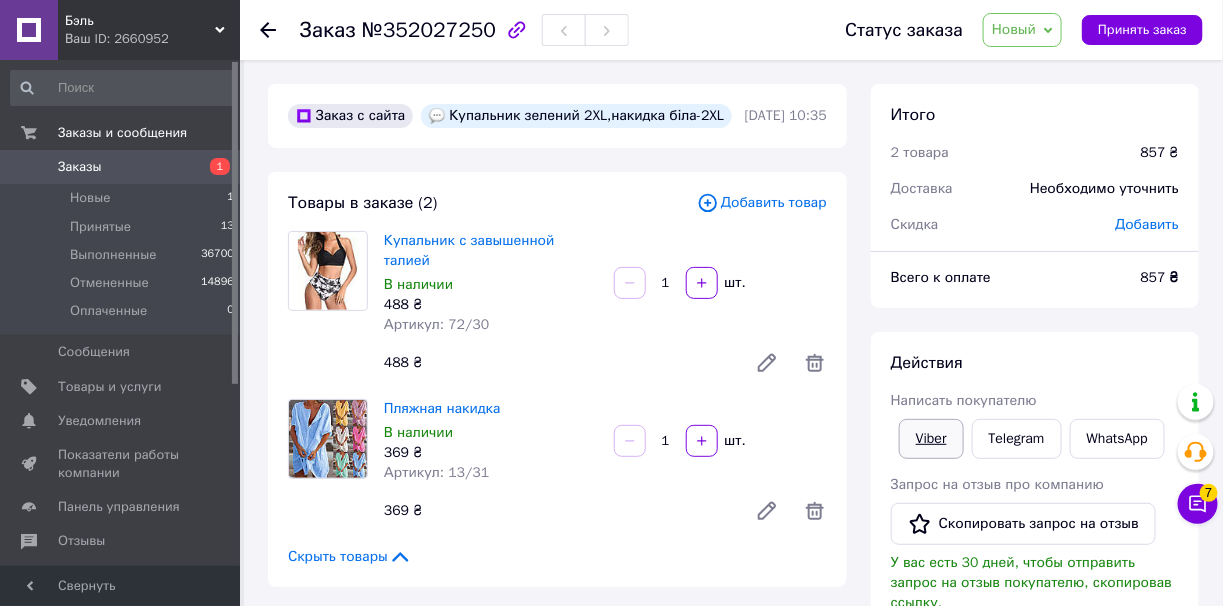 click on "Viber" at bounding box center (931, 439) 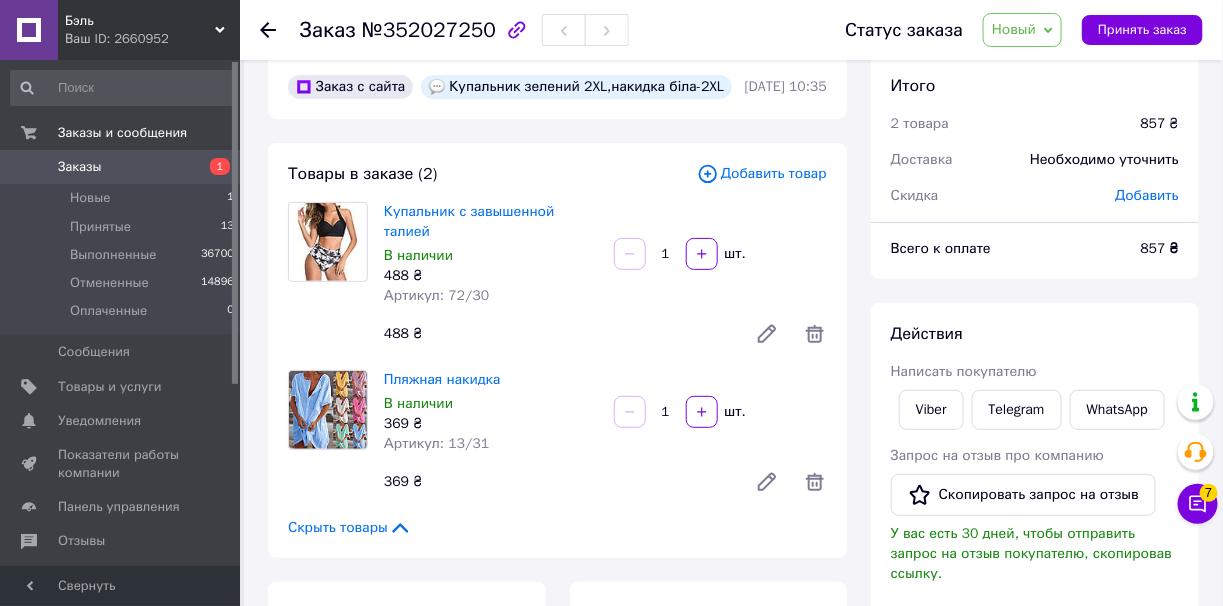 scroll, scrollTop: 0, scrollLeft: 0, axis: both 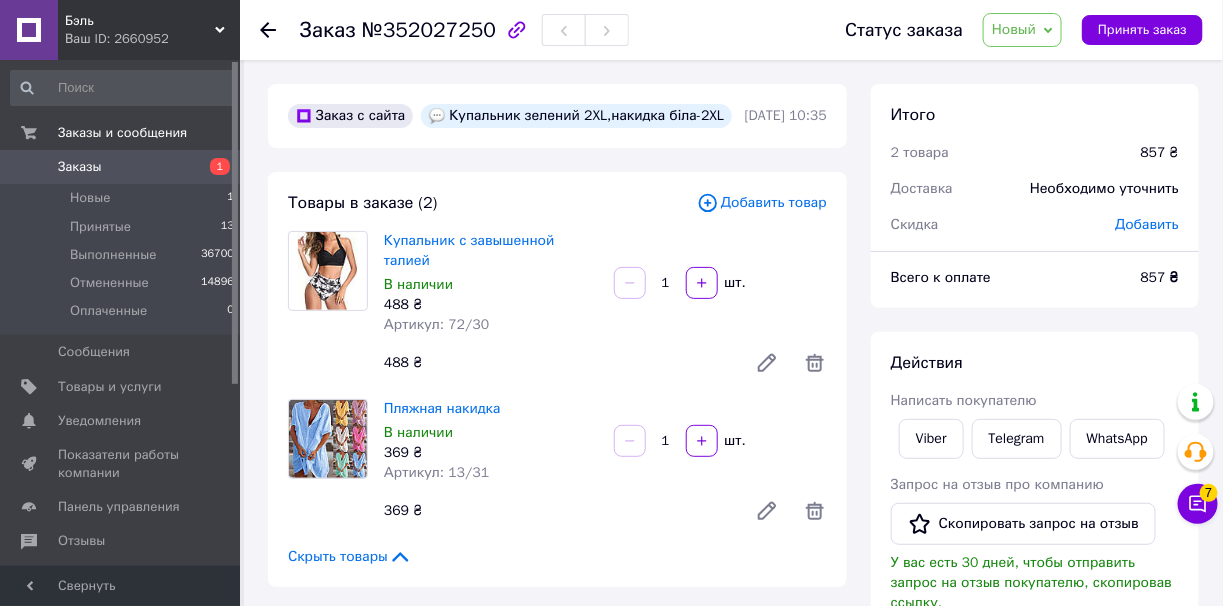 click on "Статус заказа Новый Принят Выполнен Отменен Оплаченный Принять заказ" at bounding box center (1004, 30) 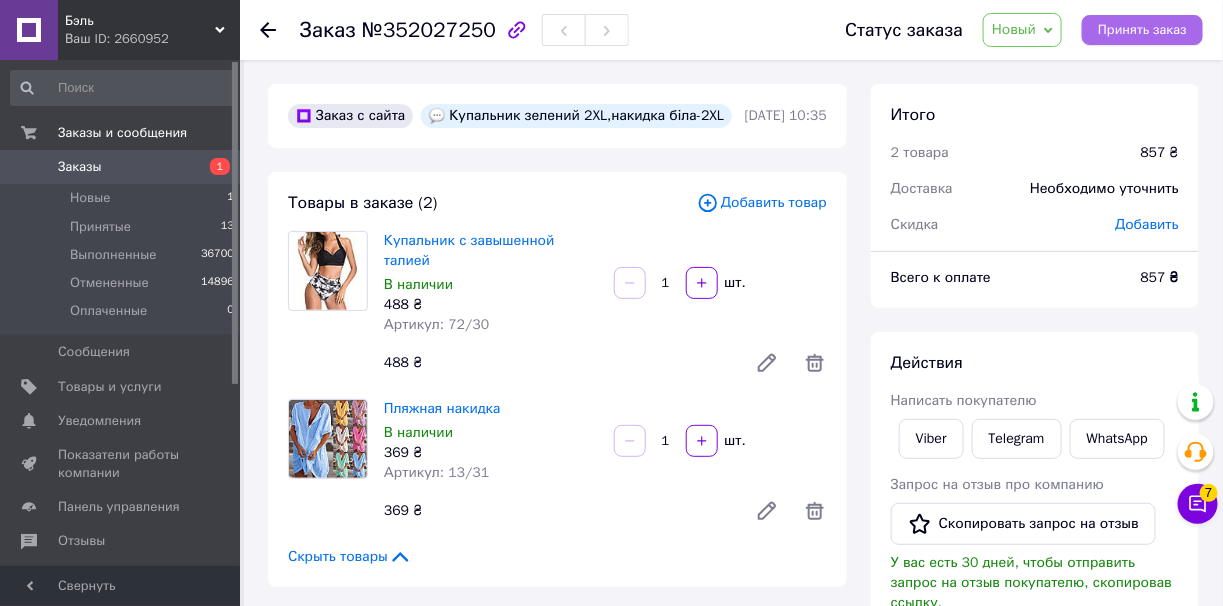 click on "Принять заказ" at bounding box center [1142, 30] 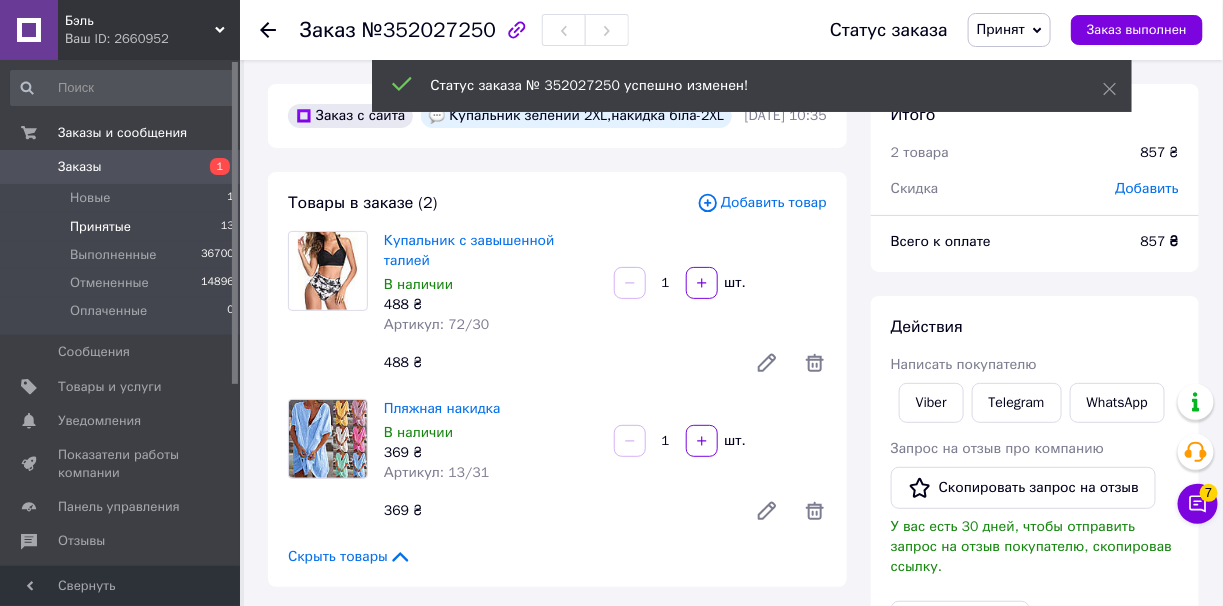 click on "Принятые 13" at bounding box center (123, 227) 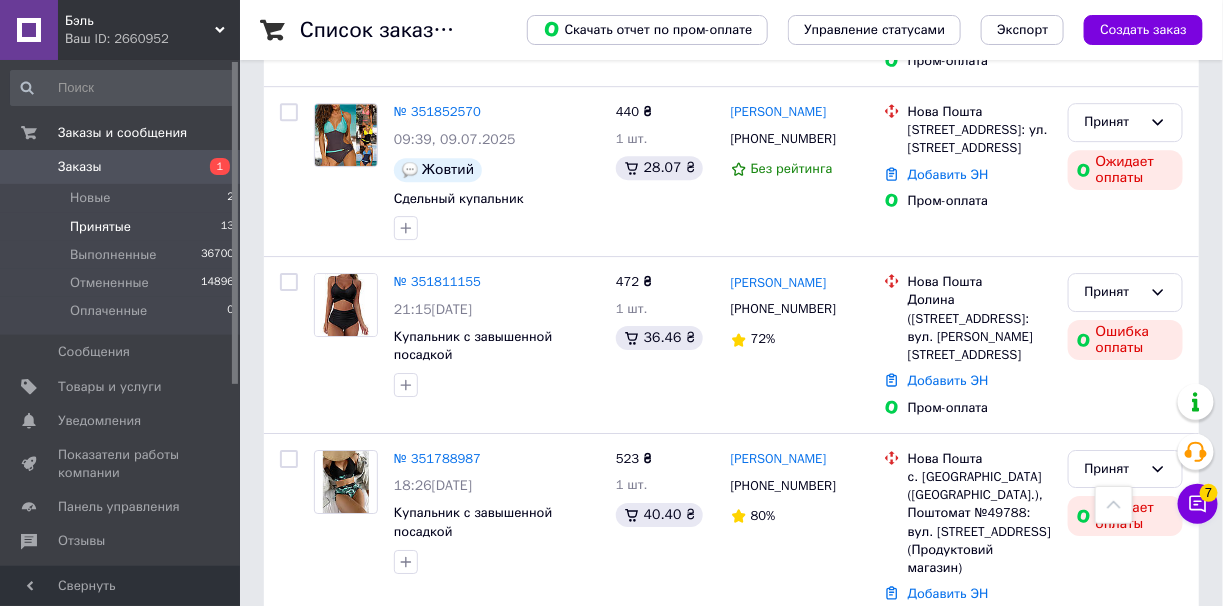 scroll, scrollTop: 1784, scrollLeft: 0, axis: vertical 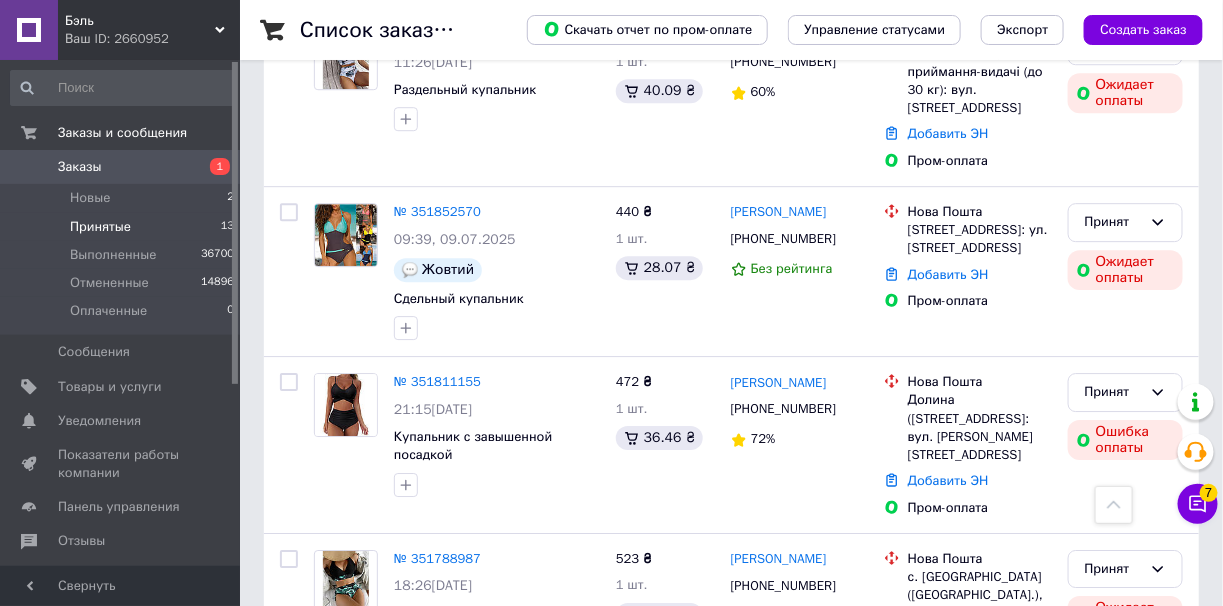 click on "Принятые" at bounding box center [100, 227] 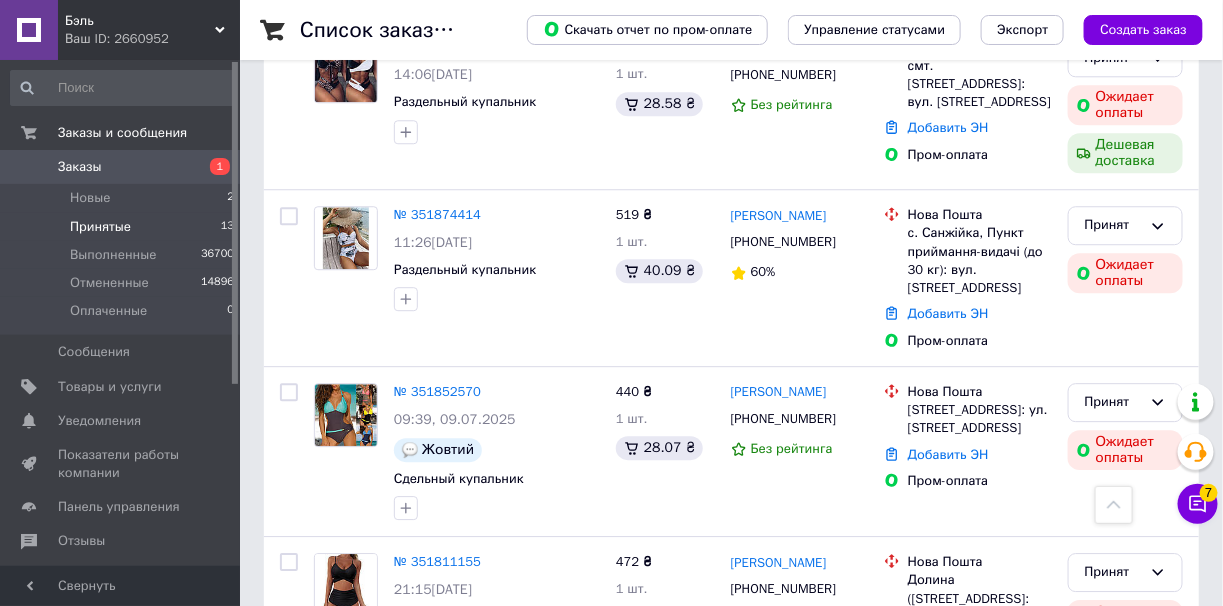 scroll, scrollTop: 1584, scrollLeft: 0, axis: vertical 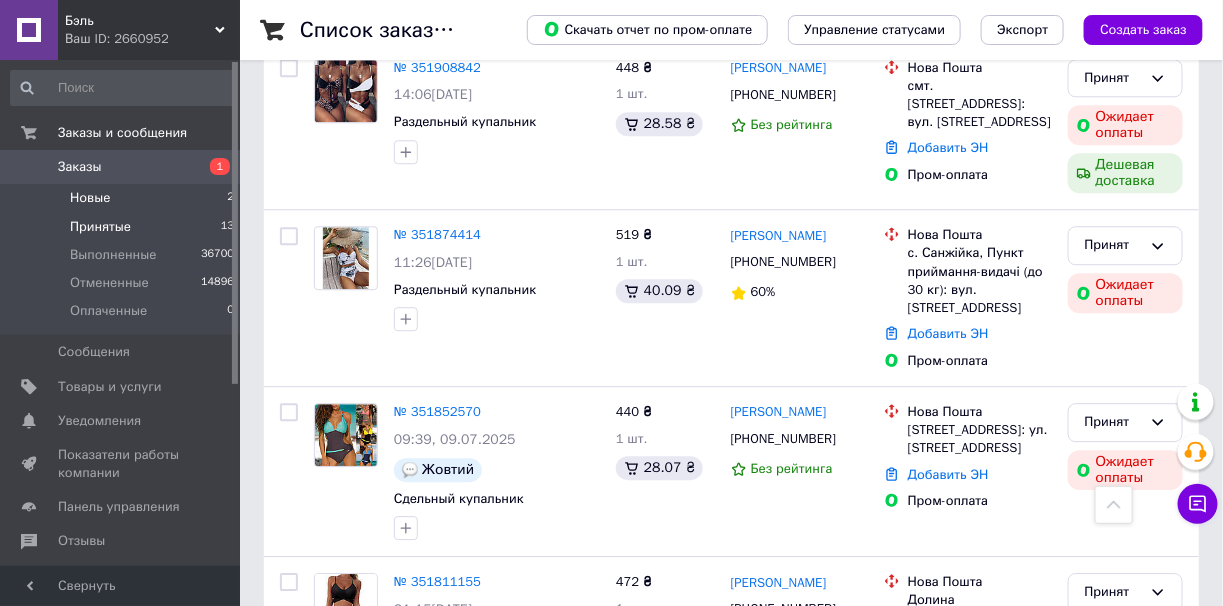 click on "Новые 2" at bounding box center [123, 198] 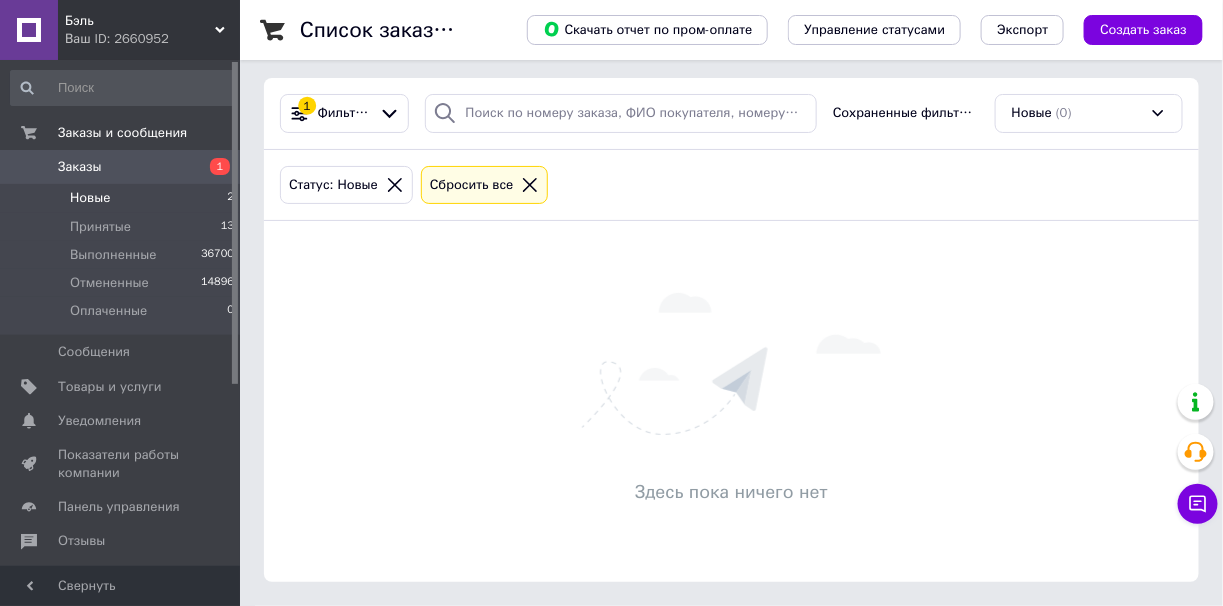 scroll, scrollTop: 0, scrollLeft: 0, axis: both 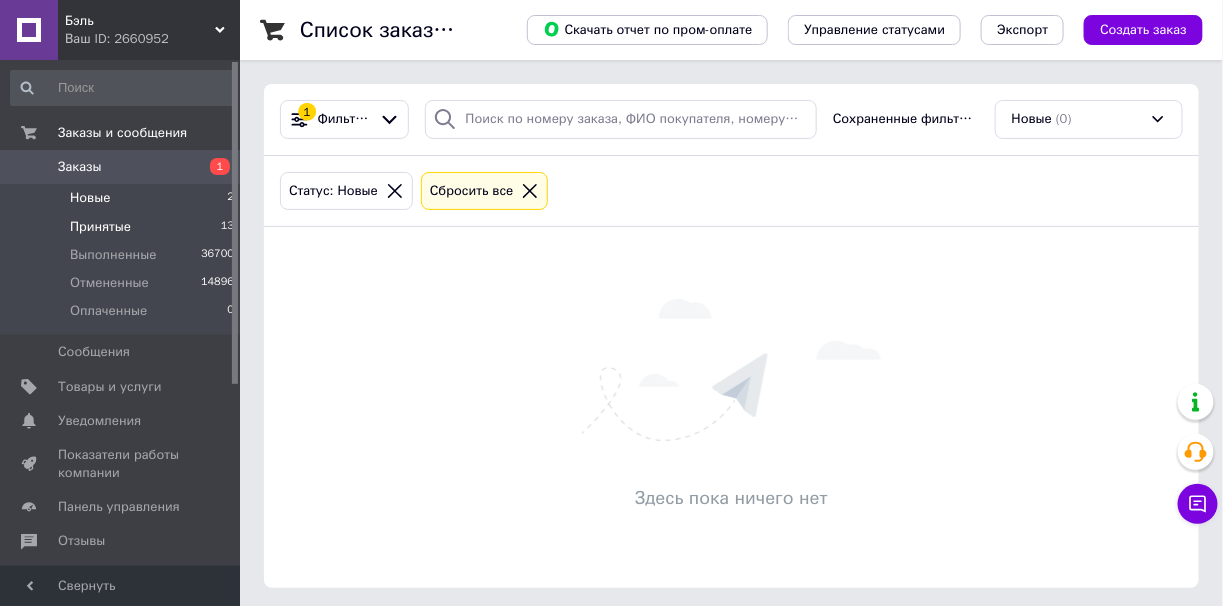 click on "Принятые 13" at bounding box center (123, 227) 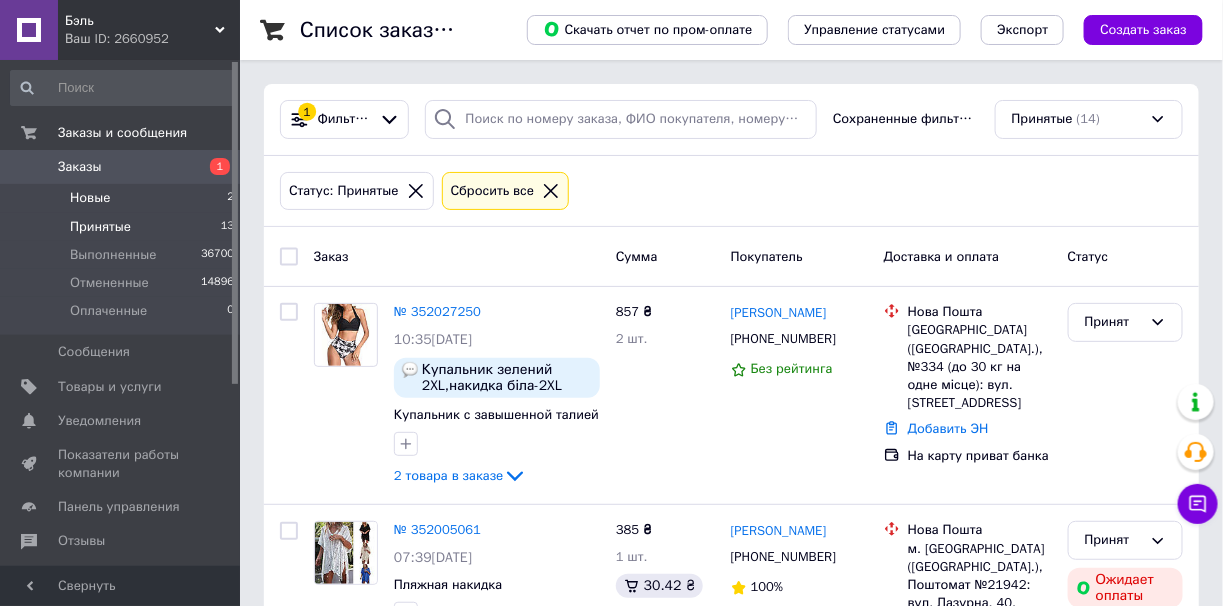 click on "Новые 2" at bounding box center (123, 198) 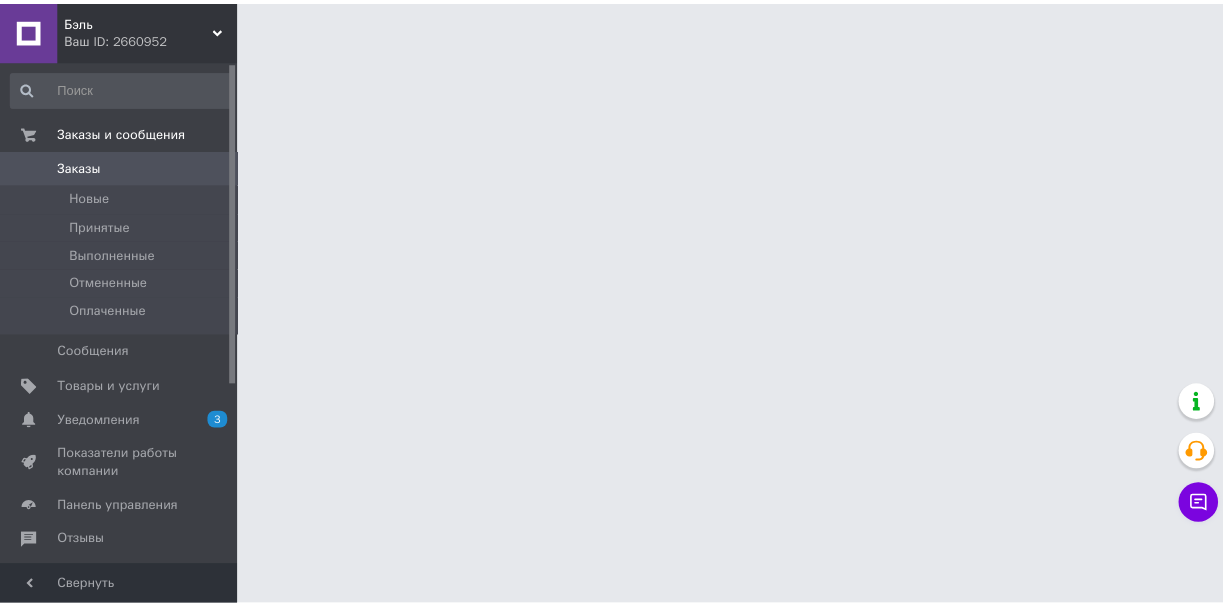 scroll, scrollTop: 0, scrollLeft: 0, axis: both 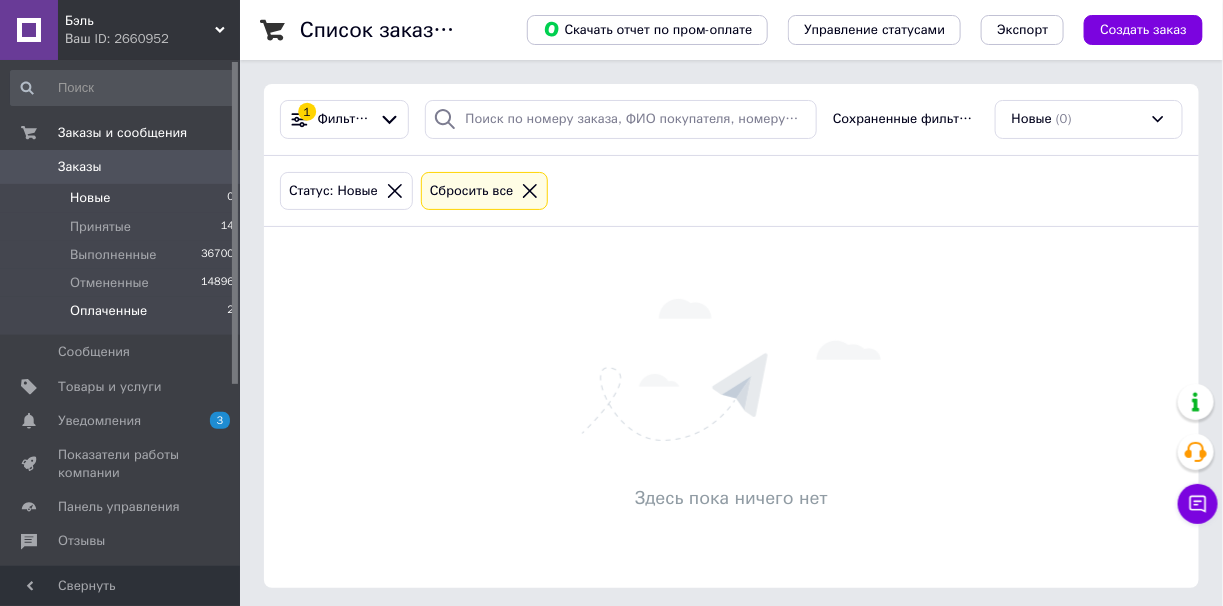 click on "Оплаченные" at bounding box center (108, 311) 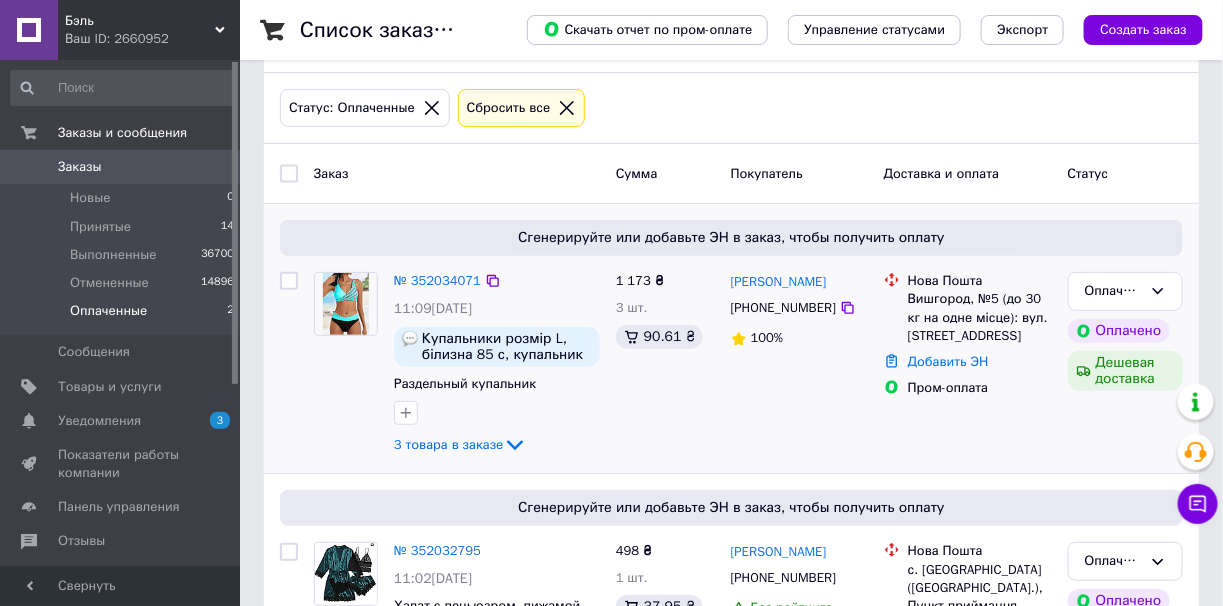 scroll, scrollTop: 199, scrollLeft: 0, axis: vertical 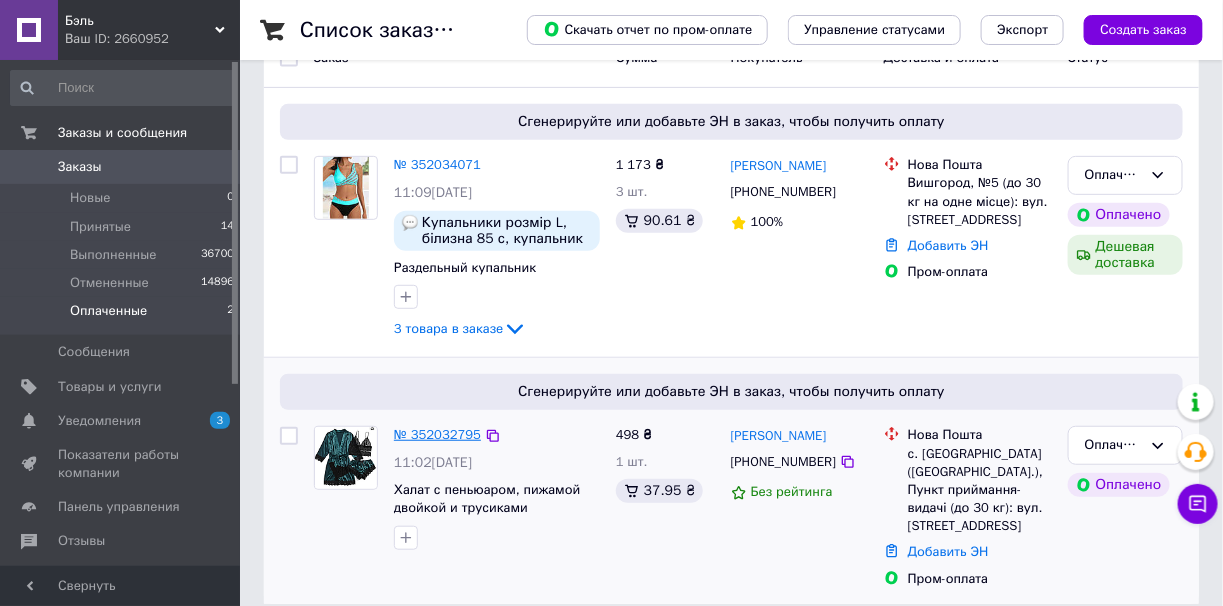 click on "№ 352032795" at bounding box center (437, 434) 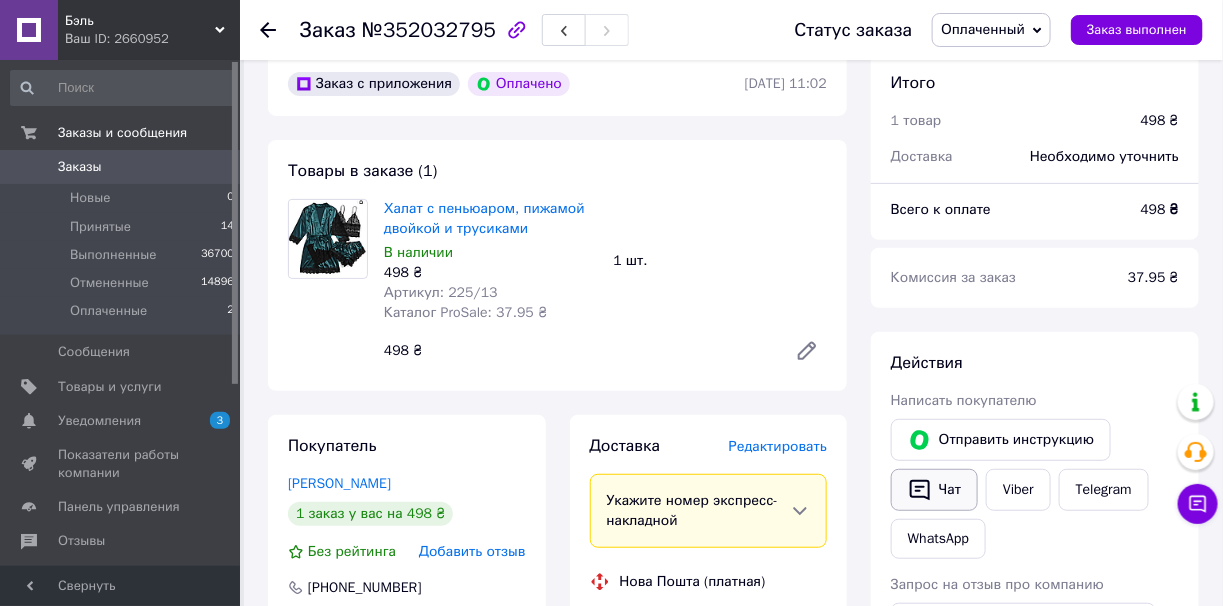 scroll, scrollTop: 199, scrollLeft: 0, axis: vertical 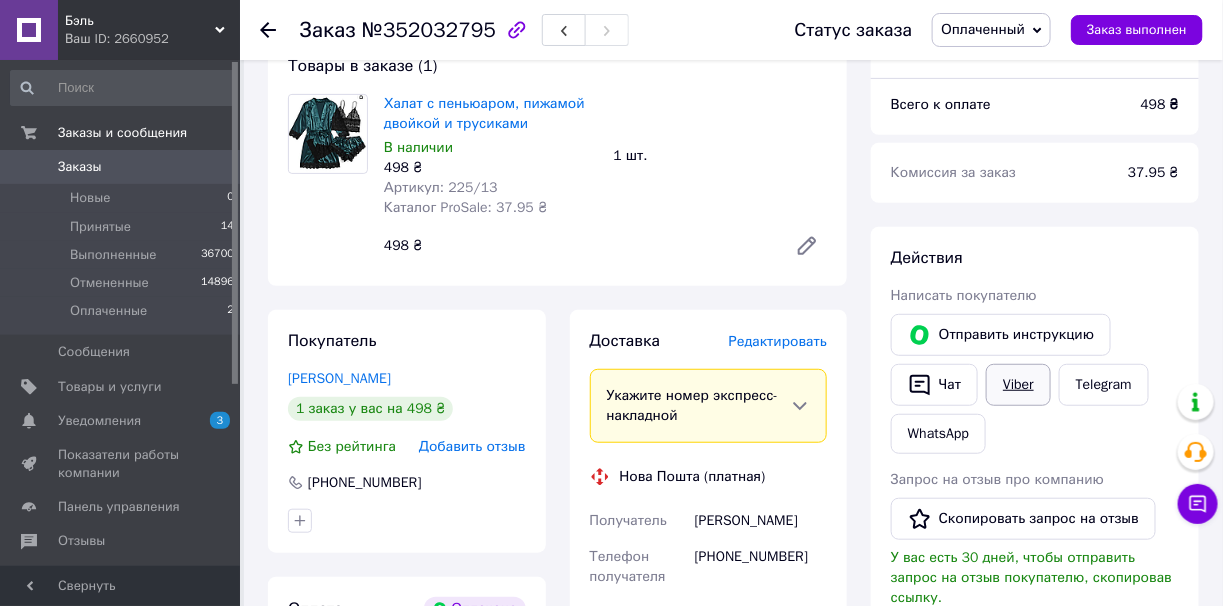 click on "Viber" at bounding box center [1018, 385] 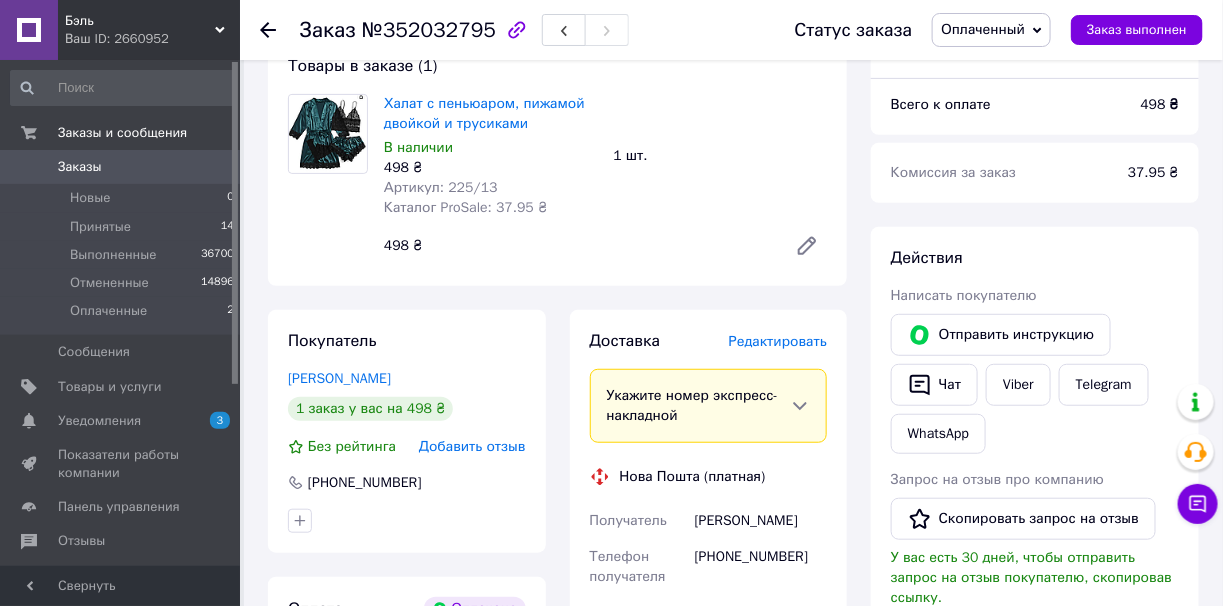 click on "Оплаченный" at bounding box center (983, 29) 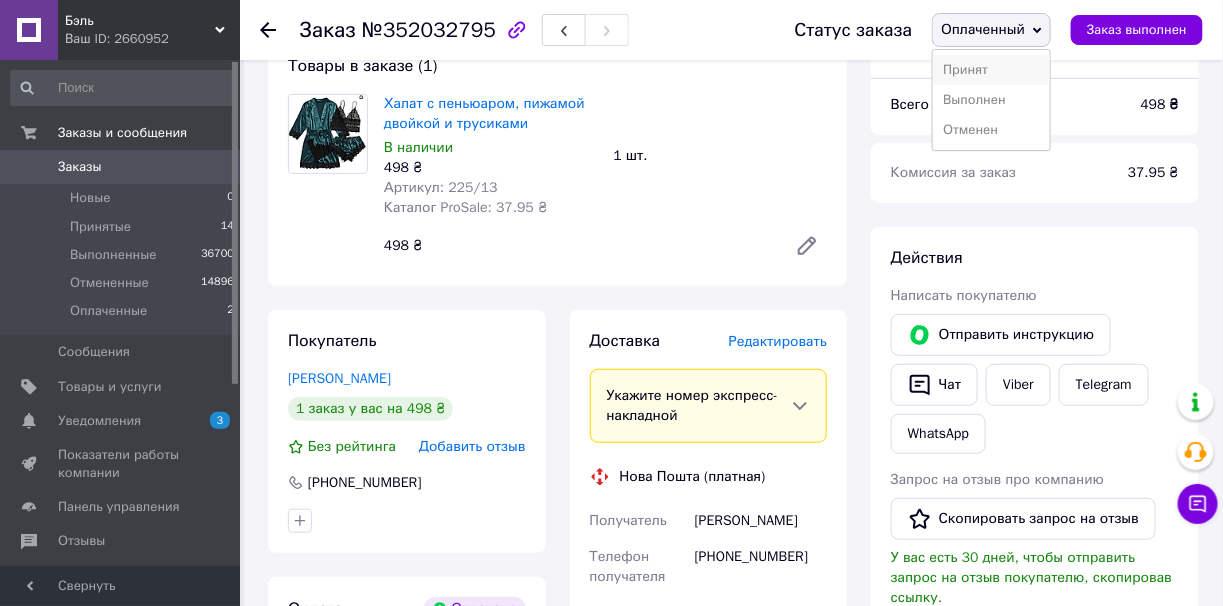 click on "Принят" at bounding box center (991, 70) 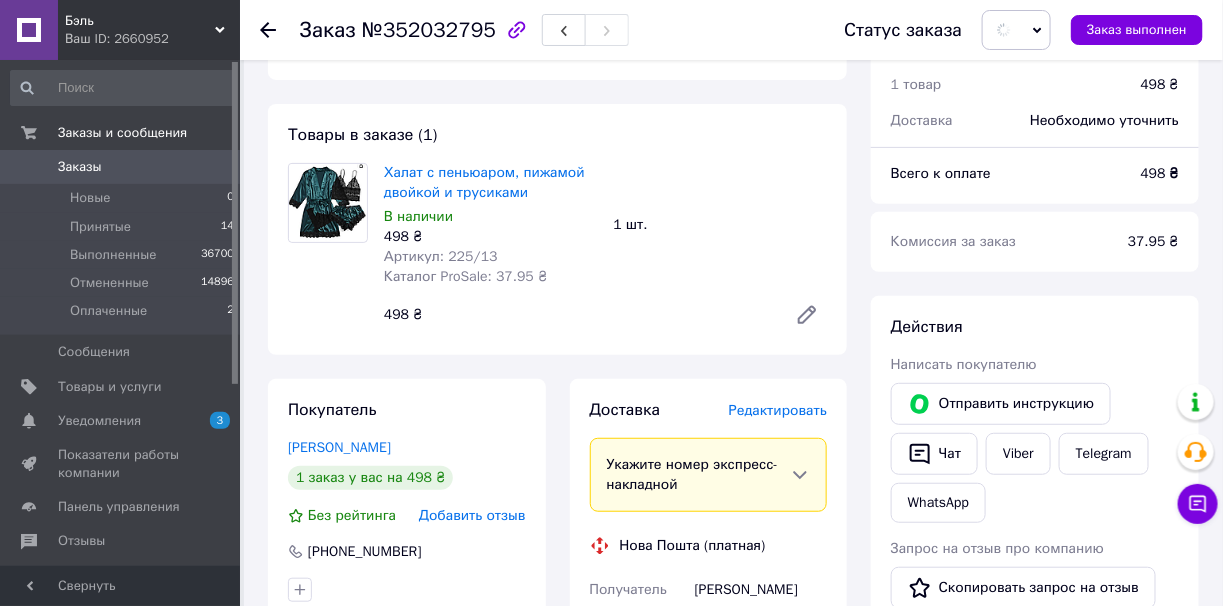 scroll, scrollTop: 99, scrollLeft: 0, axis: vertical 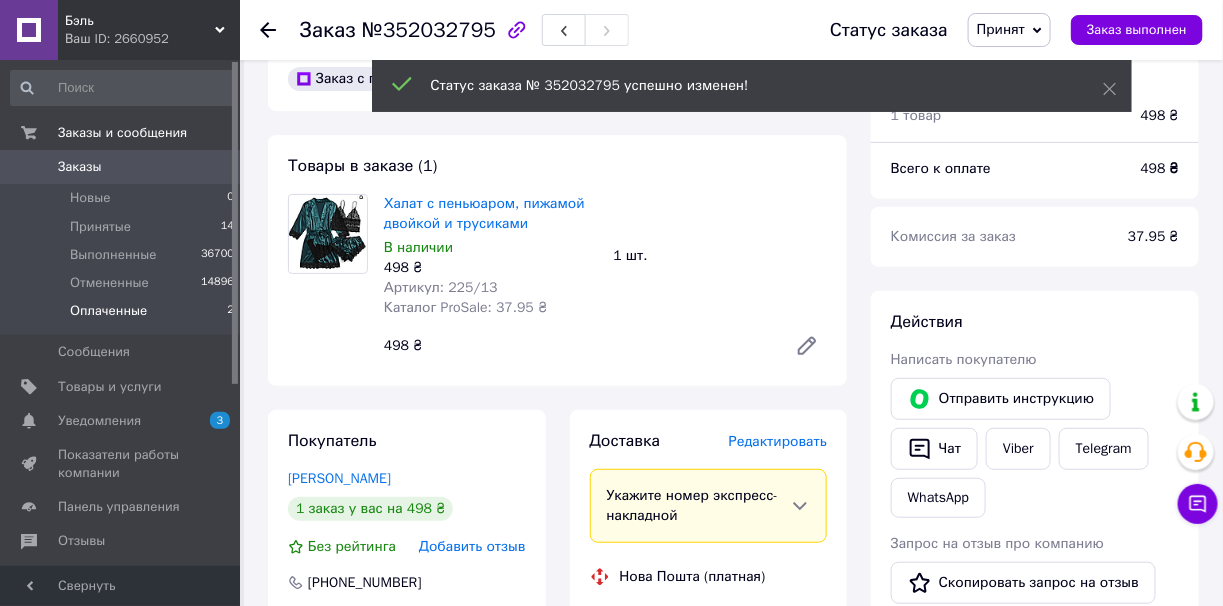 click on "Оплаченные 2" at bounding box center (123, 316) 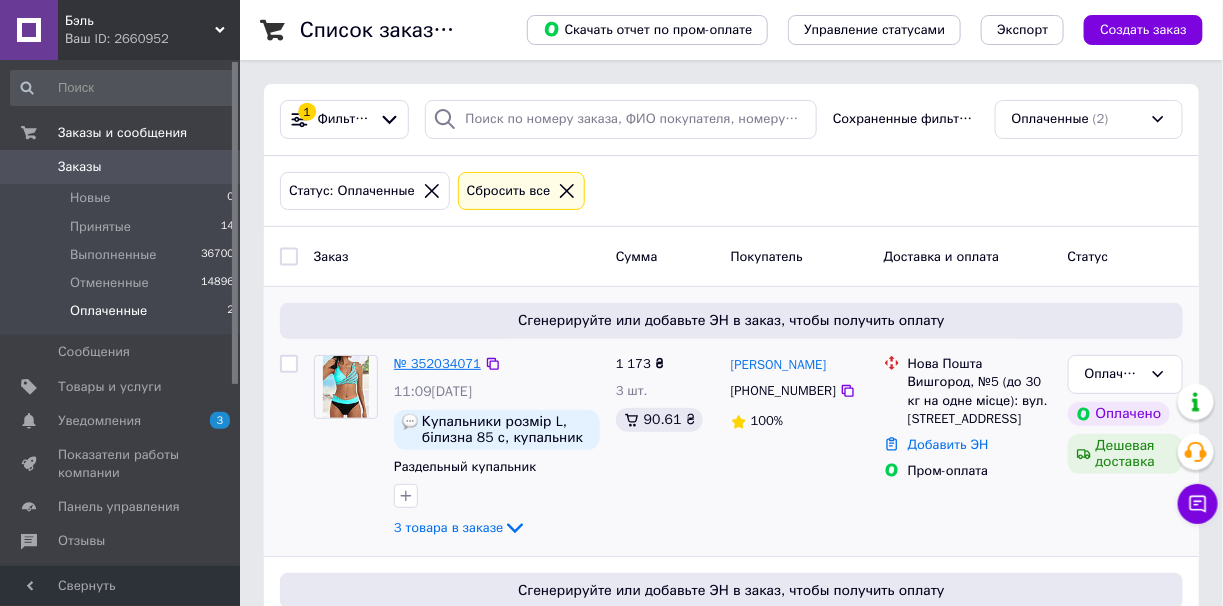 click on "№ 352034071" at bounding box center (437, 363) 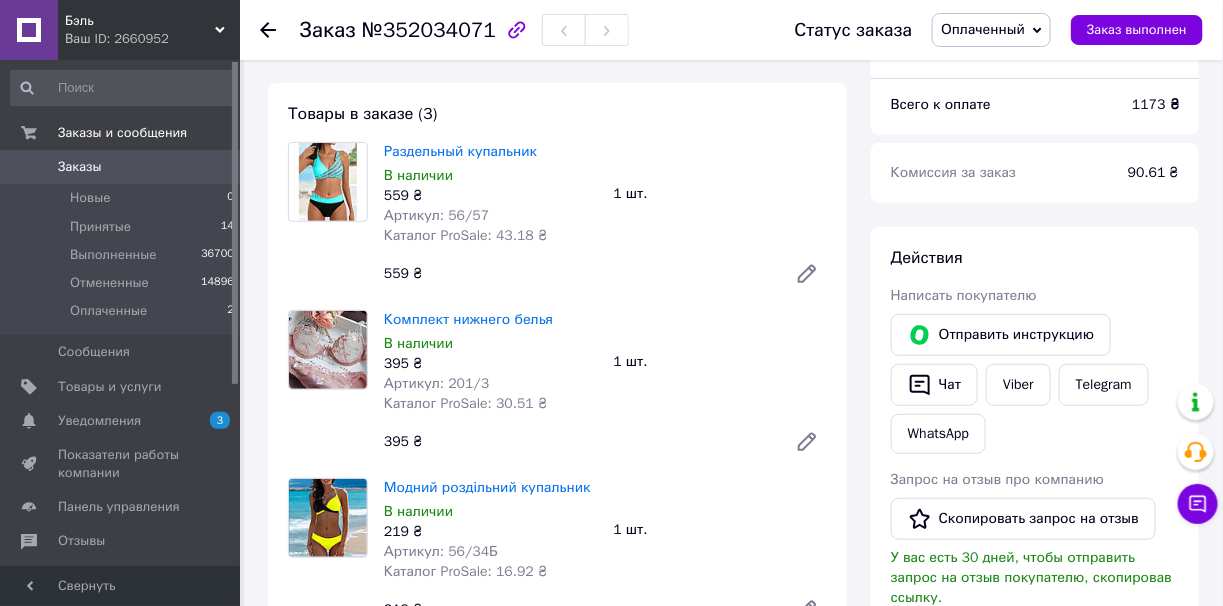 scroll, scrollTop: 99, scrollLeft: 0, axis: vertical 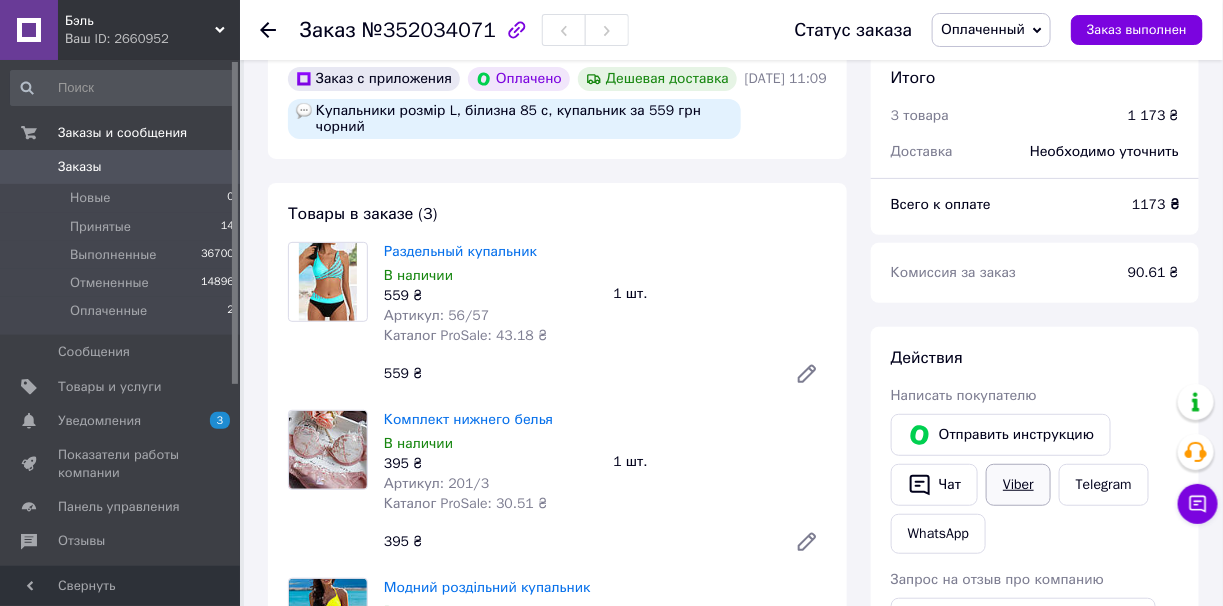 click on "Viber" at bounding box center [1018, 485] 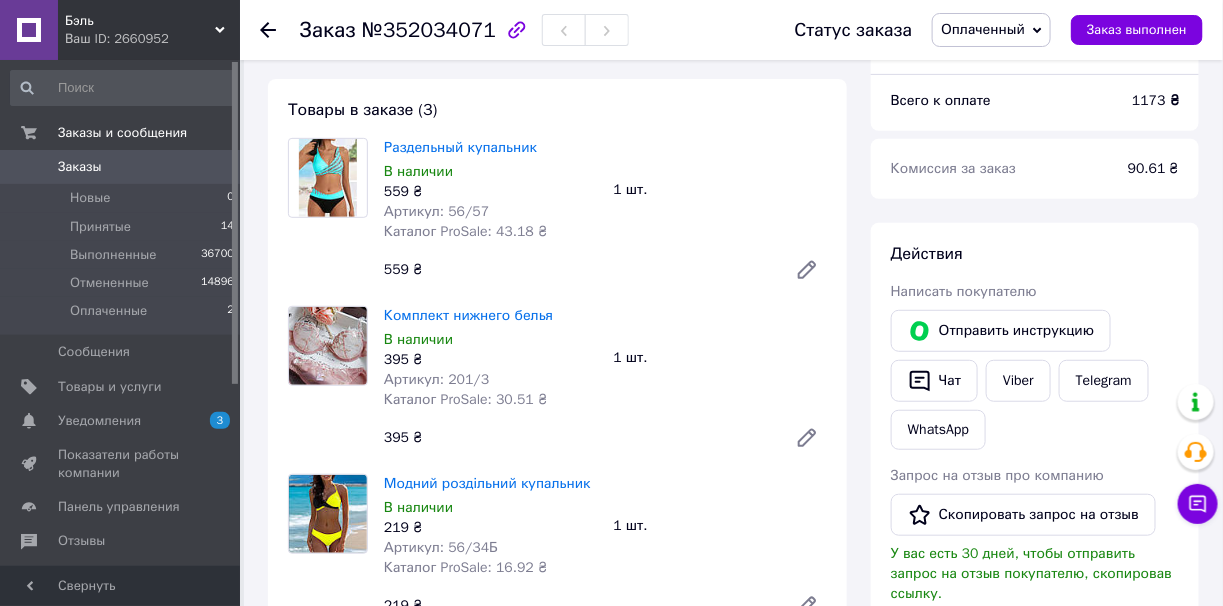 scroll, scrollTop: 400, scrollLeft: 0, axis: vertical 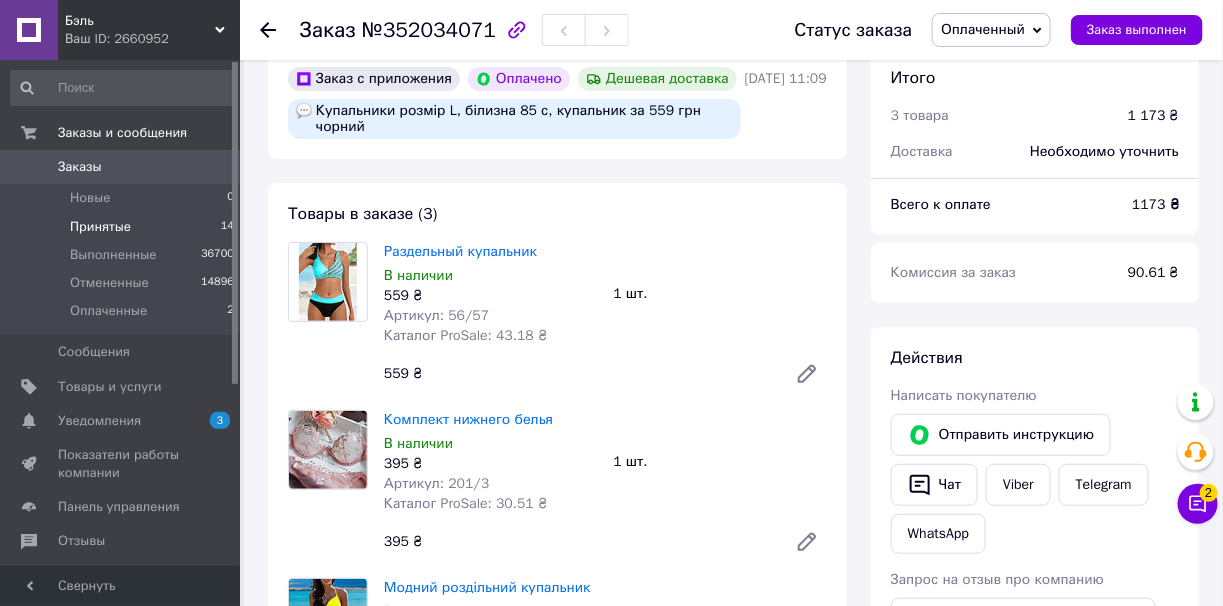 click on "Принятые 14" at bounding box center (123, 227) 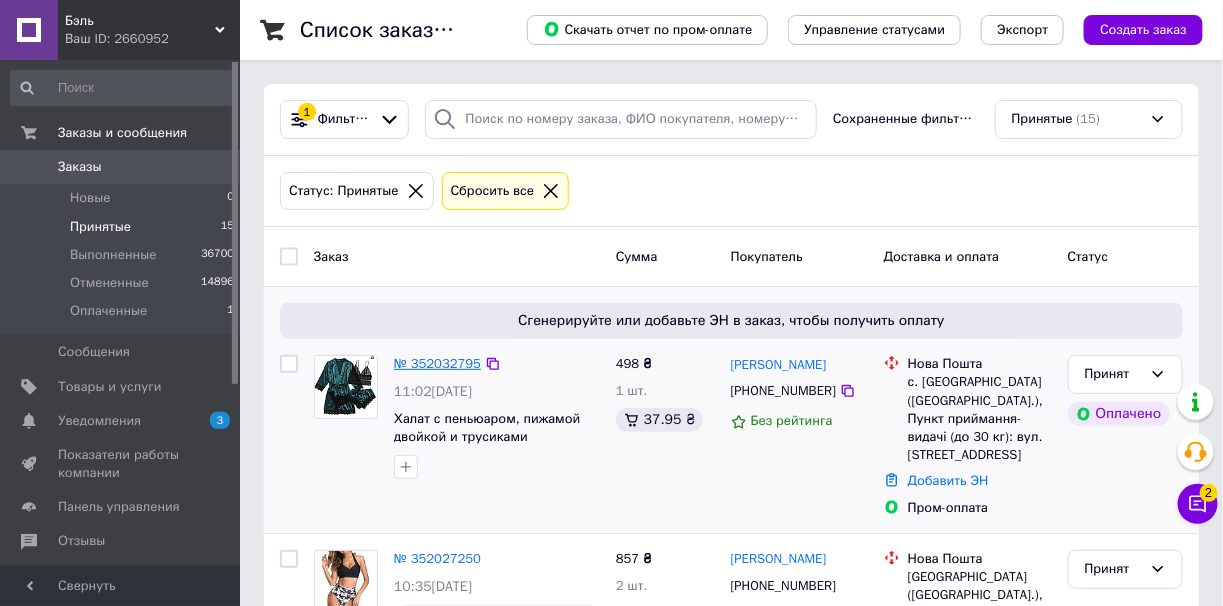 click on "№ 352032795" at bounding box center [437, 363] 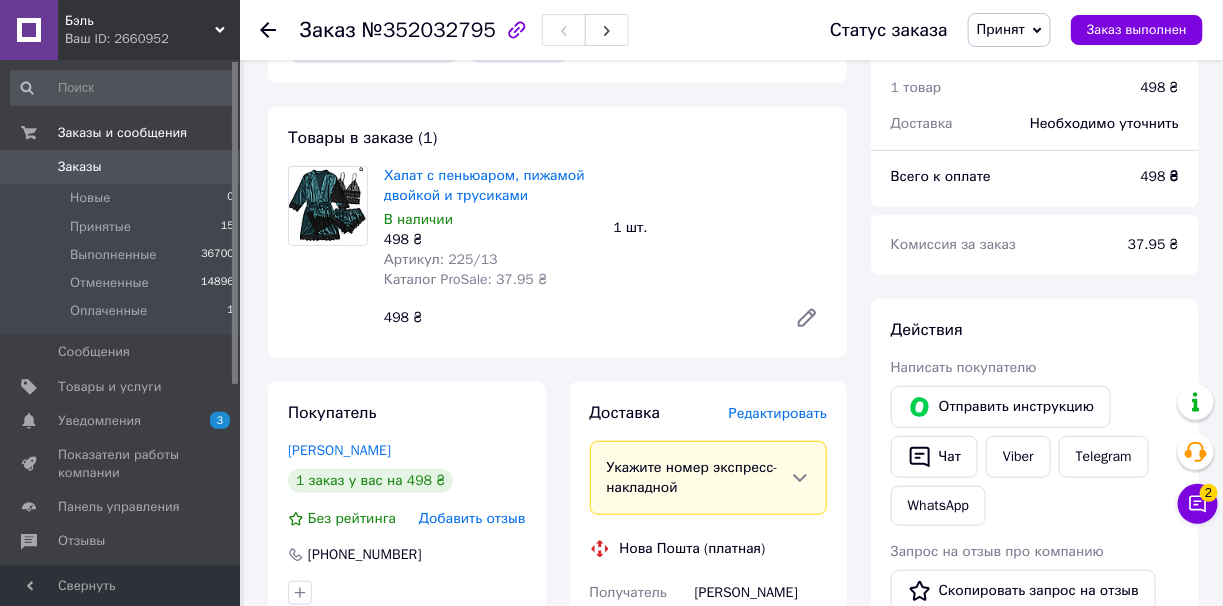 scroll, scrollTop: 0, scrollLeft: 0, axis: both 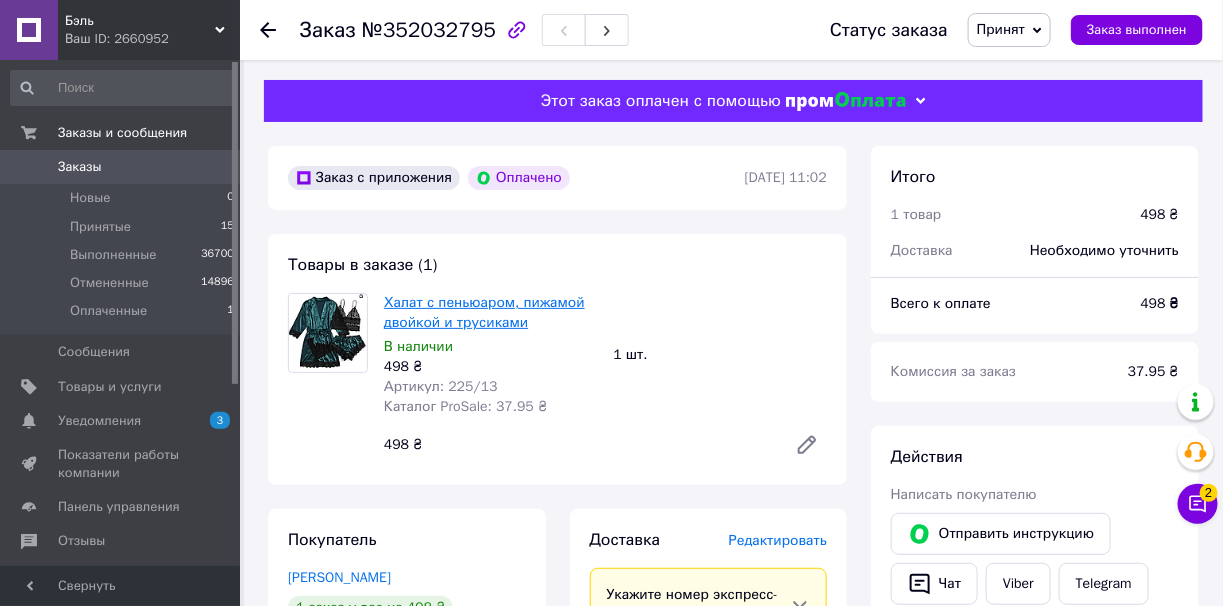 click on "Халат с пеньюаром, пижамой двойкой и трусиками" at bounding box center (484, 312) 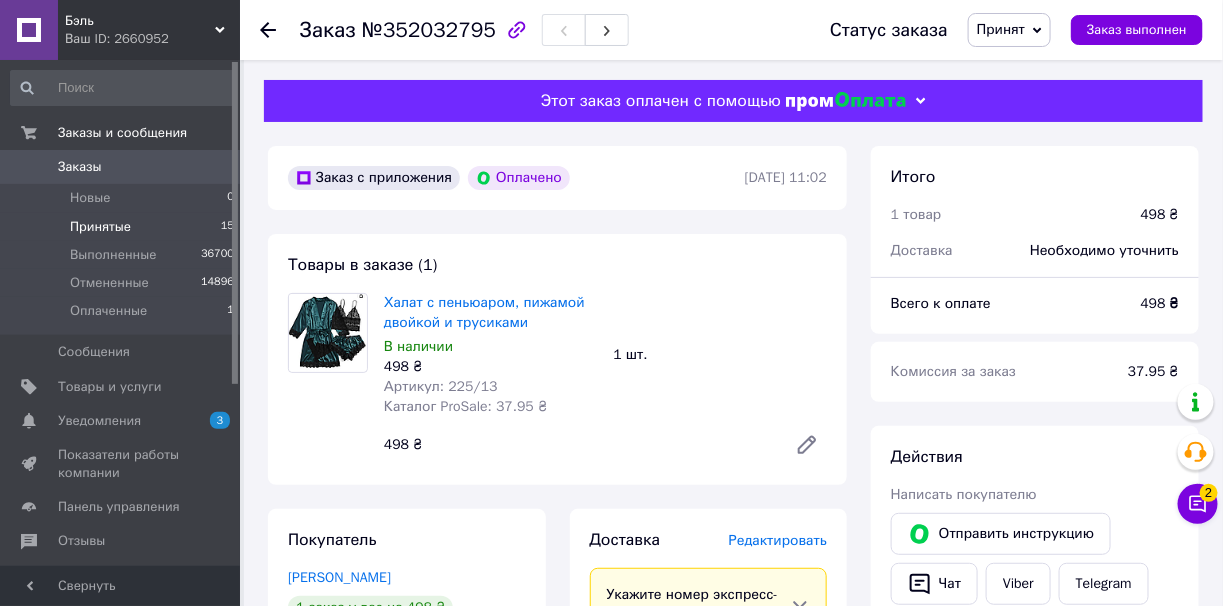 click on "Принятые 15" at bounding box center (123, 227) 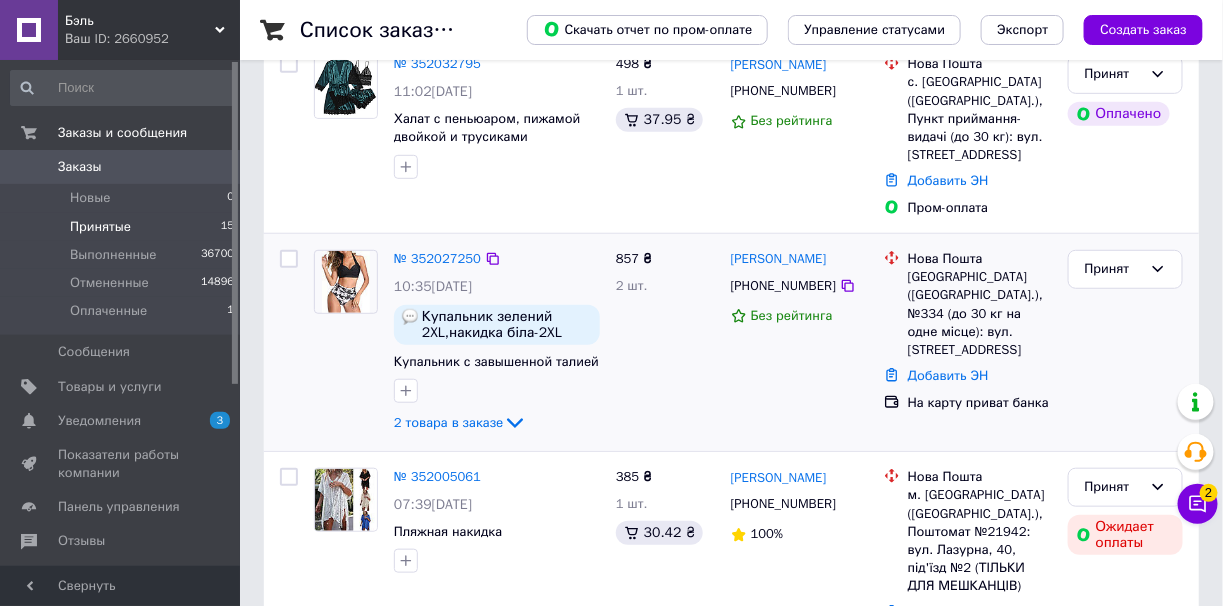 scroll, scrollTop: 400, scrollLeft: 0, axis: vertical 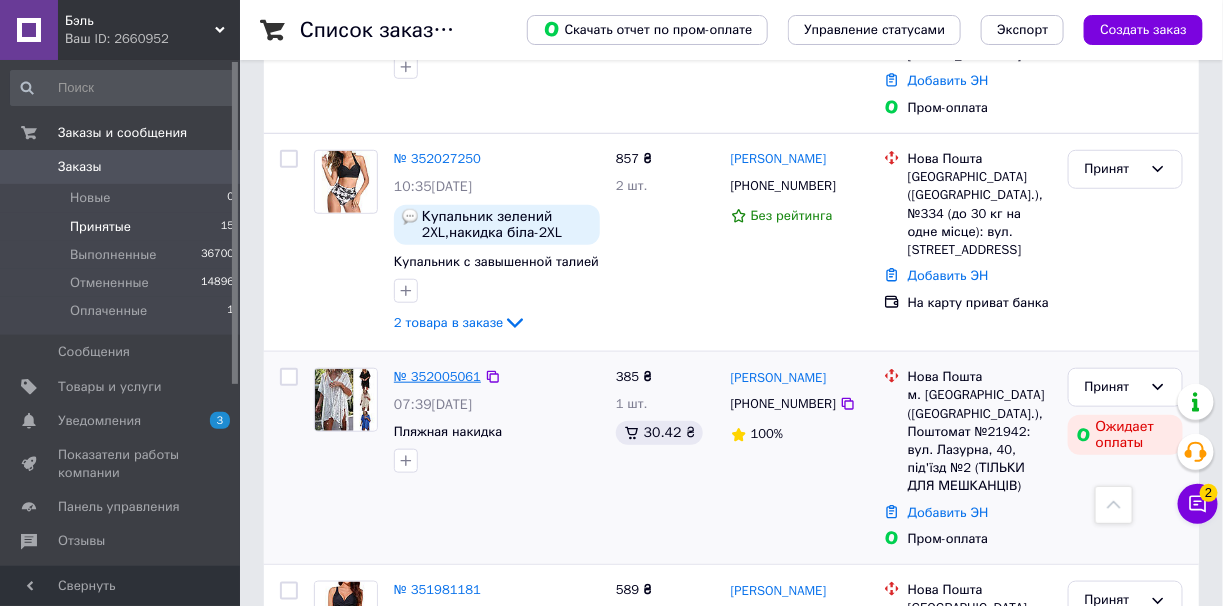 click on "№ 352005061" at bounding box center [437, 376] 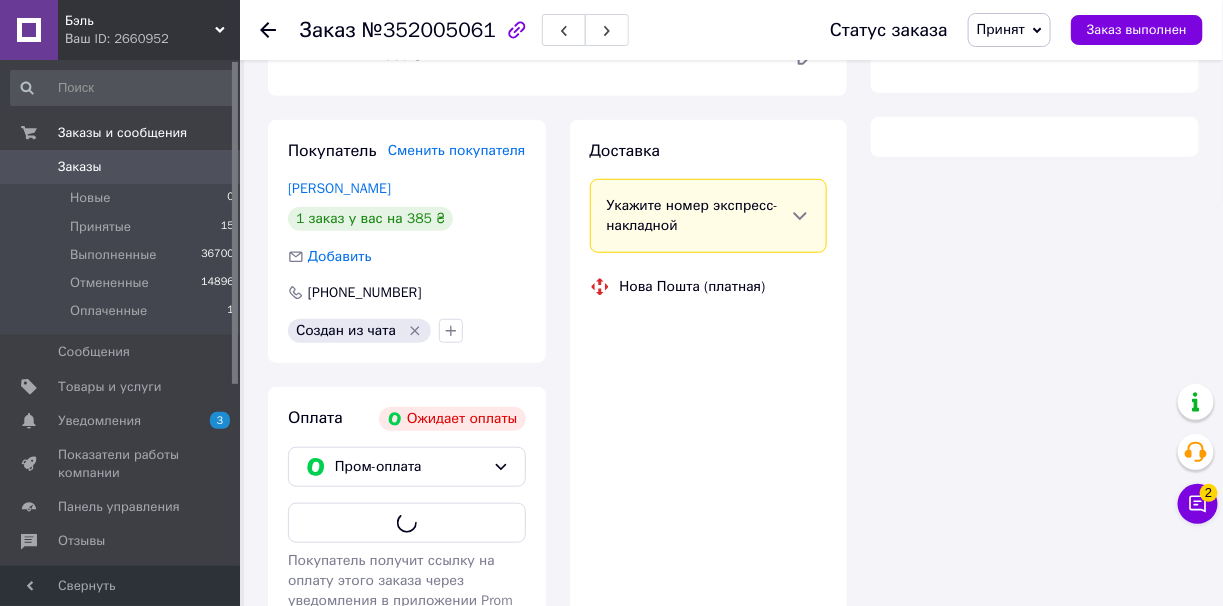 scroll, scrollTop: 400, scrollLeft: 0, axis: vertical 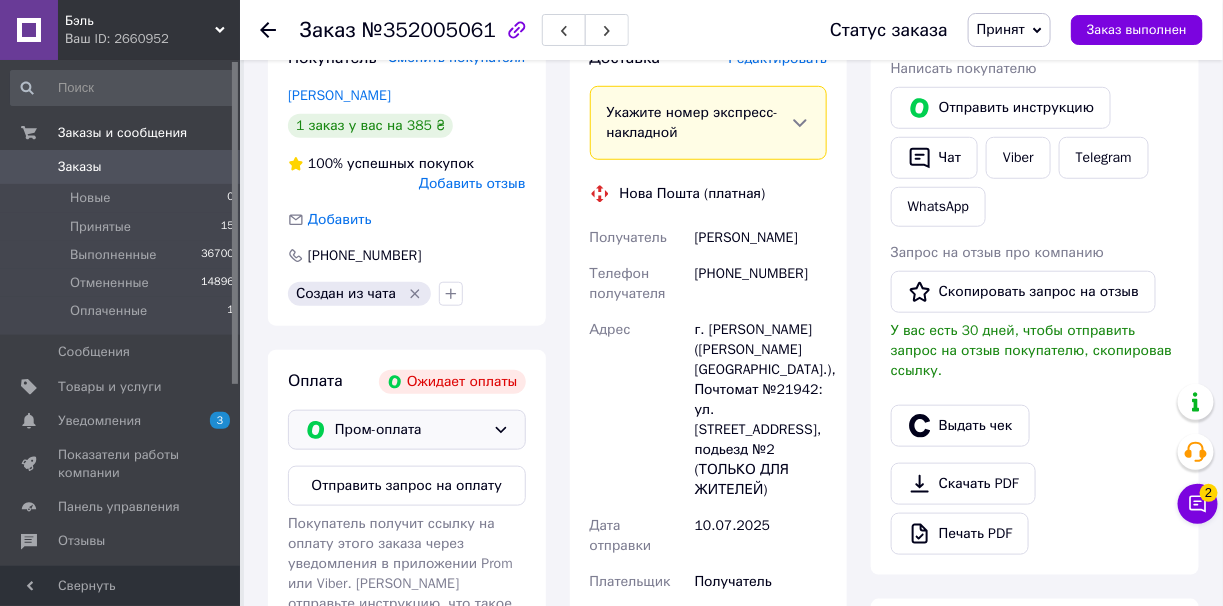 click on "Пром-оплата" at bounding box center [410, 430] 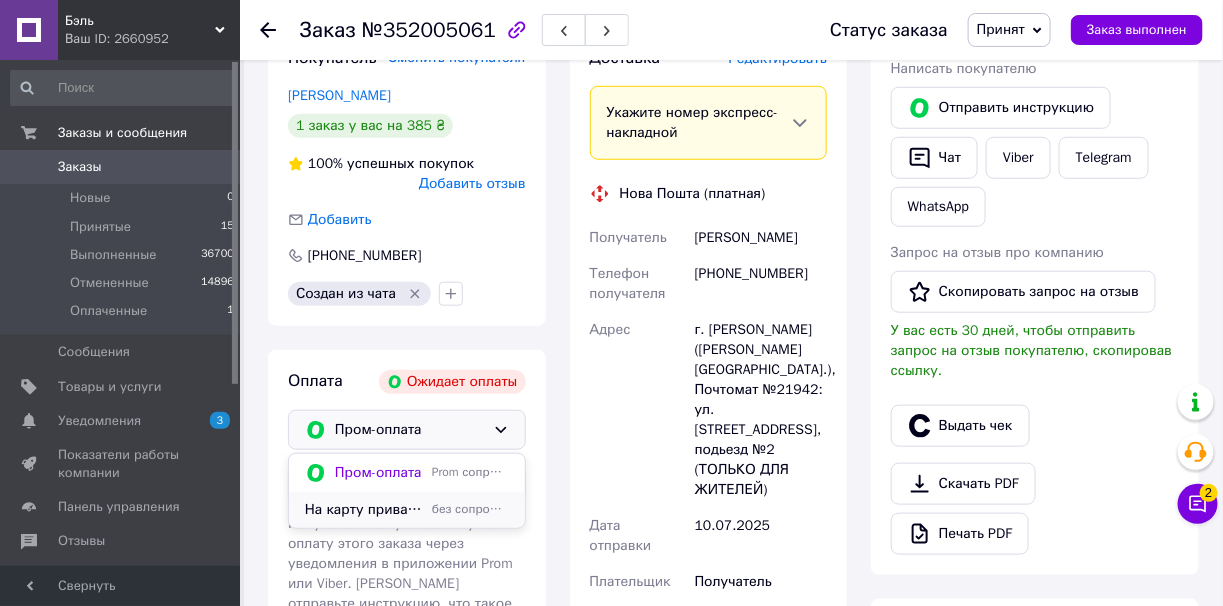 click on "На карту приват банка" at bounding box center (364, 510) 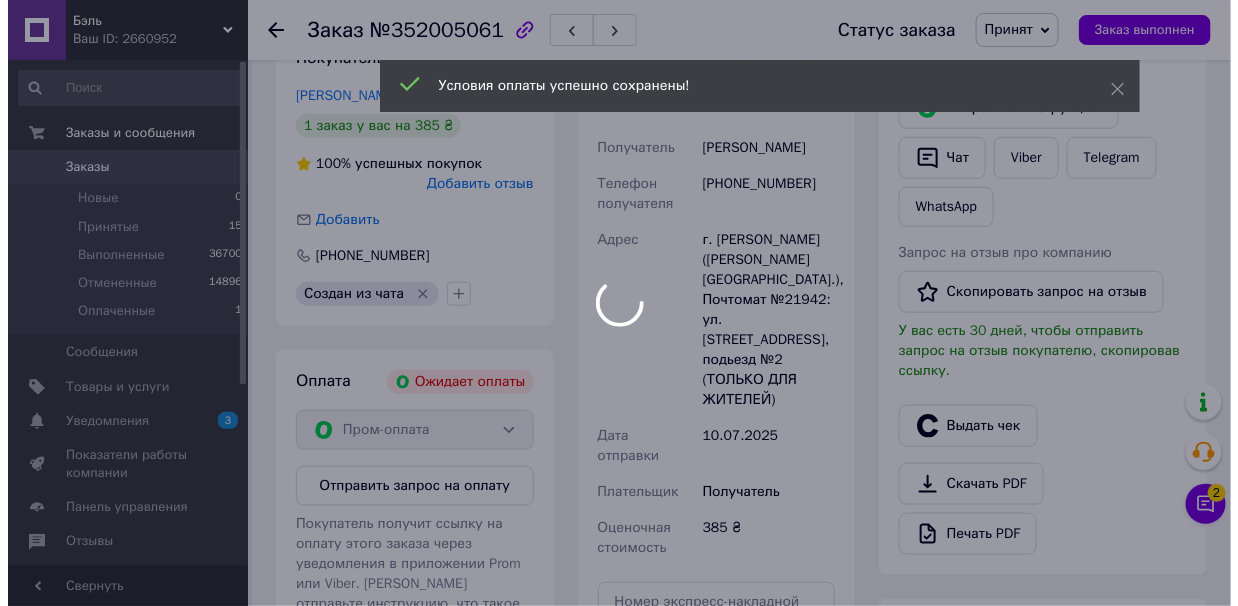 scroll, scrollTop: 199, scrollLeft: 0, axis: vertical 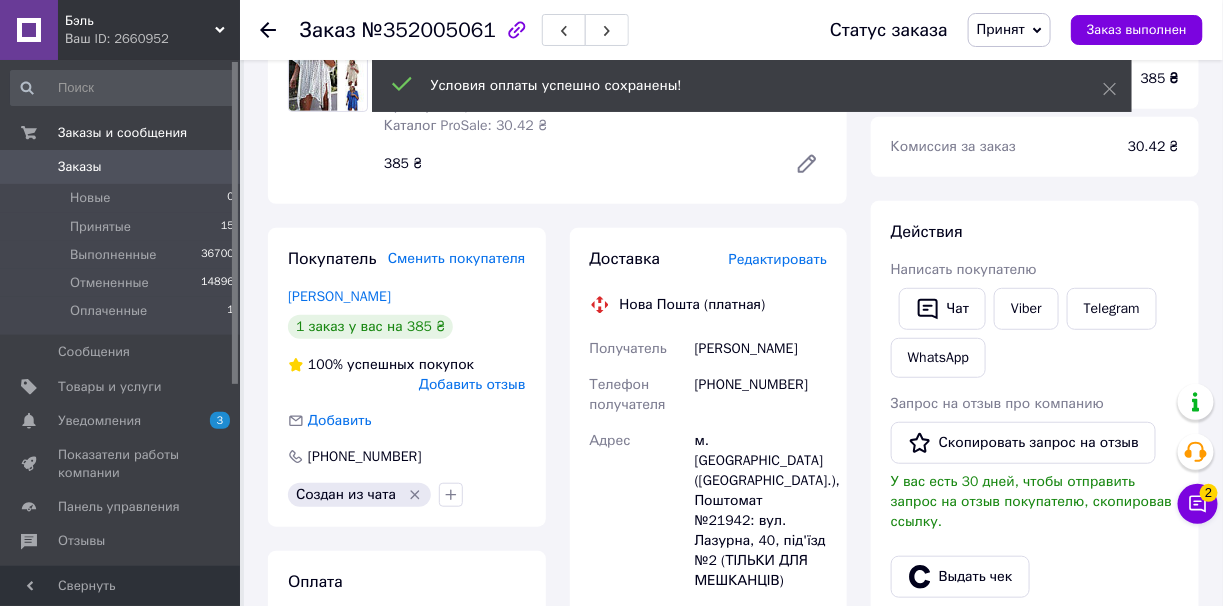 click on "Редактировать" at bounding box center (778, 259) 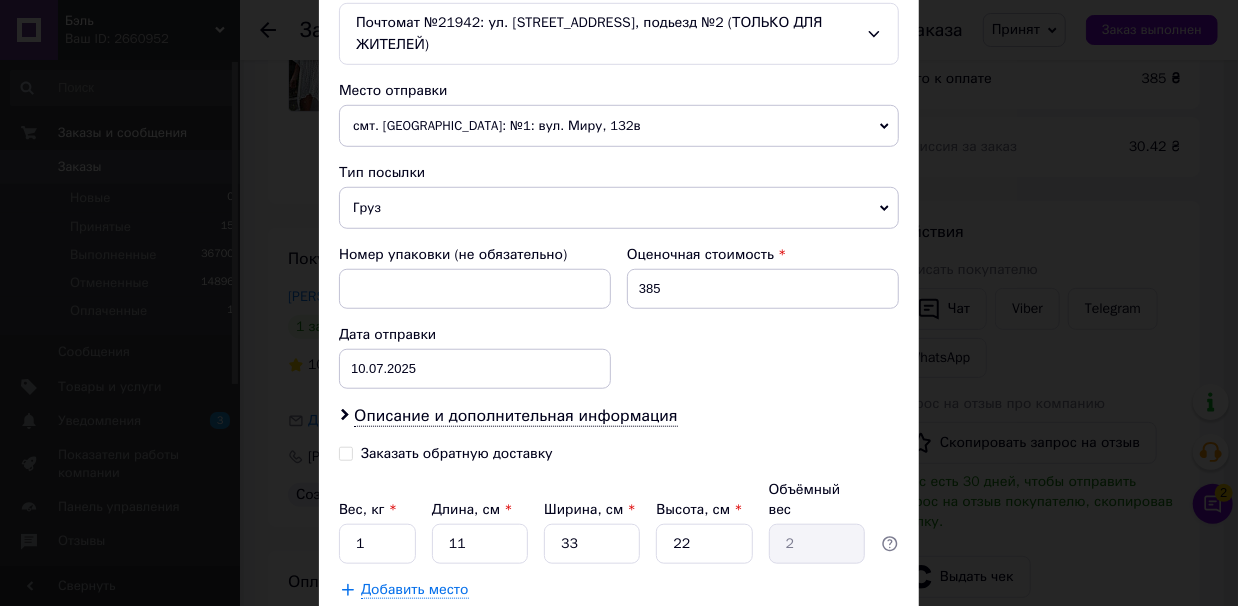 scroll, scrollTop: 748, scrollLeft: 0, axis: vertical 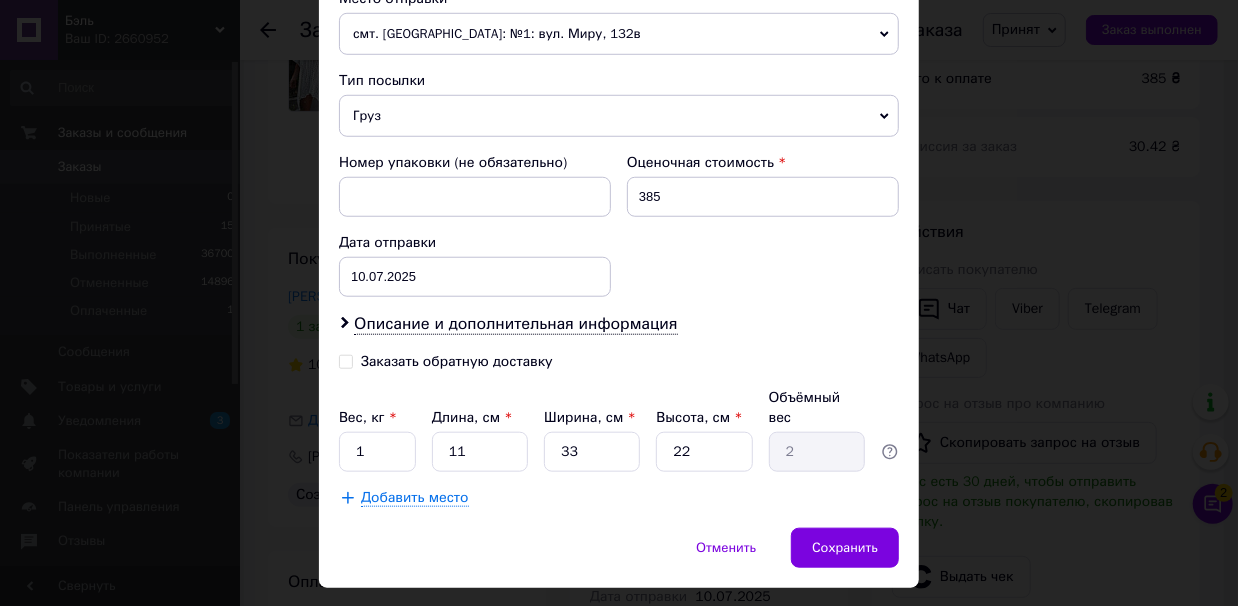 click on "Заказать обратную доставку" at bounding box center [346, 360] 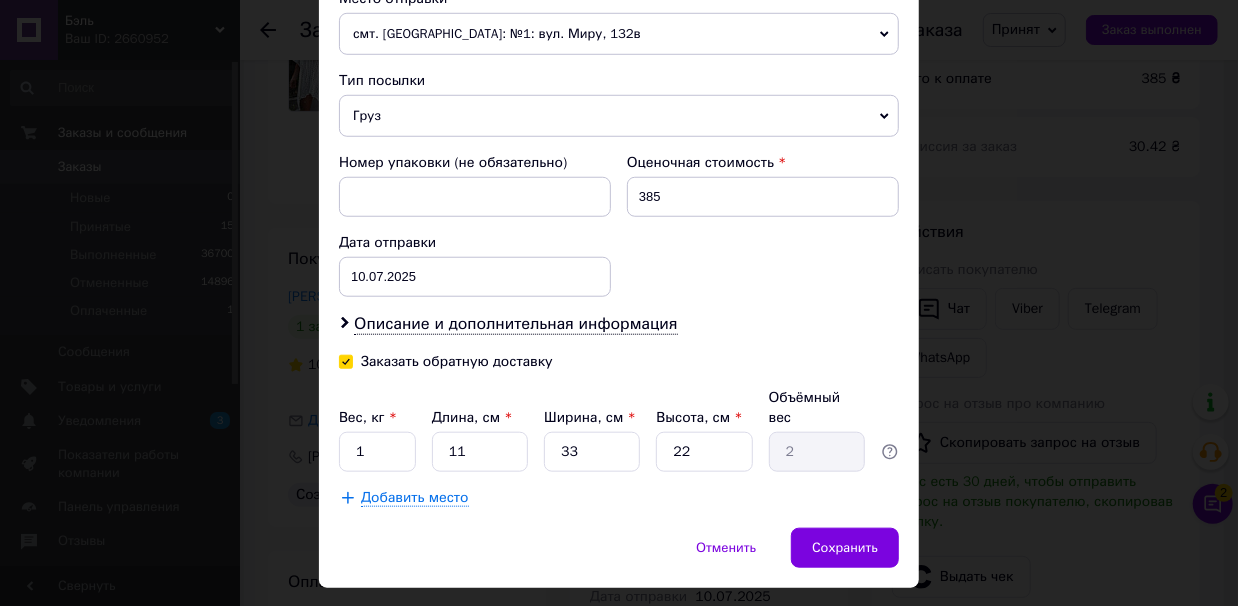 checkbox on "true" 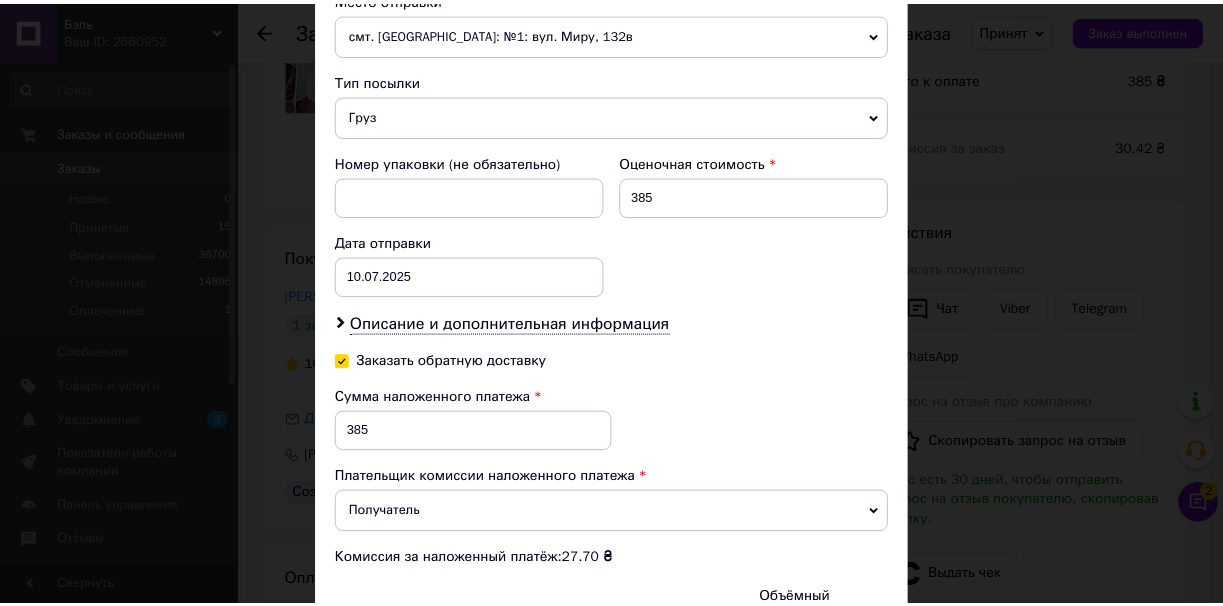 scroll, scrollTop: 947, scrollLeft: 0, axis: vertical 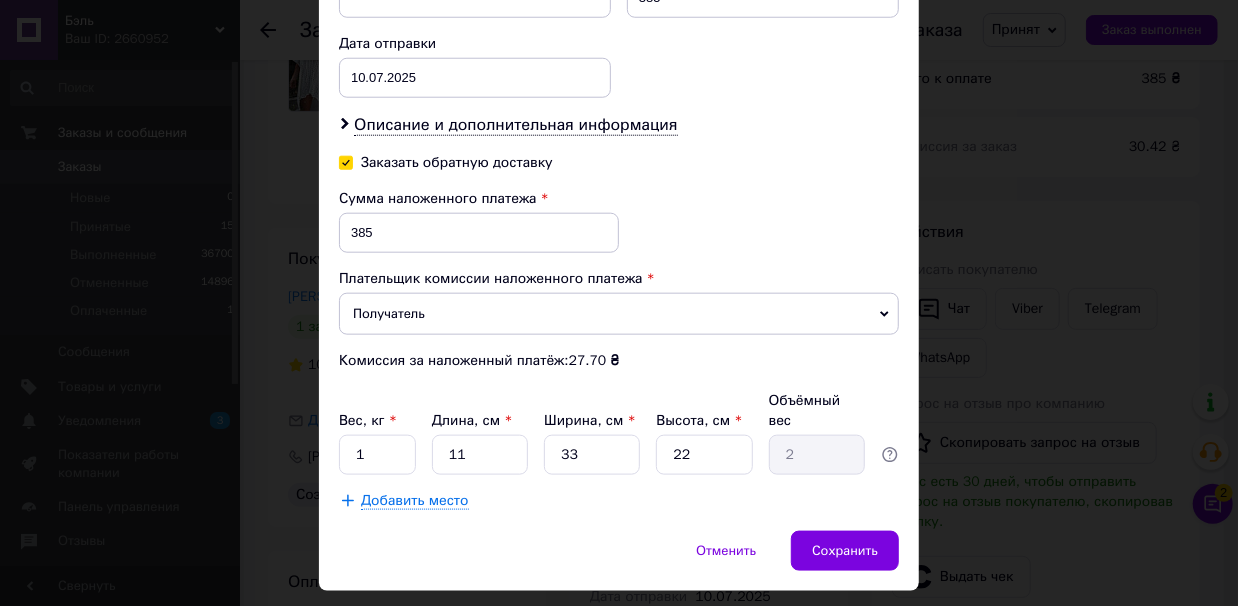 click on "Сохранить" at bounding box center [845, 551] 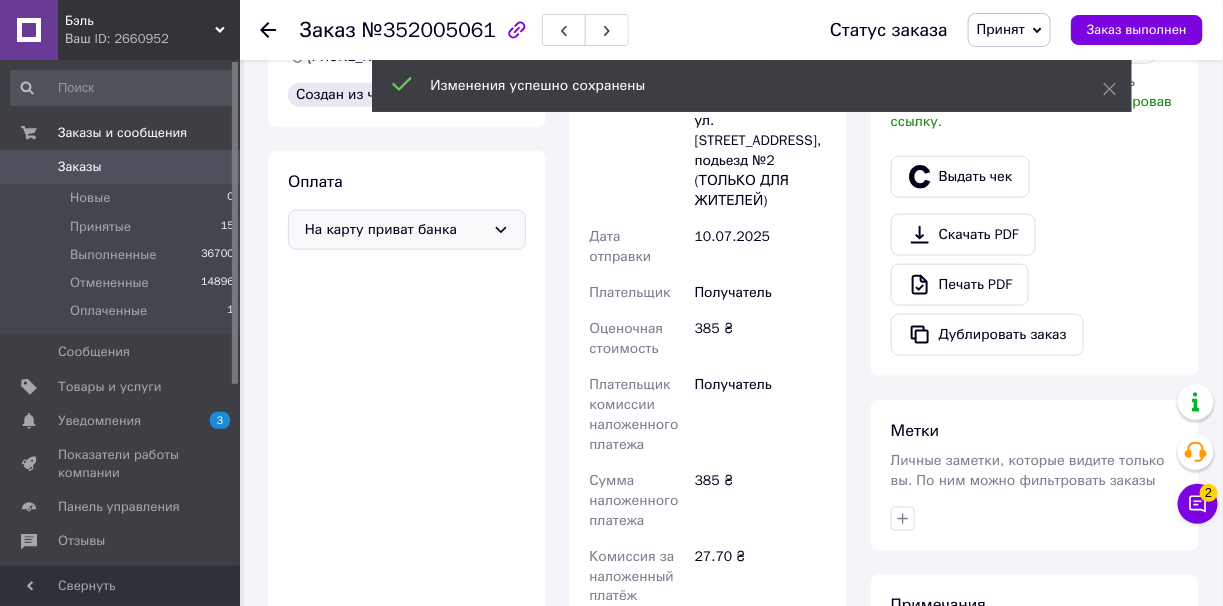 scroll, scrollTop: 800, scrollLeft: 0, axis: vertical 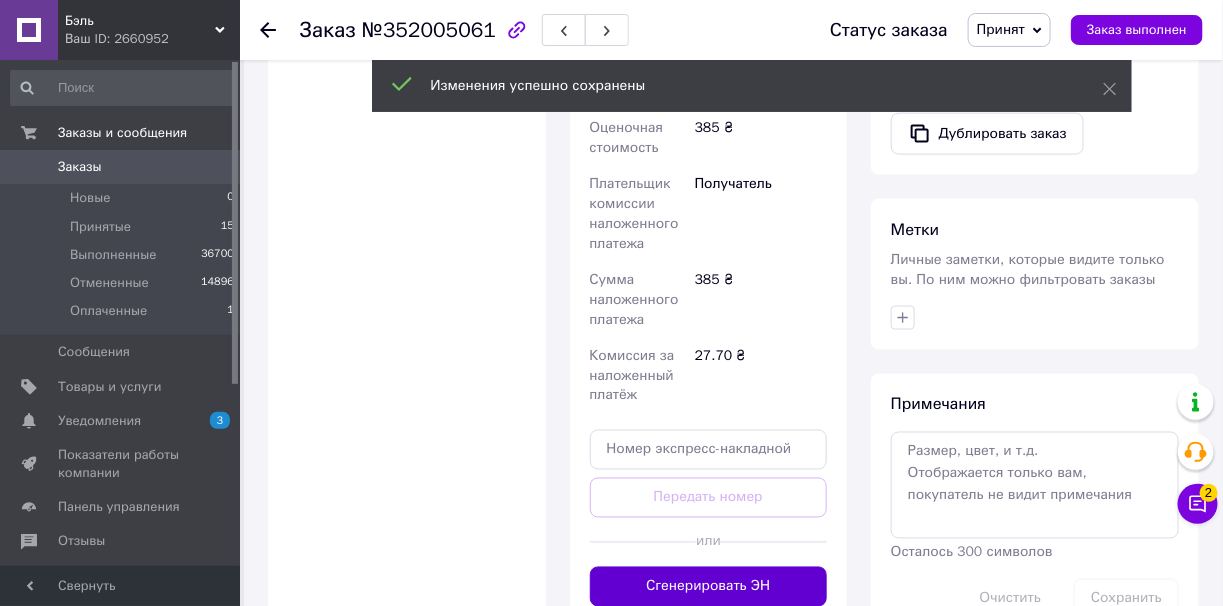 click on "Сгенерировать ЭН" at bounding box center [709, 587] 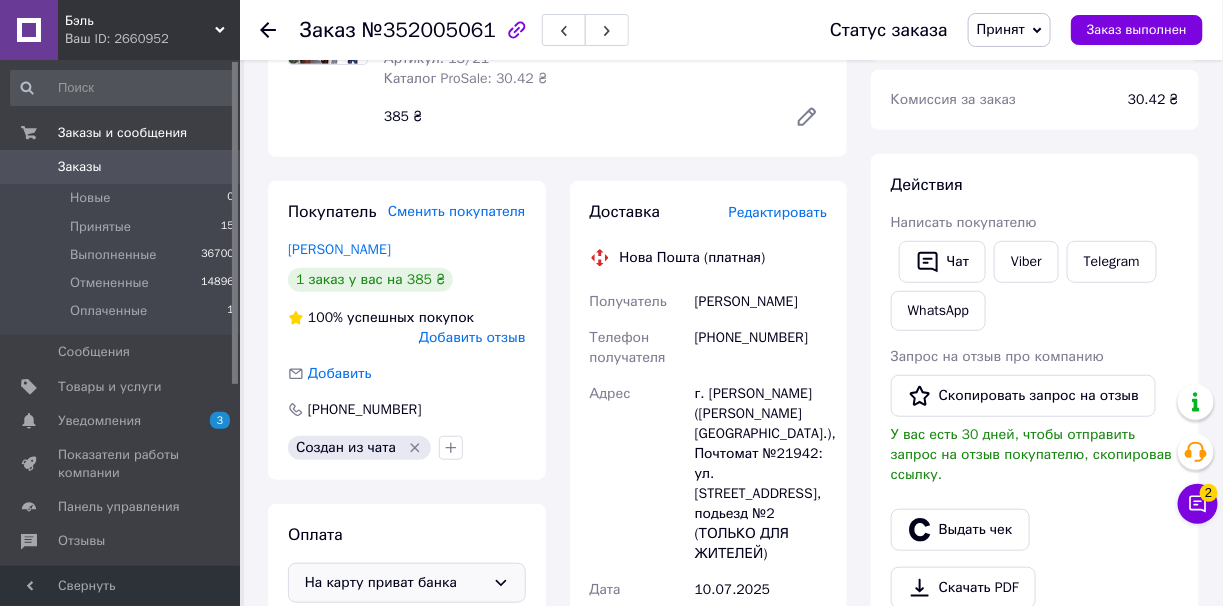 scroll, scrollTop: 199, scrollLeft: 0, axis: vertical 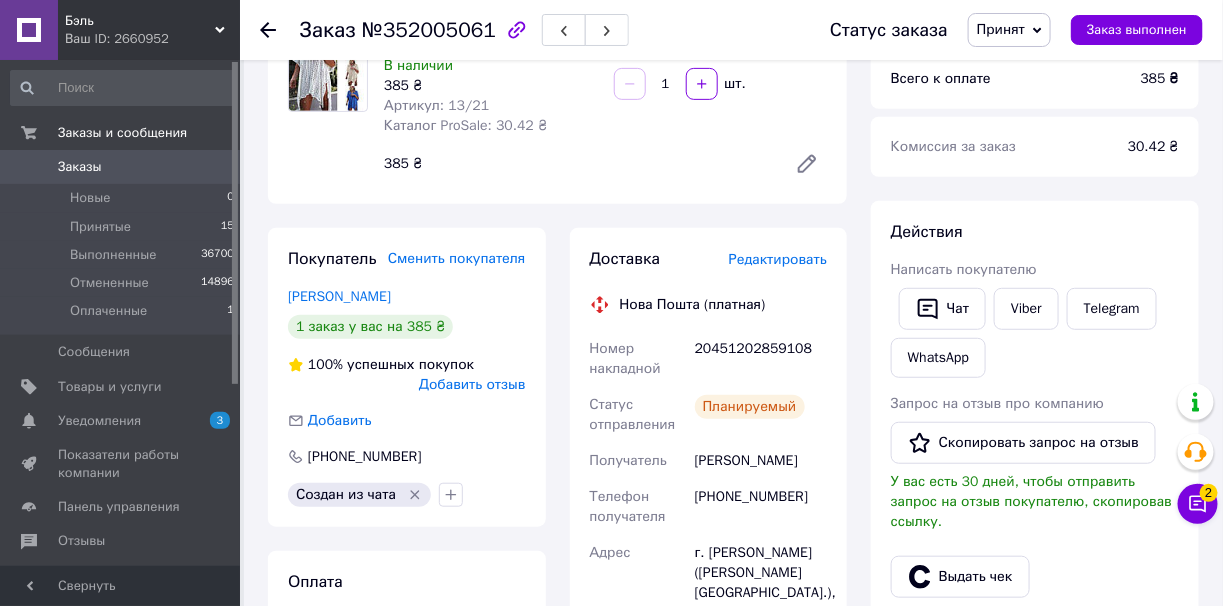 click on "20451202859108" at bounding box center (761, 359) 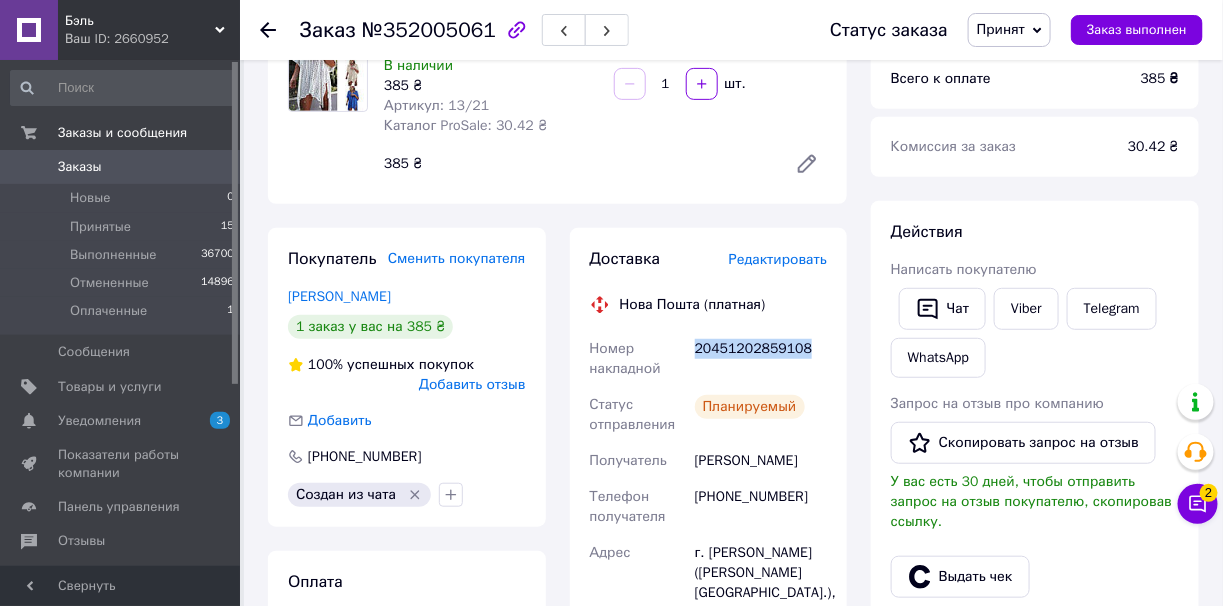 click on "20451202859108" at bounding box center [761, 359] 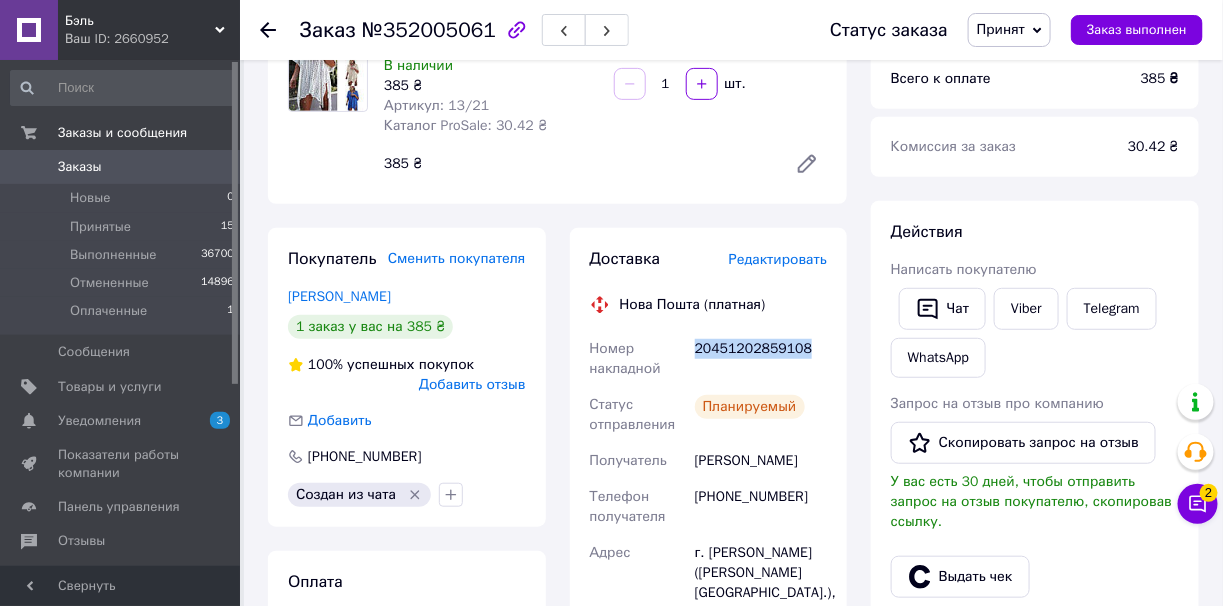 copy on "20451202859108" 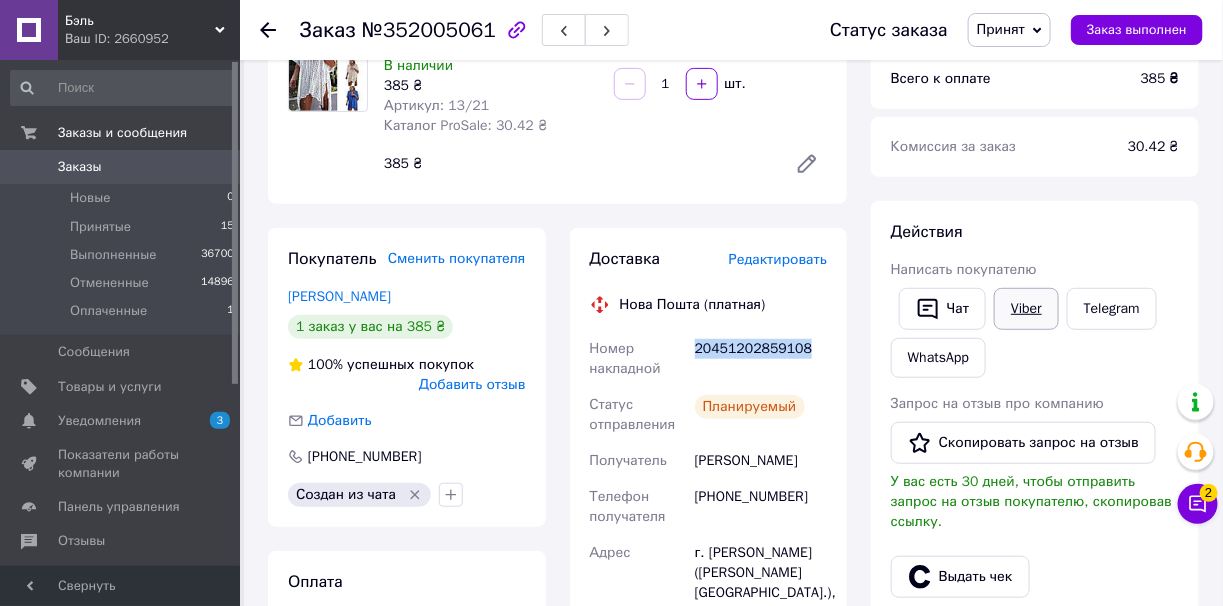 click on "Viber" at bounding box center (1026, 309) 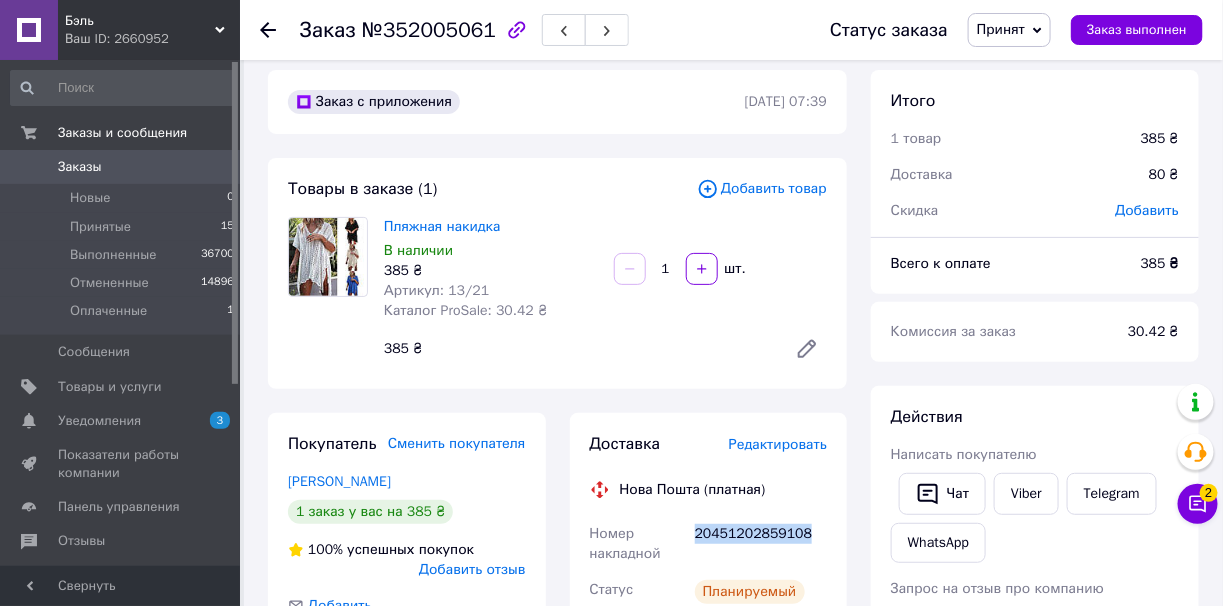 scroll, scrollTop: 199, scrollLeft: 0, axis: vertical 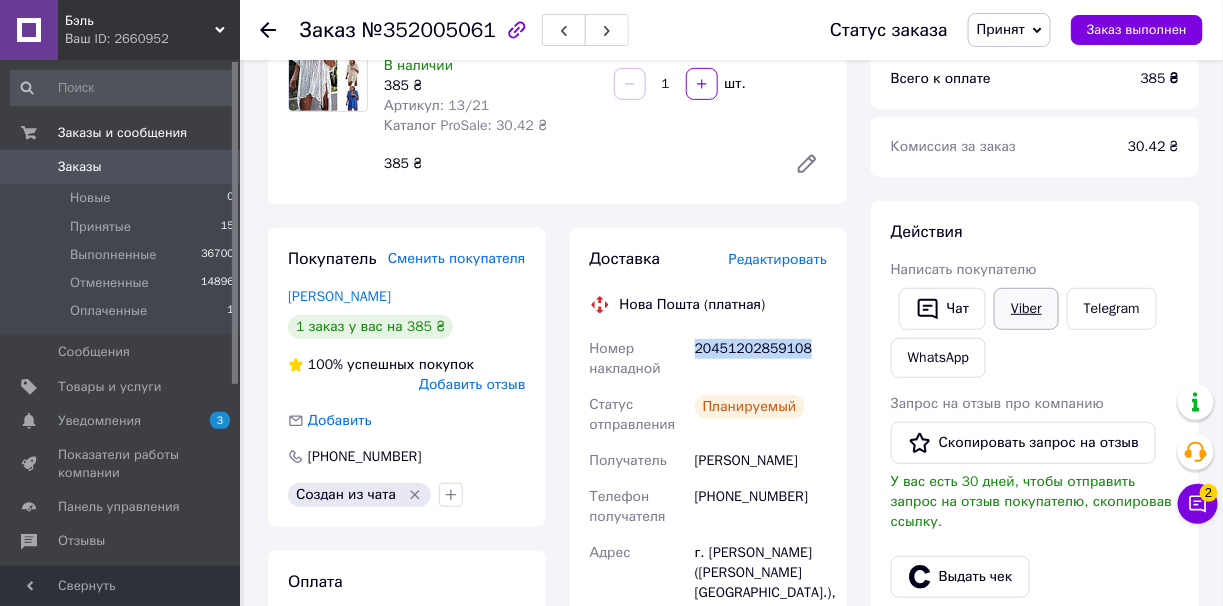 click on "Viber" at bounding box center (1026, 309) 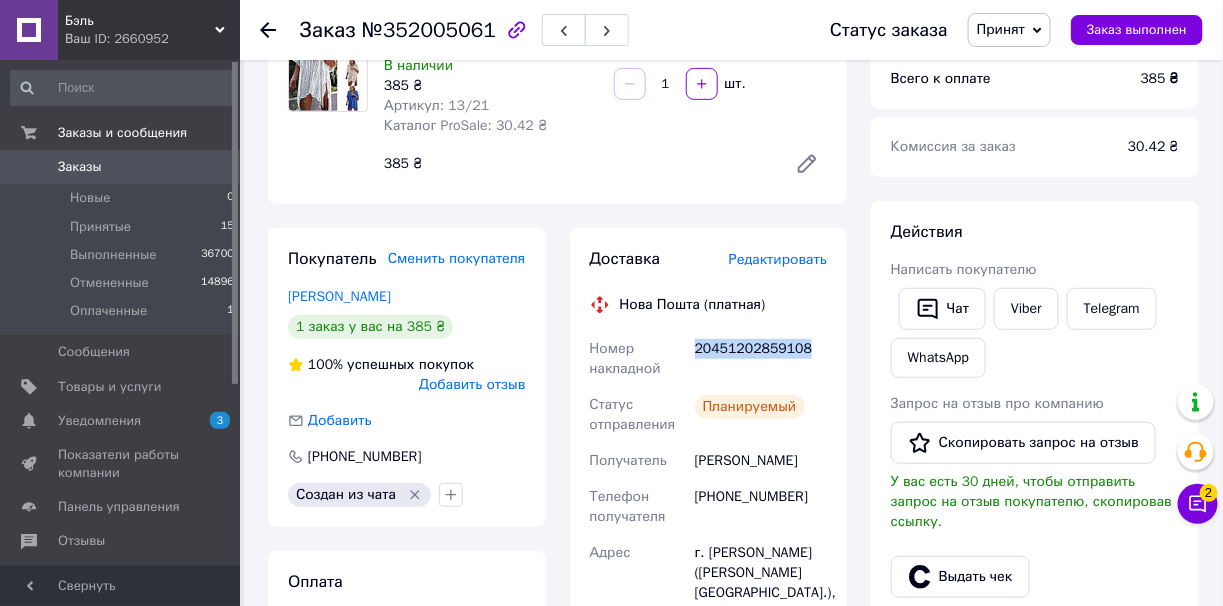 copy on "20451202859108" 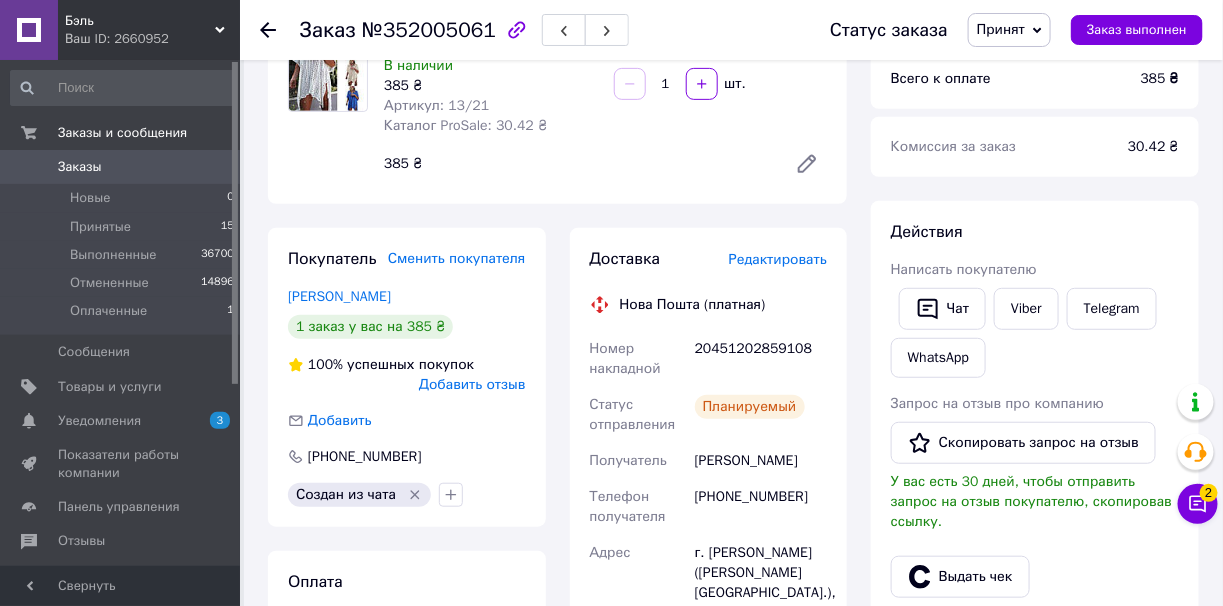 click on "385 ₴" at bounding box center (577, 164) 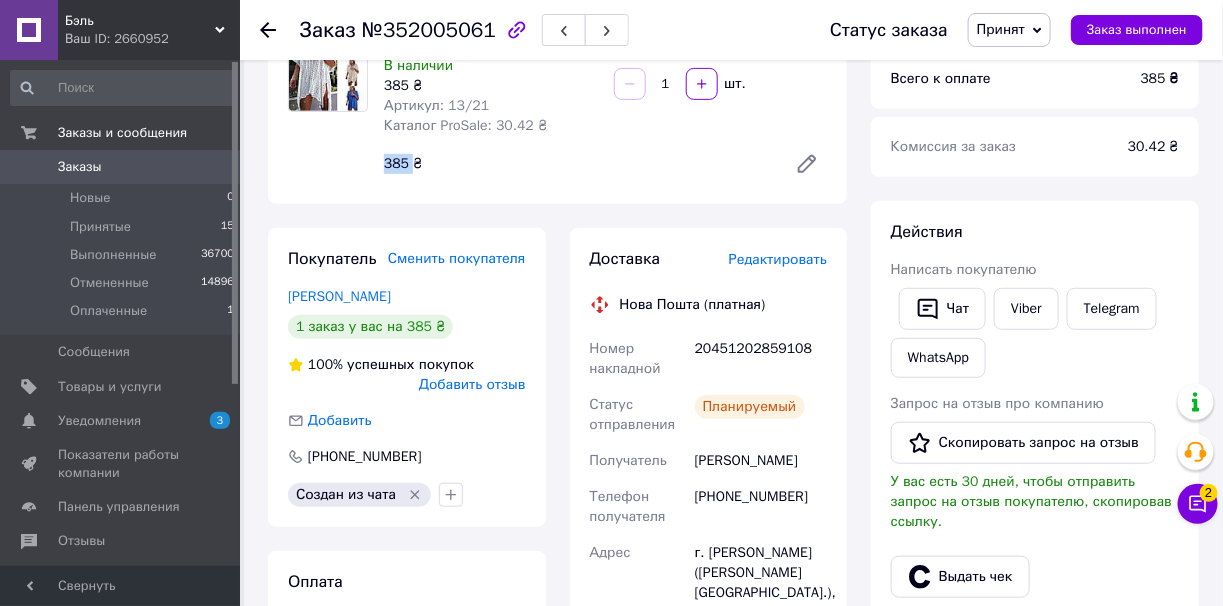 click on "385 ₴" at bounding box center (577, 164) 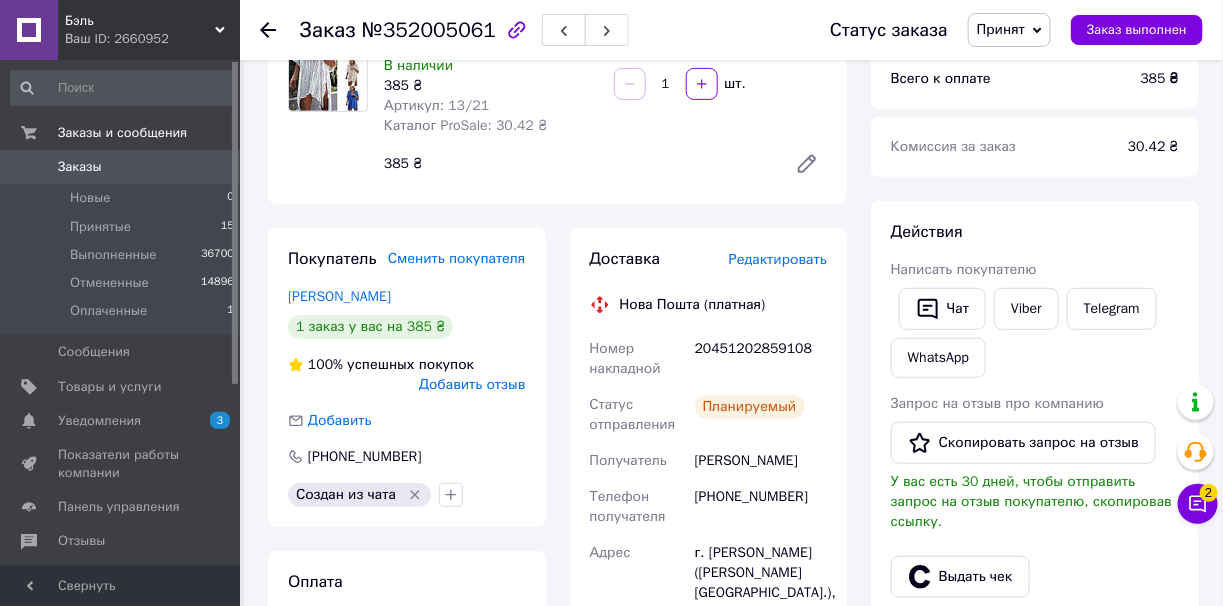 click on "Статус заказа Принят Выполнен Отменен Оплаченный Заказ выполнен" at bounding box center (1006, 30) 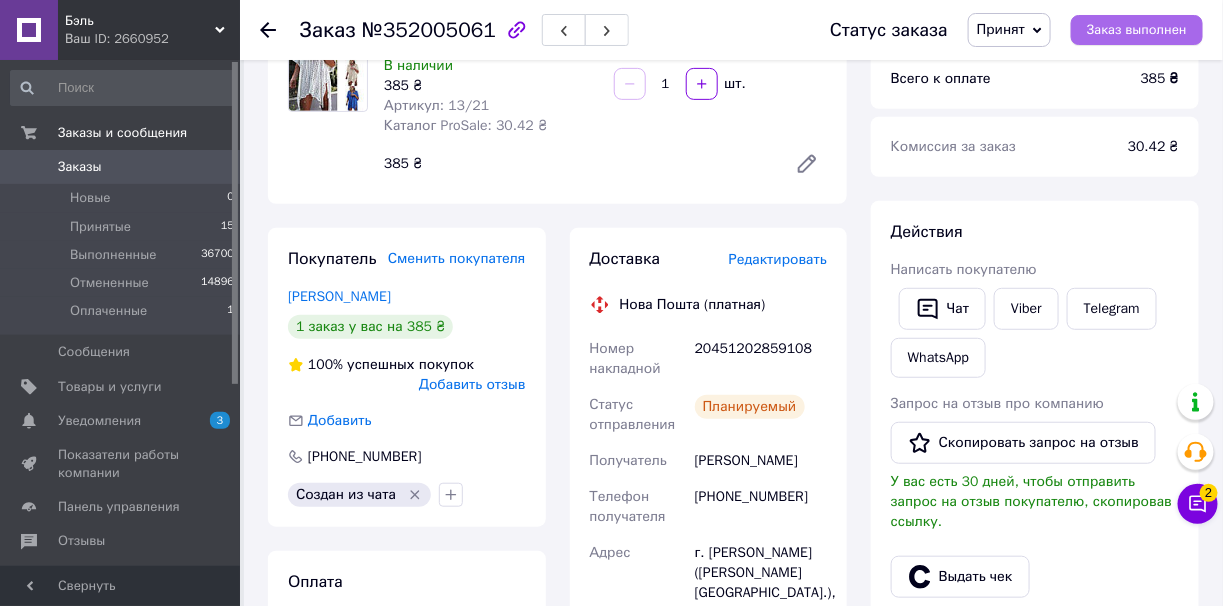 click on "Заказ выполнен" at bounding box center [1137, 30] 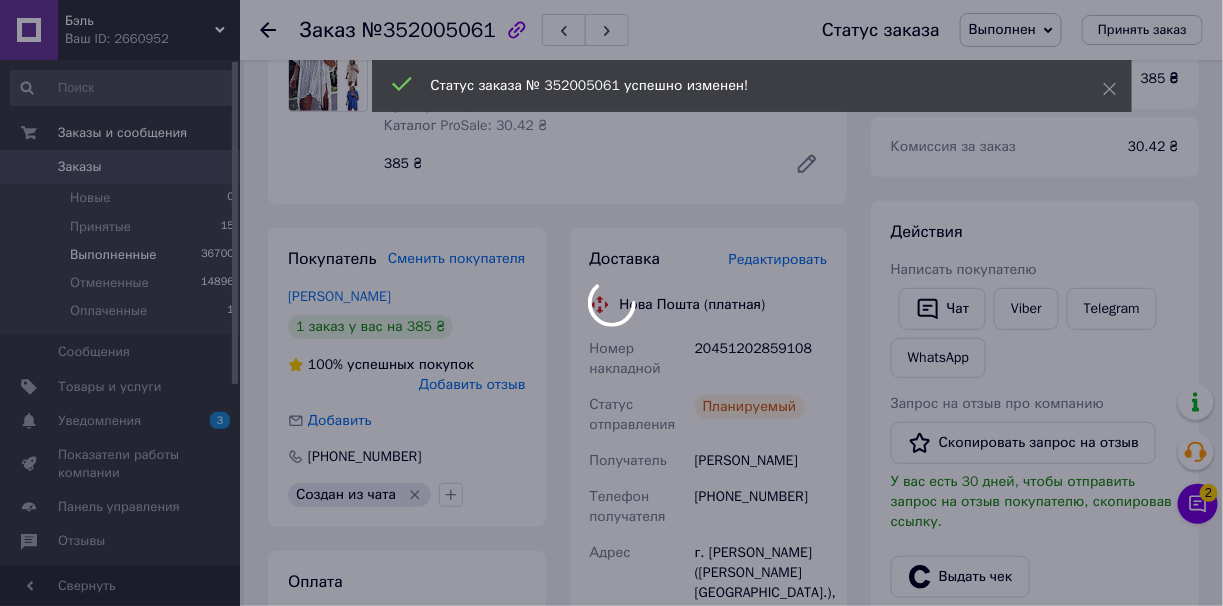 click on "Бэль Ваш ID: 2660952 Сайт Бэль Кабинет покупателя Проверить состояние системы Страница на портале Соблазн бутік Оксана Панчишная Справка Выйти Заказы и сообщения Заказы 0 Новые 0 Принятые 15 Выполненные 36700 Отмененные 14896 Оплаченные 1 Сообщения 0 Товары и услуги Уведомления 3 0 Показатели работы компании Панель управления Отзывы Клиенты Каталог ProSale Аналитика Управление сайтом Кошелек компании Маркет Настройки Тарифы и счета Prom топ Свернуть
Заказ №352005061 Статус заказа Выполнен Принят Отменен В наличии" at bounding box center (611, 809) 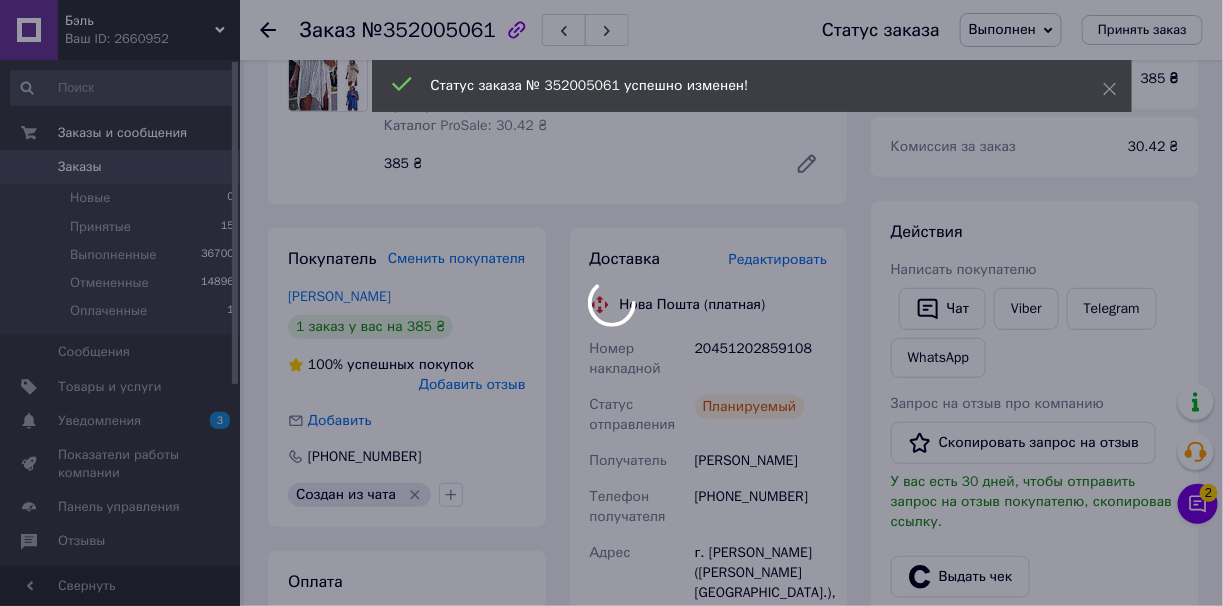 click on "Принятые 15" at bounding box center (123, 227) 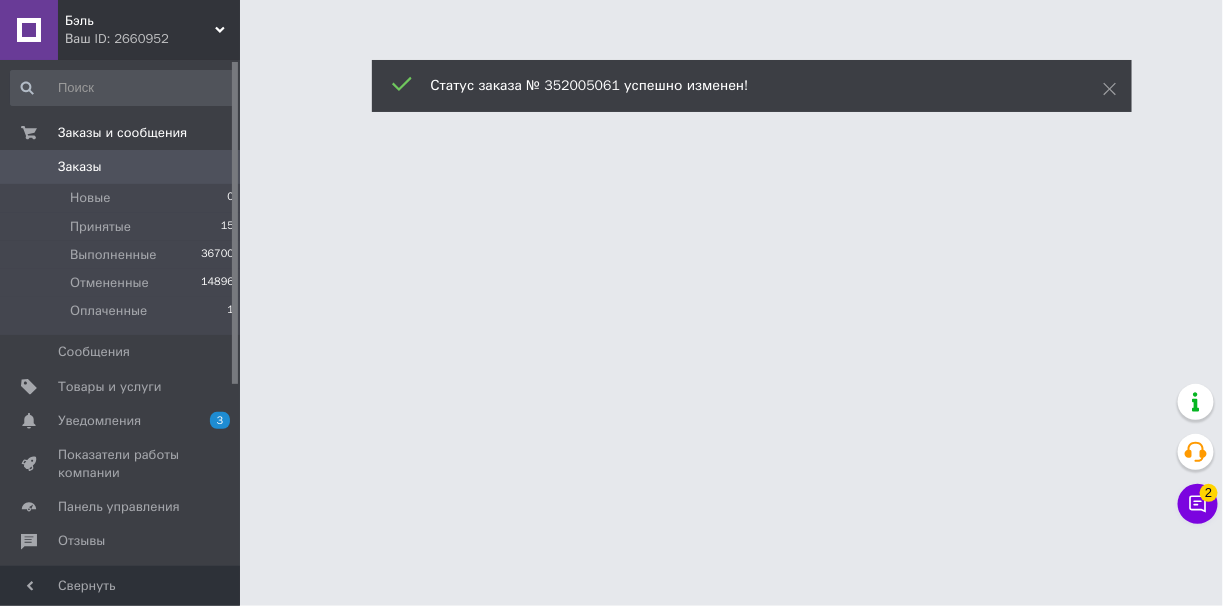 scroll, scrollTop: 0, scrollLeft: 0, axis: both 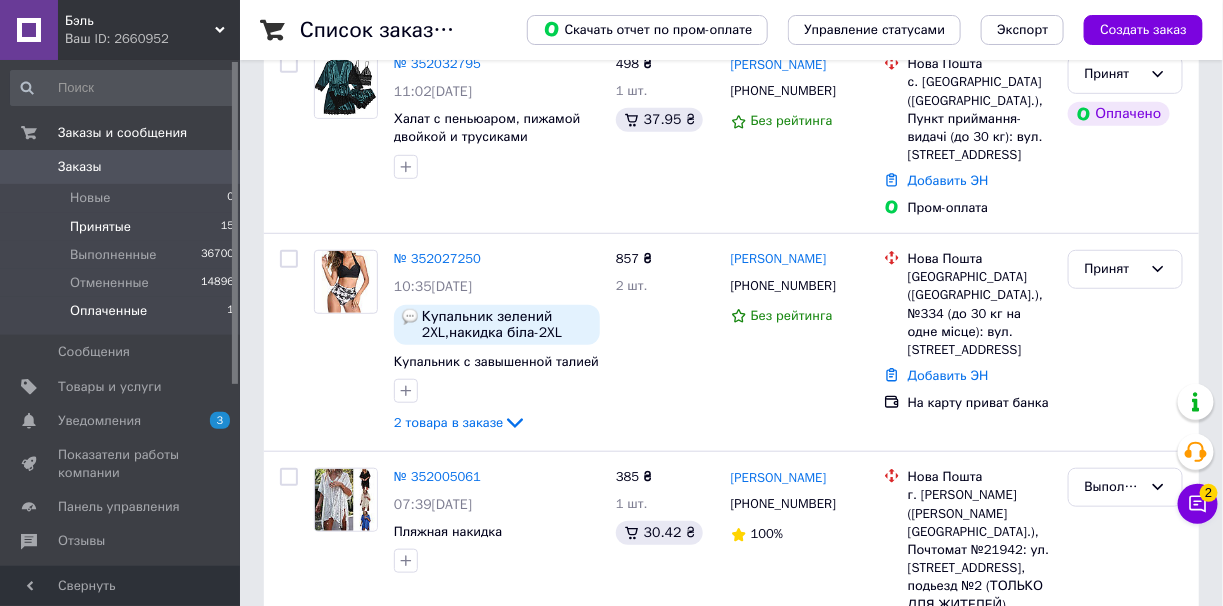 click on "Оплаченные" at bounding box center [108, 311] 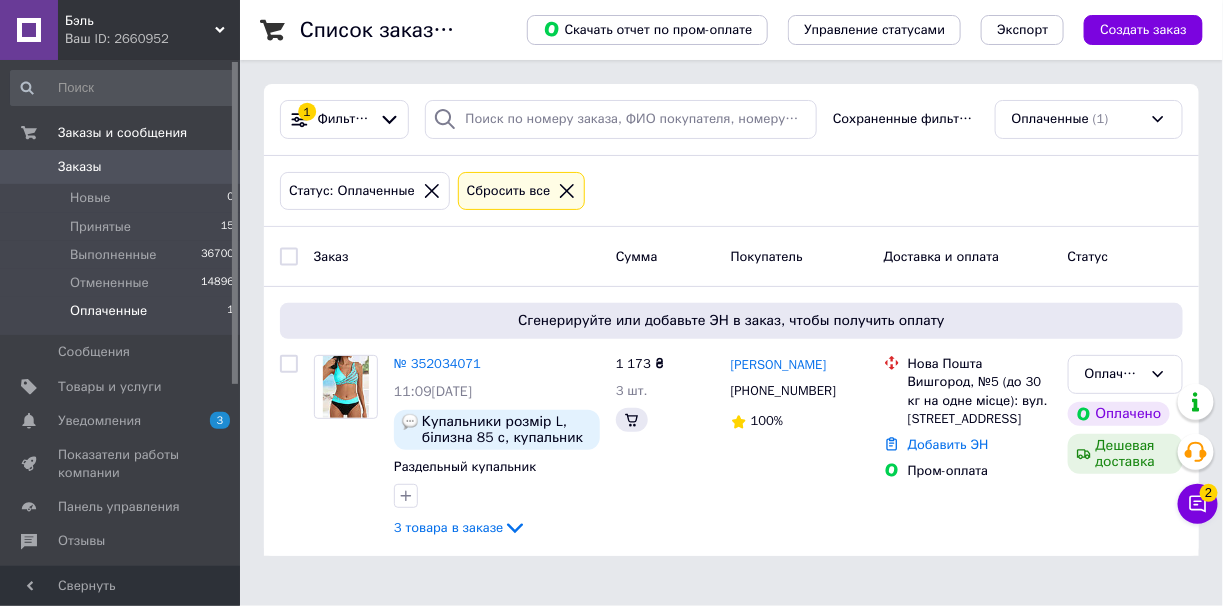 scroll, scrollTop: 0, scrollLeft: 0, axis: both 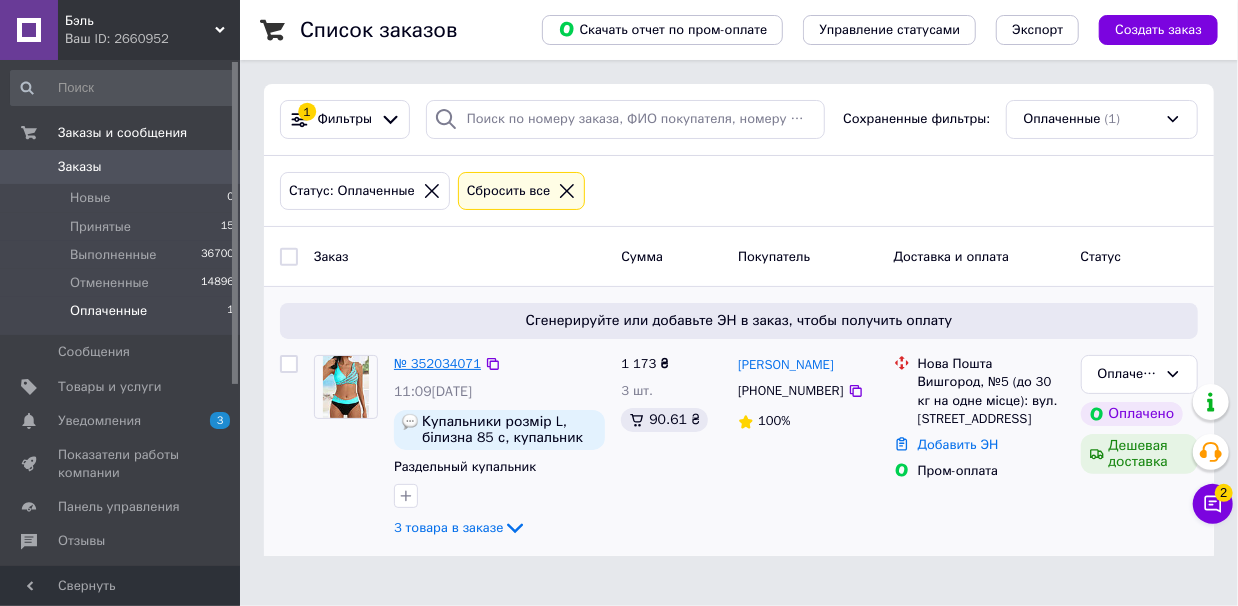 click on "№ 352034071" at bounding box center [437, 363] 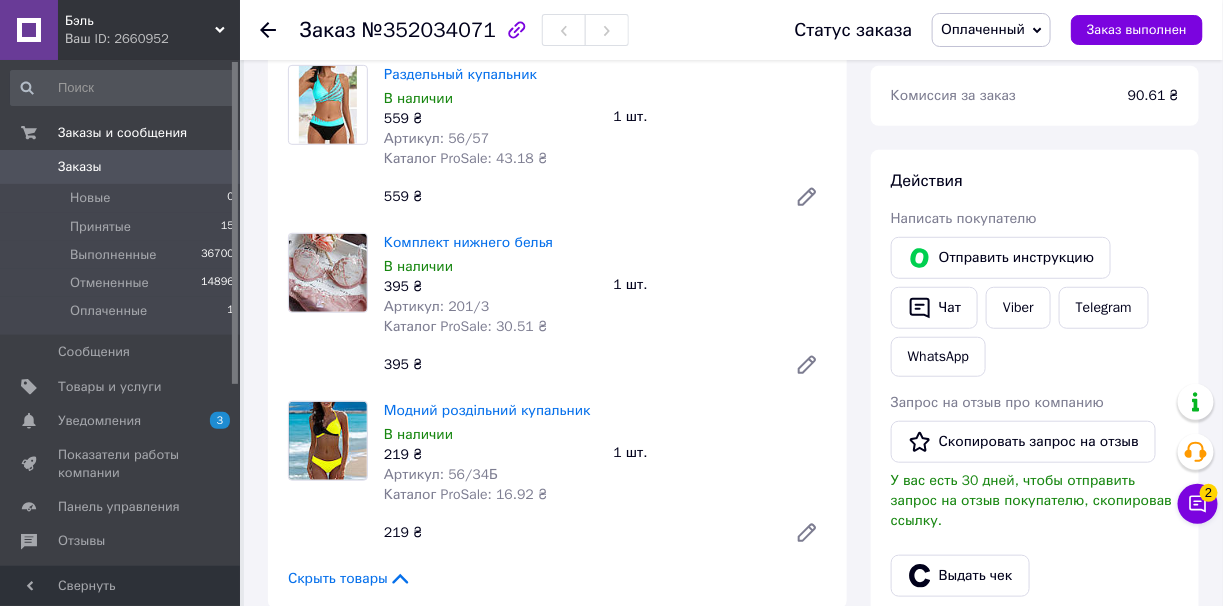 scroll, scrollTop: 400, scrollLeft: 0, axis: vertical 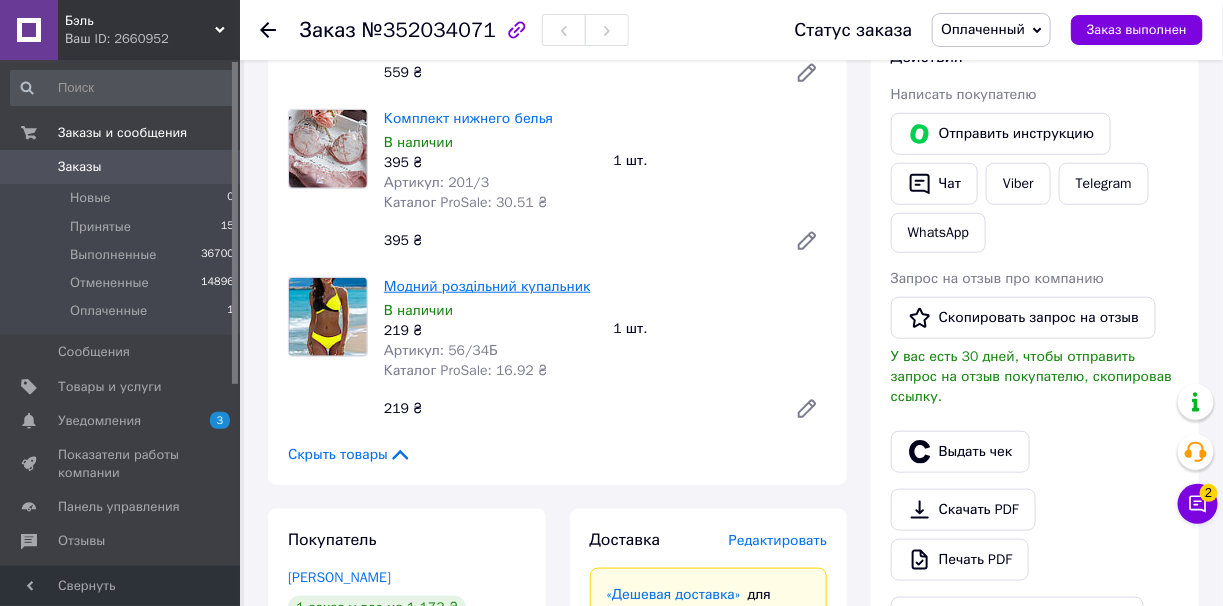 click on "Модний роздільний купальник" at bounding box center (487, 286) 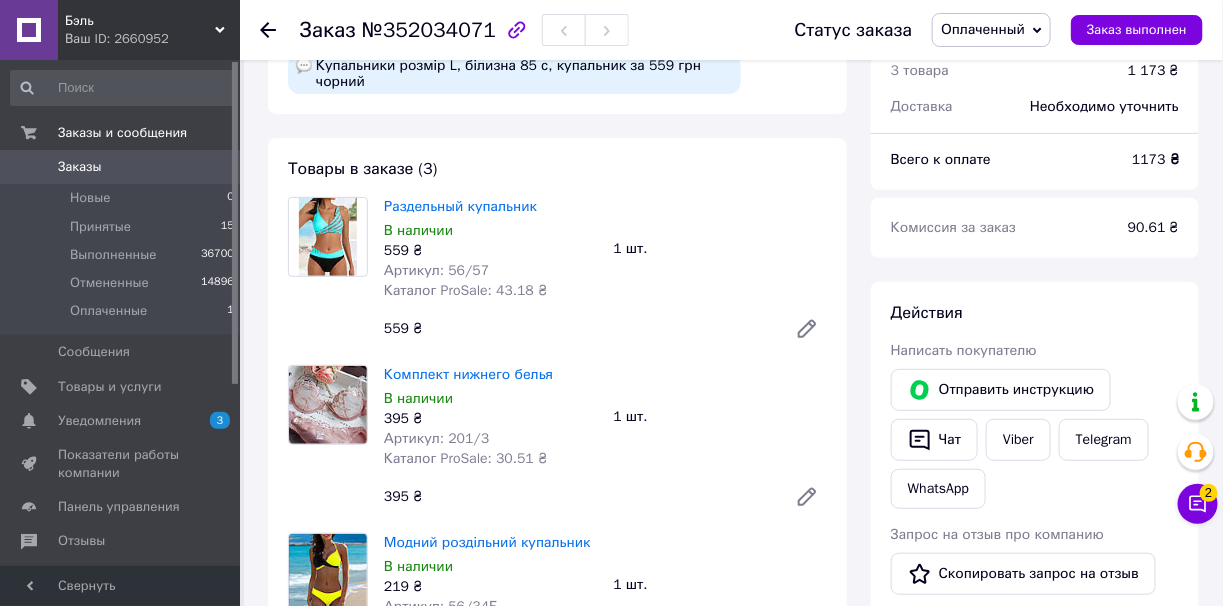 scroll, scrollTop: 99, scrollLeft: 0, axis: vertical 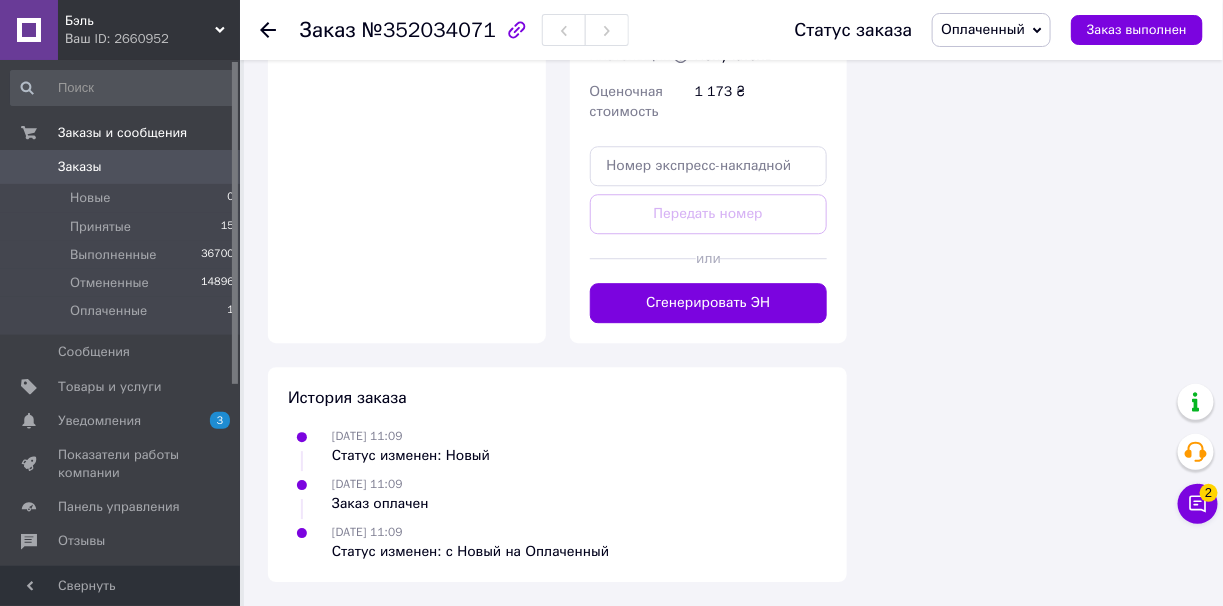 click on "Доставка Редактировать «Дешевая доставка»   для продавца Новой Почтой на Prom. Доставку оплачивают: 30 ₴   — продавец , при заказе от 700 ₴, когда он
получен покупателем (списываются с Баланса); остаток — Prom. Для покупателя доставка бесплатно. Плательщик сменится на Третье лицо в момент отправки.
Добавляйте ЭН не позже, чем в день отправки. Нова Пошта (платная) Получатель Бондаренко Анастасия Телефон получателя +380637719433 Адрес Вышгород, №5 (до 30 кг на одно место): ул. Набережная, 2В Дата отправки 10.07.2025 Плательщик   Получатель Оценочная стоимость или" at bounding box center (709, -176) 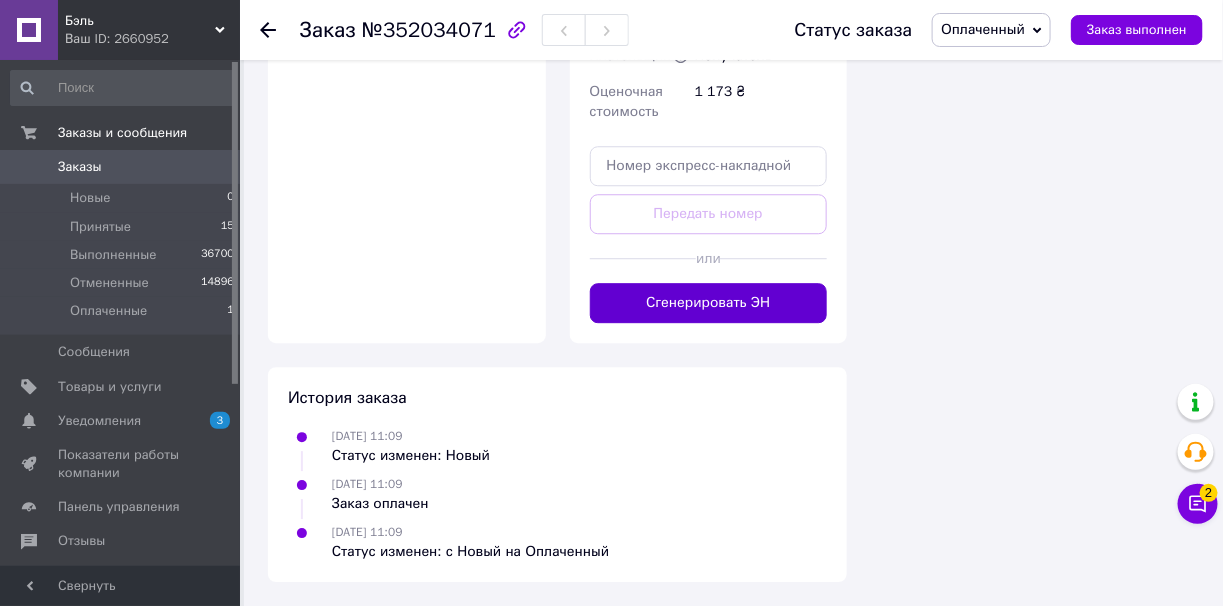 click on "Сгенерировать ЭН" at bounding box center (709, 303) 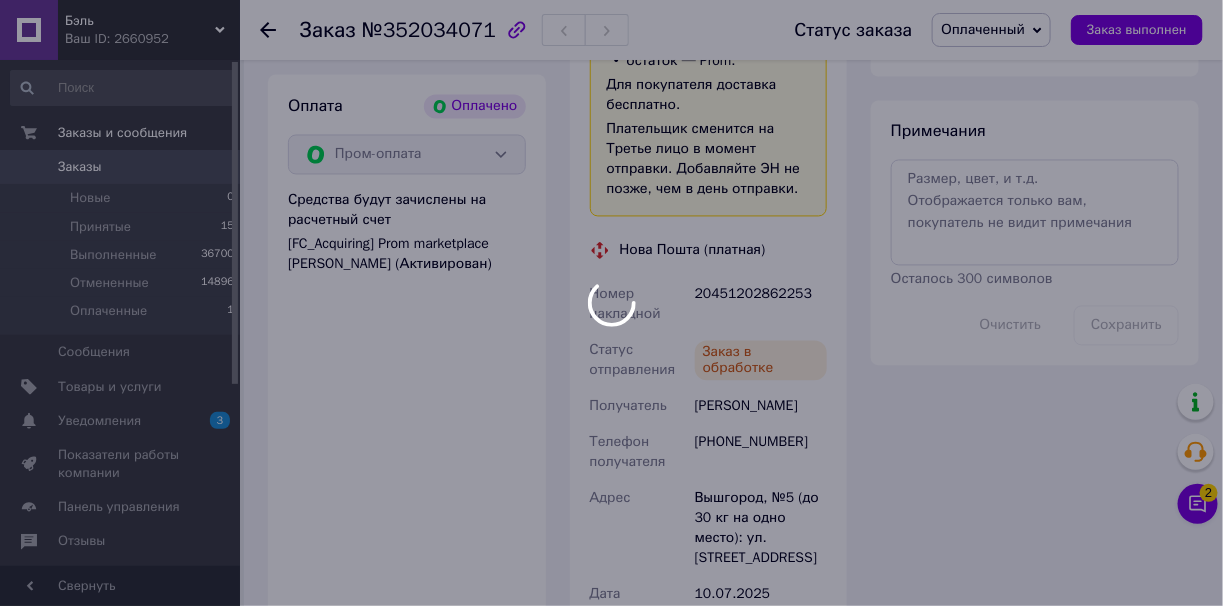scroll, scrollTop: 1113, scrollLeft: 0, axis: vertical 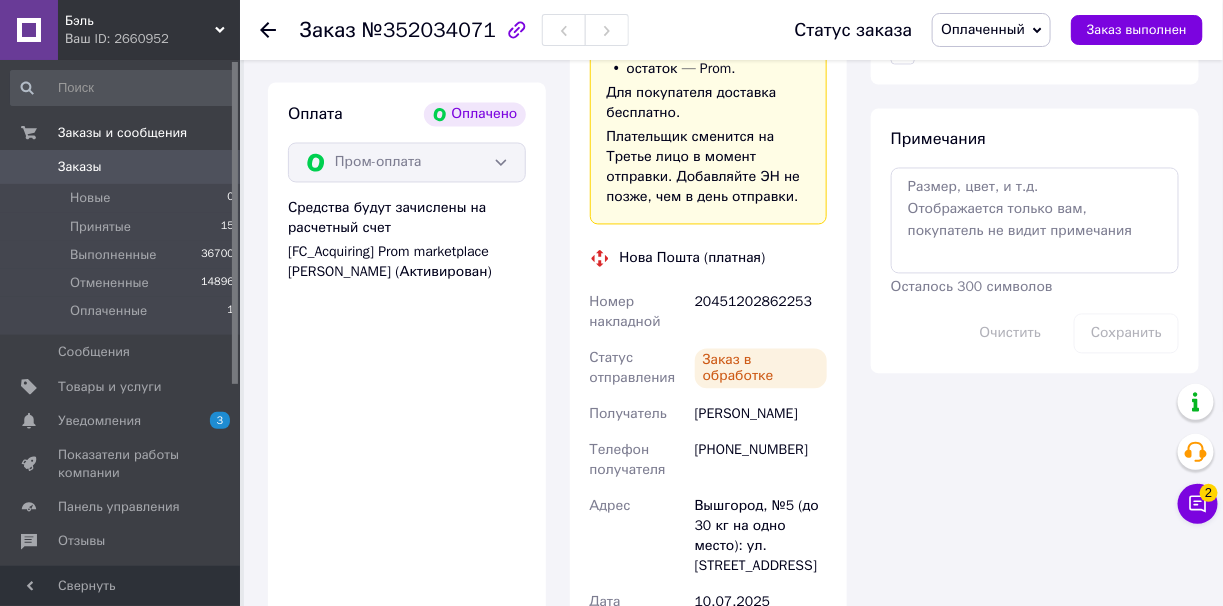 click on "20451202862253" at bounding box center (761, 313) 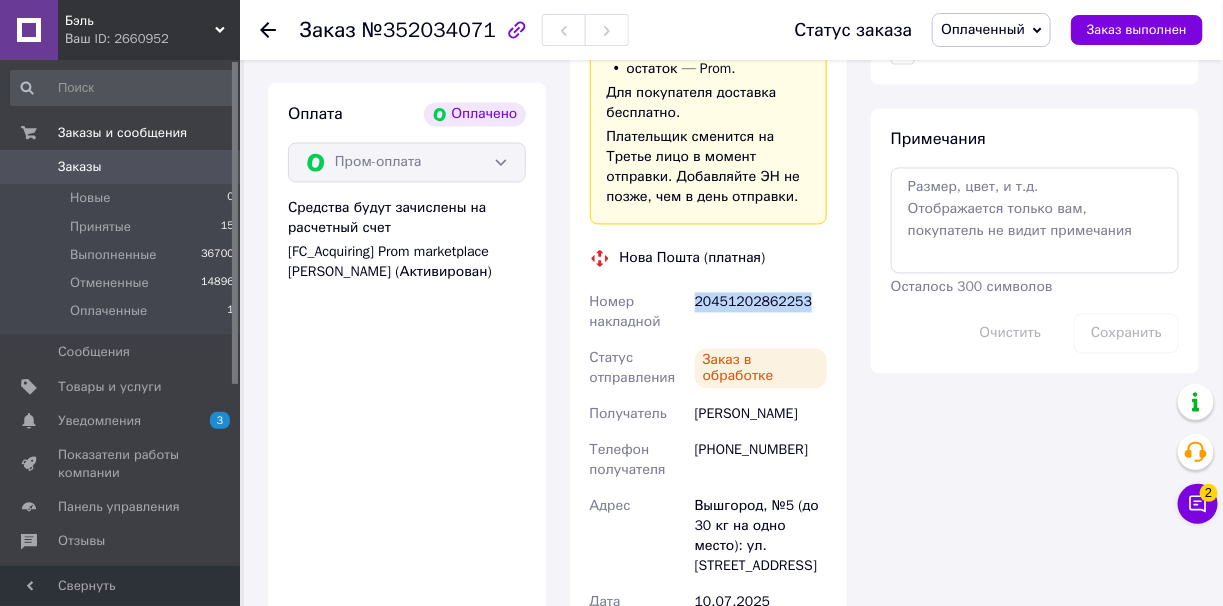 click on "20451202862253" at bounding box center (761, 313) 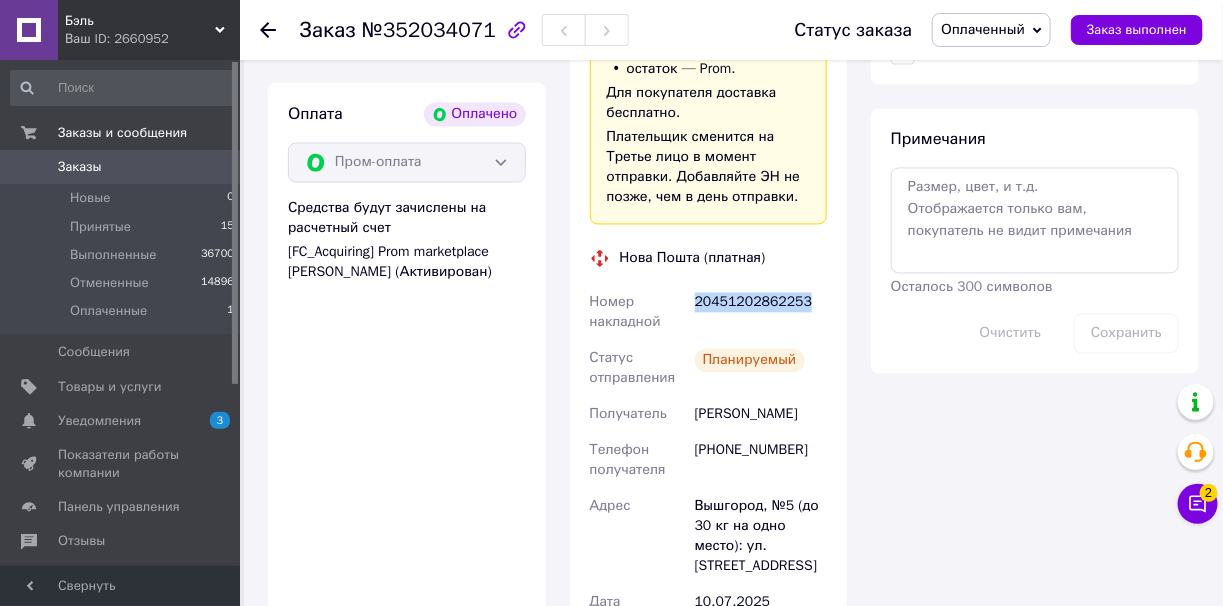 copy on "20451202862253" 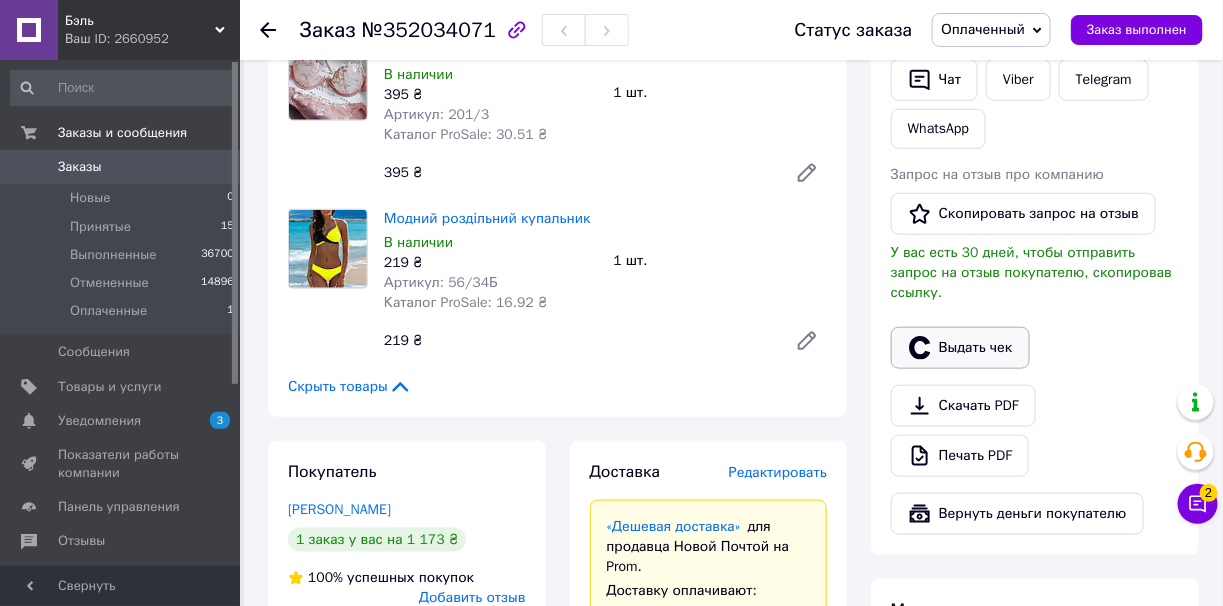 scroll, scrollTop: 412, scrollLeft: 0, axis: vertical 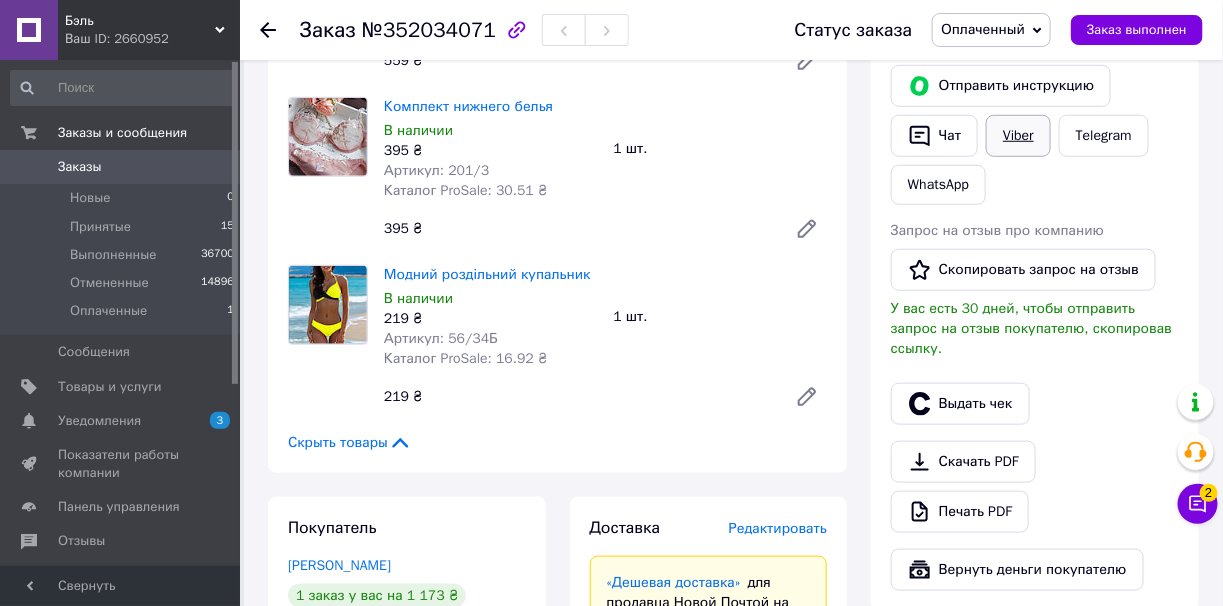 click on "Viber" at bounding box center [1018, 136] 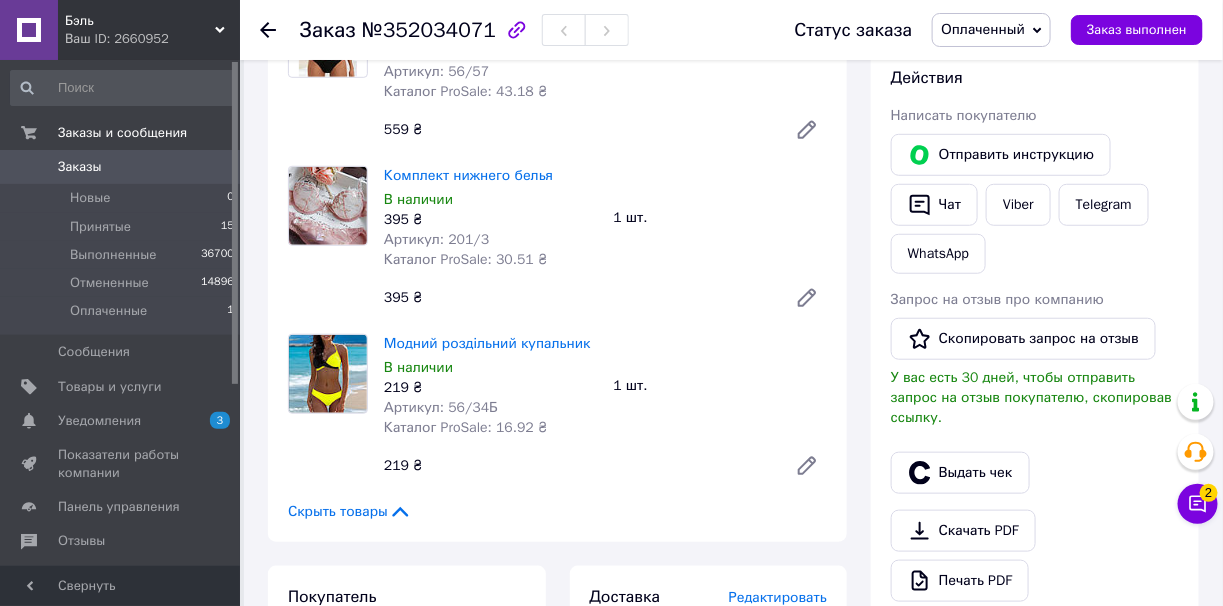 scroll, scrollTop: 313, scrollLeft: 0, axis: vertical 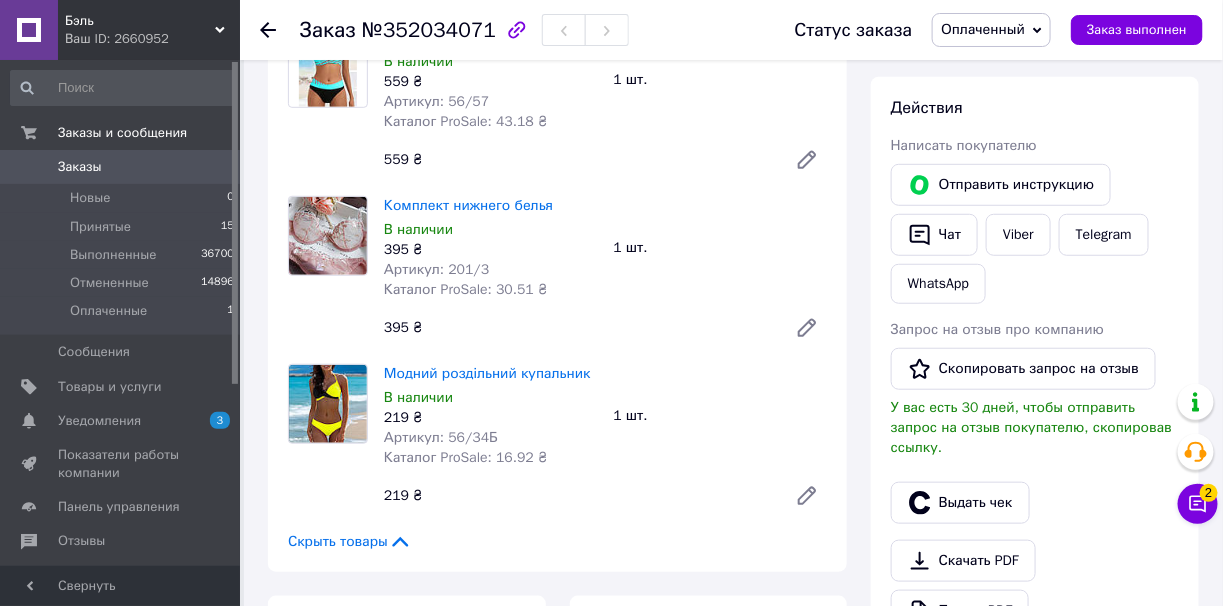click on "Комплект нижнего белья В наличии 395 ₴ Артикул: 201/3 Каталог ProSale: 30.51 ₴" at bounding box center [491, 248] 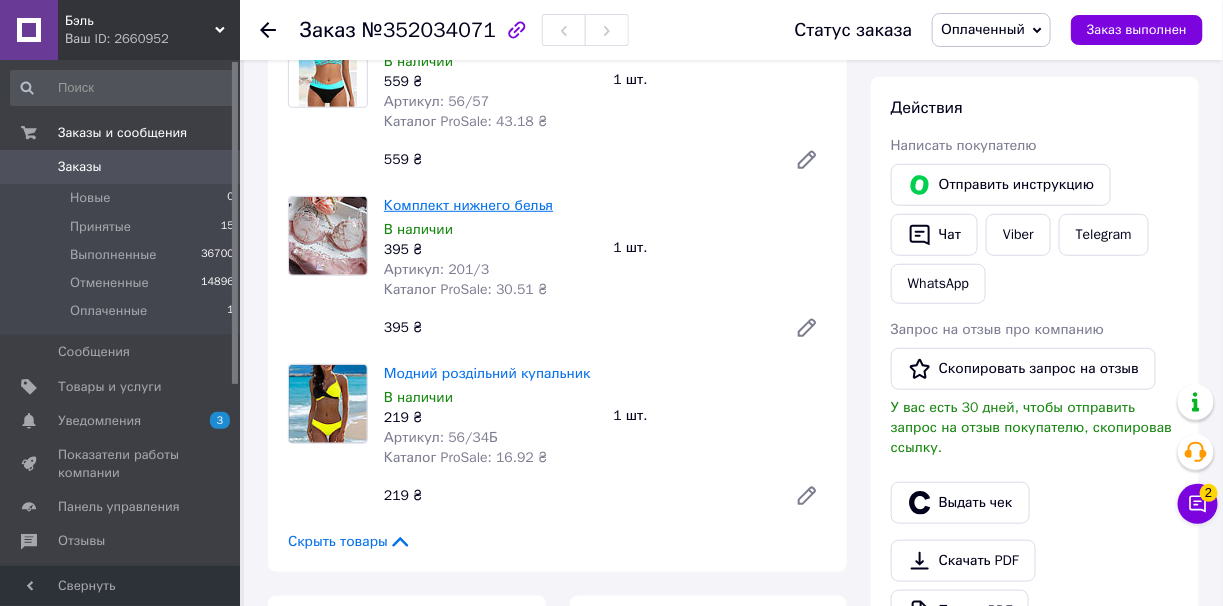 click on "Комплект нижнего белья" at bounding box center [468, 205] 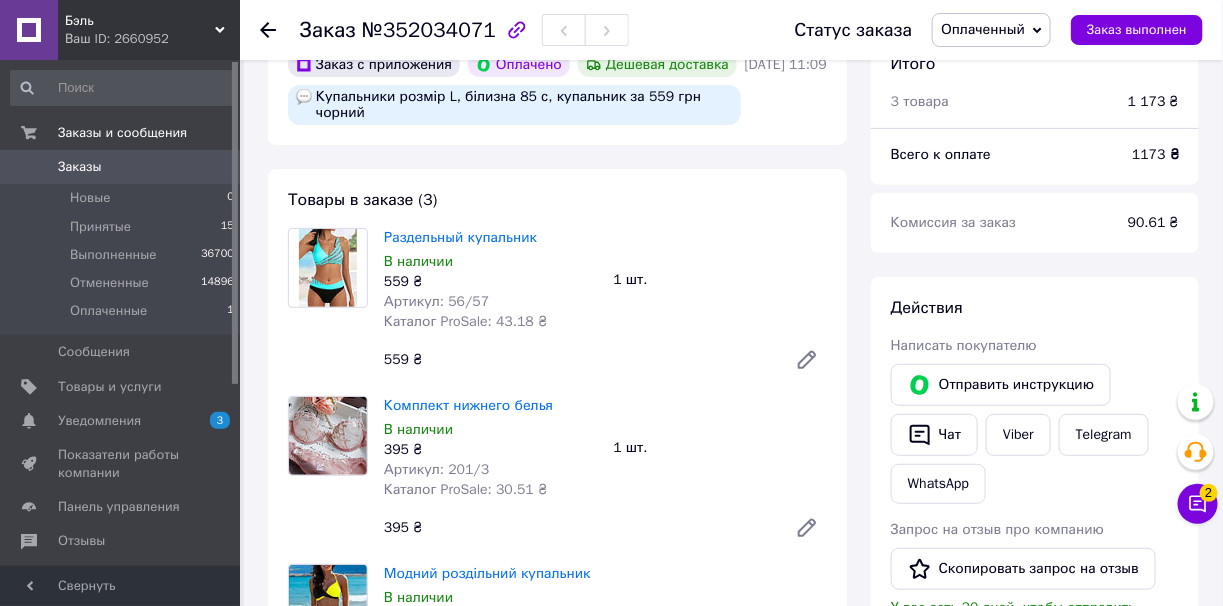 scroll, scrollTop: 13, scrollLeft: 0, axis: vertical 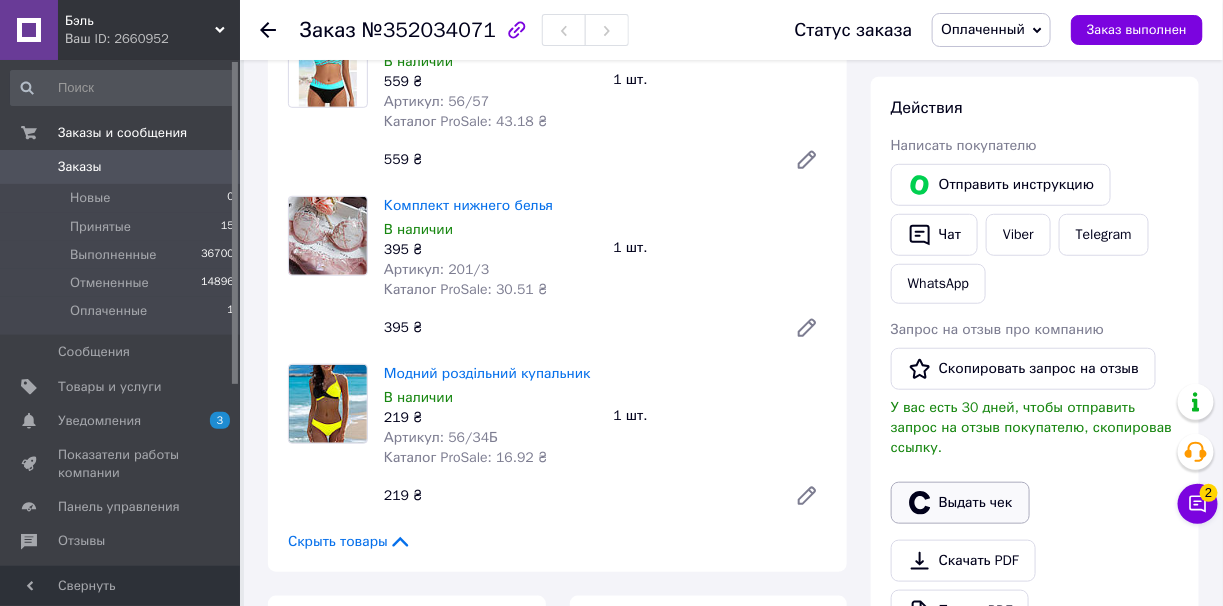 click on "Выдать чек" at bounding box center [960, 503] 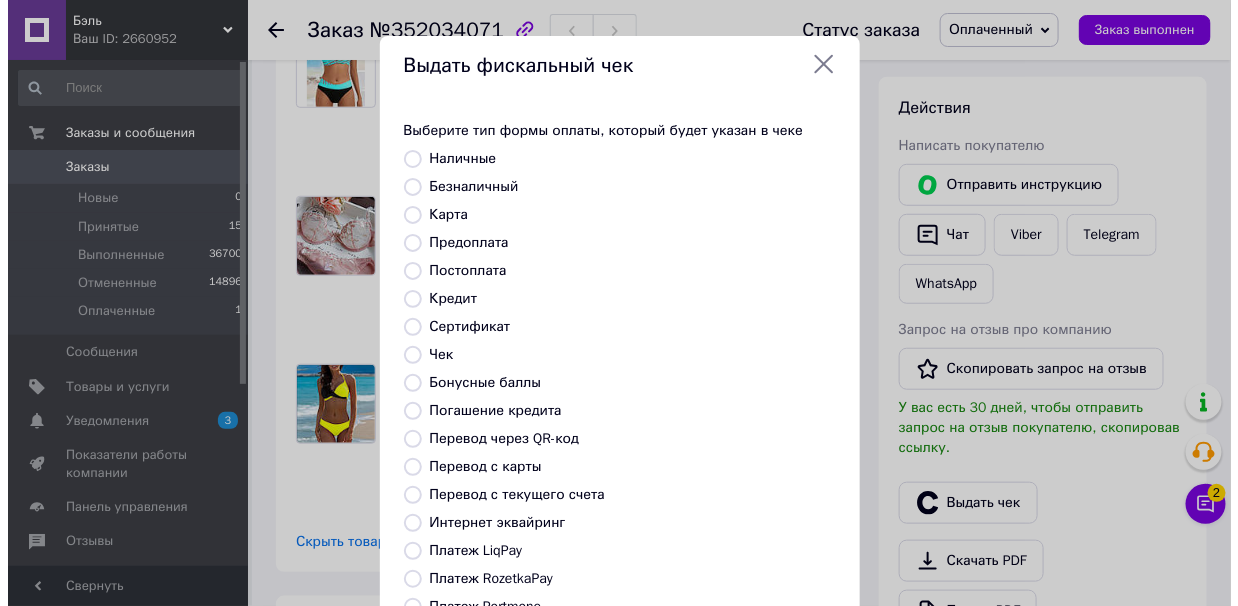 scroll, scrollTop: 280, scrollLeft: 0, axis: vertical 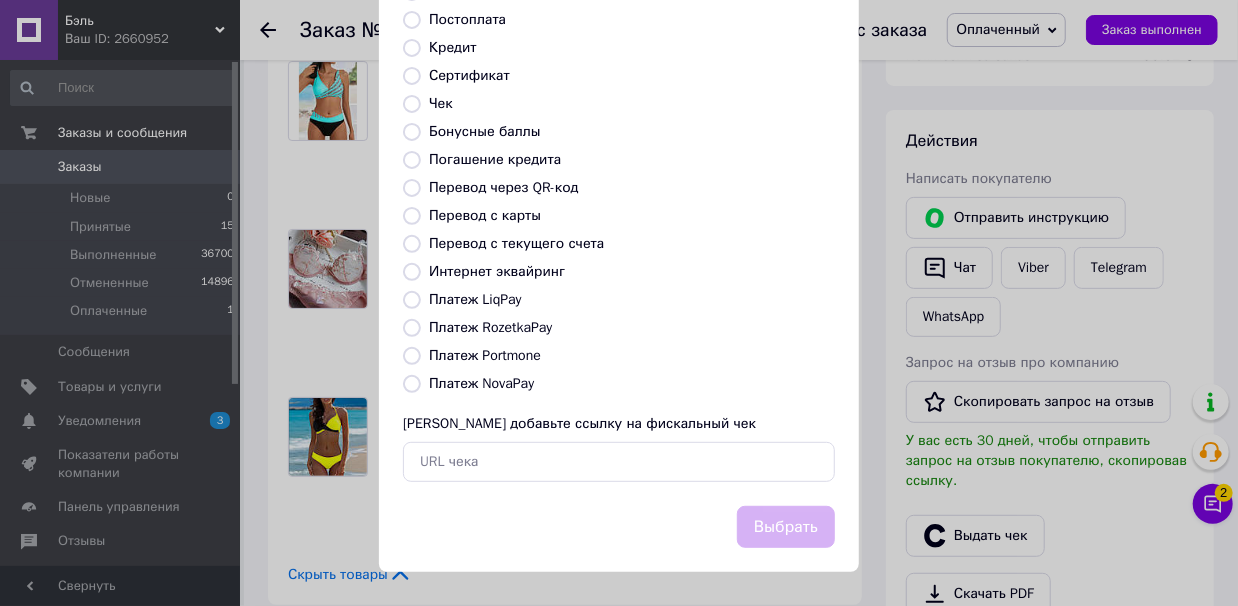 click on "Платеж RozetkaPay" at bounding box center (412, 328) 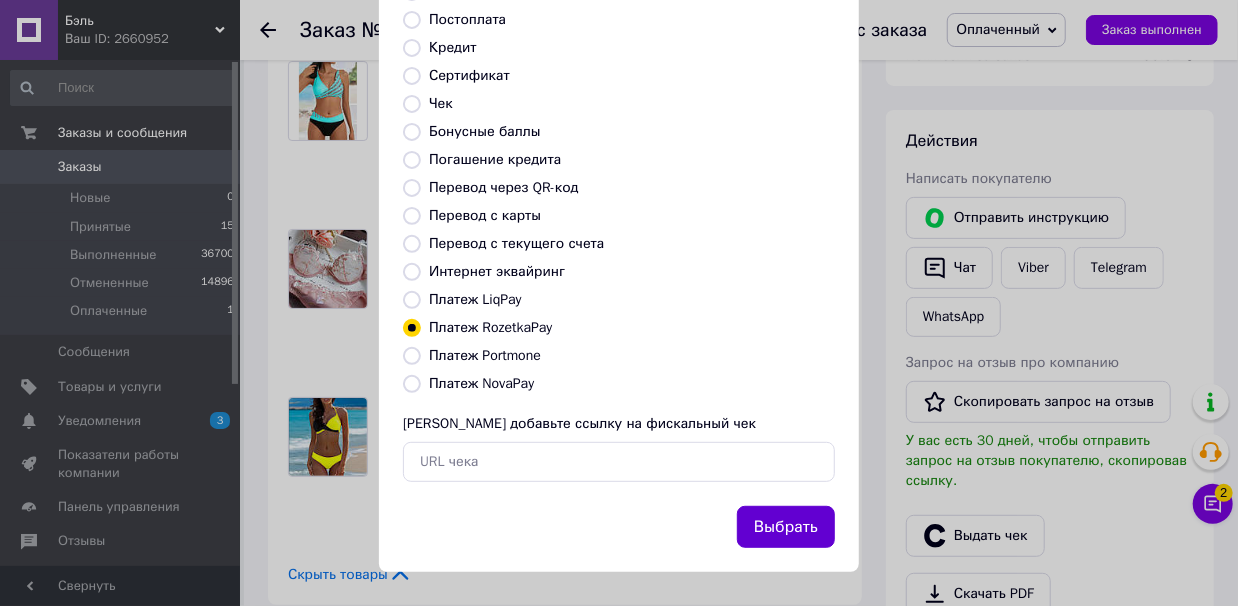 click on "Выбрать" at bounding box center [786, 527] 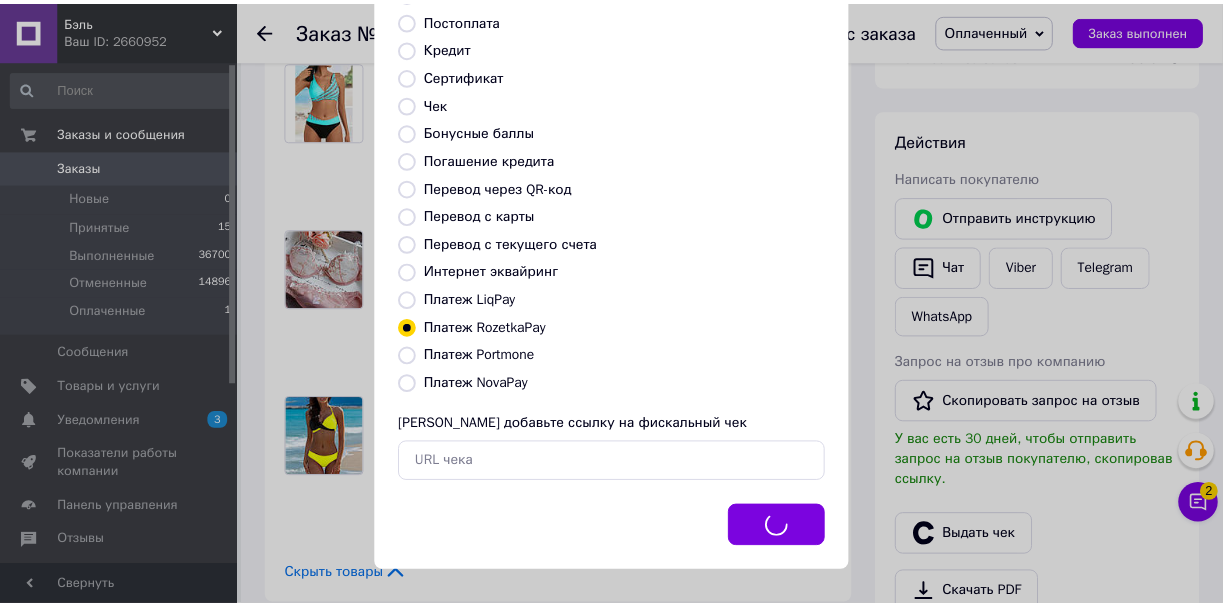 scroll, scrollTop: 313, scrollLeft: 0, axis: vertical 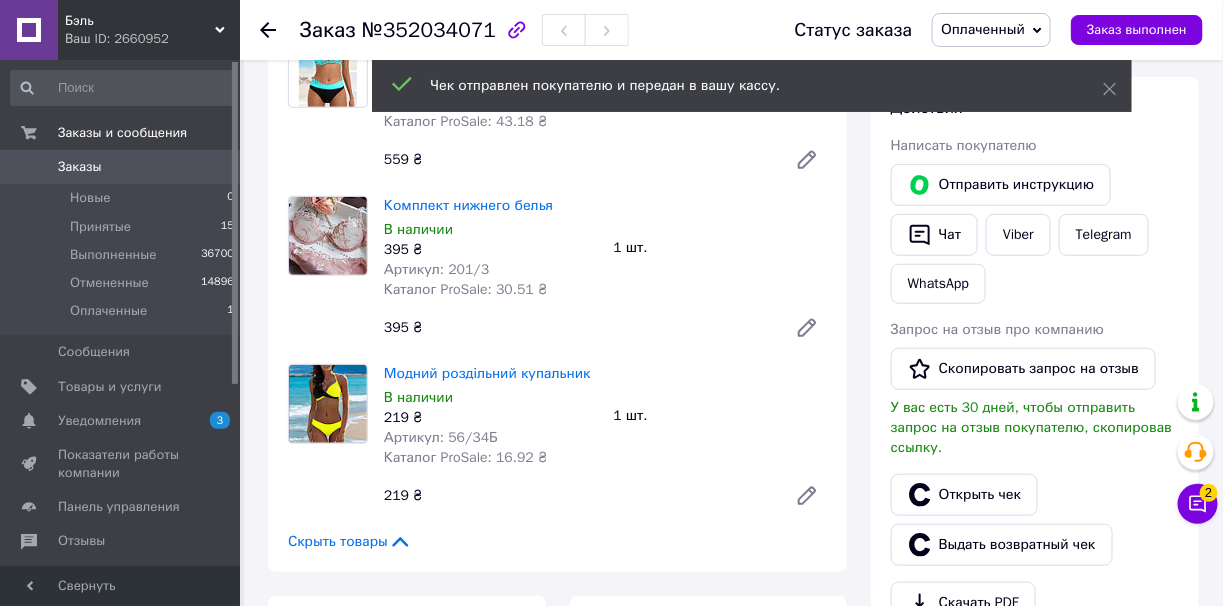 click on "Заказ выполнен" at bounding box center [1137, 30] 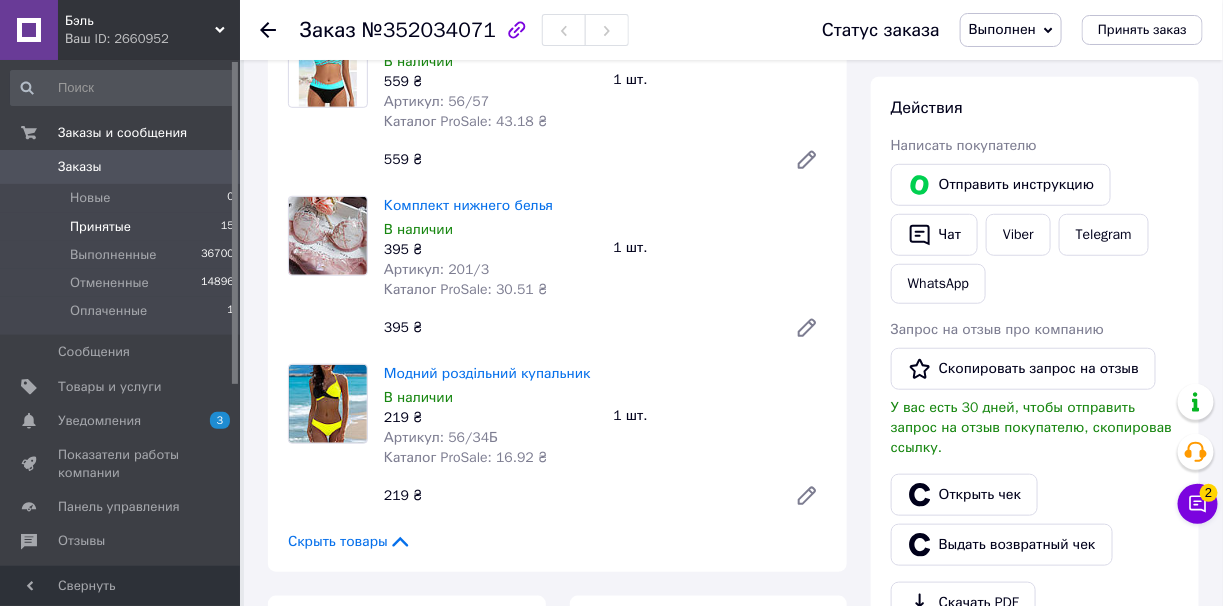 click on "Принятые 15" at bounding box center (123, 227) 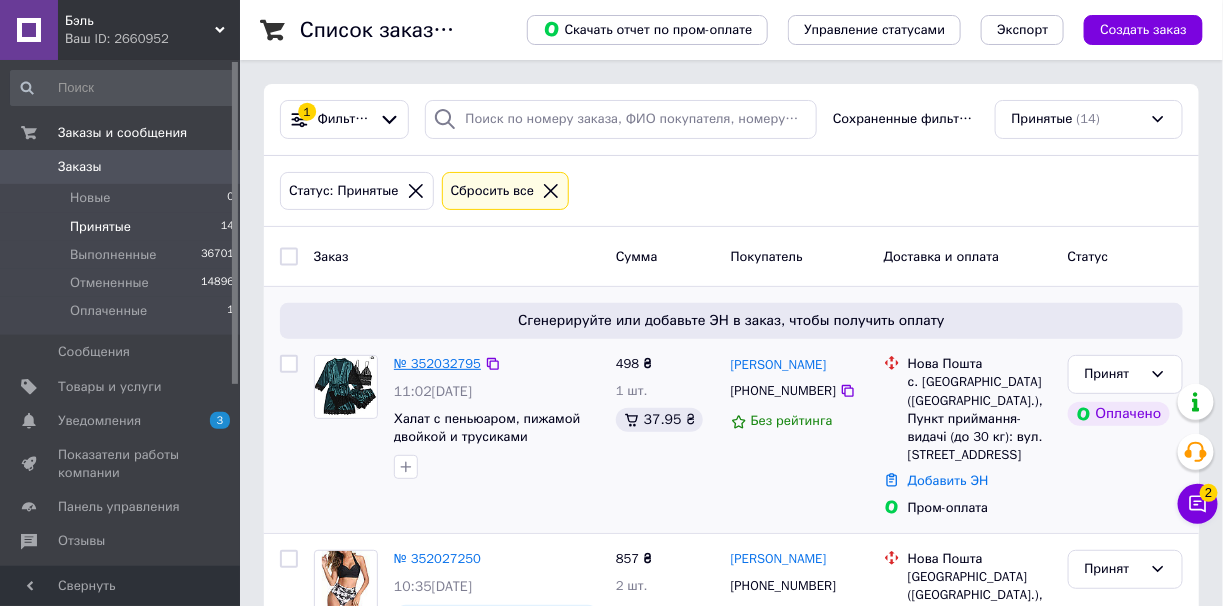 click on "№ 352032795" at bounding box center (437, 363) 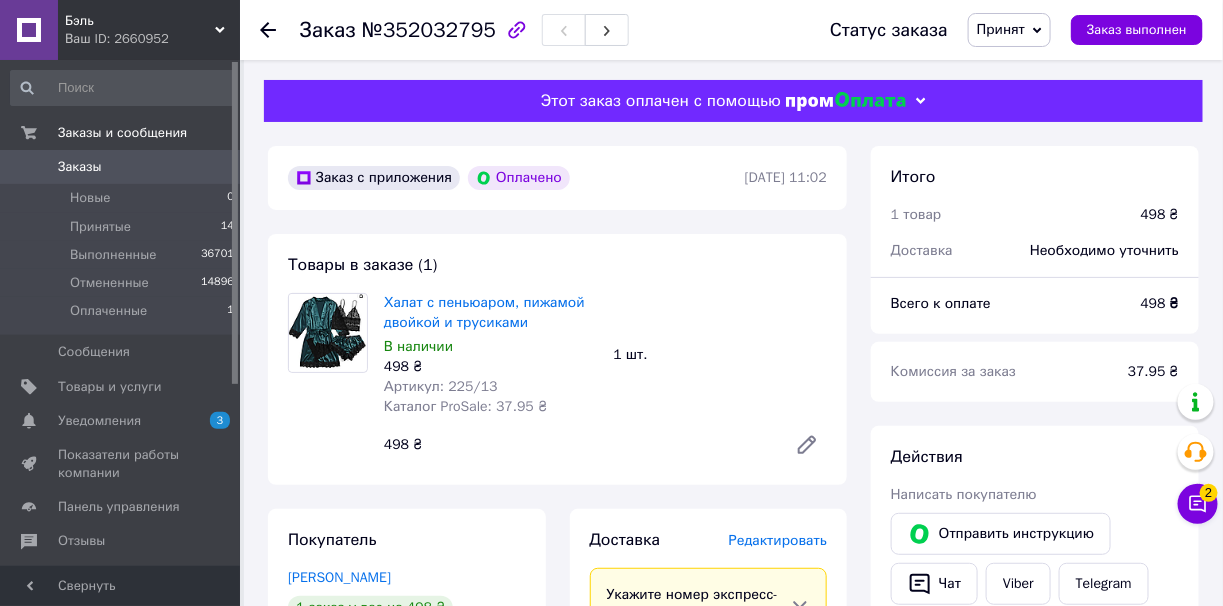 click on "2 Чат с покупателем Тех поддержка
Чат с покупателем 2" at bounding box center (1198, 454) 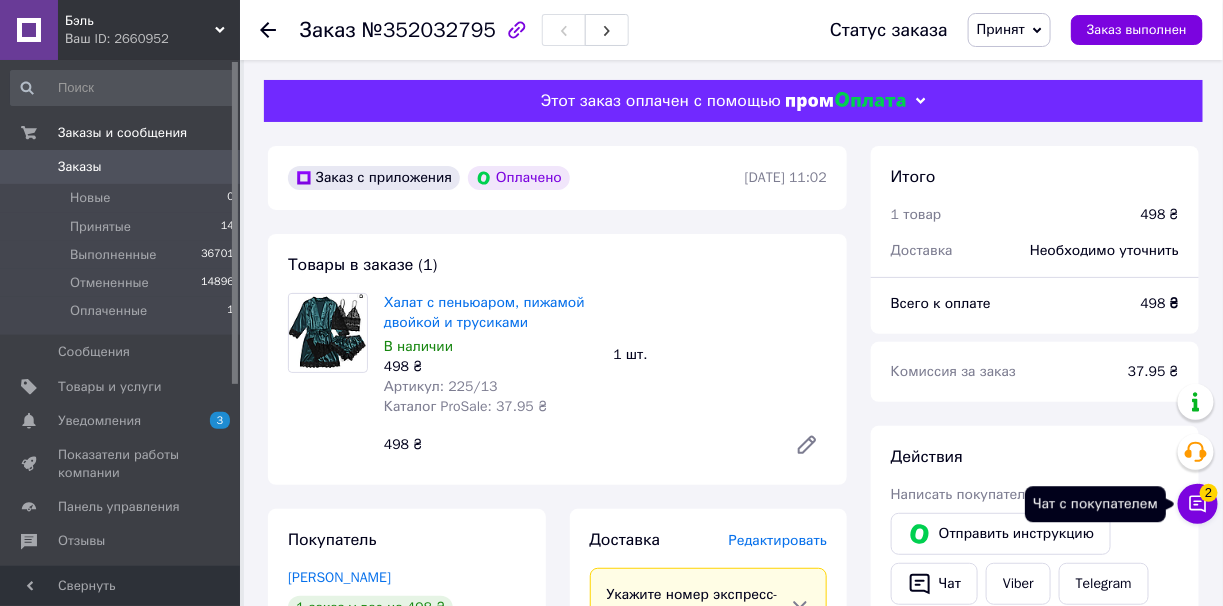 click 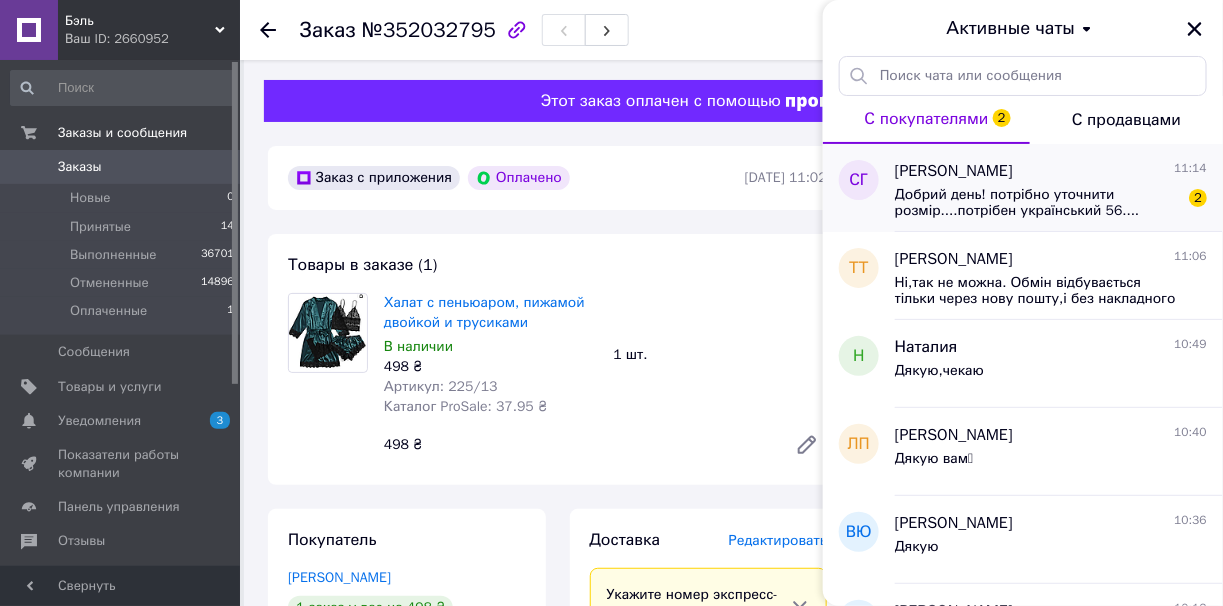 click on "Добрий день! потрібно уточнити розмір....потрібен український 56...." at bounding box center [1037, 203] 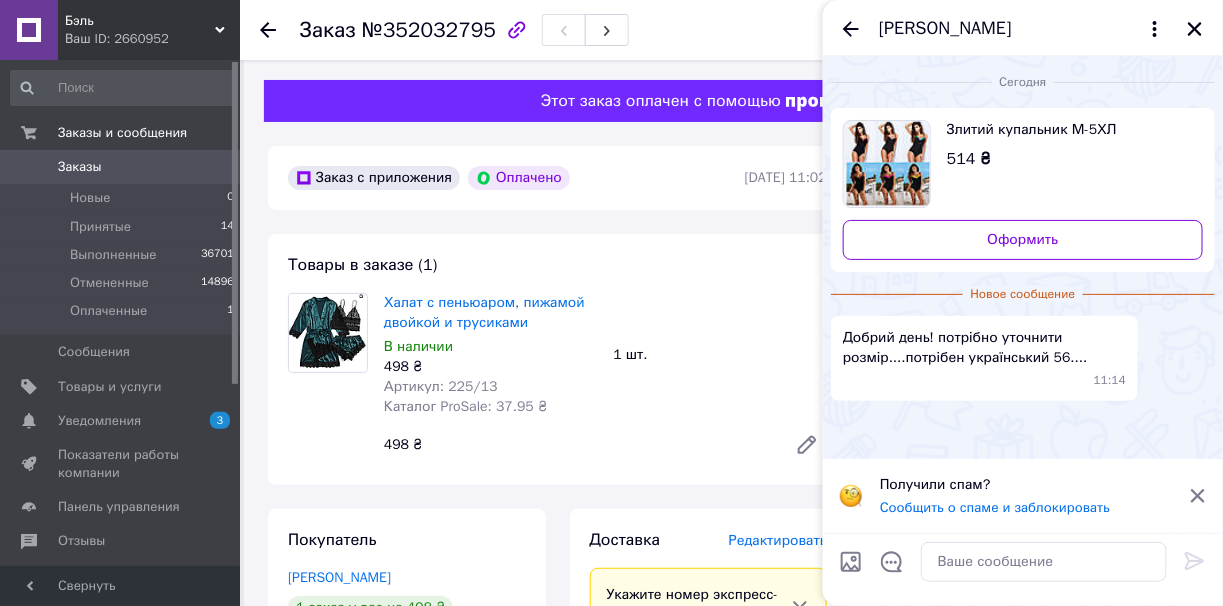 click on "514 ₴" at bounding box center [1067, 159] 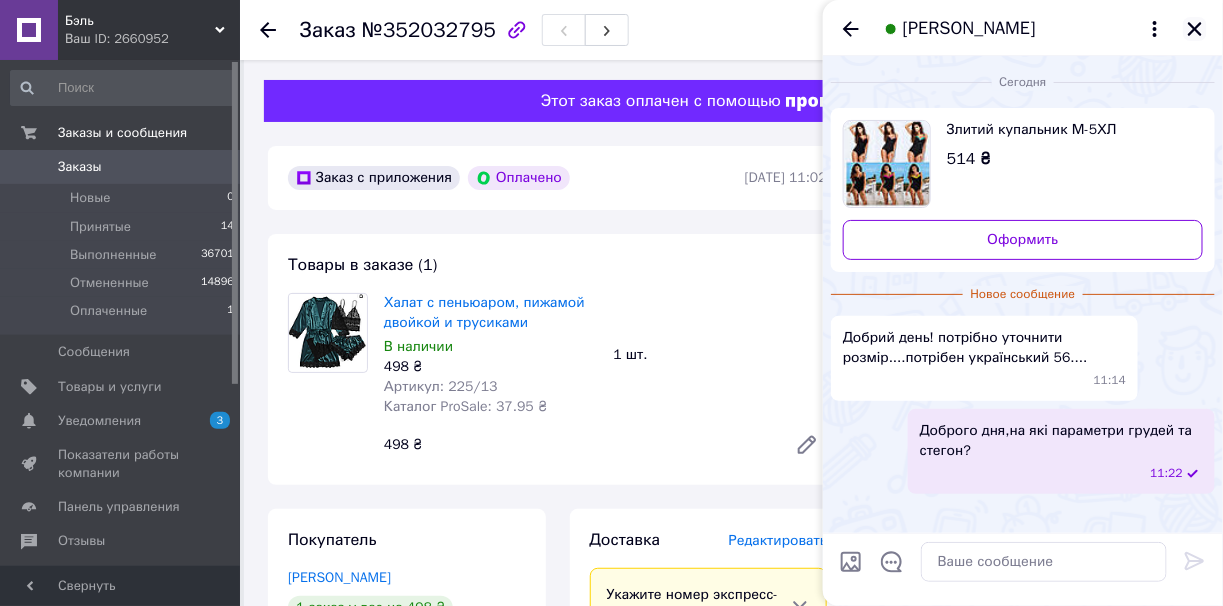 click 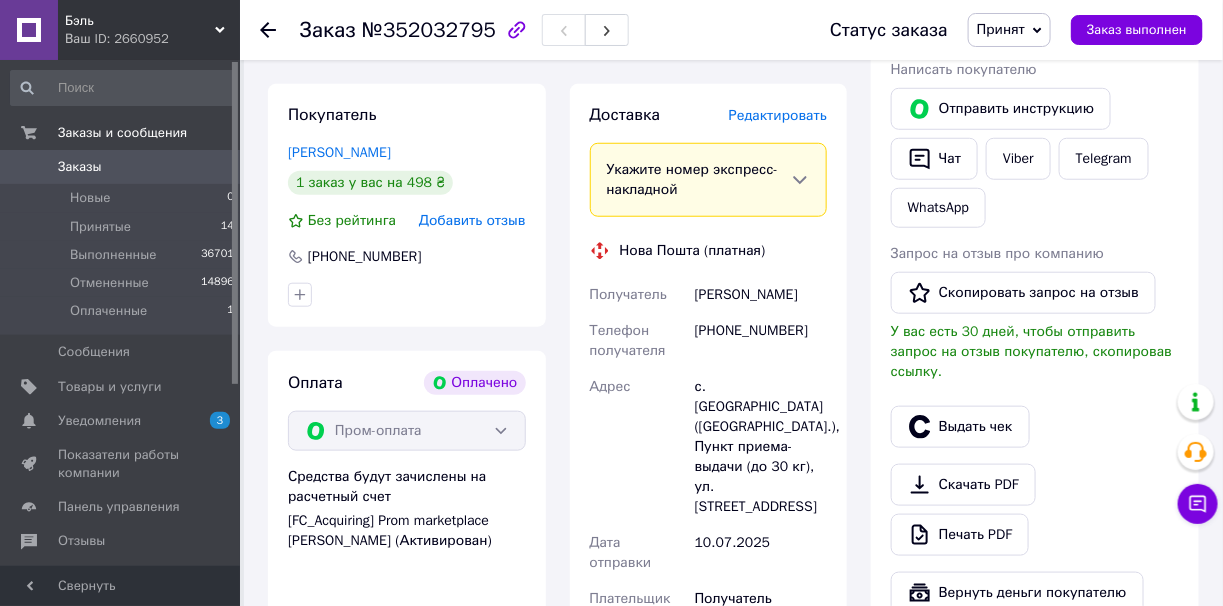 scroll, scrollTop: 699, scrollLeft: 0, axis: vertical 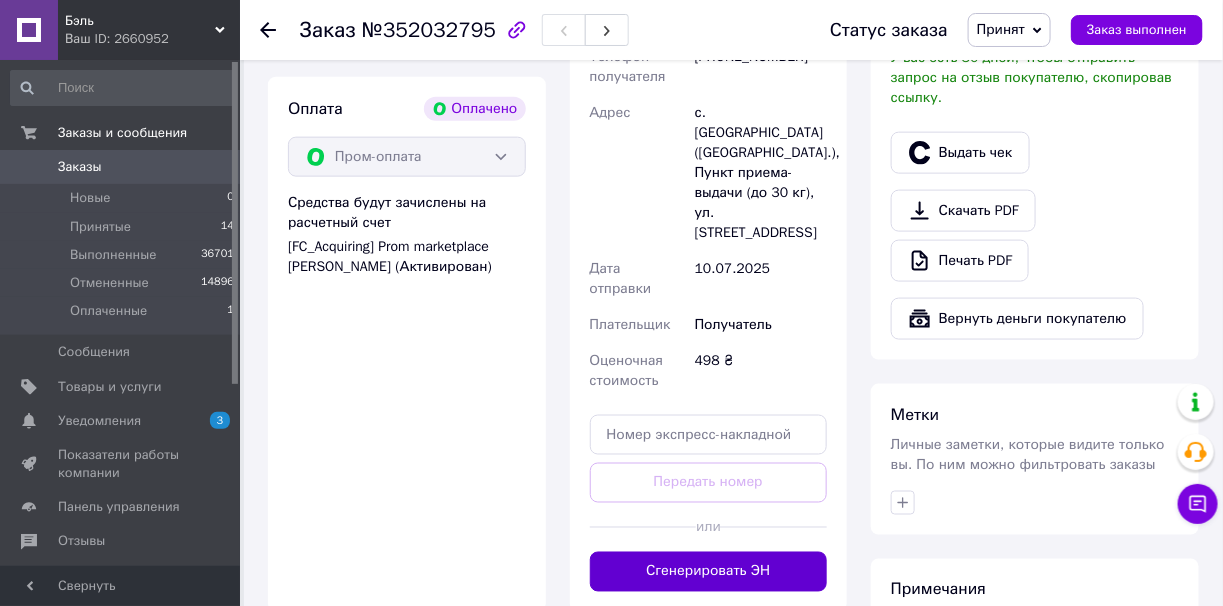 click on "Сгенерировать ЭН" at bounding box center [709, 572] 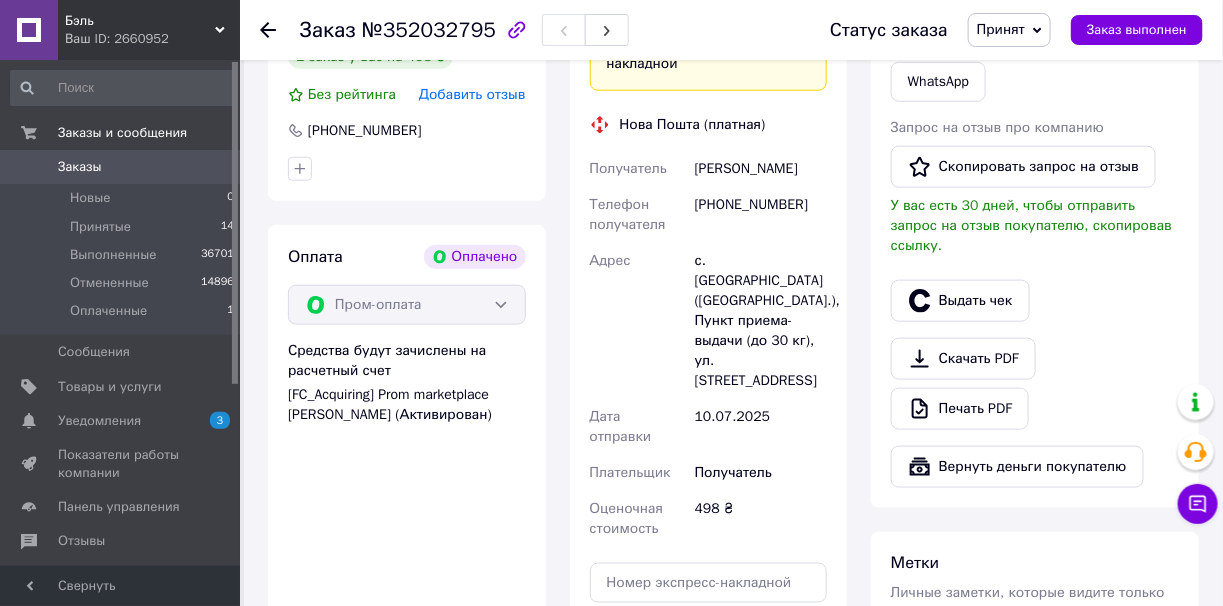 scroll, scrollTop: 300, scrollLeft: 0, axis: vertical 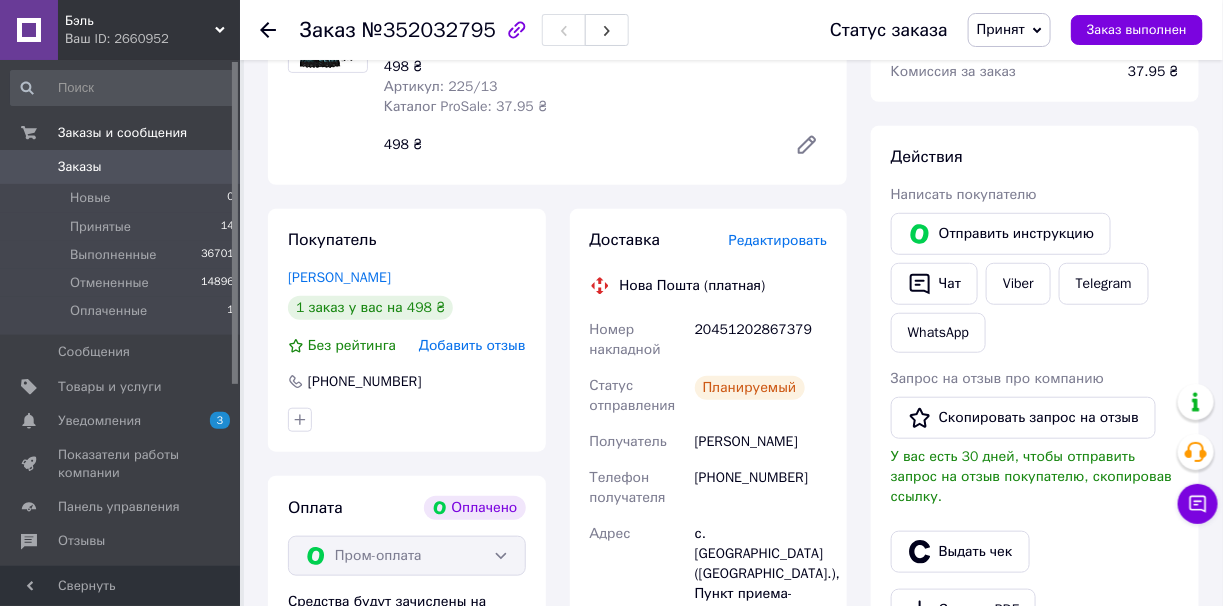 click on "20451202867379" at bounding box center (761, 340) 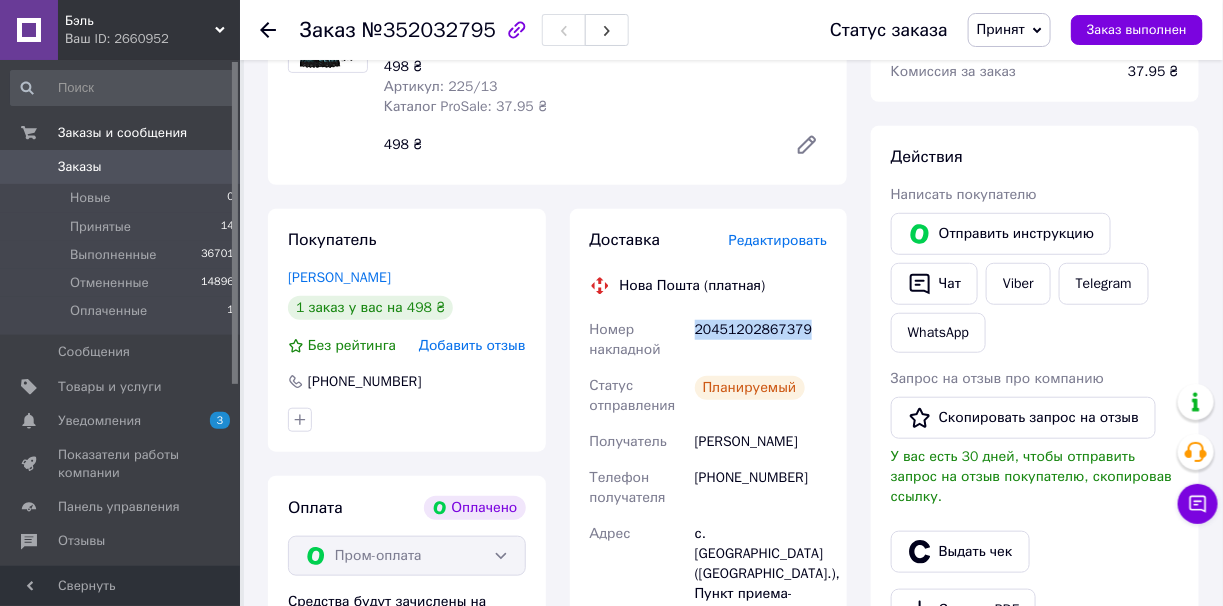 click on "20451202867379" at bounding box center (761, 340) 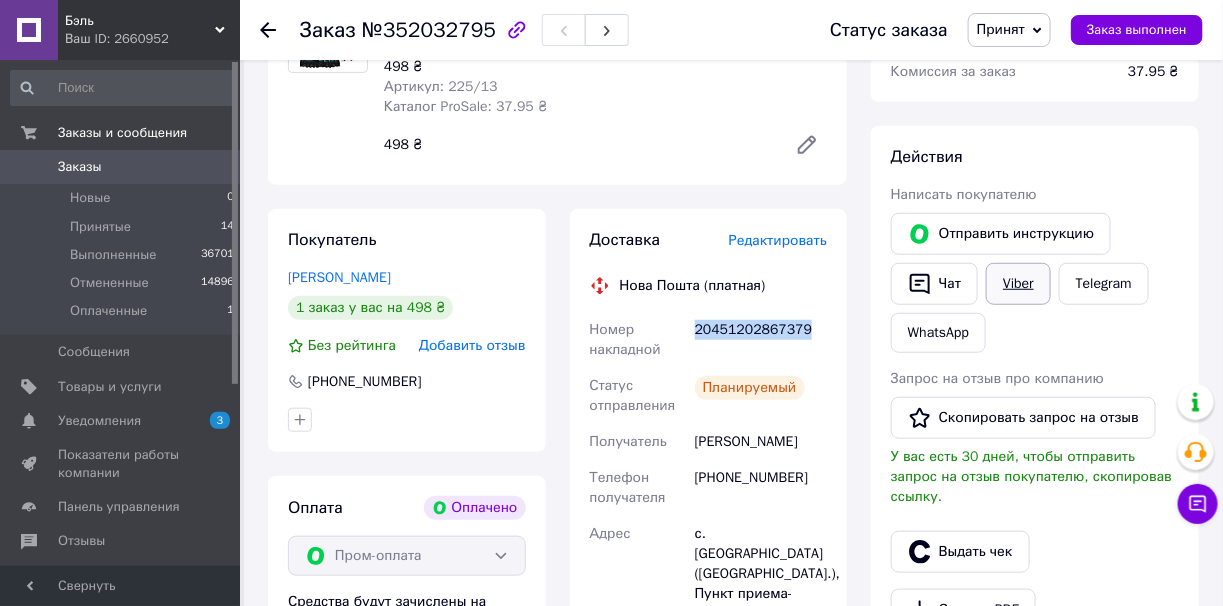 click on "Viber" at bounding box center (1018, 284) 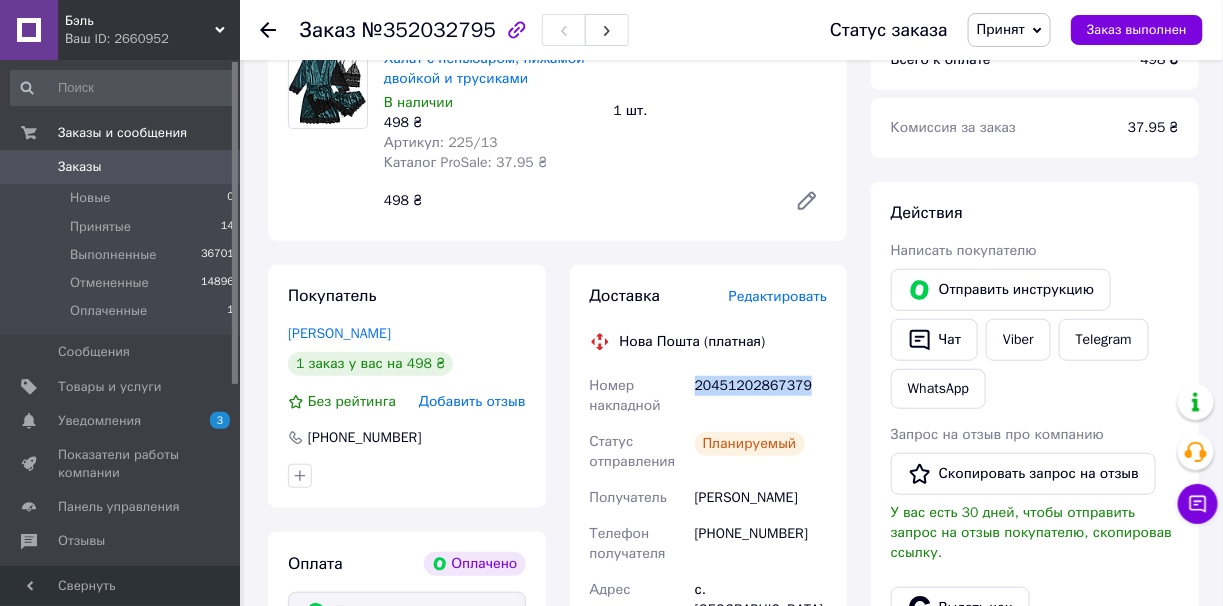 scroll, scrollTop: 199, scrollLeft: 0, axis: vertical 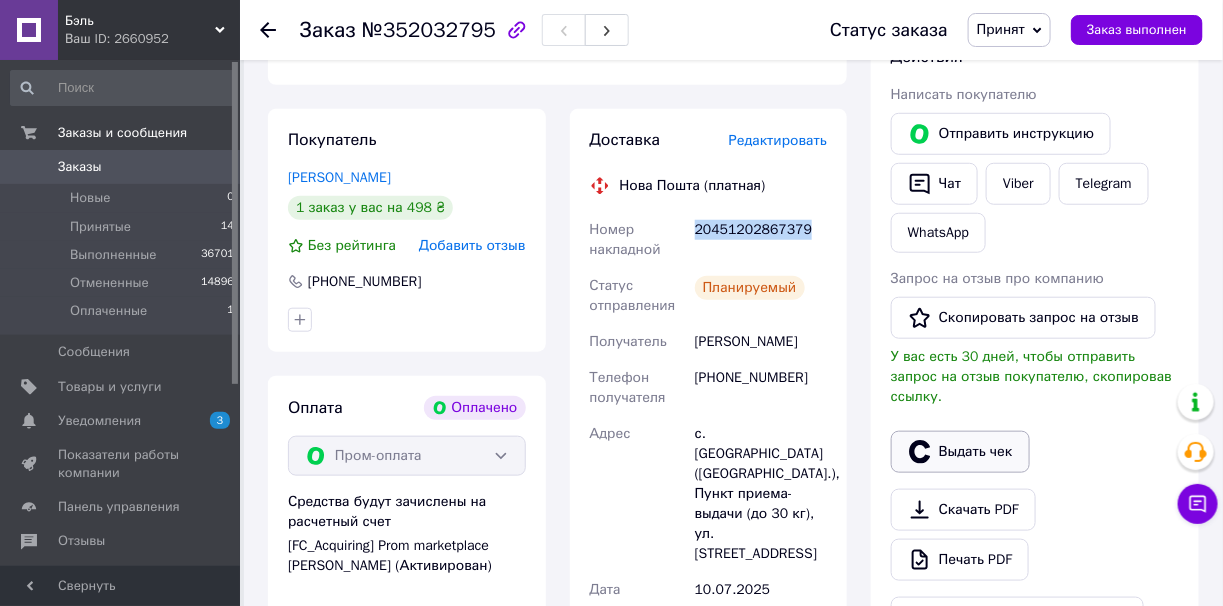 click on "Выдать чек" at bounding box center (960, 452) 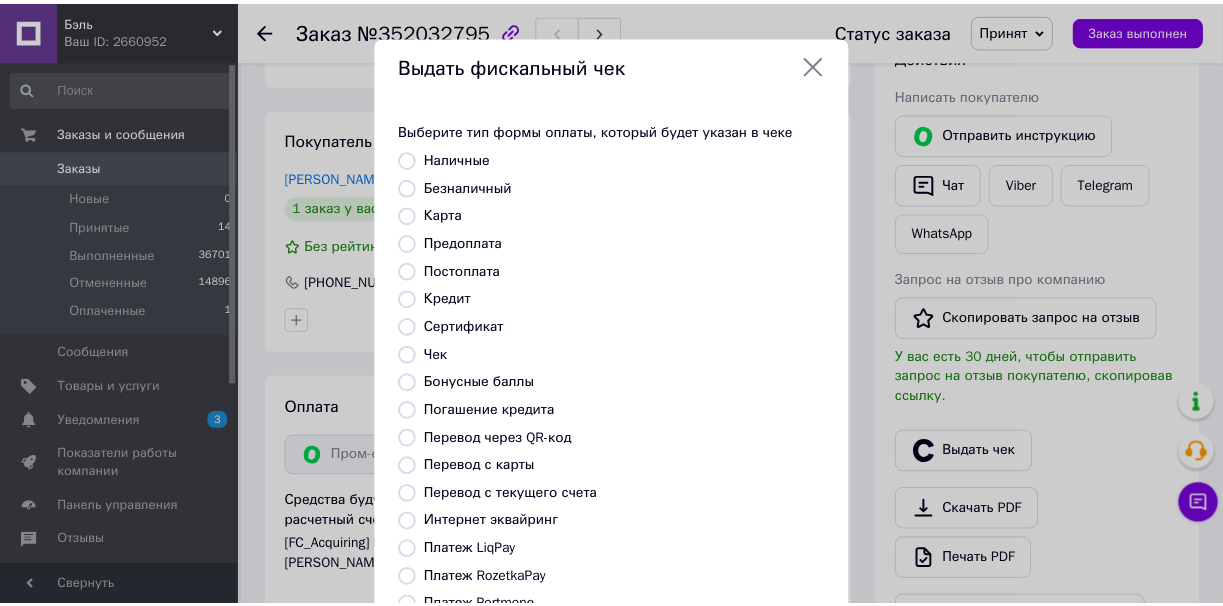 scroll, scrollTop: 199, scrollLeft: 0, axis: vertical 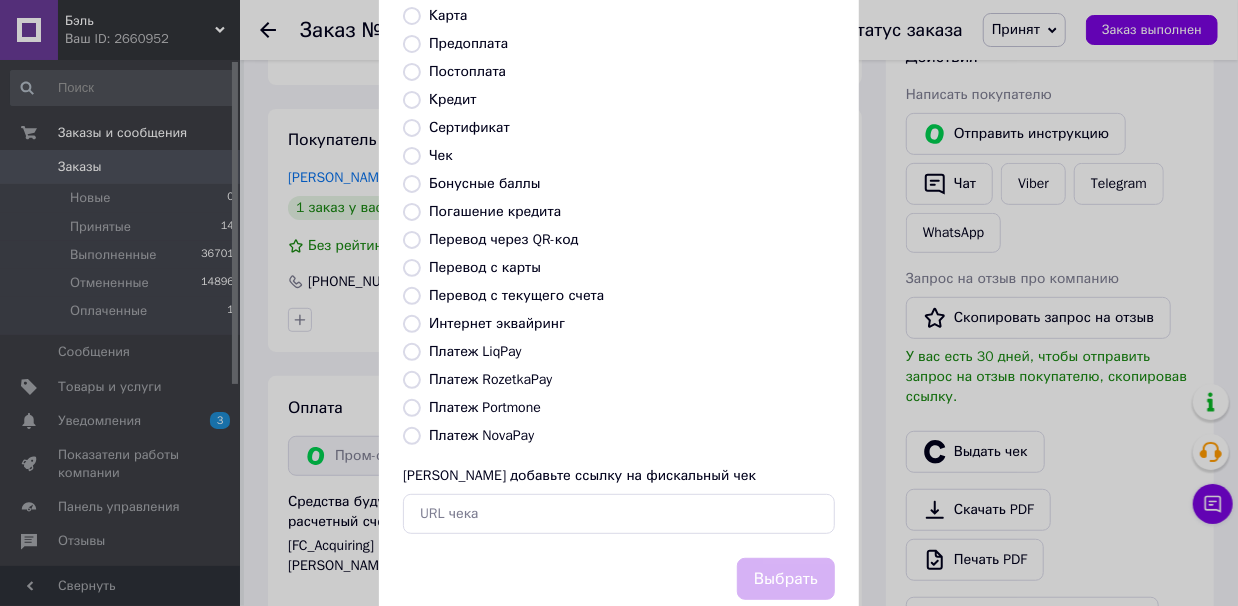 click on "Платеж RozetkaPay" at bounding box center [632, 380] 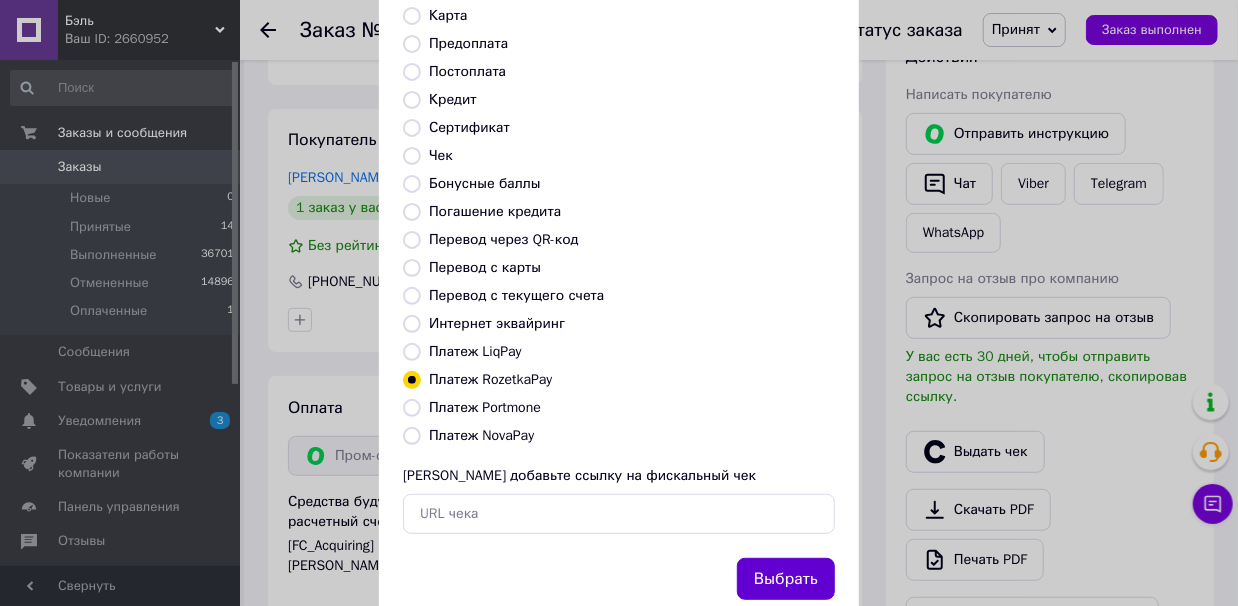 click on "Выбрать" at bounding box center (786, 579) 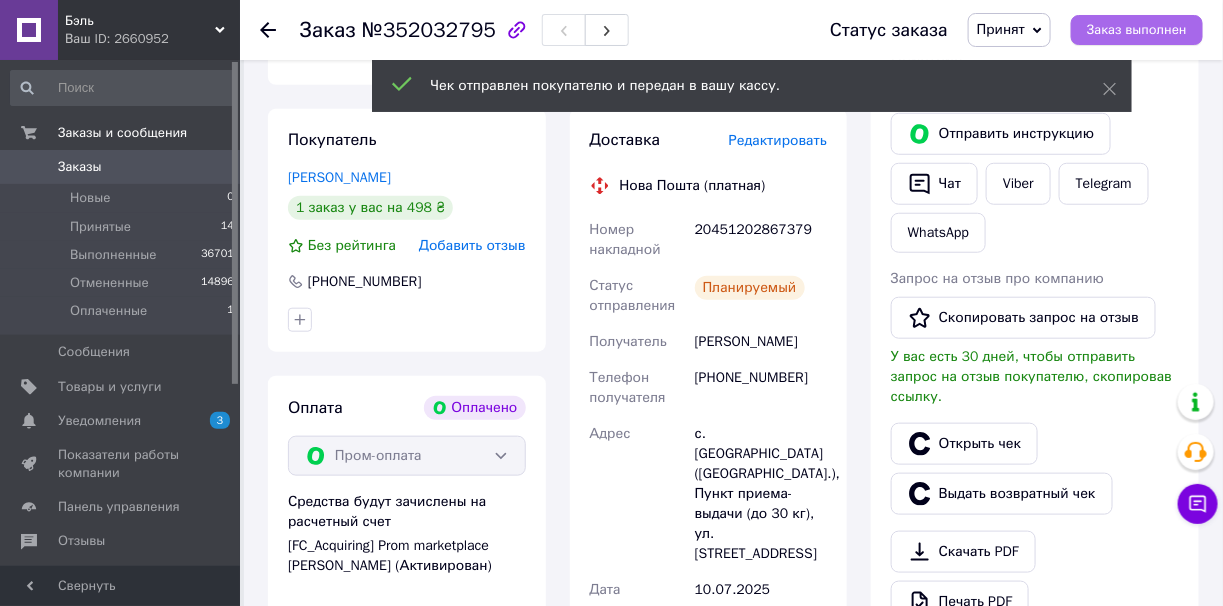 click on "Заказ выполнен" at bounding box center (1137, 30) 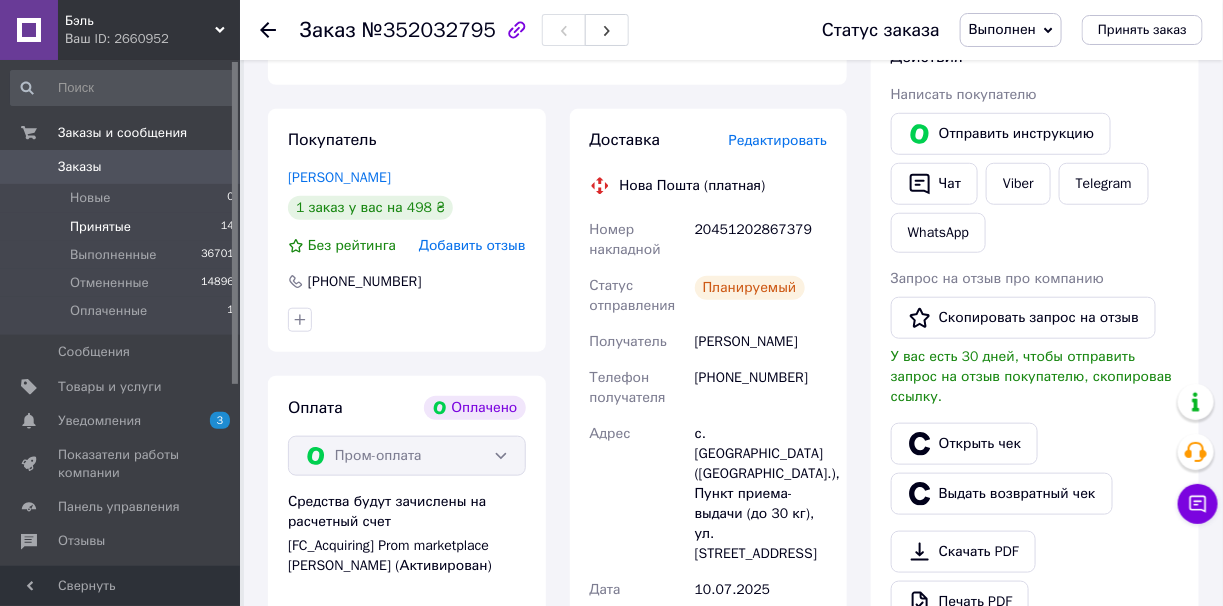 click on "Принятые 14" at bounding box center [123, 227] 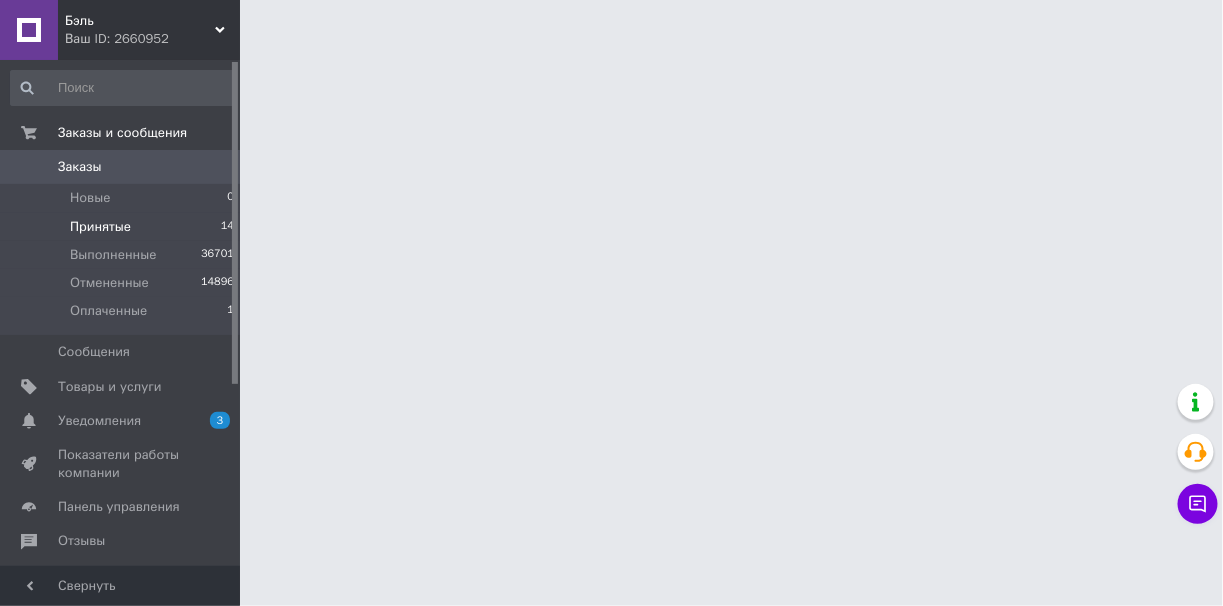 scroll, scrollTop: 0, scrollLeft: 0, axis: both 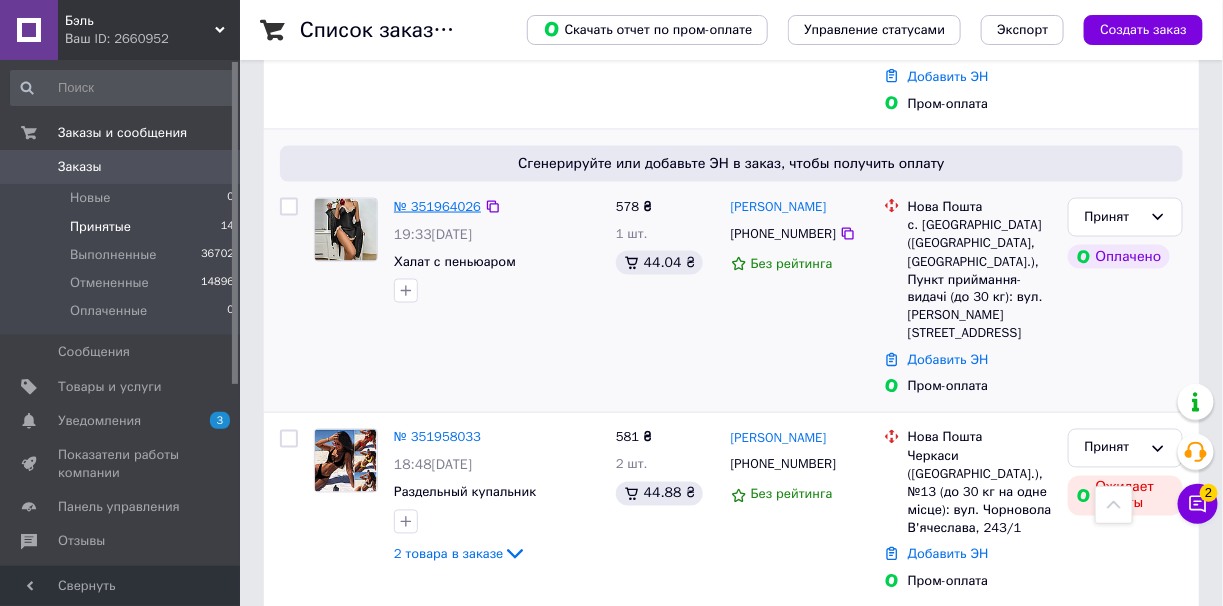 click on "№ 351964026" at bounding box center [437, 206] 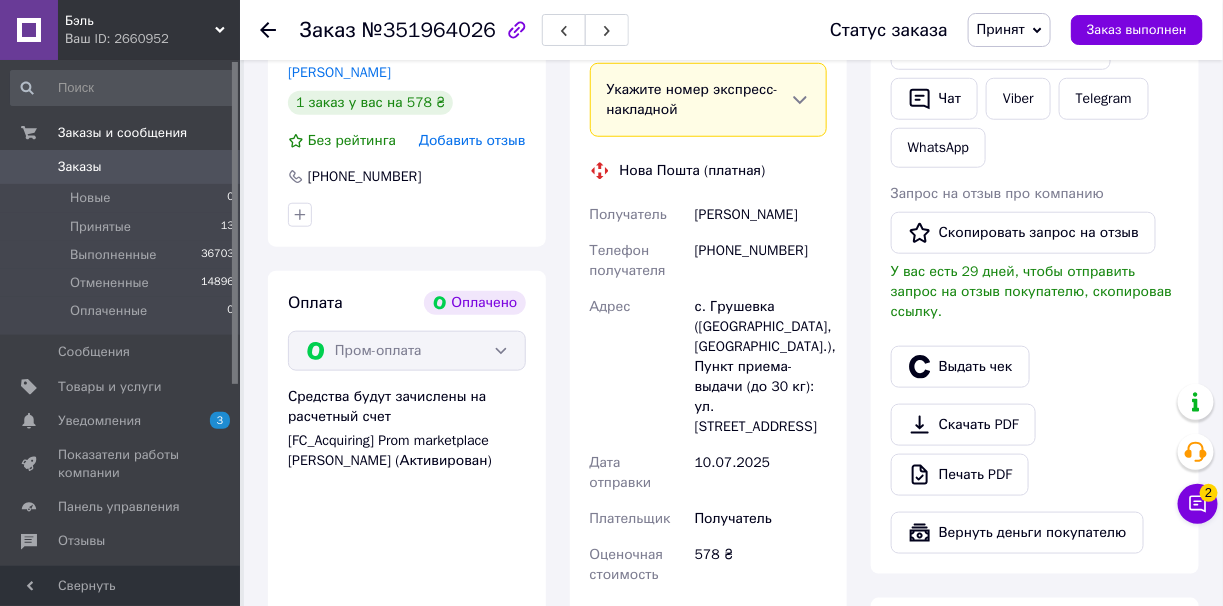 scroll, scrollTop: 786, scrollLeft: 0, axis: vertical 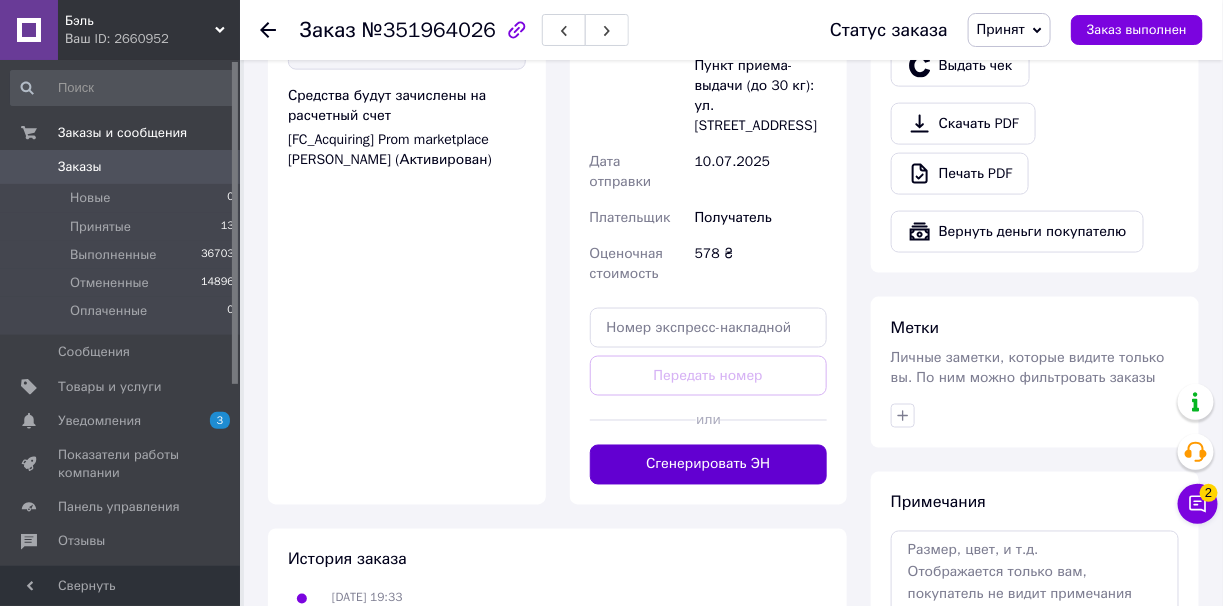 click on "Сгенерировать ЭН" at bounding box center (709, 465) 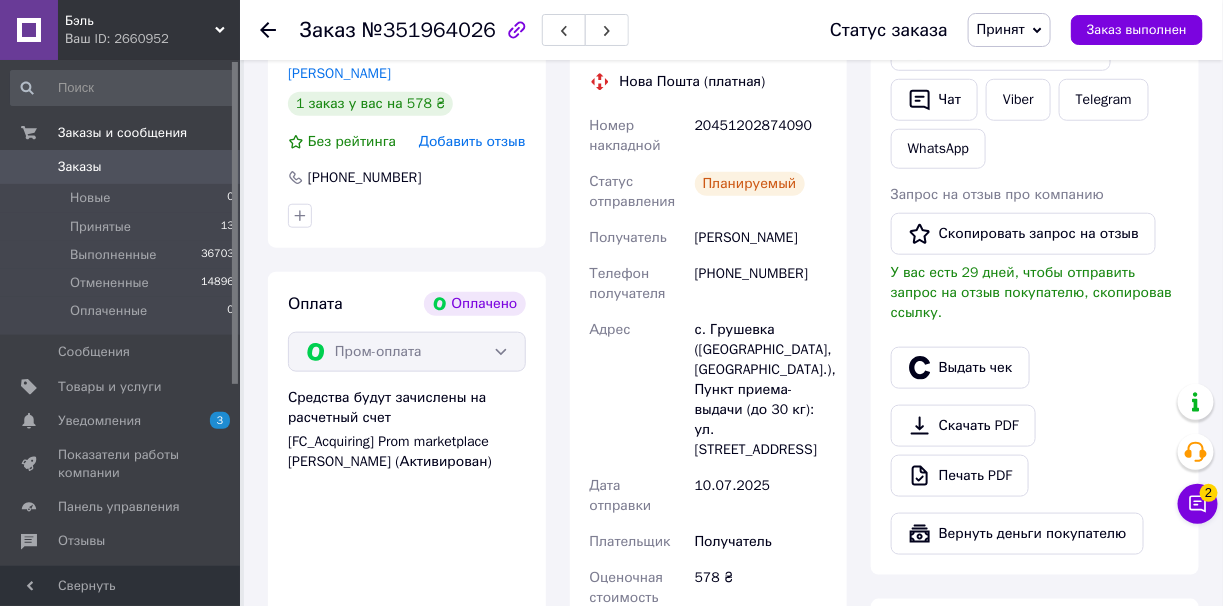 scroll, scrollTop: 286, scrollLeft: 0, axis: vertical 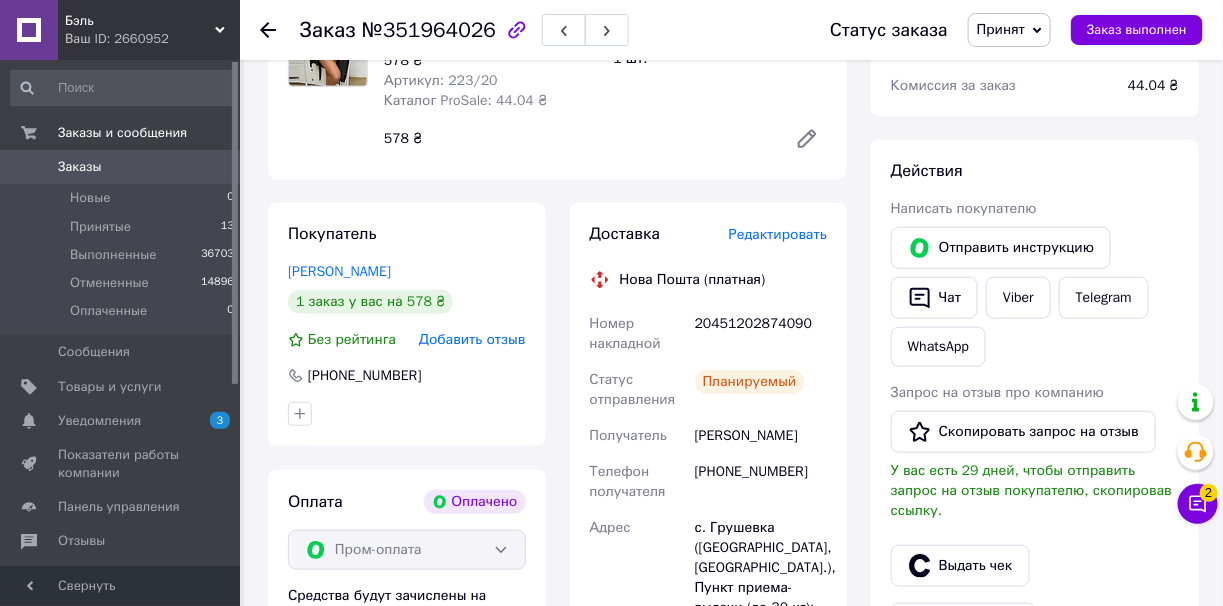 click on "20451202874090" at bounding box center [761, 334] 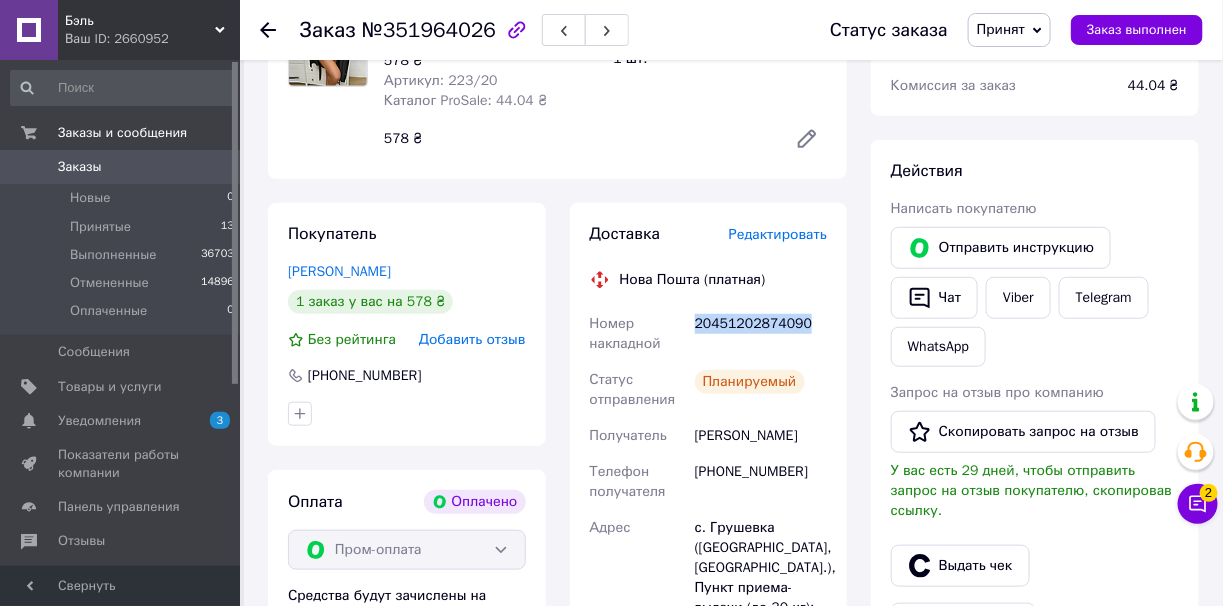 click on "20451202874090" at bounding box center (761, 334) 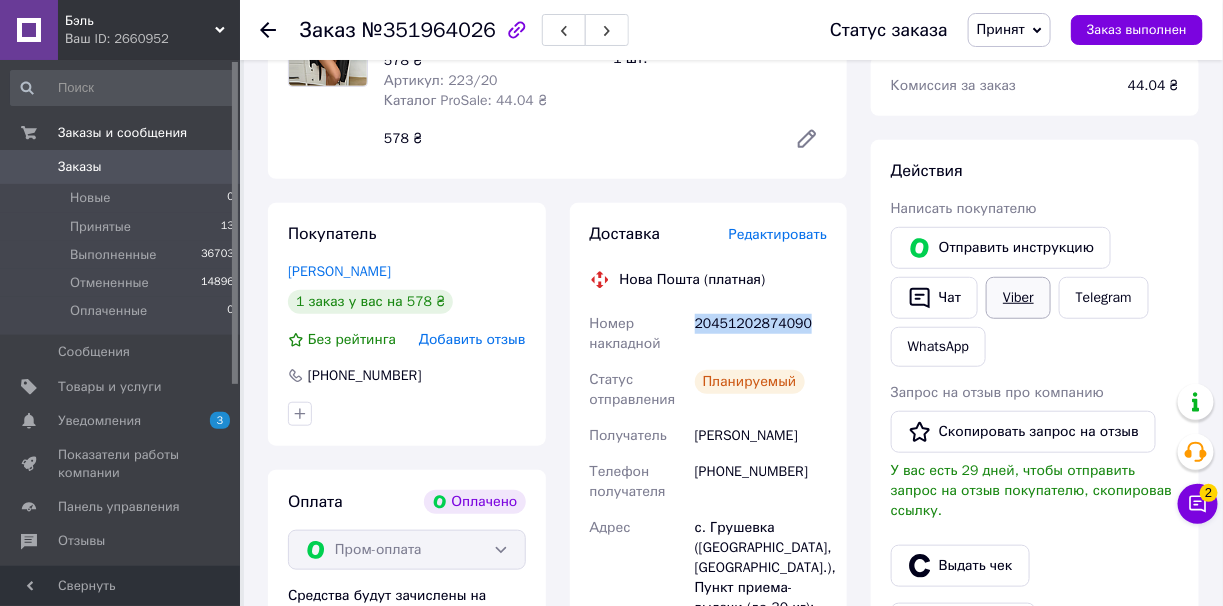 click on "Viber" at bounding box center (1018, 298) 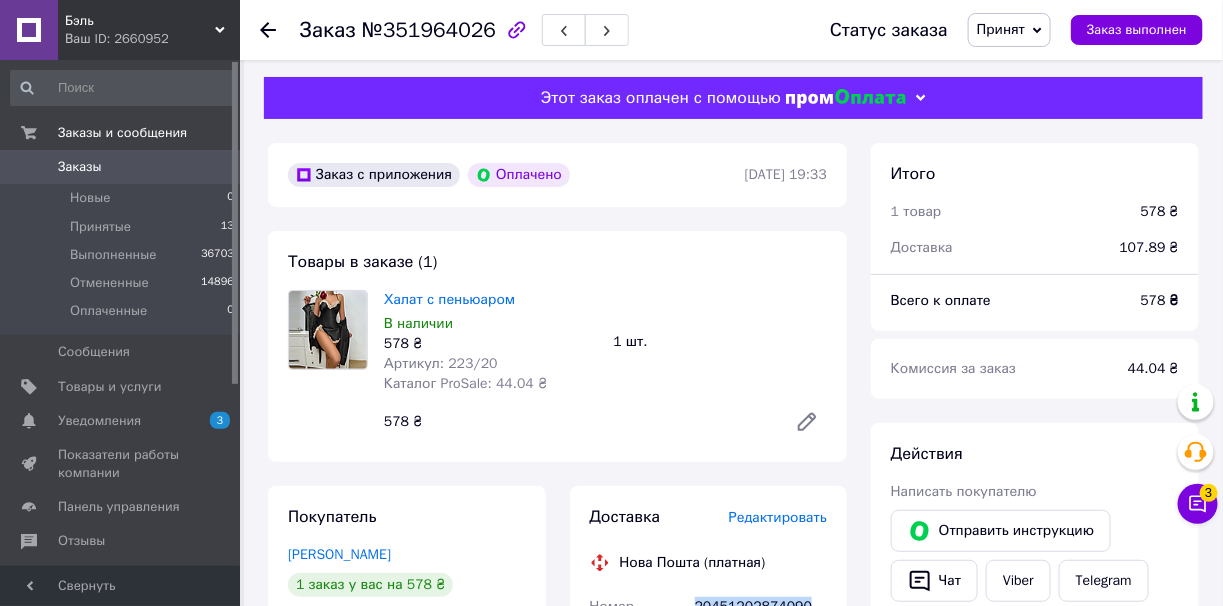 scroll, scrollTop: 0, scrollLeft: 0, axis: both 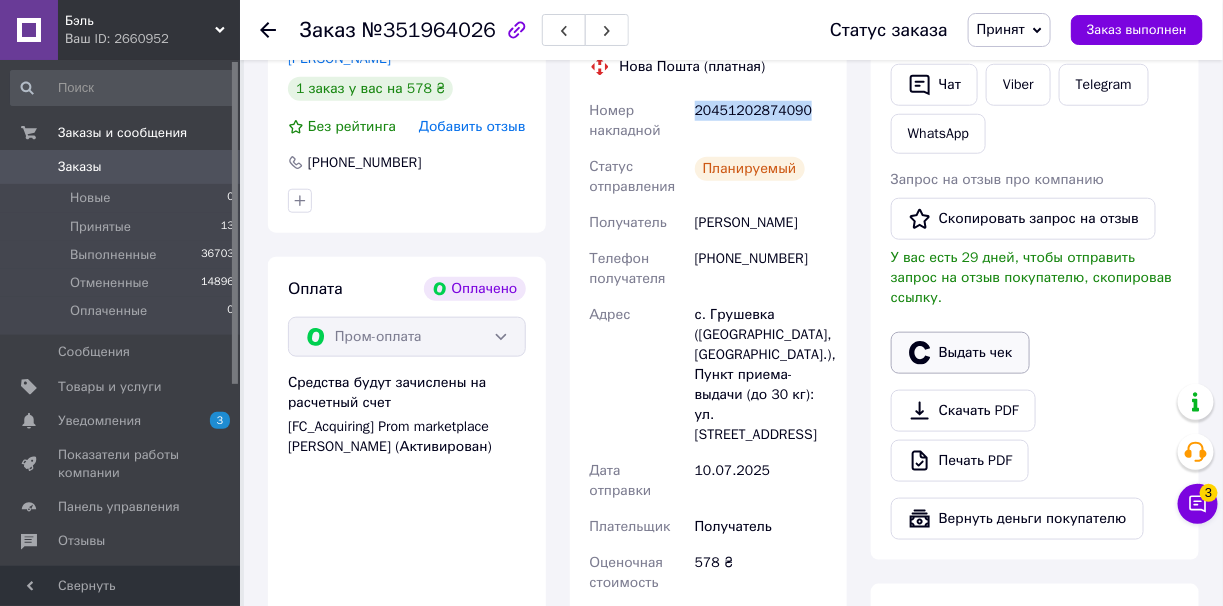 click on "Выдать чек" at bounding box center [960, 353] 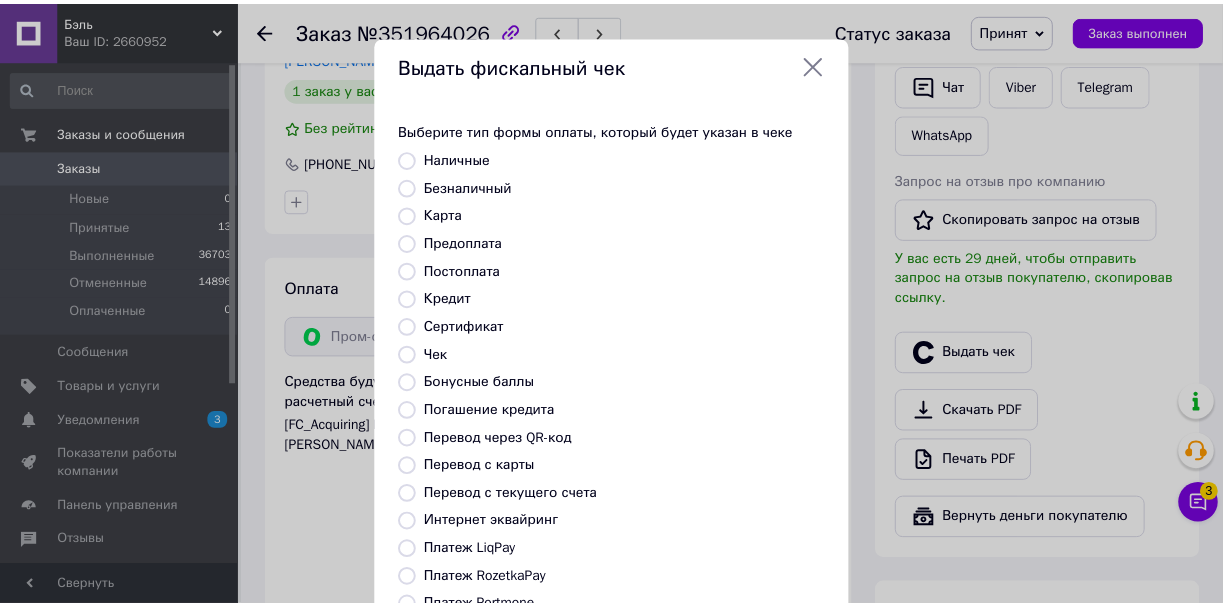 scroll, scrollTop: 199, scrollLeft: 0, axis: vertical 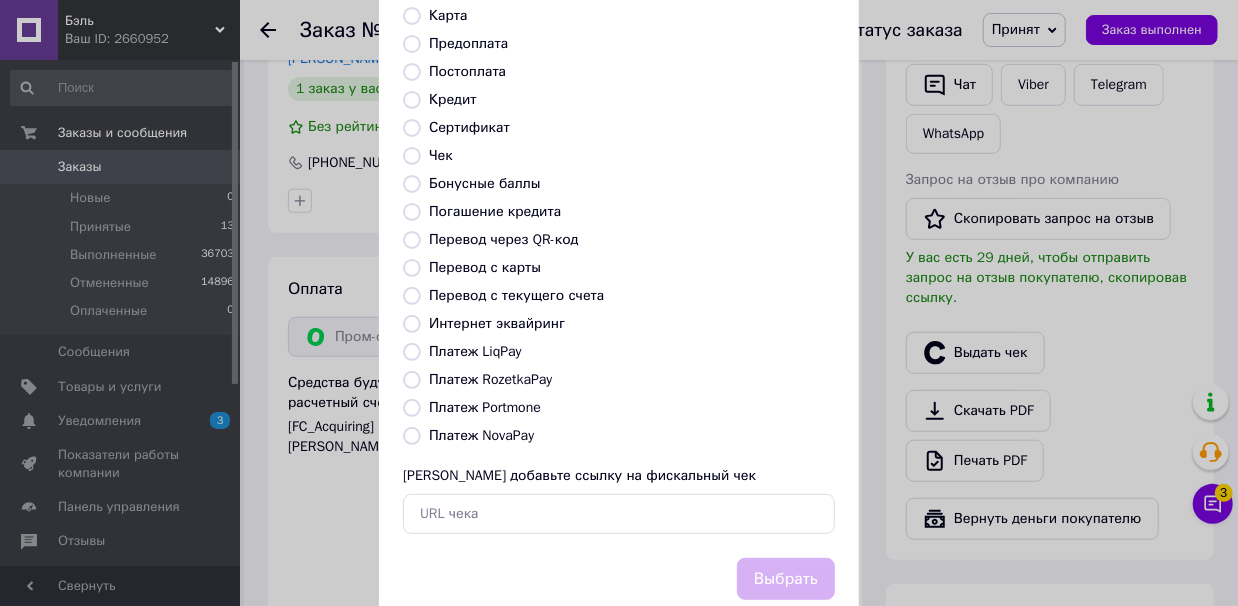 click on "Платеж RozetkaPay" at bounding box center [412, 380] 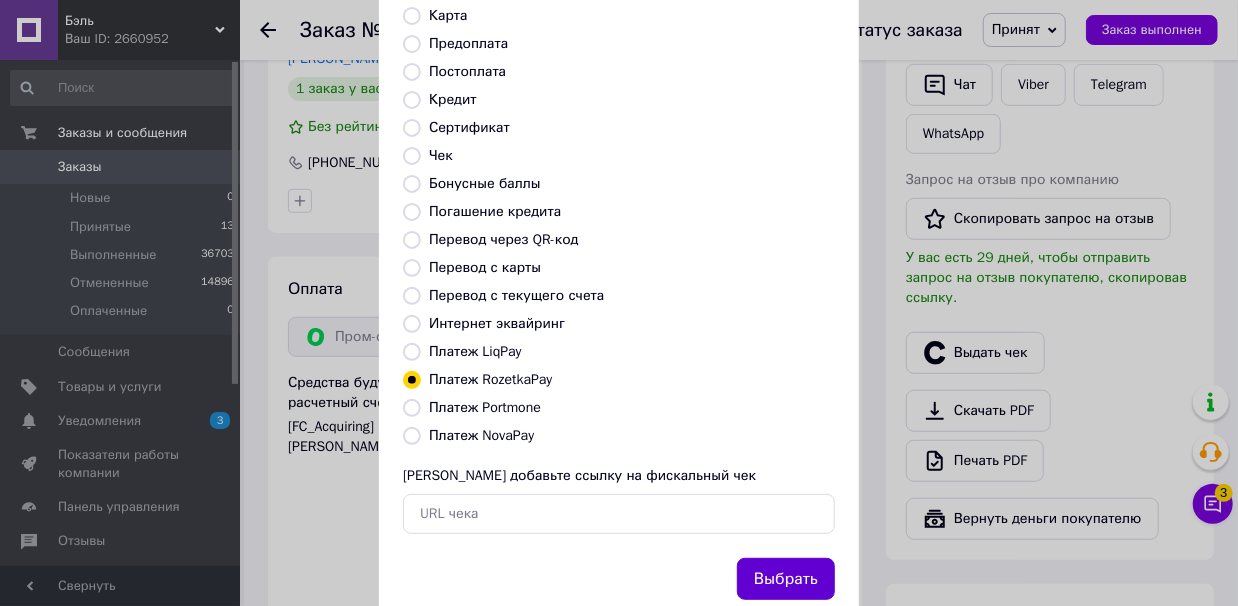 click on "Выбрать" at bounding box center [786, 579] 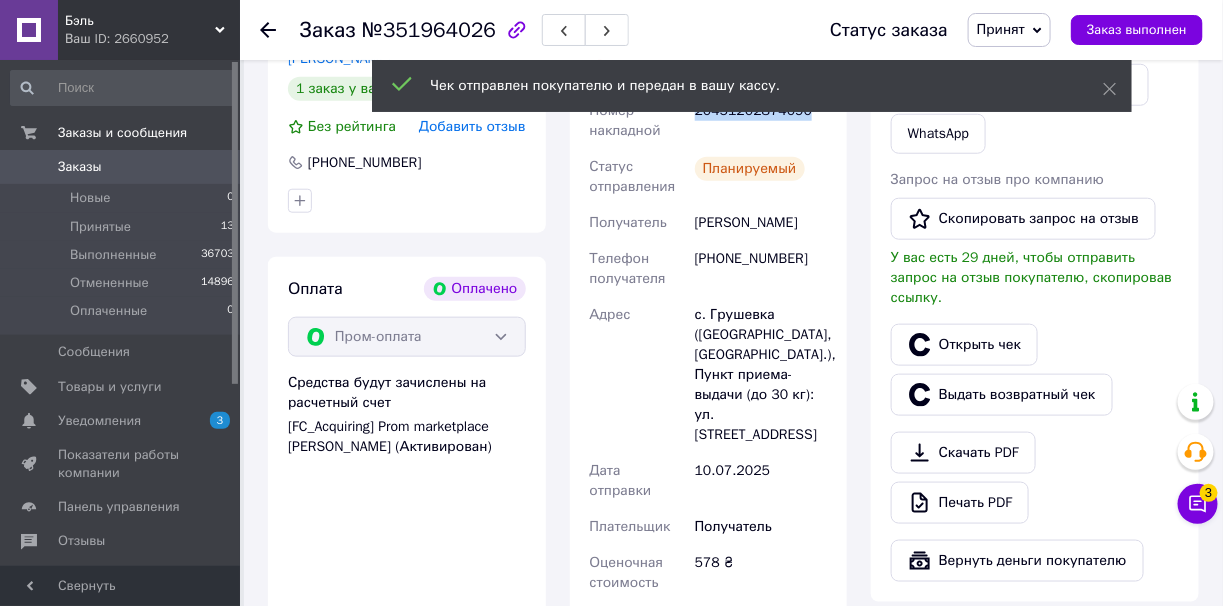click on "Заказ выполнен" at bounding box center [1137, 30] 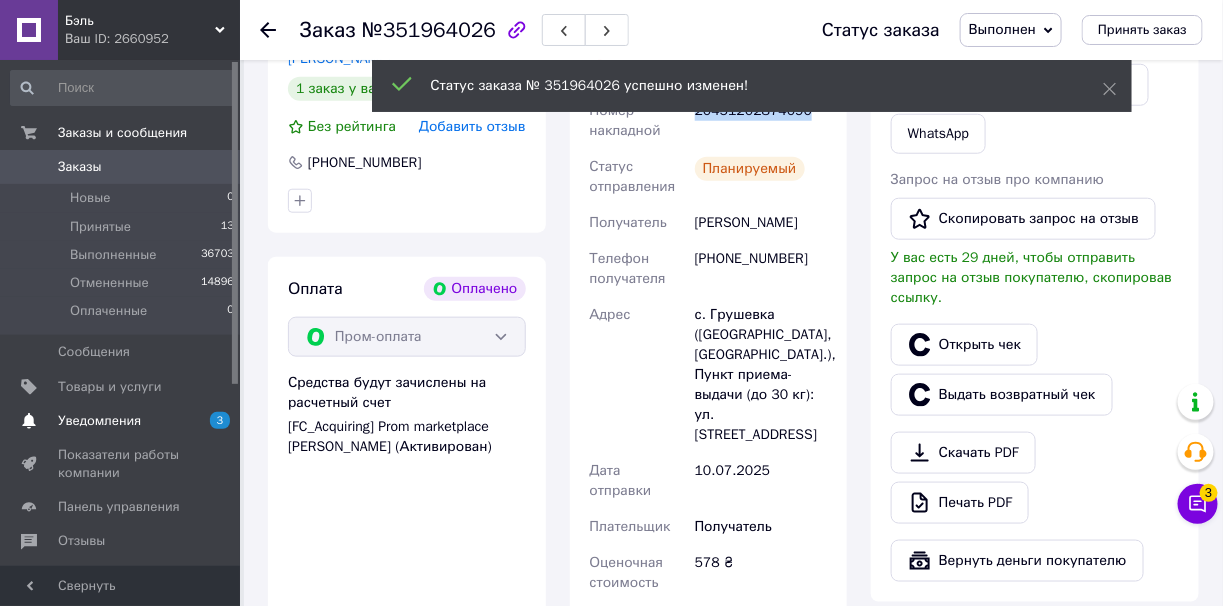 click on "Уведомления" at bounding box center [121, 421] 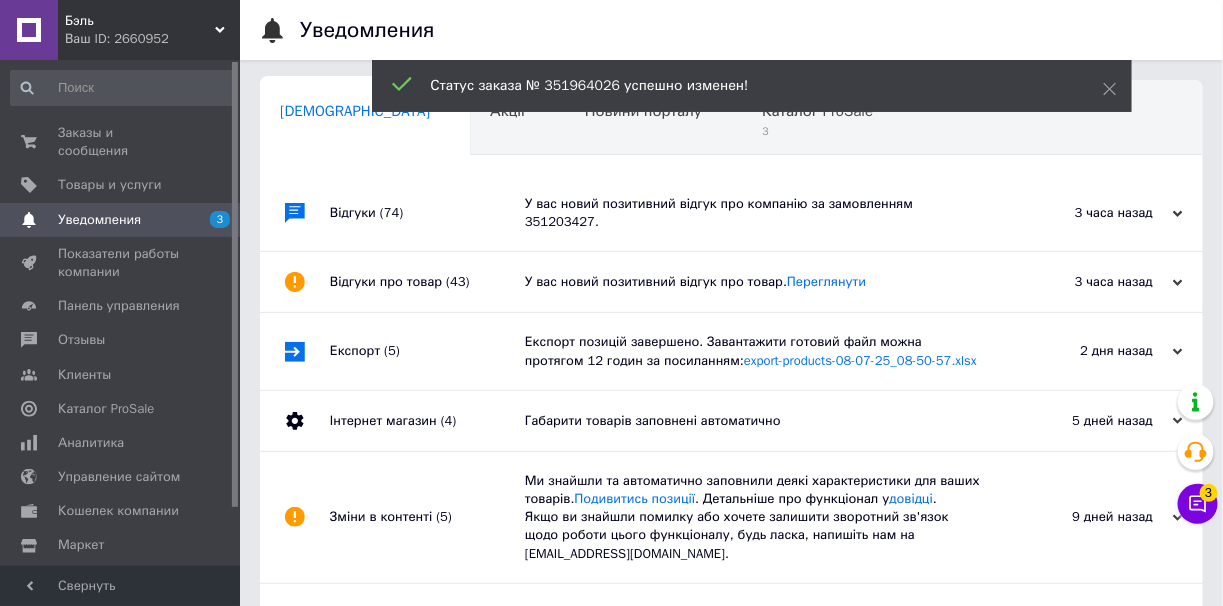 scroll, scrollTop: 0, scrollLeft: 7, axis: horizontal 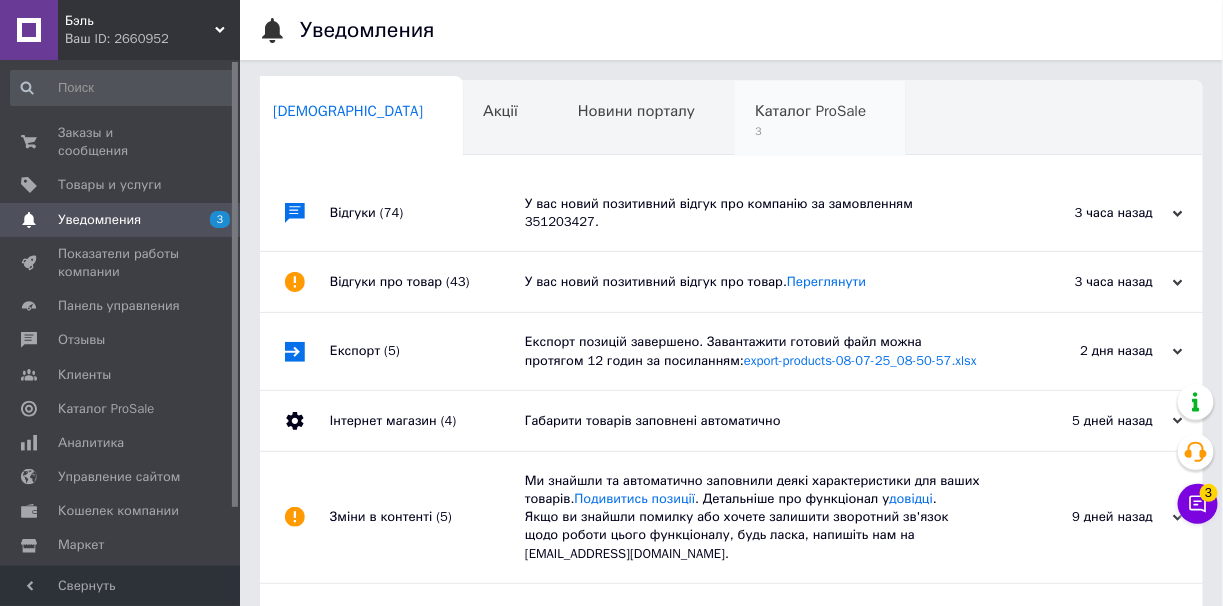 click on "3" at bounding box center [810, 131] 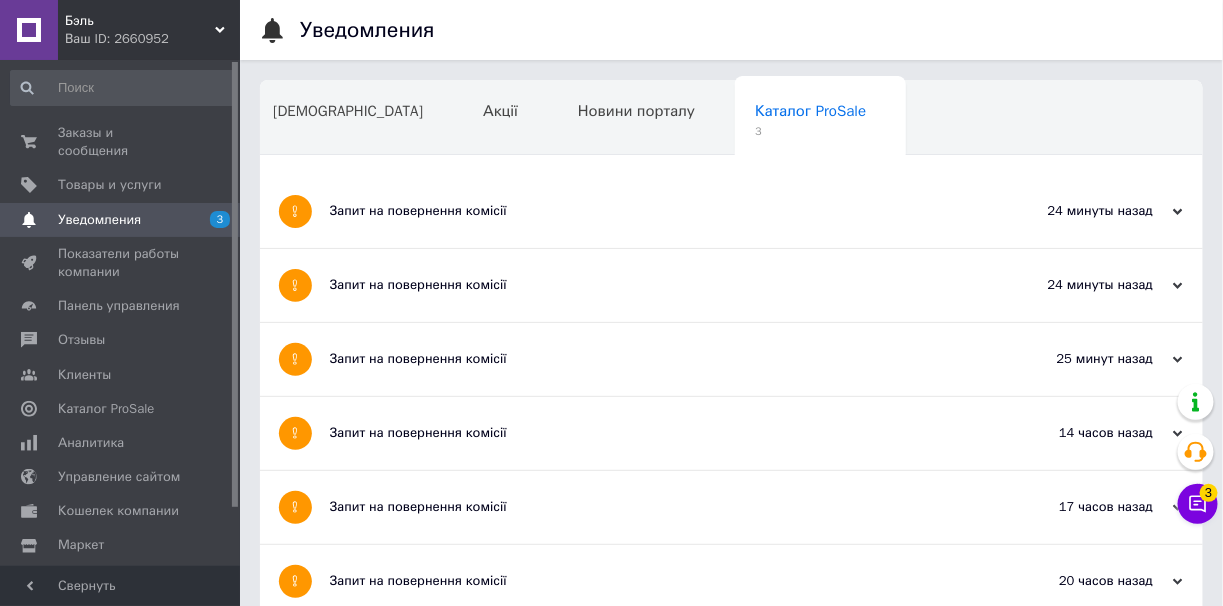 click on "Новини порталу" at bounding box center (646, 119) 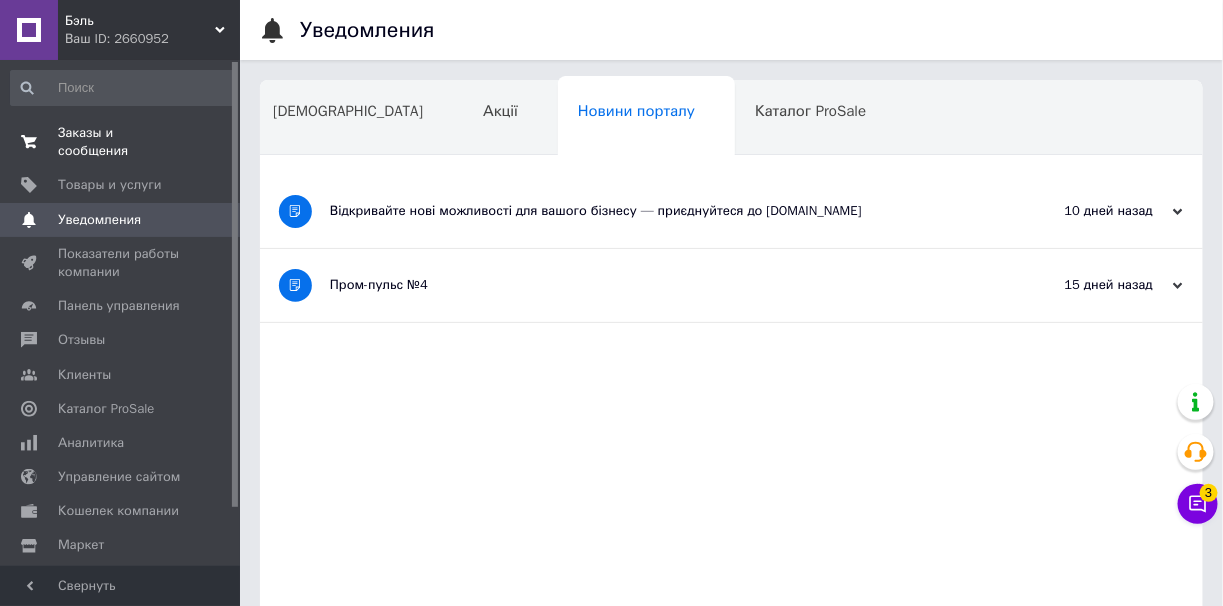 click on "Заказы и сообщения 0 0" at bounding box center (123, 142) 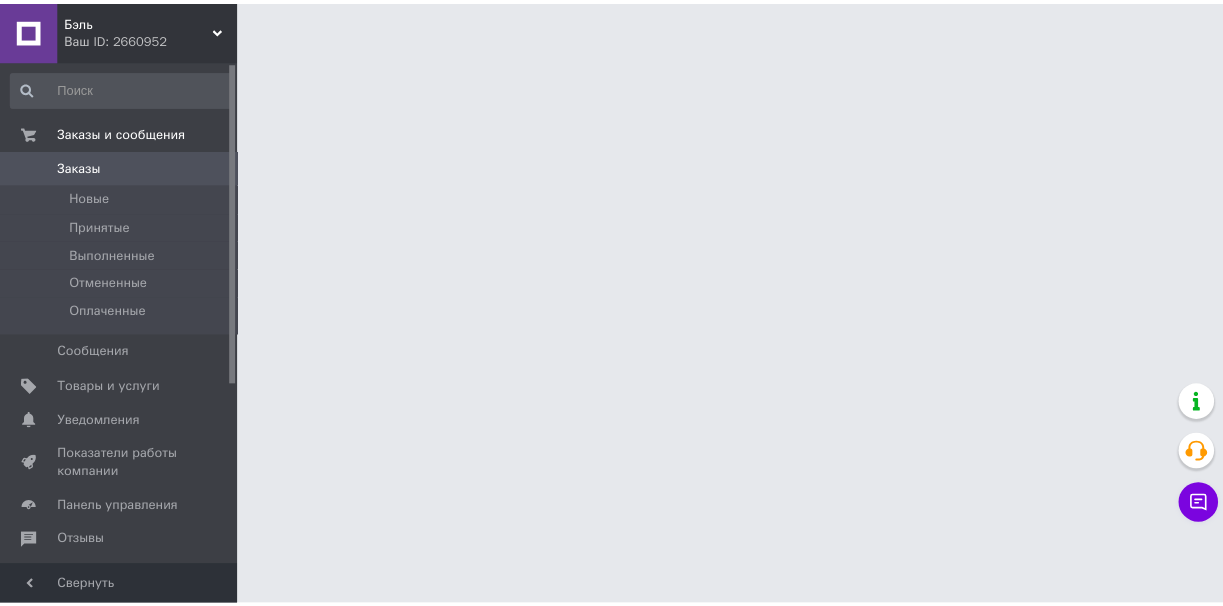 scroll, scrollTop: 0, scrollLeft: 0, axis: both 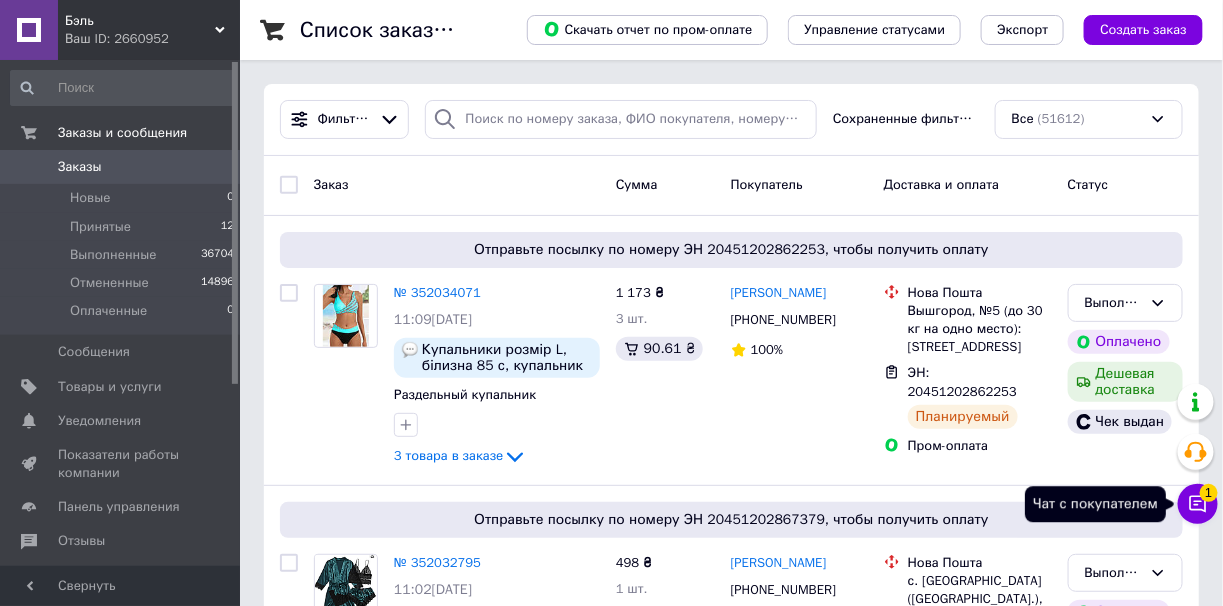 click on "Чат с покупателем 1" at bounding box center (1198, 504) 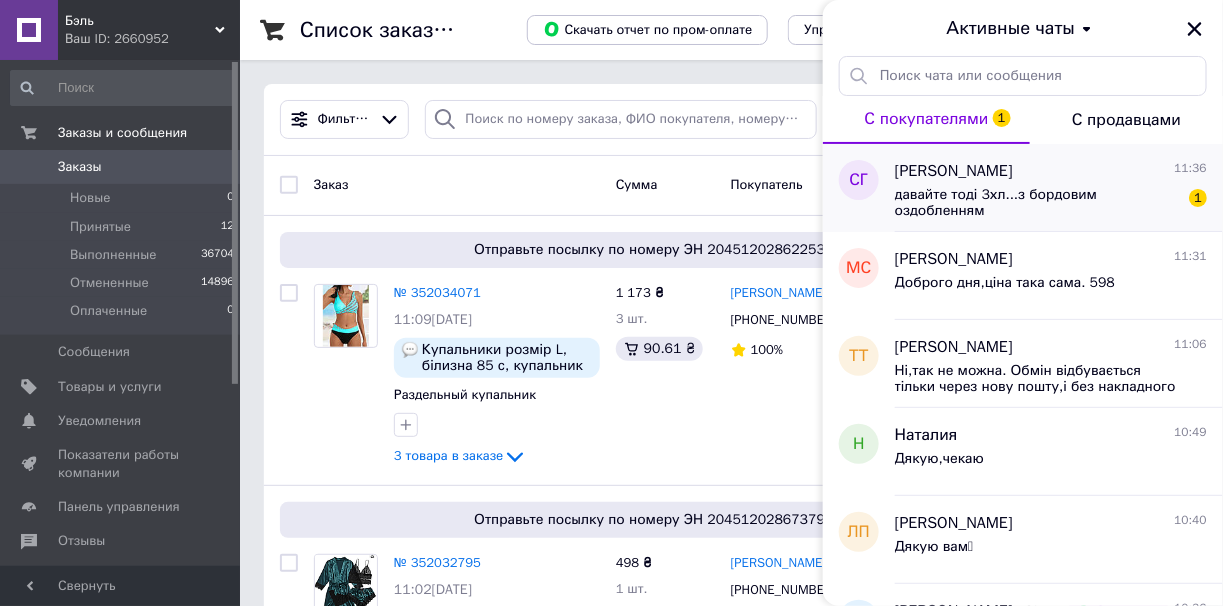 click on "давайте тоді 3хл...з бордовим  оздобленням" at bounding box center [1037, 203] 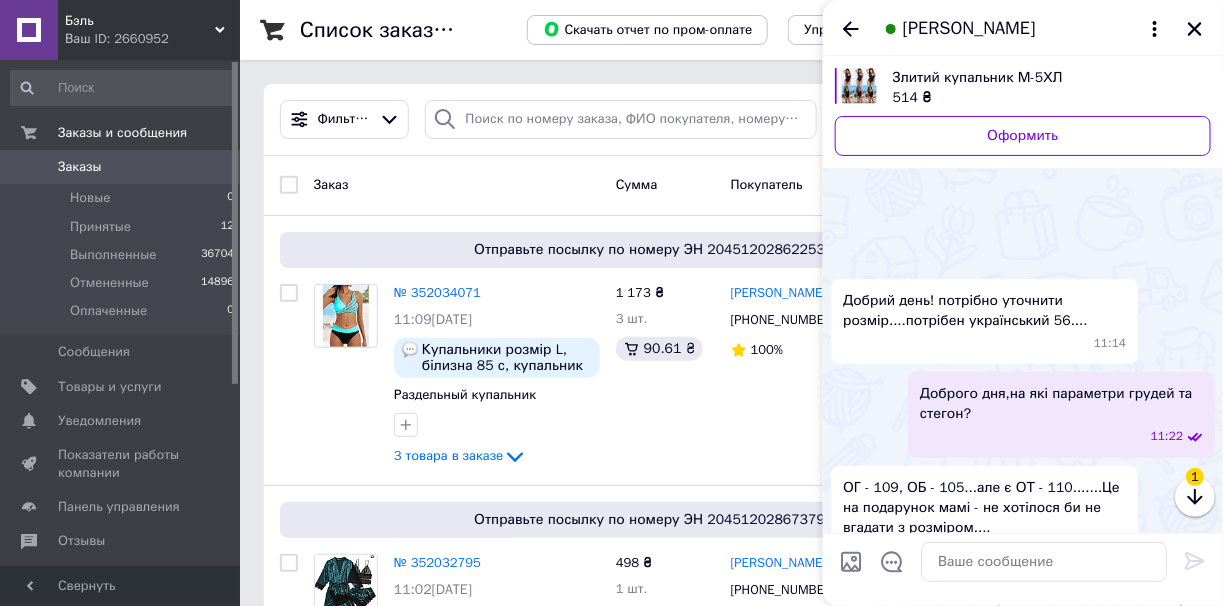 scroll, scrollTop: 247, scrollLeft: 0, axis: vertical 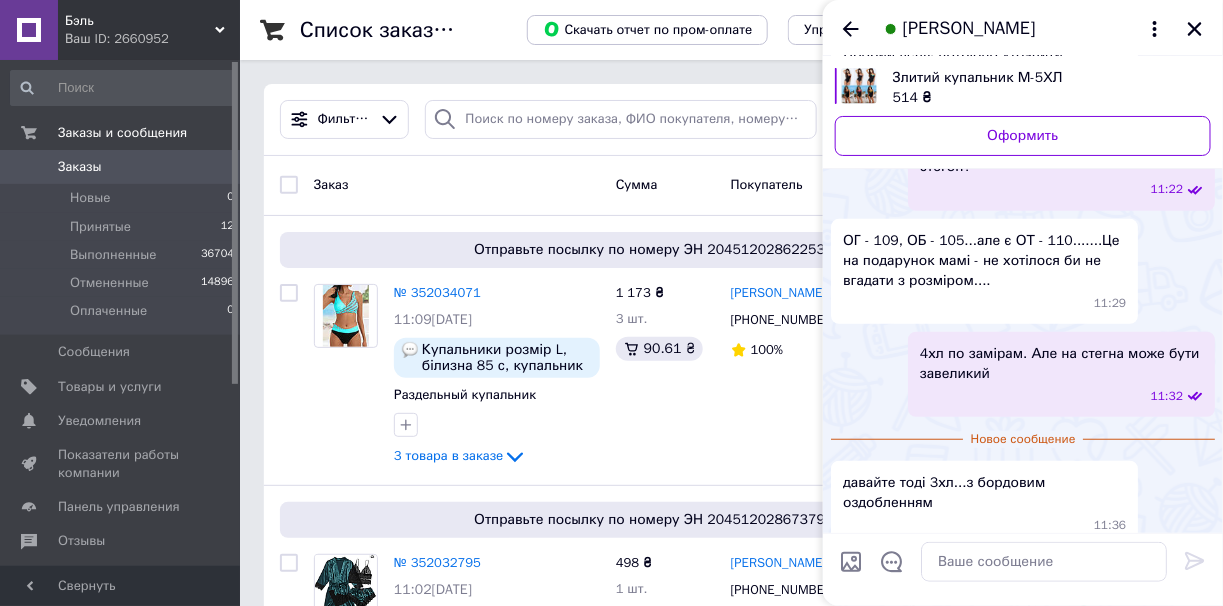 click on "Злитий купальник М-5ХЛ 514 ₴ Оформить" at bounding box center (1023, 112) 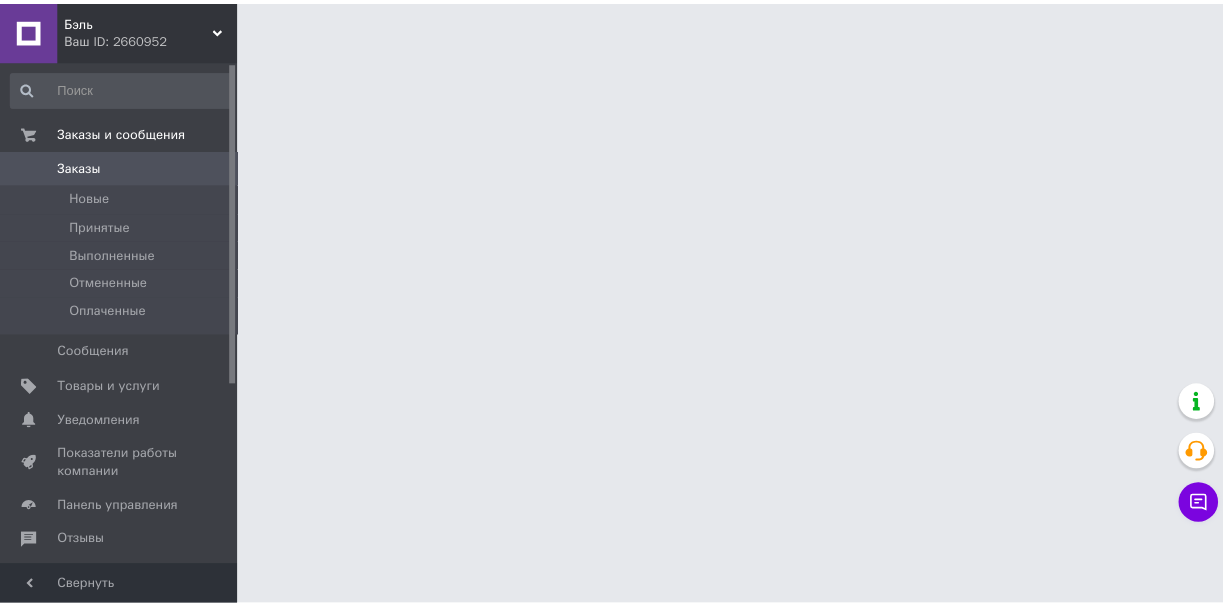 scroll, scrollTop: 0, scrollLeft: 0, axis: both 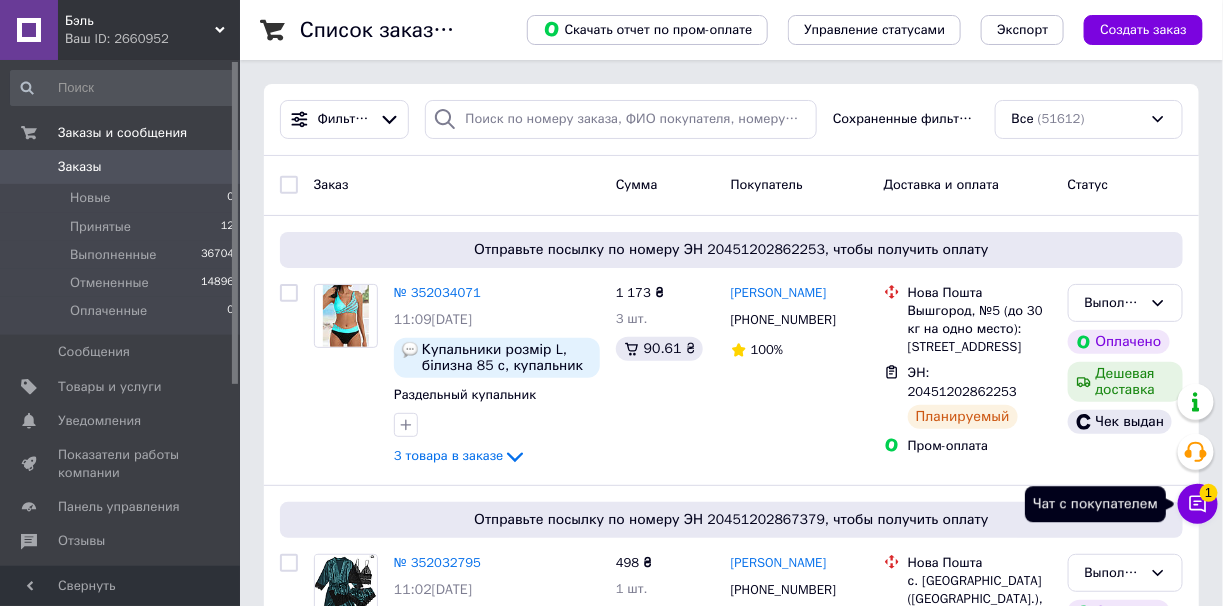 click 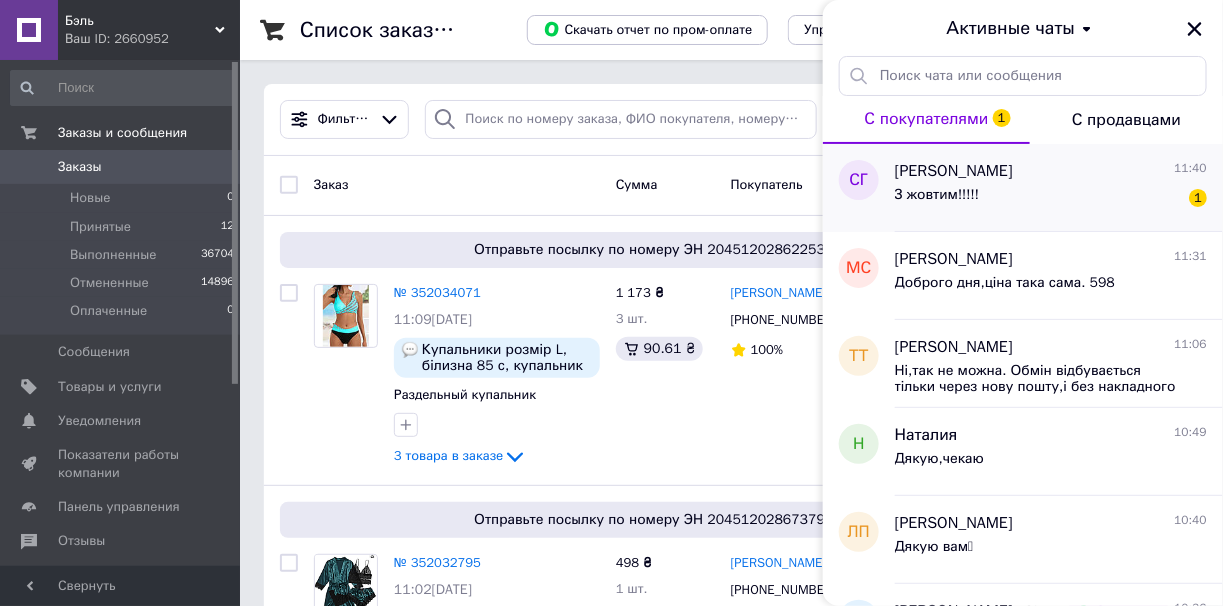 click on "З жовтим!!!!! 1" at bounding box center [1051, 199] 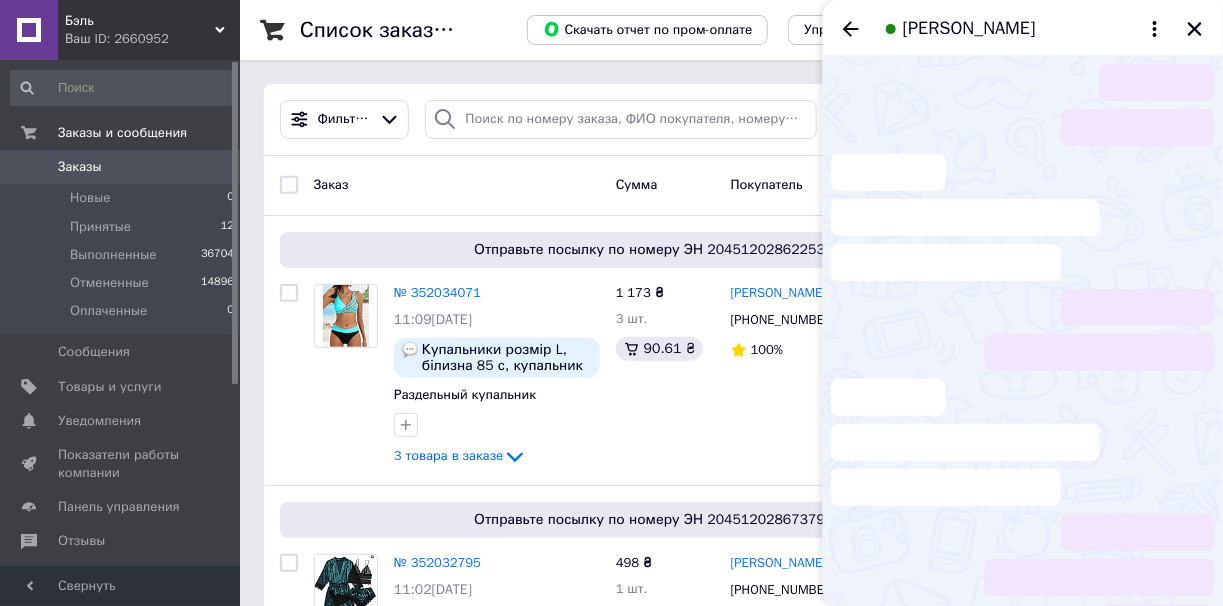 scroll, scrollTop: 353, scrollLeft: 0, axis: vertical 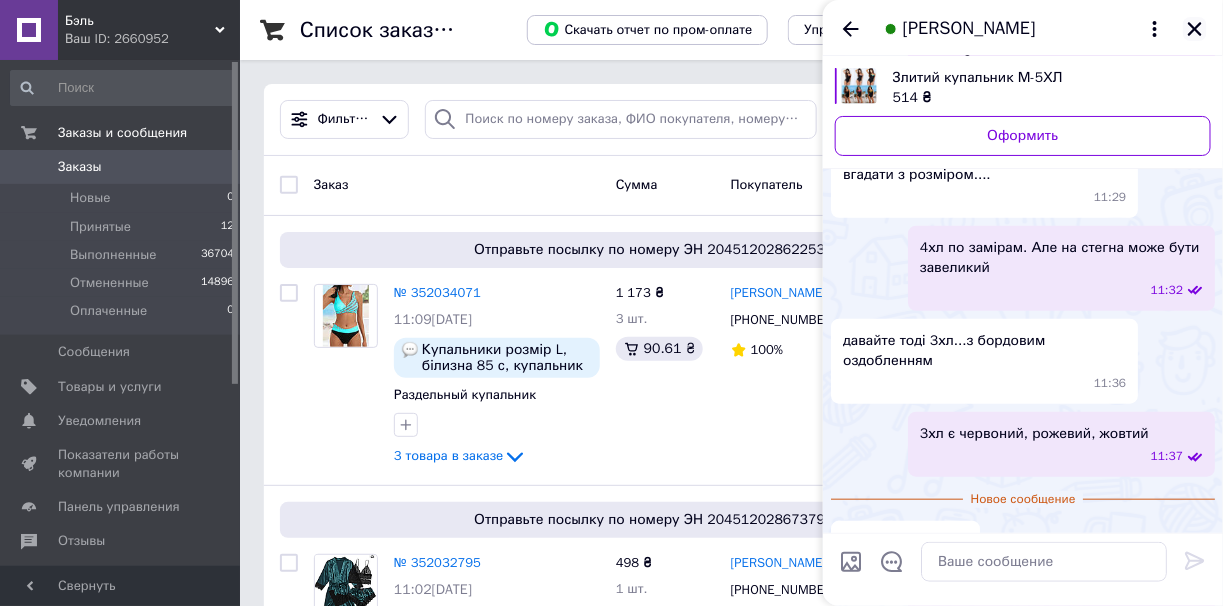 click 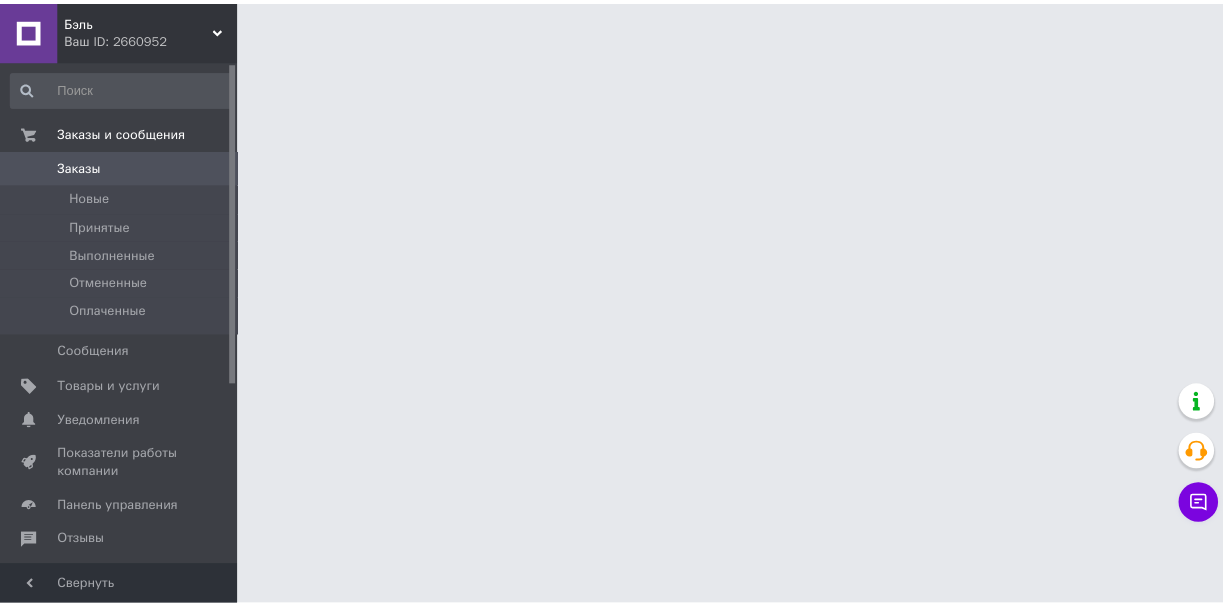 scroll, scrollTop: 0, scrollLeft: 0, axis: both 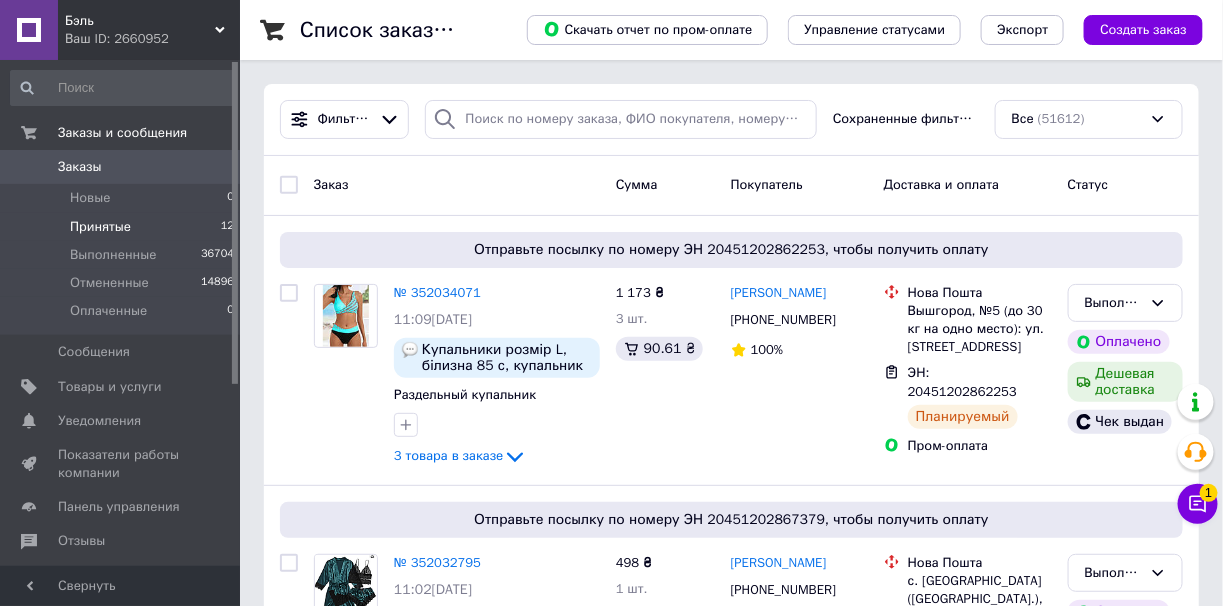 click on "Принятые 12" at bounding box center [123, 227] 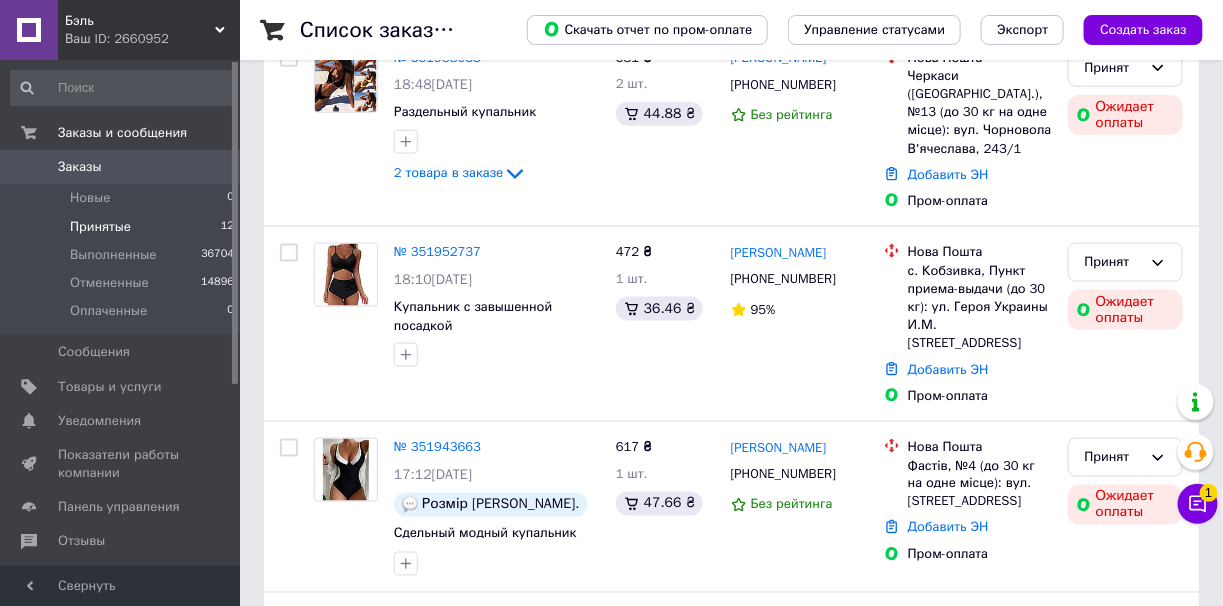 scroll, scrollTop: 800, scrollLeft: 0, axis: vertical 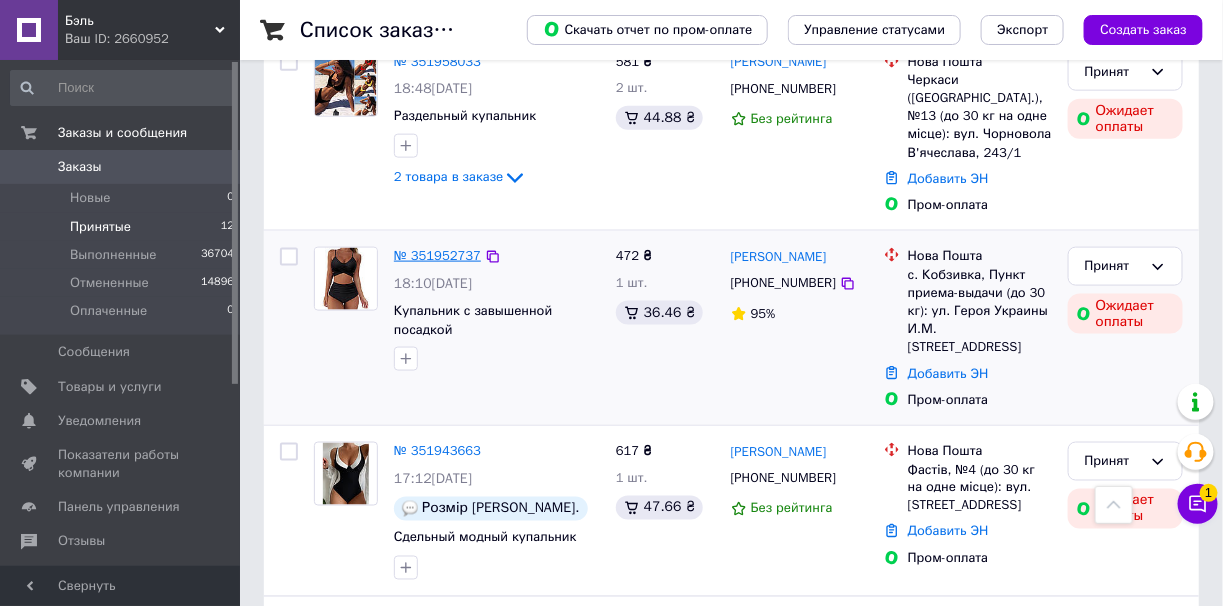 click on "№ 351958033 18:48, 09.07.2025 Раздельный купальник 2 товара в заказе" at bounding box center (497, 121) 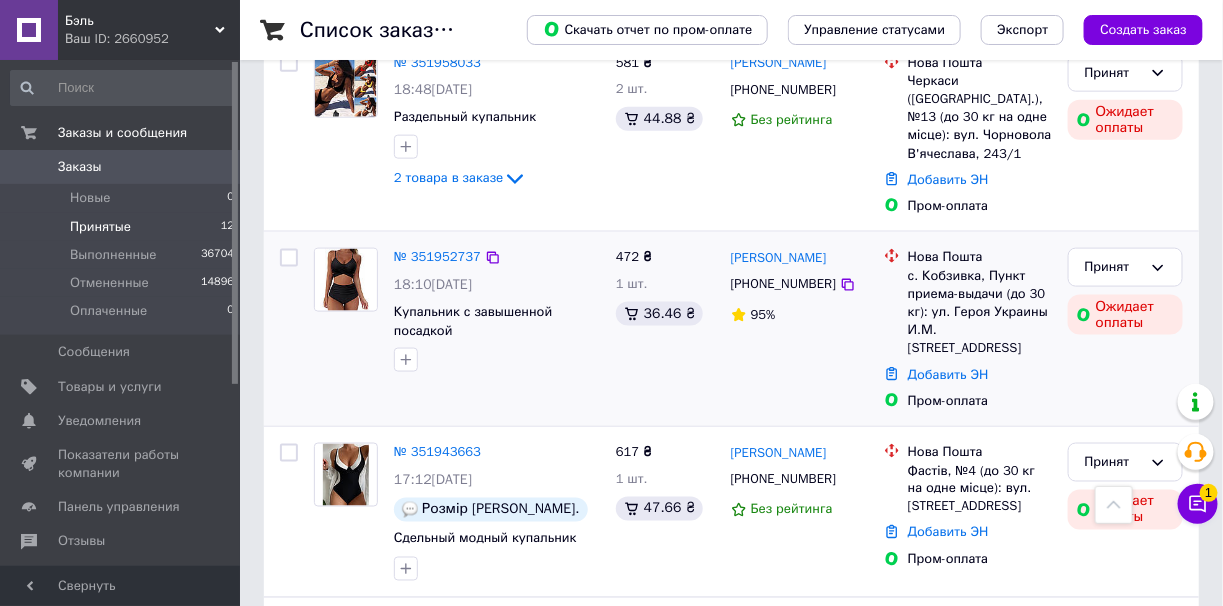 click on "№ 351952737" at bounding box center [437, 257] 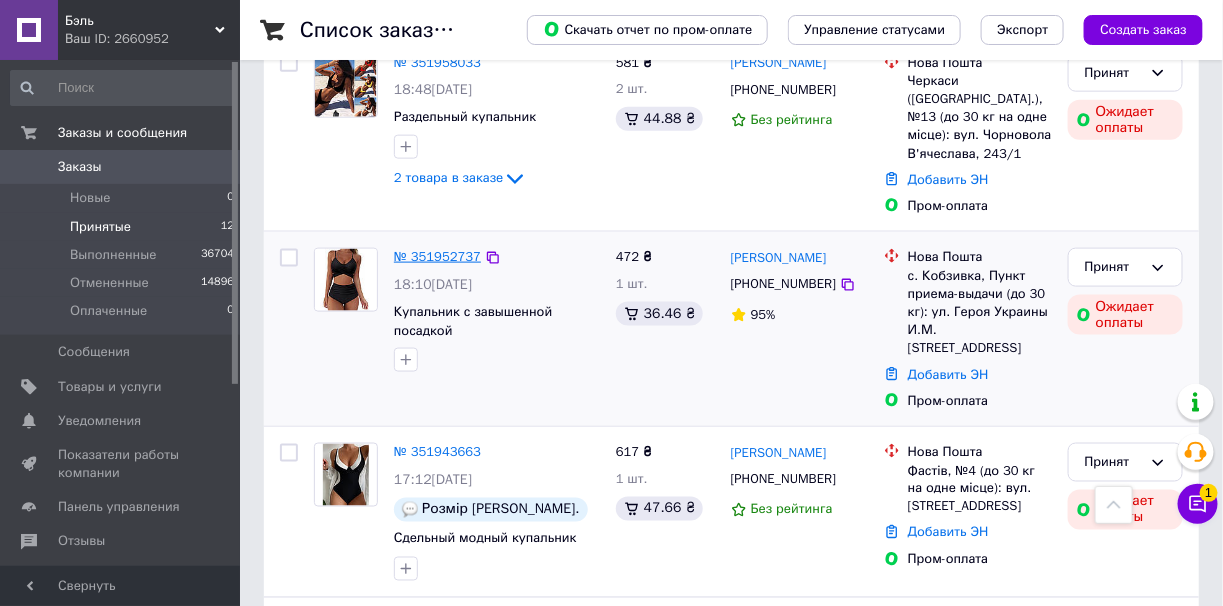 click on "№ 351952737" at bounding box center [437, 256] 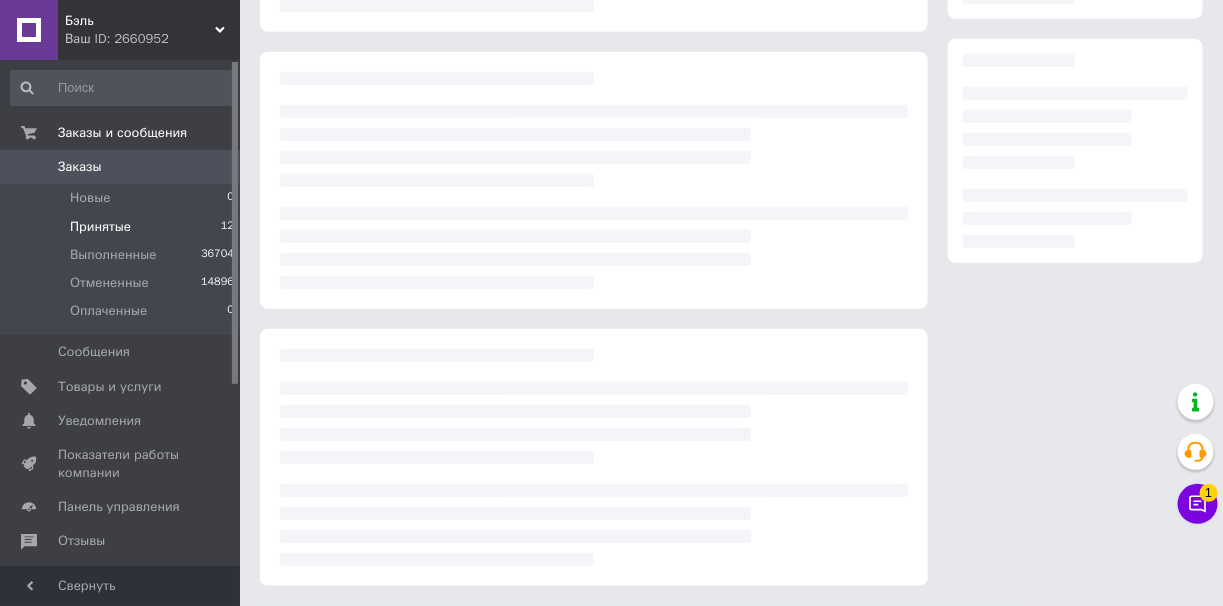 scroll, scrollTop: 0, scrollLeft: 0, axis: both 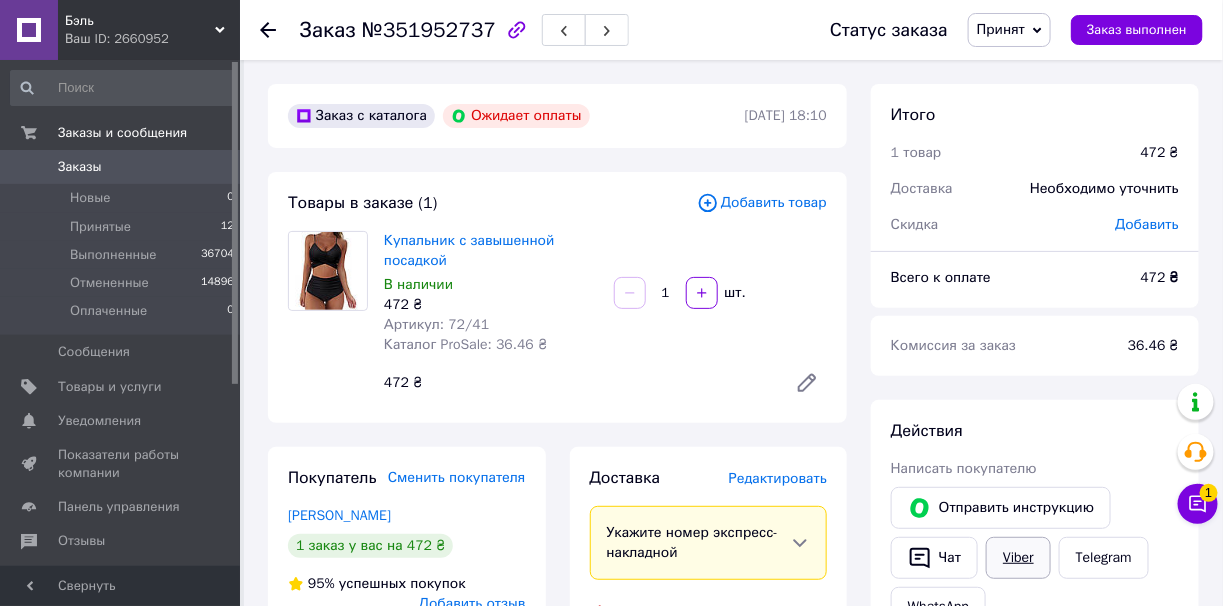 click on "Viber" at bounding box center (1018, 558) 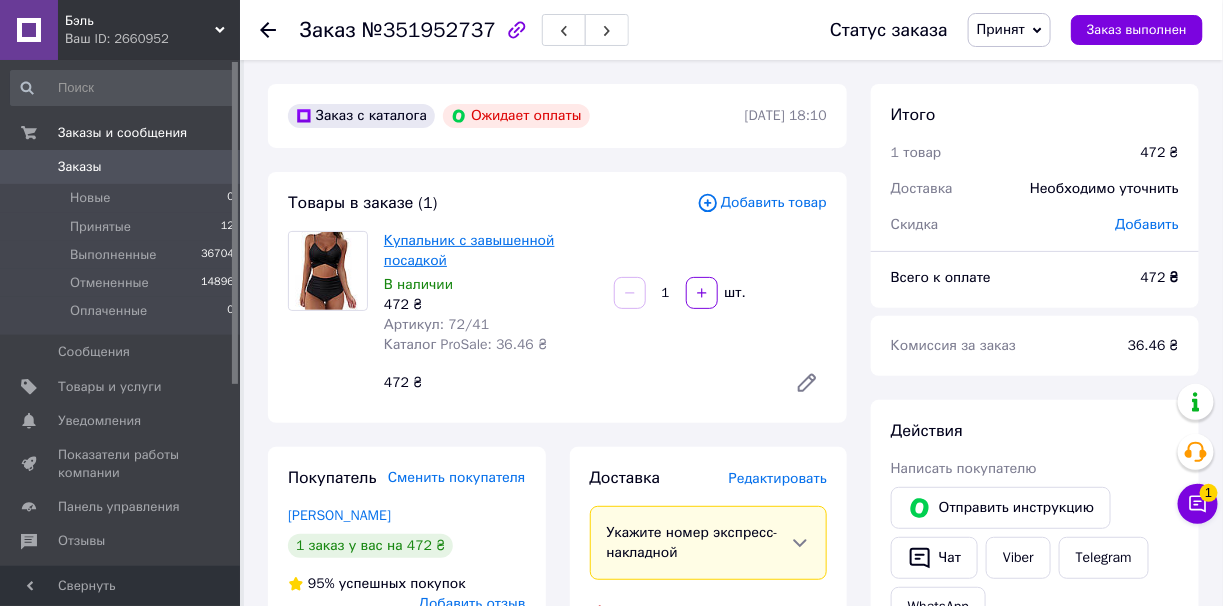 click on "Купальник с завышенной посадкой" at bounding box center [469, 250] 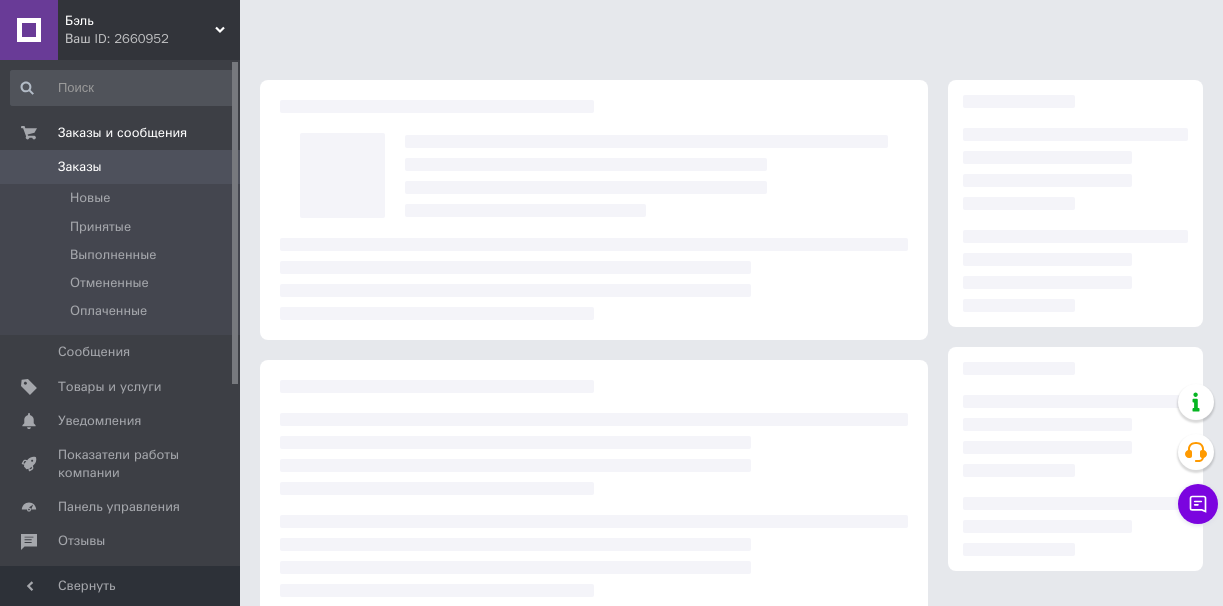 scroll, scrollTop: 0, scrollLeft: 0, axis: both 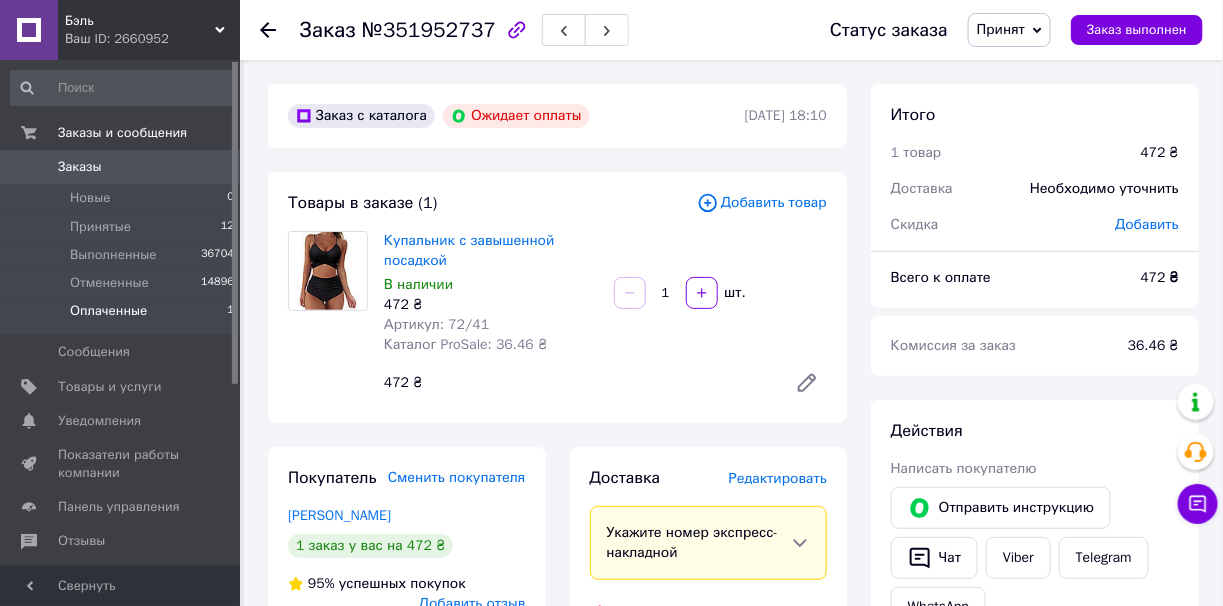 click on "Оплаченные 1" at bounding box center (123, 316) 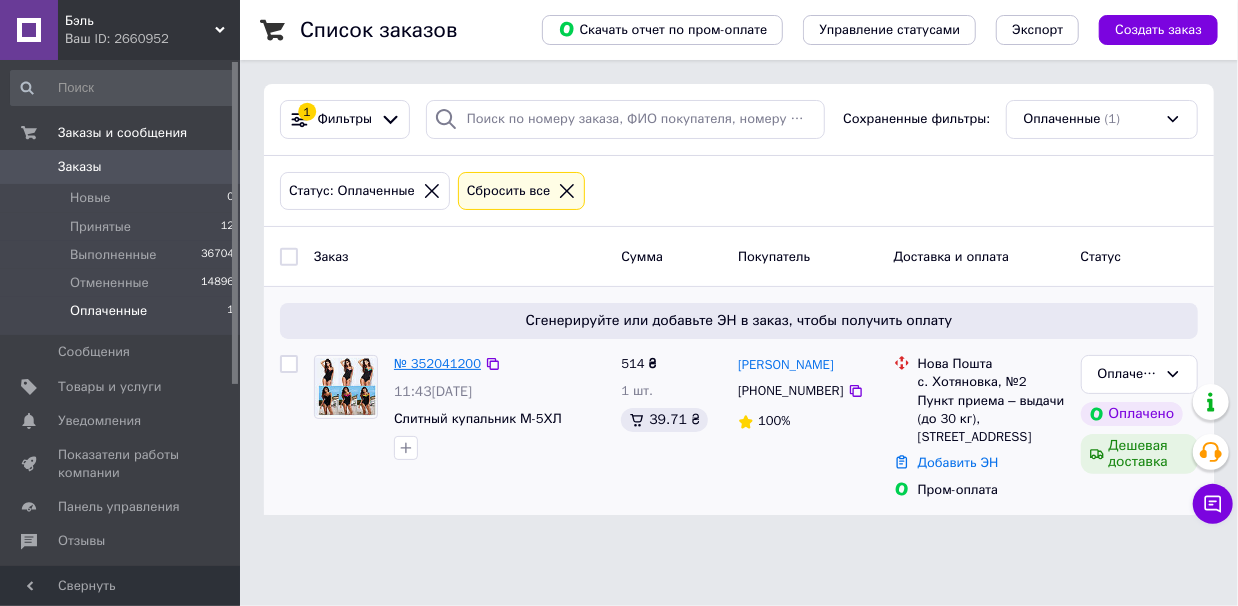 click on "№ 352041200" at bounding box center [437, 363] 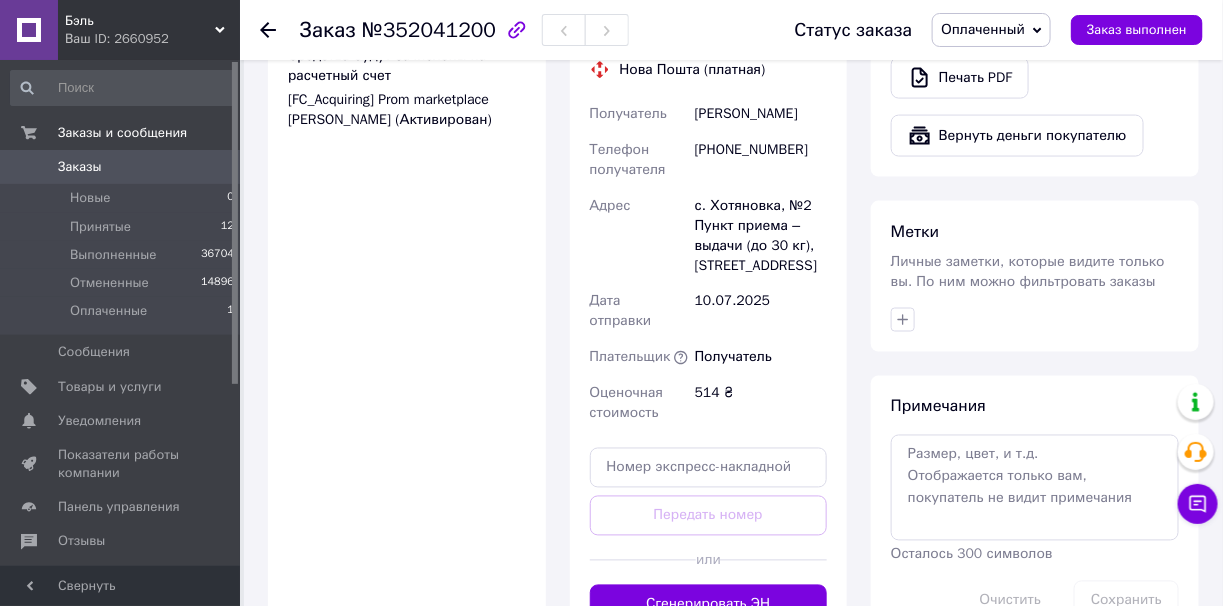 scroll, scrollTop: 900, scrollLeft: 0, axis: vertical 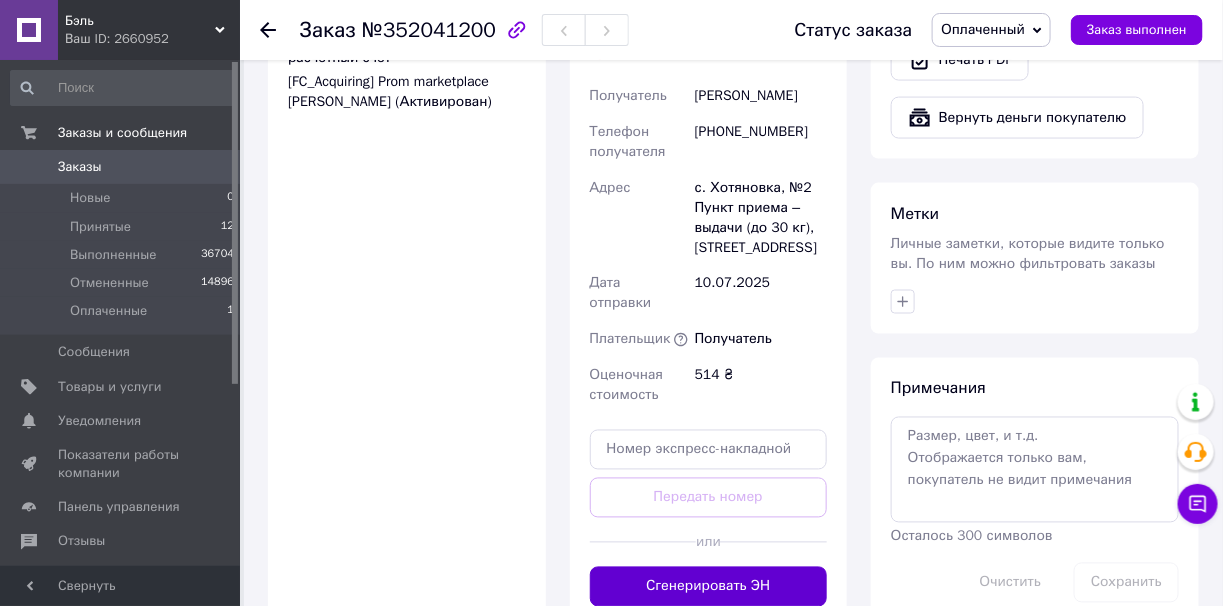 click on "Сгенерировать ЭН" at bounding box center (709, 587) 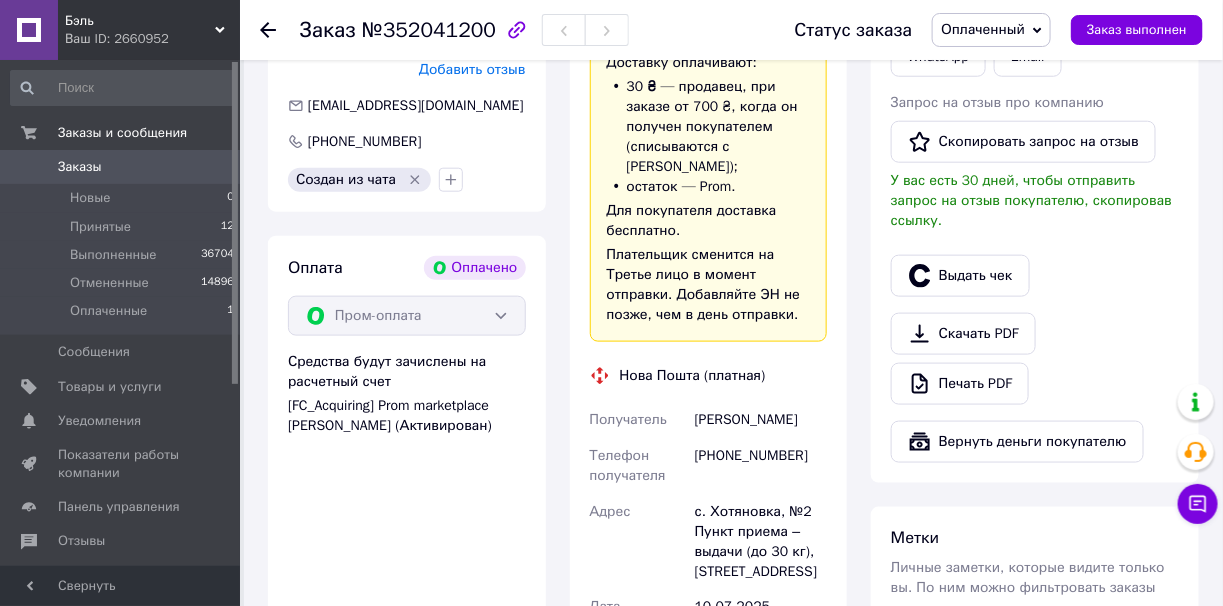 scroll, scrollTop: 499, scrollLeft: 0, axis: vertical 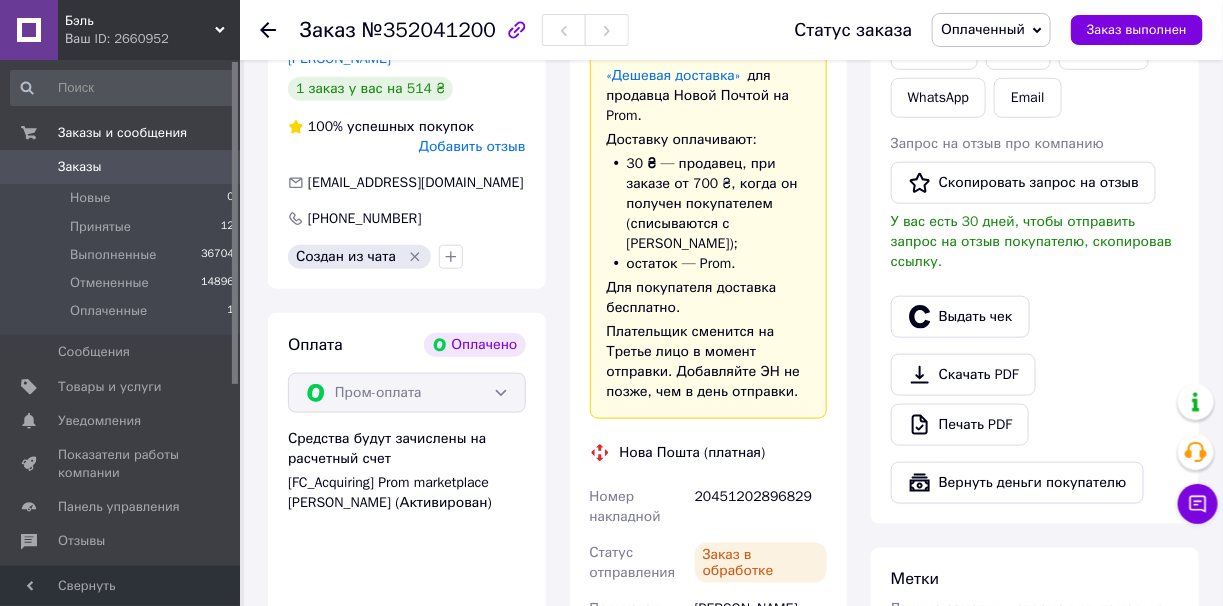 click on "20451202896829" at bounding box center (761, 507) 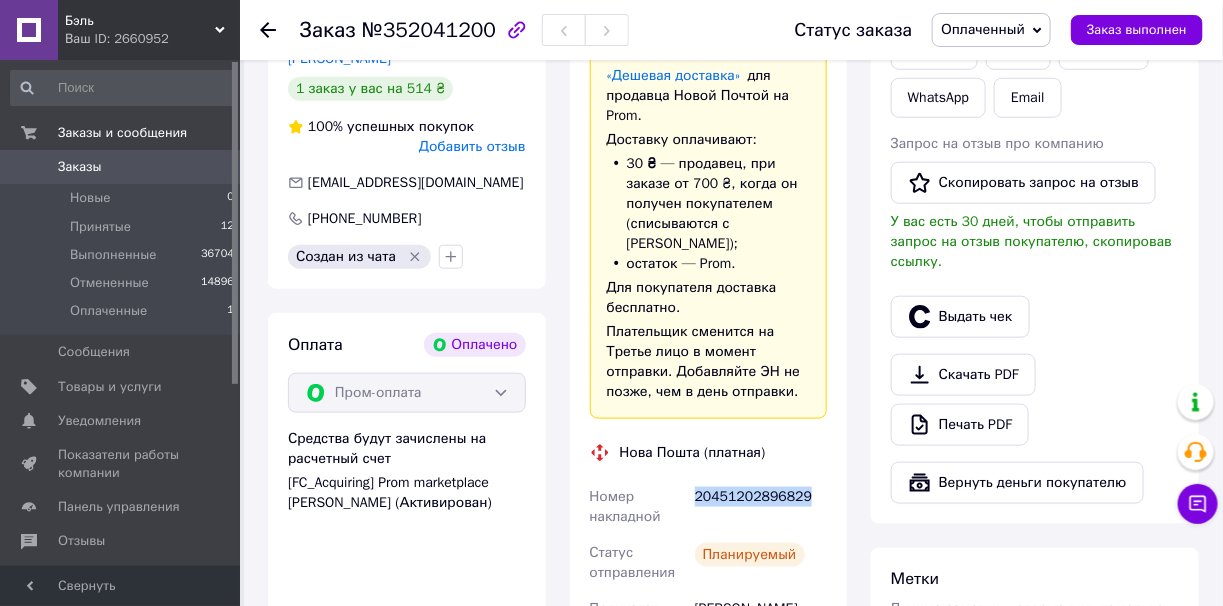 click on "20451202896829" at bounding box center [761, 507] 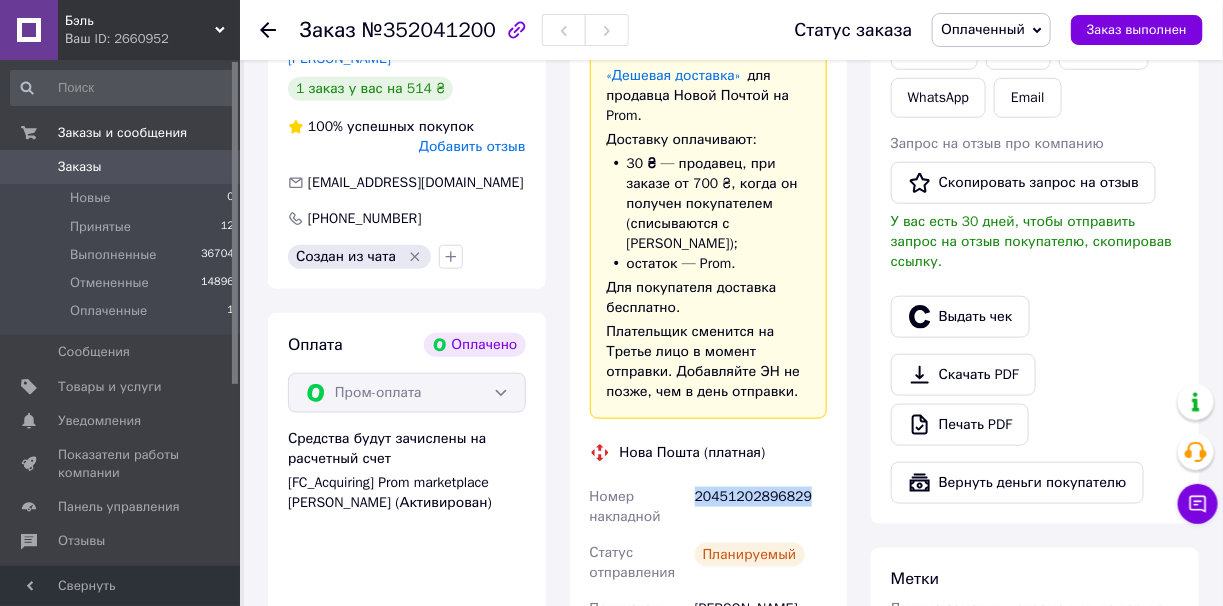 copy on "20451202896829" 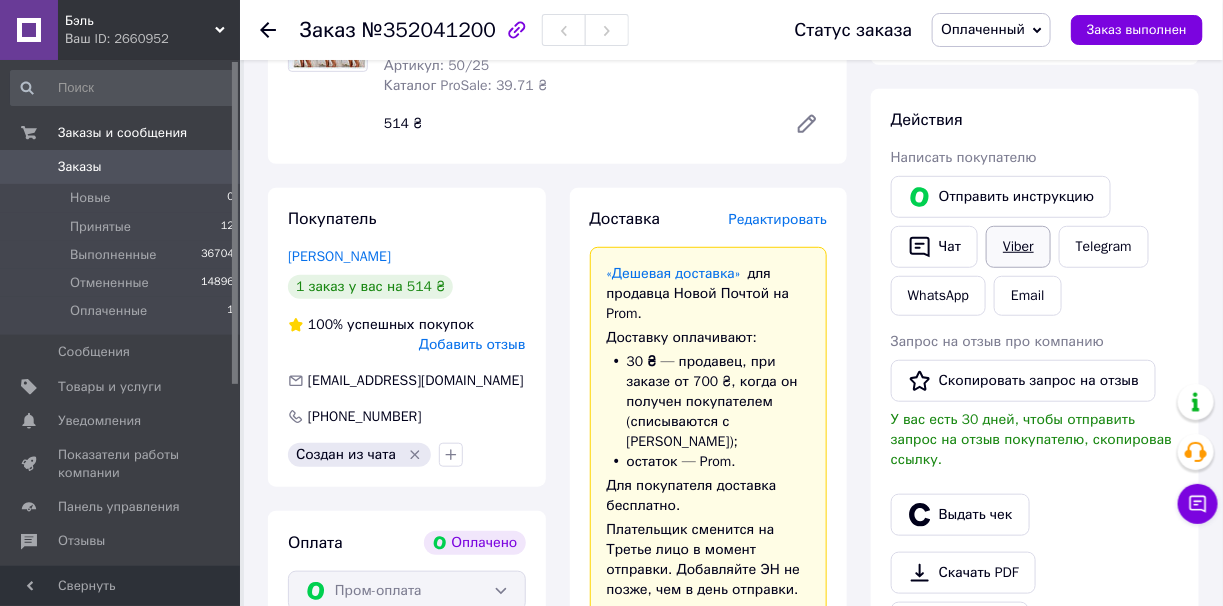 scroll, scrollTop: 300, scrollLeft: 0, axis: vertical 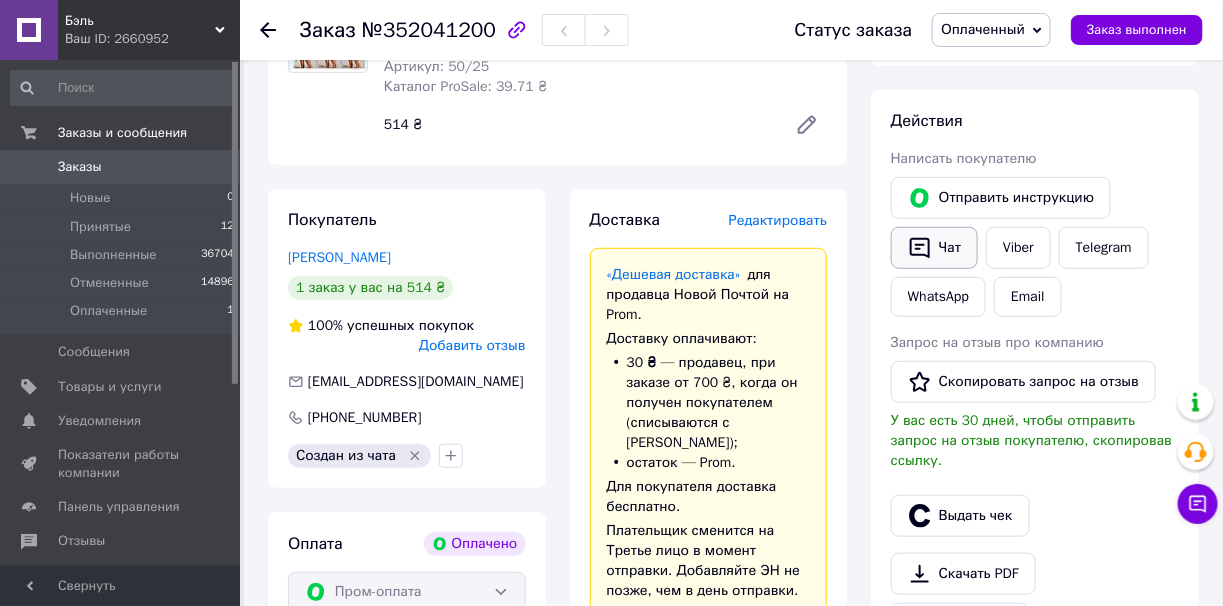 click on "Чат" at bounding box center (934, 248) 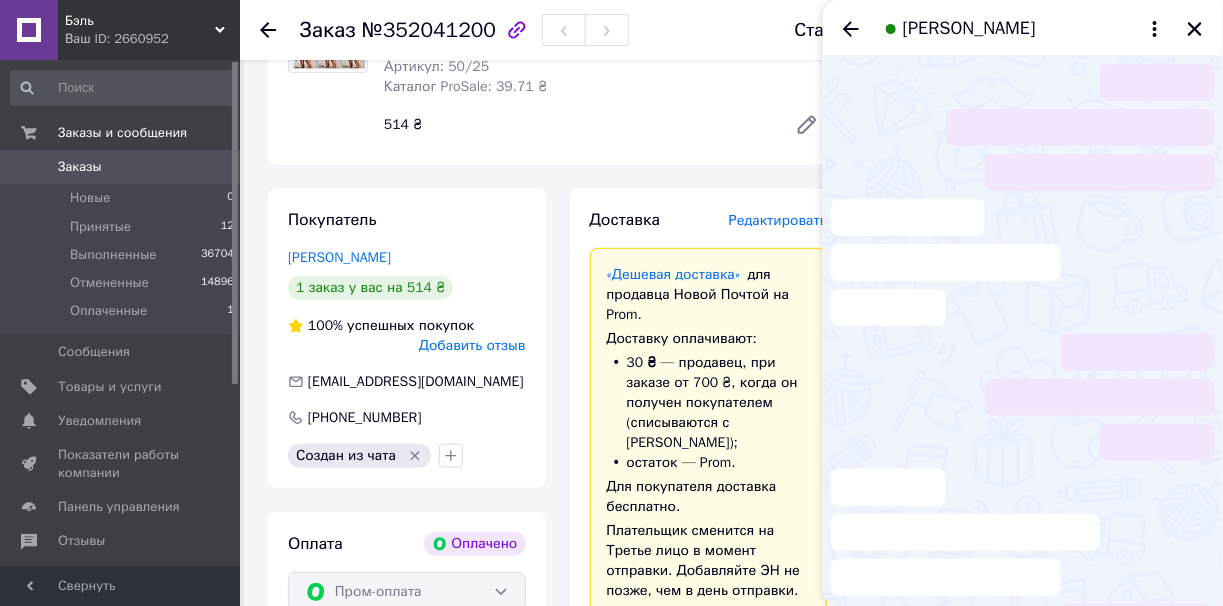 scroll, scrollTop: 463, scrollLeft: 0, axis: vertical 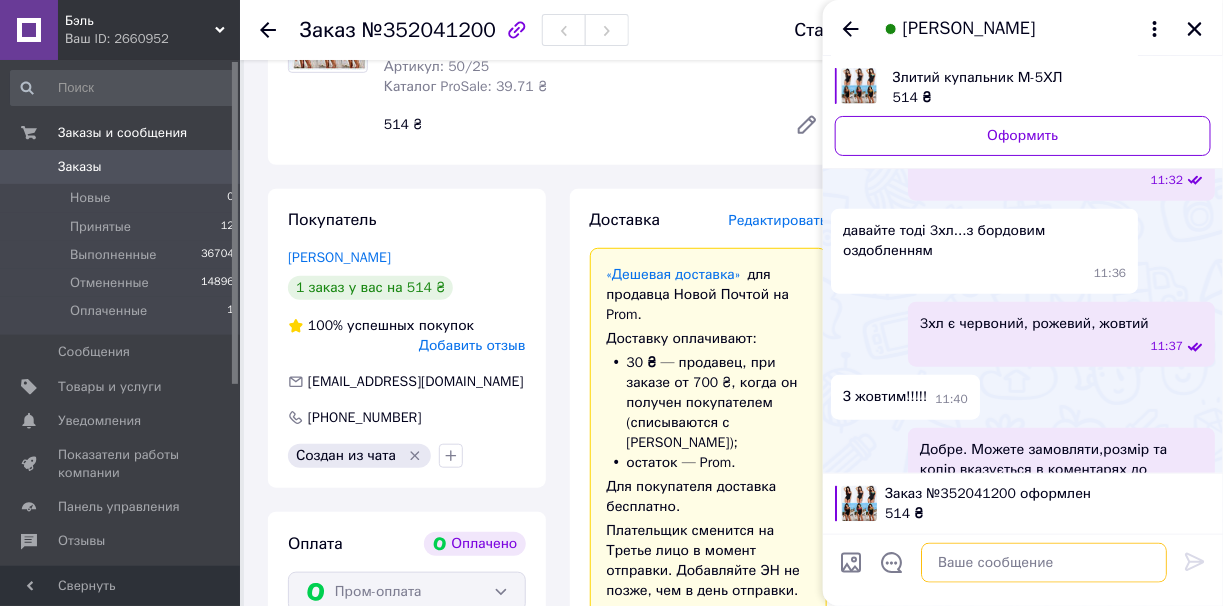 paste on "20451202896829" 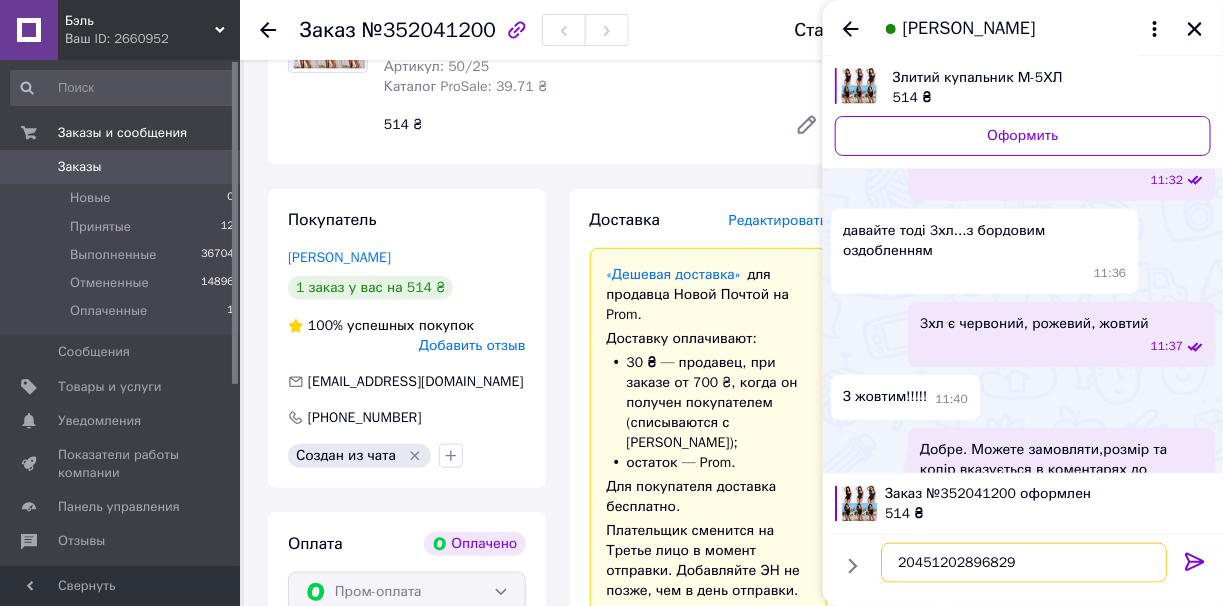 type on "20451202896829" 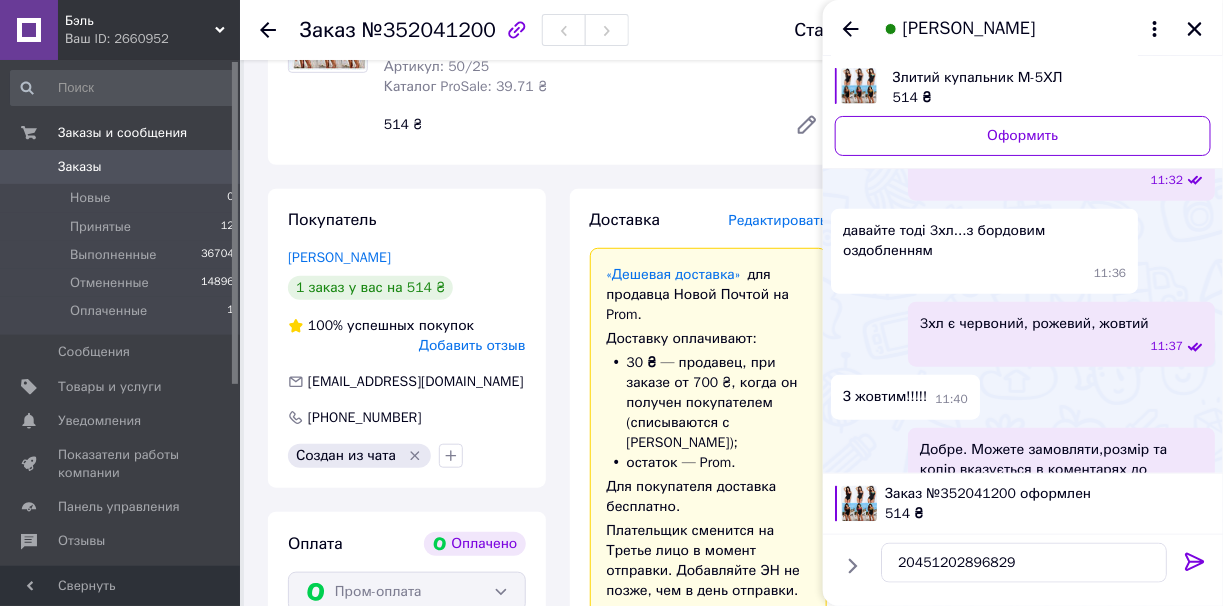 click 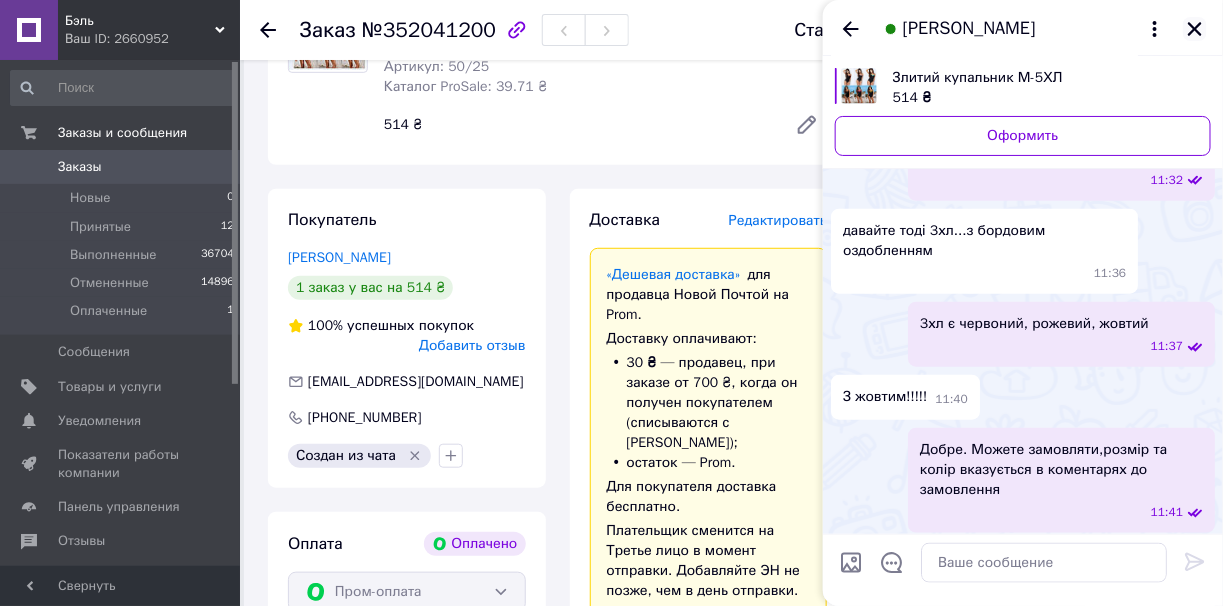 click 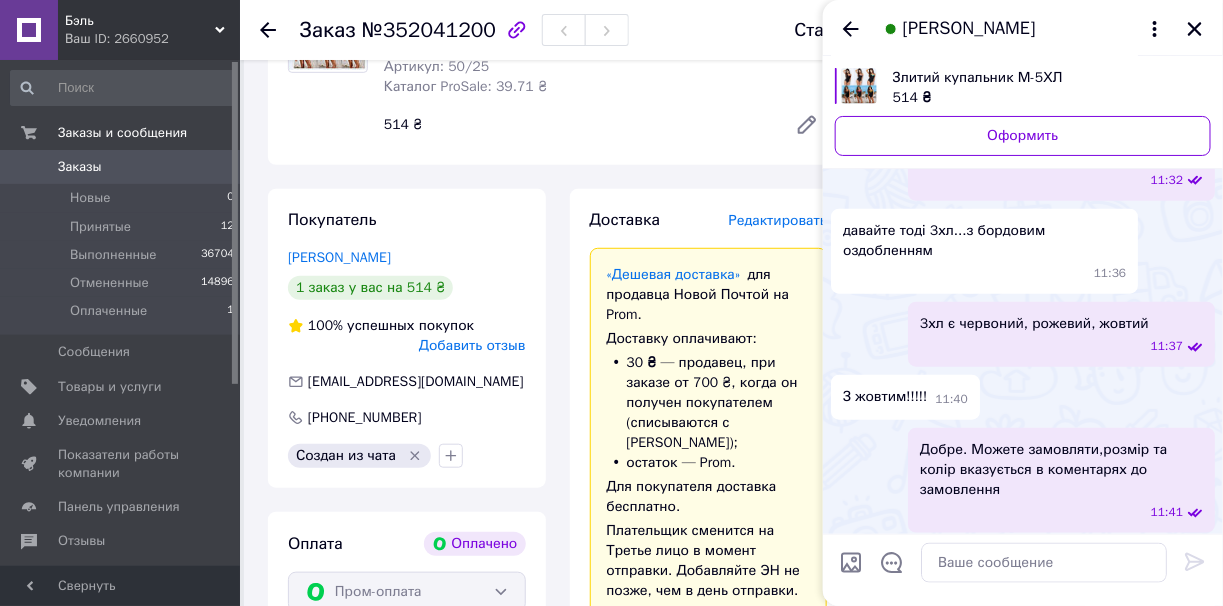 scroll, scrollTop: 880, scrollLeft: 0, axis: vertical 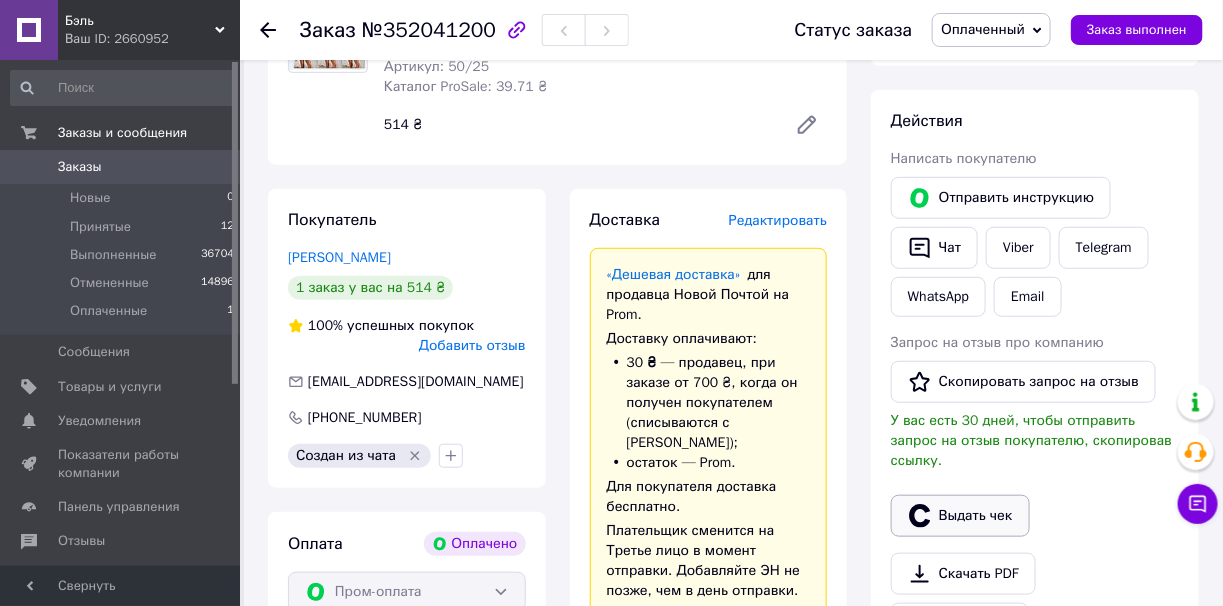 click on "Выдать чек" at bounding box center [960, 516] 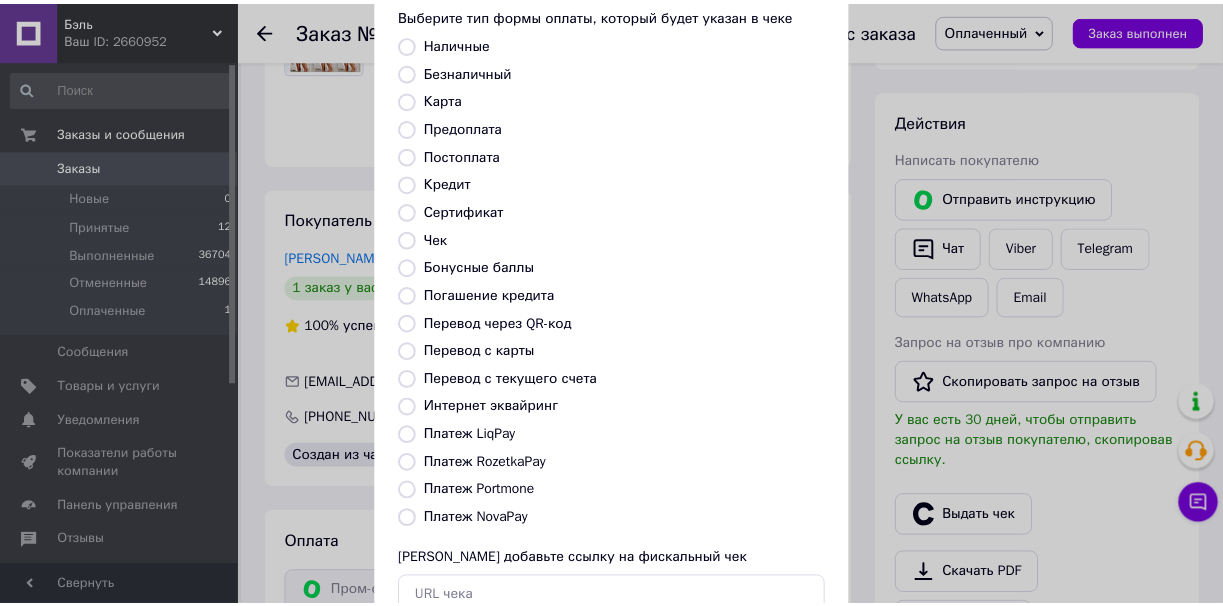 scroll, scrollTop: 199, scrollLeft: 0, axis: vertical 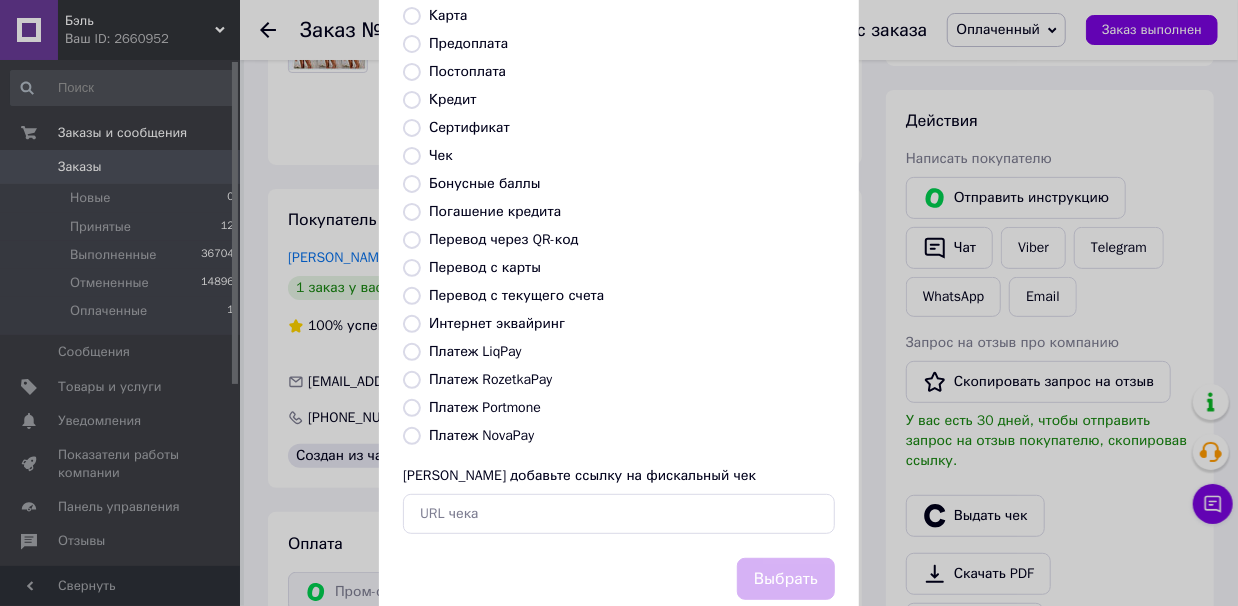 click on "Платеж RozetkaPay" at bounding box center (412, 380) 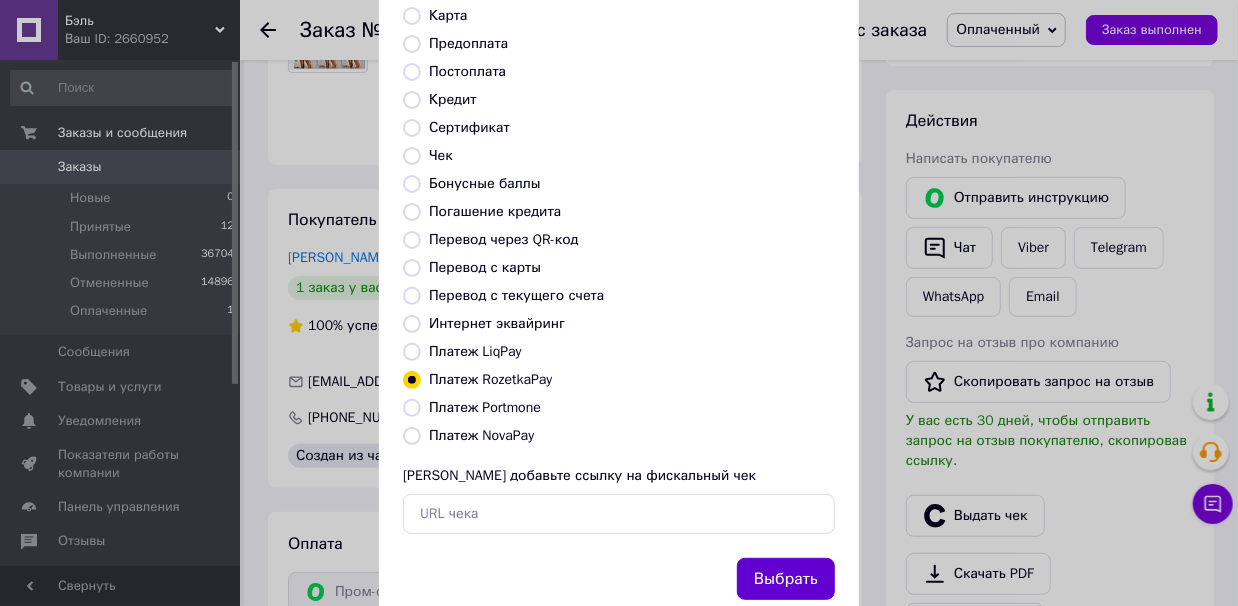 click on "Выбрать" at bounding box center (786, 579) 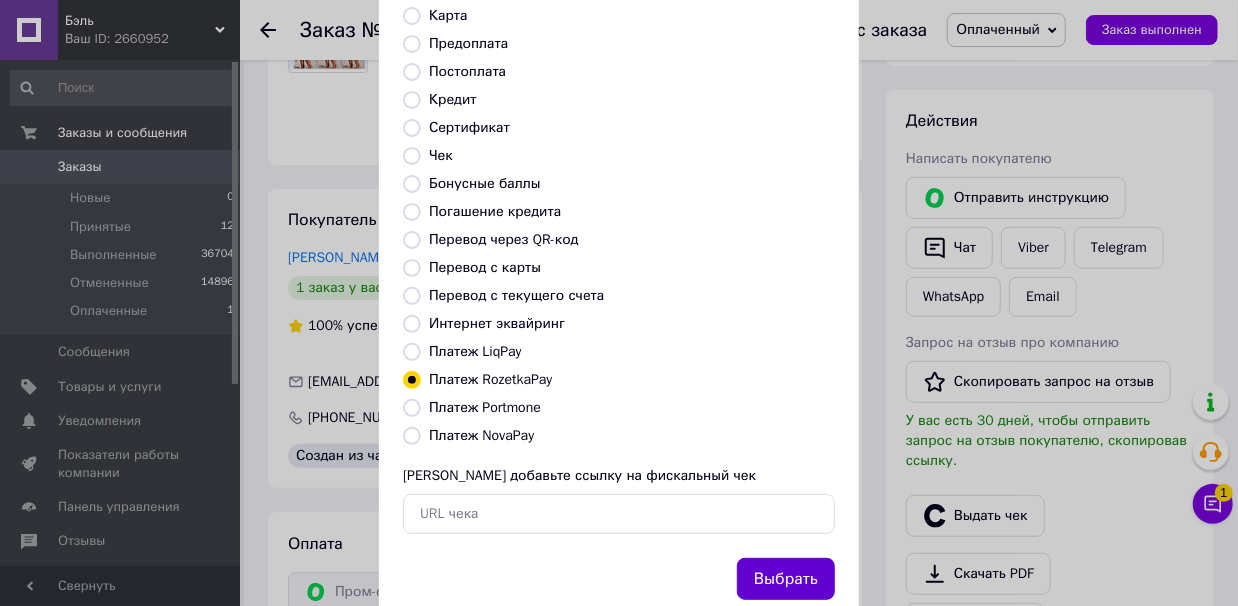 click on "Выбрать" at bounding box center (786, 579) 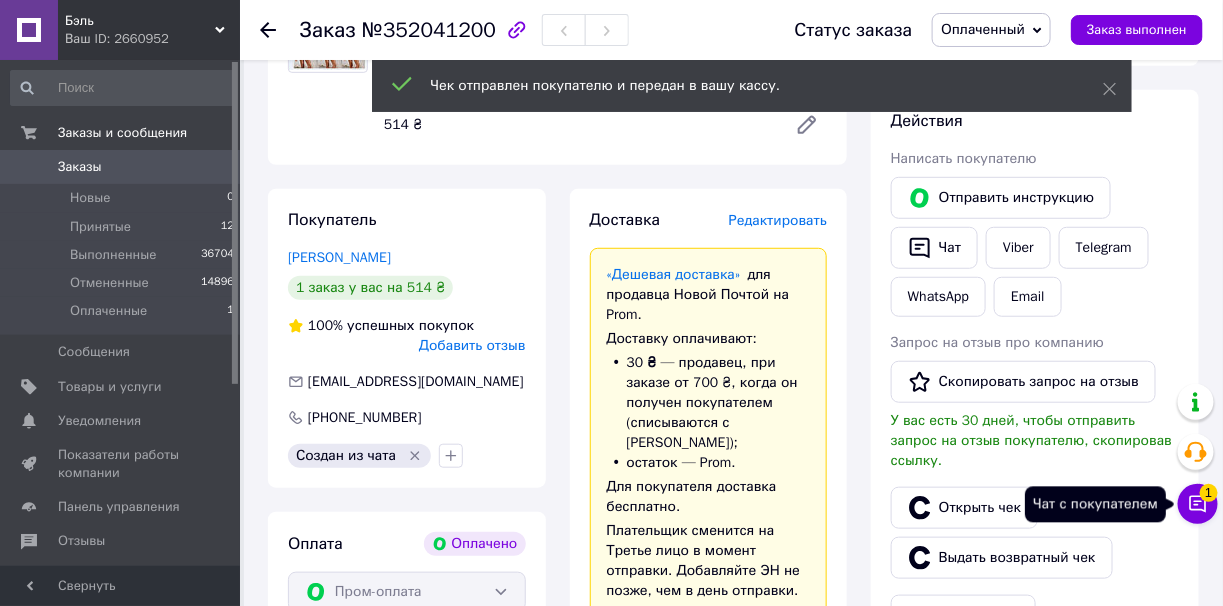 click 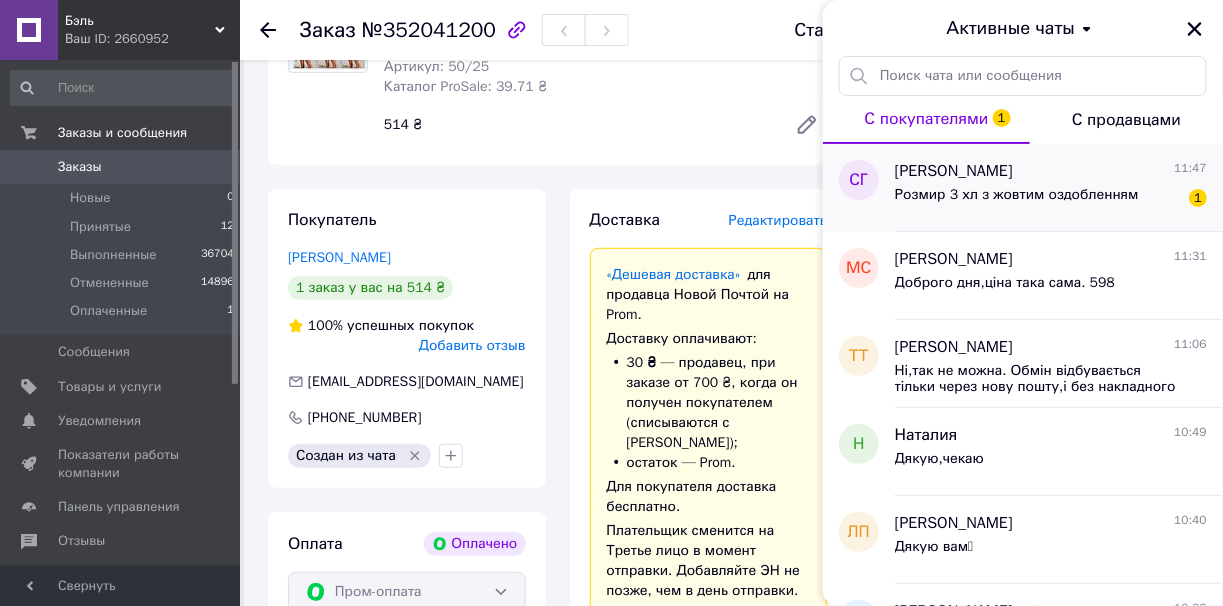 click on "Розмир 3 хл  з жовтим оздобленням" at bounding box center (1017, 201) 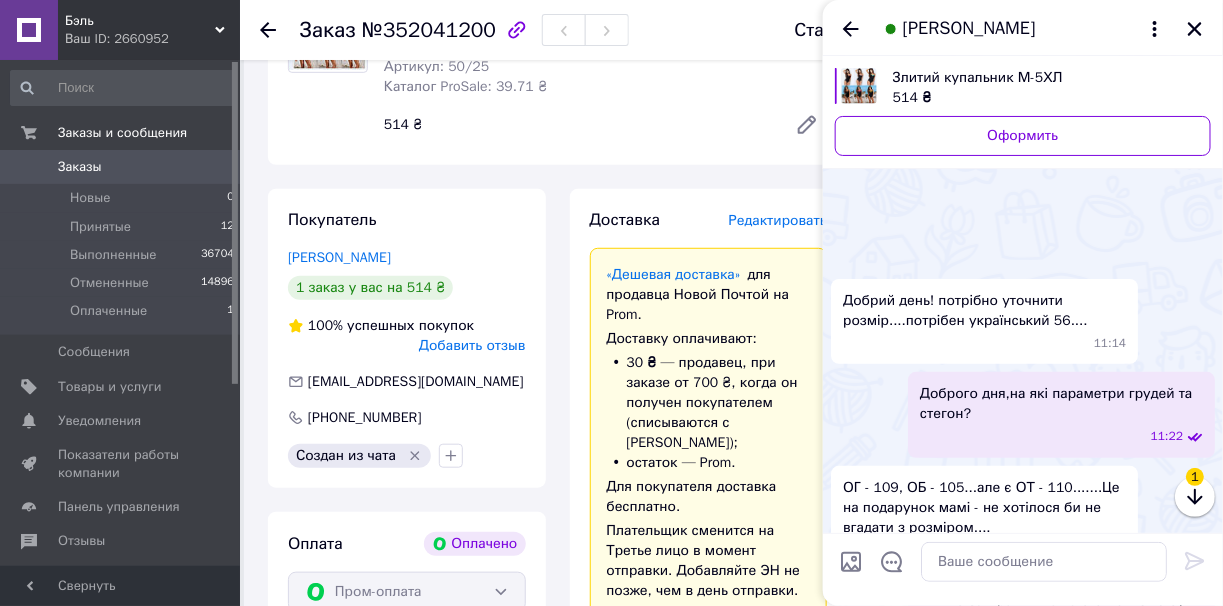 scroll, scrollTop: 1021, scrollLeft: 0, axis: vertical 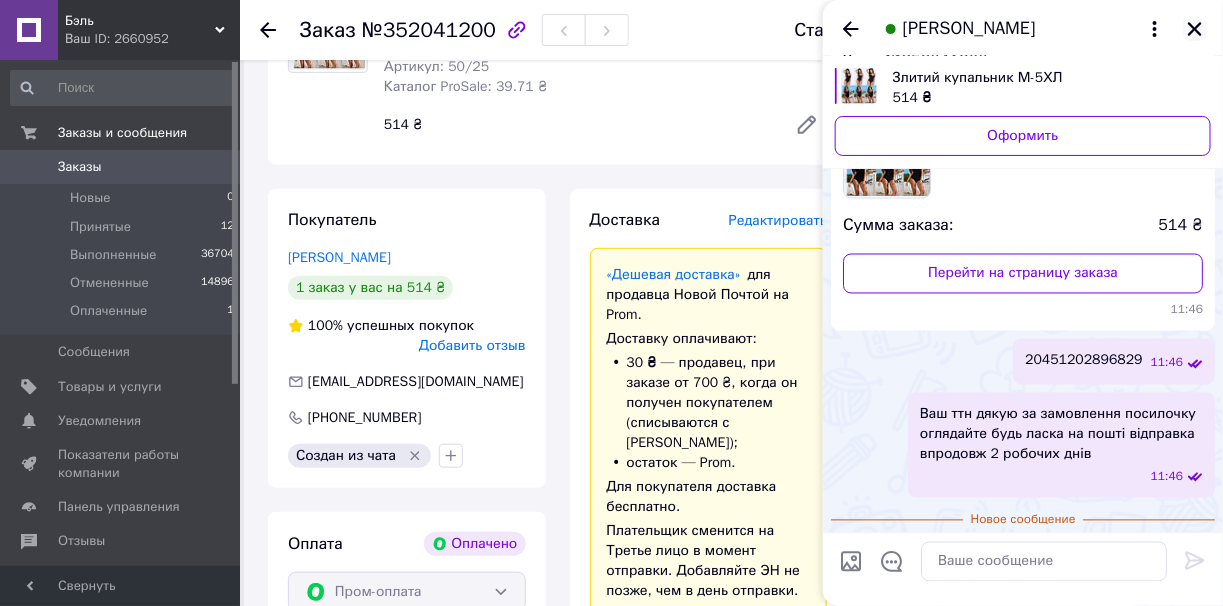 click 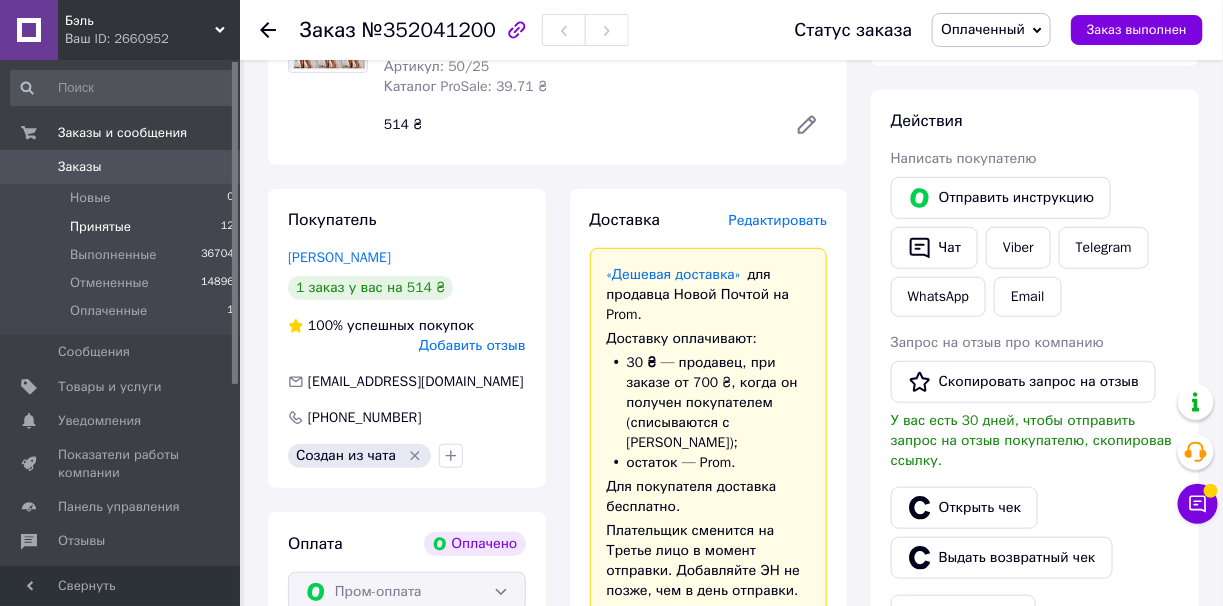 click on "Принятые 12" at bounding box center [123, 227] 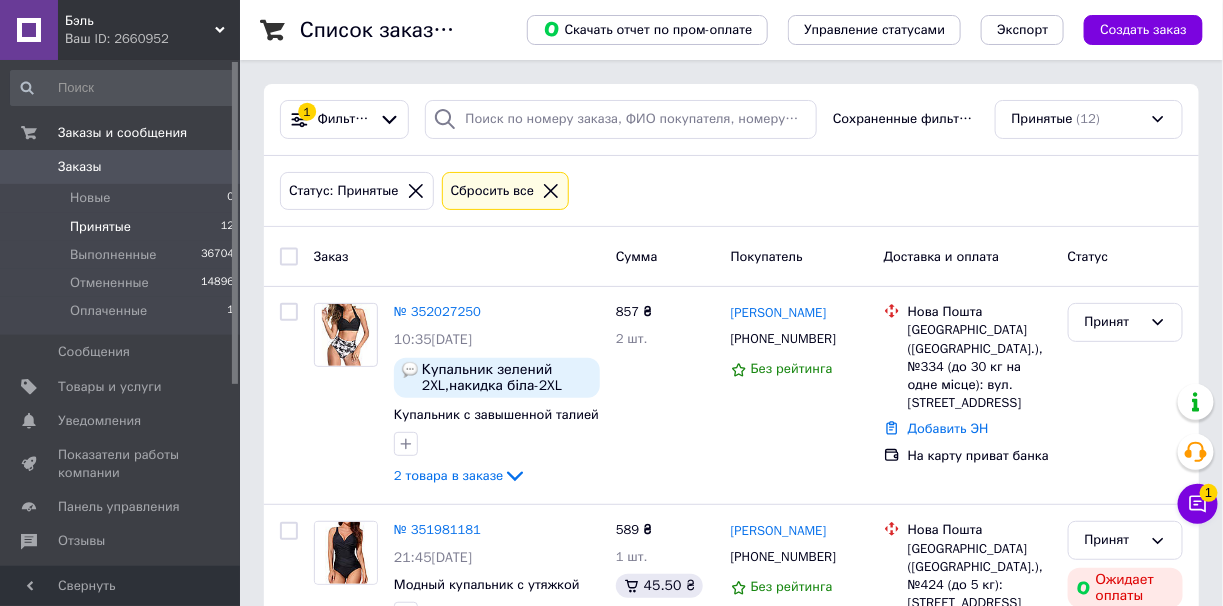click on "Чат с покупателем 1" at bounding box center [1198, 504] 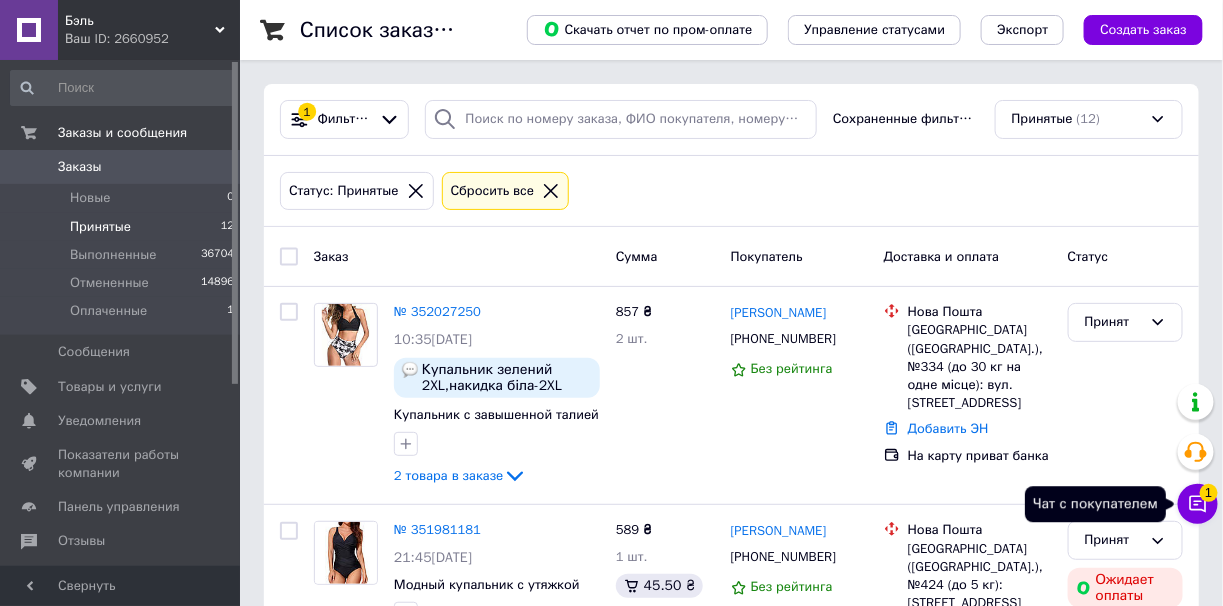 click 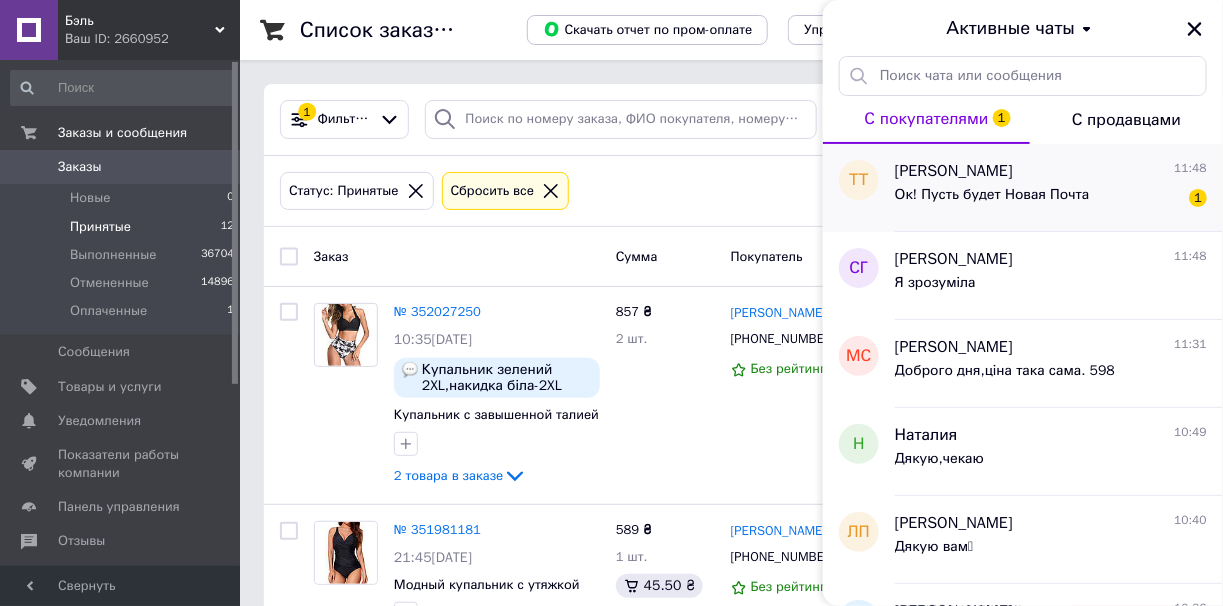 click on "Ок! Пусть будет Новая Почта 1" at bounding box center [1051, 199] 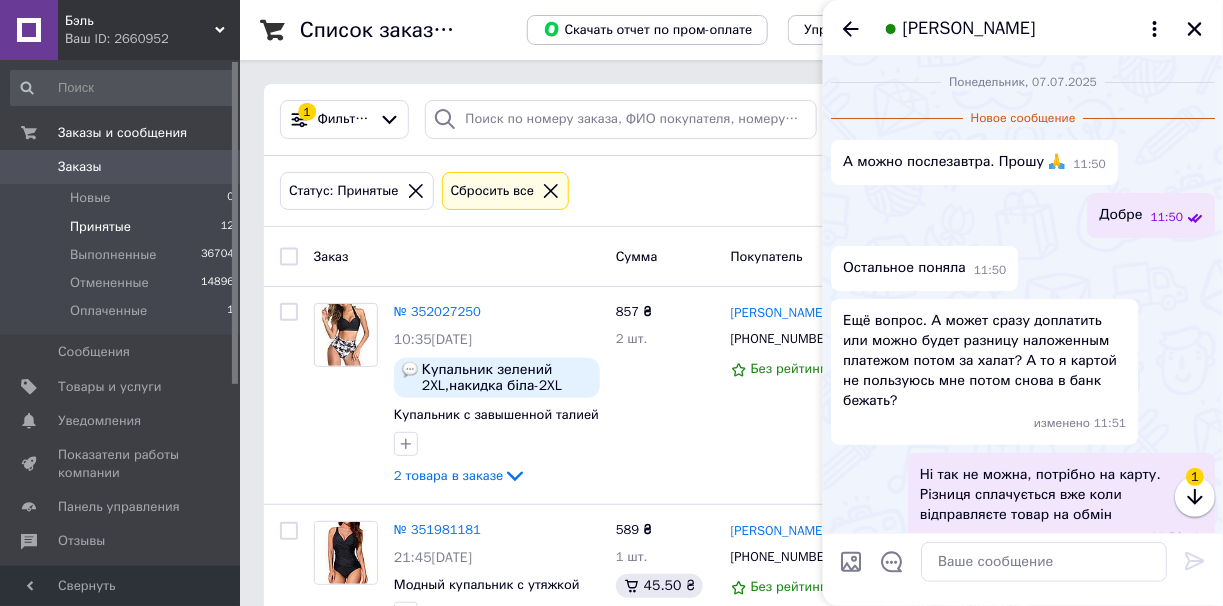 click on "Таша Таша" at bounding box center (1023, 28) 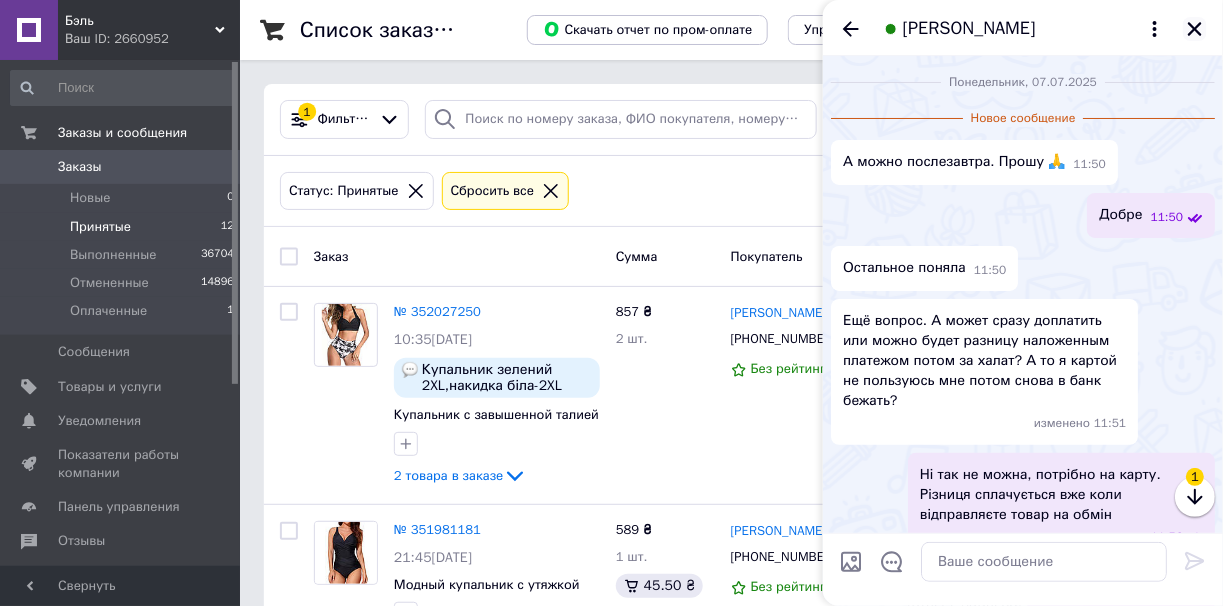click 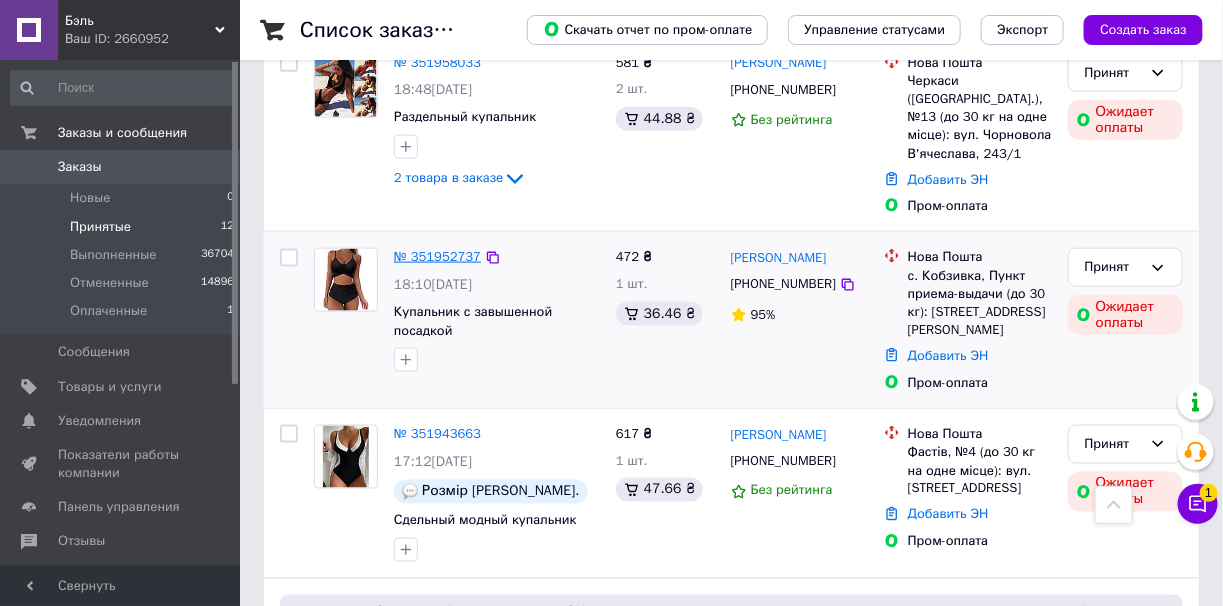 click on "№ 351952737" at bounding box center [437, 256] 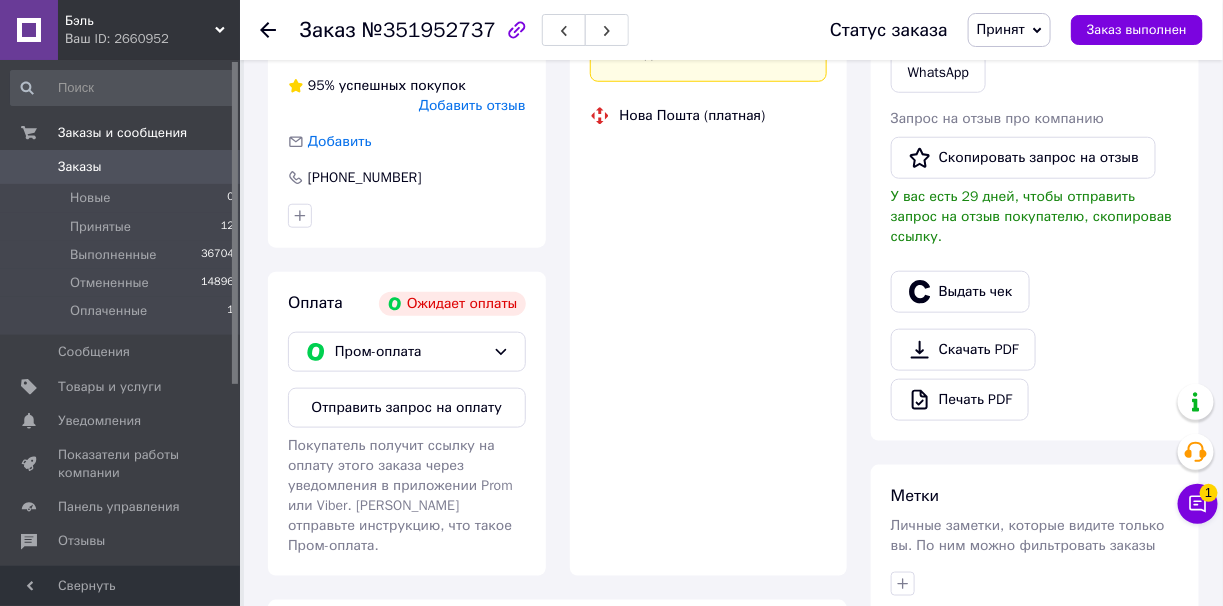 scroll, scrollTop: 699, scrollLeft: 0, axis: vertical 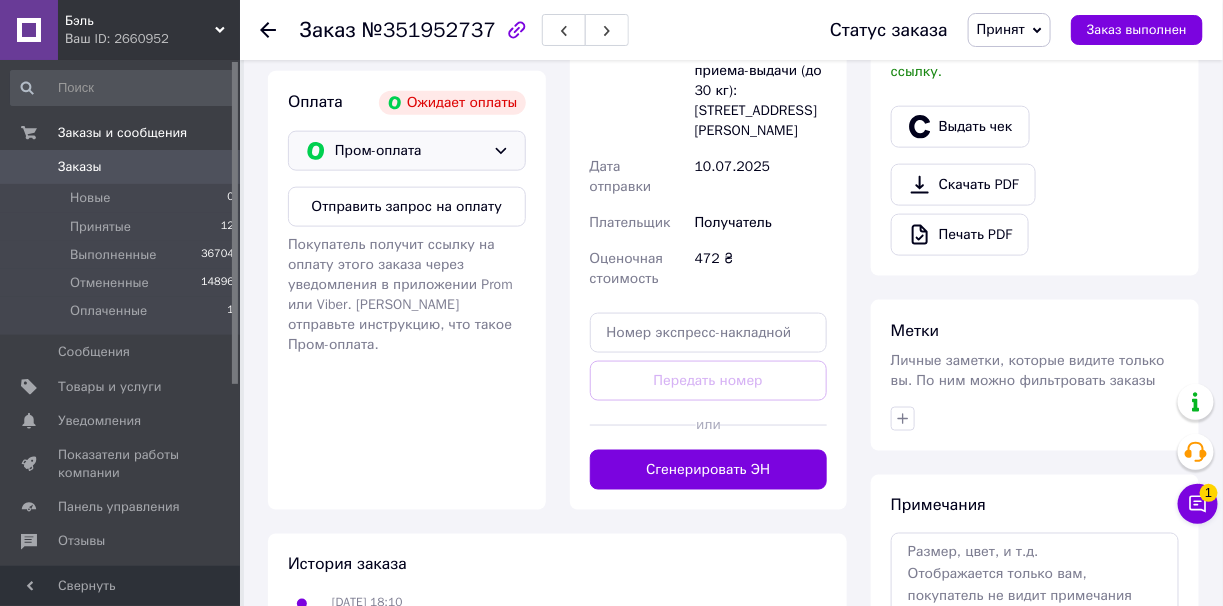 click on "Пром-оплата" at bounding box center (407, 151) 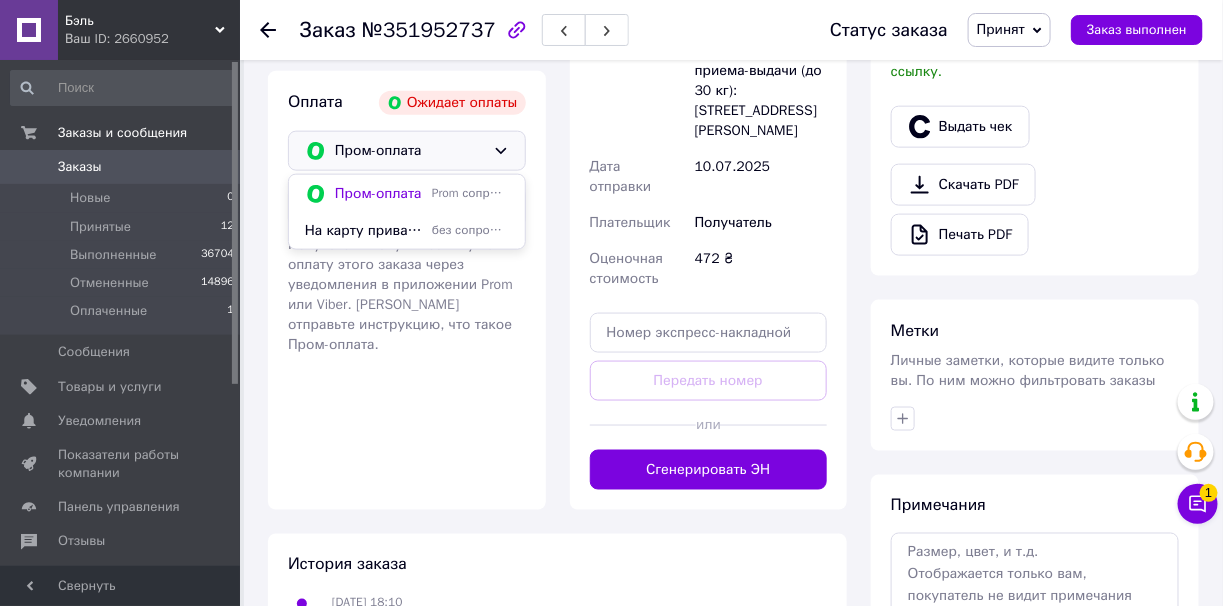 click on "На карту приват банка без сопровождения Prom" at bounding box center (407, 231) 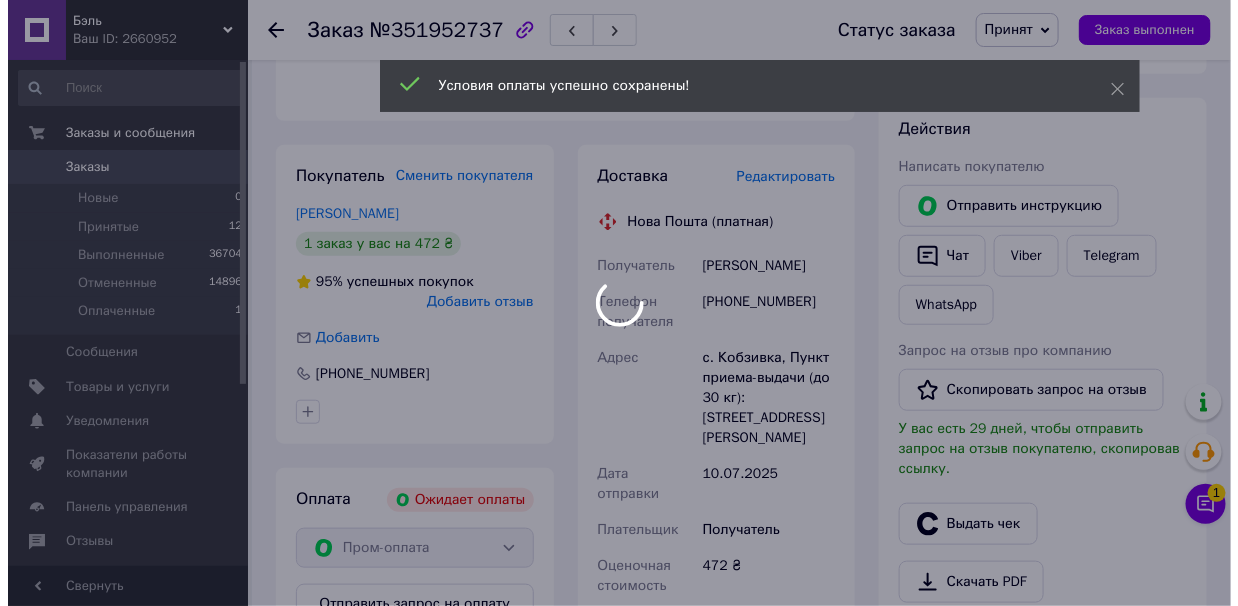scroll, scrollTop: 299, scrollLeft: 0, axis: vertical 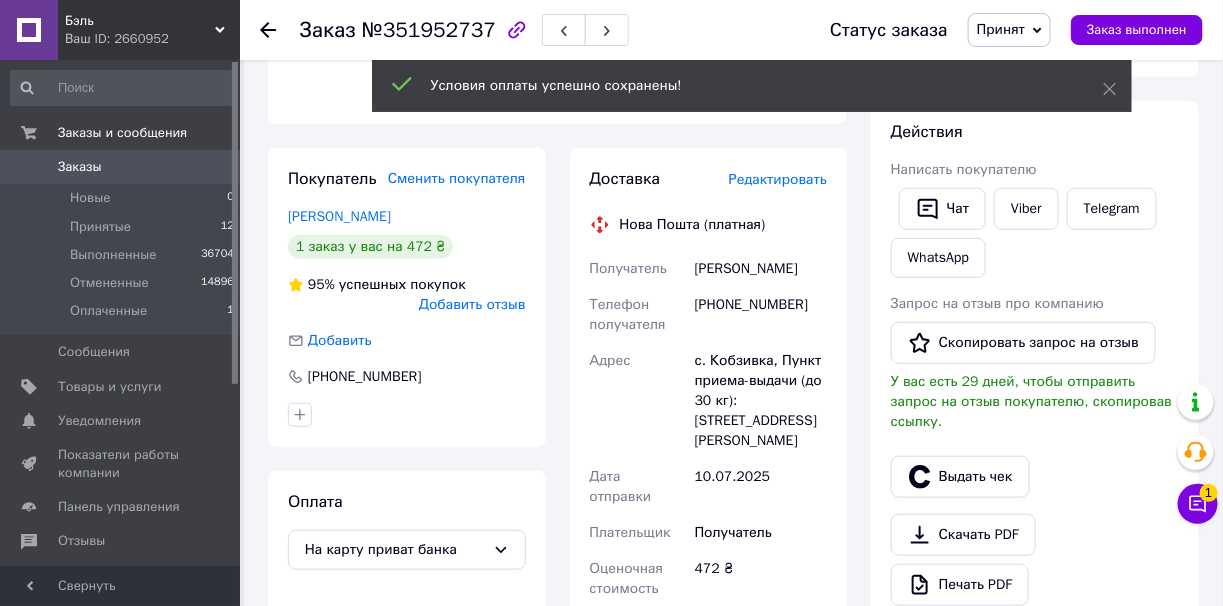 click on "Редактировать" at bounding box center [778, 179] 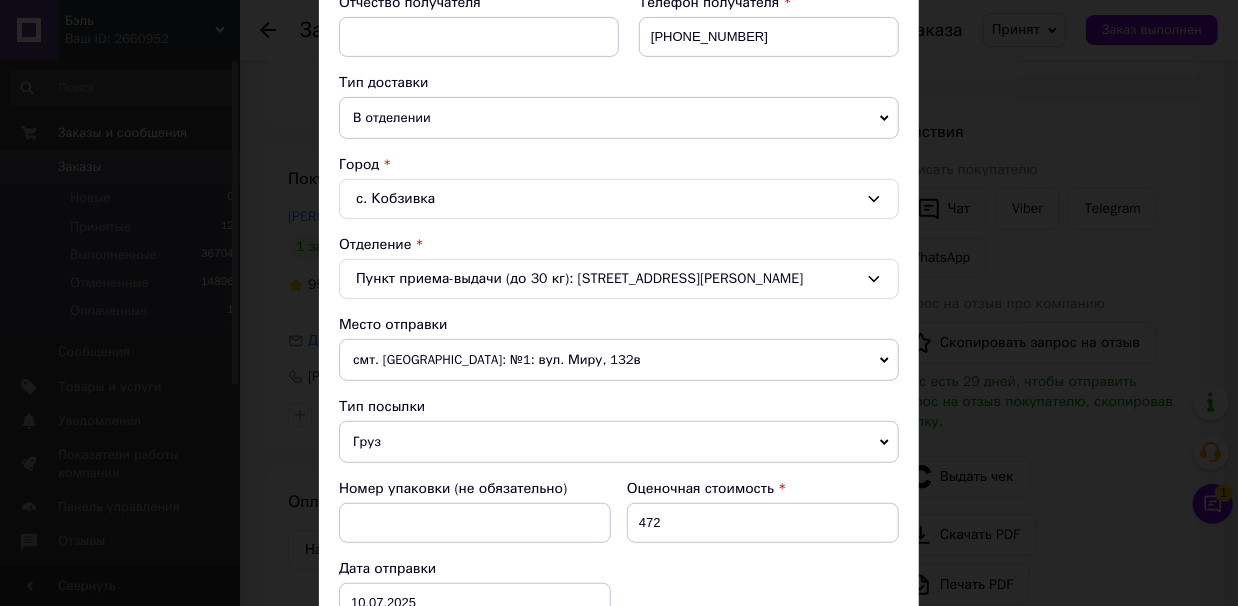 scroll, scrollTop: 748, scrollLeft: 0, axis: vertical 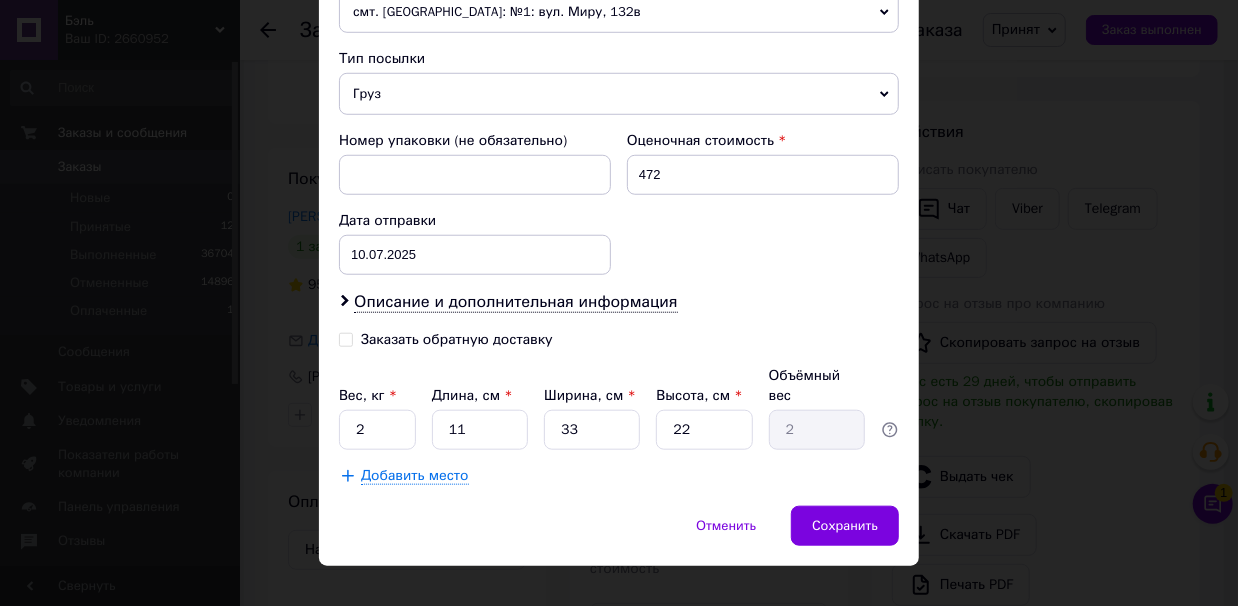 click on "Заказать обратную доставку" at bounding box center [346, 338] 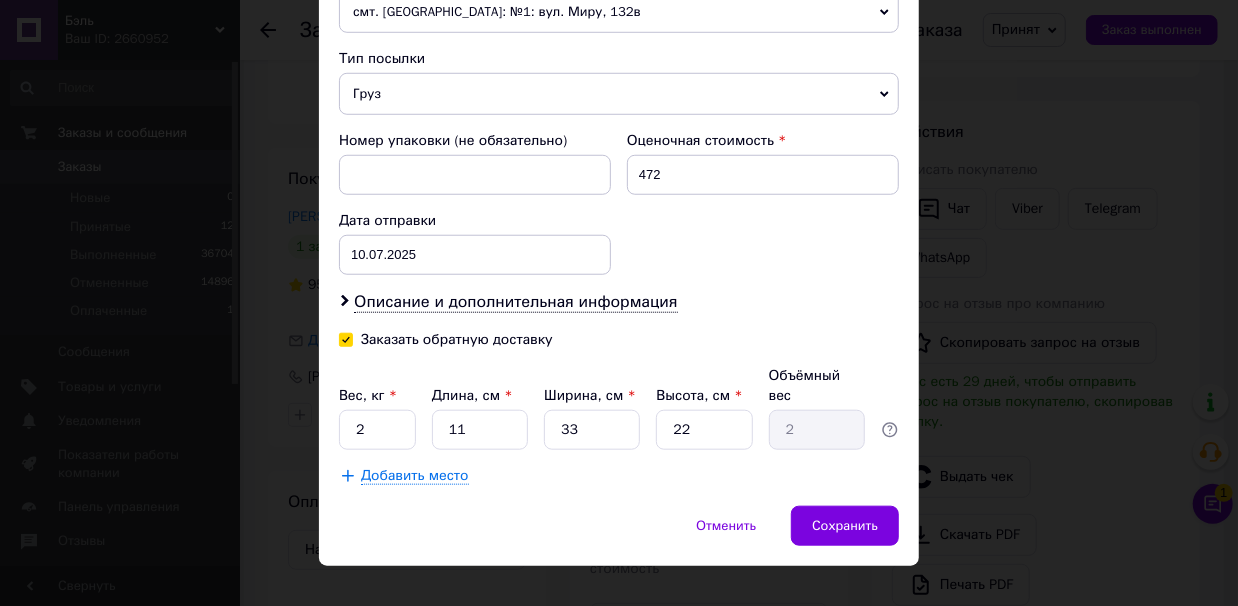 checkbox on "true" 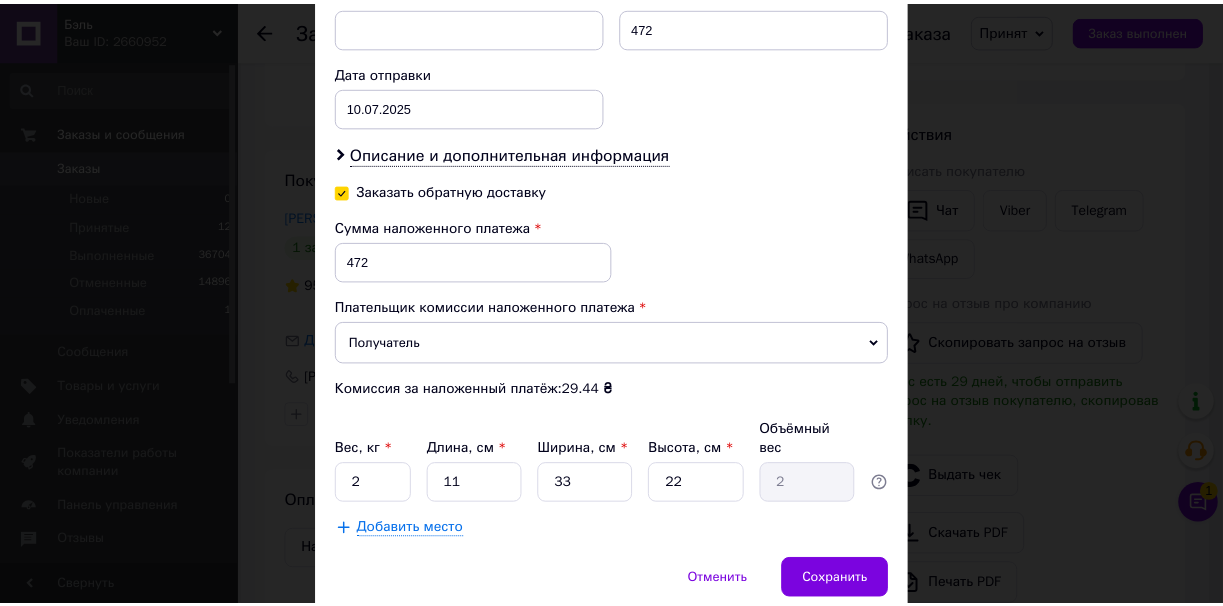 scroll, scrollTop: 947, scrollLeft: 0, axis: vertical 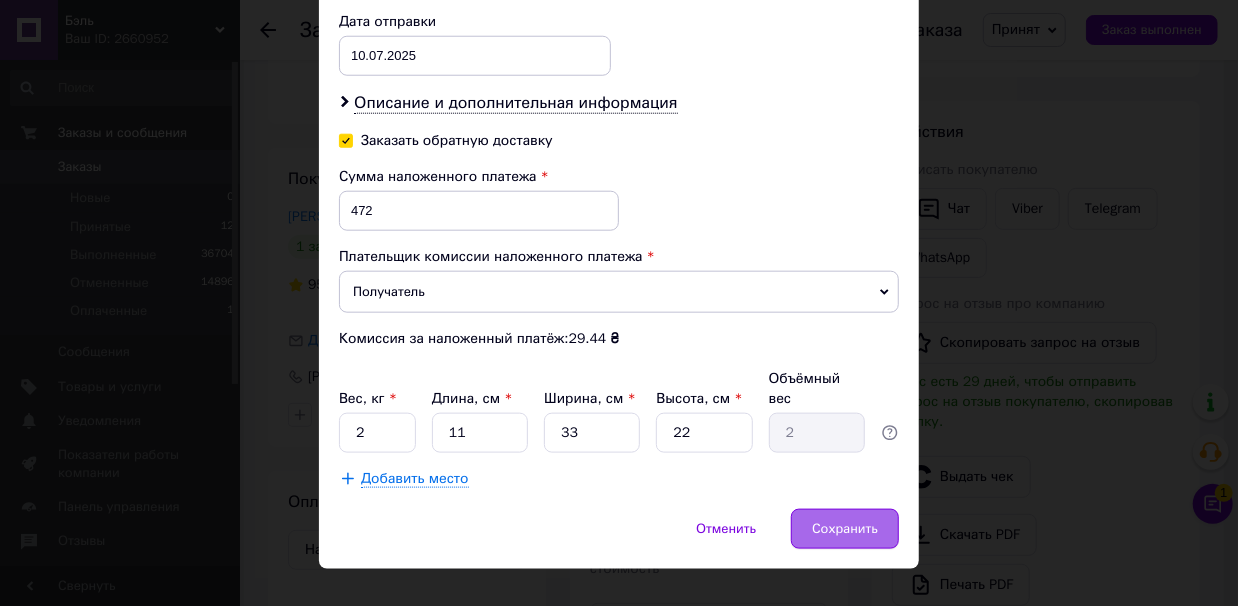 click on "Сохранить" at bounding box center [845, 529] 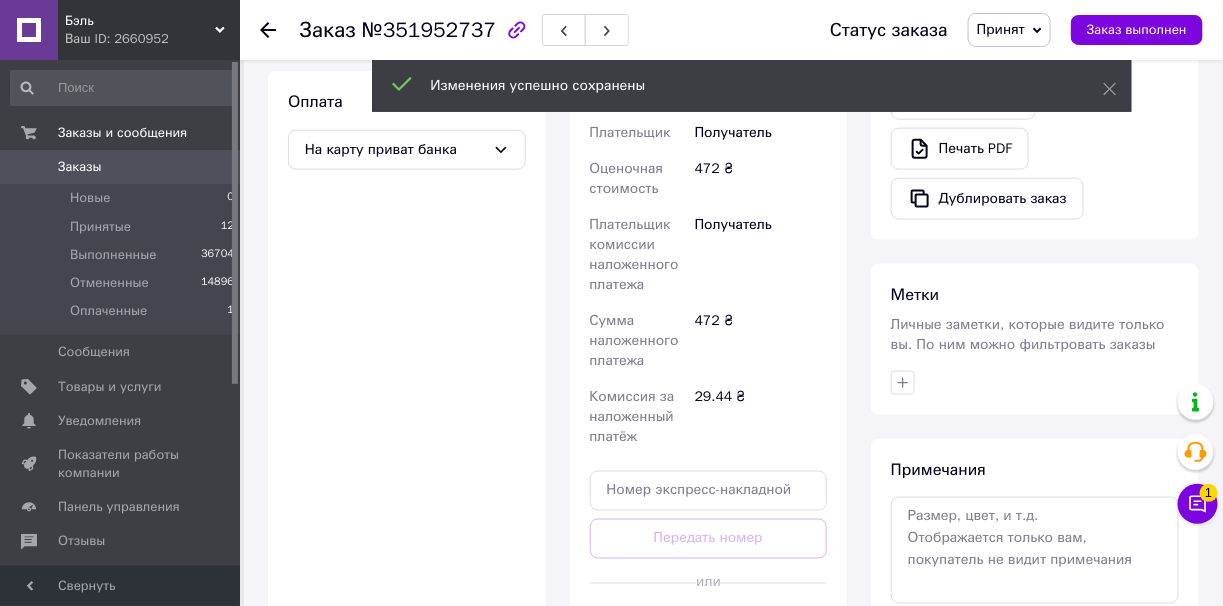 scroll, scrollTop: 899, scrollLeft: 0, axis: vertical 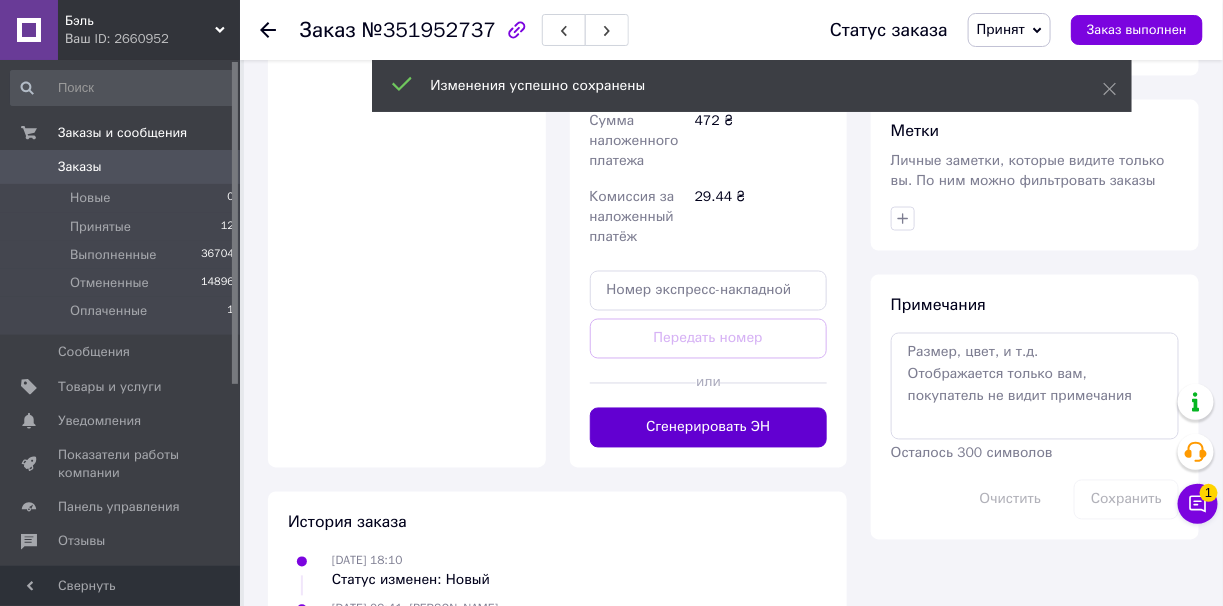 click on "Сгенерировать ЭН" at bounding box center (709, 428) 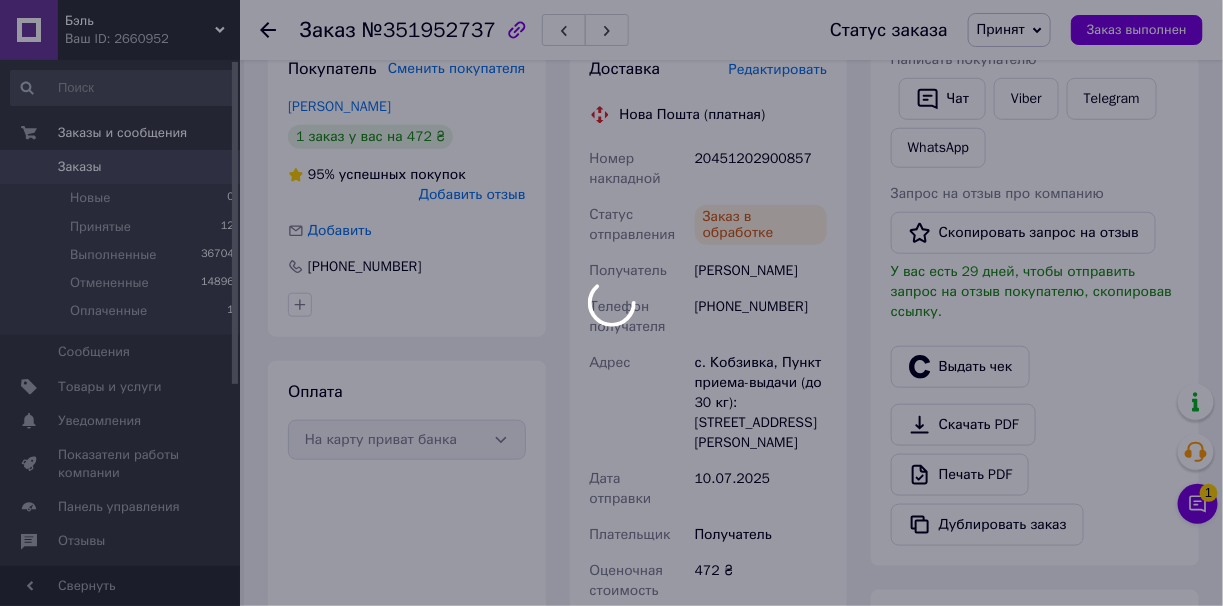 scroll, scrollTop: 399, scrollLeft: 0, axis: vertical 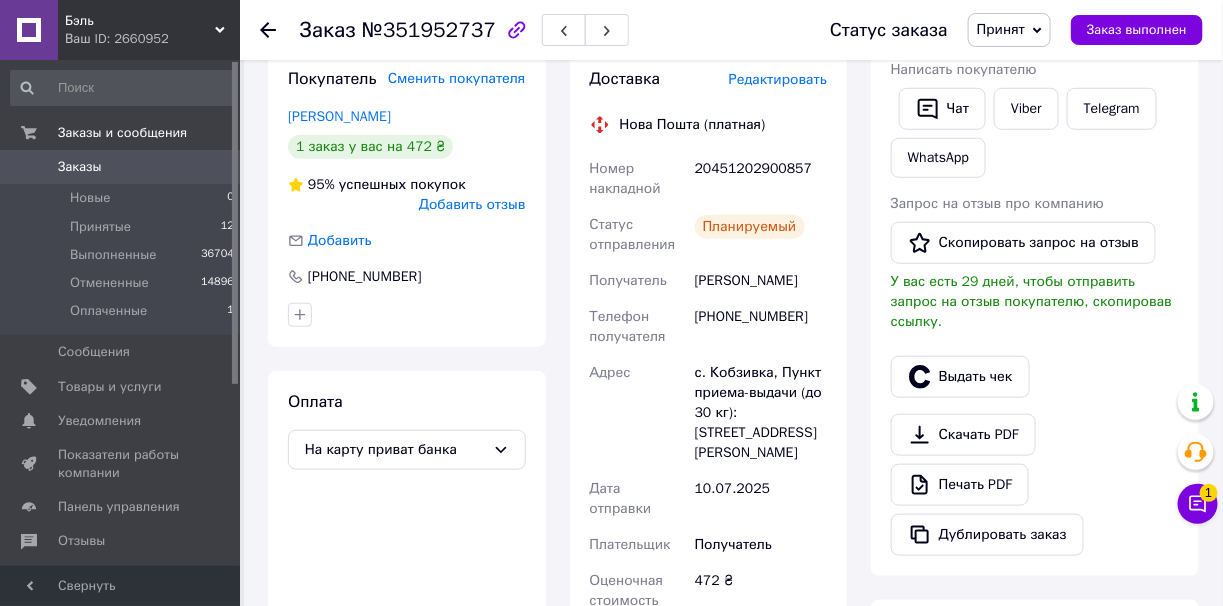 click on "20451202900857" at bounding box center [761, 179] 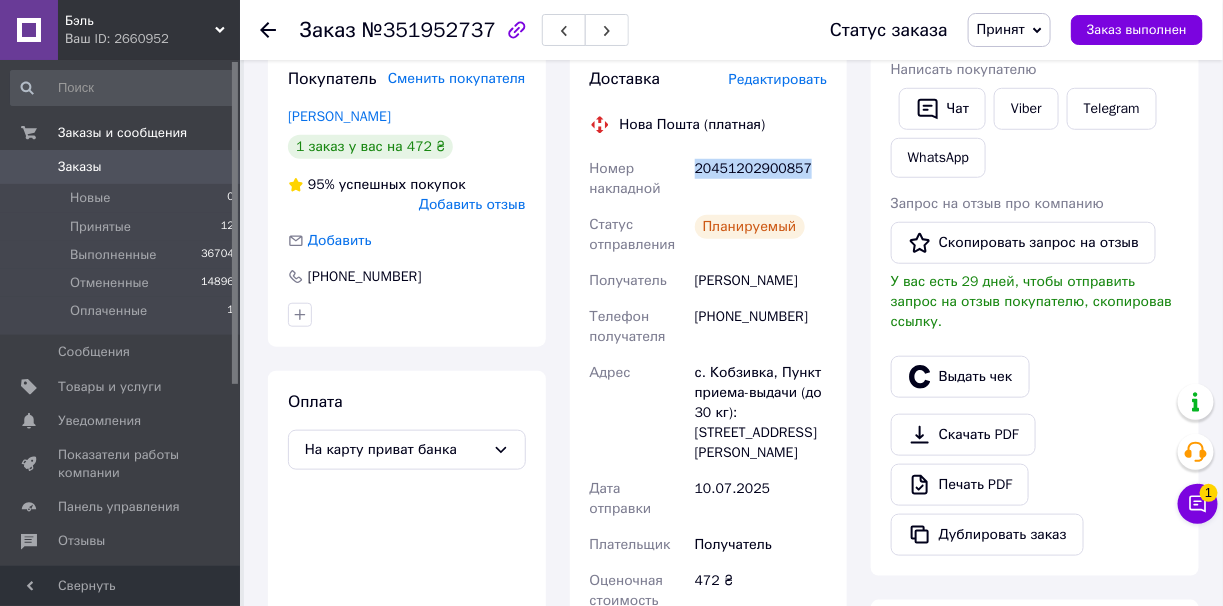 click on "20451202900857" at bounding box center [761, 179] 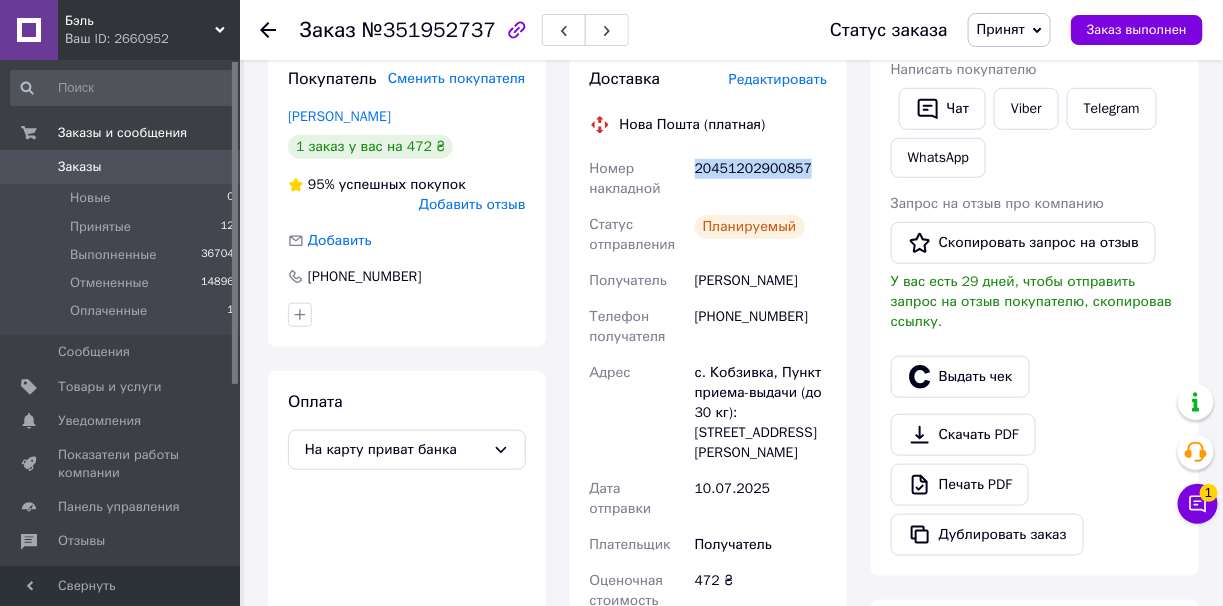 copy on "20451202900857" 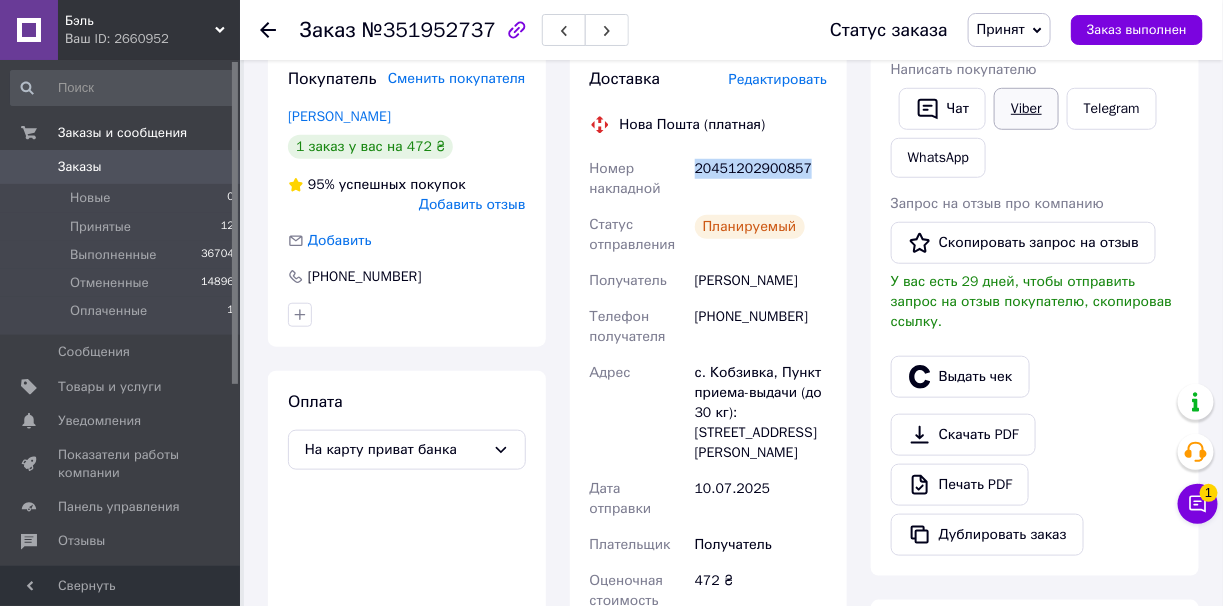 click on "Viber" at bounding box center [1026, 109] 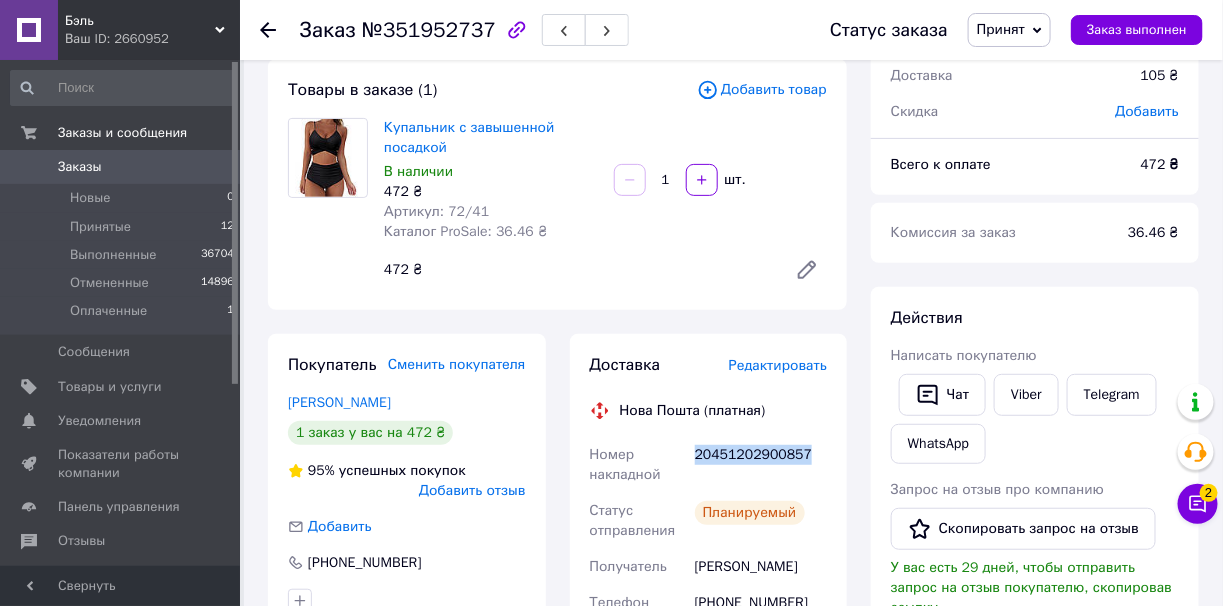 scroll, scrollTop: 99, scrollLeft: 0, axis: vertical 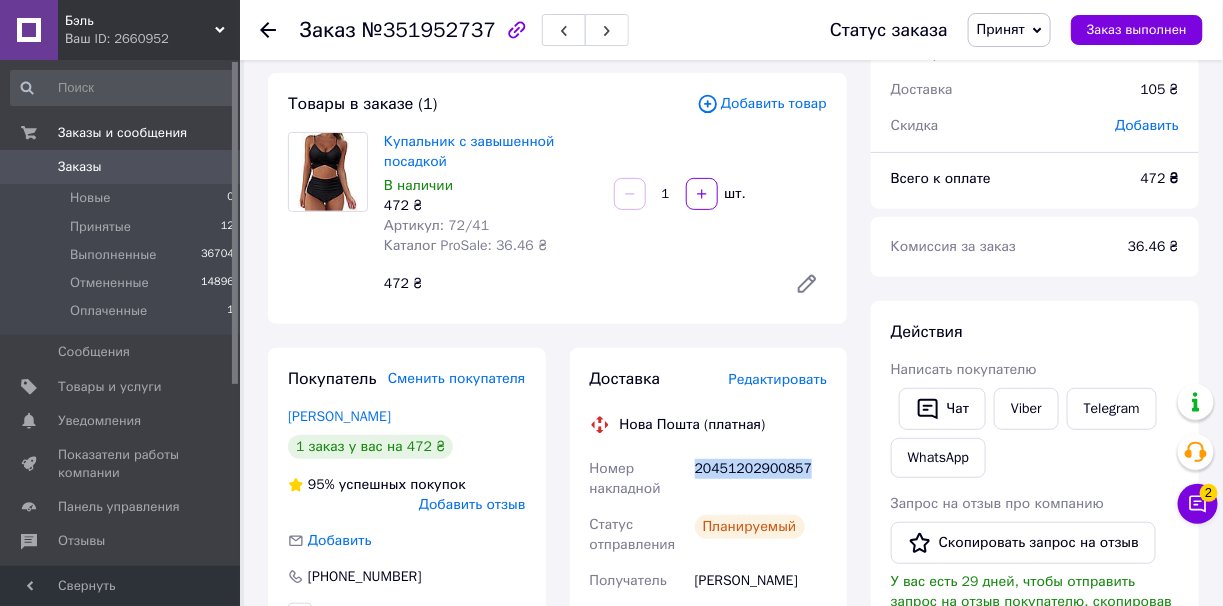 copy on "20451202900857" 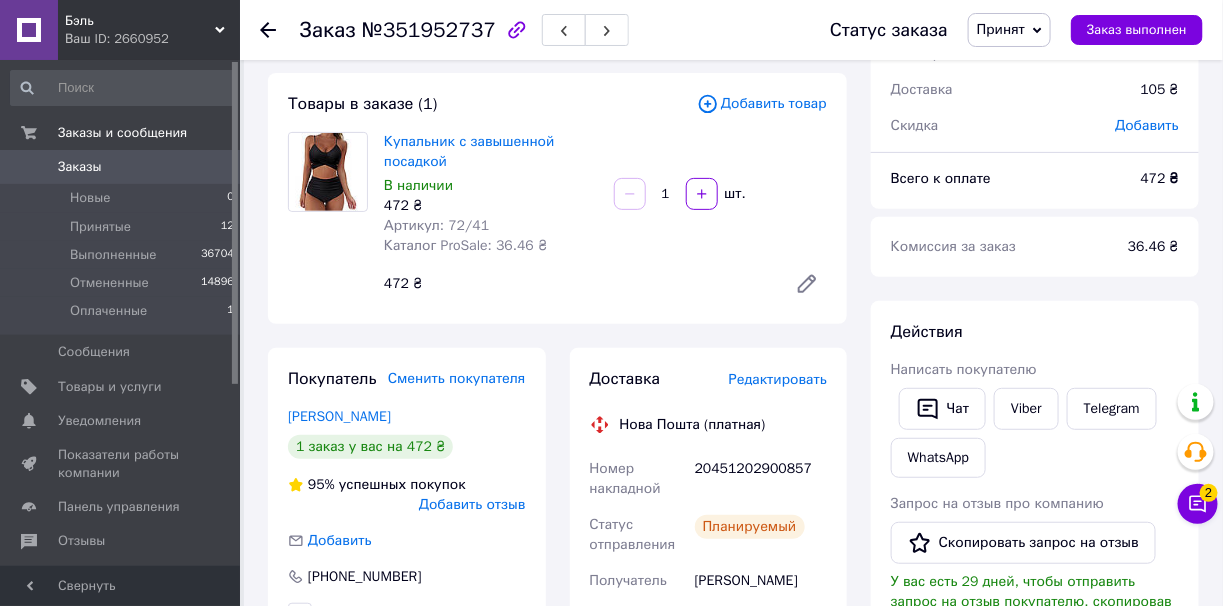 click on "472 ₴" at bounding box center [577, 284] 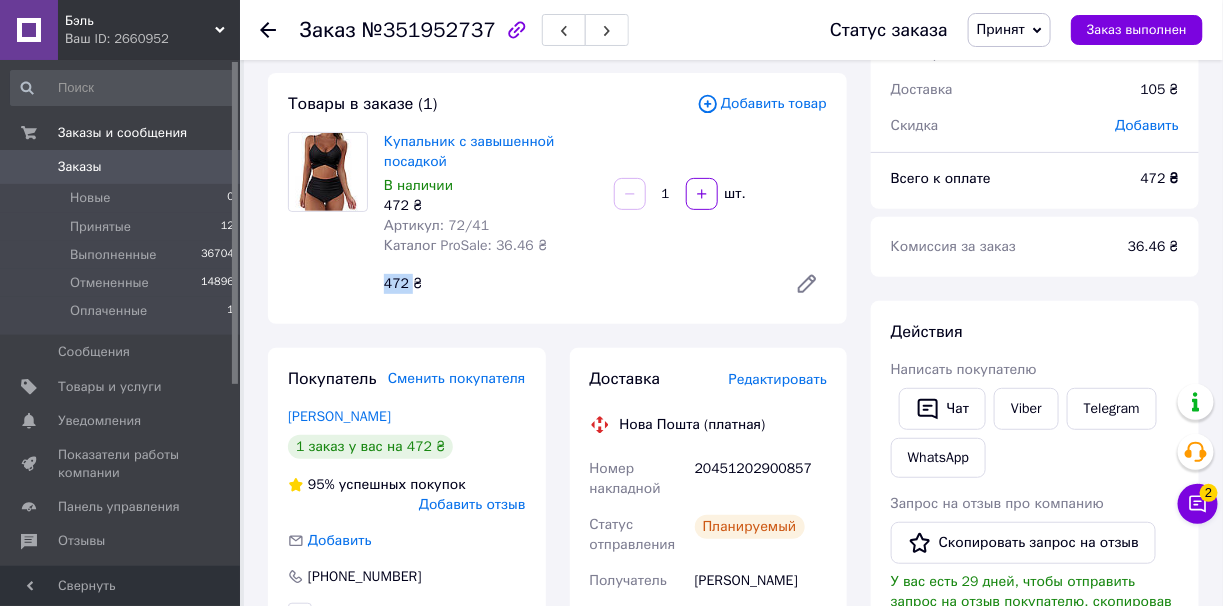 click on "472 ₴" at bounding box center [577, 284] 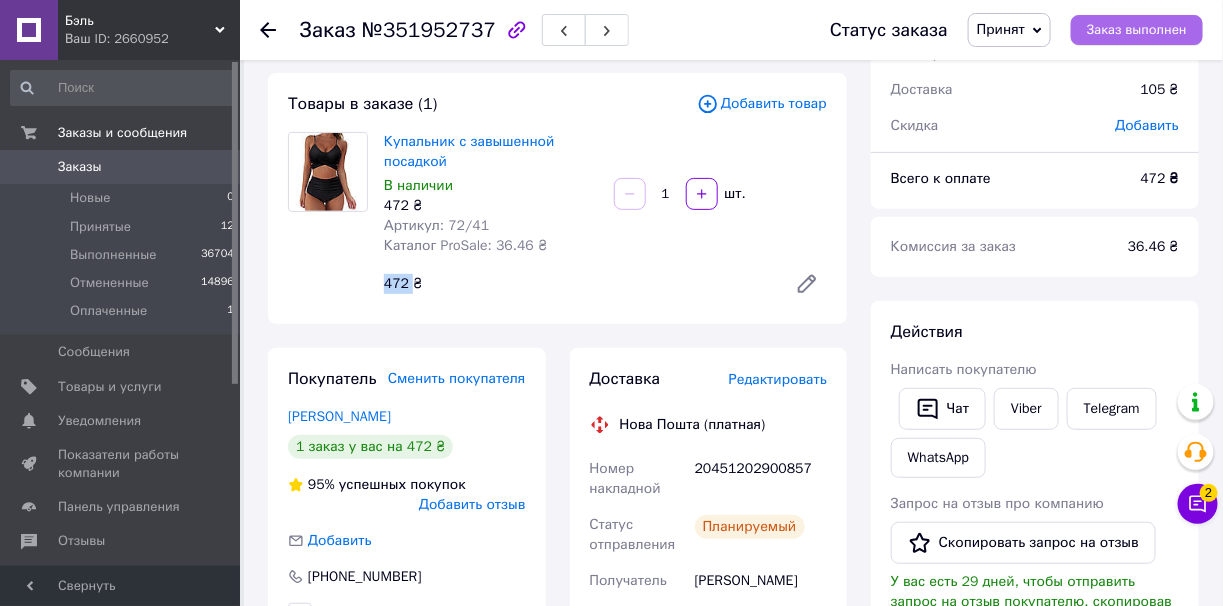 click on "Заказ выполнен" at bounding box center [1137, 30] 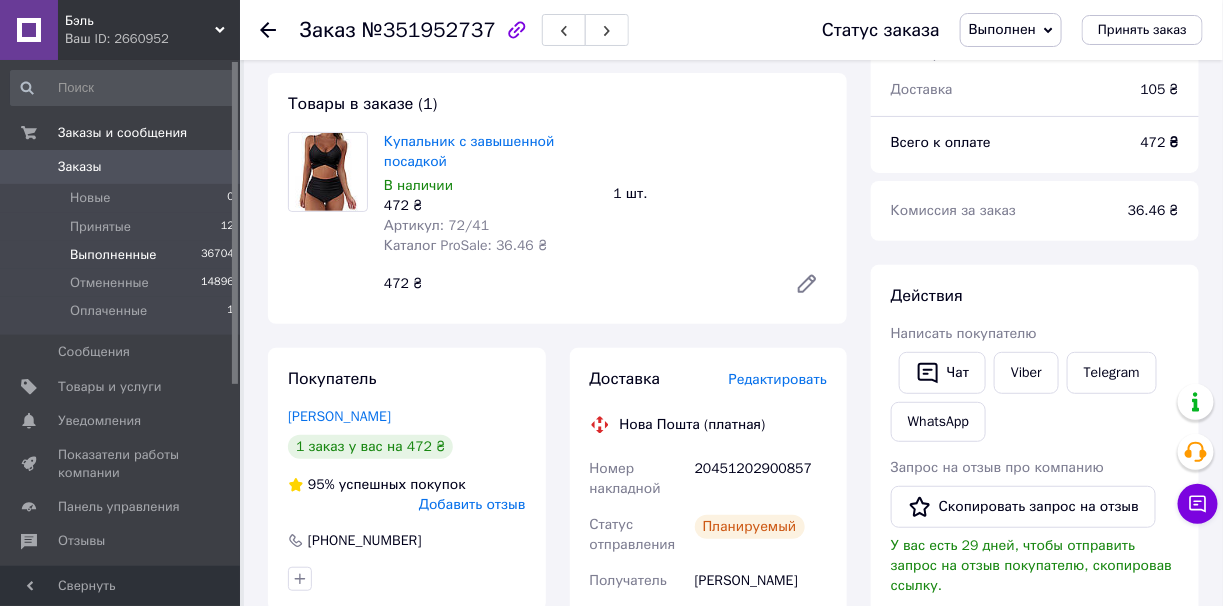 click on "Выполненные 36704" at bounding box center [123, 255] 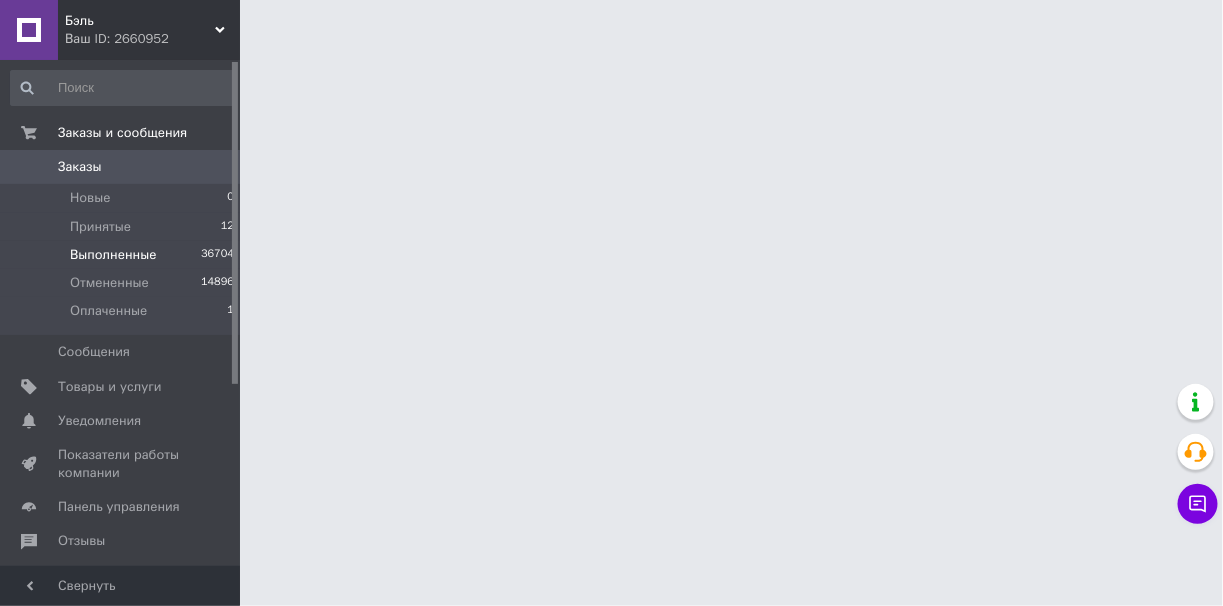 scroll, scrollTop: 0, scrollLeft: 0, axis: both 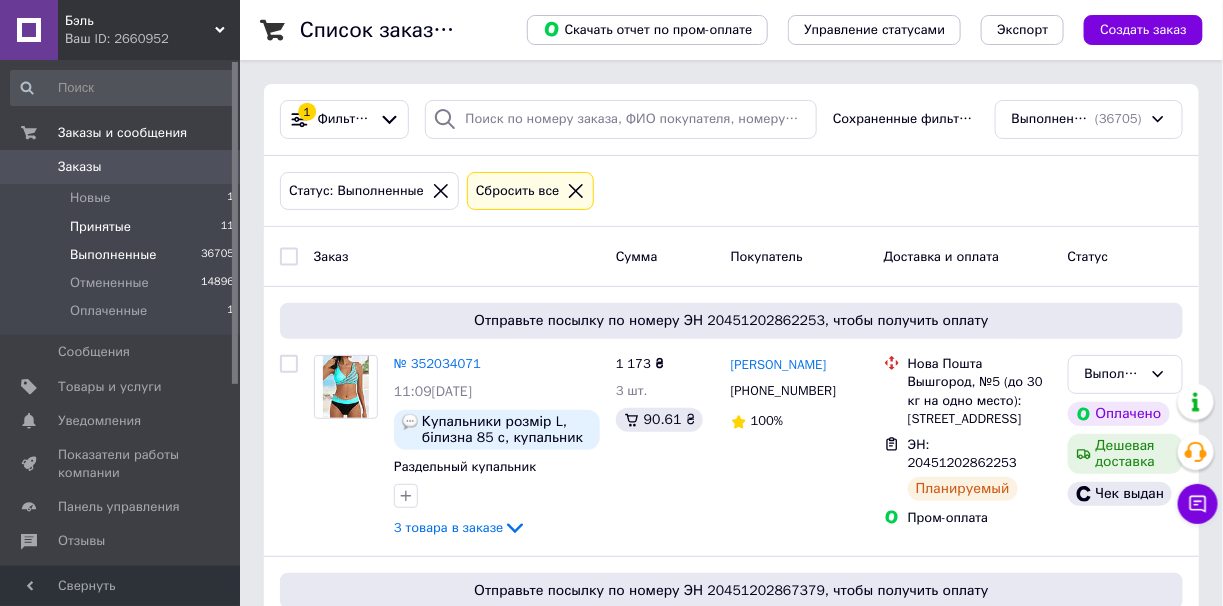 click on "Принятые 11" at bounding box center [123, 227] 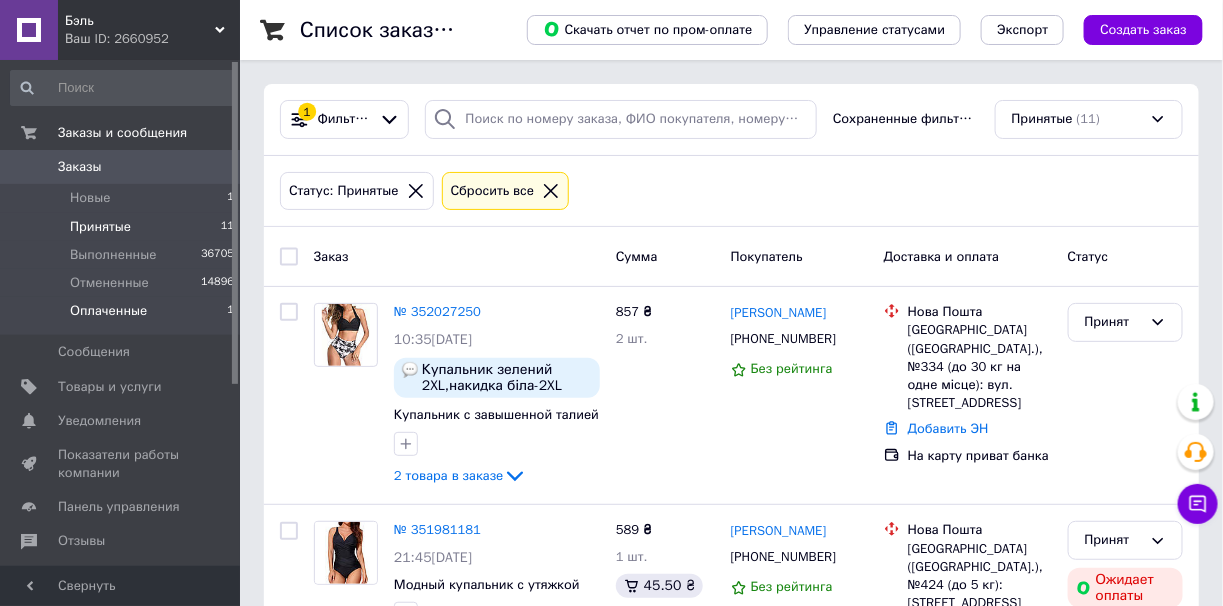 click on "Оплаченные 1" at bounding box center [123, 316] 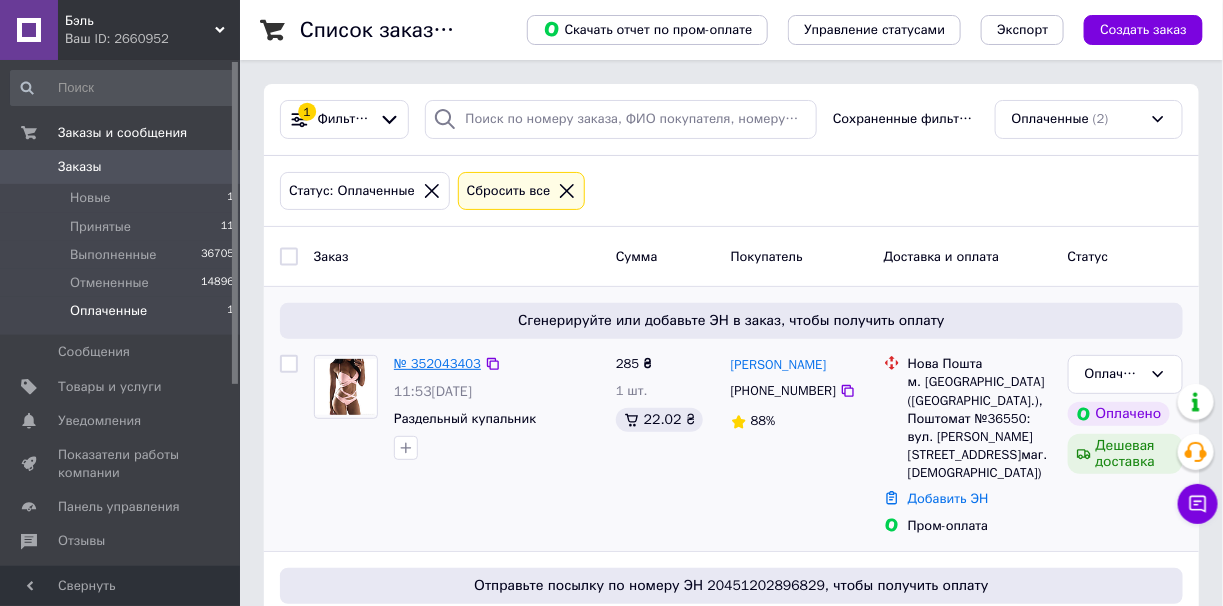 click on "№ 352043403" at bounding box center (437, 363) 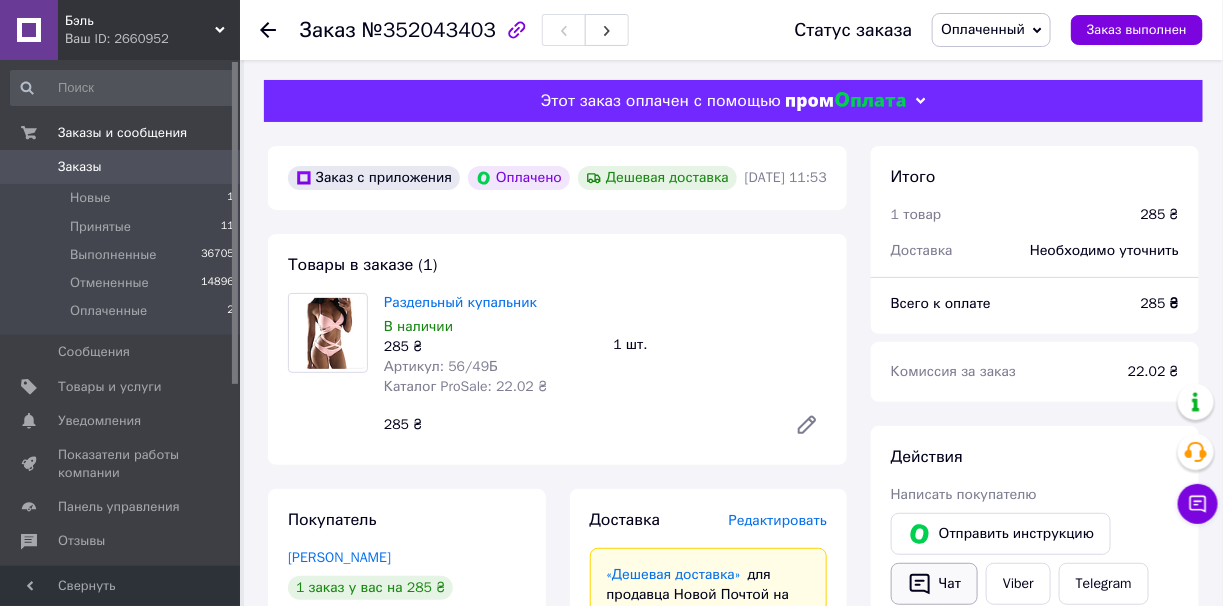 click on "Чат" at bounding box center [934, 584] 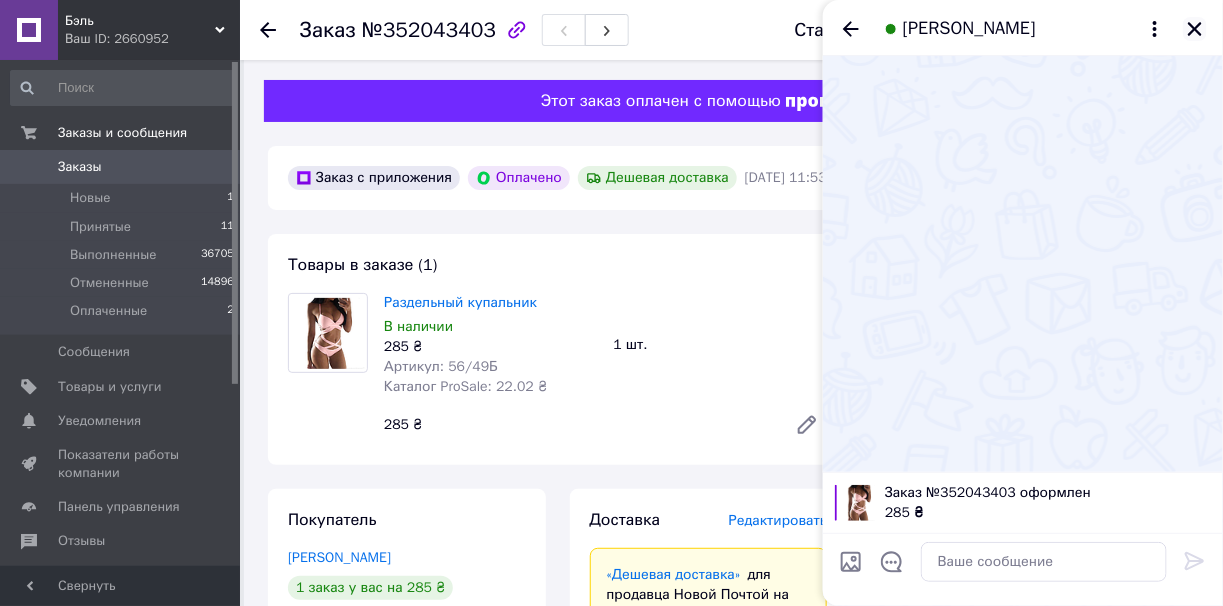click 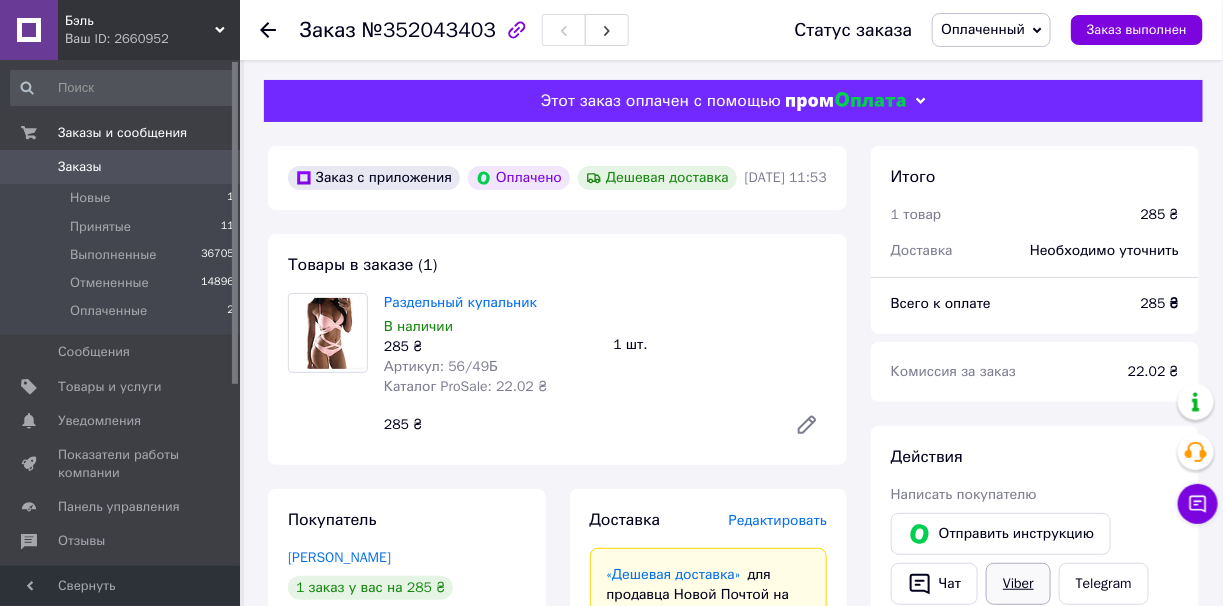 click on "Viber" at bounding box center (1018, 584) 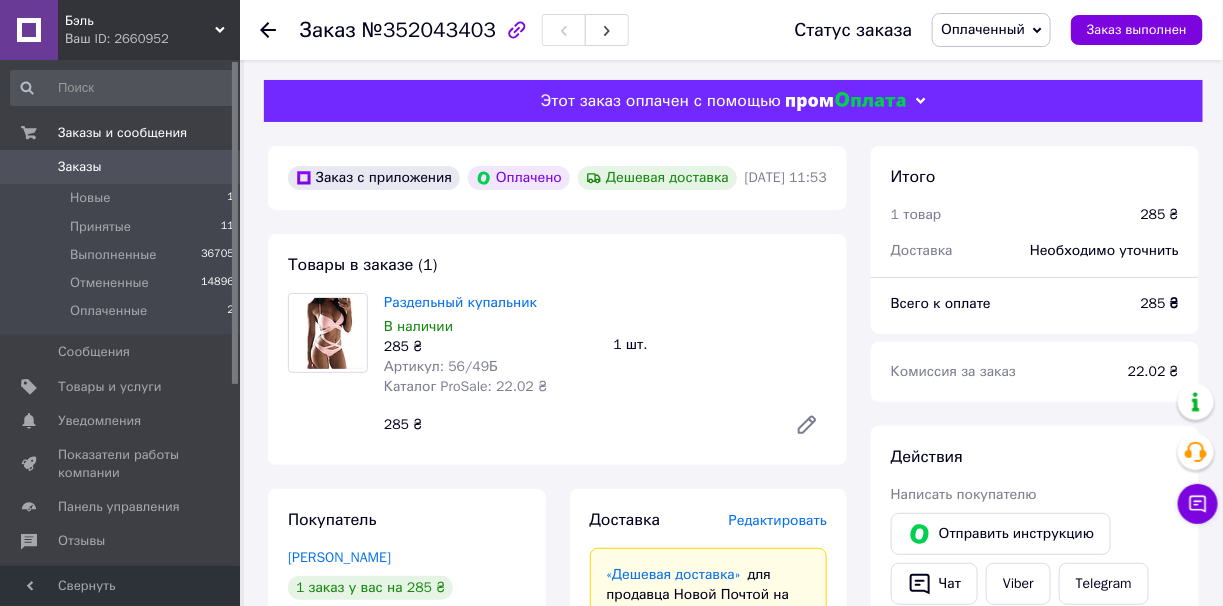 click on "Раздельный купальник" at bounding box center [491, 303] 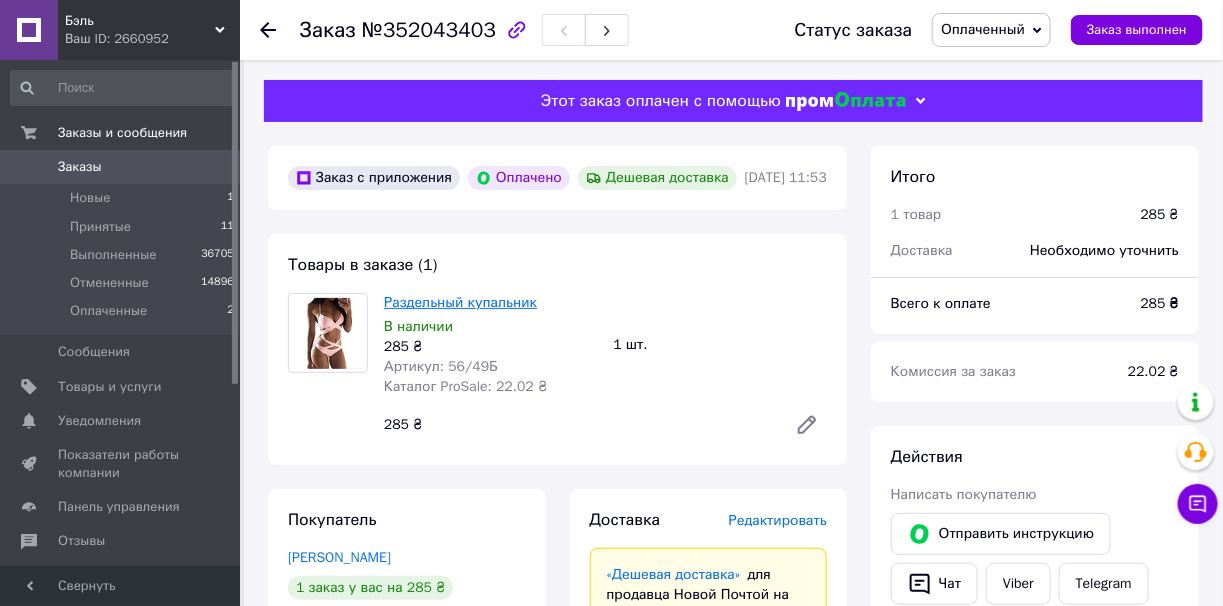 click on "Раздельный купальник" at bounding box center [460, 302] 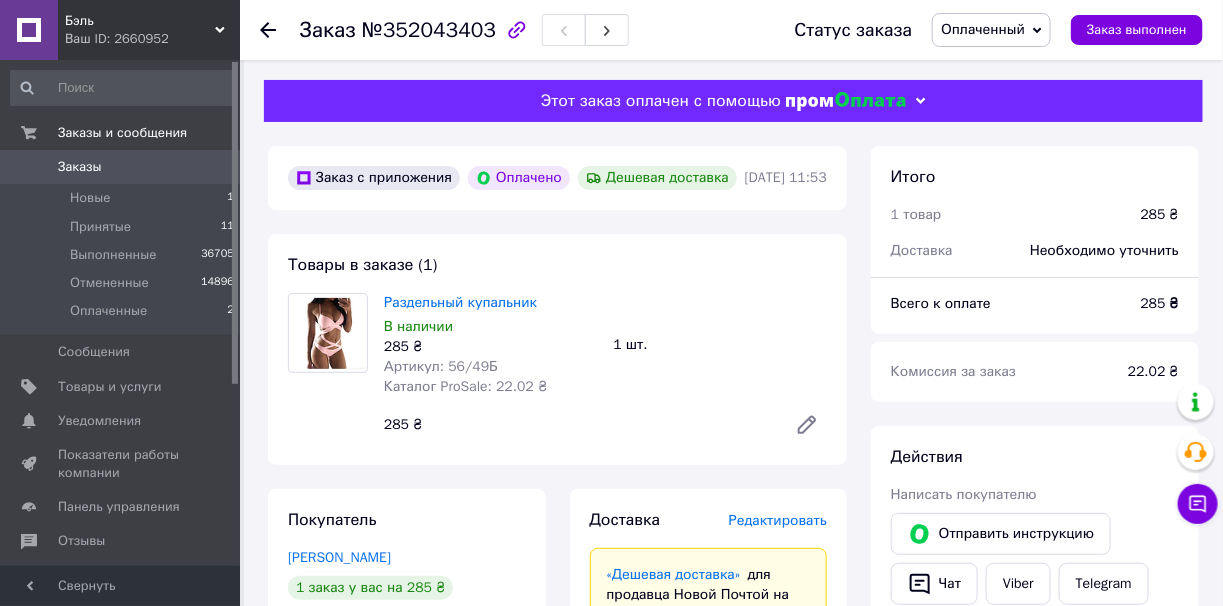 click on "Оплаченный" at bounding box center [983, 29] 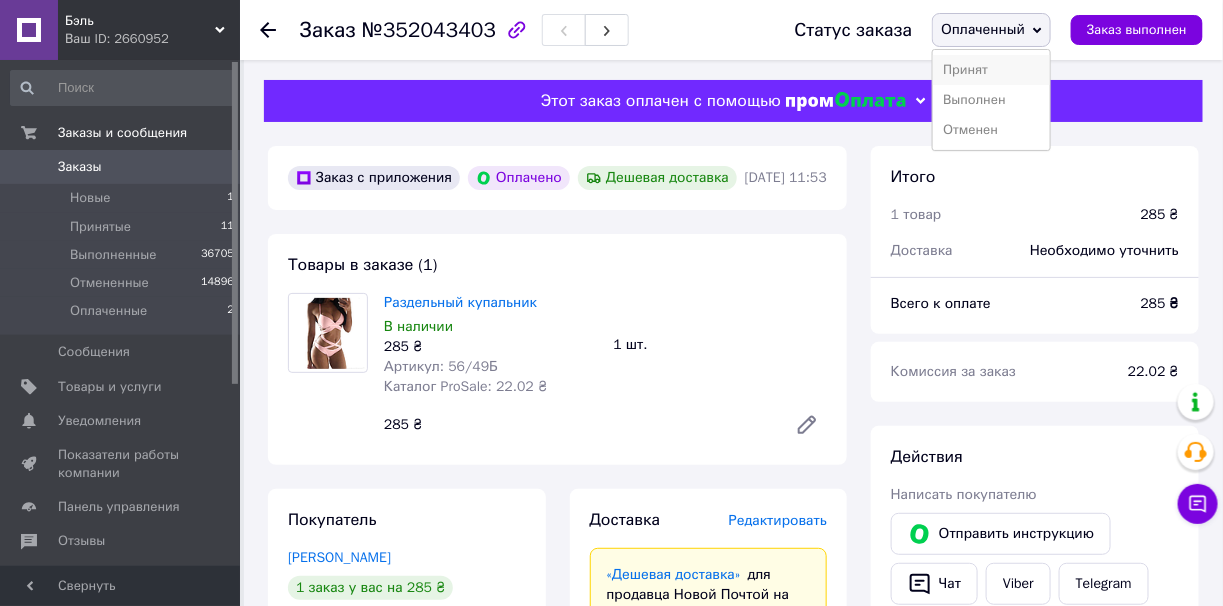 click on "Принят" at bounding box center (991, 70) 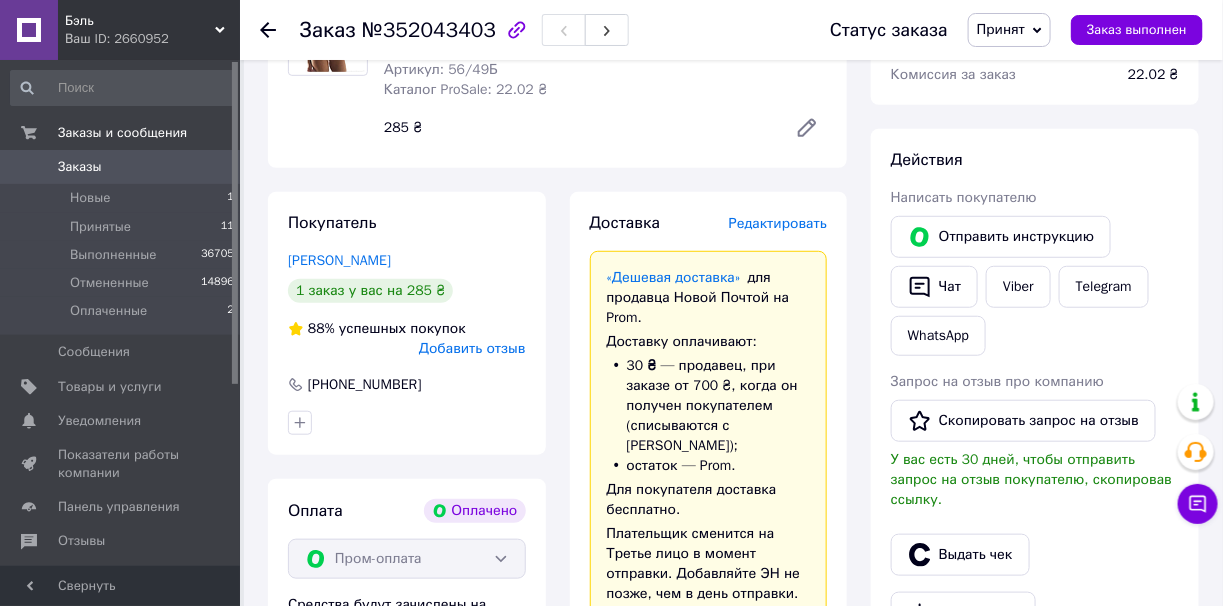 scroll, scrollTop: 300, scrollLeft: 0, axis: vertical 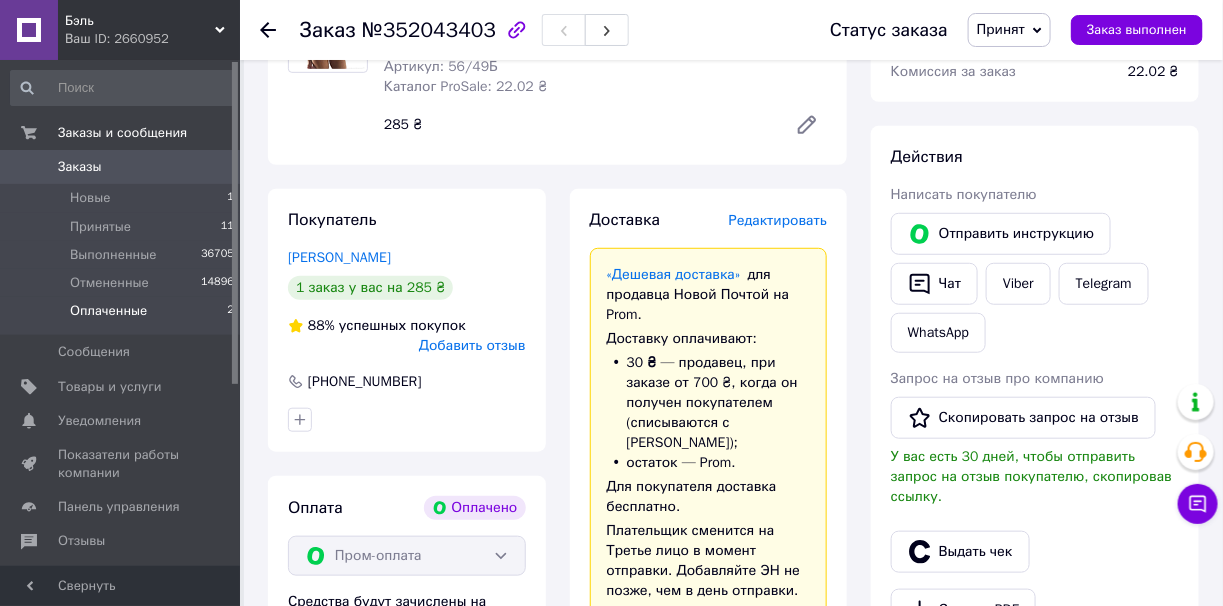 click on "Оплаченные 2" at bounding box center [123, 316] 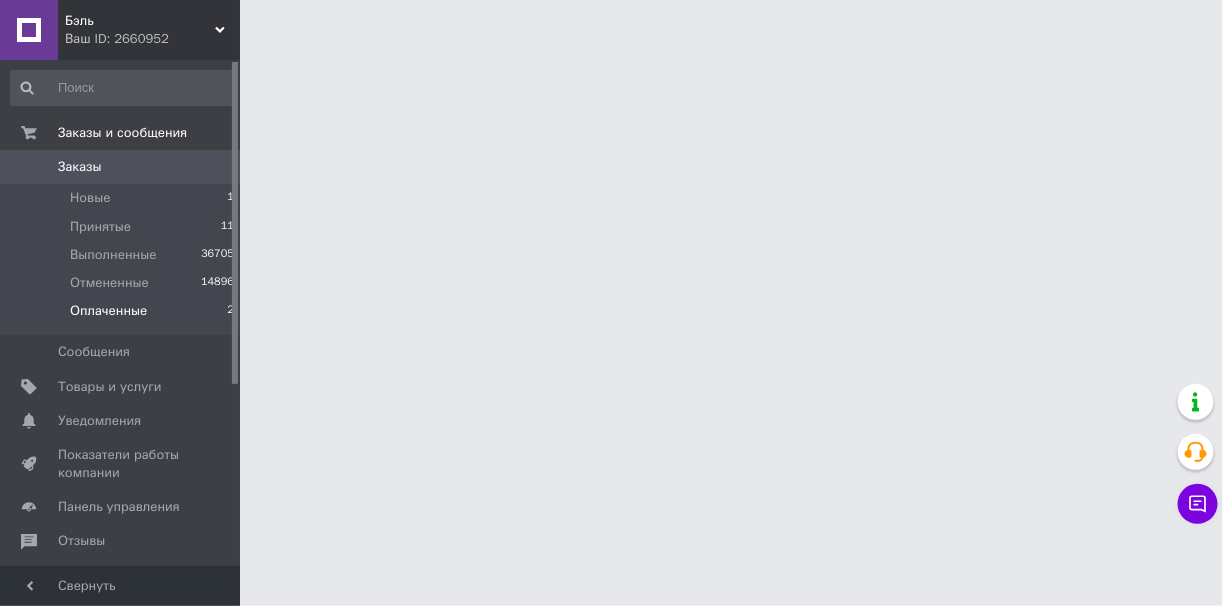 scroll, scrollTop: 0, scrollLeft: 0, axis: both 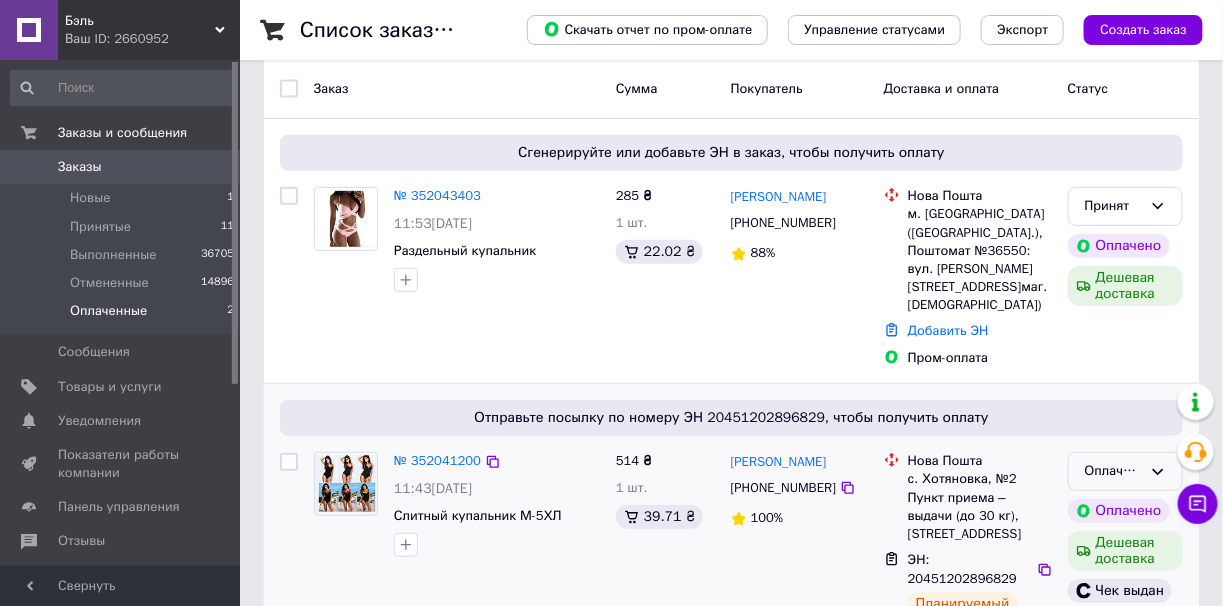 click on "Оплаченный" at bounding box center (1113, 471) 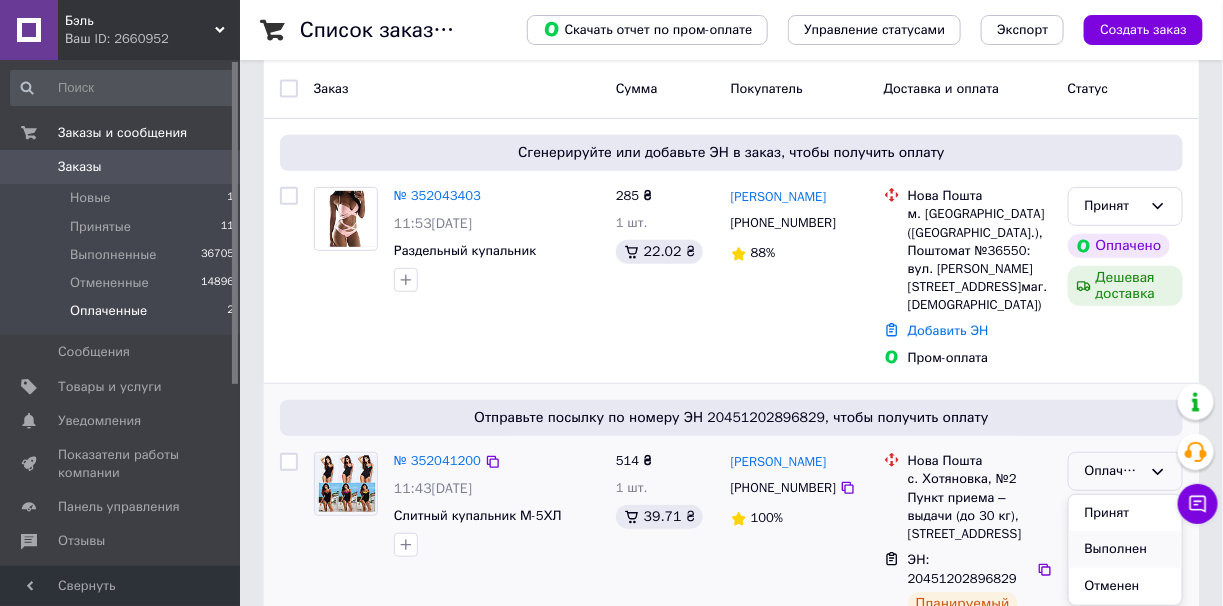 click on "Выполнен" at bounding box center (1125, 549) 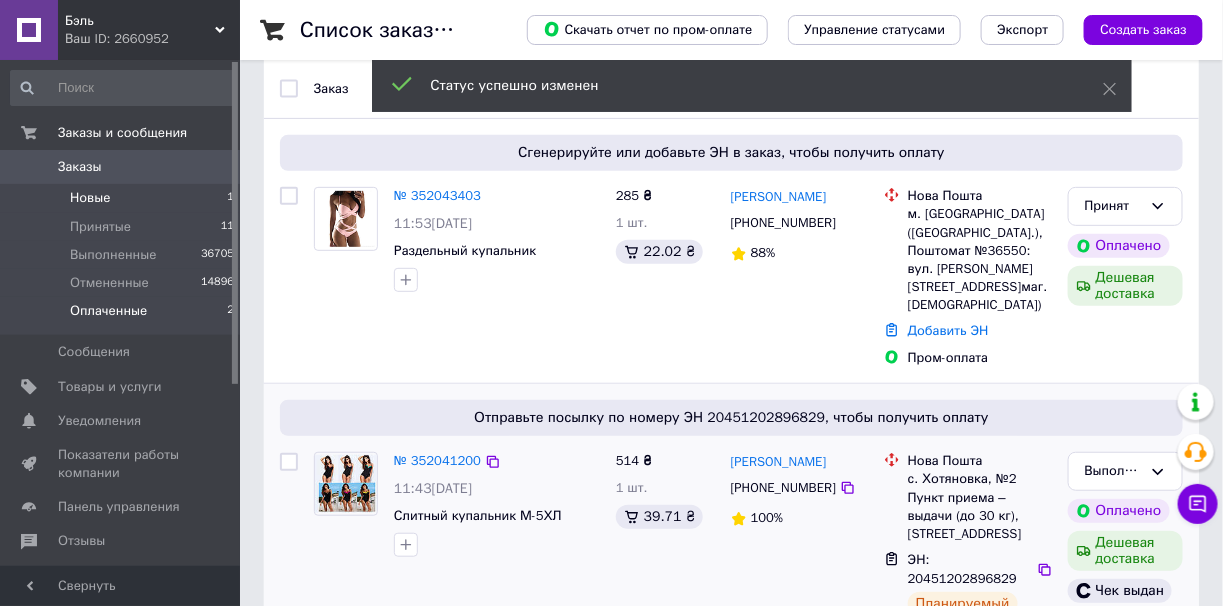 click on "Новые 1" at bounding box center [123, 198] 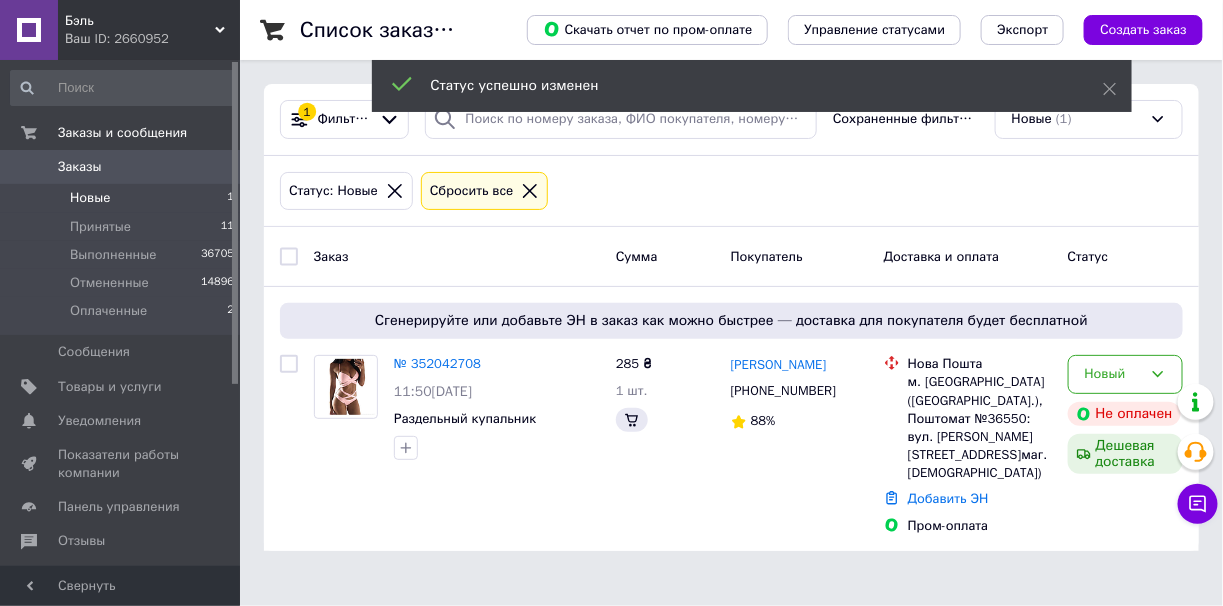 scroll, scrollTop: 0, scrollLeft: 0, axis: both 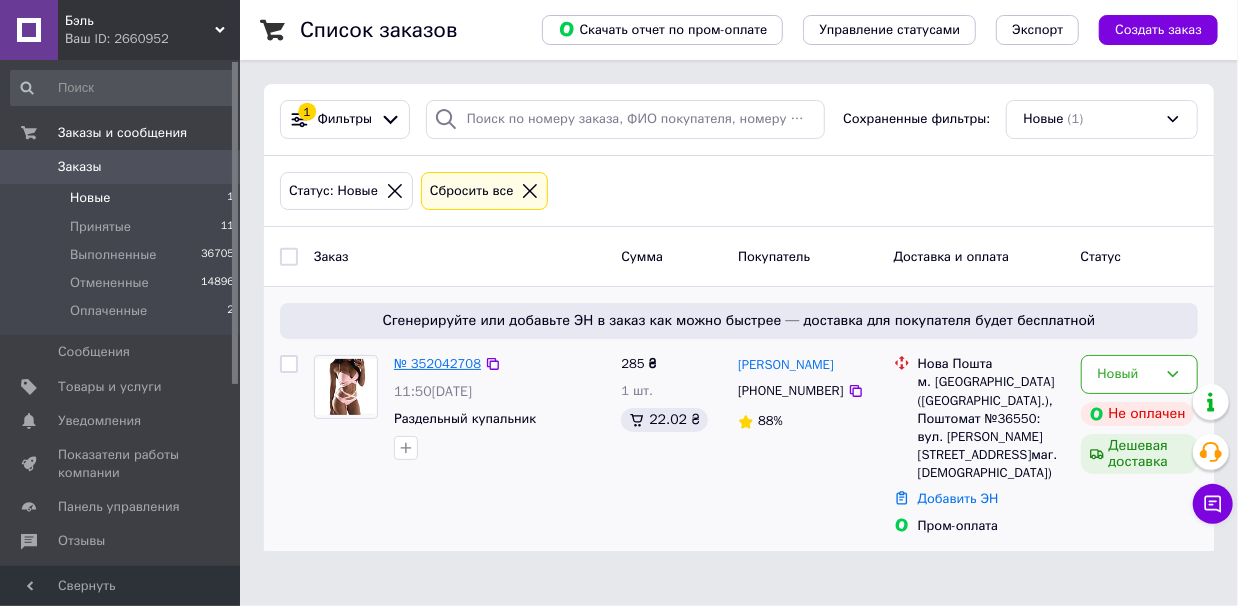 click on "№ 352042708" at bounding box center (437, 363) 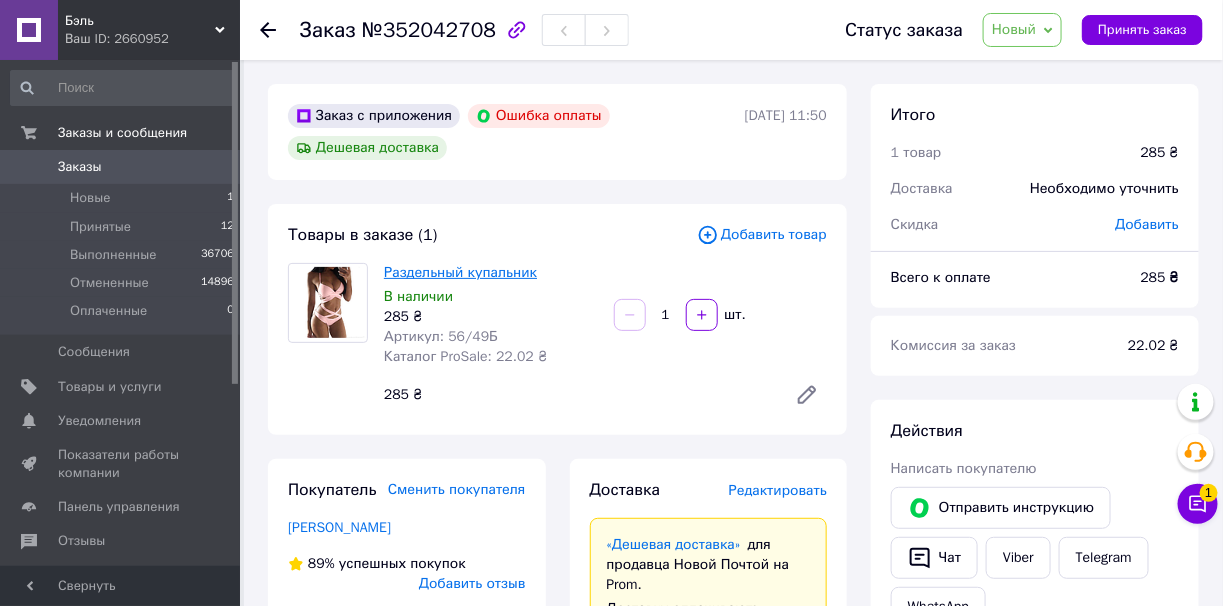 click on "Раздельный купальник" at bounding box center [460, 272] 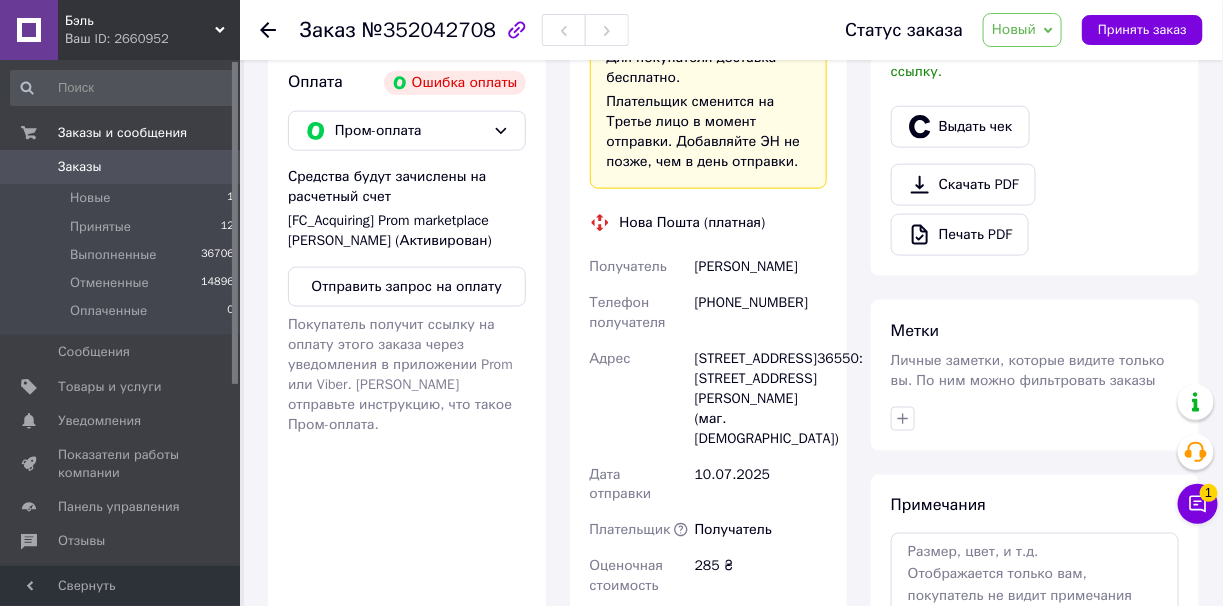 scroll, scrollTop: 999, scrollLeft: 0, axis: vertical 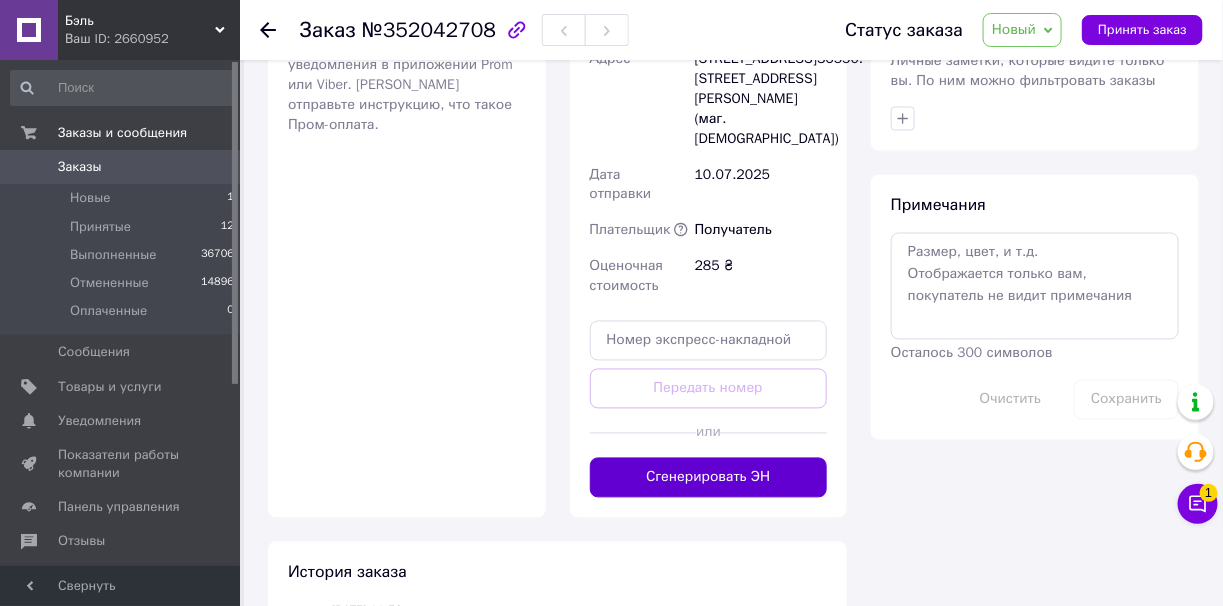 click on "Сгенерировать ЭН" at bounding box center (709, 478) 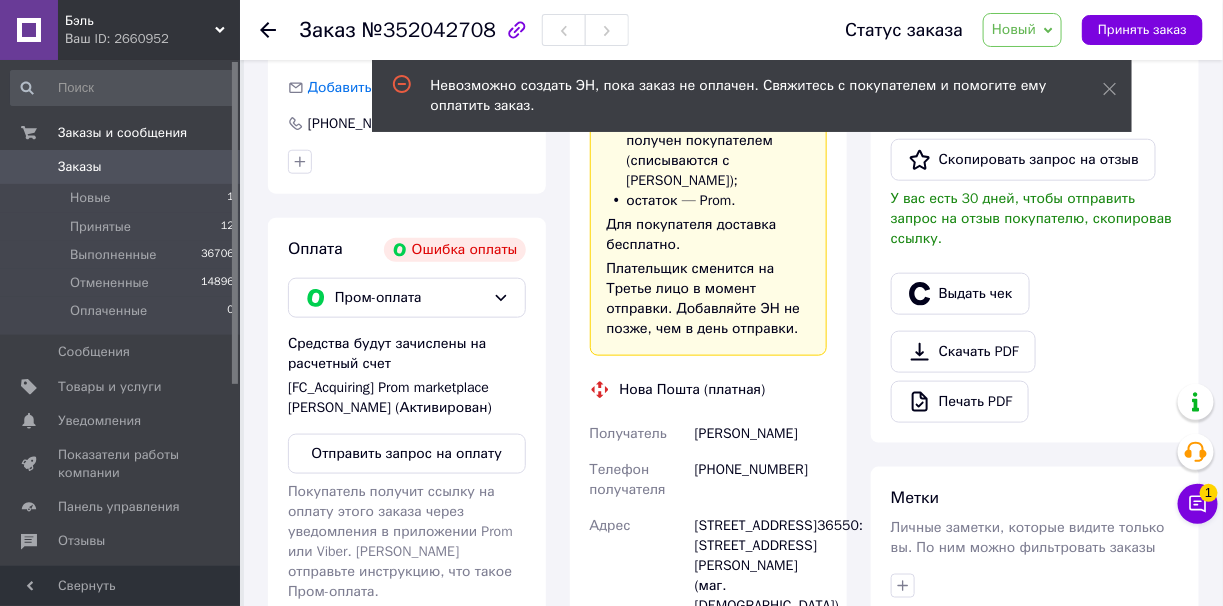 scroll, scrollTop: 499, scrollLeft: 0, axis: vertical 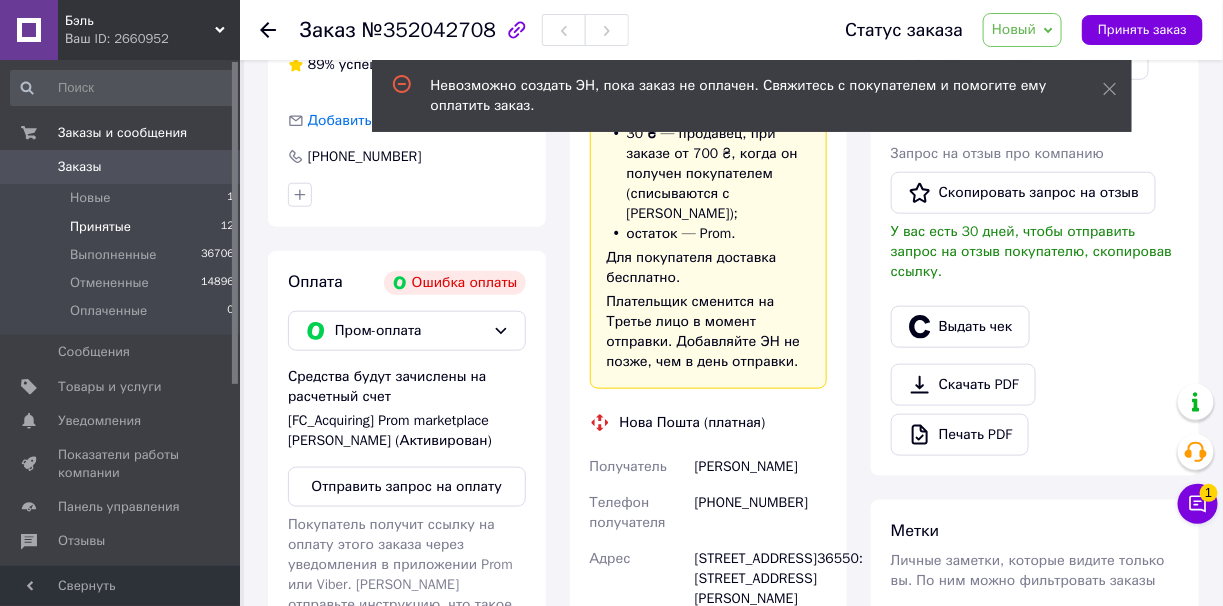 click on "Принятые 12" at bounding box center (123, 227) 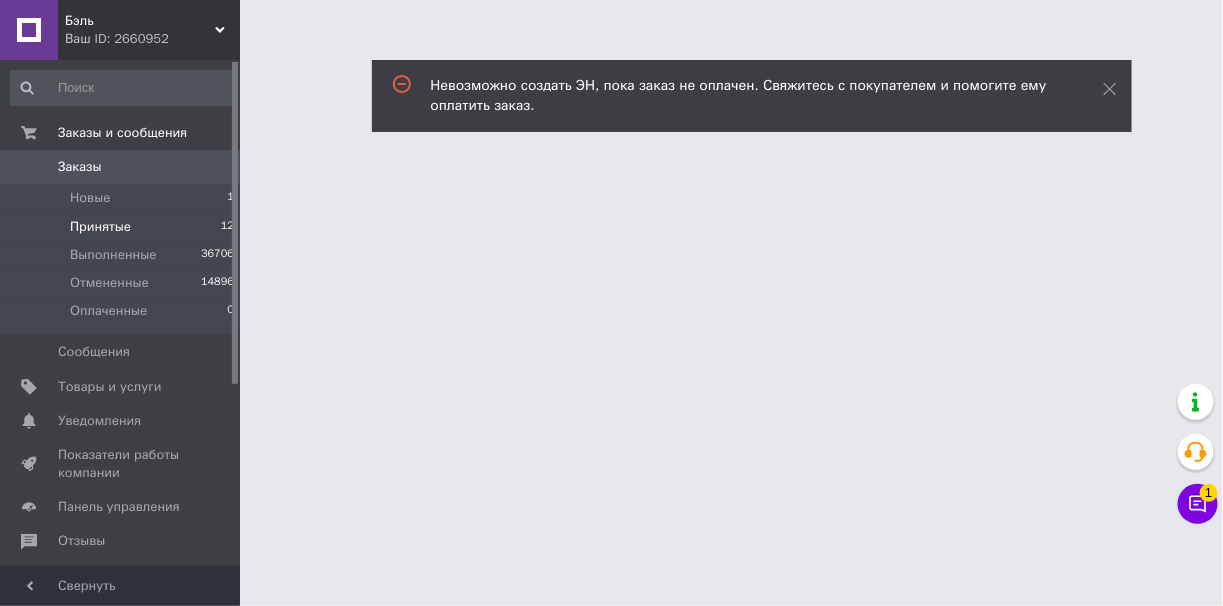 scroll, scrollTop: 0, scrollLeft: 0, axis: both 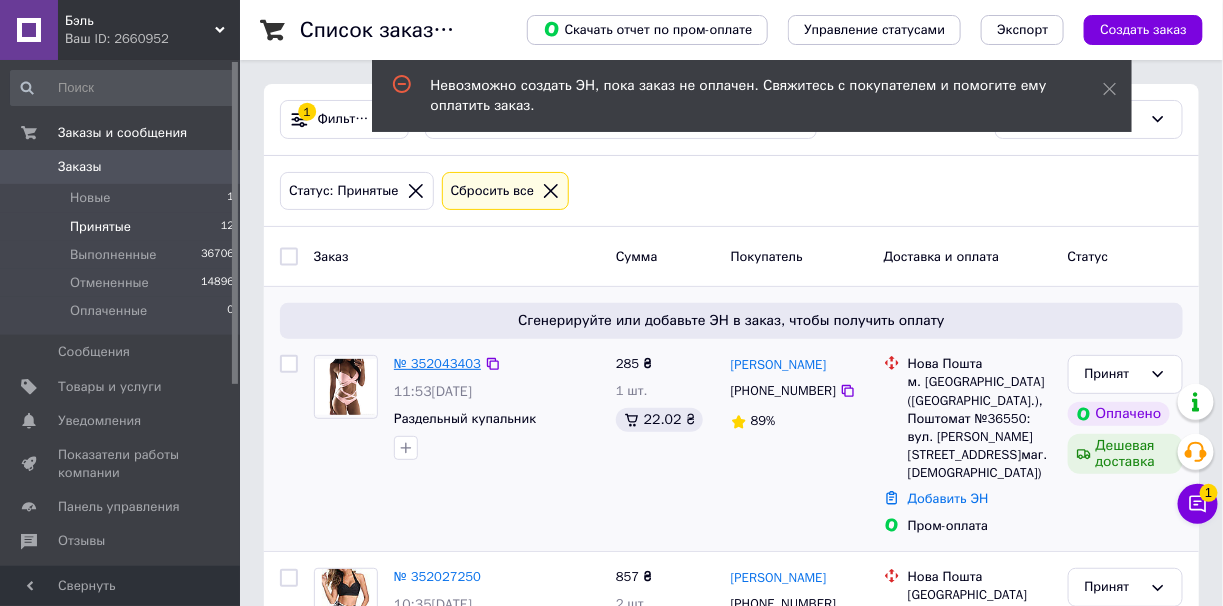 click on "№ 352043403" at bounding box center (437, 363) 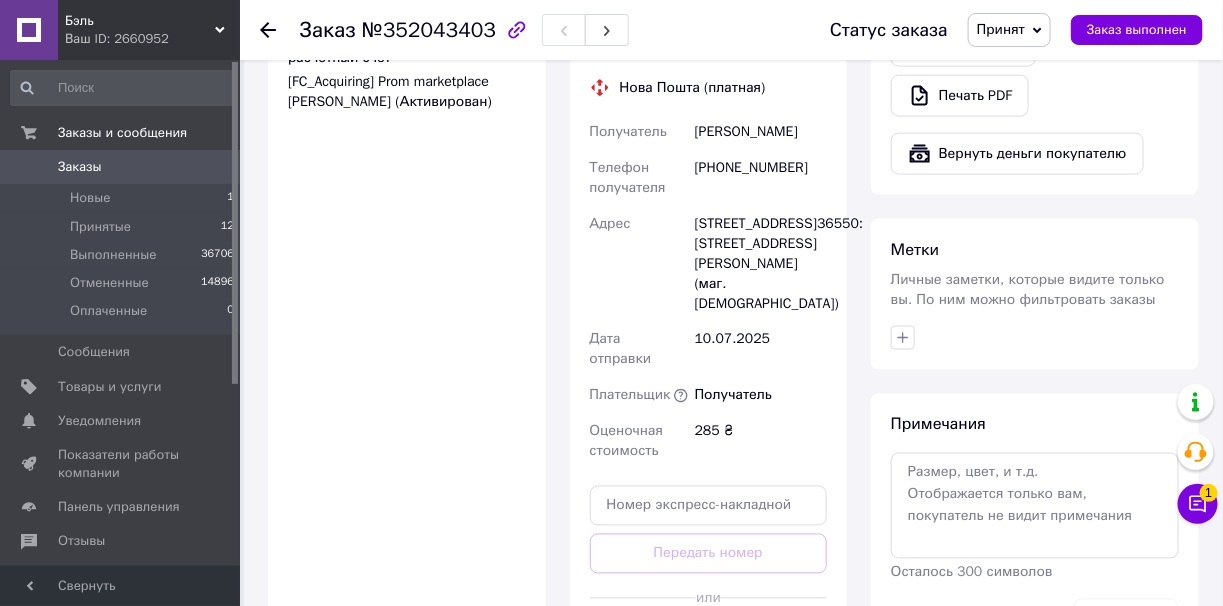 scroll, scrollTop: 999, scrollLeft: 0, axis: vertical 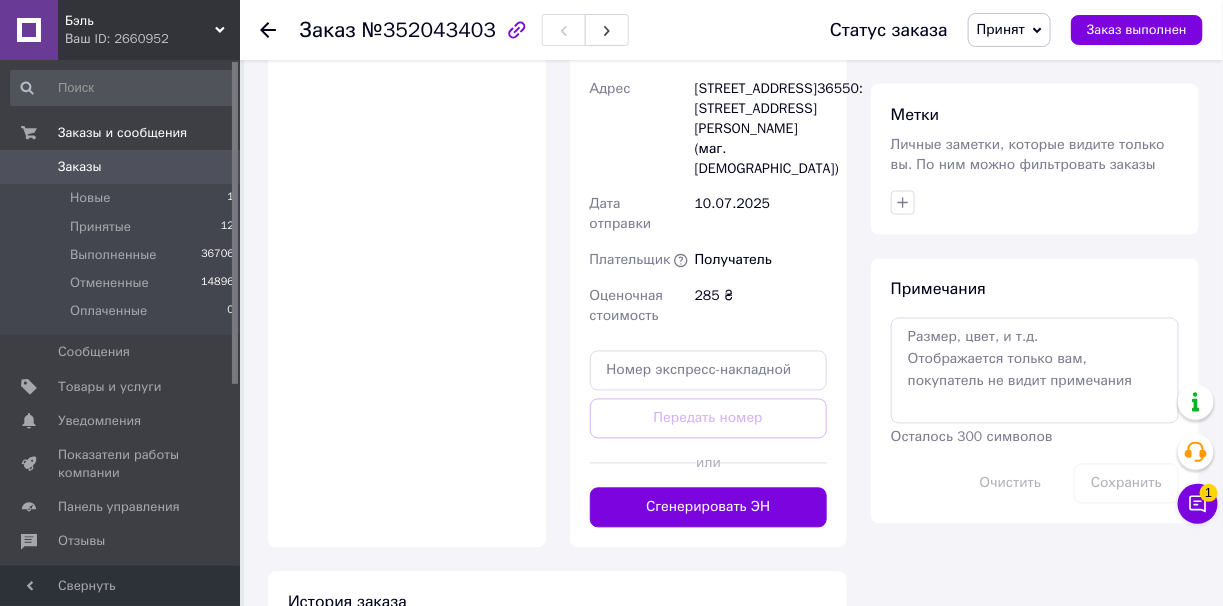 click on "Сгенерировать ЭН" at bounding box center [709, 508] 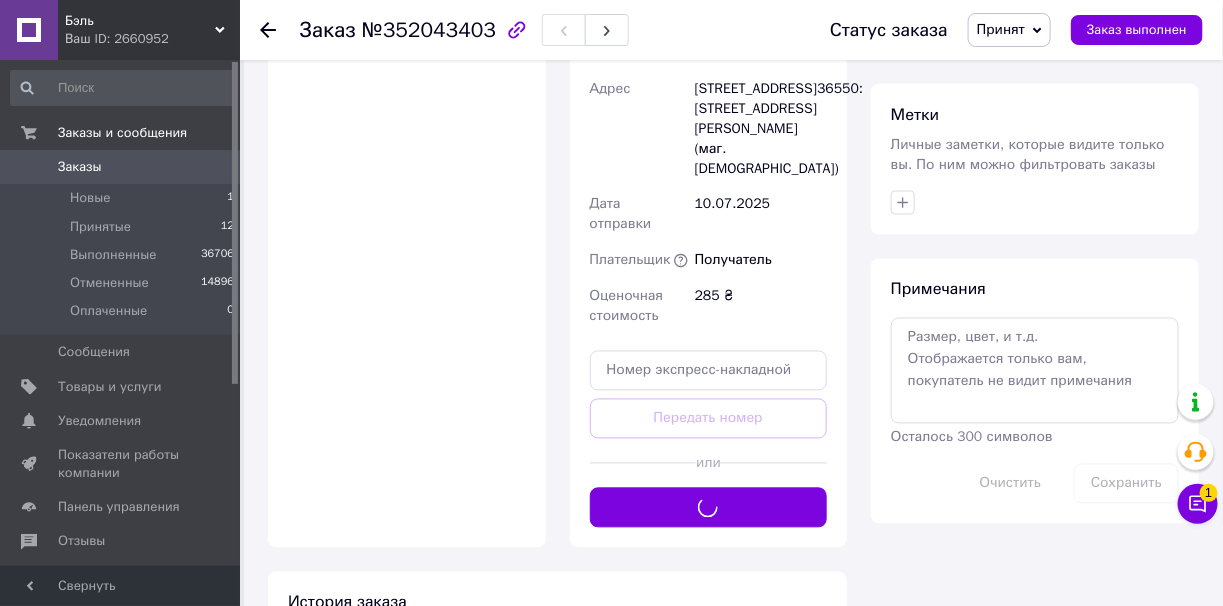 scroll, scrollTop: 499, scrollLeft: 0, axis: vertical 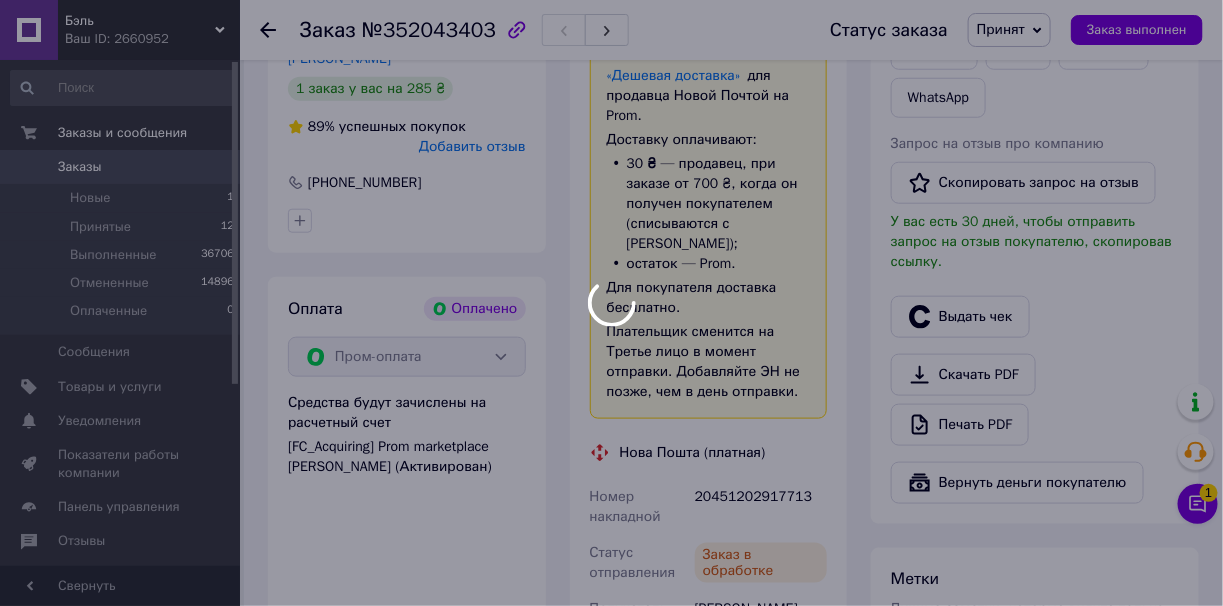 click at bounding box center [611, 303] 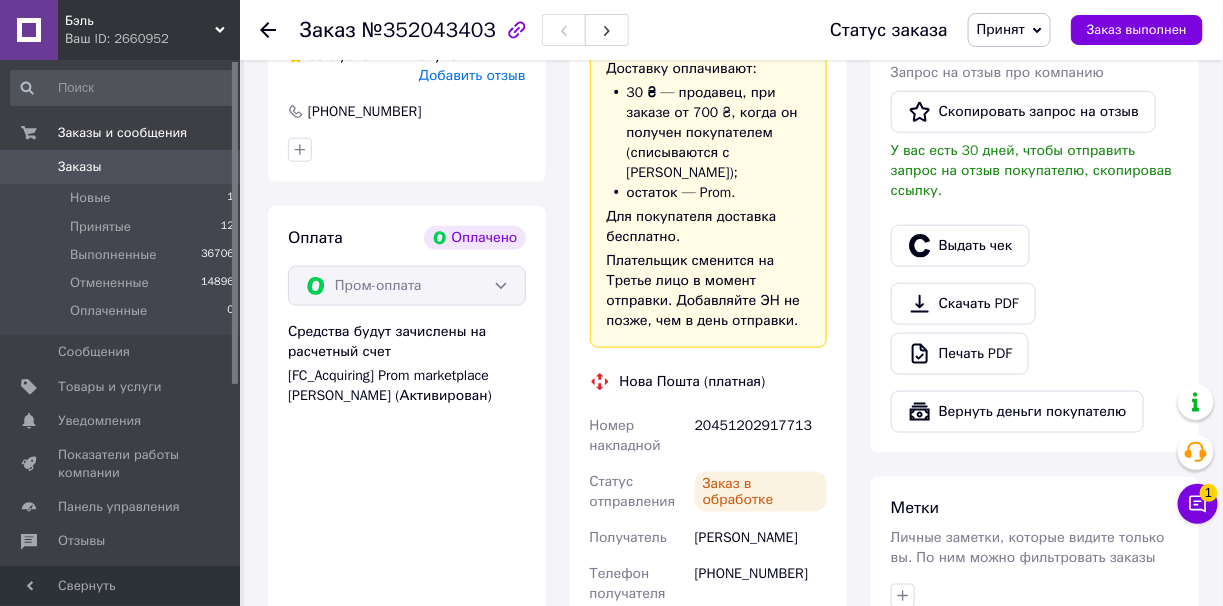 scroll, scrollTop: 599, scrollLeft: 0, axis: vertical 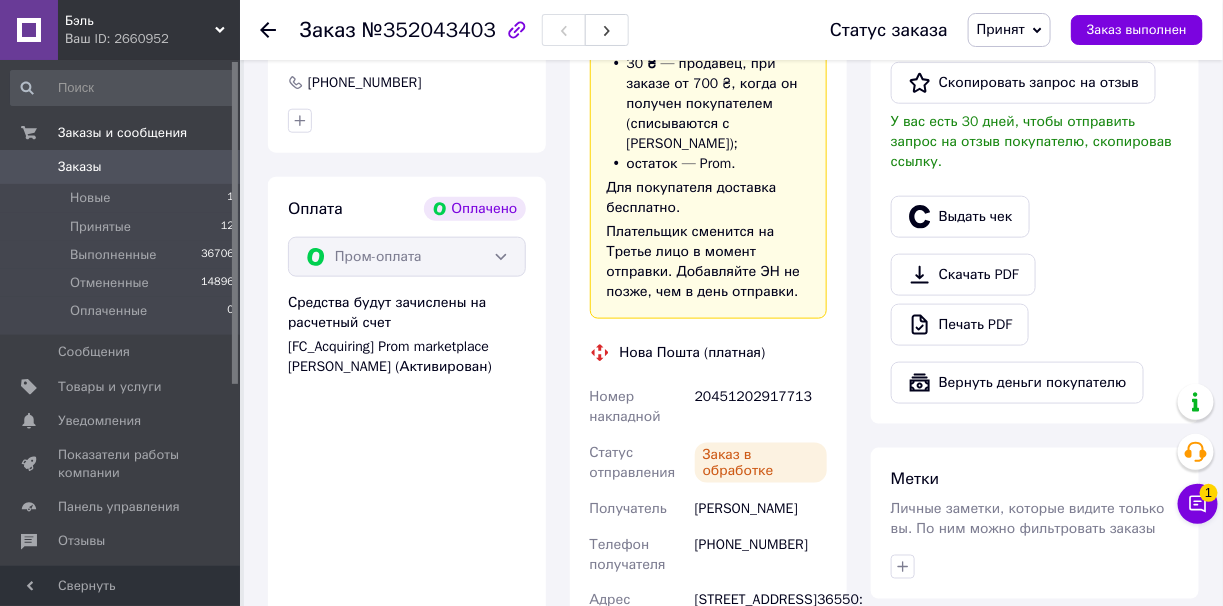 click on "20451202917713" at bounding box center (761, 407) 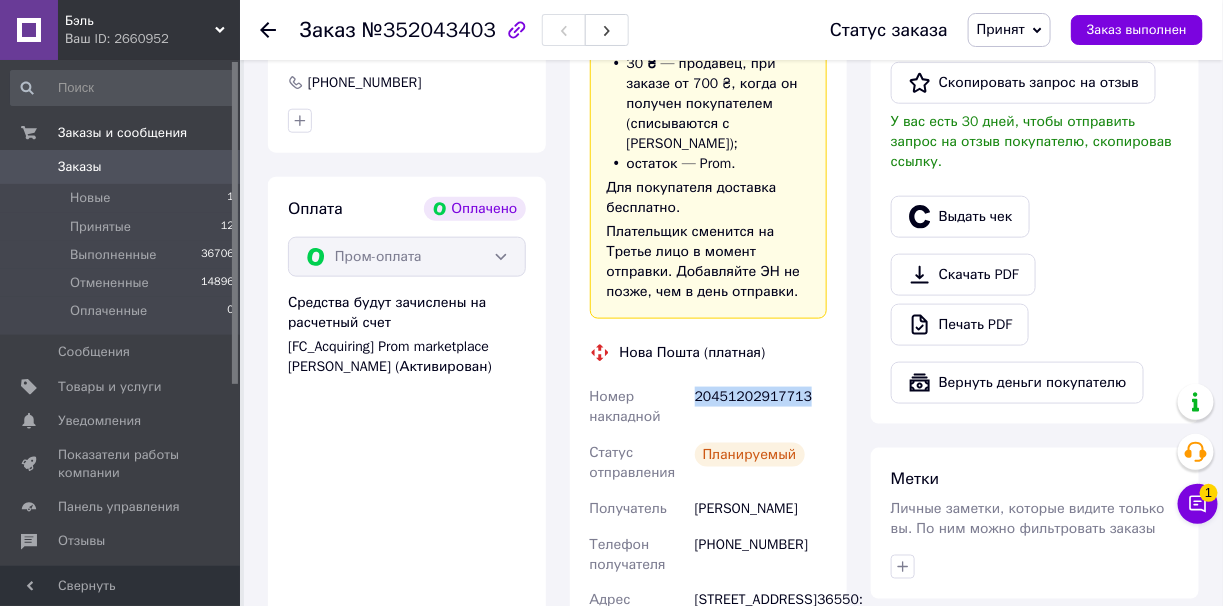 click on "20451202917713" at bounding box center (761, 407) 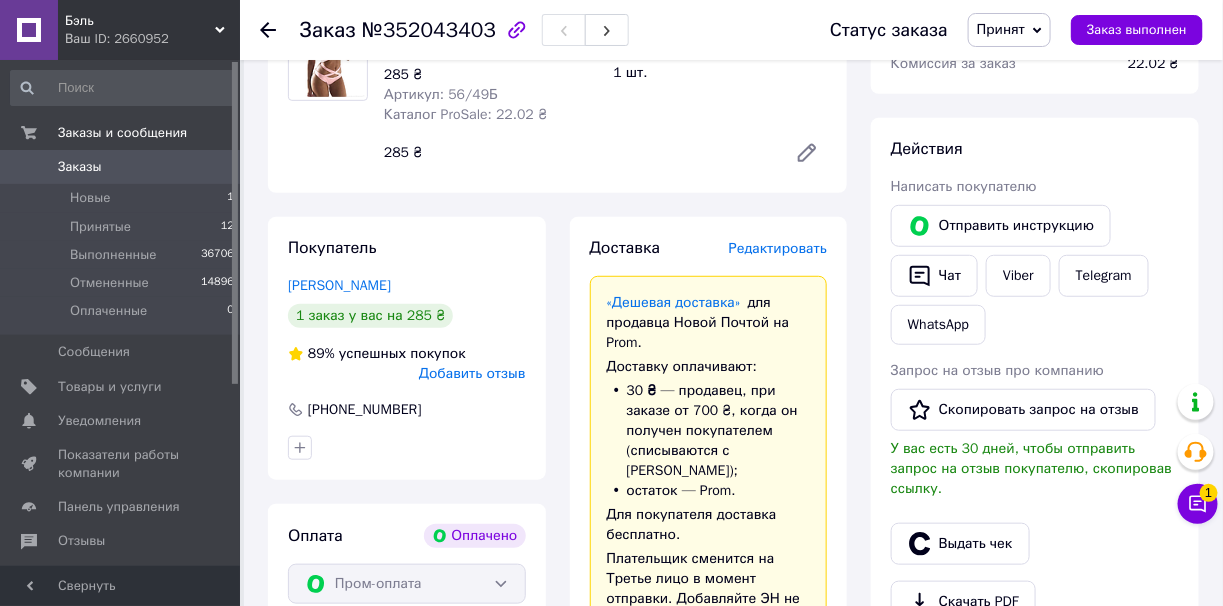 scroll, scrollTop: 199, scrollLeft: 0, axis: vertical 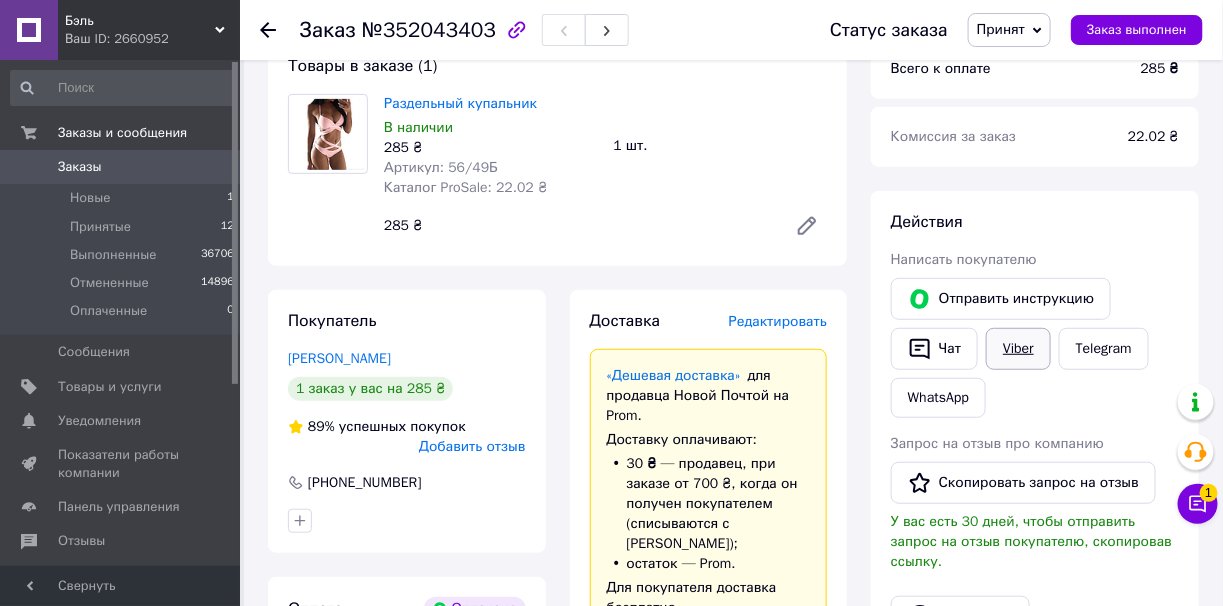 click on "Viber" at bounding box center (1018, 349) 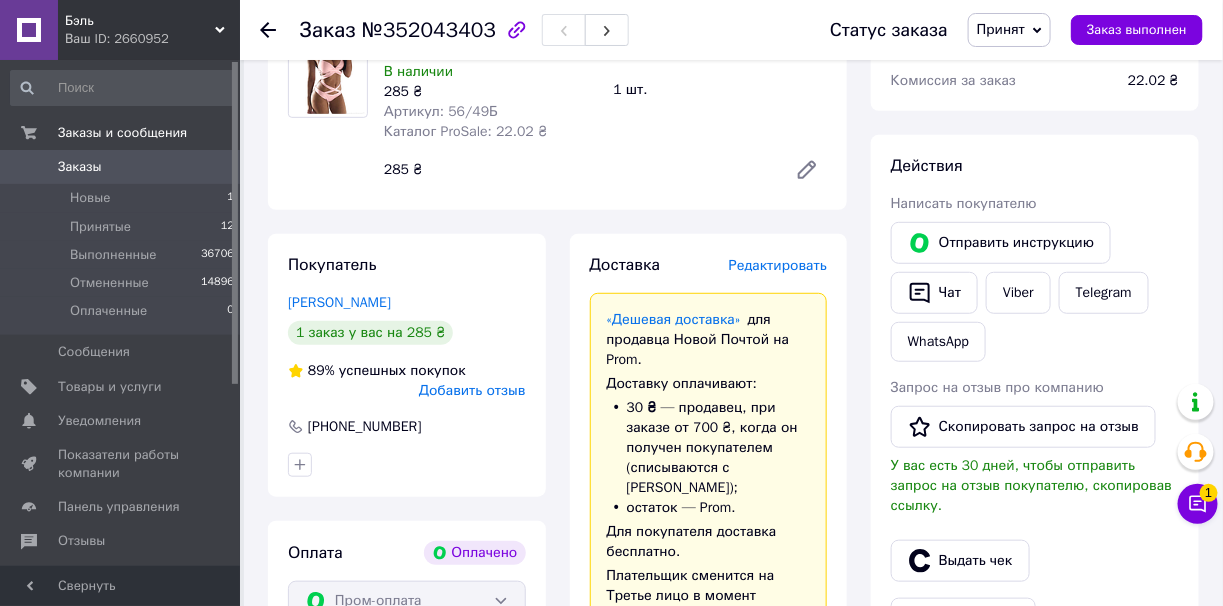 scroll, scrollTop: 400, scrollLeft: 0, axis: vertical 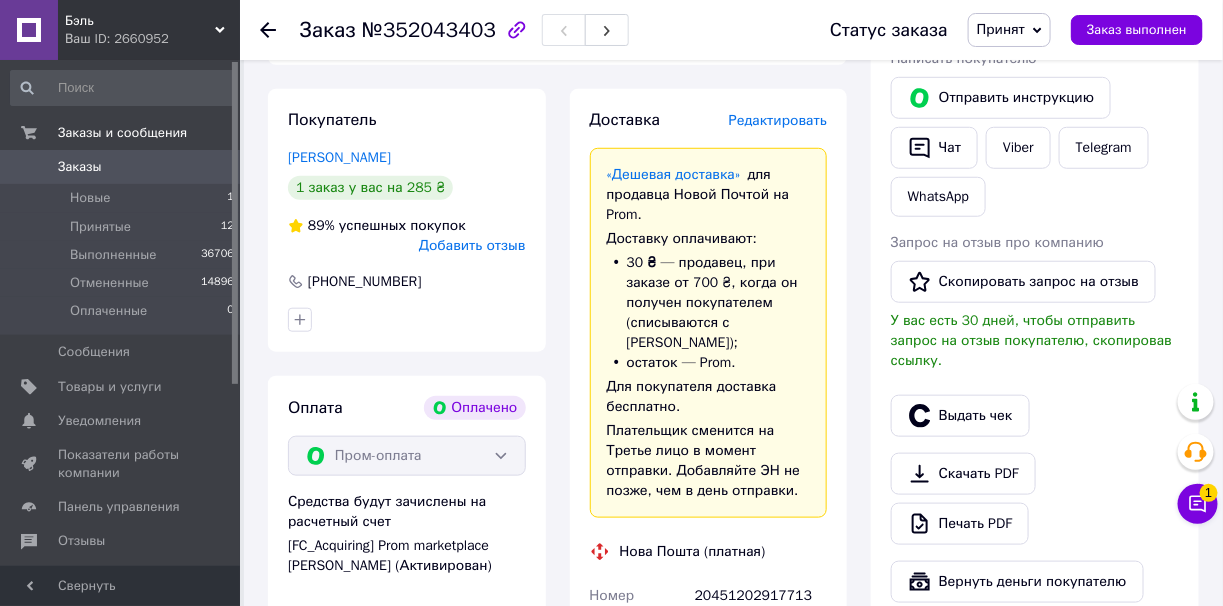 click on "Выдать чек" at bounding box center [1035, 416] 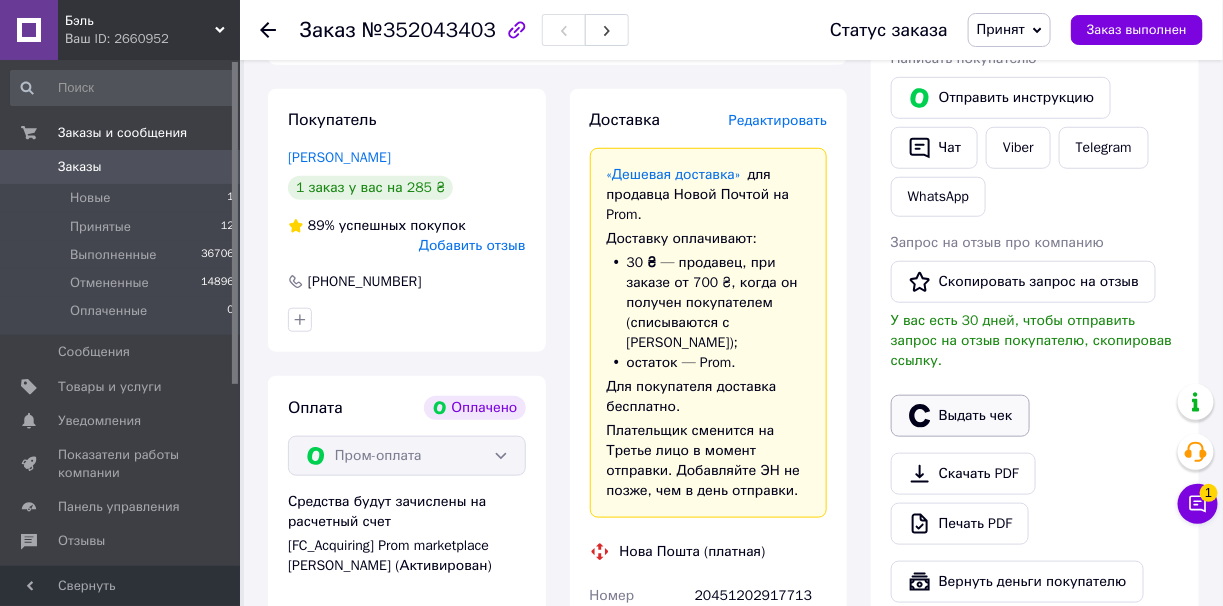 click on "Выдать чек" at bounding box center [960, 416] 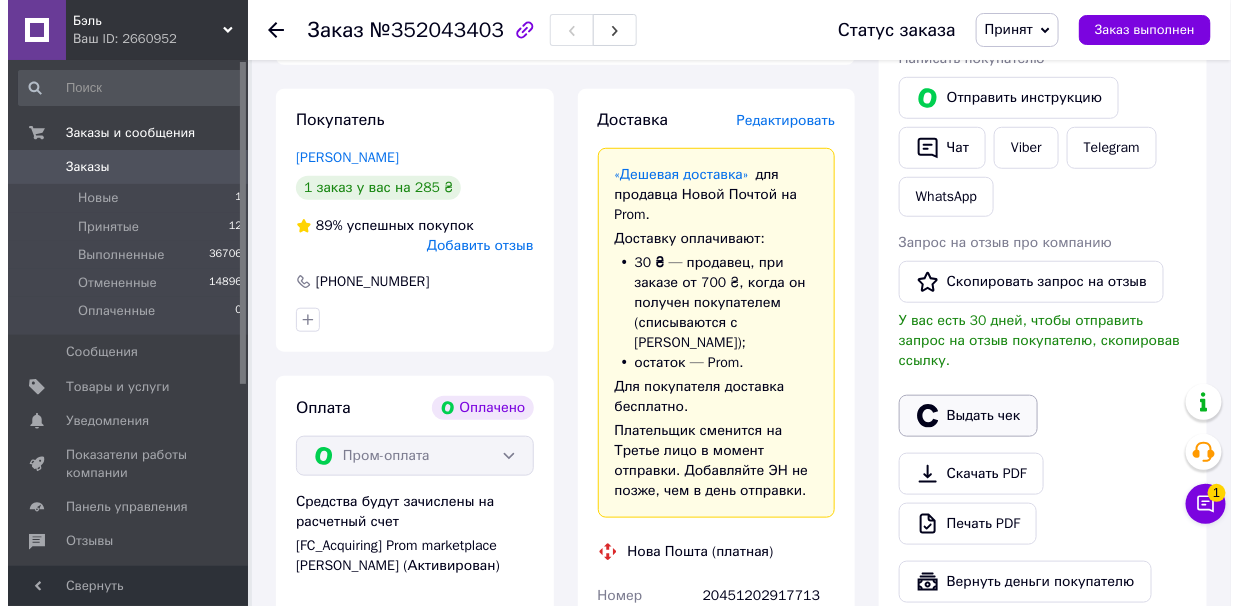 scroll, scrollTop: 368, scrollLeft: 0, axis: vertical 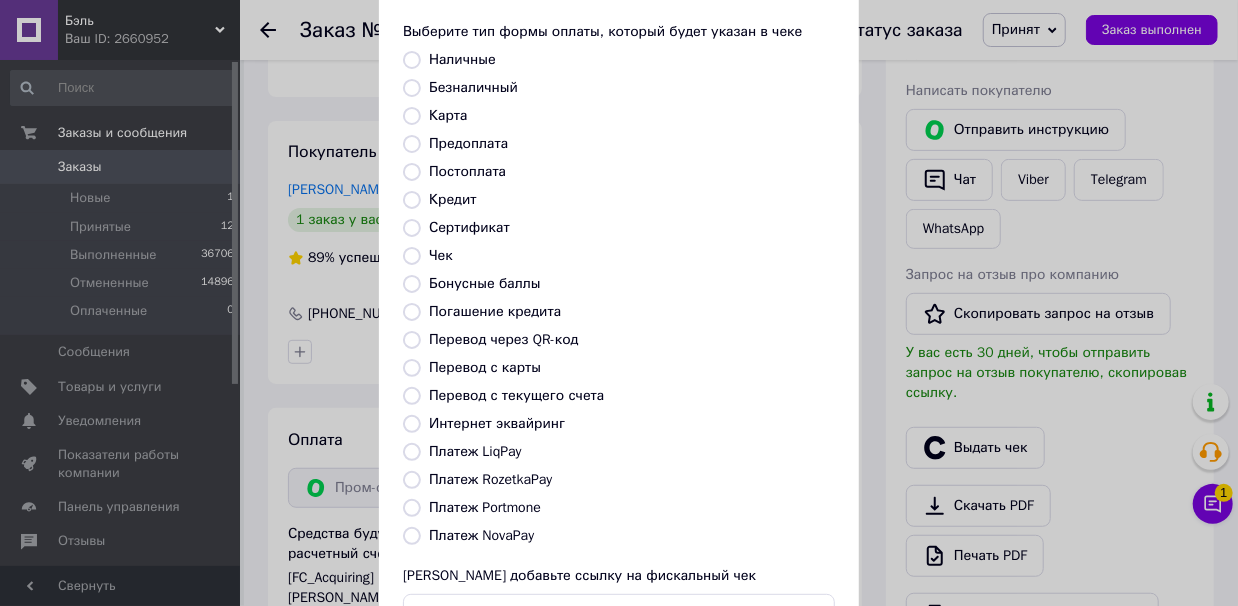 click on "Платеж RozetkaPay" at bounding box center (412, 480) 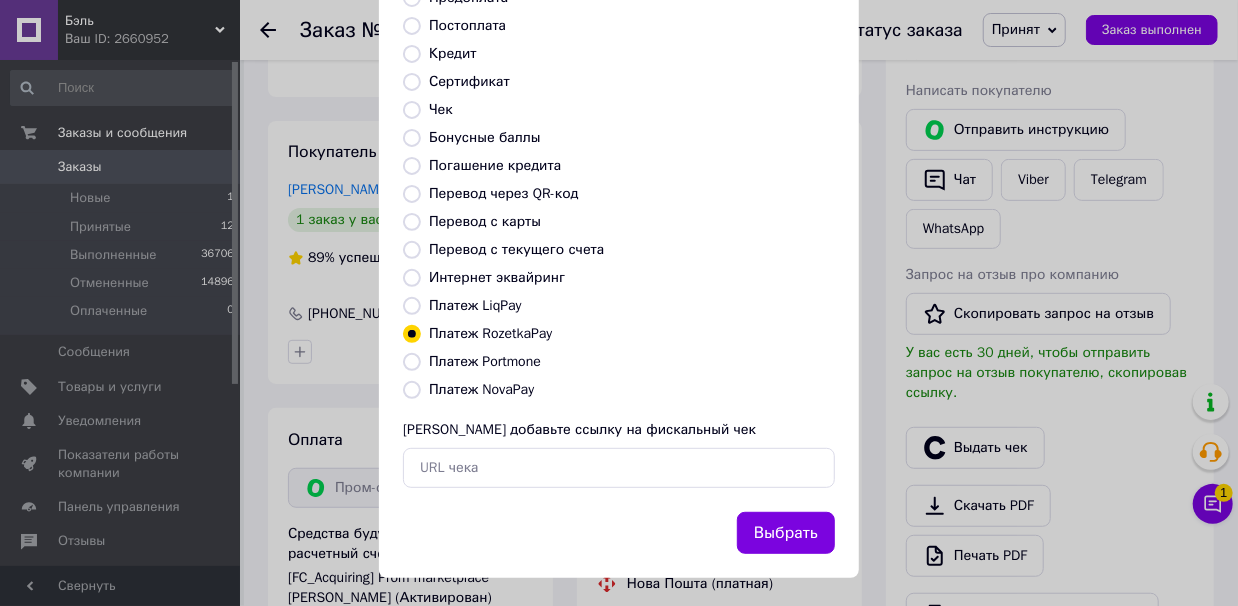 scroll, scrollTop: 251, scrollLeft: 0, axis: vertical 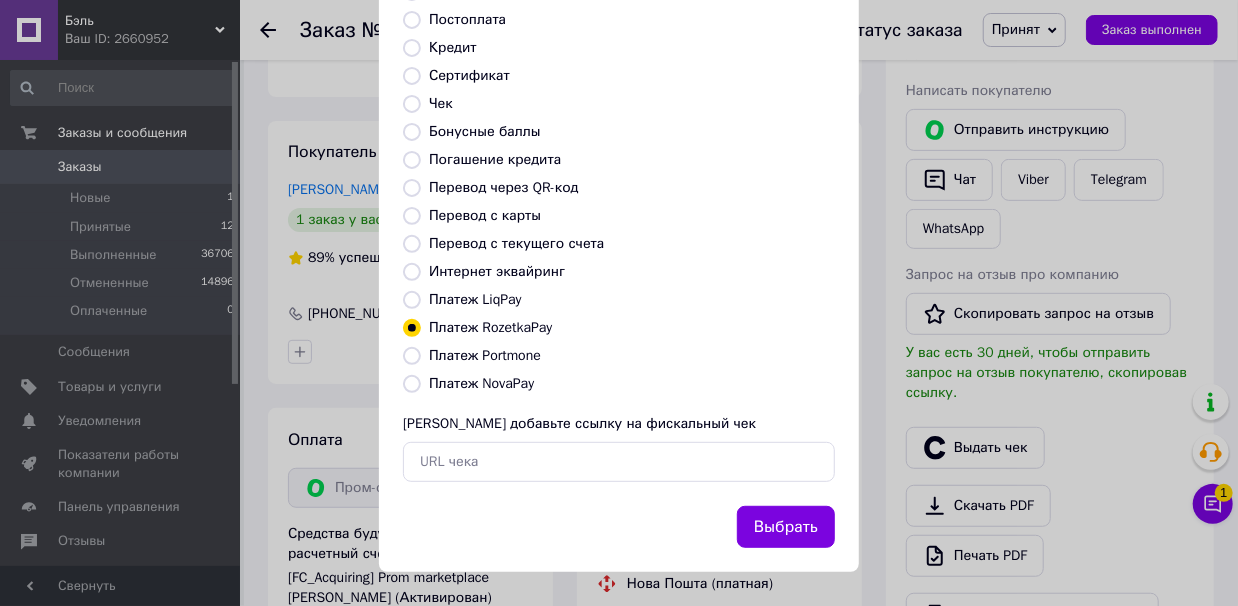 click on "Выбрать" at bounding box center (786, 527) 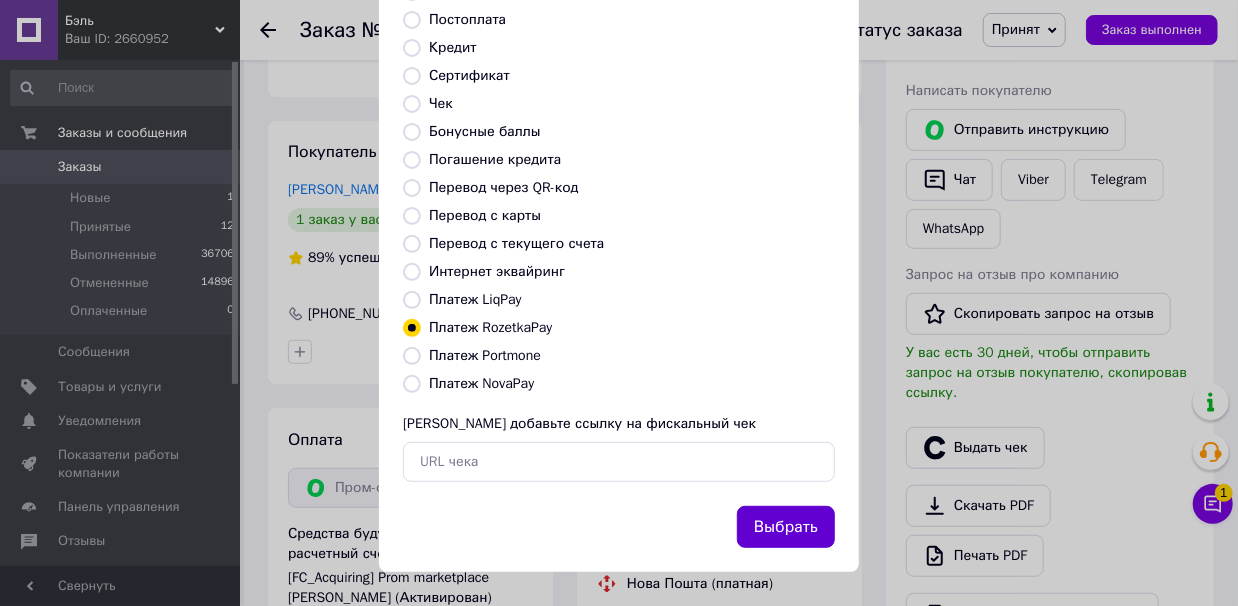 click on "Выбрать" at bounding box center [786, 527] 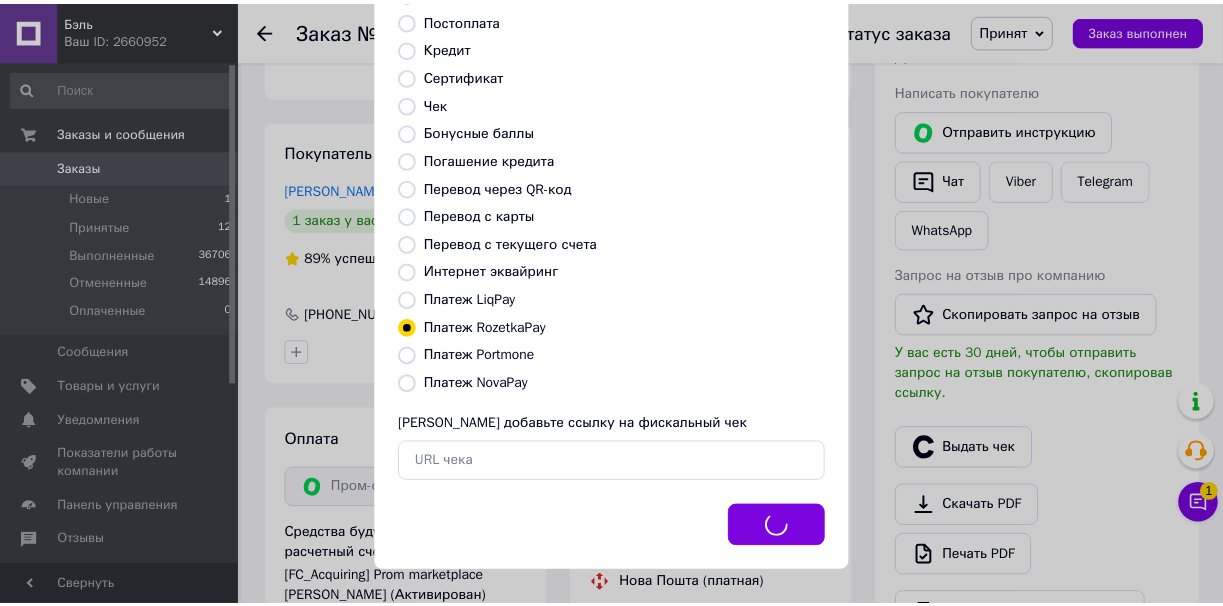 scroll, scrollTop: 400, scrollLeft: 0, axis: vertical 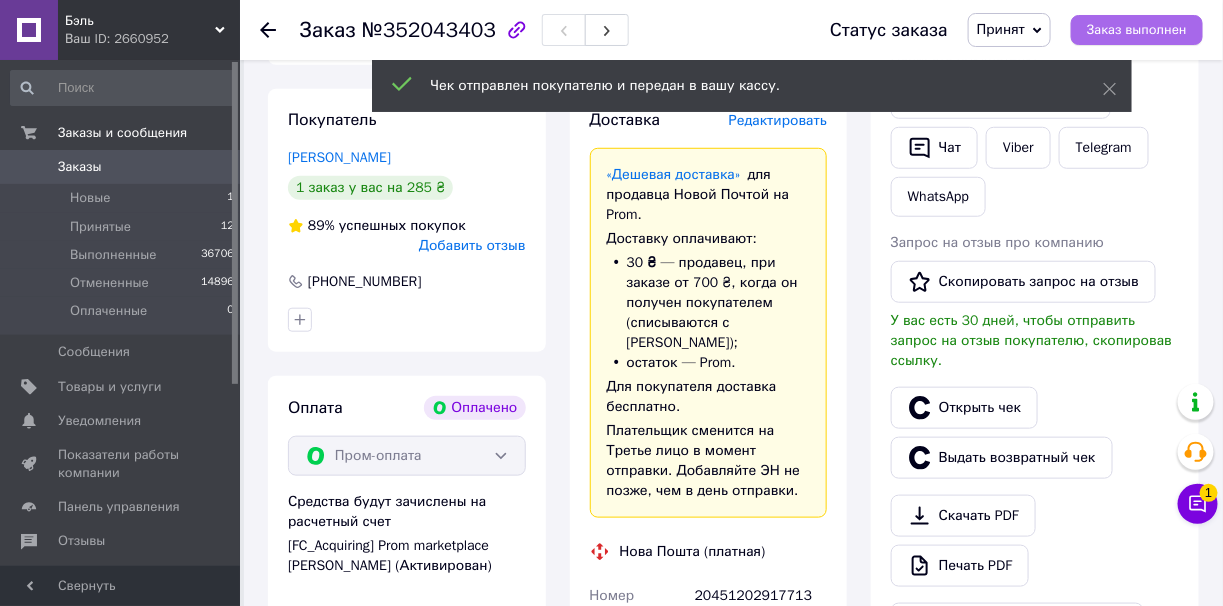 click on "Заказ выполнен" at bounding box center [1137, 30] 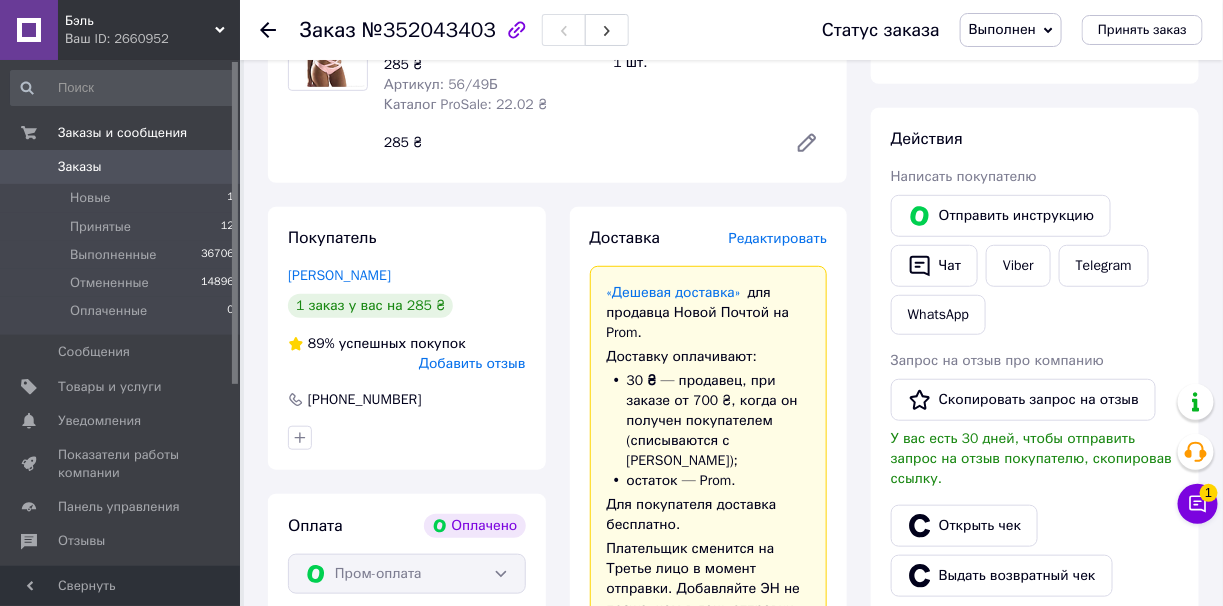 scroll, scrollTop: 99, scrollLeft: 0, axis: vertical 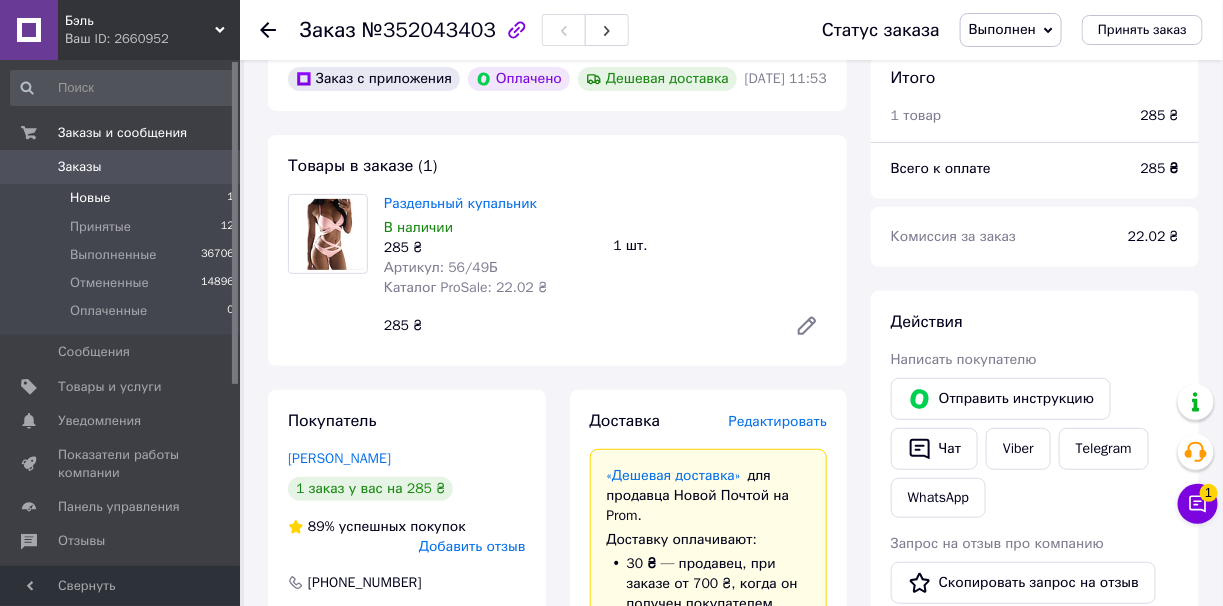 click on "Новые 1" at bounding box center [123, 198] 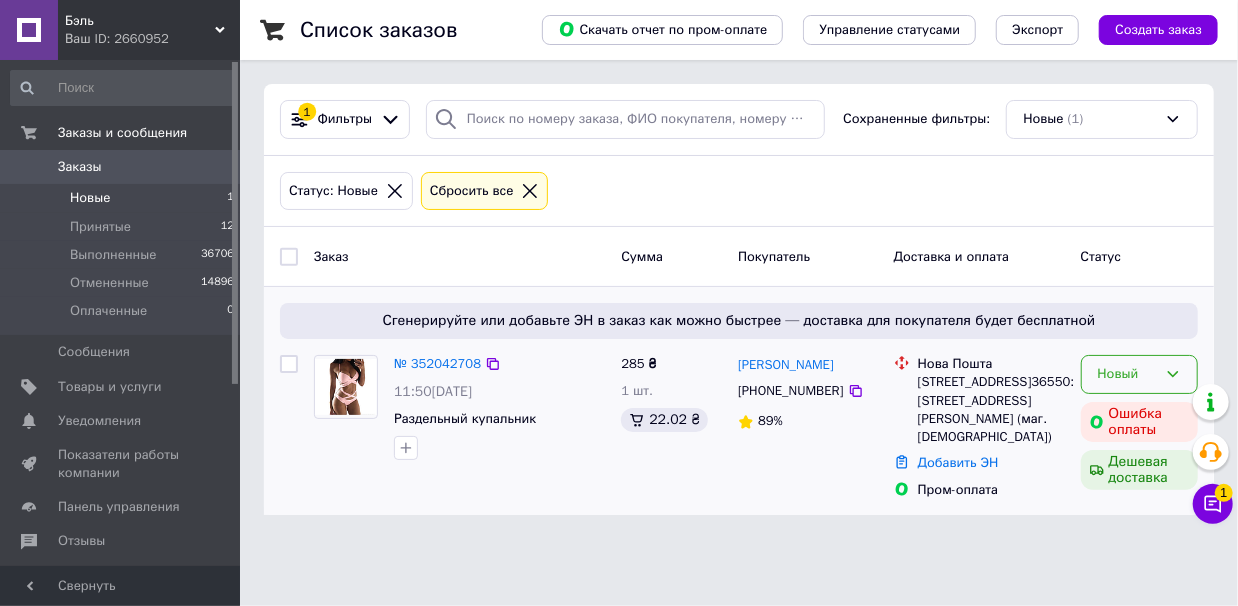 click on "Новый" at bounding box center [1127, 374] 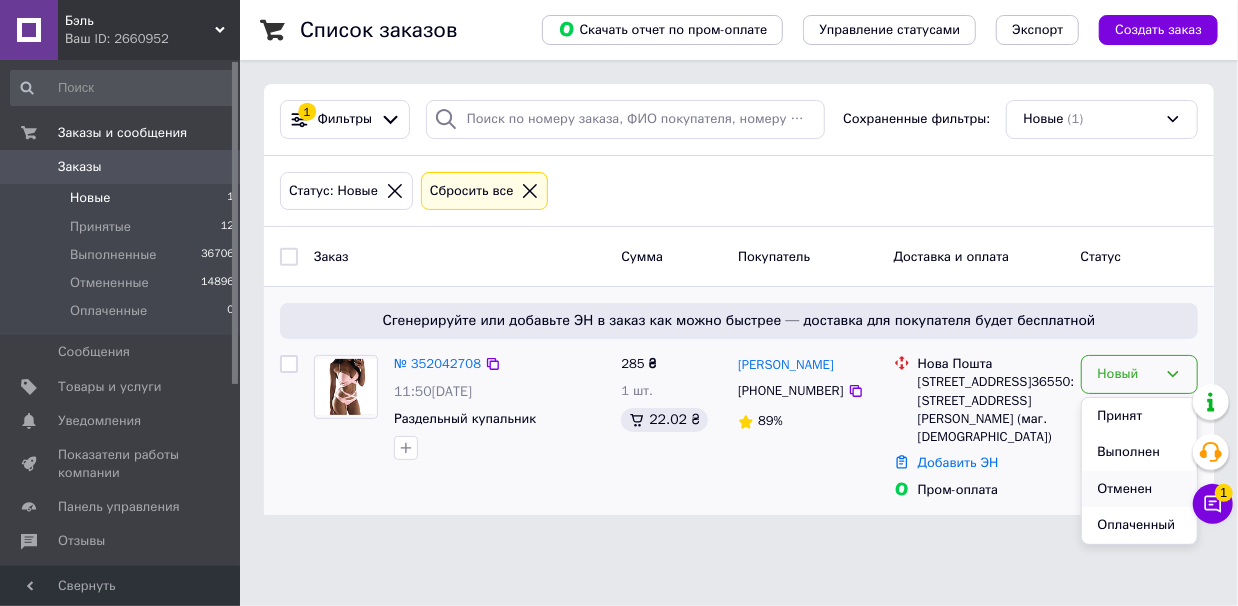 click on "Отменен" at bounding box center (1139, 489) 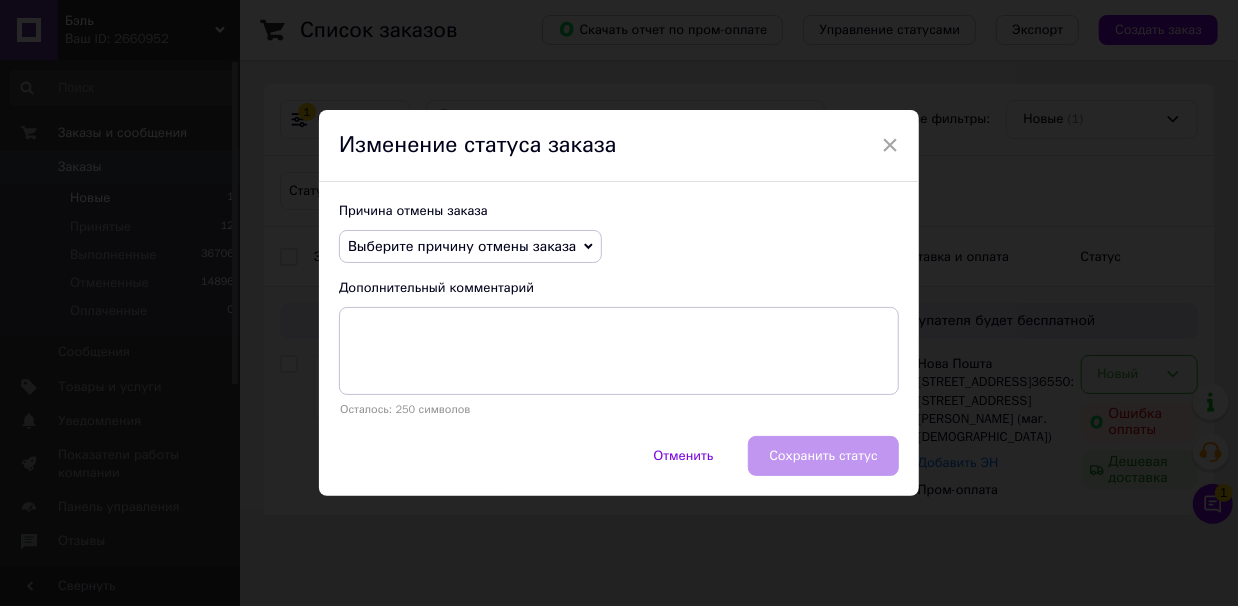 click on "Выберите причину отмены заказа" at bounding box center [462, 246] 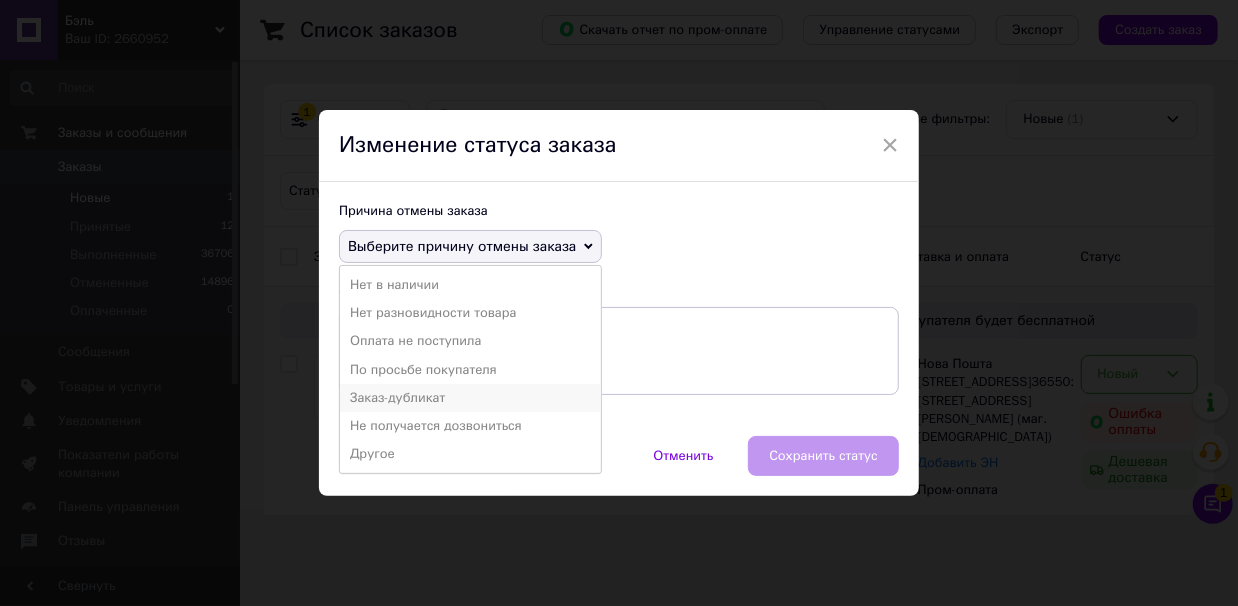 click on "Заказ-дубликат" at bounding box center [470, 398] 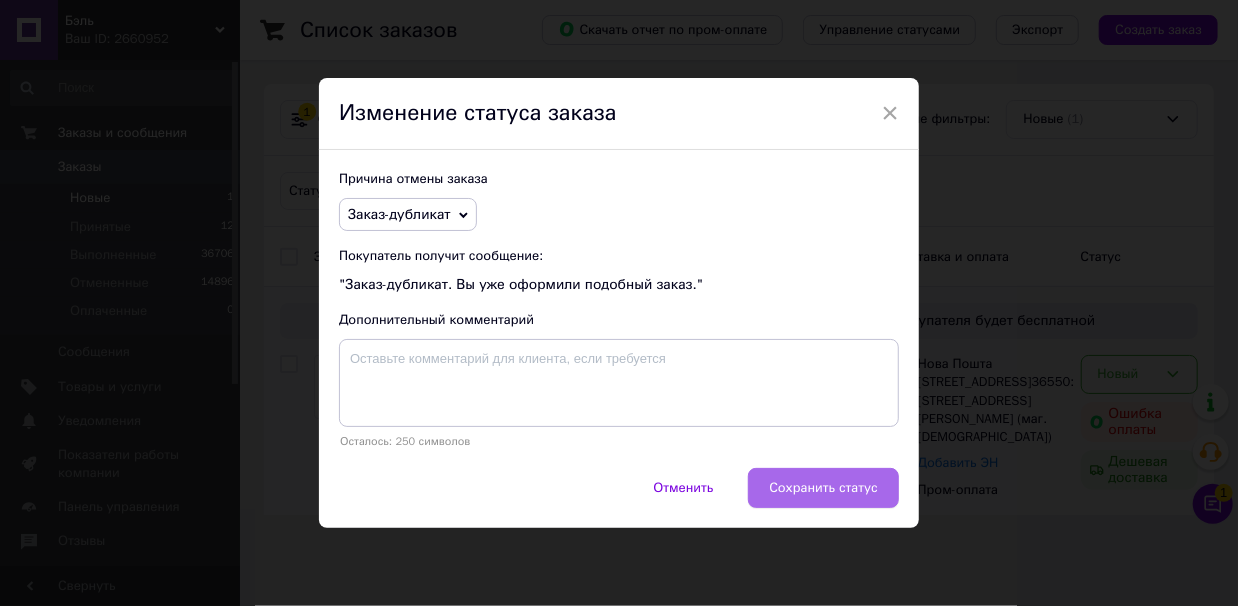 click on "Сохранить статус" at bounding box center [823, 488] 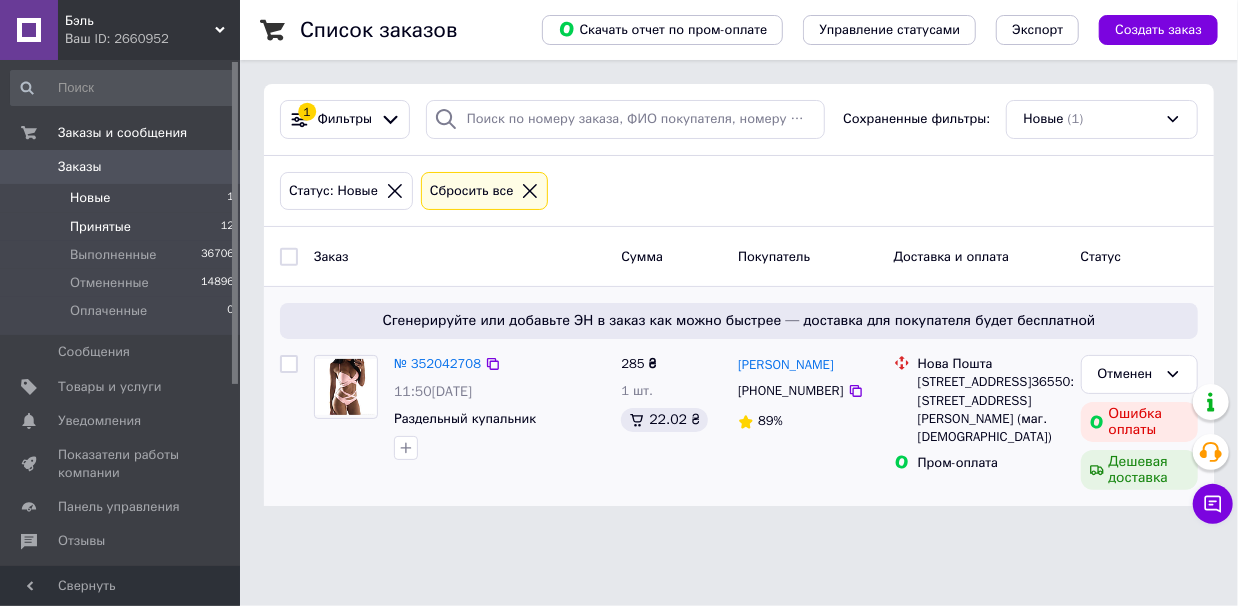 click on "Принятые 12" at bounding box center [123, 227] 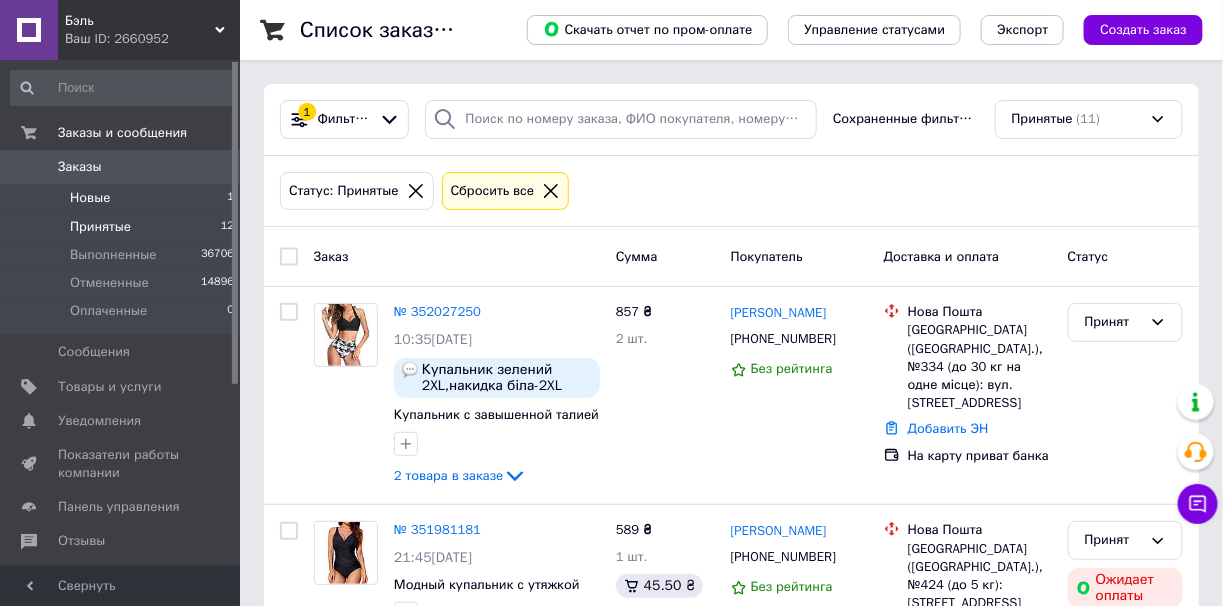 click on "Новые 1" at bounding box center (123, 198) 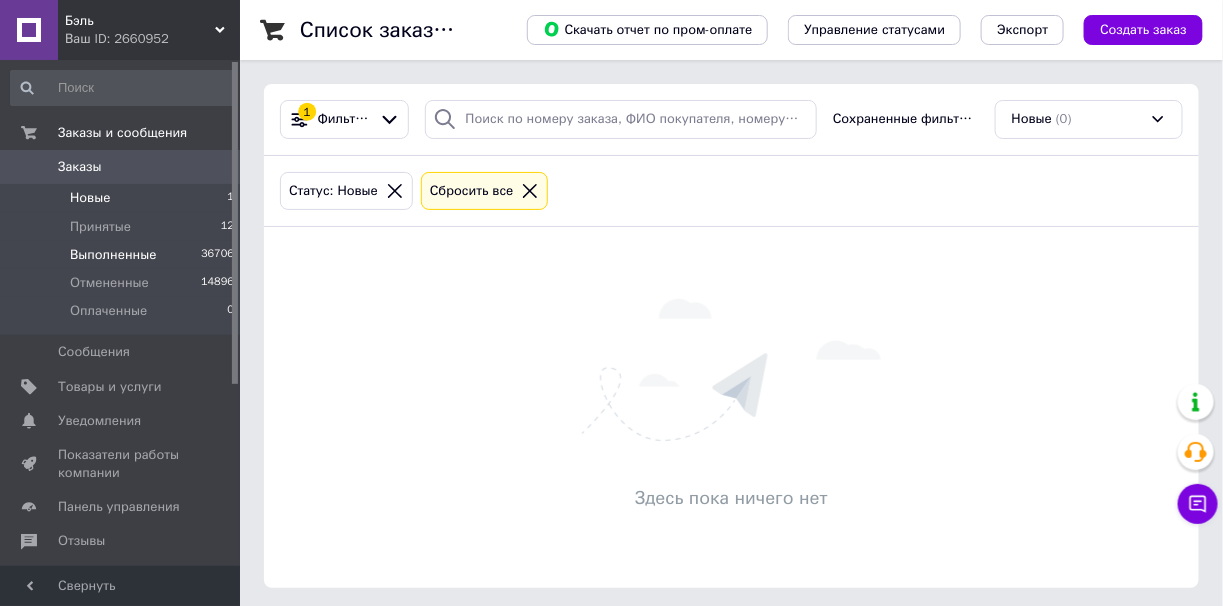 click on "Выполненные" at bounding box center [113, 255] 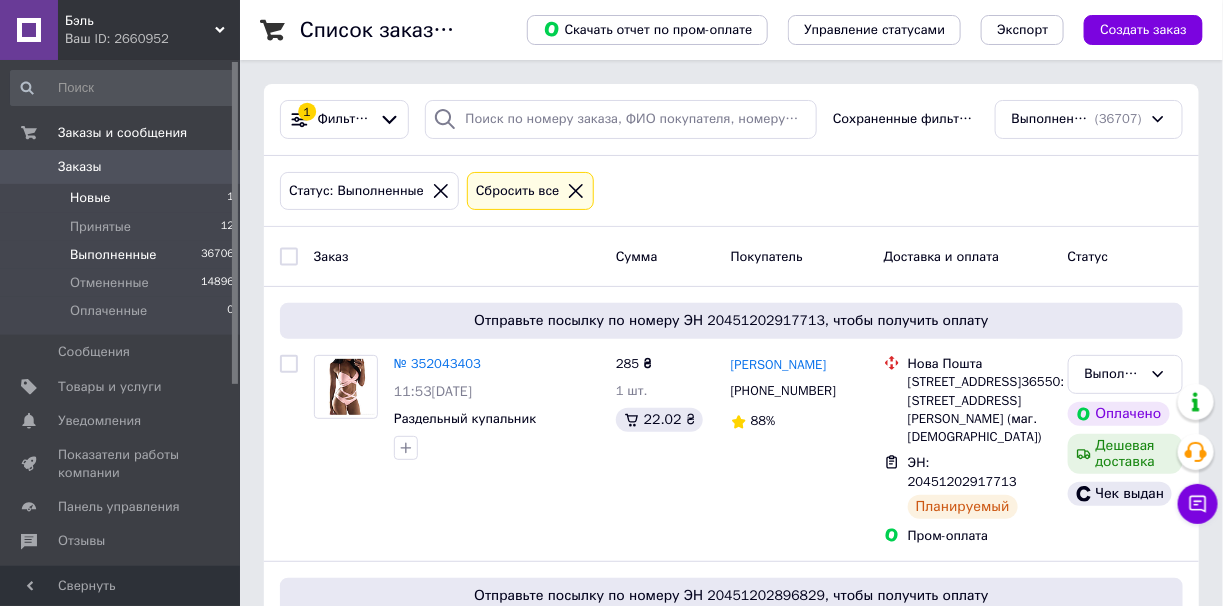 click on "Новые 1" at bounding box center [123, 198] 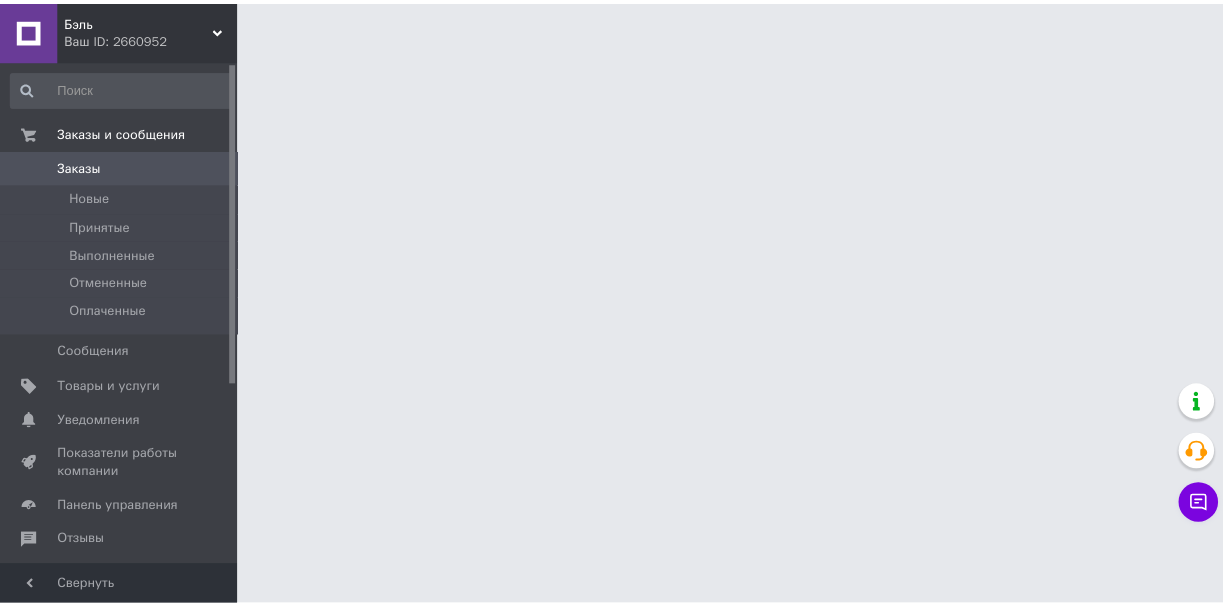 scroll, scrollTop: 0, scrollLeft: 0, axis: both 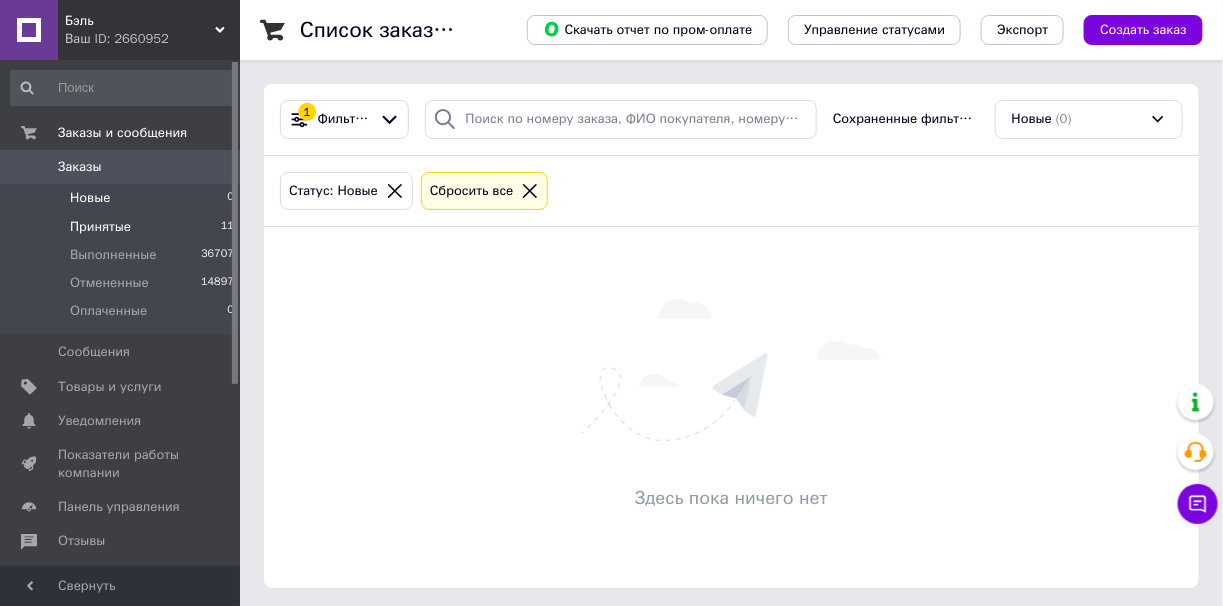 click on "Принятые" at bounding box center (100, 227) 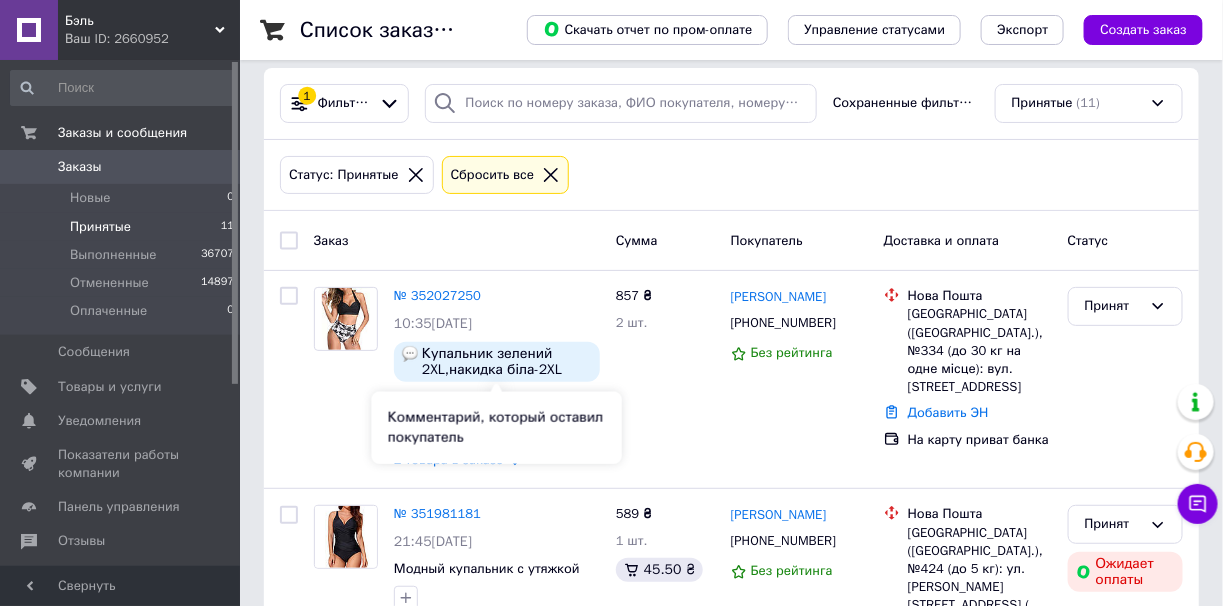 scroll, scrollTop: 0, scrollLeft: 0, axis: both 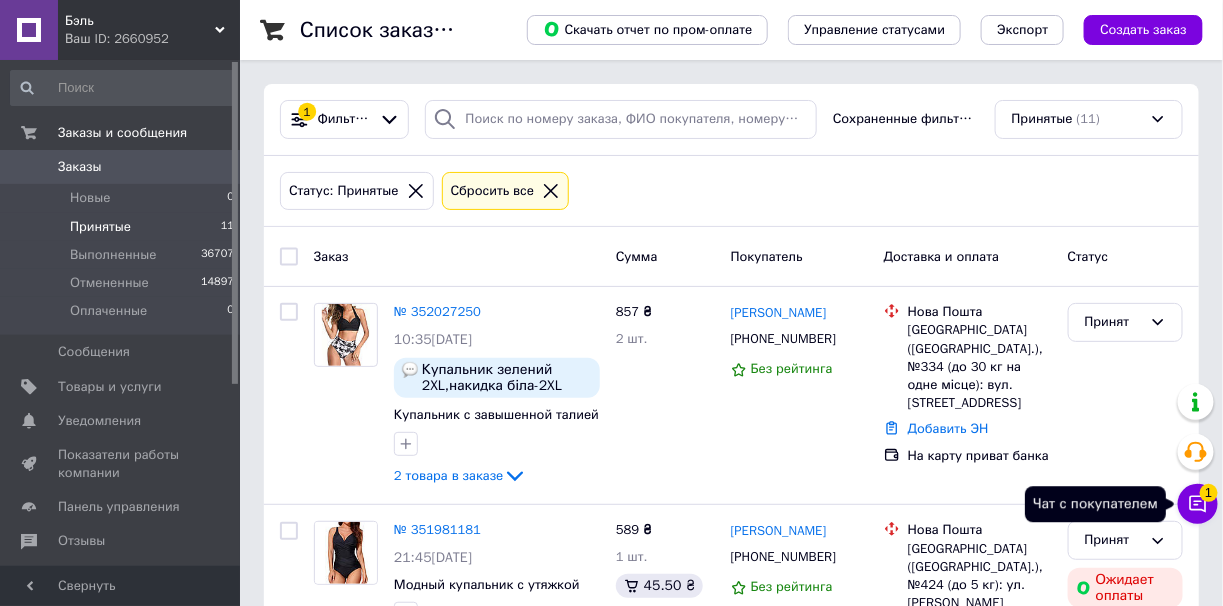 click on "1" at bounding box center [1209, 490] 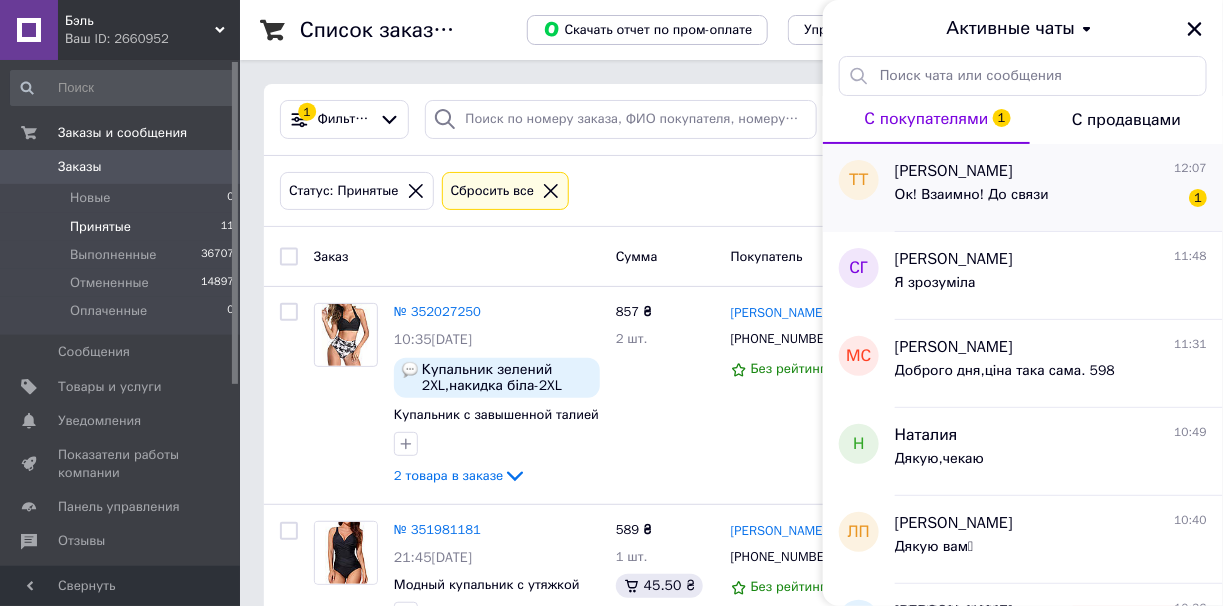 click on "Ок! Взаимно!
До связи 1" at bounding box center [1051, 199] 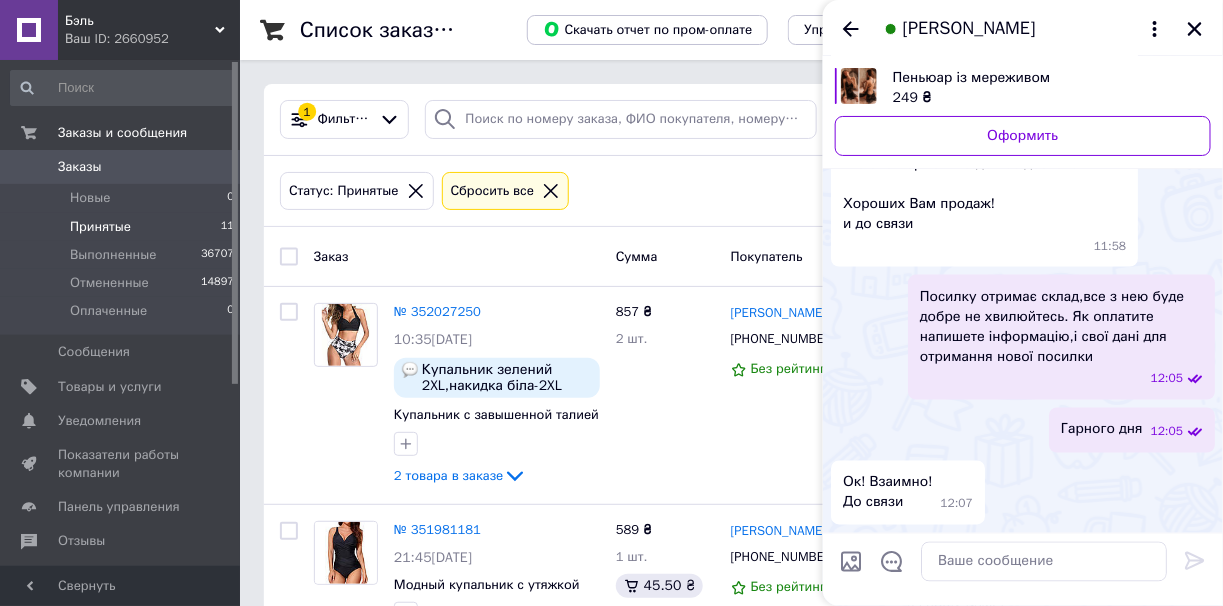 scroll, scrollTop: 3602, scrollLeft: 0, axis: vertical 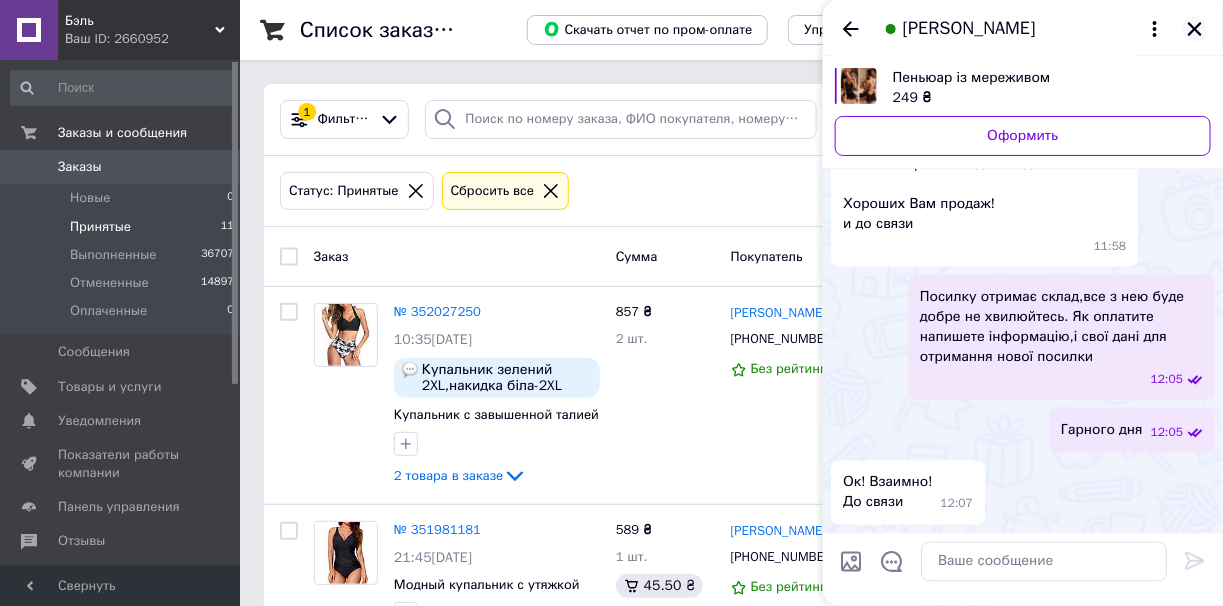 click 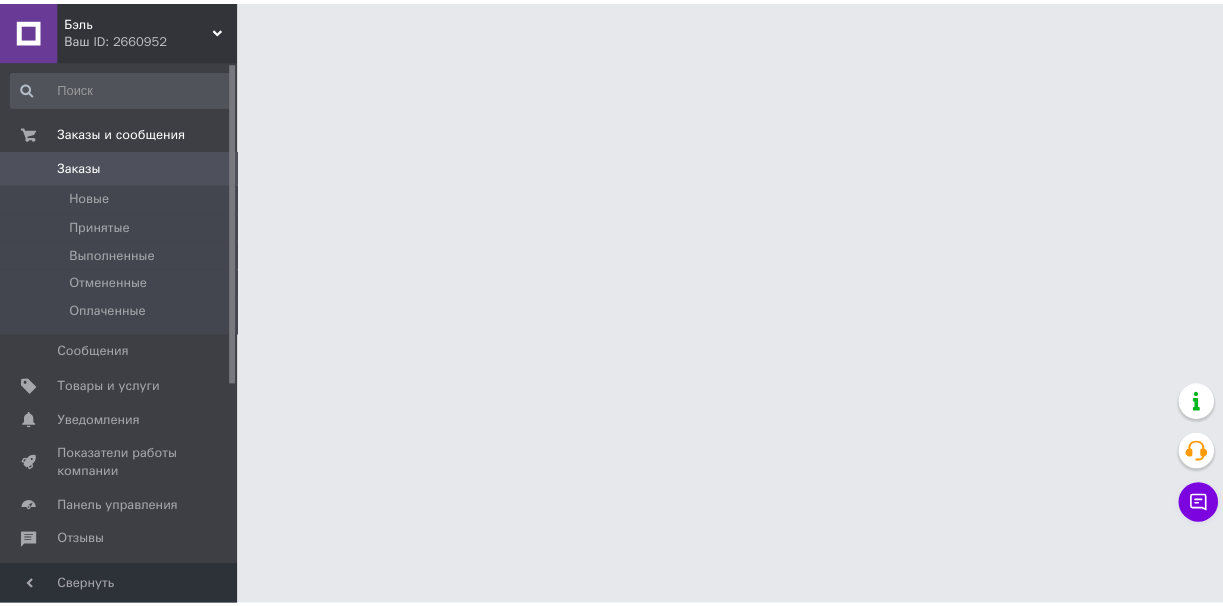 scroll, scrollTop: 0, scrollLeft: 0, axis: both 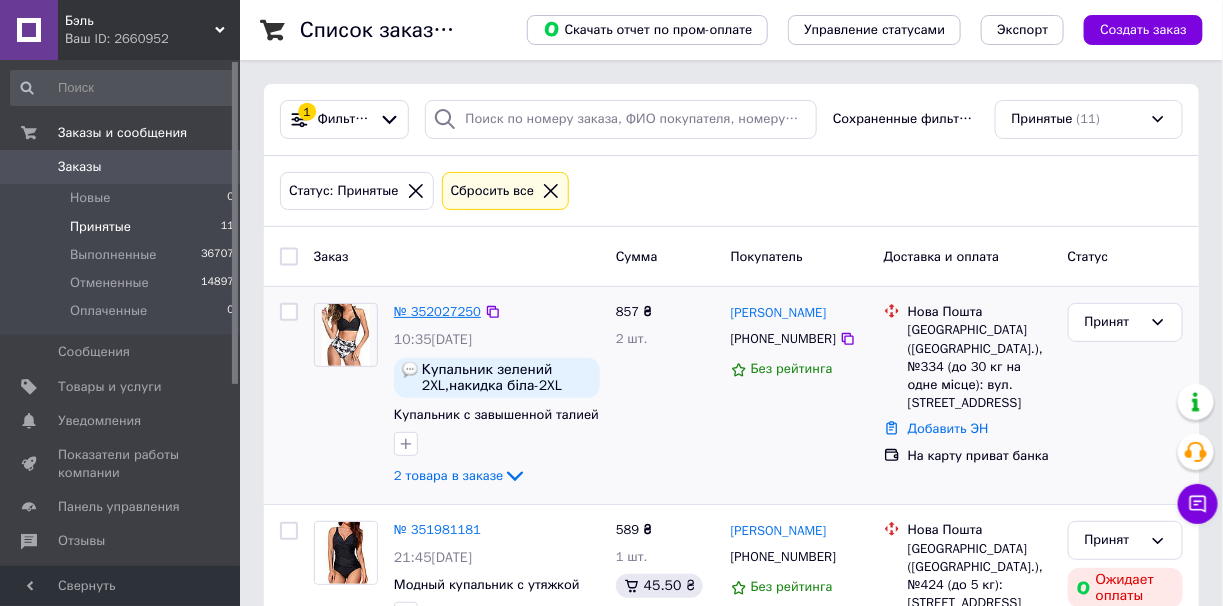 click on "№ 352027250" at bounding box center (437, 311) 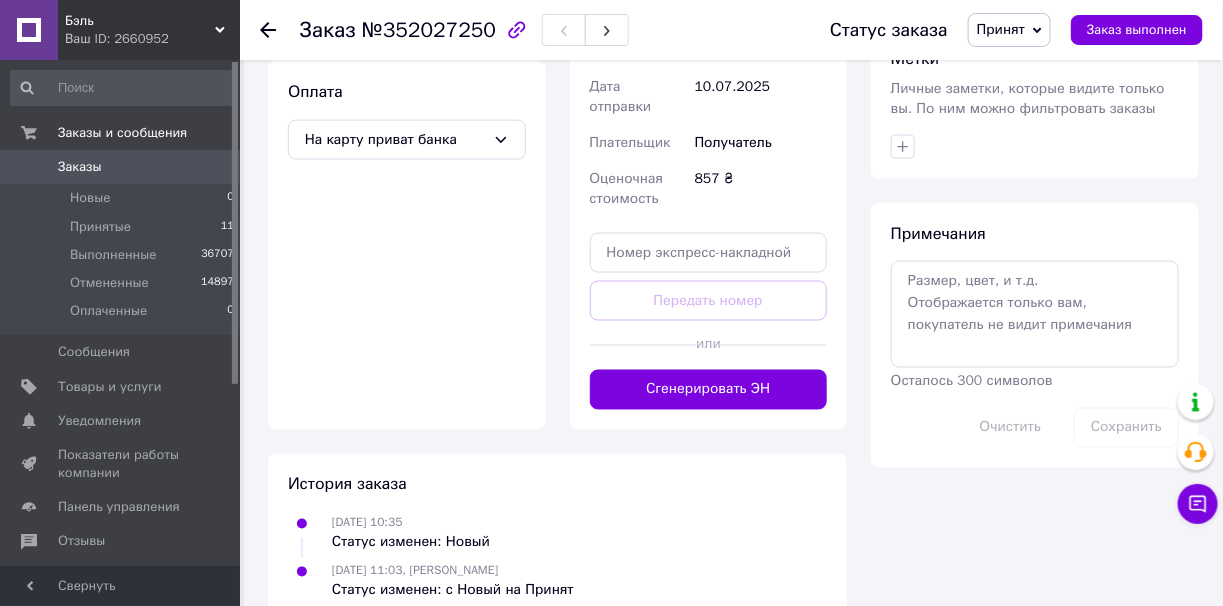 scroll, scrollTop: 880, scrollLeft: 0, axis: vertical 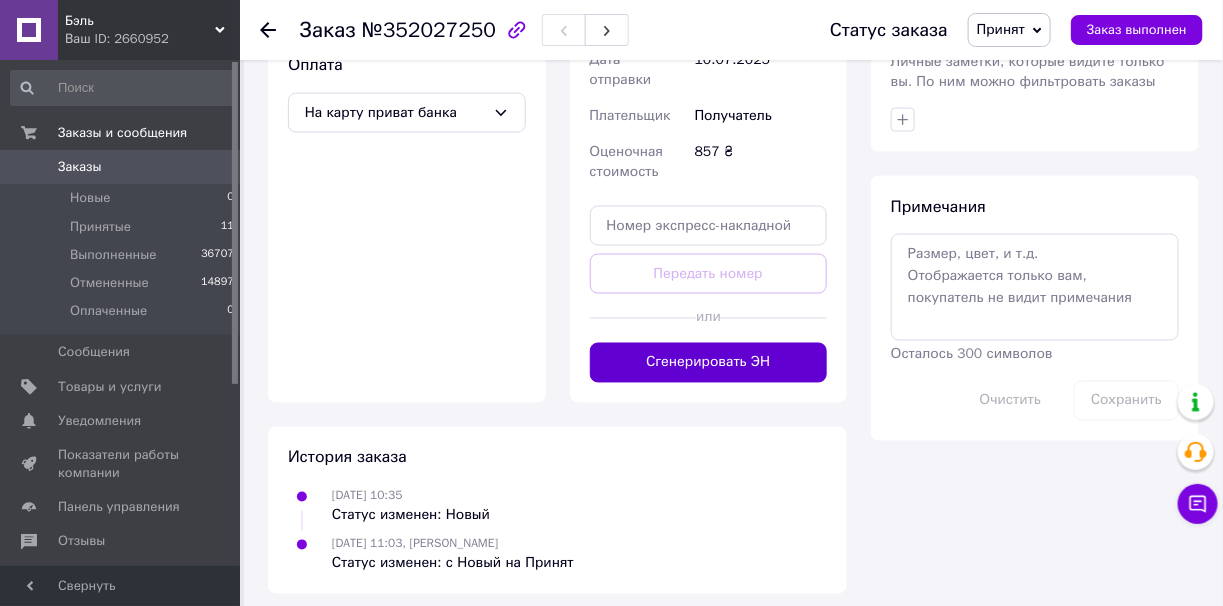 click on "Сгенерировать ЭН" at bounding box center (709, 363) 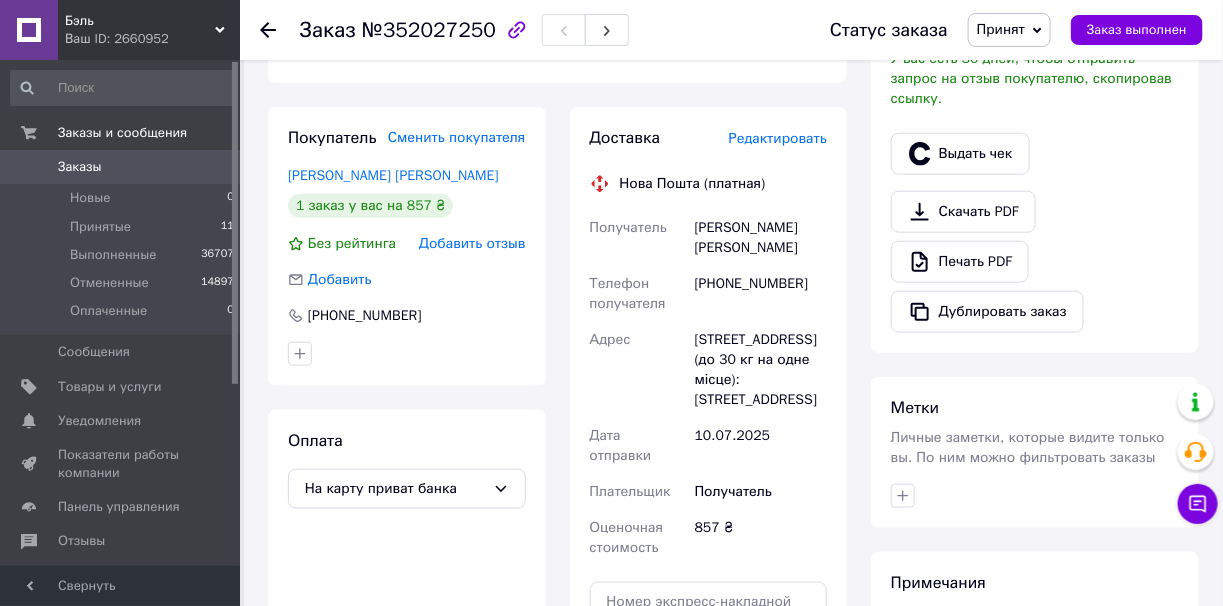 scroll, scrollTop: 480, scrollLeft: 0, axis: vertical 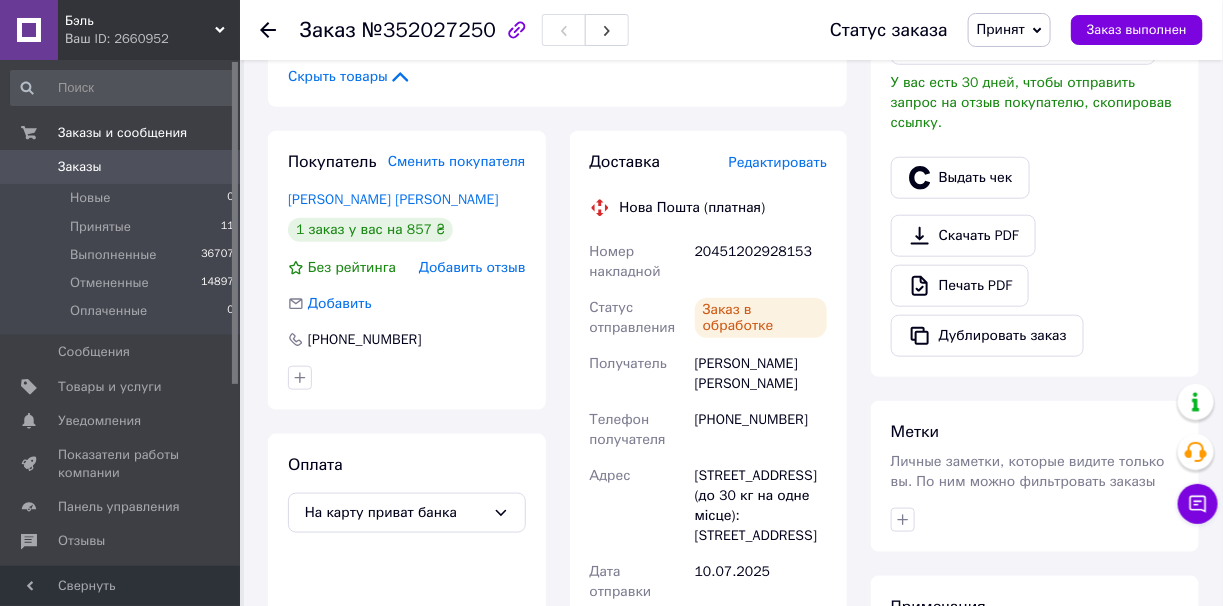click on "20451202928153" at bounding box center (761, 262) 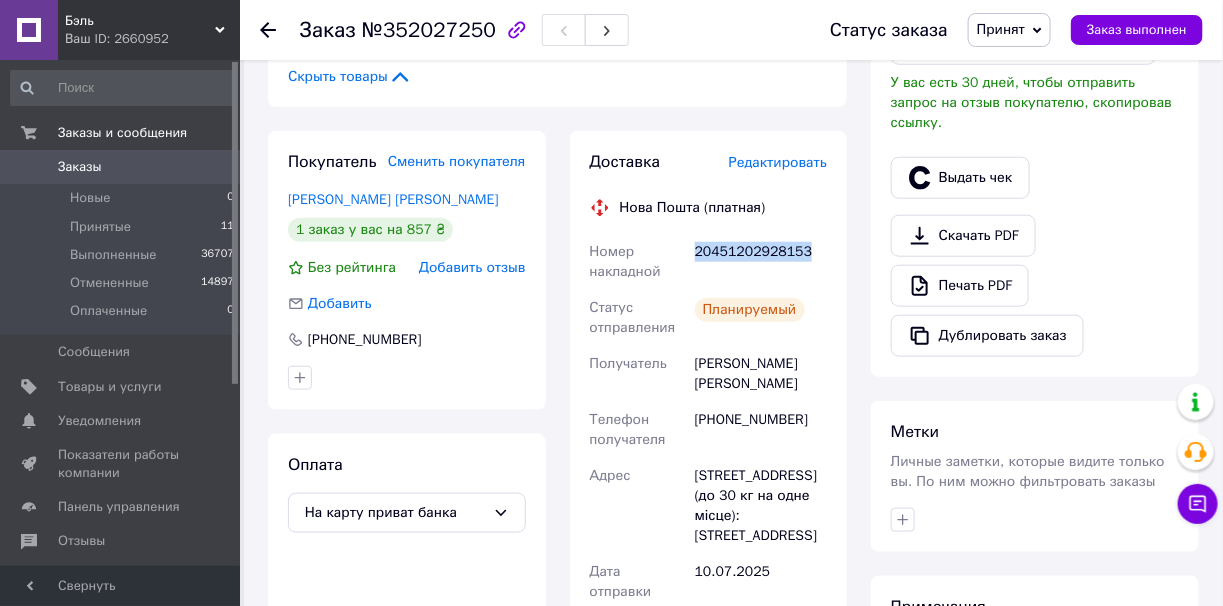 click on "20451202928153" at bounding box center (761, 262) 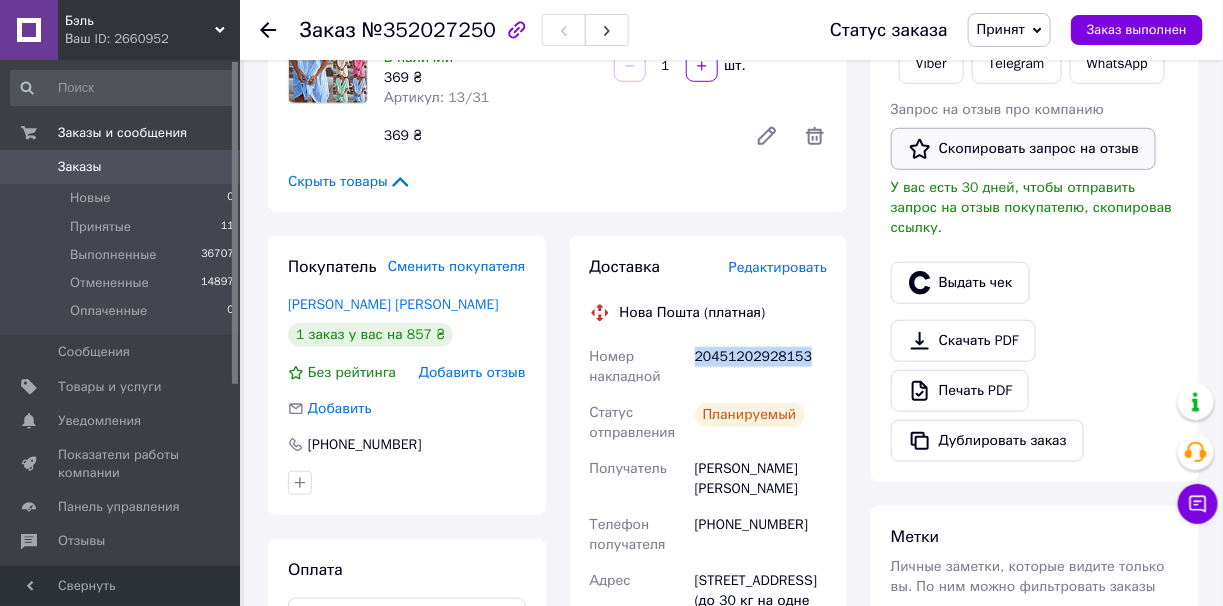scroll, scrollTop: 181, scrollLeft: 0, axis: vertical 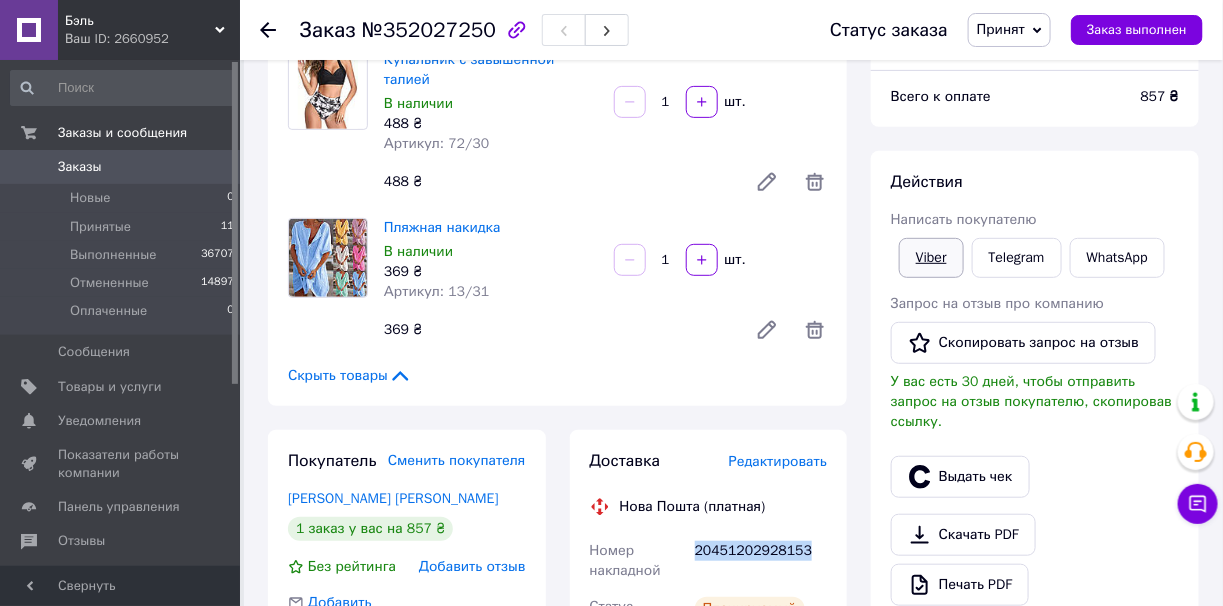 click on "Viber" at bounding box center (931, 258) 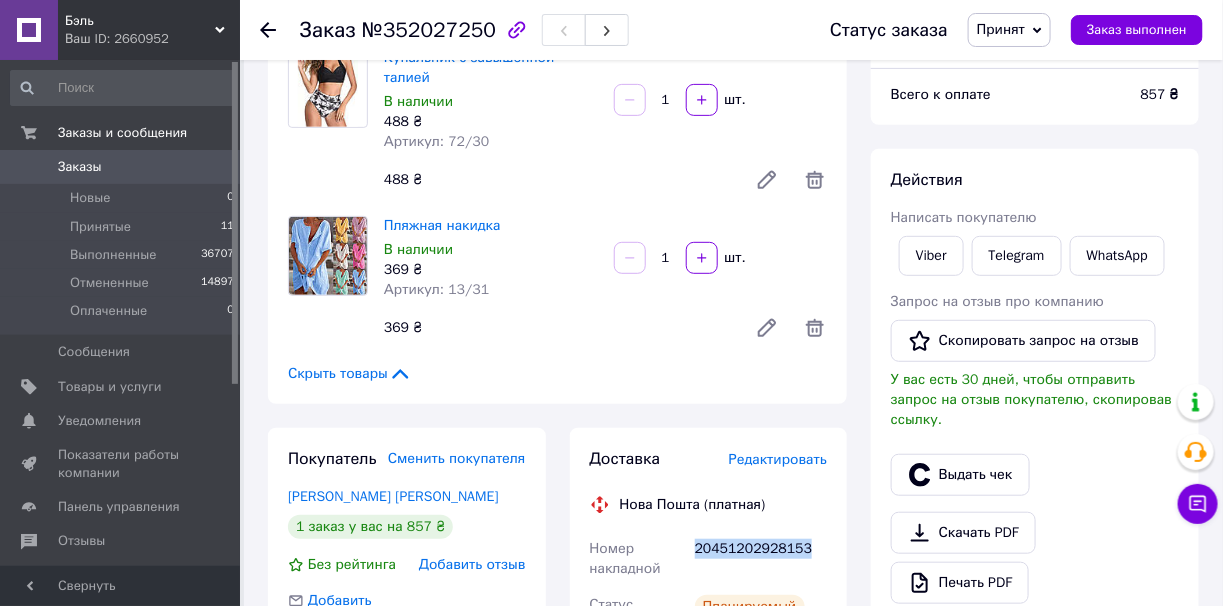 scroll, scrollTop: 280, scrollLeft: 0, axis: vertical 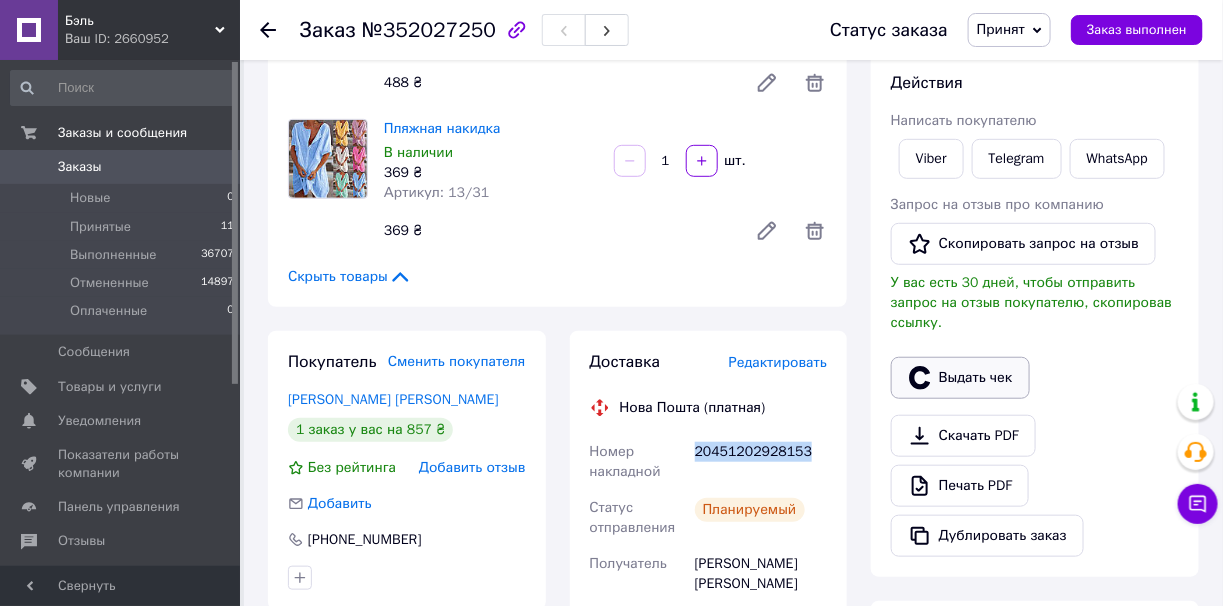 click on "Выдать чек" at bounding box center (960, 378) 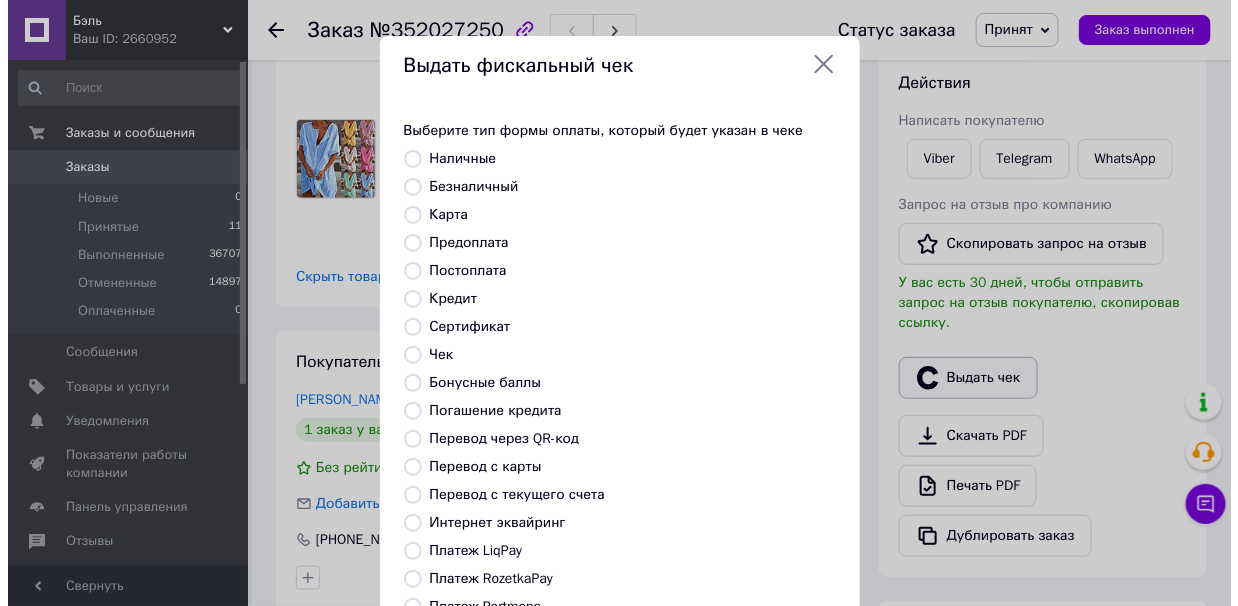 scroll, scrollTop: 248, scrollLeft: 0, axis: vertical 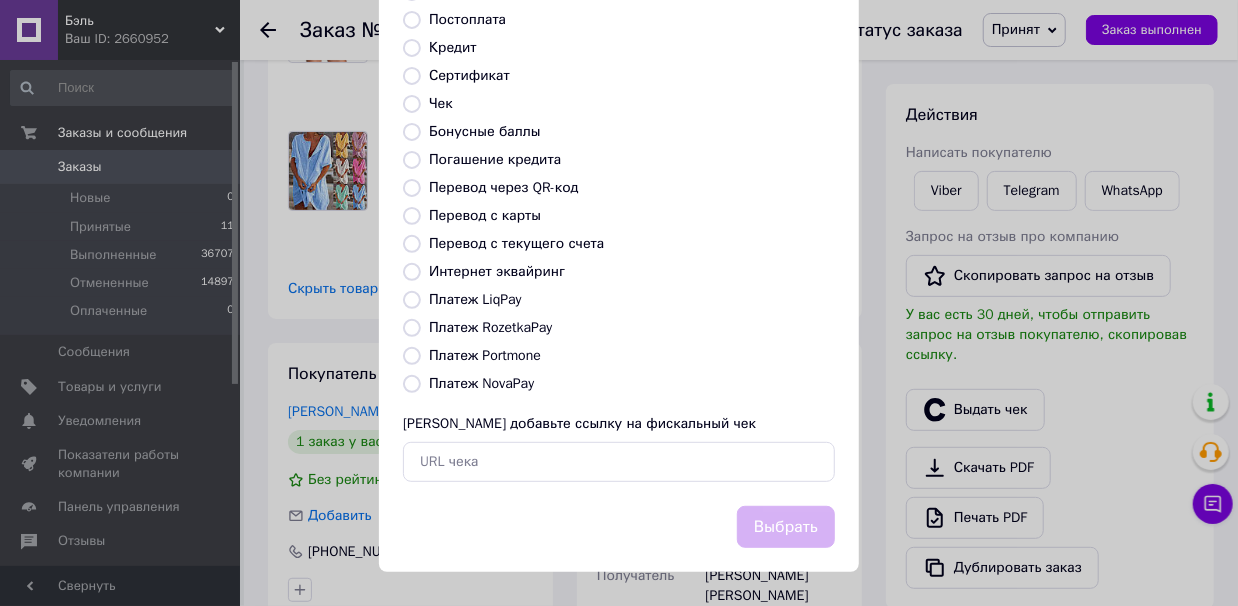 click on "Платеж RozetkaPay" at bounding box center (412, 328) 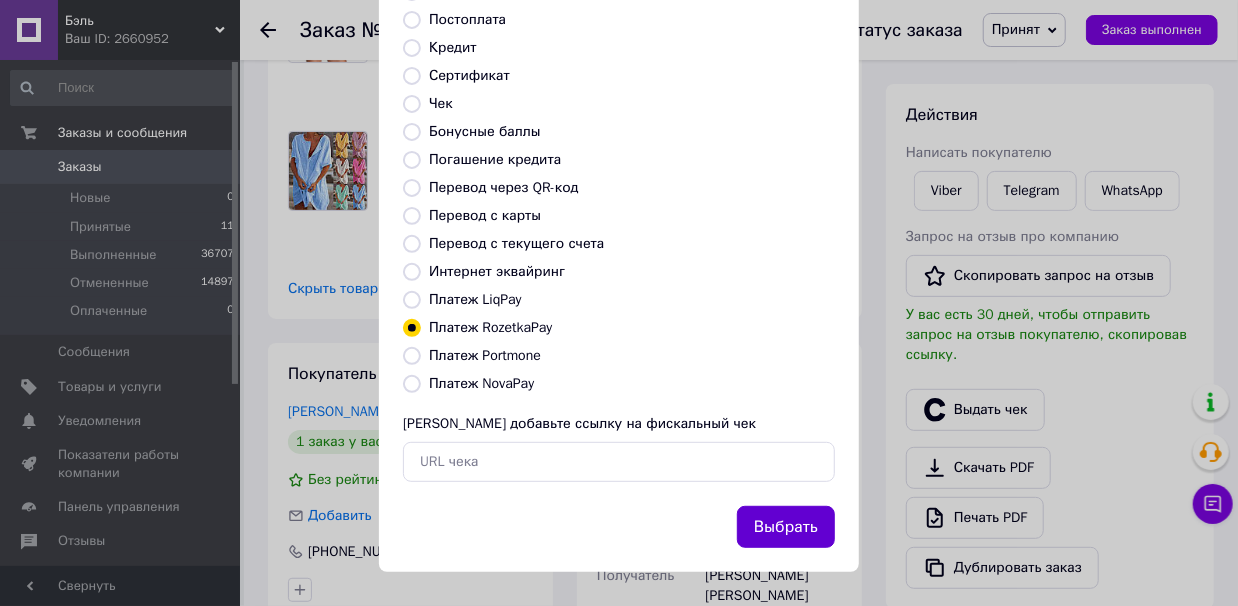 click on "Выбрать" at bounding box center (786, 527) 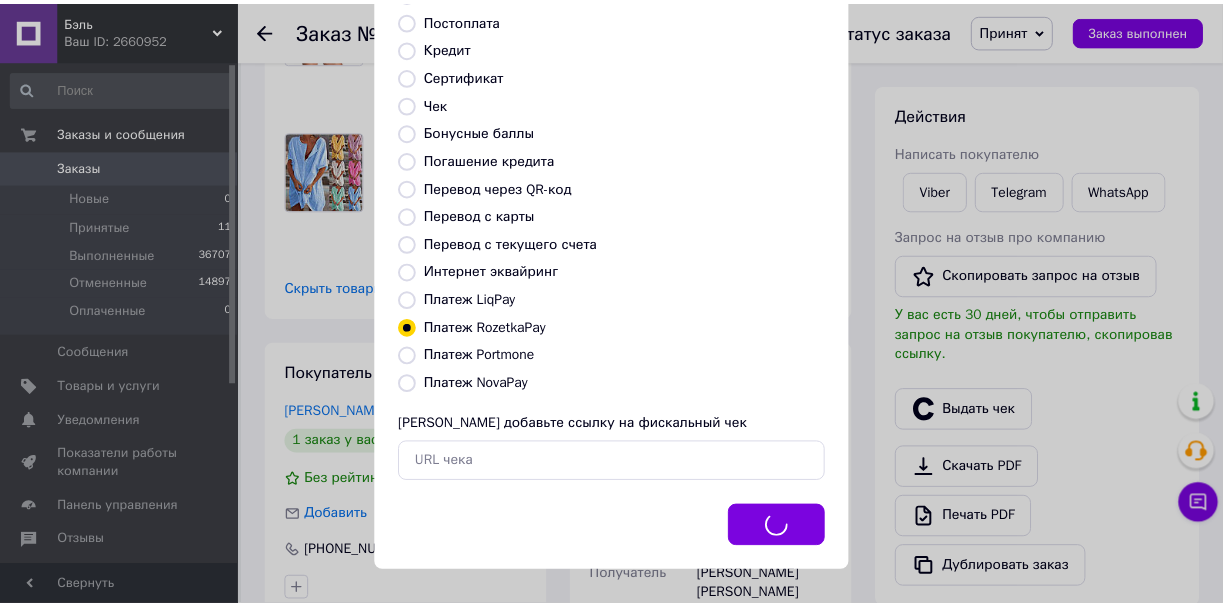 scroll, scrollTop: 280, scrollLeft: 0, axis: vertical 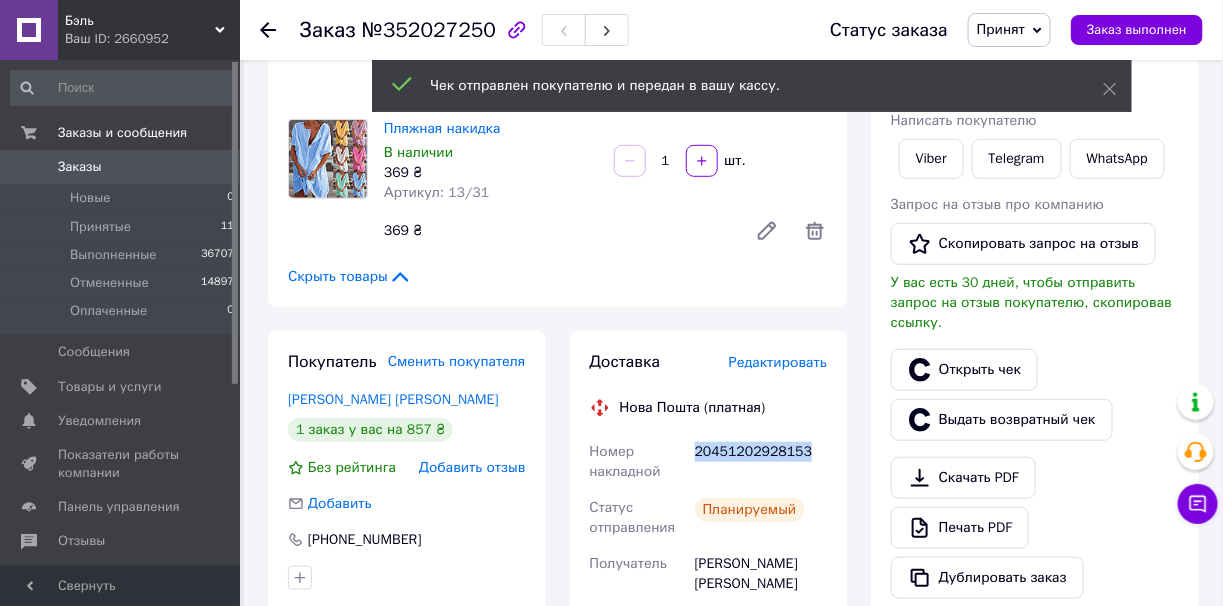 click on "Заказ выполнен" at bounding box center (1137, 30) 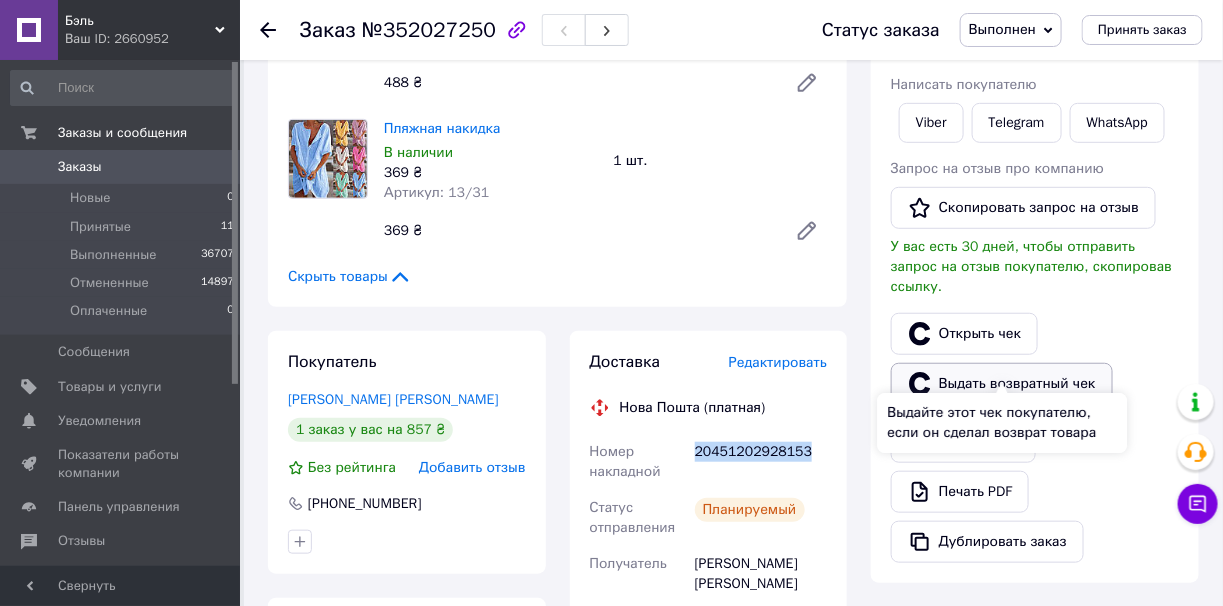 click on "Выдать возвратный чек" at bounding box center [1002, 384] 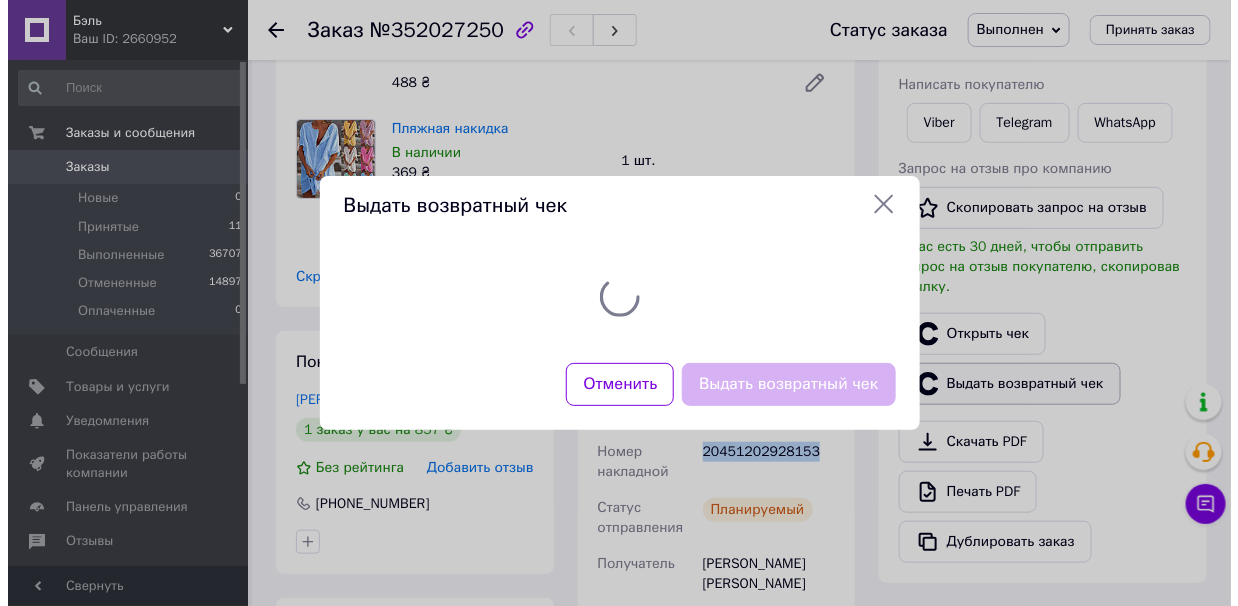 scroll, scrollTop: 248, scrollLeft: 0, axis: vertical 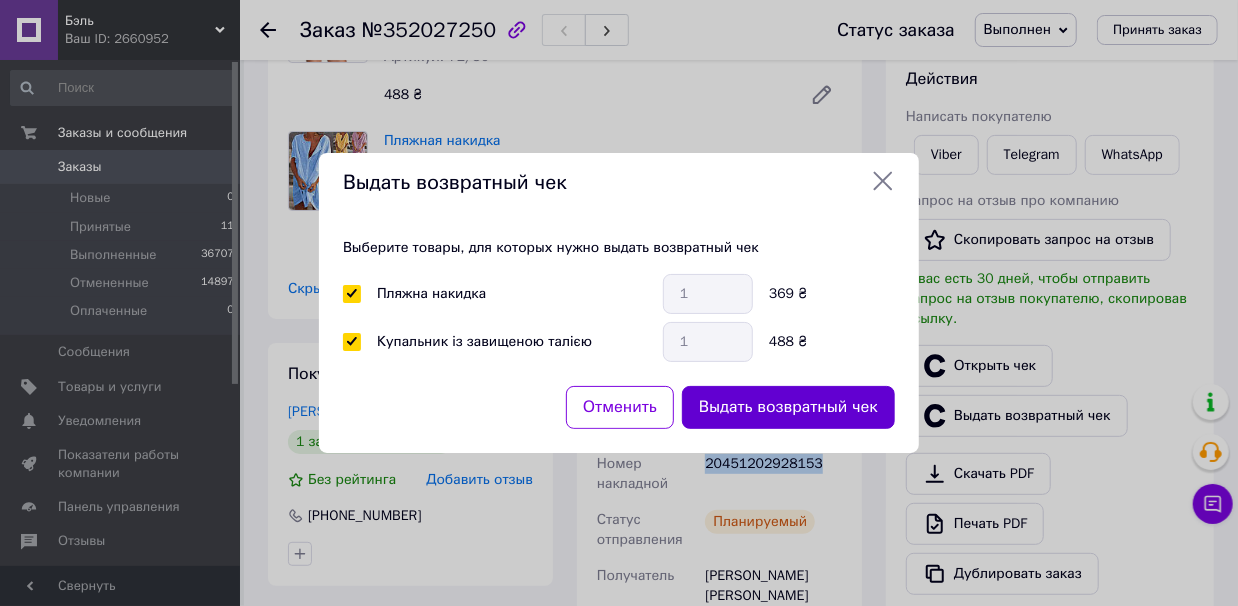 click on "Выдать возвратный чек" at bounding box center (788, 407) 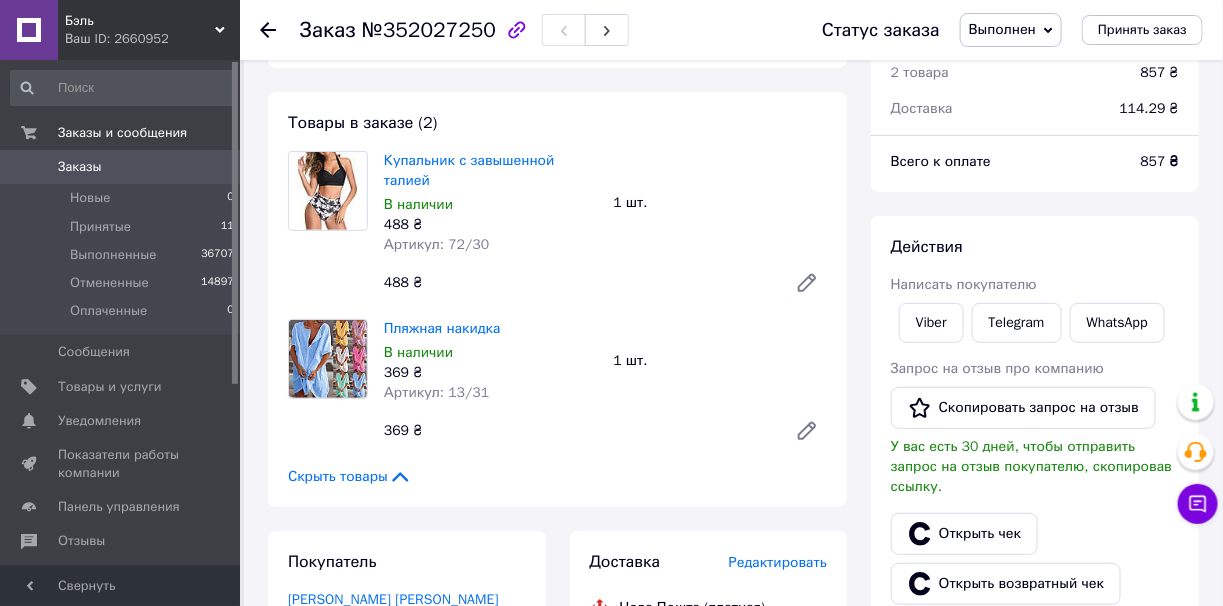 scroll, scrollTop: 0, scrollLeft: 0, axis: both 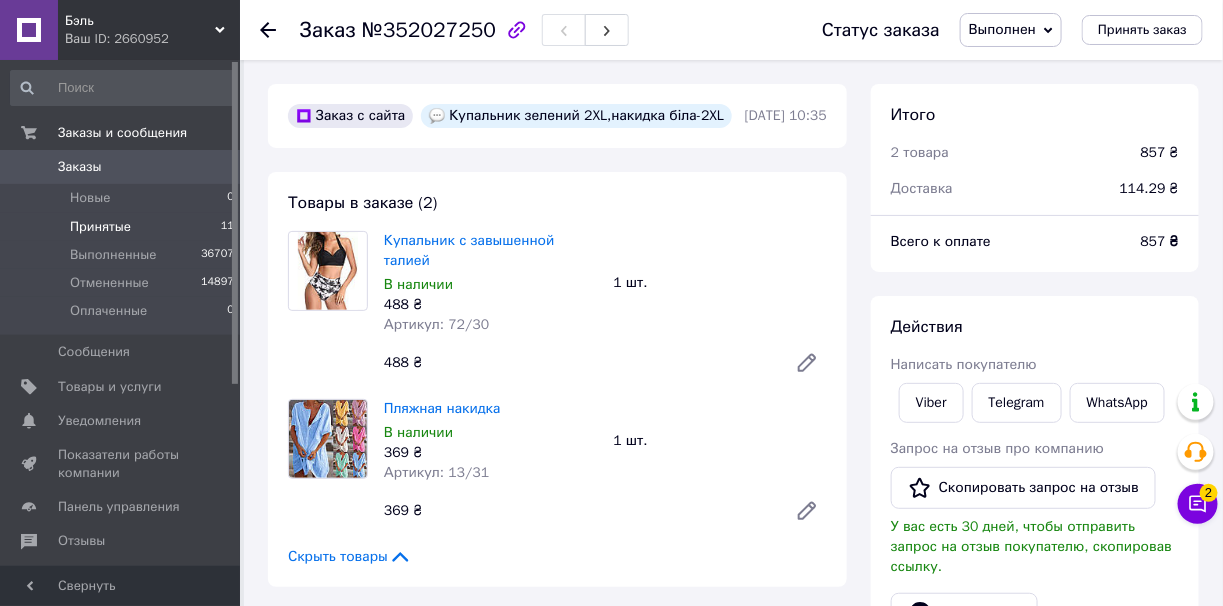 click on "Принятые" at bounding box center (100, 227) 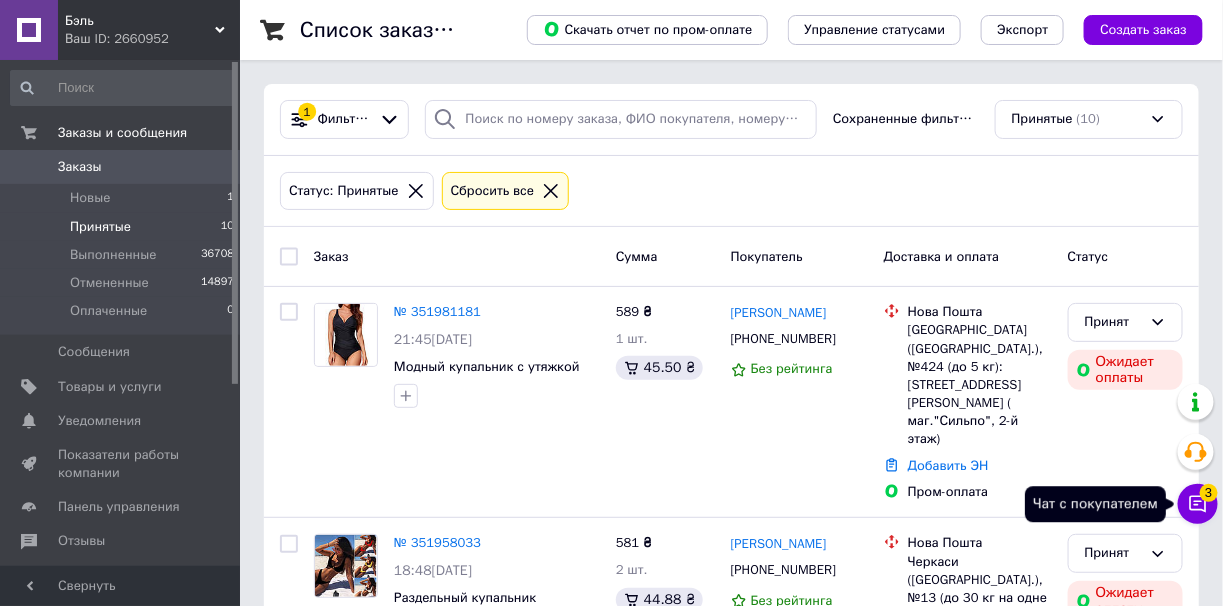 click on "Чат с покупателем 3" at bounding box center (1198, 504) 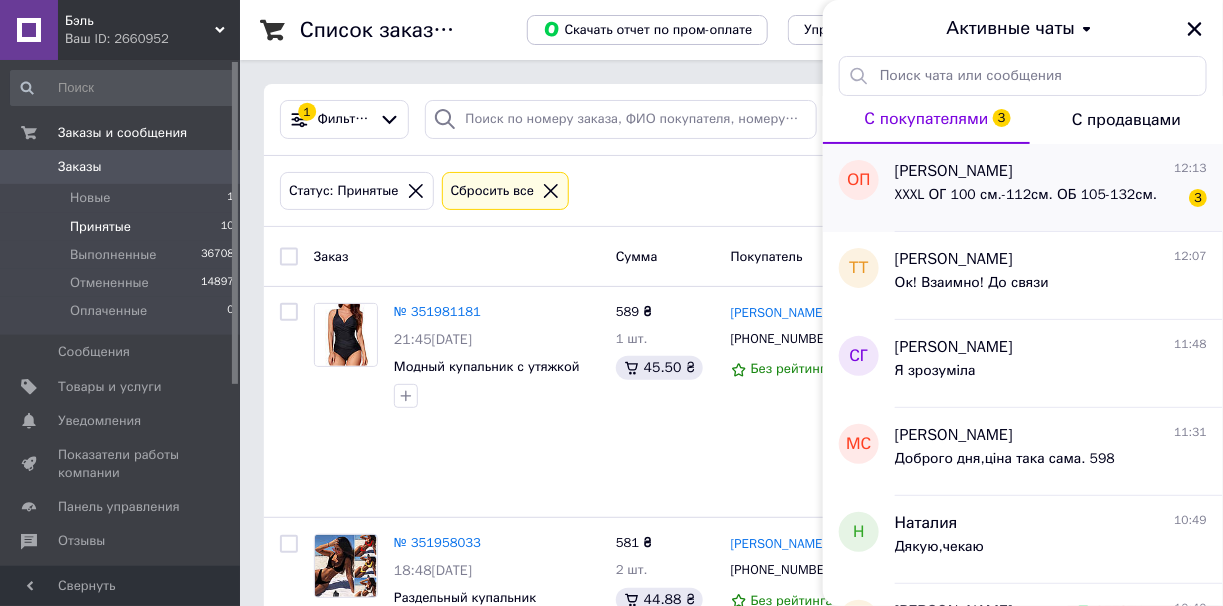 click on "XXXL ОГ 100 см.-112см. ОБ 105-132см. 3" at bounding box center [1051, 199] 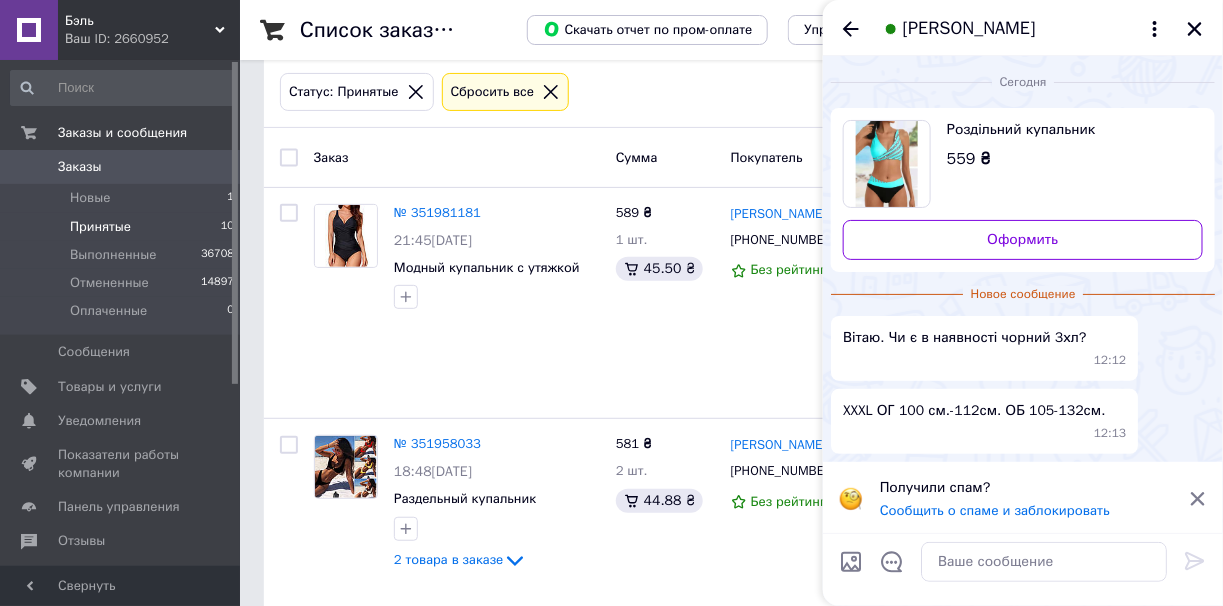 scroll, scrollTop: 0, scrollLeft: 0, axis: both 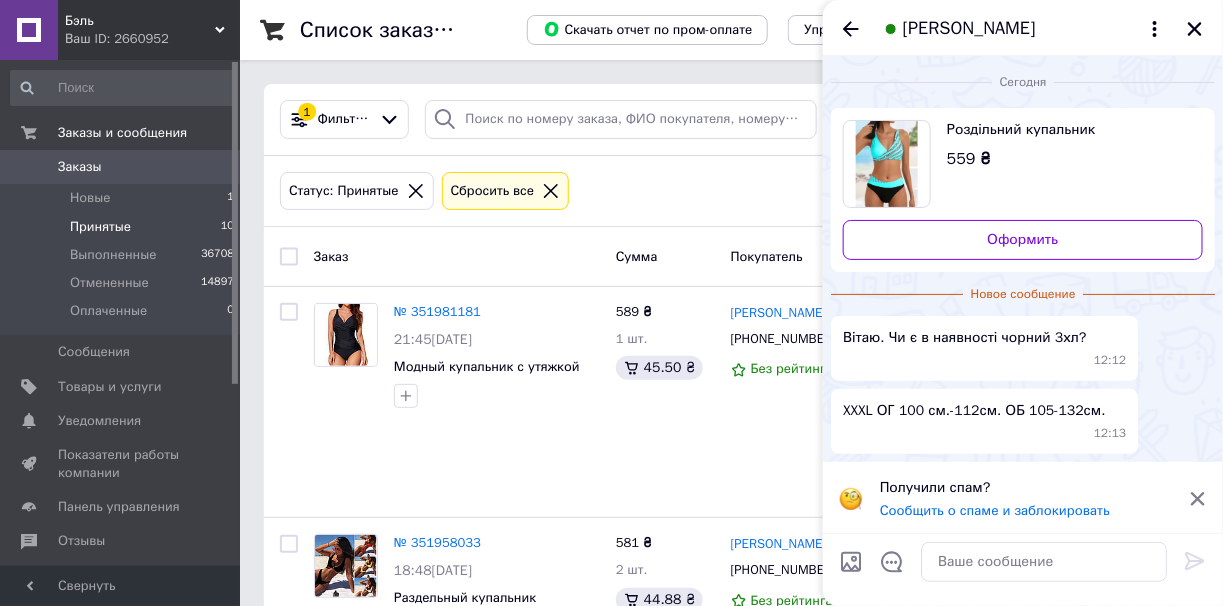 click on "Роздільний купальник 559 ₴" at bounding box center [1023, 164] 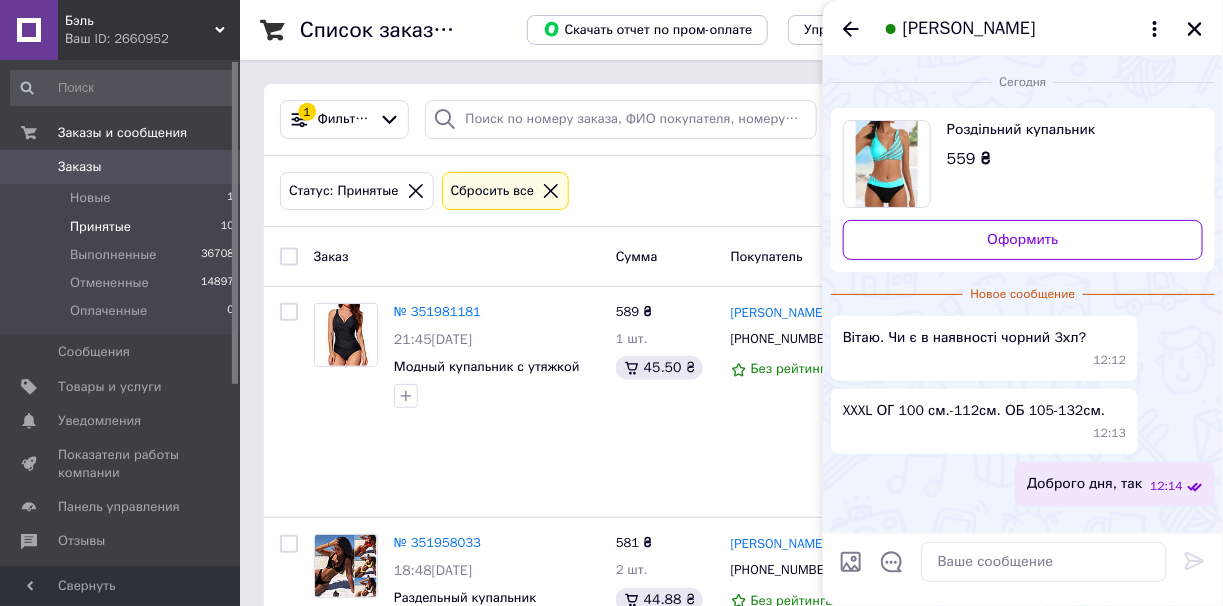 click on "Заказы 0" at bounding box center [123, 167] 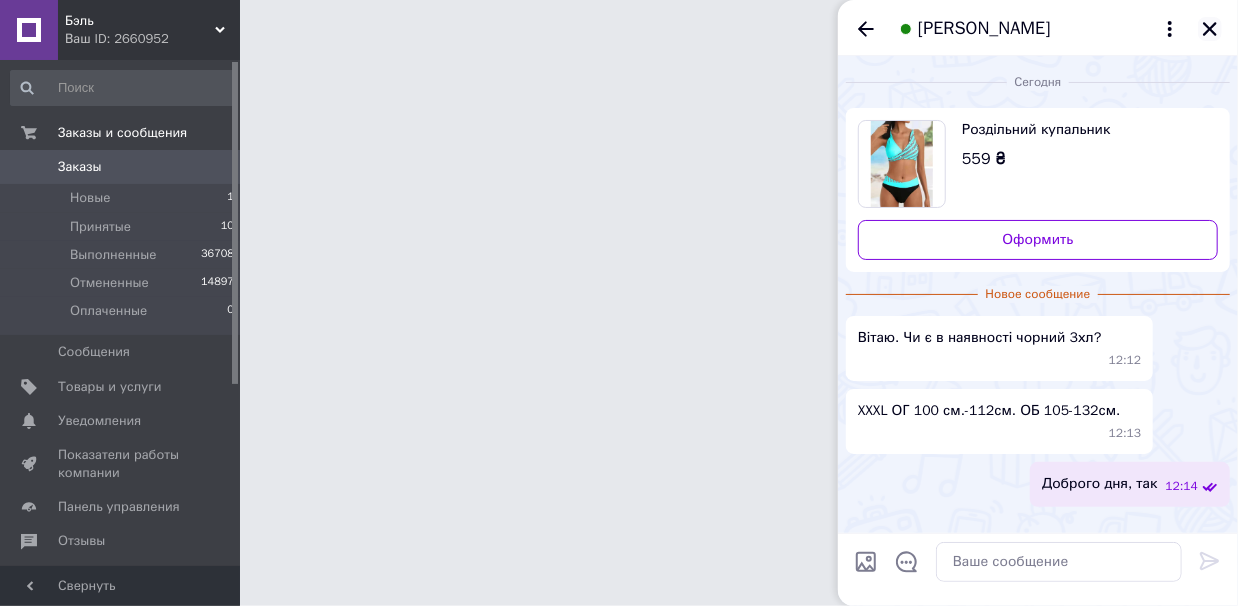 click at bounding box center [1210, 29] 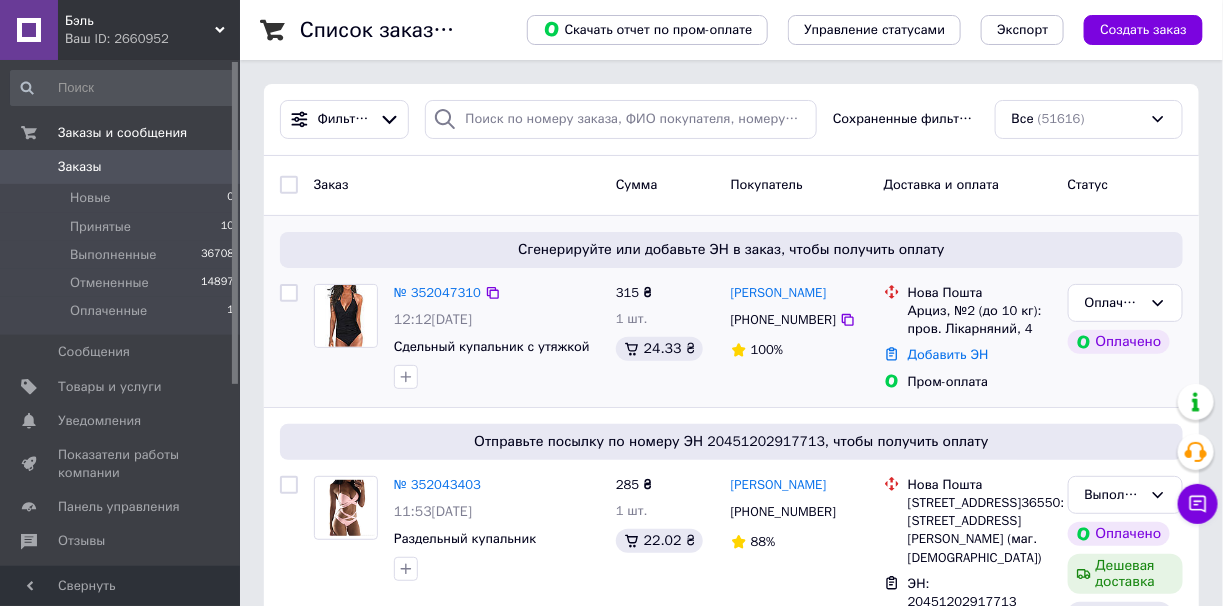 click on "№ 352047310" at bounding box center (437, 293) 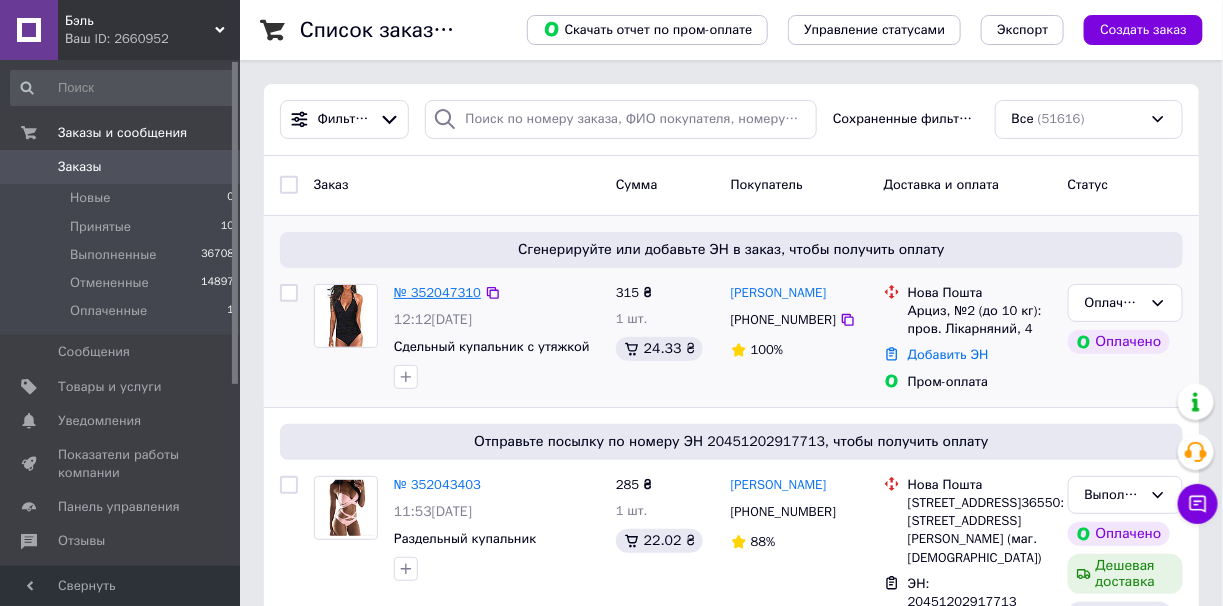 click on "№ 352047310" at bounding box center [437, 292] 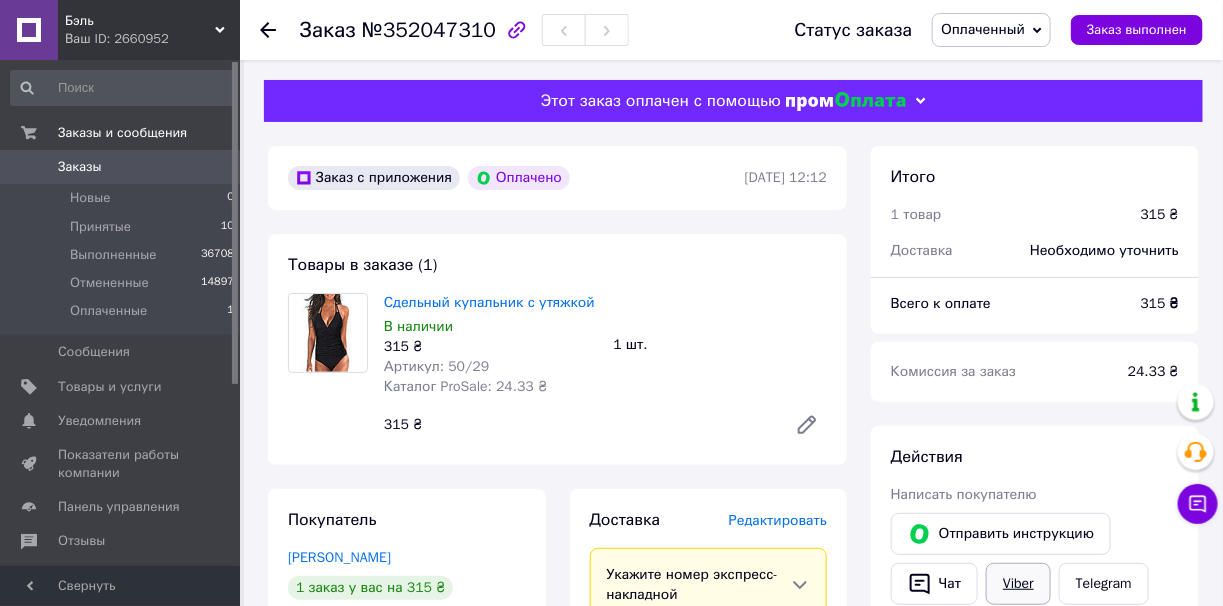 click on "Viber" at bounding box center (1018, 584) 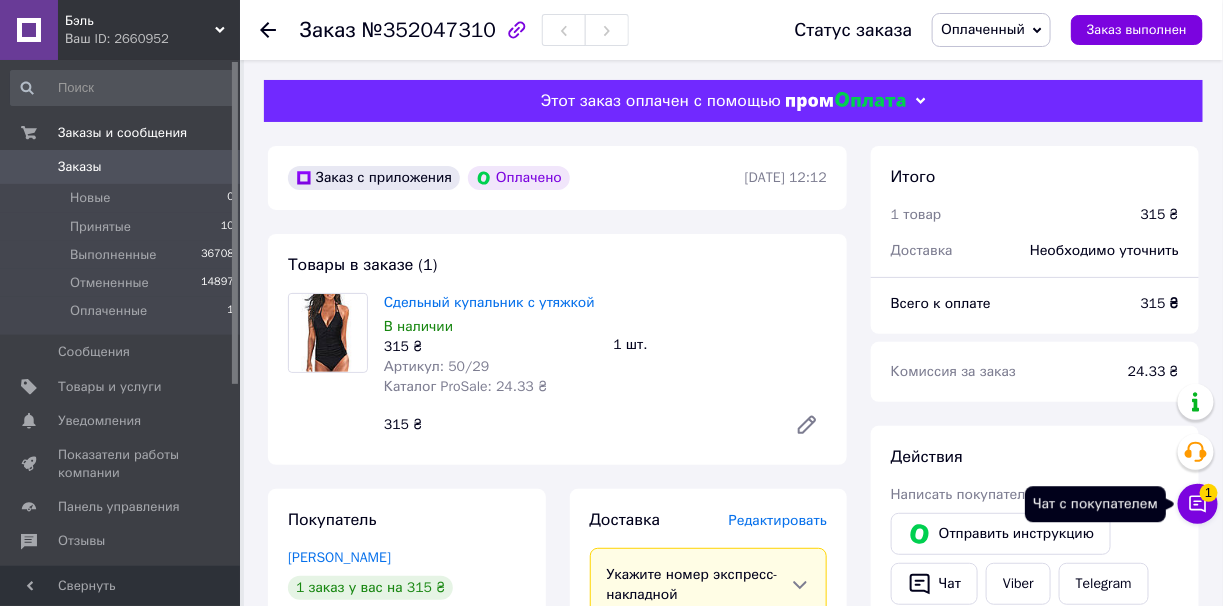 click on "Чат с покупателем 1" at bounding box center (1198, 504) 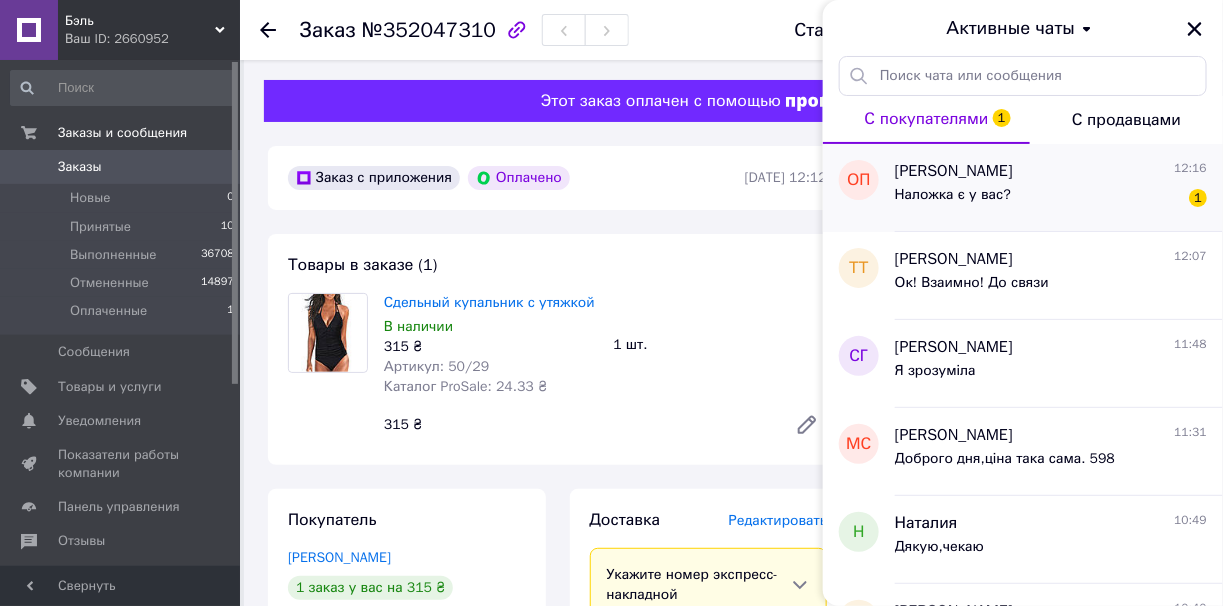 click on "Оля Полищук 12:16 Наложка є у вас? 1" at bounding box center [1059, 188] 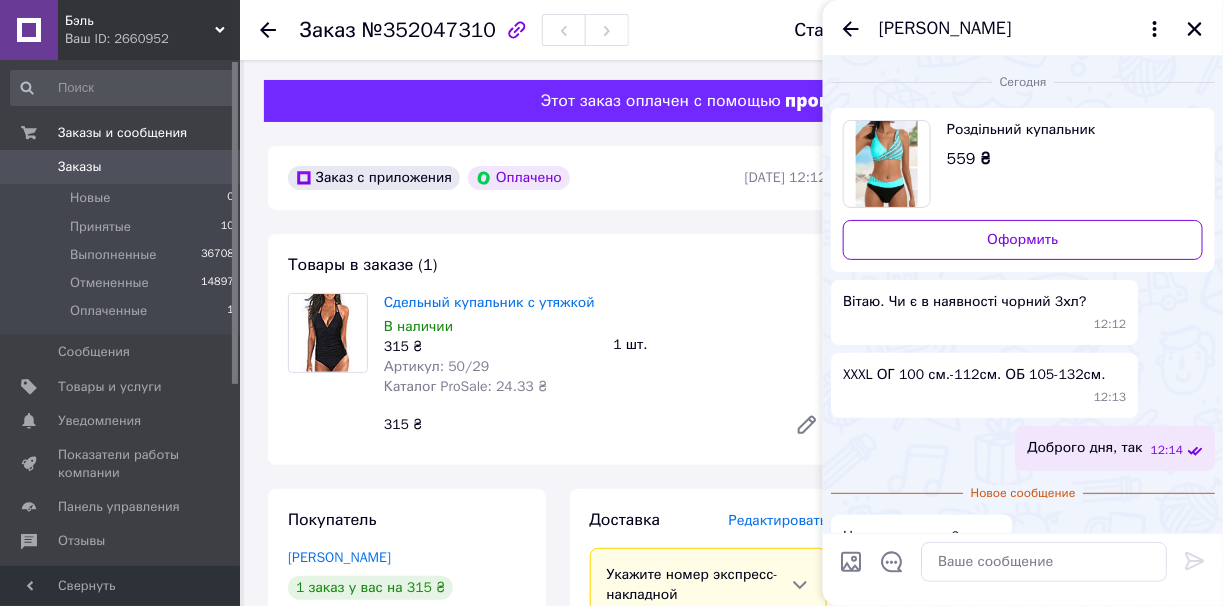 click on "Доброго дня, так" at bounding box center (1084, 448) 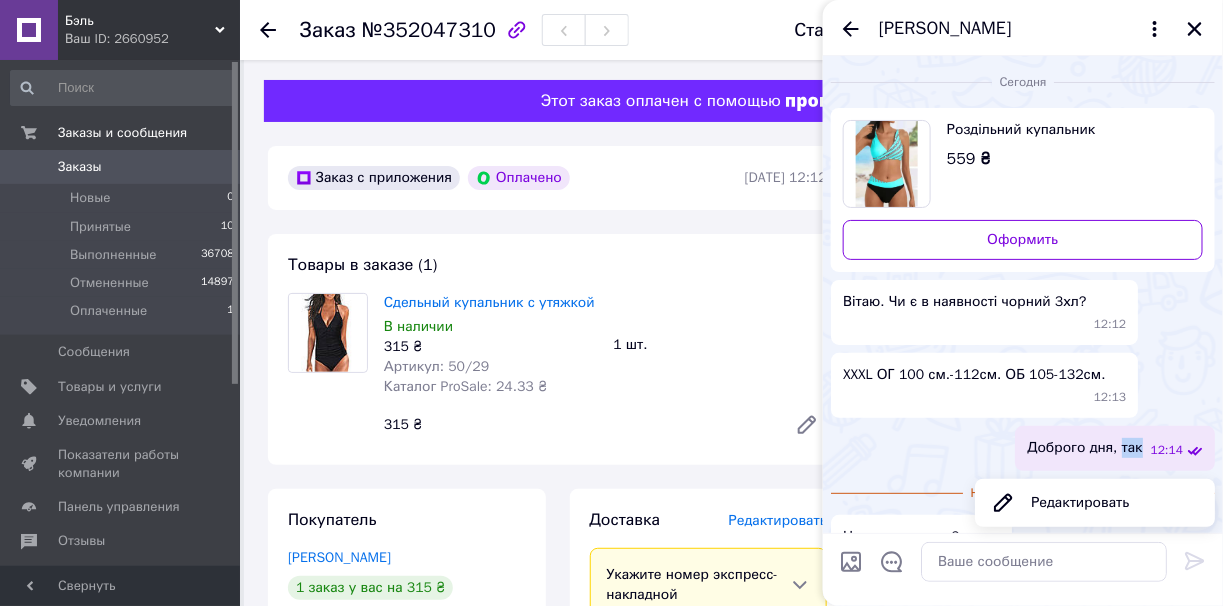 click on "Доброго дня, так" at bounding box center [1084, 448] 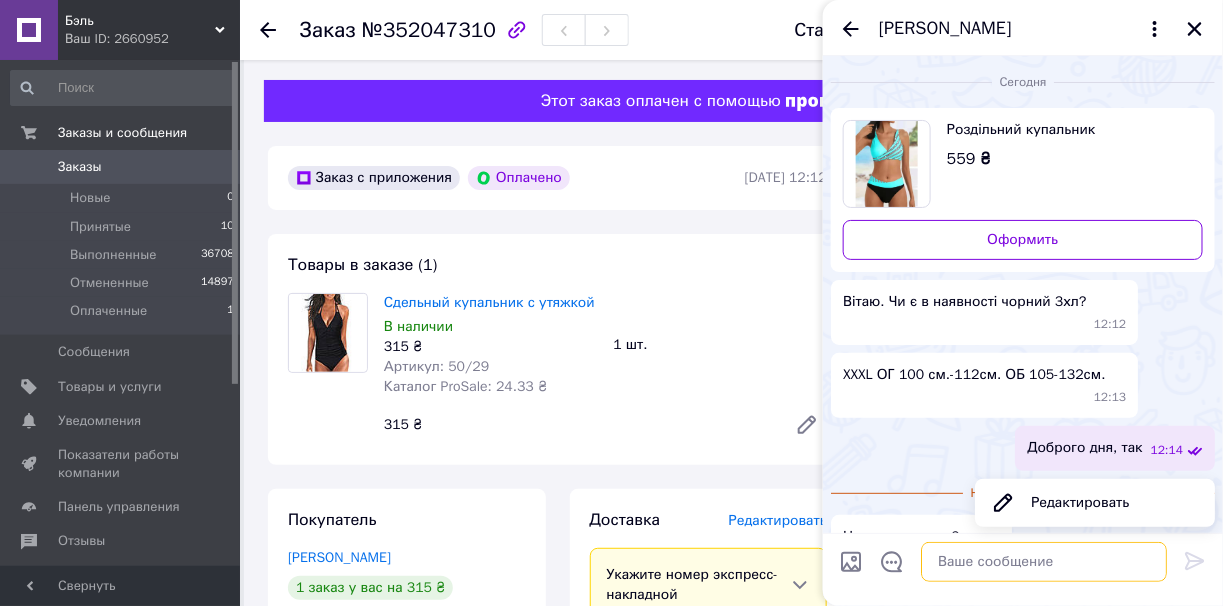 paste on "так" 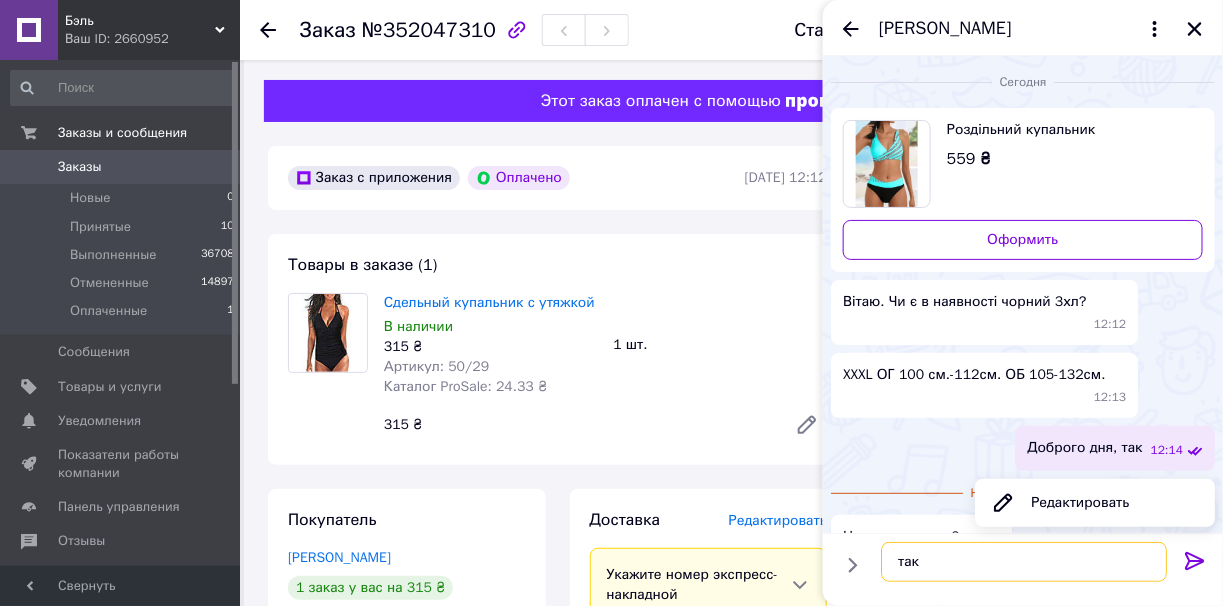 type on "так" 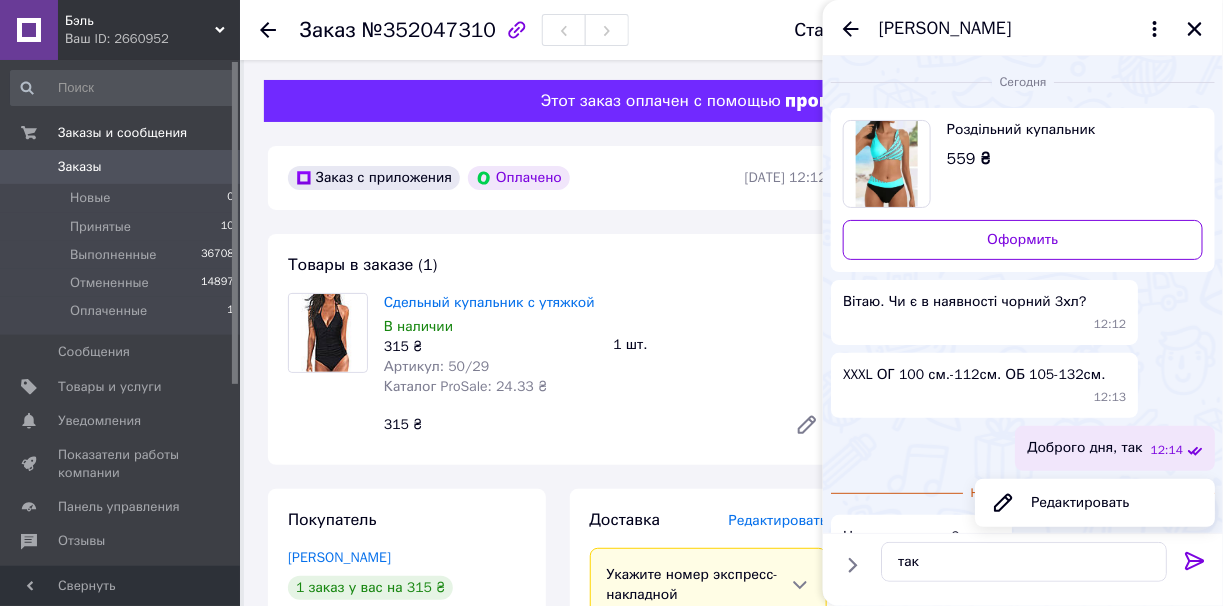 click at bounding box center (1195, 565) 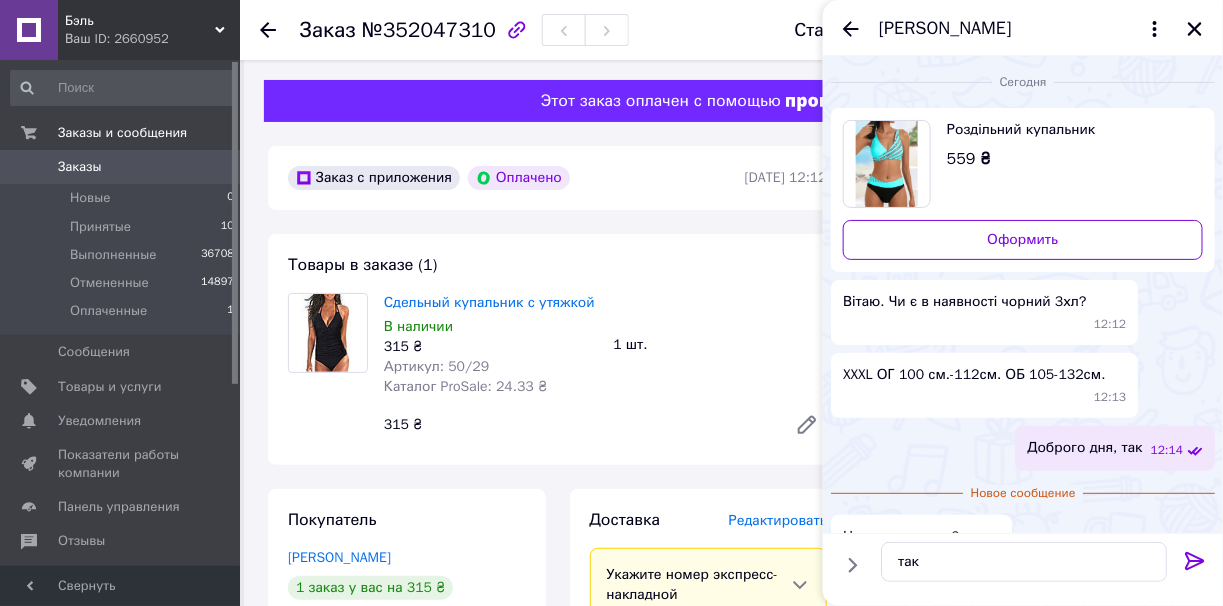 click 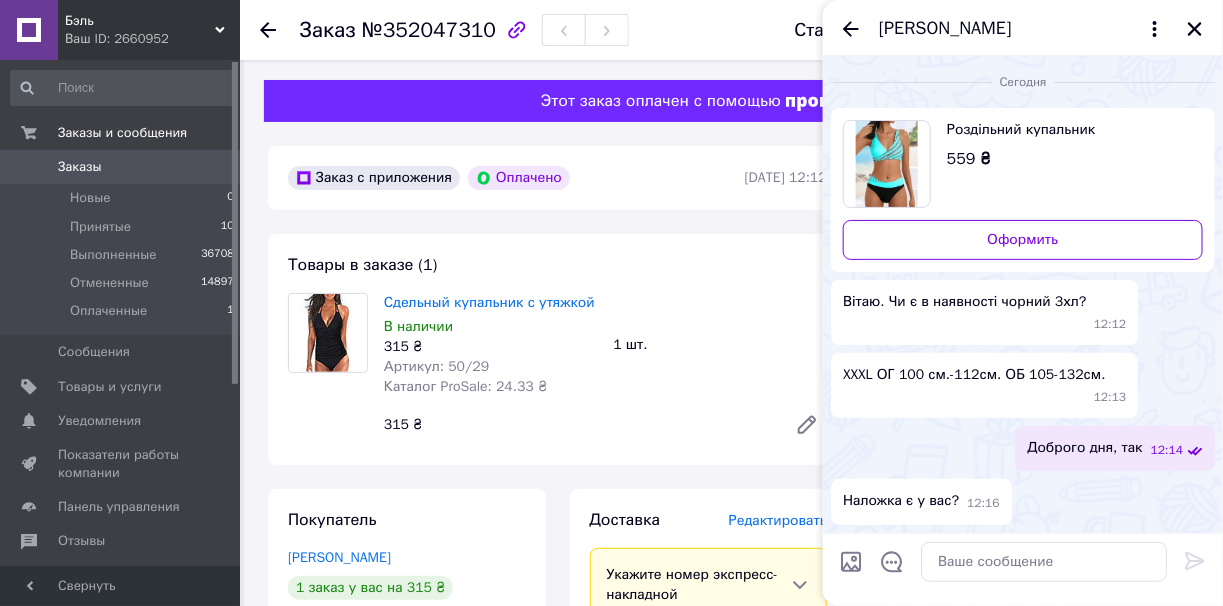 scroll, scrollTop: 11, scrollLeft: 0, axis: vertical 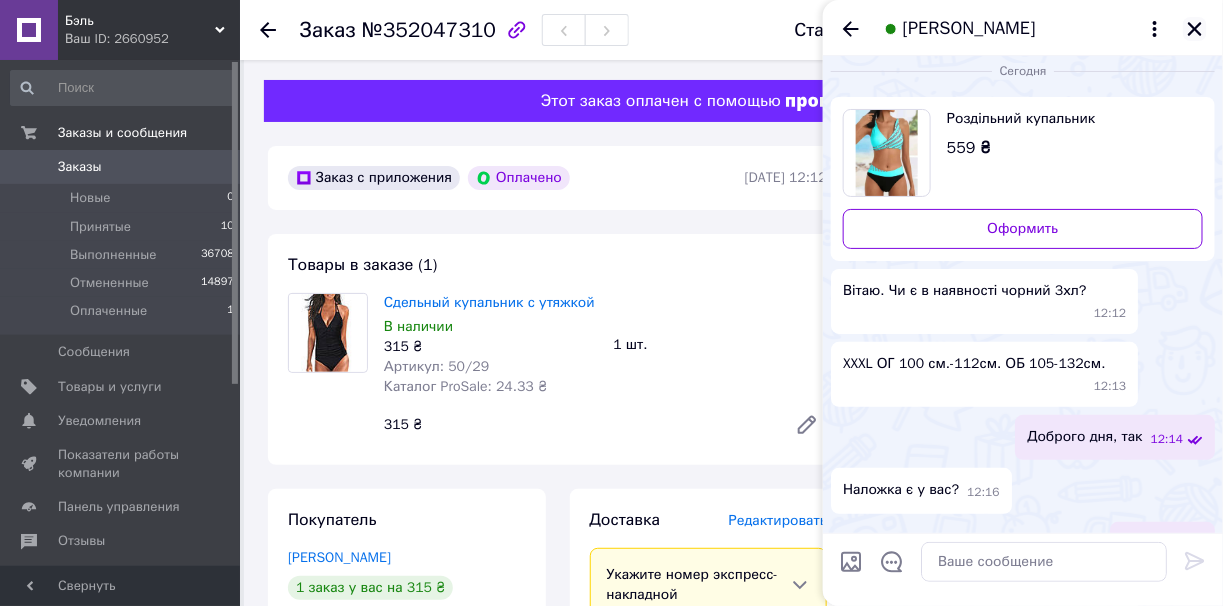 click at bounding box center (1195, 29) 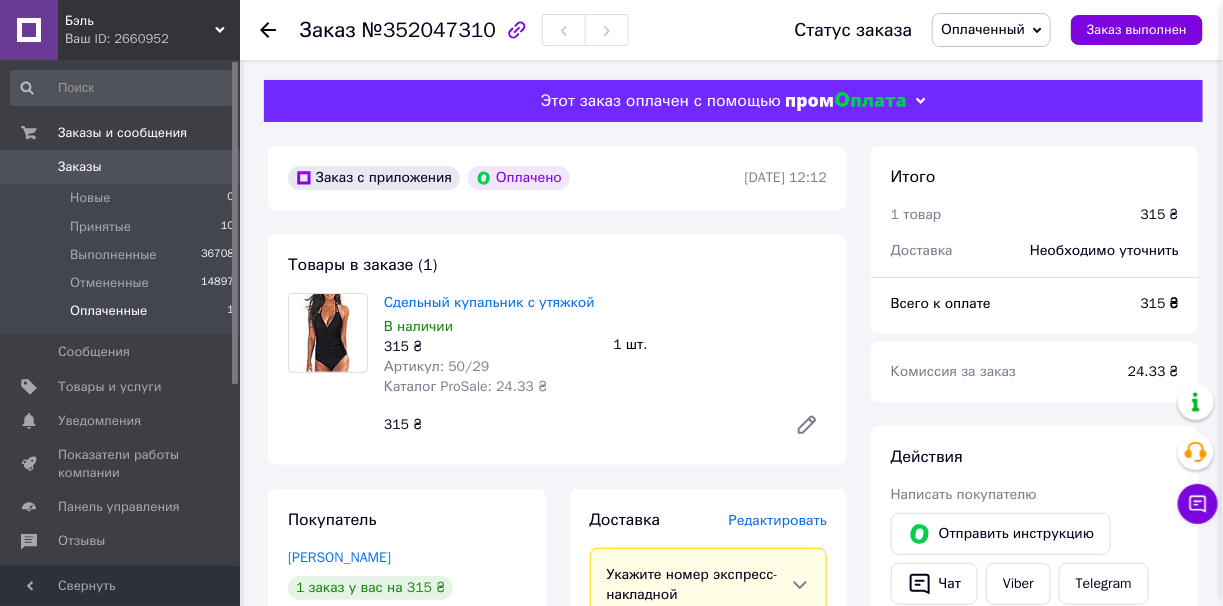 scroll, scrollTop: 157, scrollLeft: 0, axis: vertical 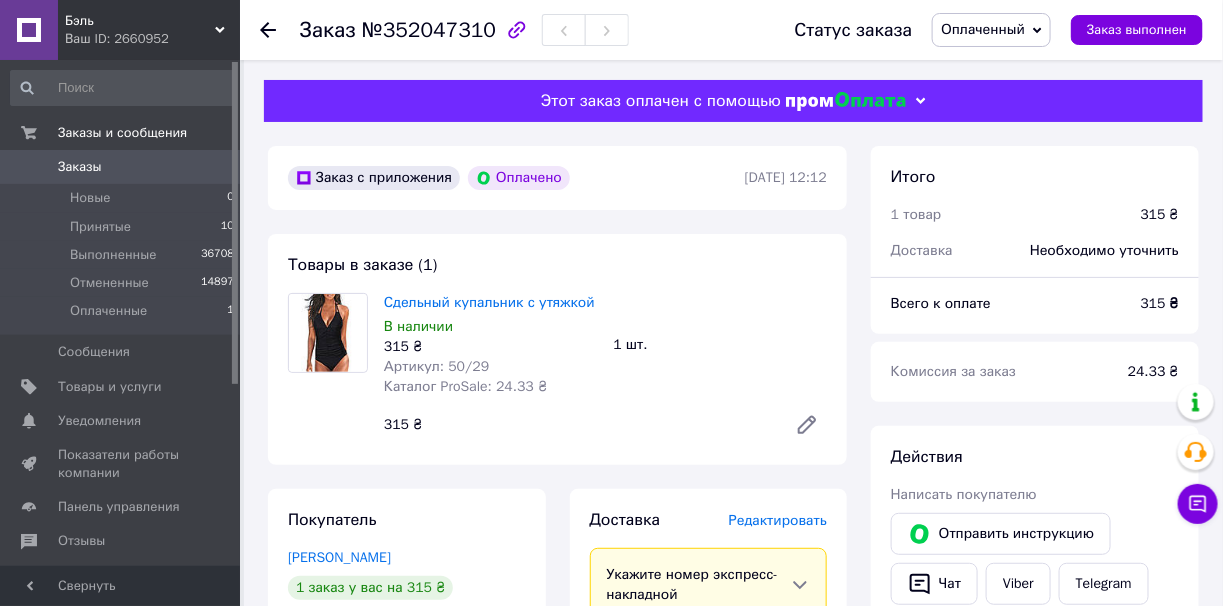 click on "Оплаченный" at bounding box center [983, 29] 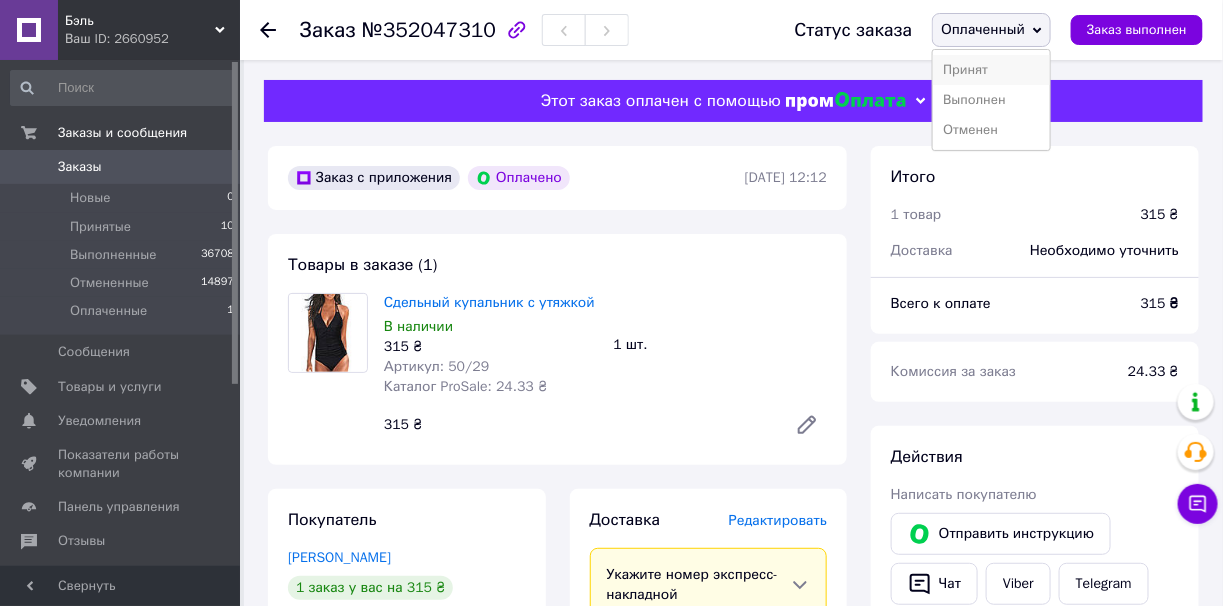 click on "Принят" at bounding box center [991, 70] 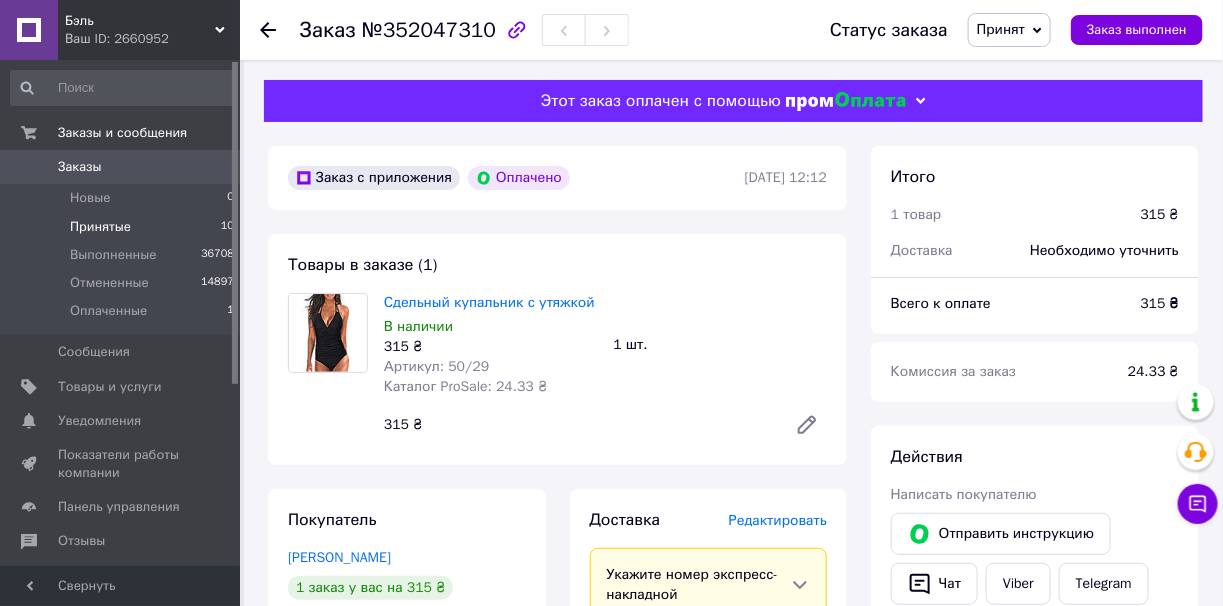 click on "Принятые 10" at bounding box center (123, 227) 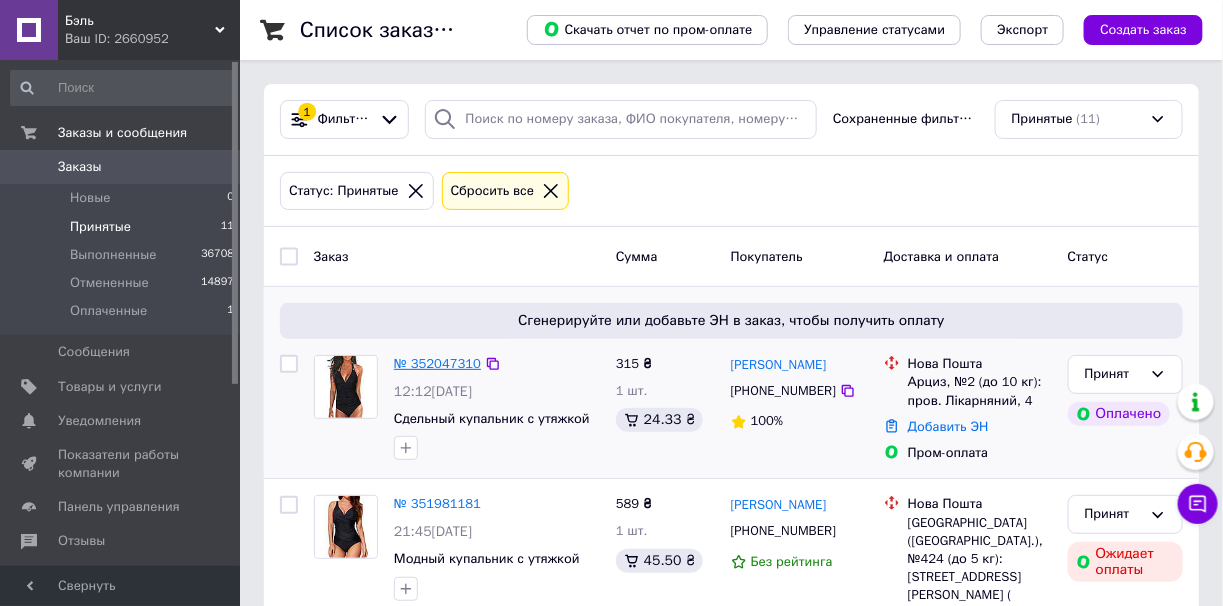 click on "№ 352047310" at bounding box center (437, 363) 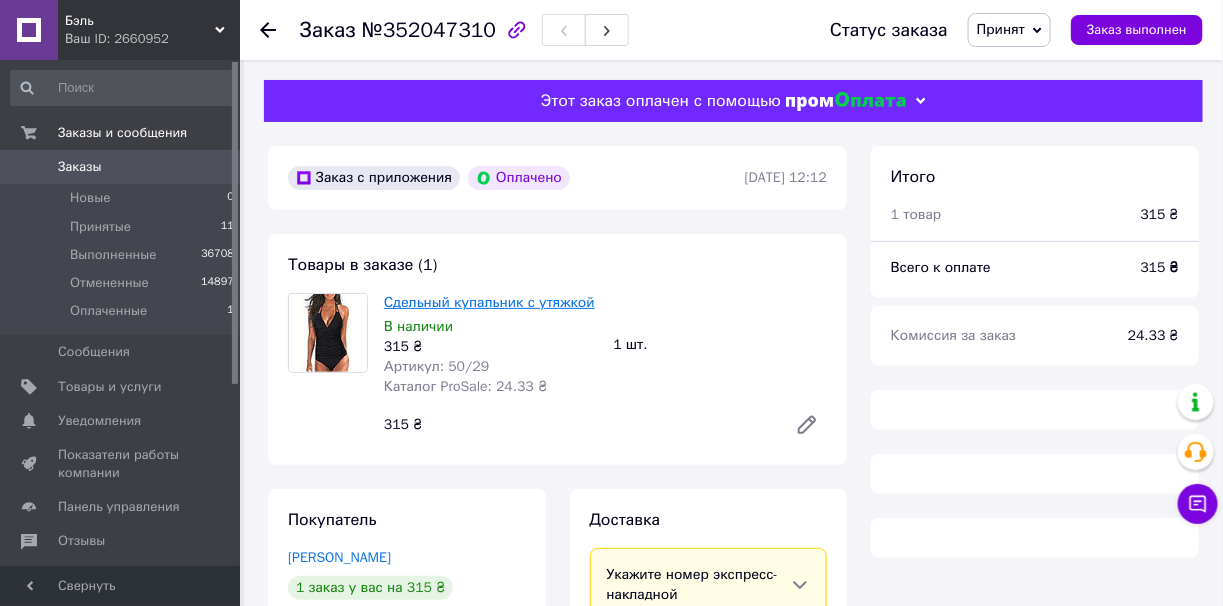 click on "Сдельный купальник с утяжкой" at bounding box center [489, 302] 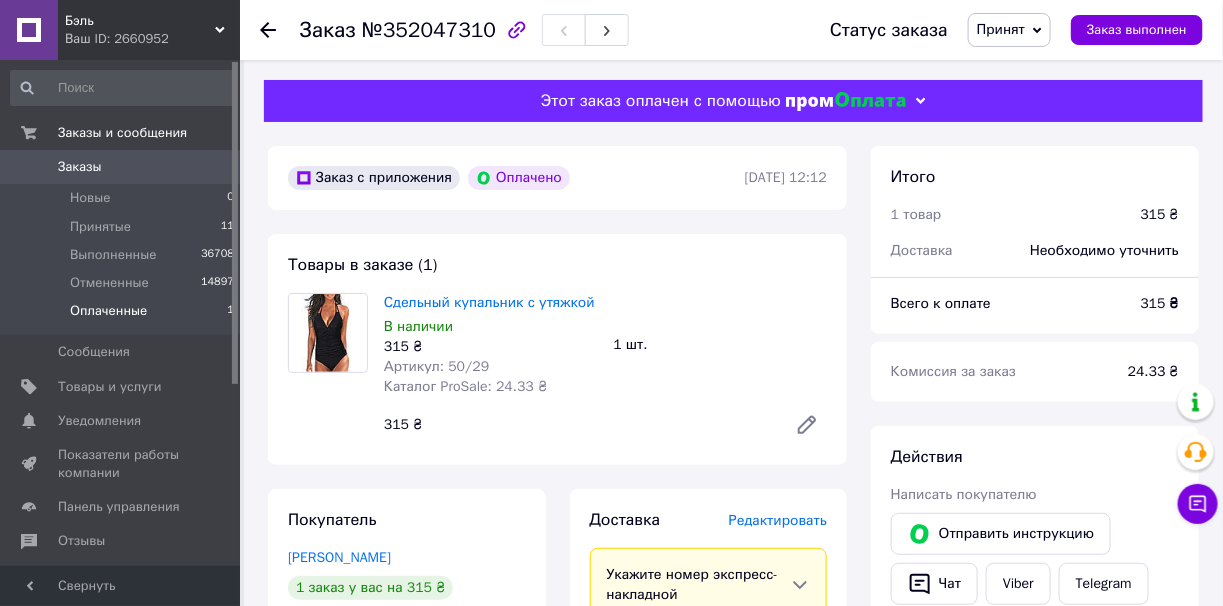 click on "Оплаченные 1" at bounding box center (123, 316) 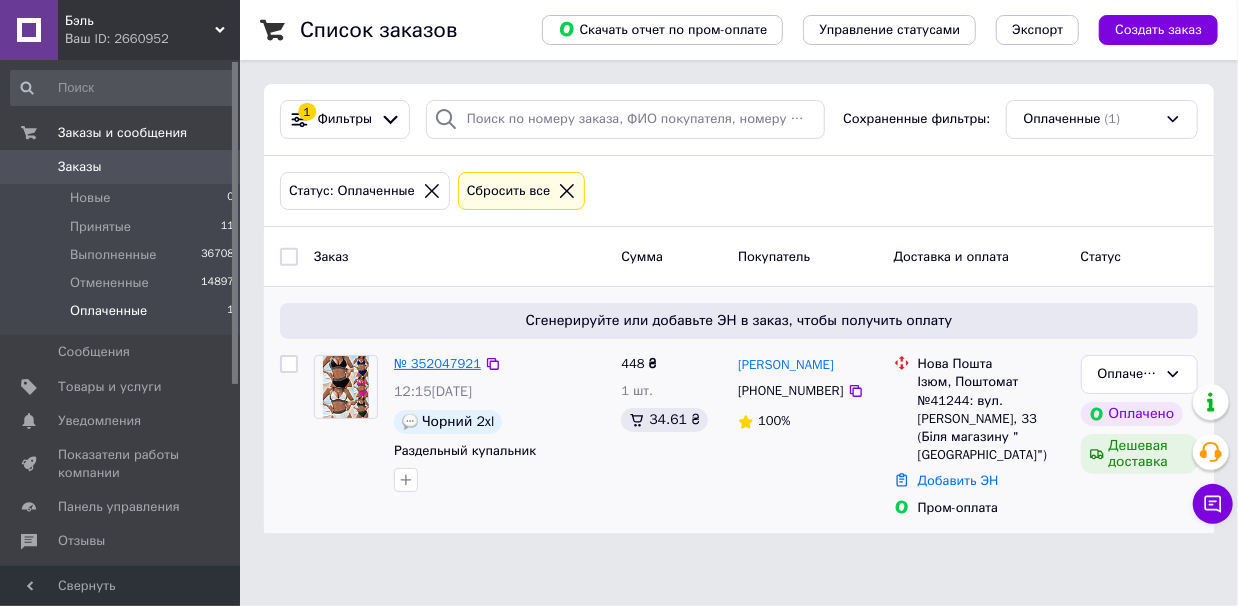 click on "№ 352047921" at bounding box center (437, 363) 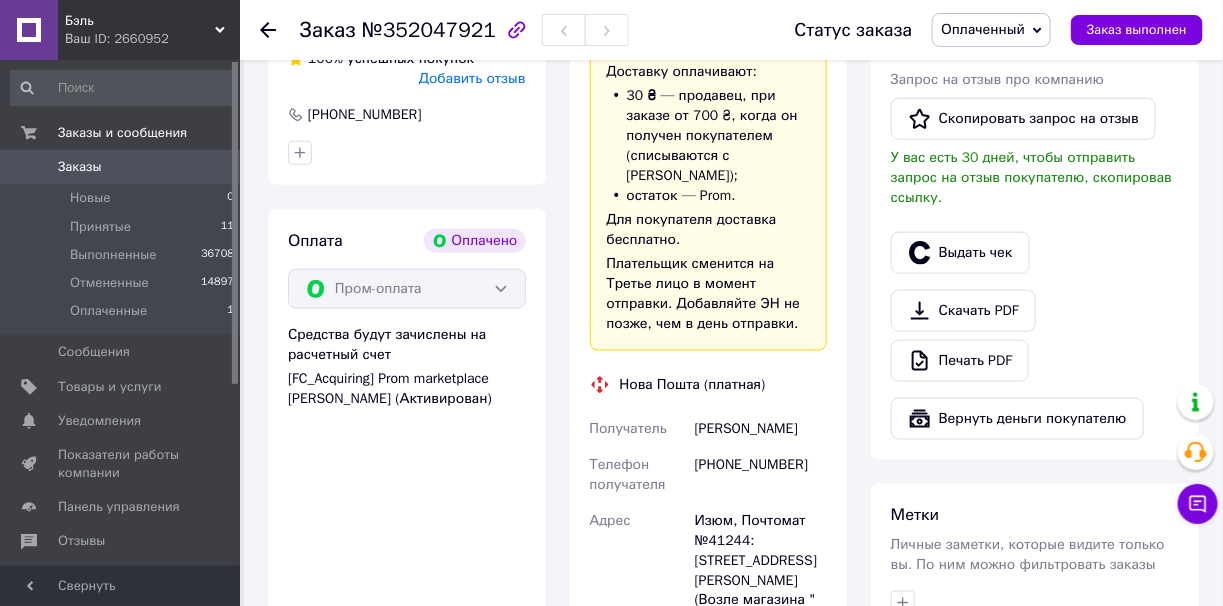 scroll, scrollTop: 999, scrollLeft: 0, axis: vertical 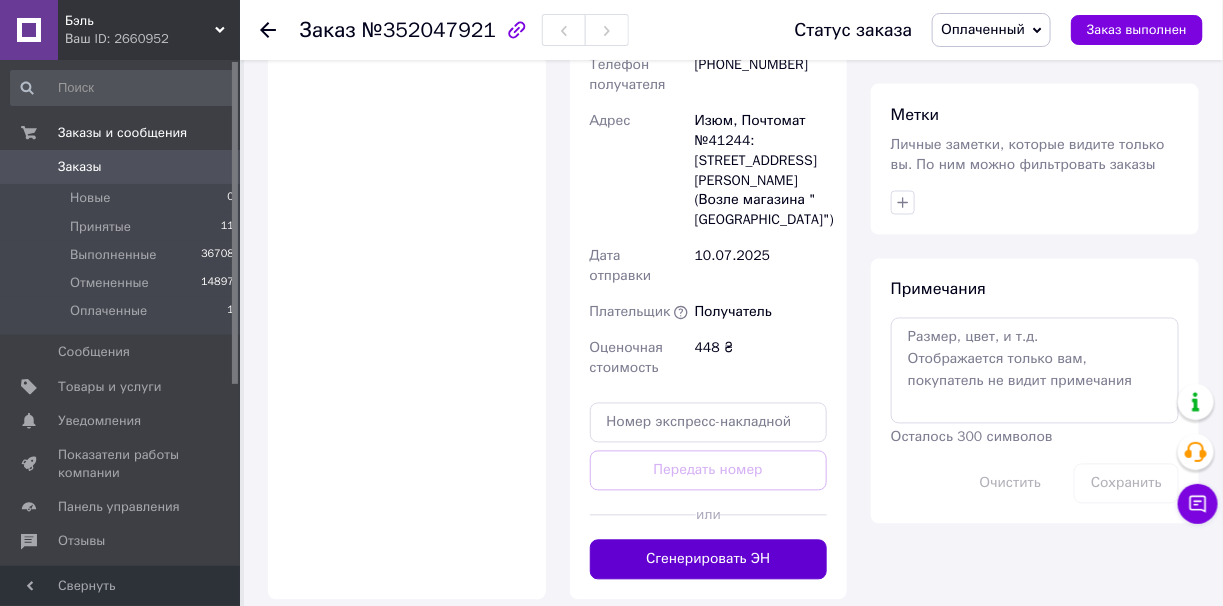 click on "Сгенерировать ЭН" at bounding box center [709, 560] 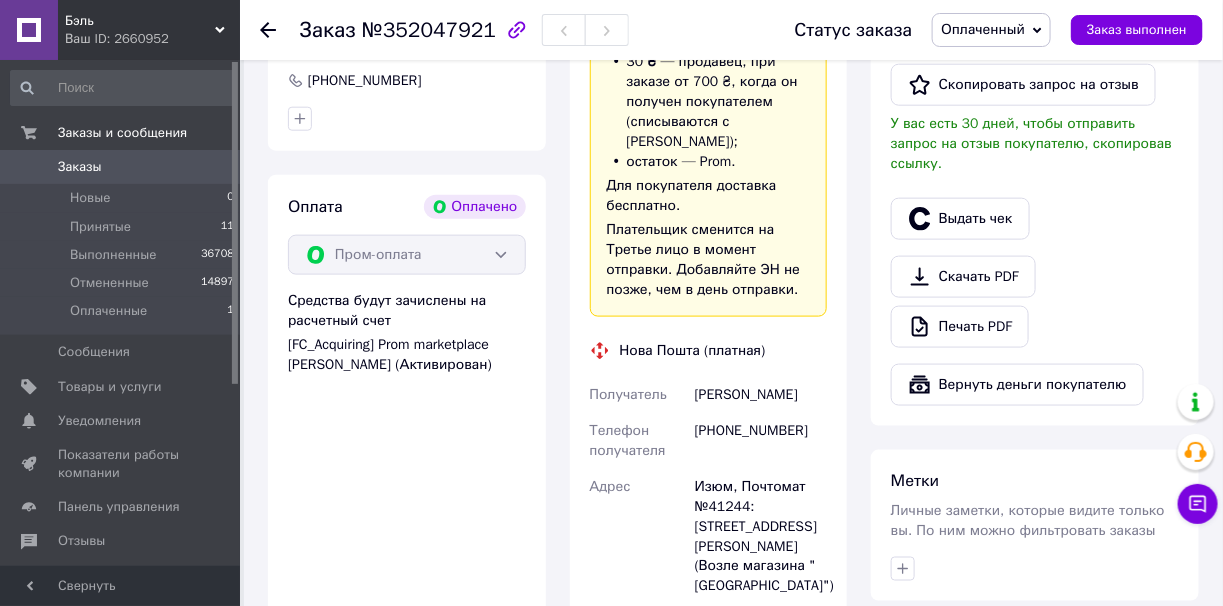 scroll, scrollTop: 599, scrollLeft: 0, axis: vertical 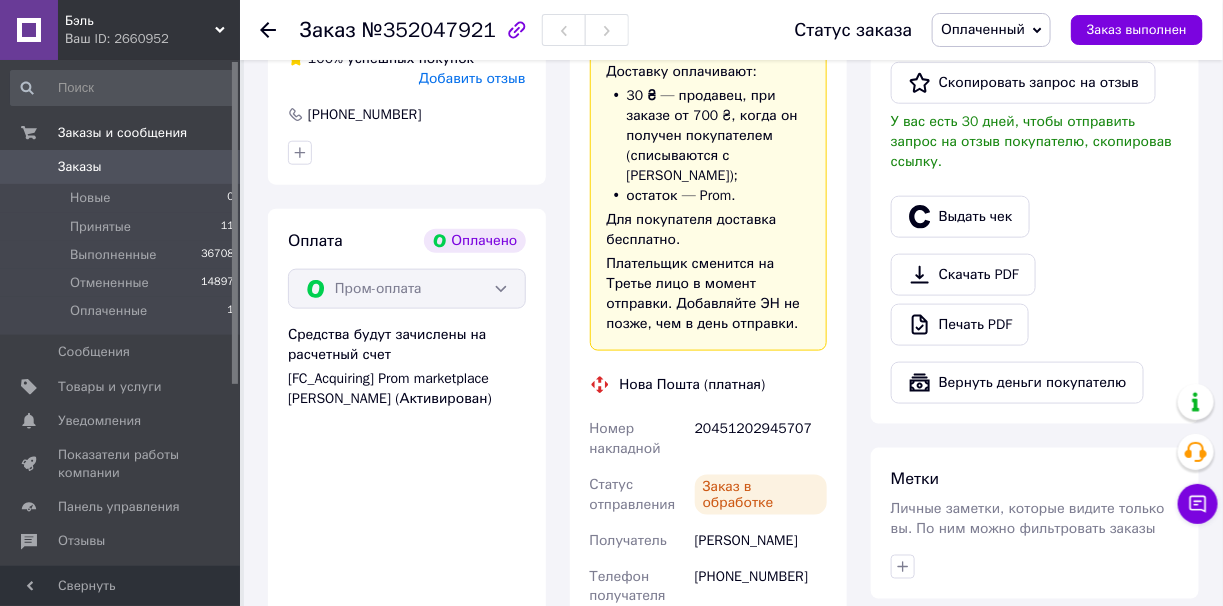 click on "20451202945707" at bounding box center [761, 439] 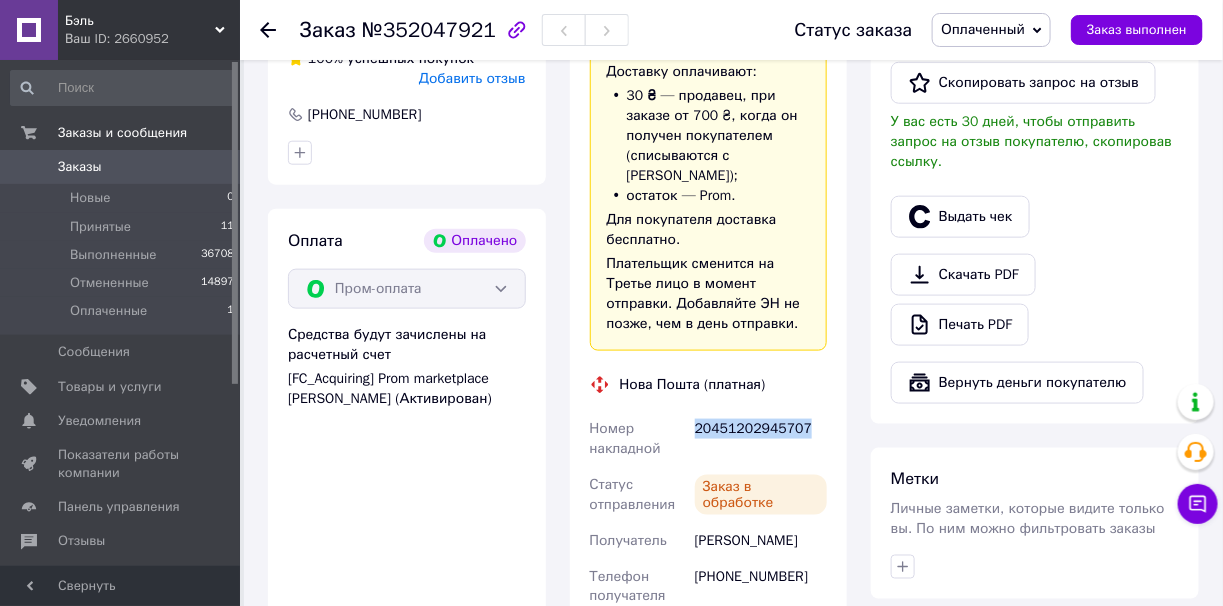 click on "20451202945707" at bounding box center (761, 439) 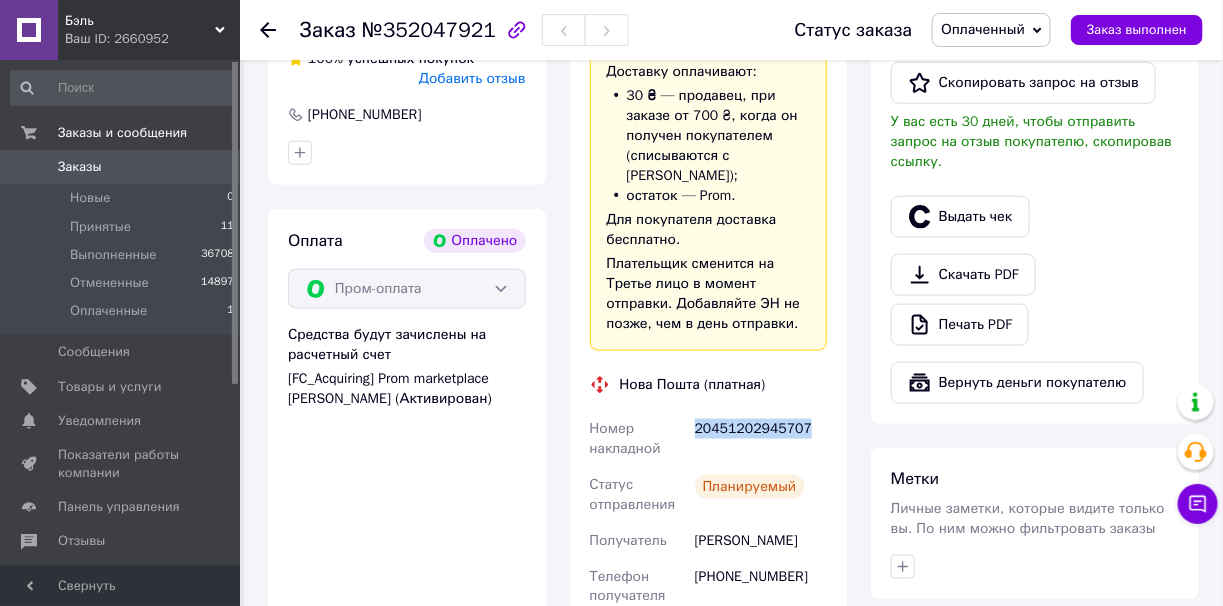 copy on "20451202945707" 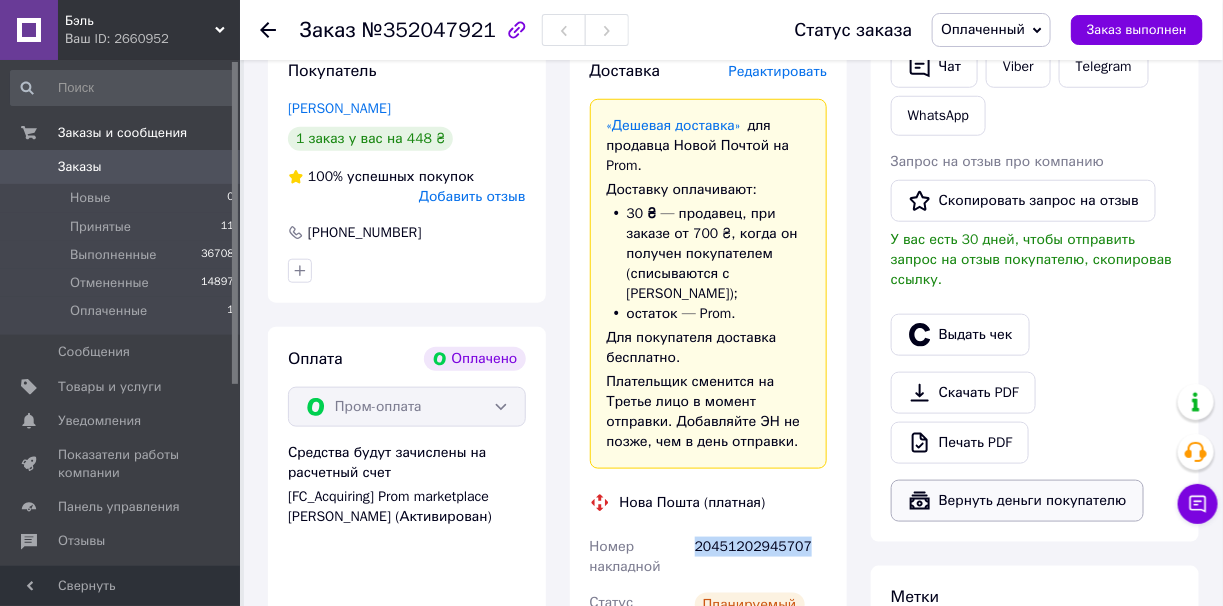 scroll, scrollTop: 300, scrollLeft: 0, axis: vertical 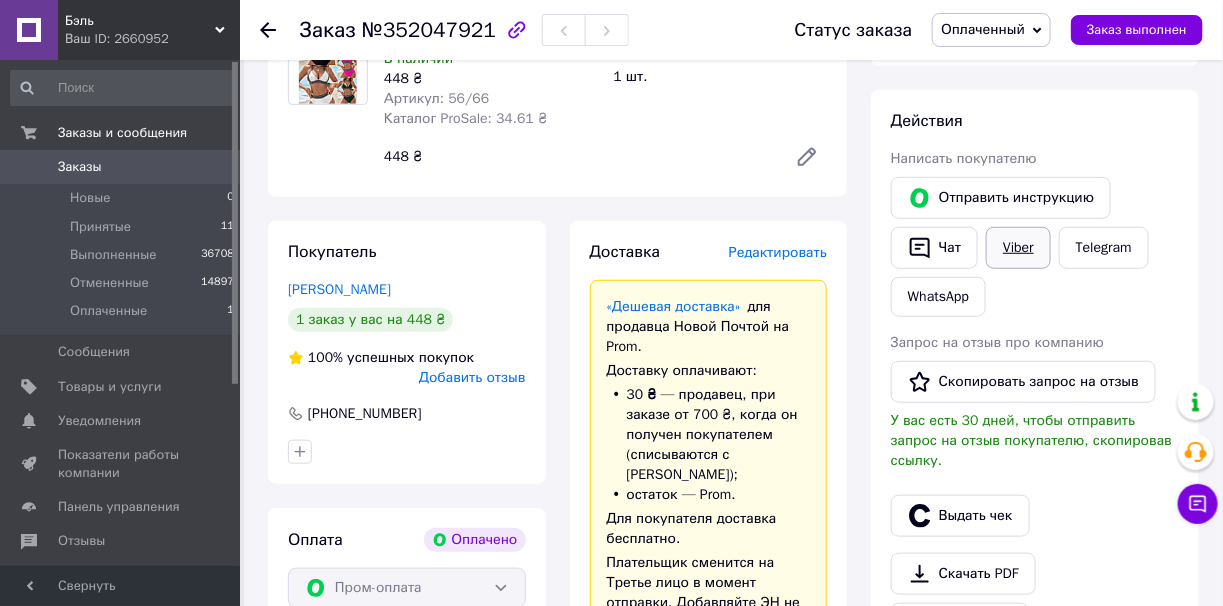 click on "Viber" at bounding box center (1018, 248) 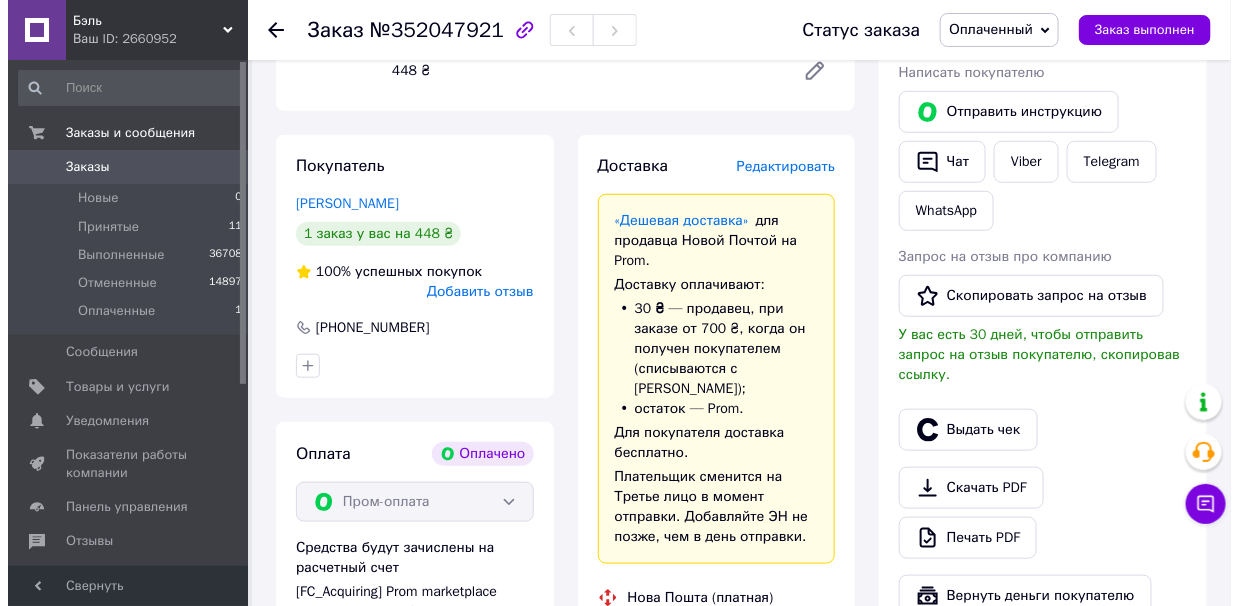 scroll, scrollTop: 599, scrollLeft: 0, axis: vertical 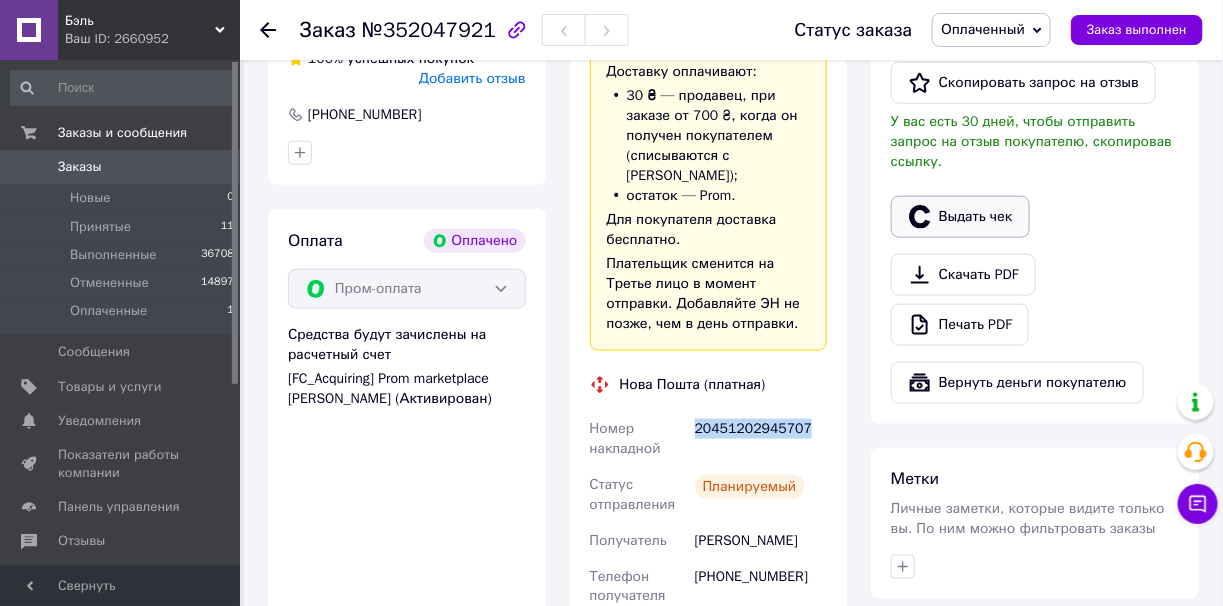 click on "Выдать чек" at bounding box center (960, 217) 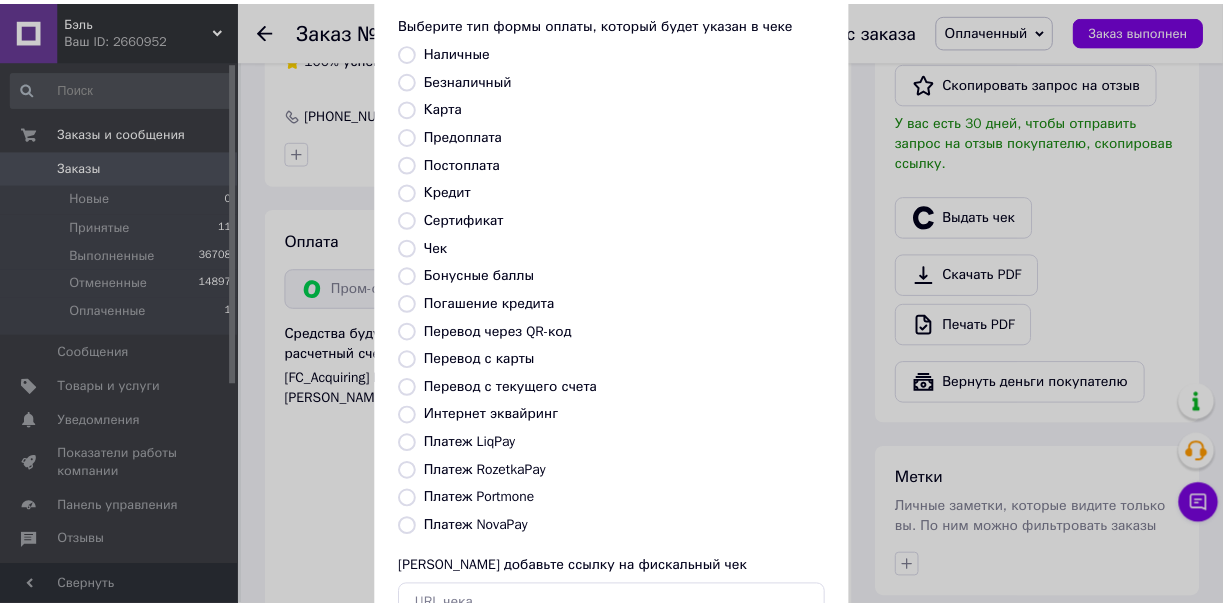 scroll, scrollTop: 199, scrollLeft: 0, axis: vertical 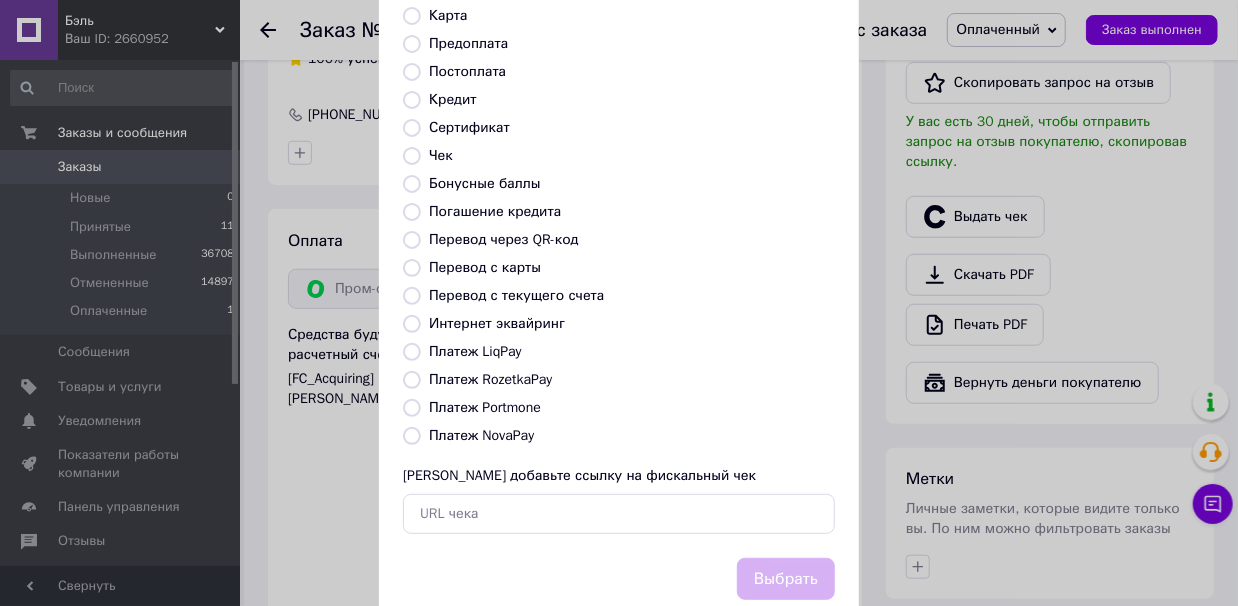 click on "Платеж RozetkaPay" at bounding box center (412, 380) 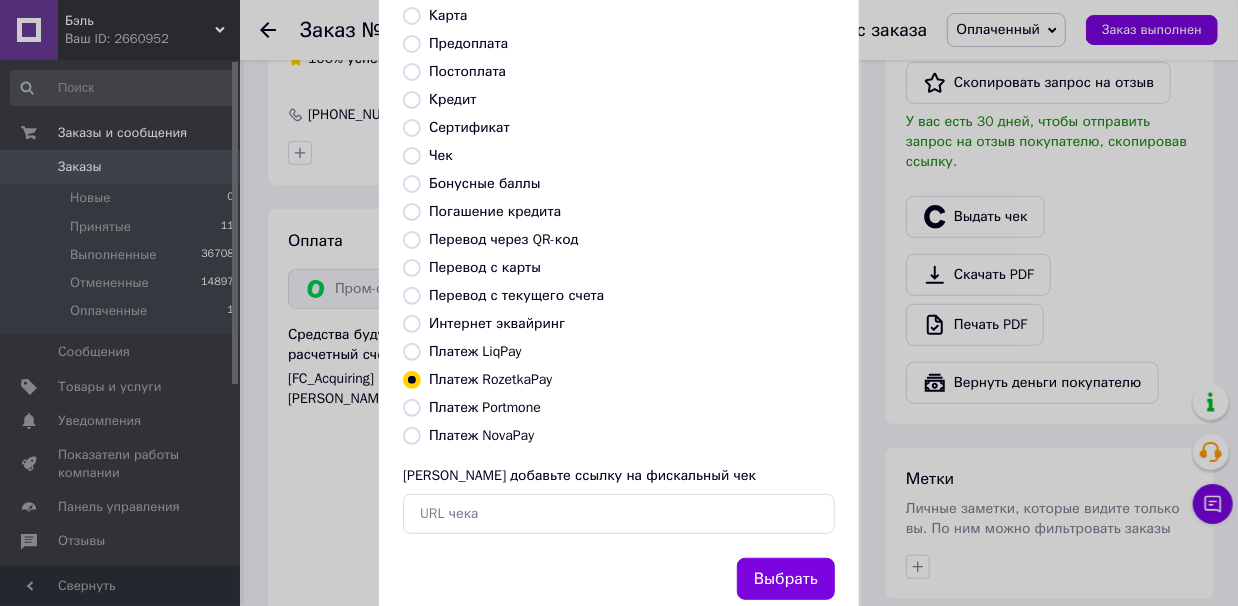 click on "Выбрать" at bounding box center (786, 579) 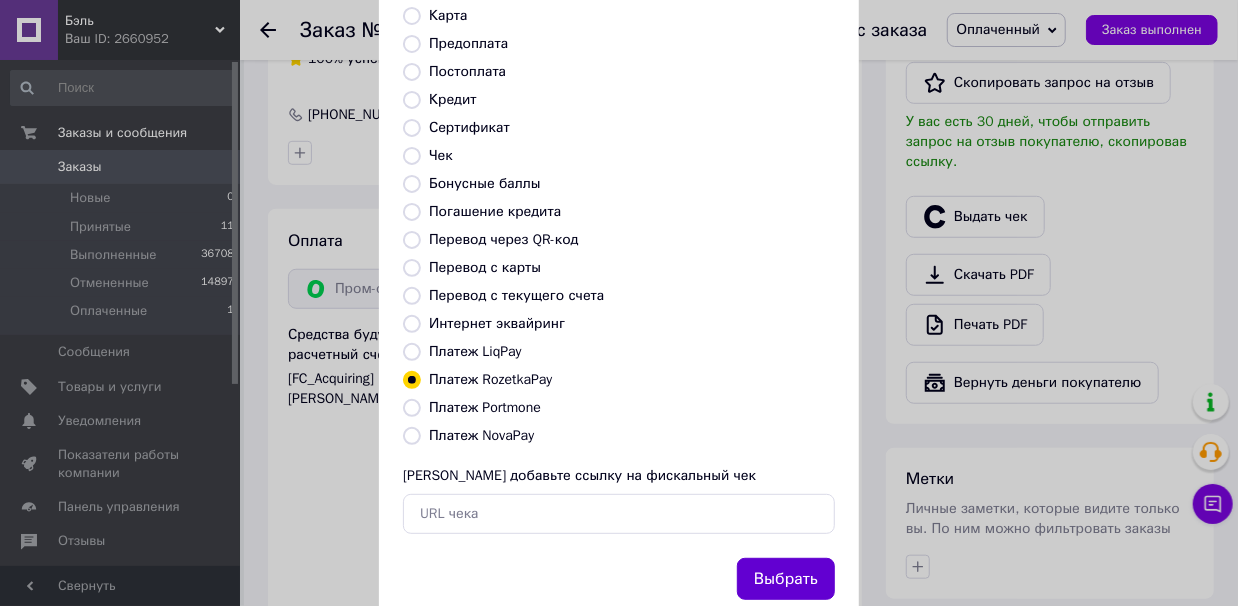 click on "Выбрать" at bounding box center (786, 579) 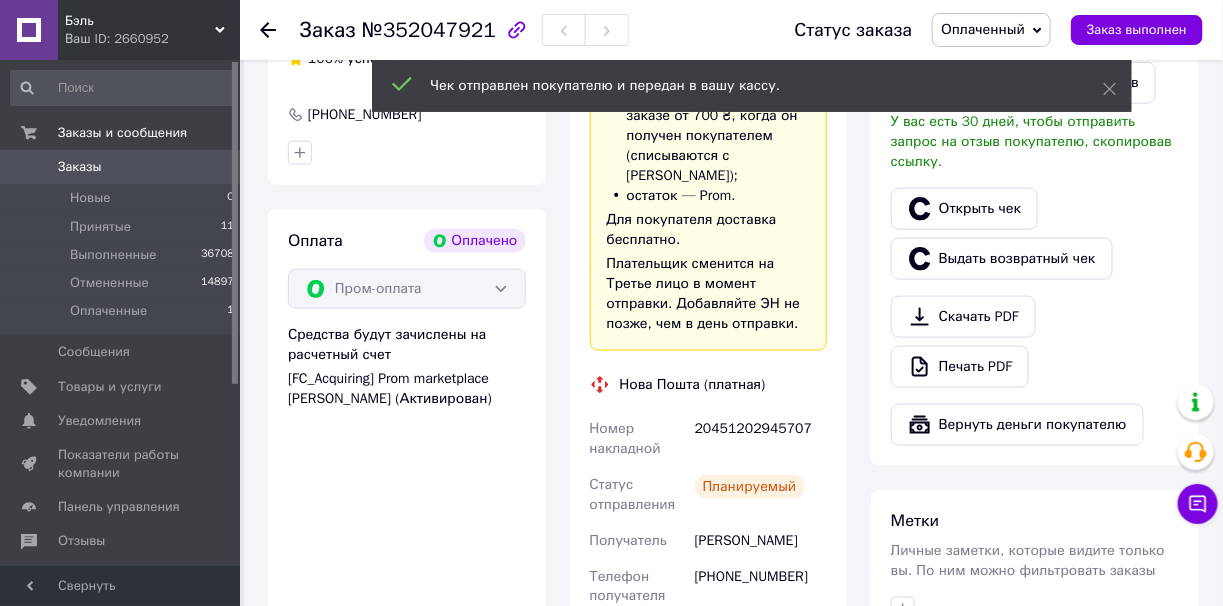 click on "Заказ выполнен" at bounding box center [1137, 30] 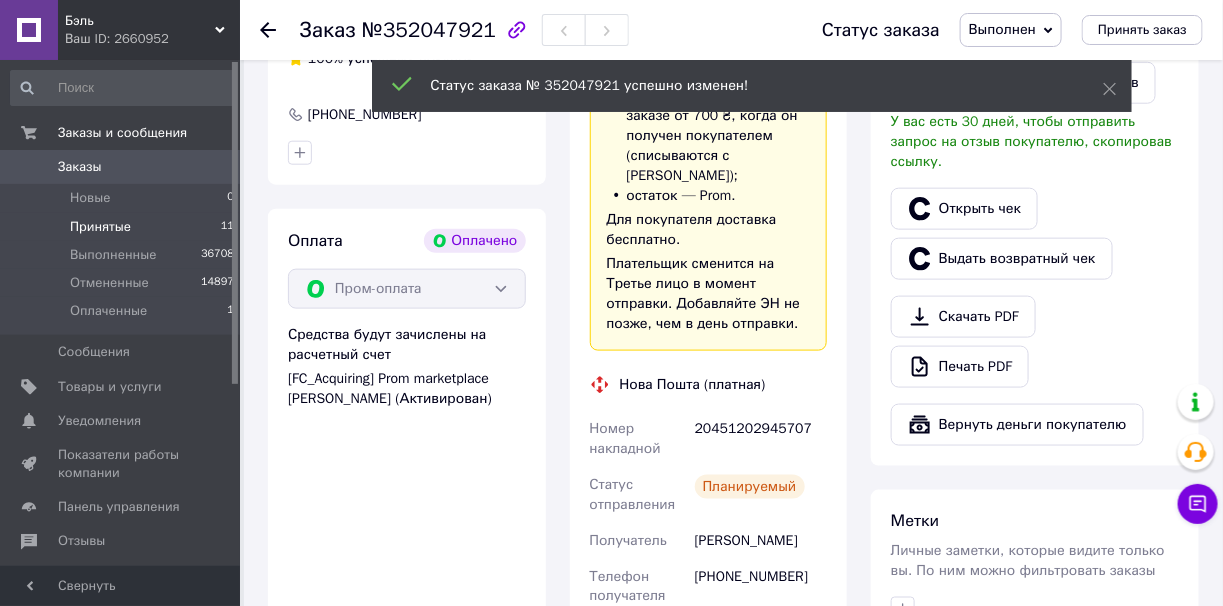 click on "Принятые 11" at bounding box center (123, 227) 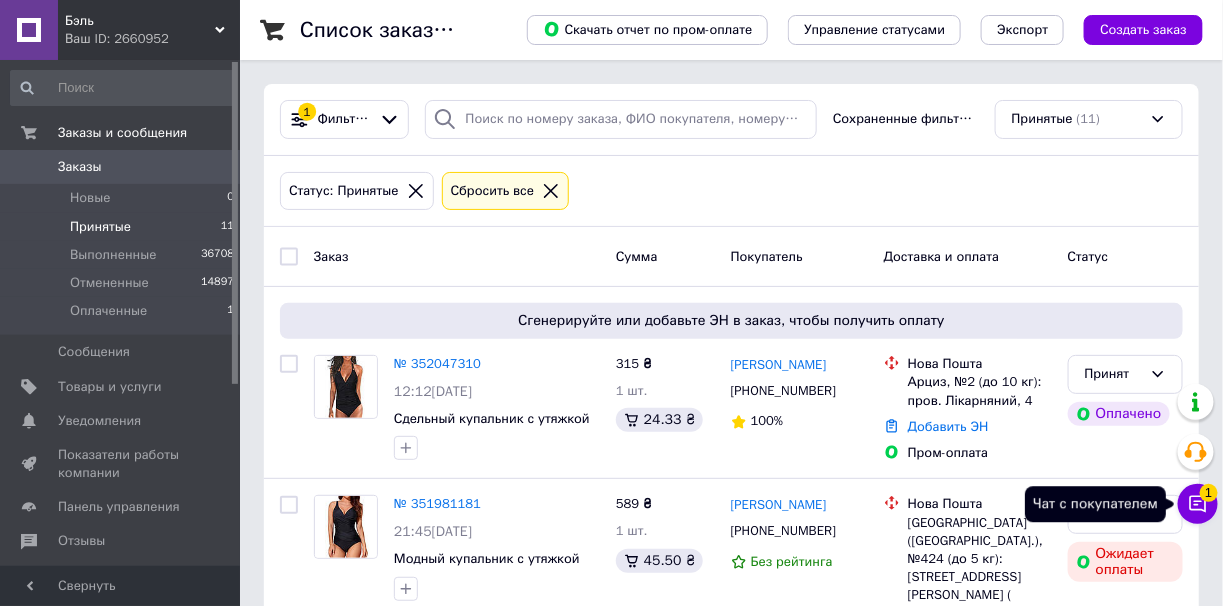 click 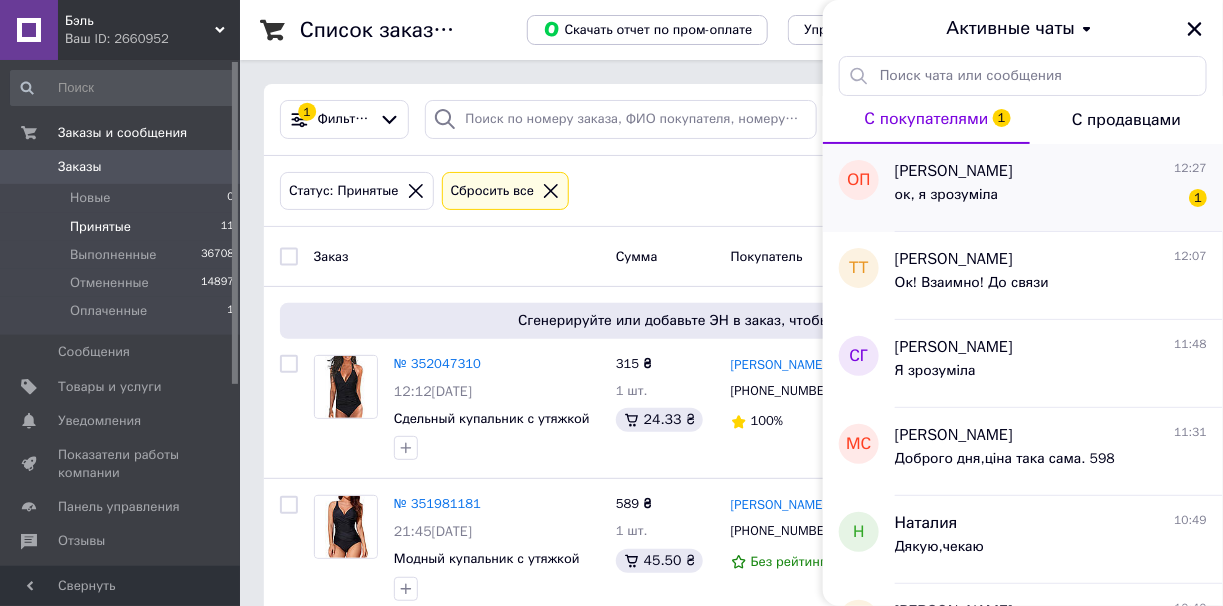 click on "ок, я зрозуміла 1" at bounding box center (1051, 199) 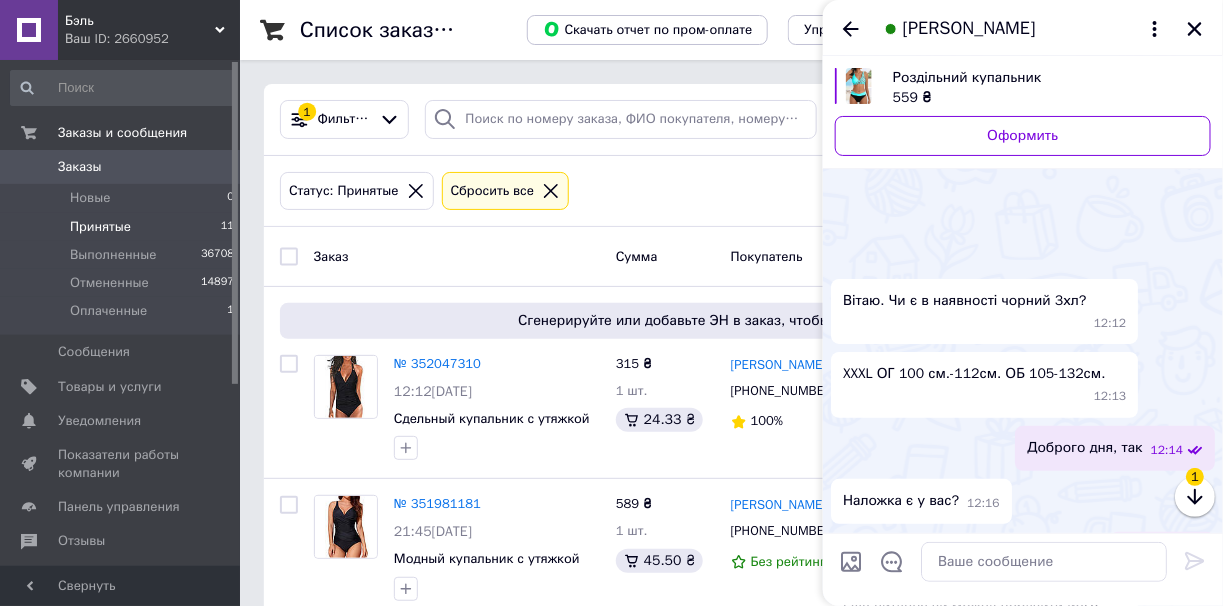 scroll, scrollTop: 246, scrollLeft: 0, axis: vertical 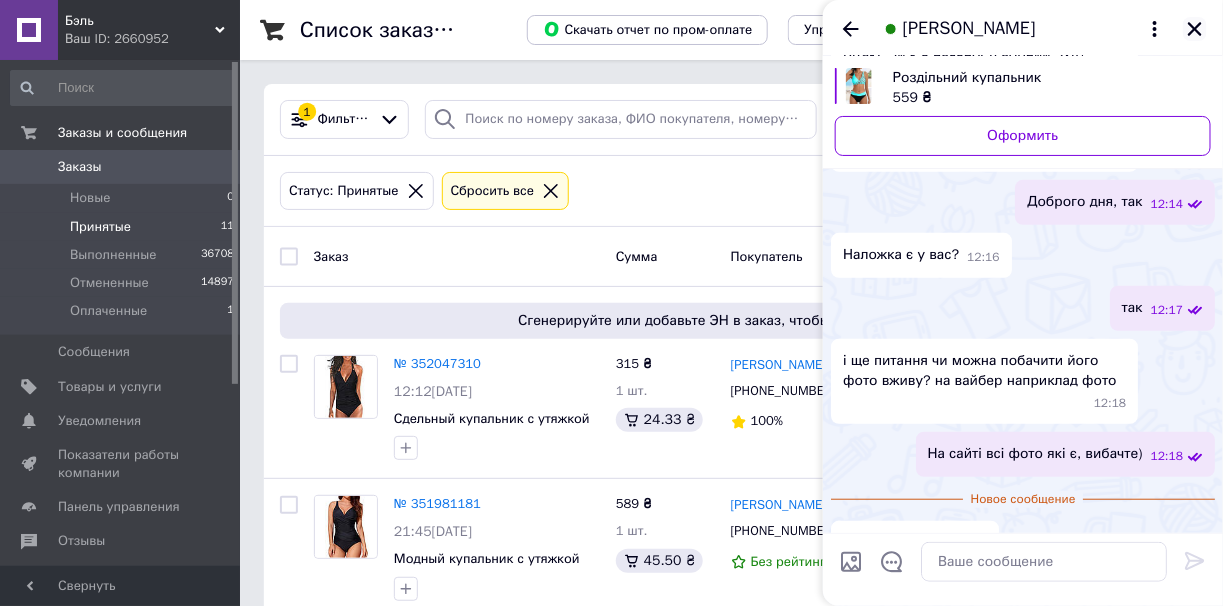 click 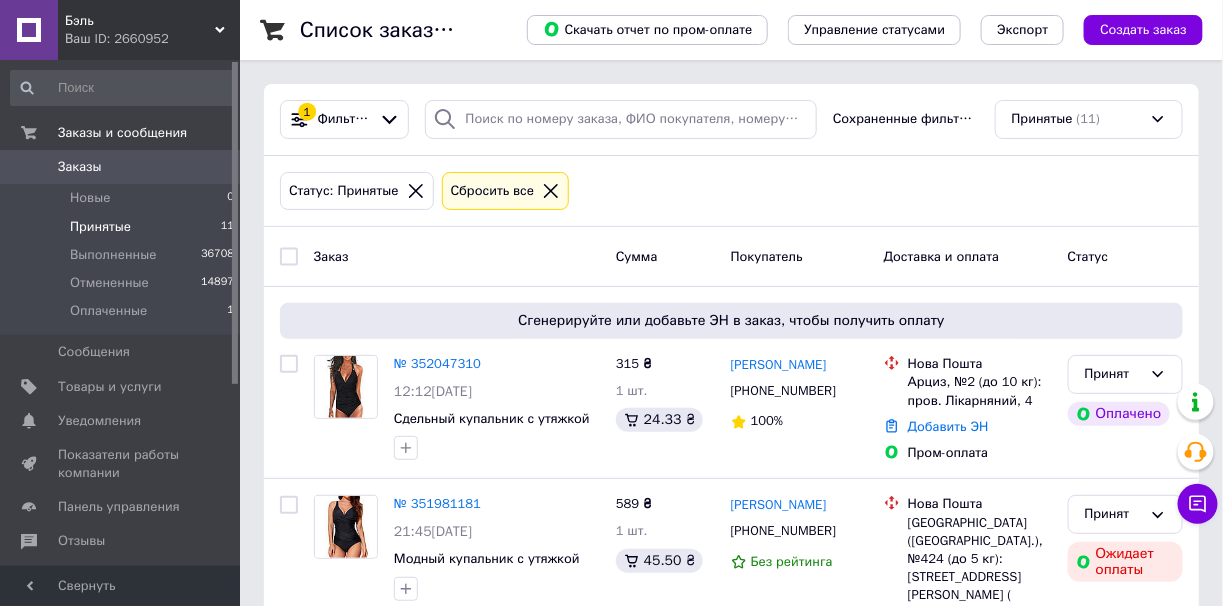 click on "Принятые 11" at bounding box center [123, 227] 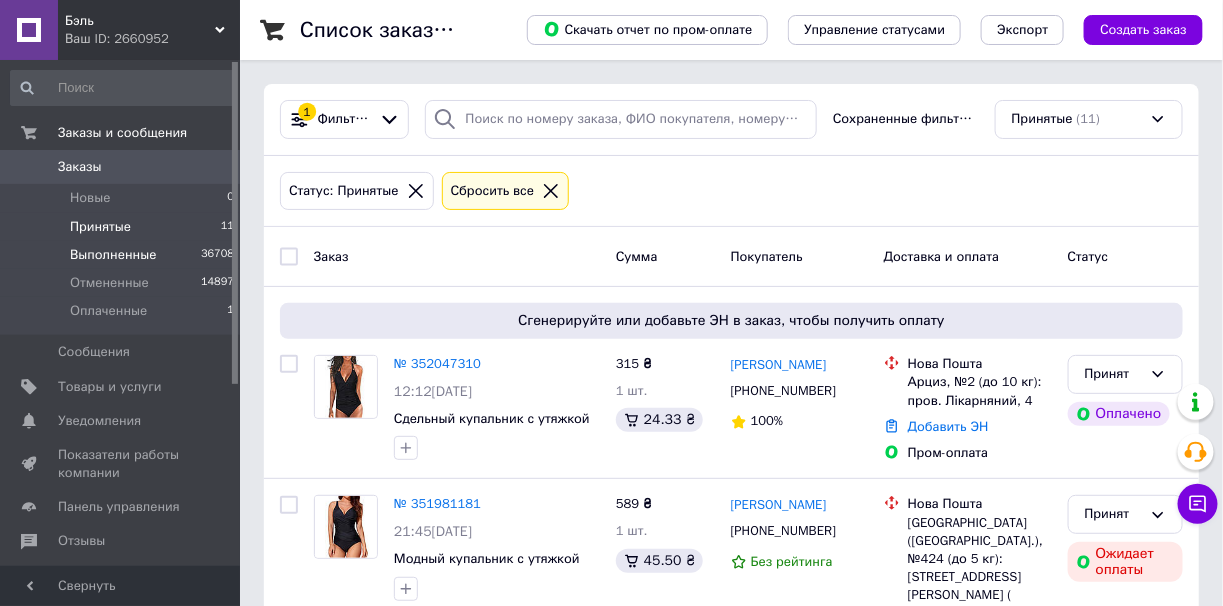 click on "Выполненные" at bounding box center (113, 255) 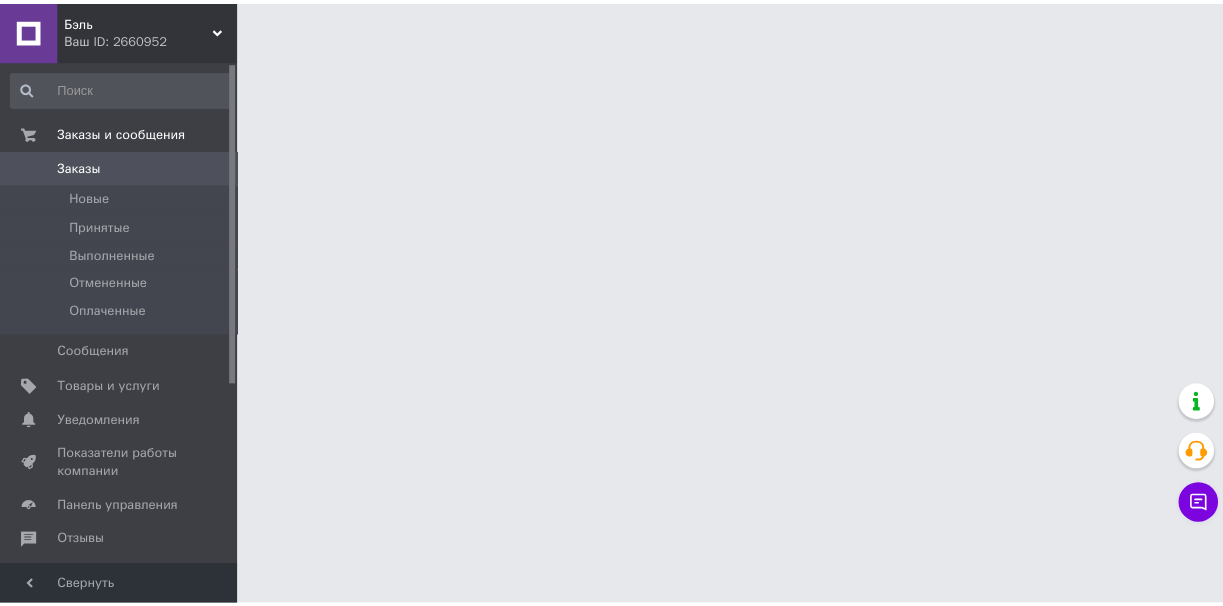 scroll, scrollTop: 0, scrollLeft: 0, axis: both 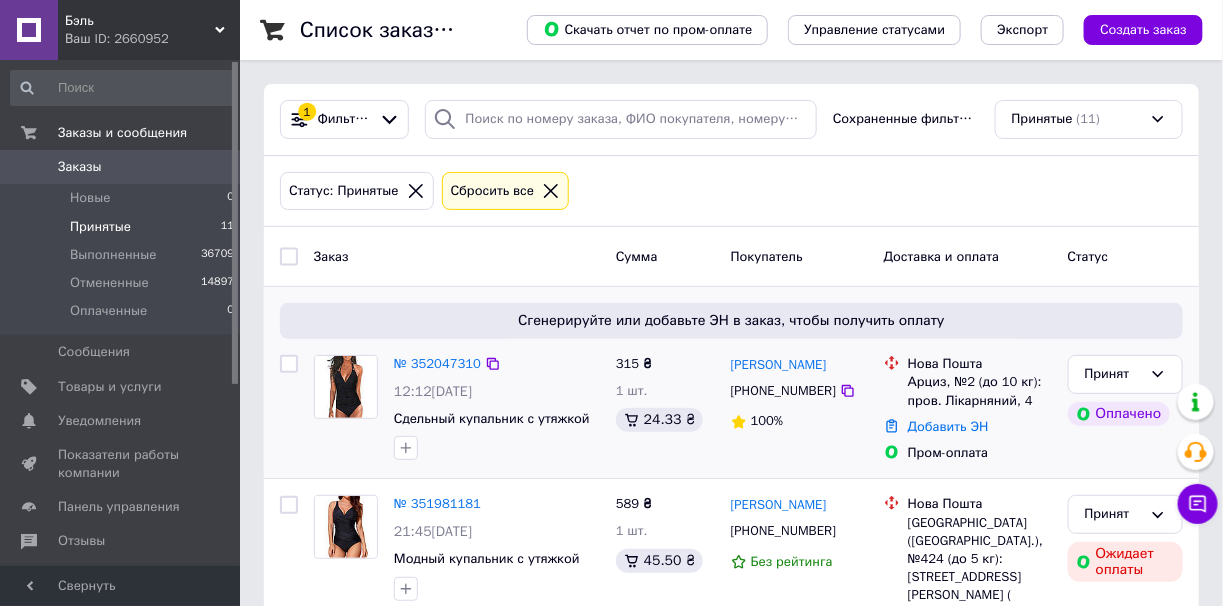 click on "№ 352047310" at bounding box center [437, 364] 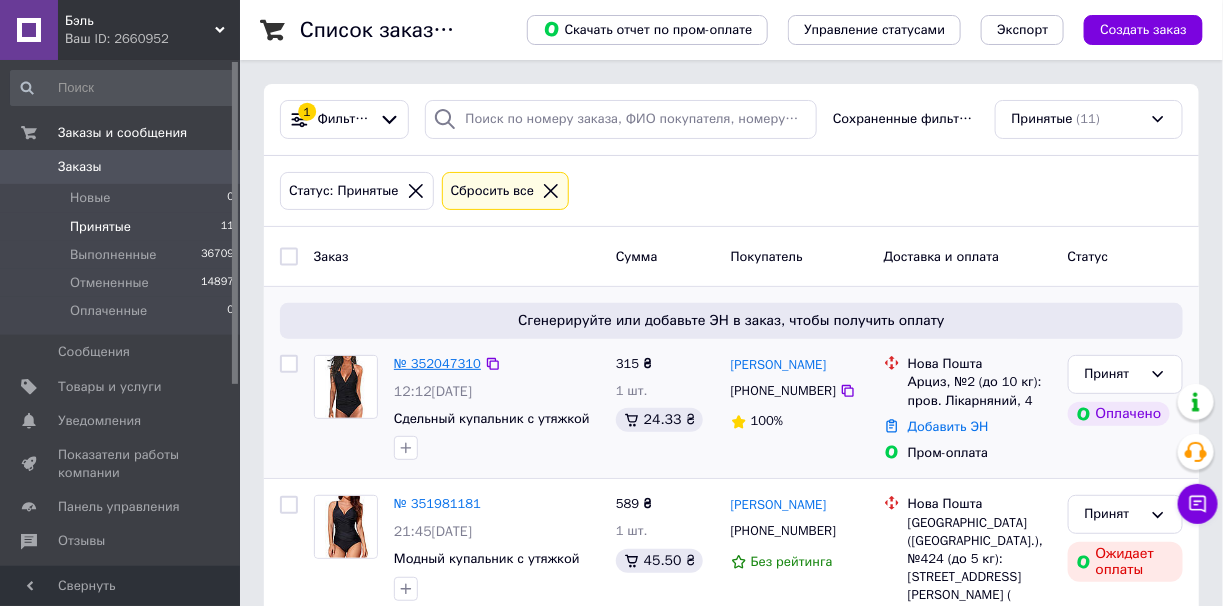 click on "№ 352047310" at bounding box center (437, 363) 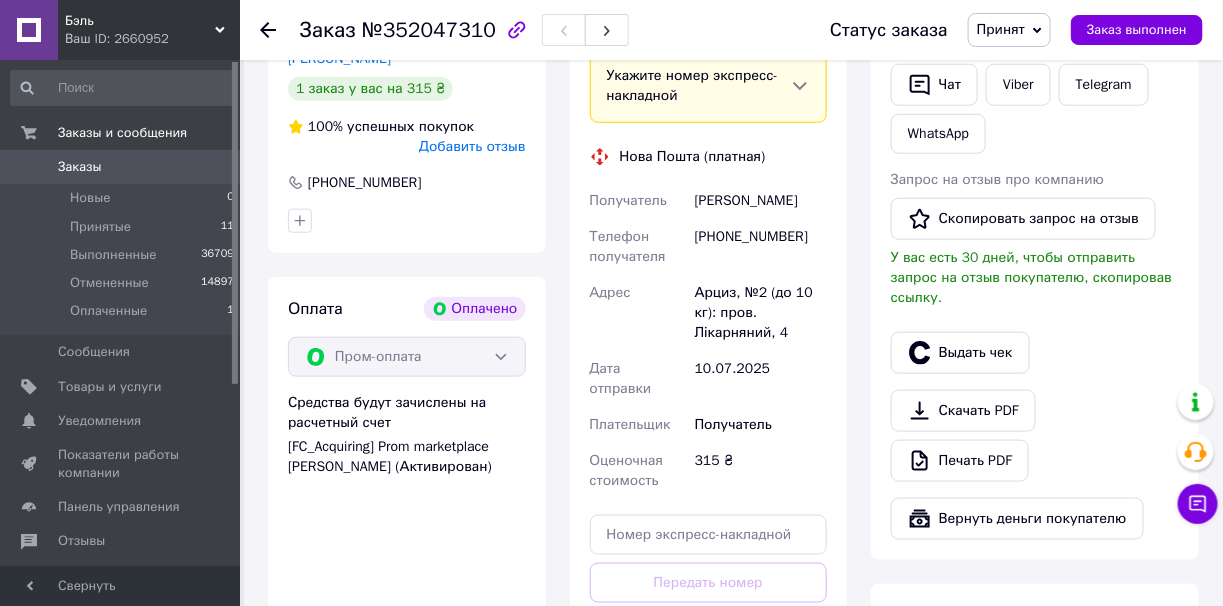 scroll, scrollTop: 879, scrollLeft: 0, axis: vertical 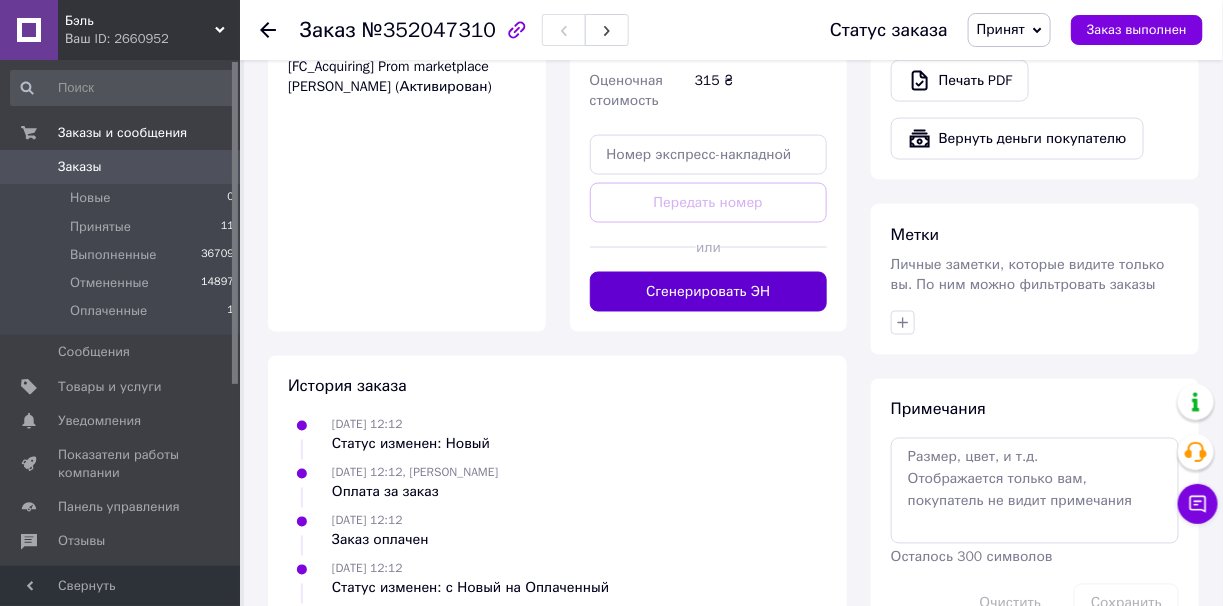 click on "Сгенерировать ЭН" at bounding box center [709, 292] 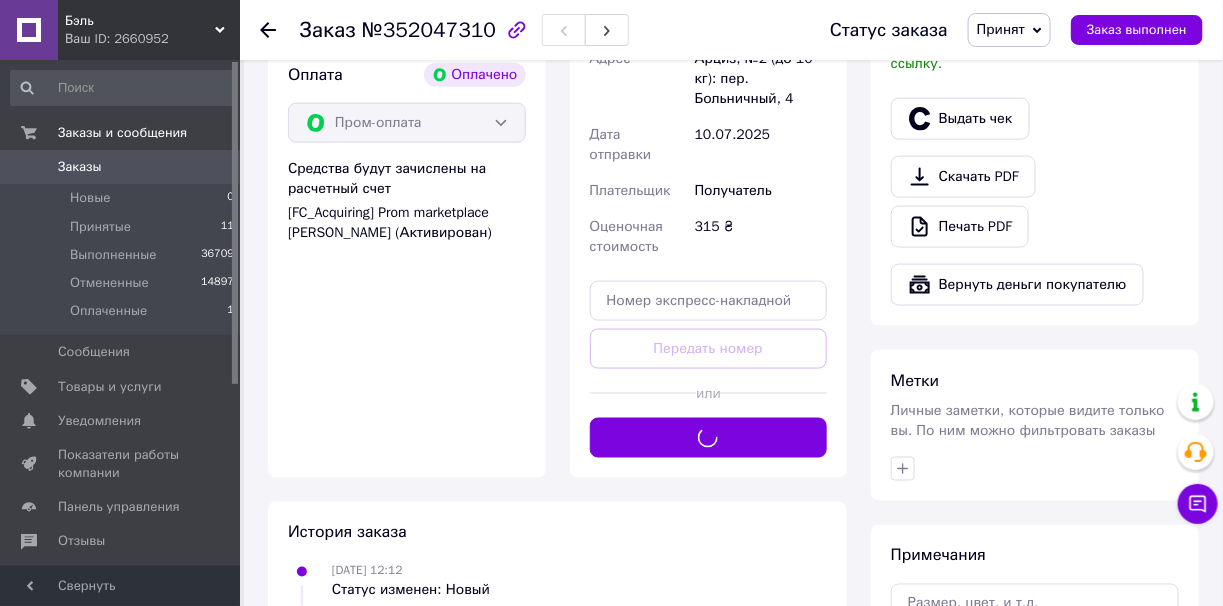 scroll, scrollTop: 479, scrollLeft: 0, axis: vertical 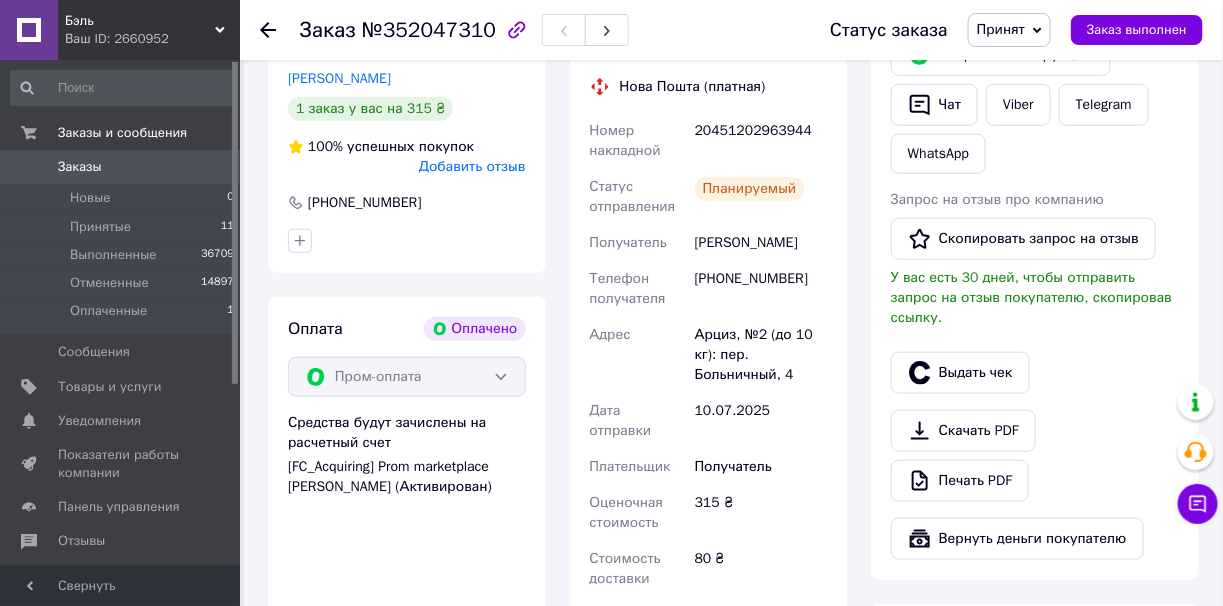 click on "20451202963944" at bounding box center (761, 141) 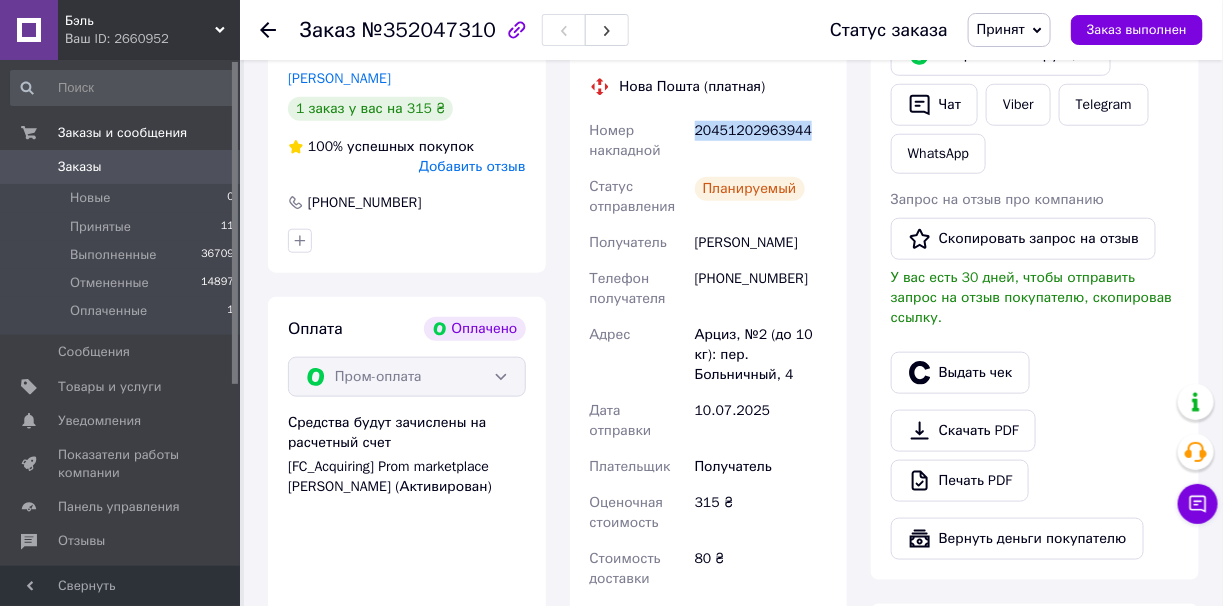 click on "20451202963944" at bounding box center (761, 141) 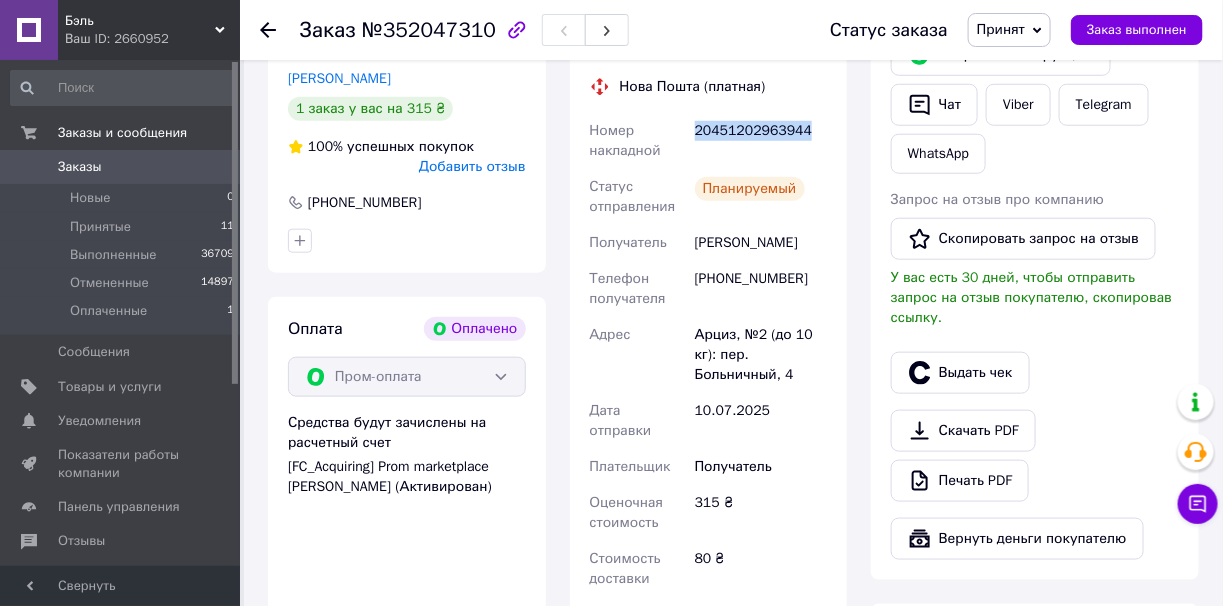 copy on "20451202963944" 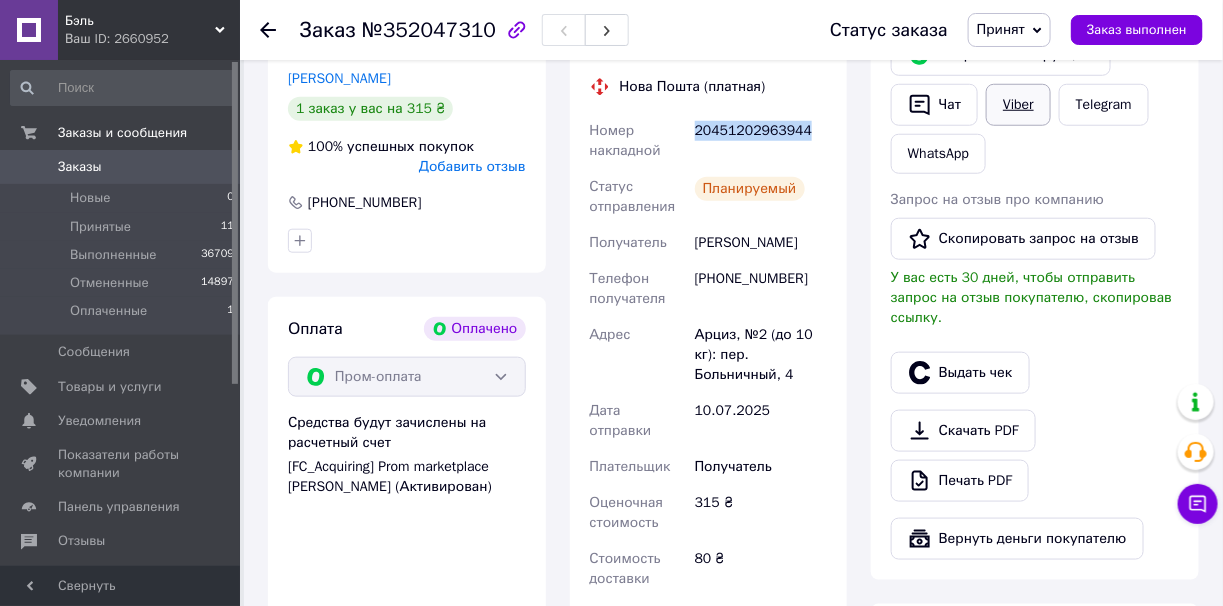 click on "Viber" at bounding box center [1018, 105] 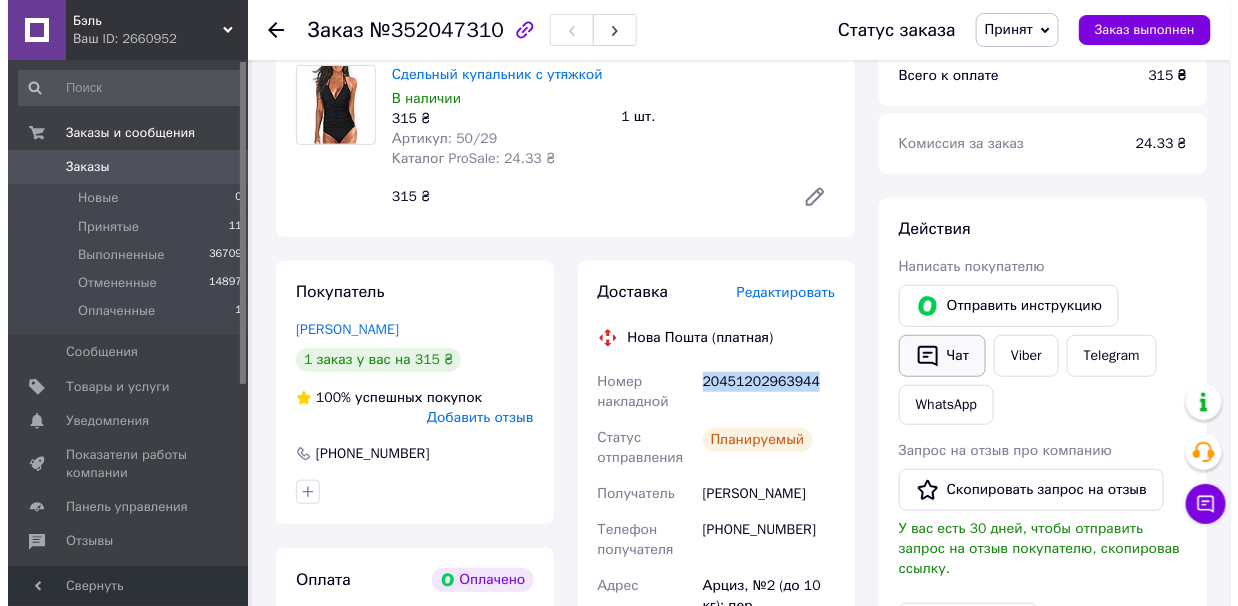 scroll, scrollTop: 379, scrollLeft: 0, axis: vertical 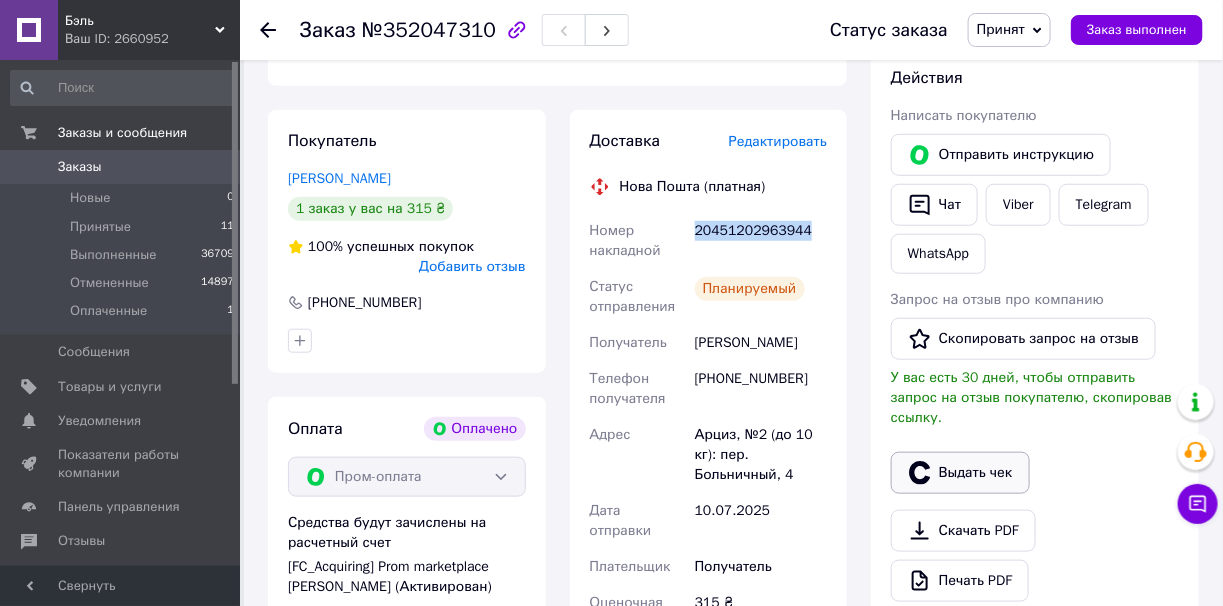 click on "Выдать чек" at bounding box center [960, 473] 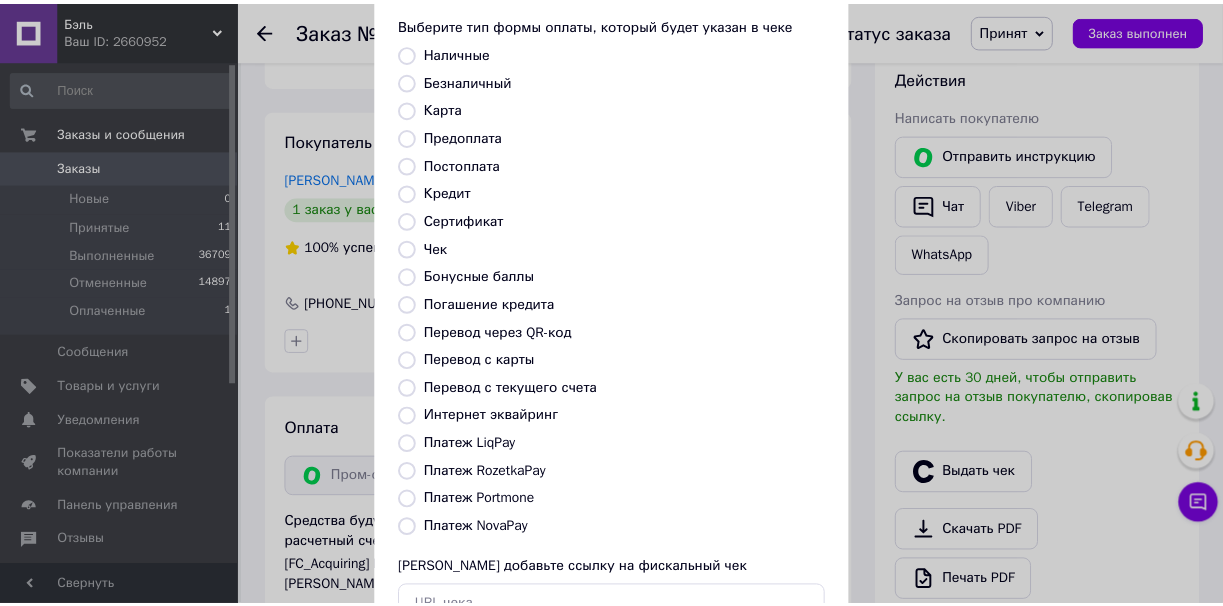 scroll, scrollTop: 251, scrollLeft: 0, axis: vertical 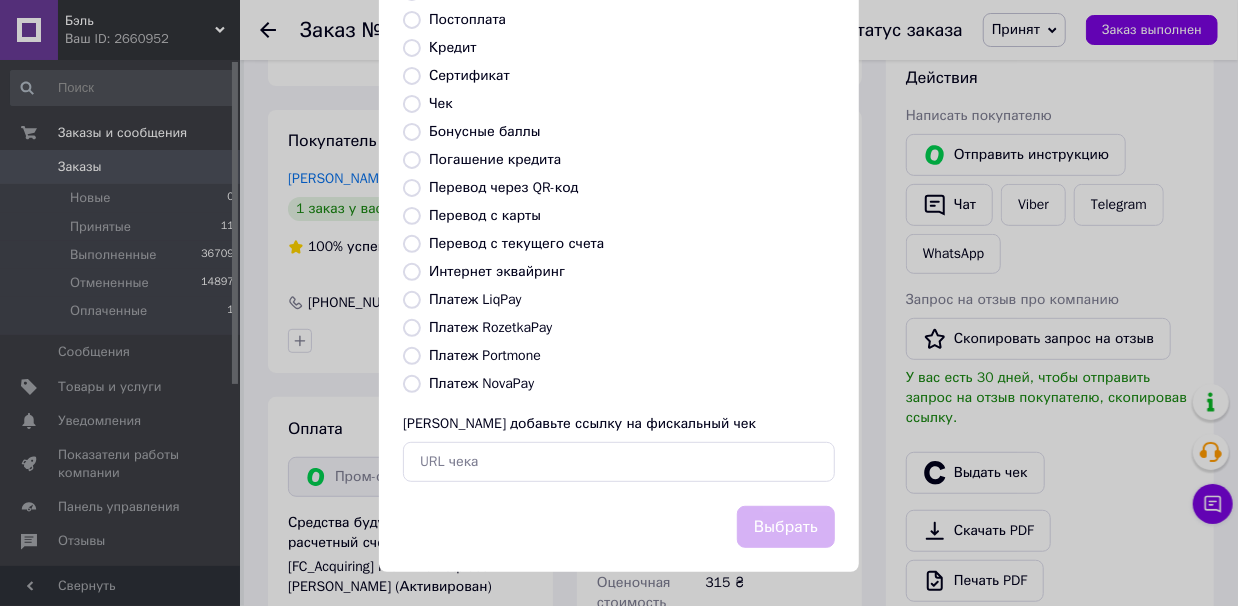 click on "Платеж RozetkaPay" at bounding box center (412, 328) 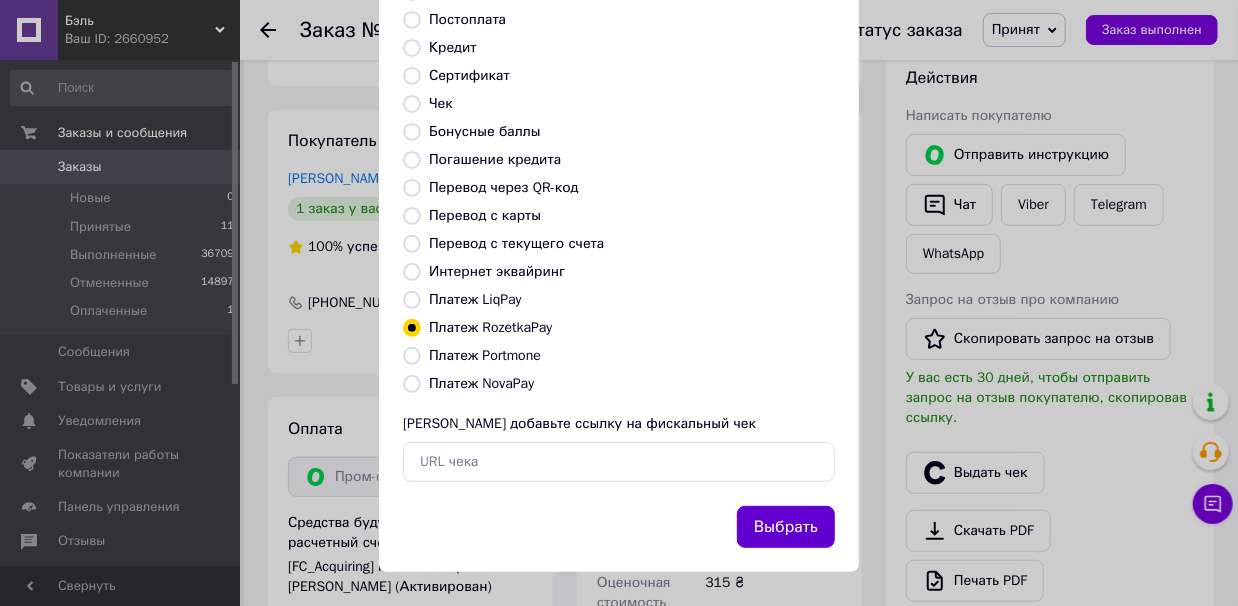 click on "Выбрать" at bounding box center [786, 527] 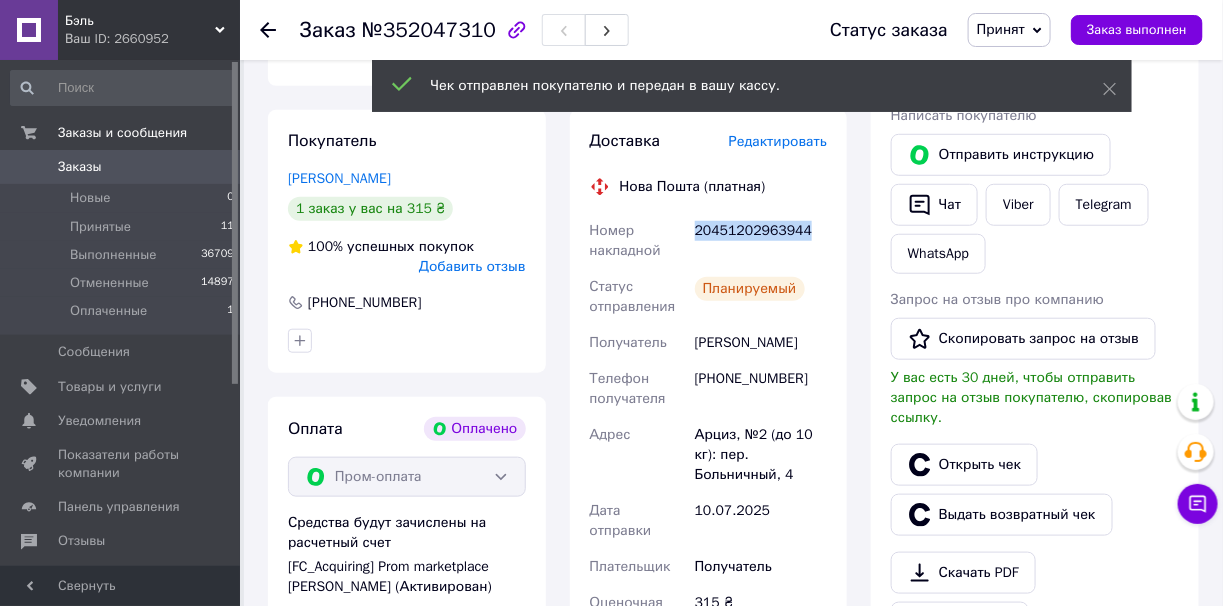 click on "Заказ выполнен" at bounding box center [1137, 30] 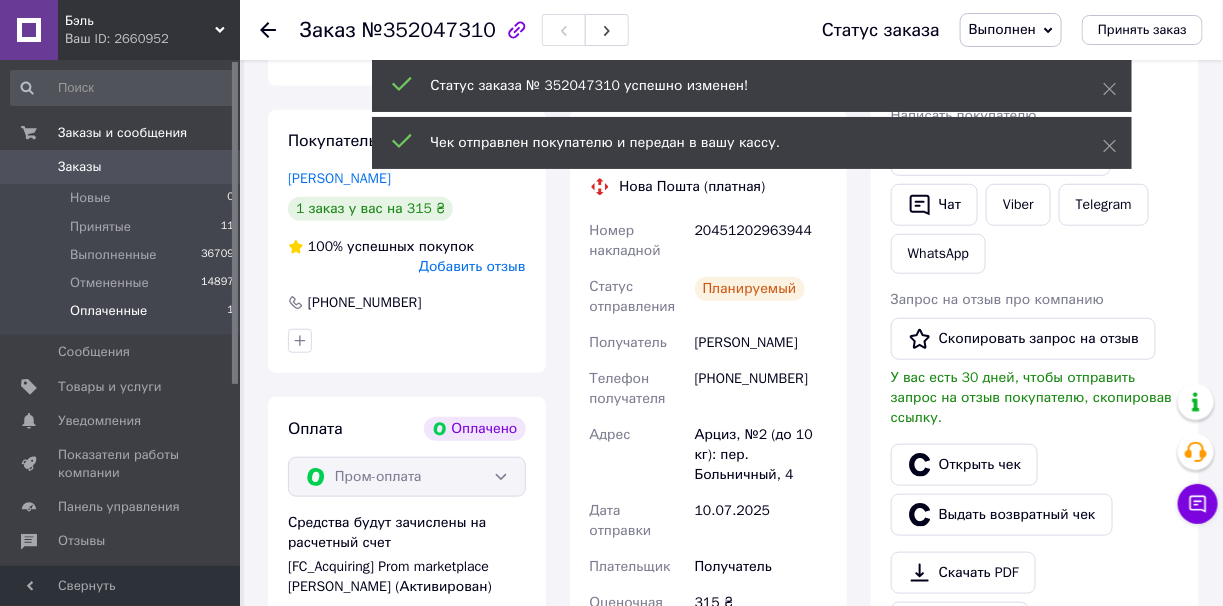 click on "Оплаченные 1" at bounding box center (123, 316) 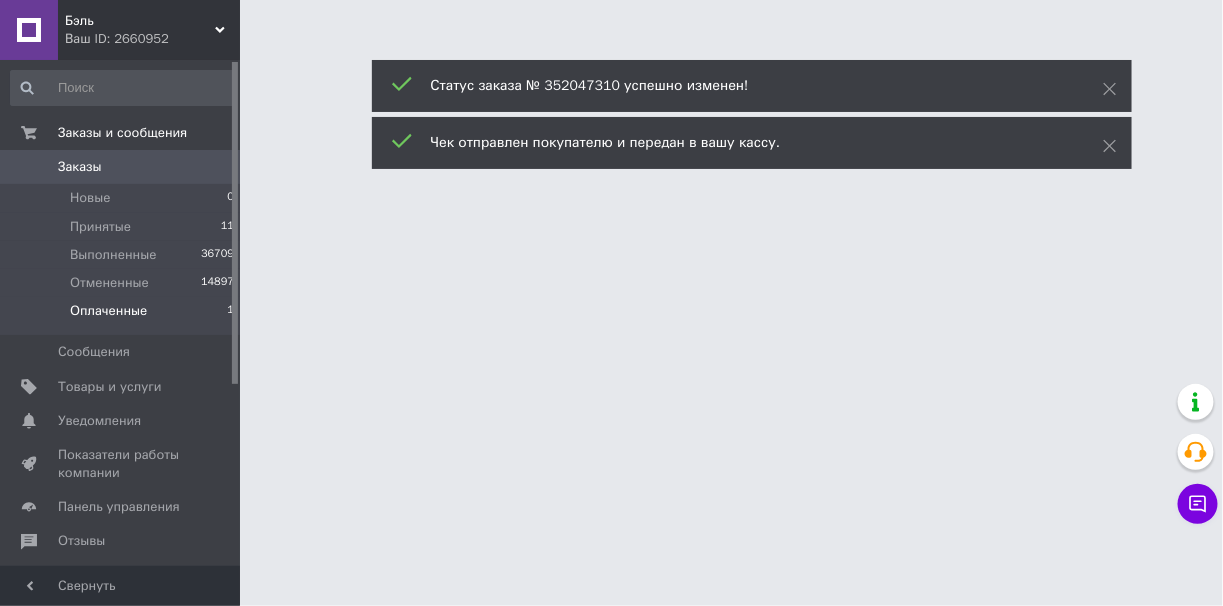 scroll, scrollTop: 0, scrollLeft: 0, axis: both 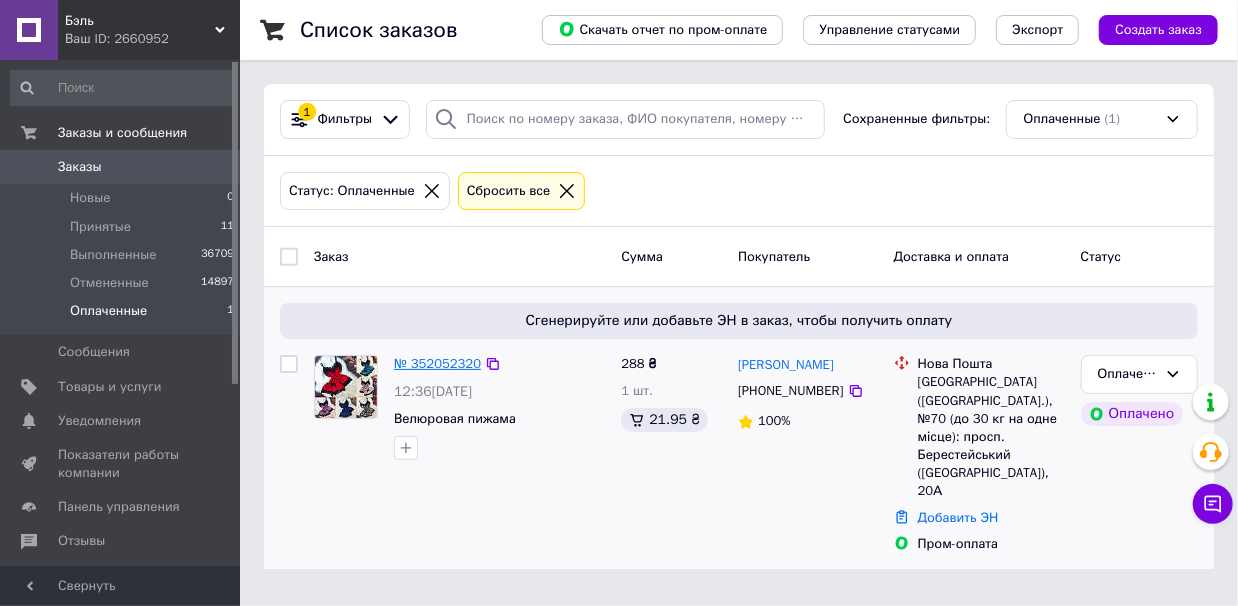 click on "№ 352052320" at bounding box center (437, 363) 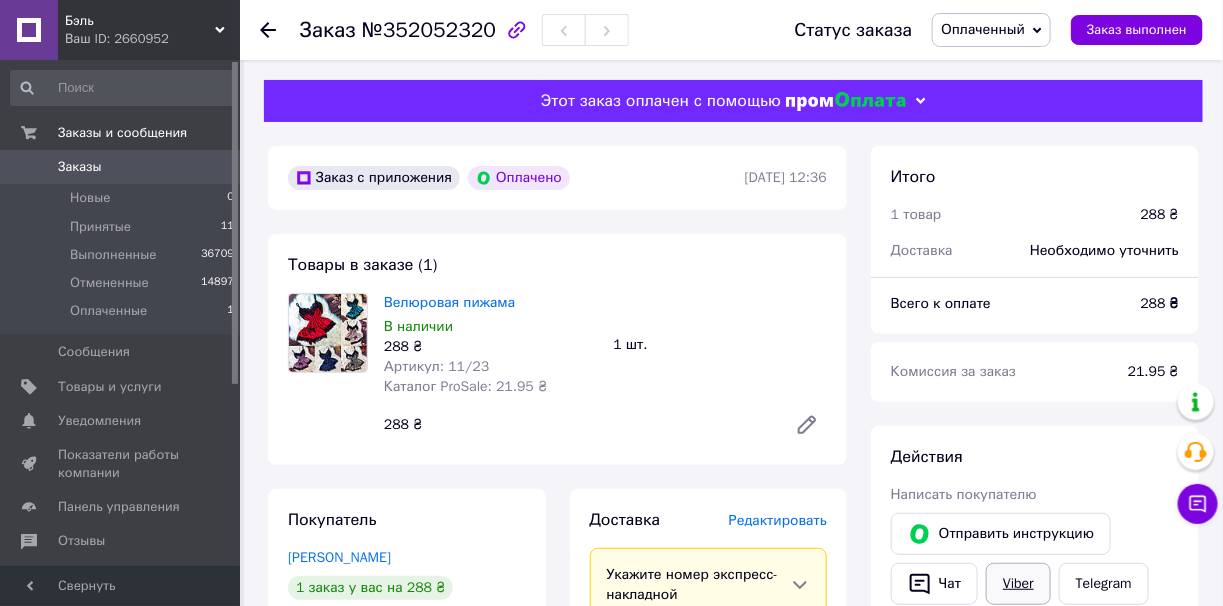 click on "Отправить инструкцию" at bounding box center (1001, 534) 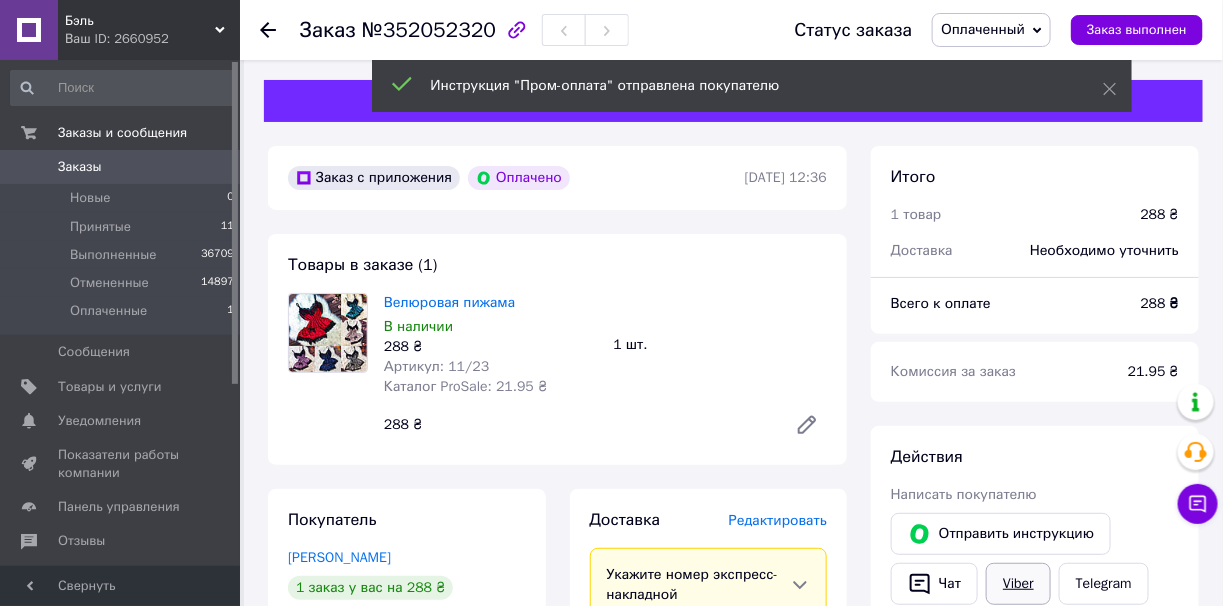 click on "Viber" at bounding box center [1018, 584] 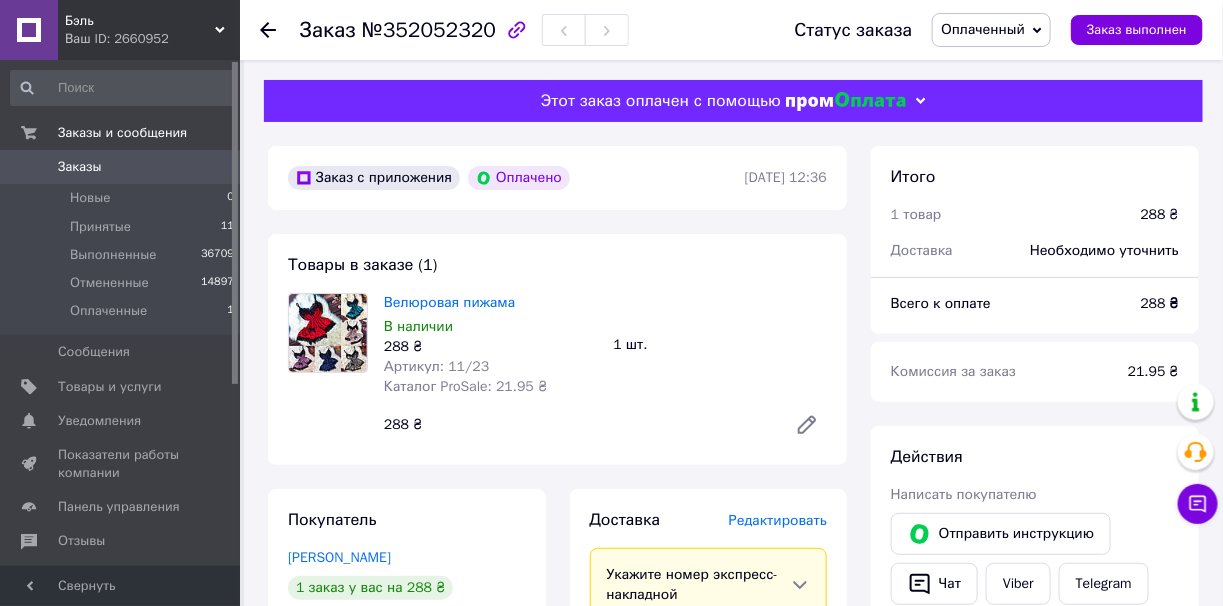 click on "Оплаченный" at bounding box center (991, 30) 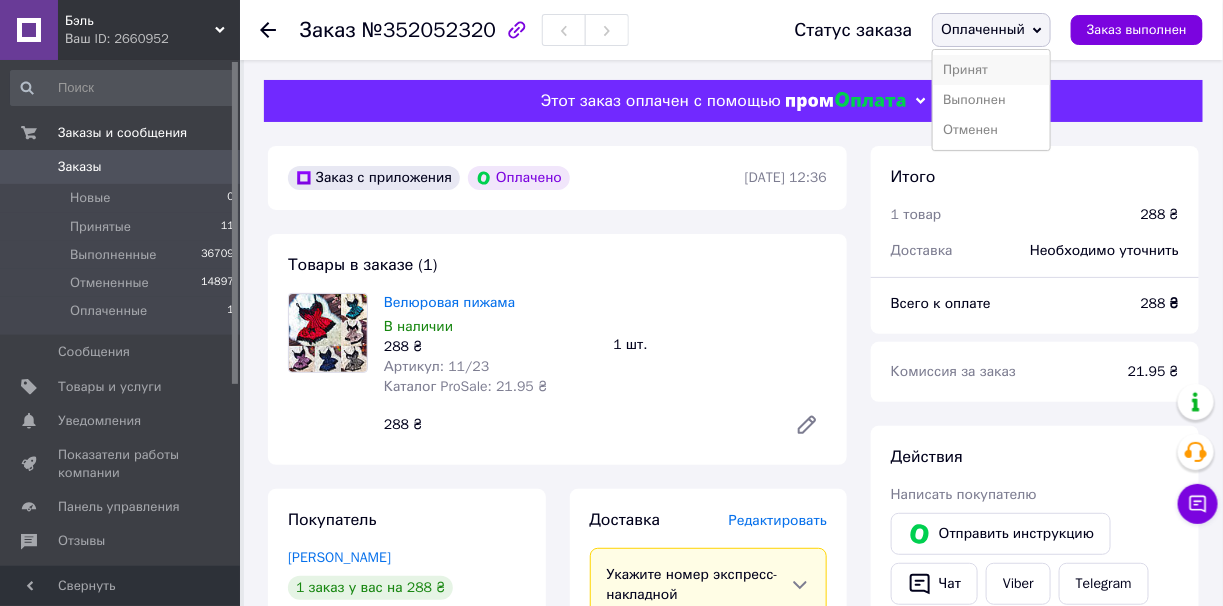 click on "Принят" at bounding box center (991, 70) 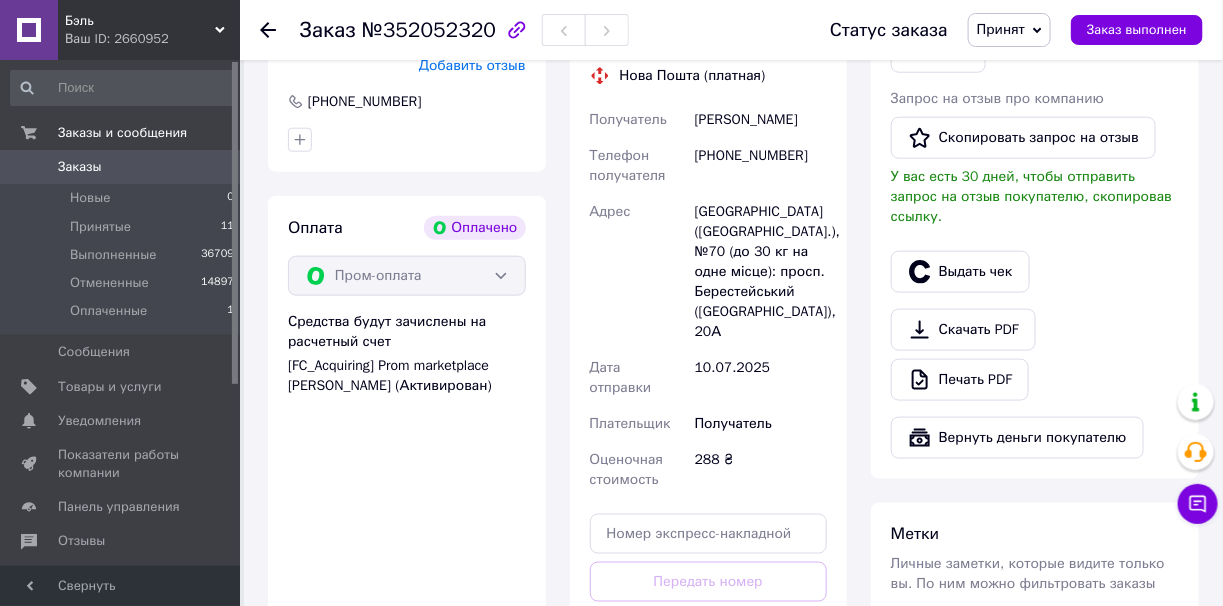 scroll, scrollTop: 599, scrollLeft: 0, axis: vertical 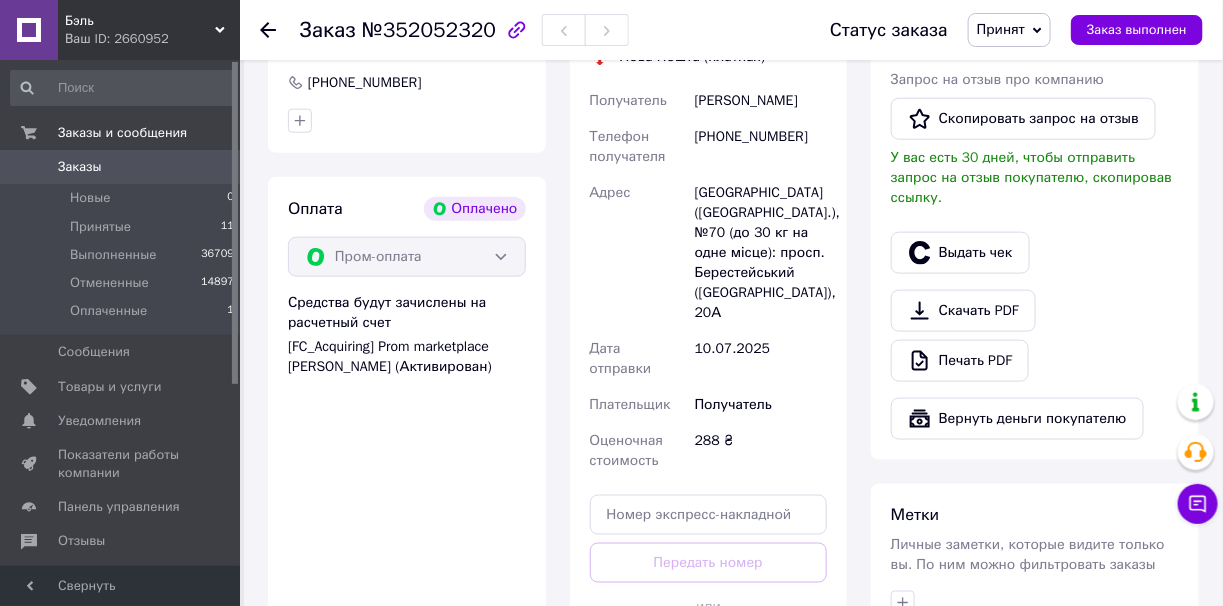 click on "Сгенерировать ЭН" at bounding box center (709, 652) 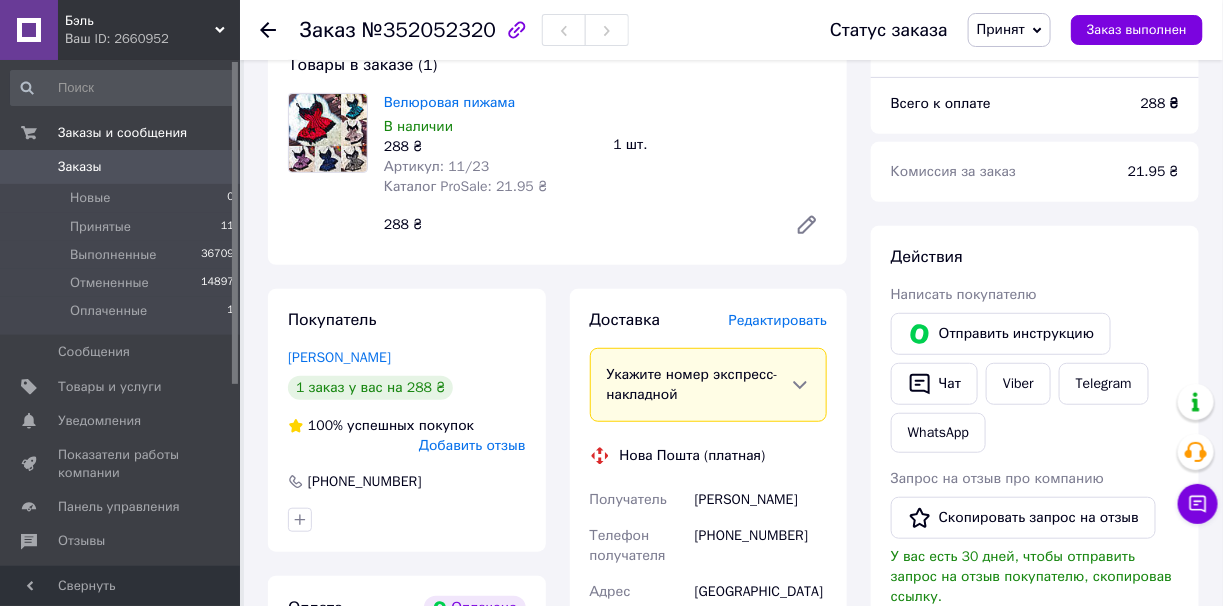 scroll, scrollTop: 199, scrollLeft: 0, axis: vertical 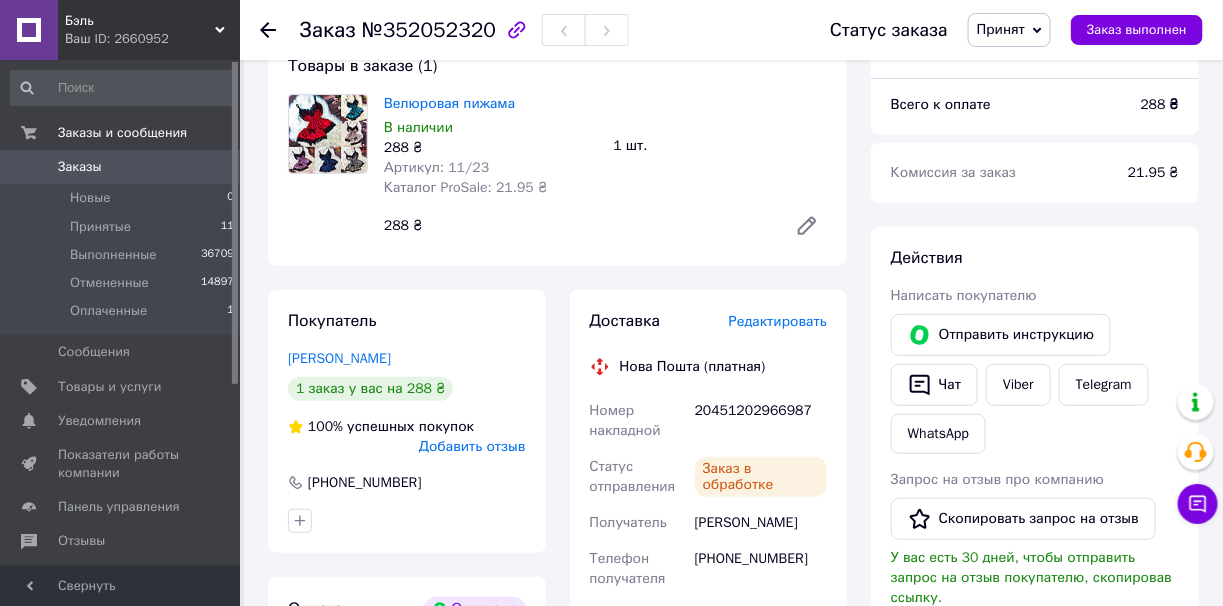 click on "20451202966987" at bounding box center (761, 421) 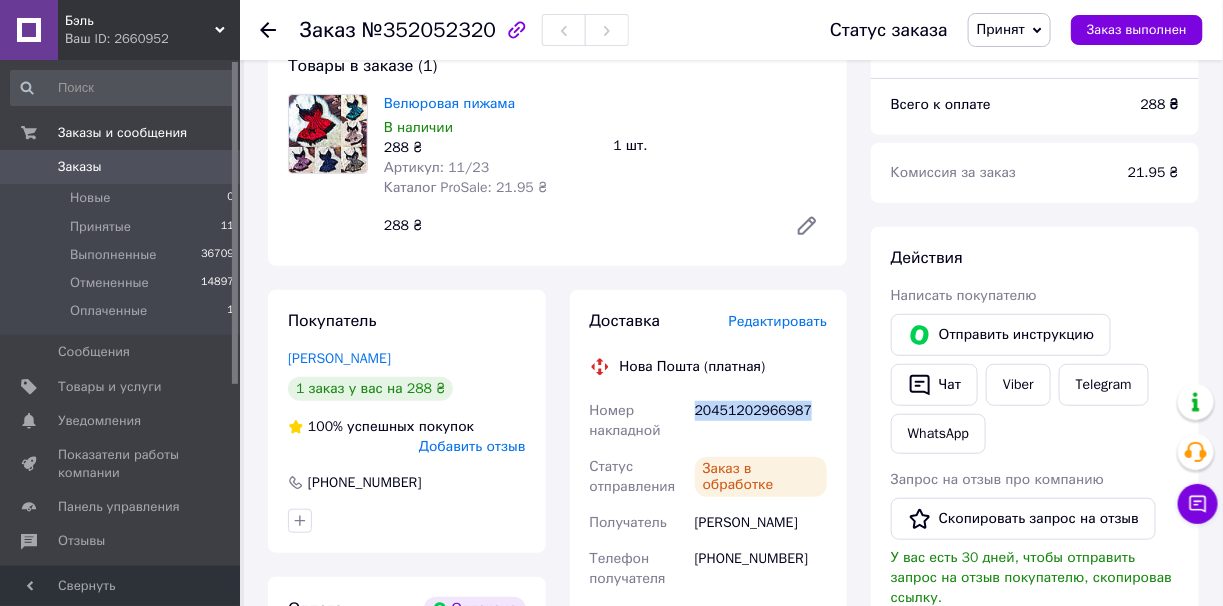 click on "20451202966987" at bounding box center (761, 421) 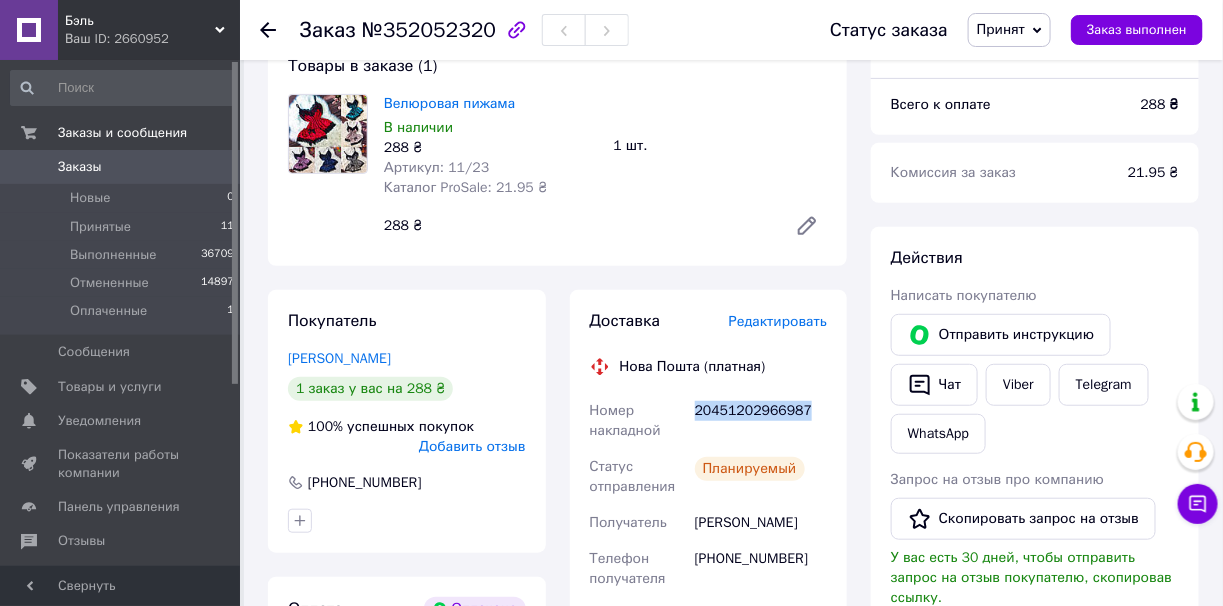 copy on "20451202966987" 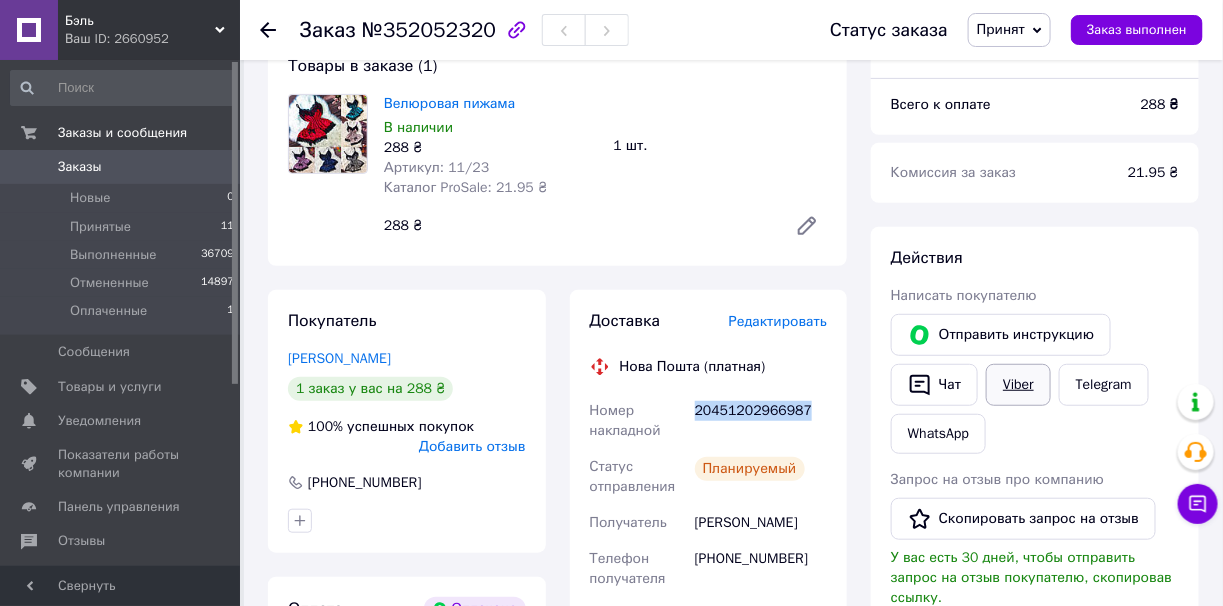 click on "Viber" at bounding box center (1018, 385) 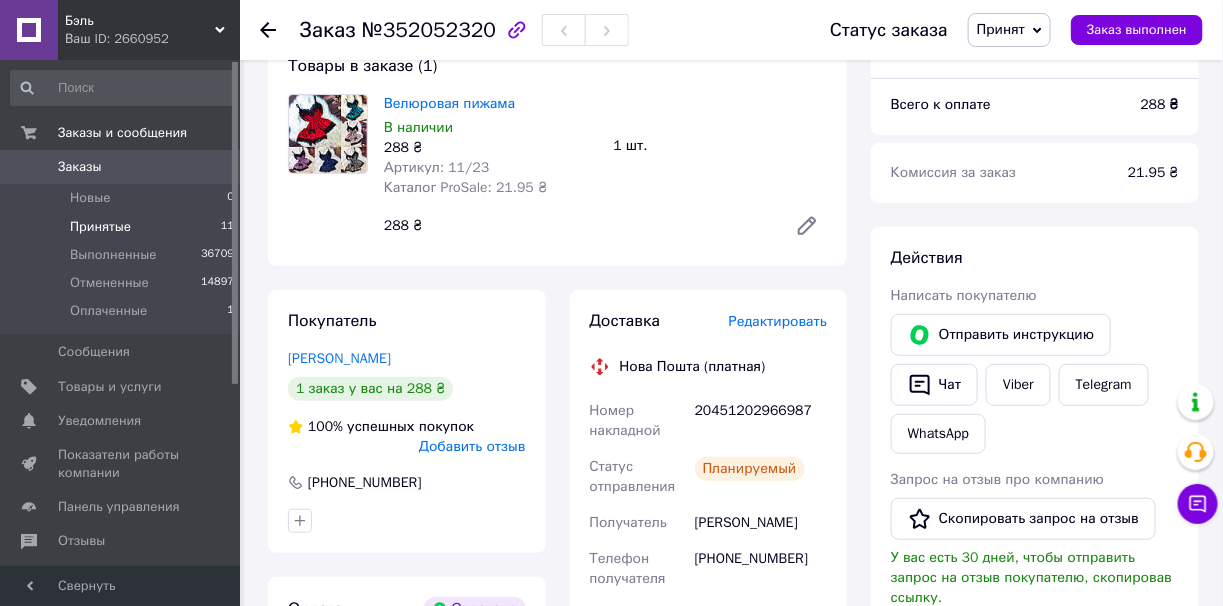 click on "Принятые 11" at bounding box center [123, 227] 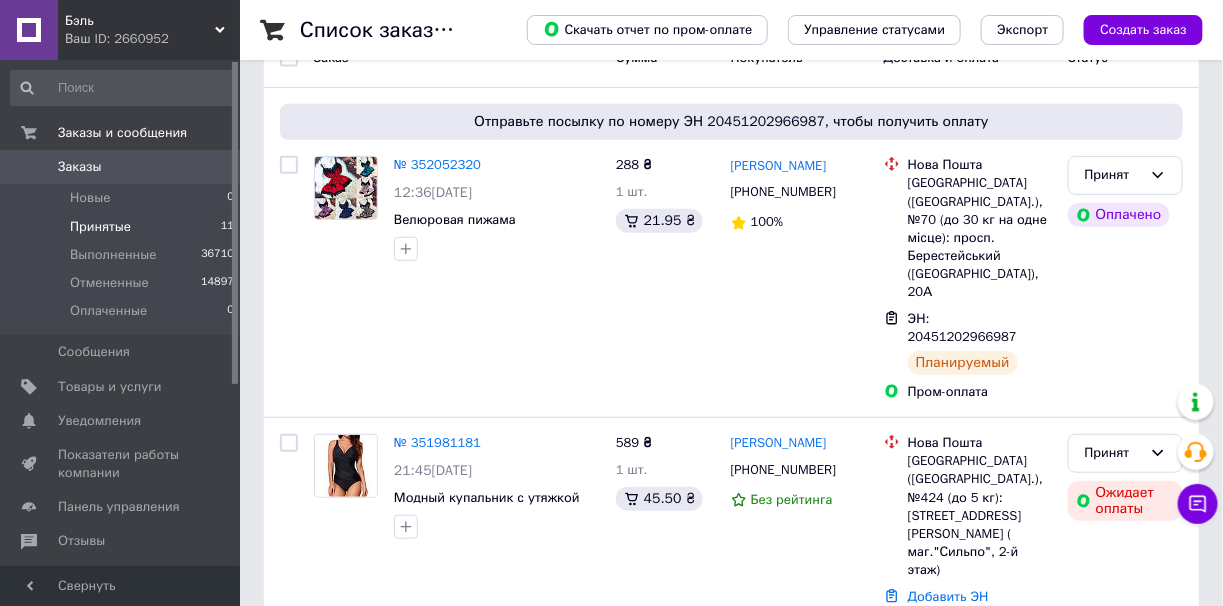 scroll, scrollTop: 400, scrollLeft: 0, axis: vertical 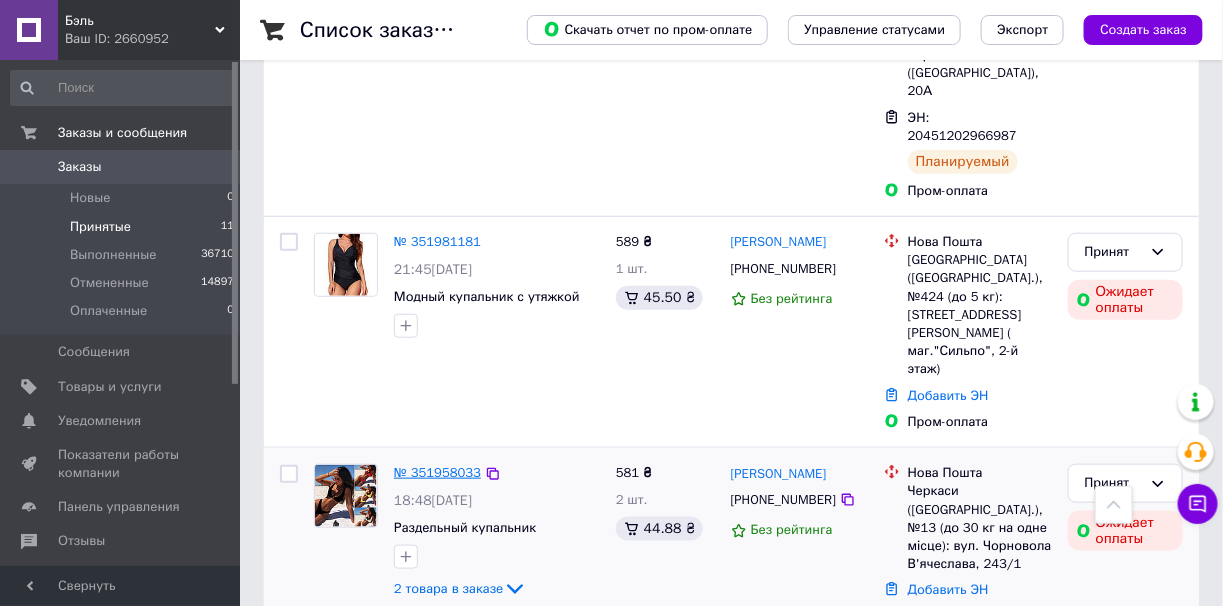 click on "№ 351958033" at bounding box center (437, 472) 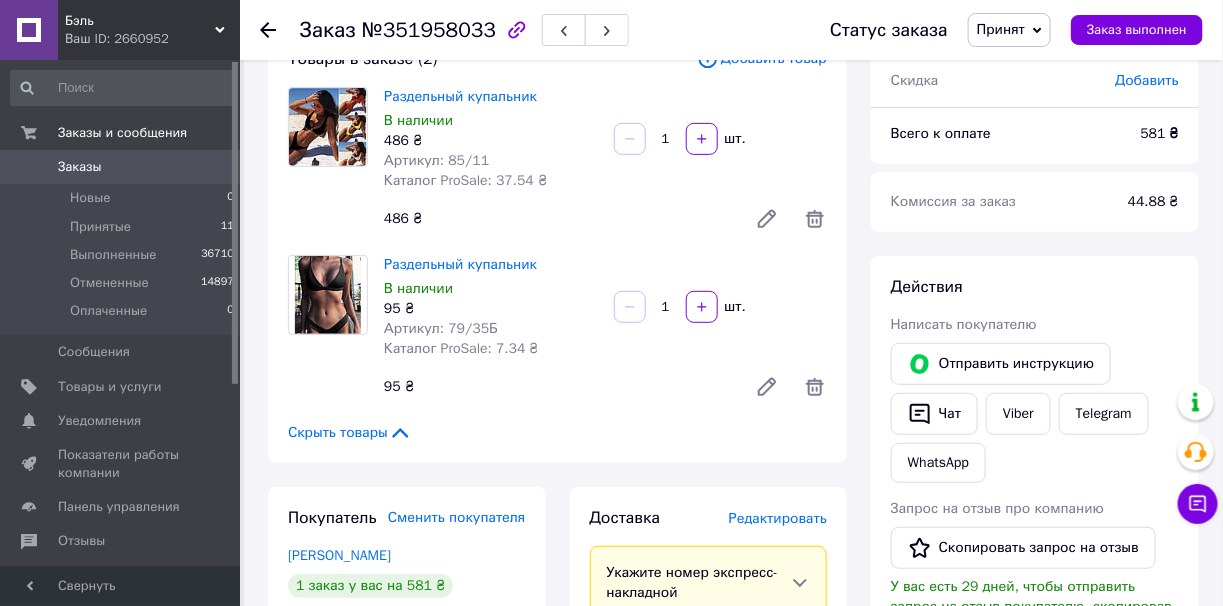 scroll, scrollTop: 99, scrollLeft: 0, axis: vertical 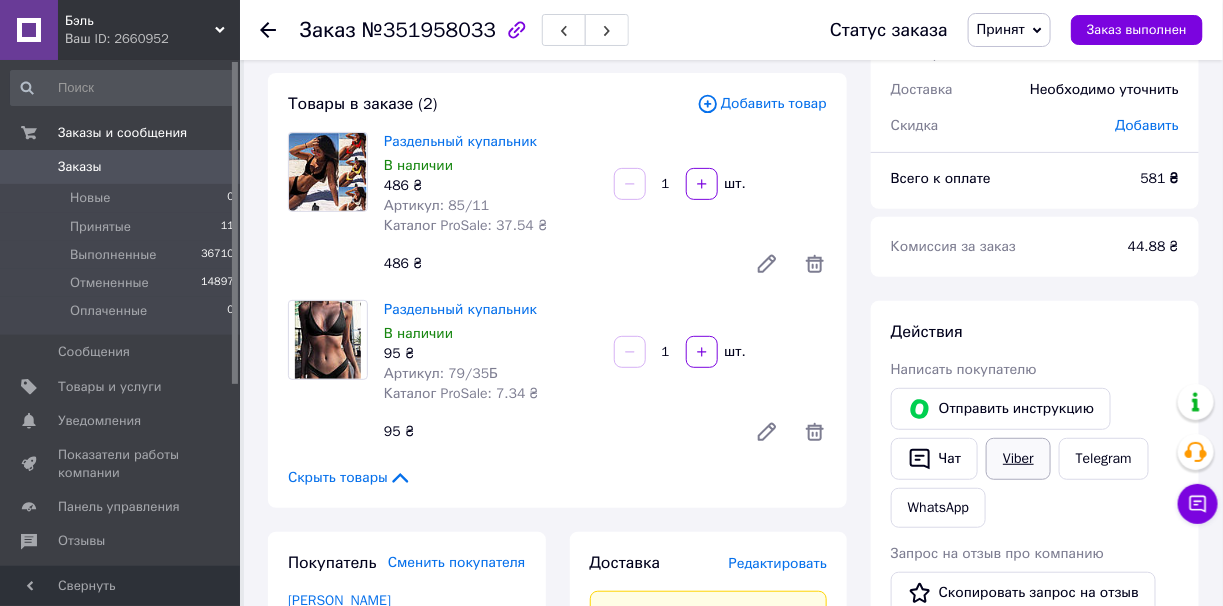 click on "Viber" at bounding box center (1018, 459) 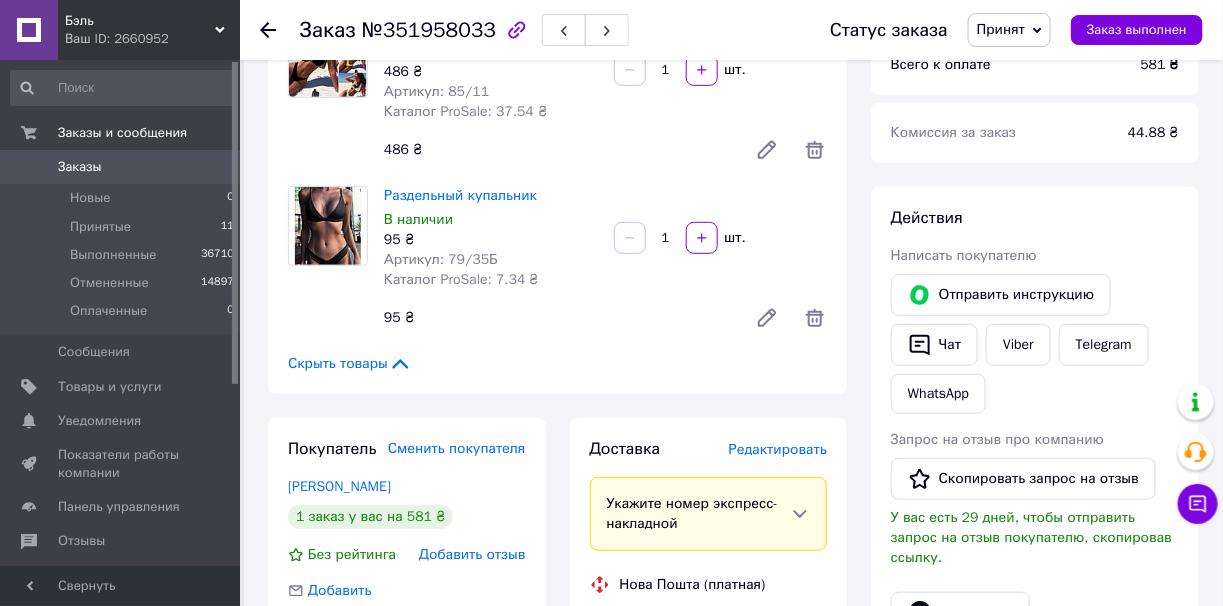 scroll, scrollTop: 99, scrollLeft: 0, axis: vertical 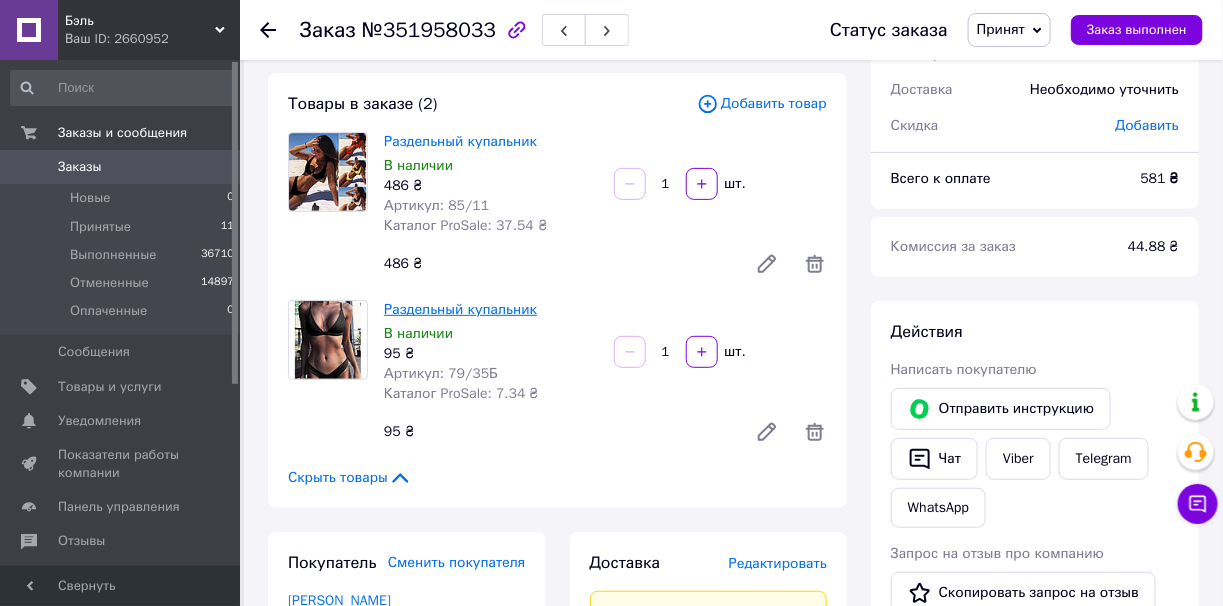 click on "Раздельный купальник" at bounding box center (460, 309) 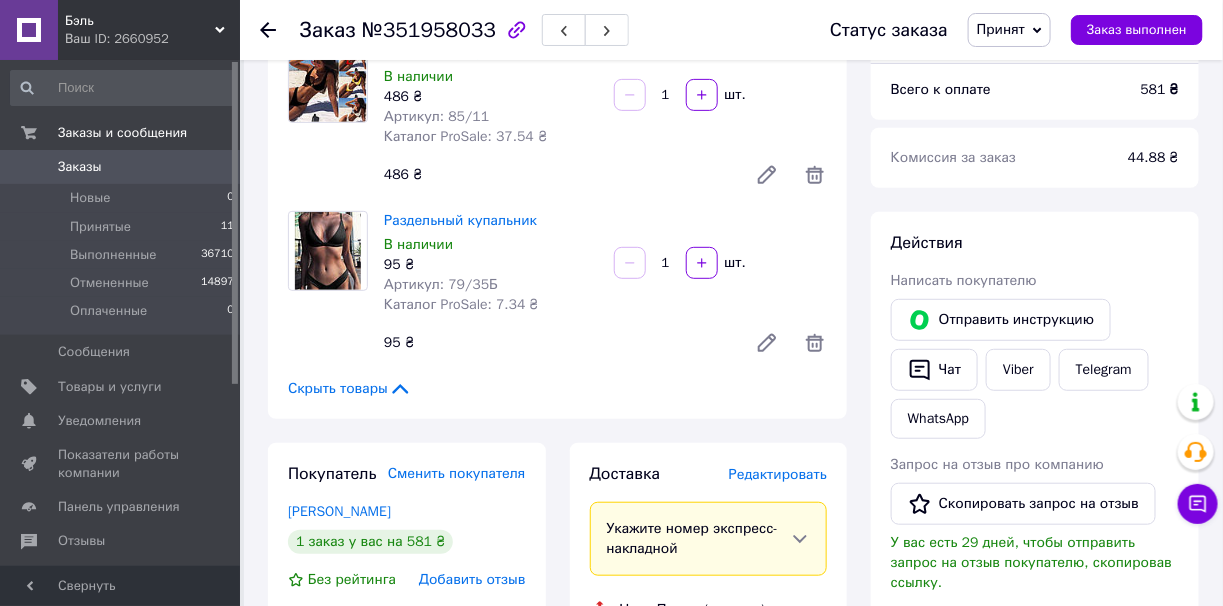 scroll, scrollTop: 99, scrollLeft: 0, axis: vertical 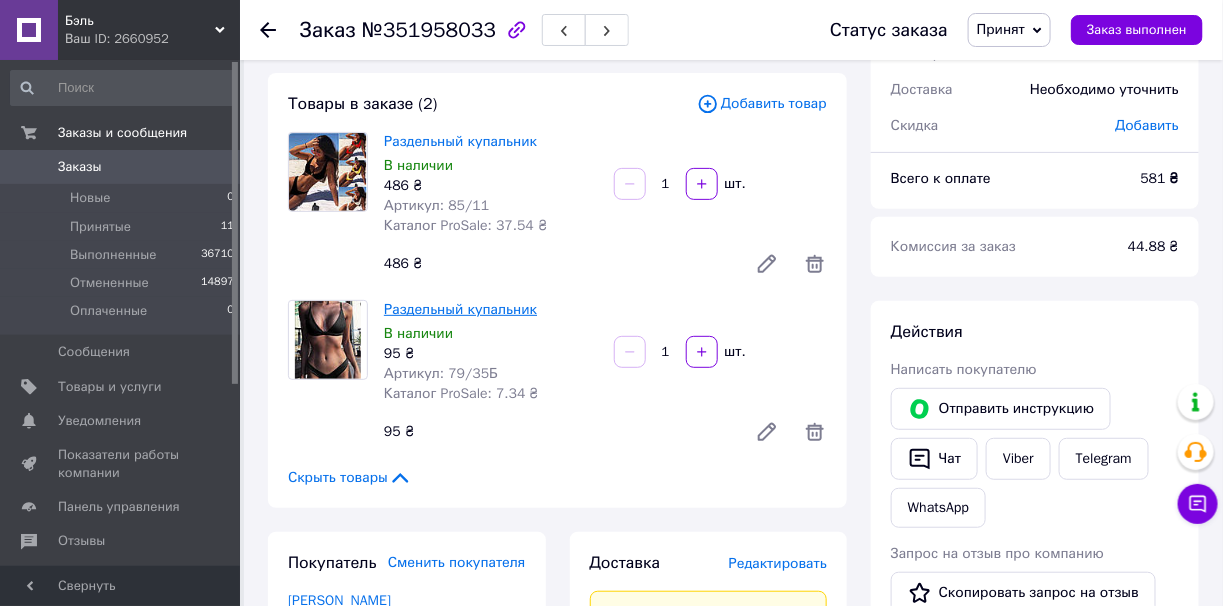 click on "Раздельный купальник" at bounding box center (460, 309) 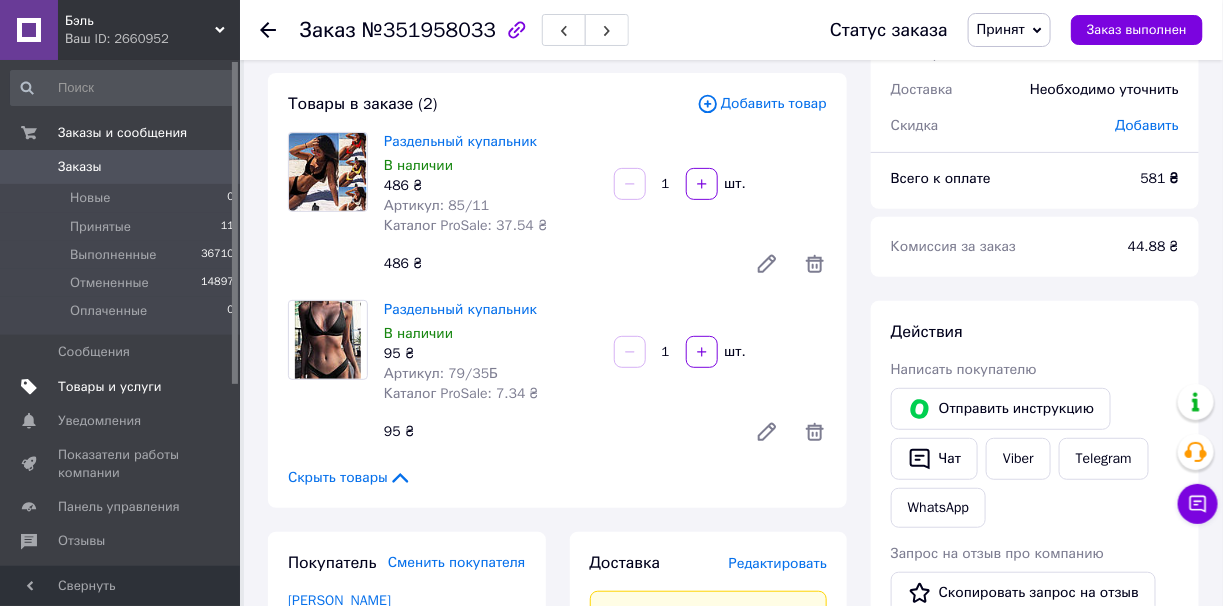 click on "Товары и услуги" at bounding box center [121, 387] 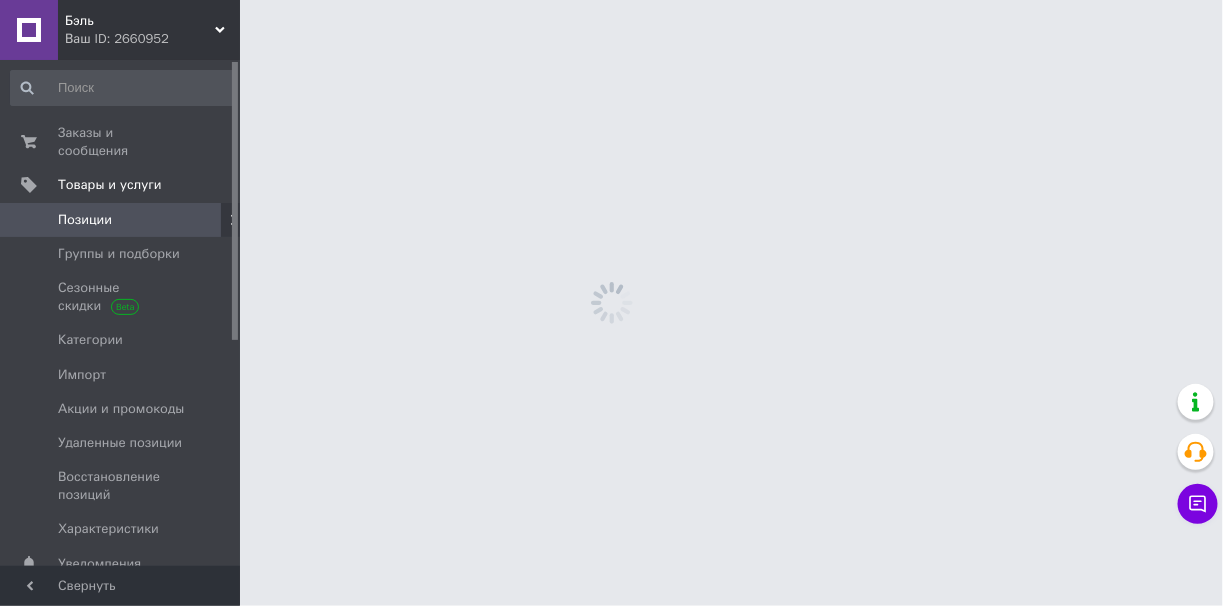 scroll, scrollTop: 0, scrollLeft: 0, axis: both 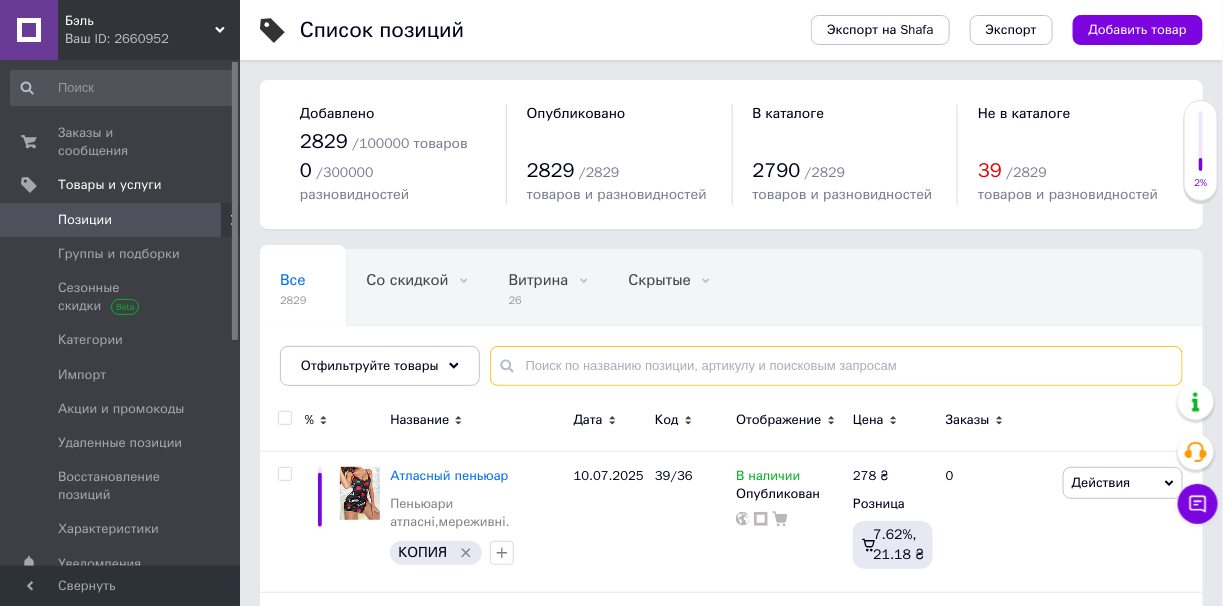 paste on "79/35 Б" 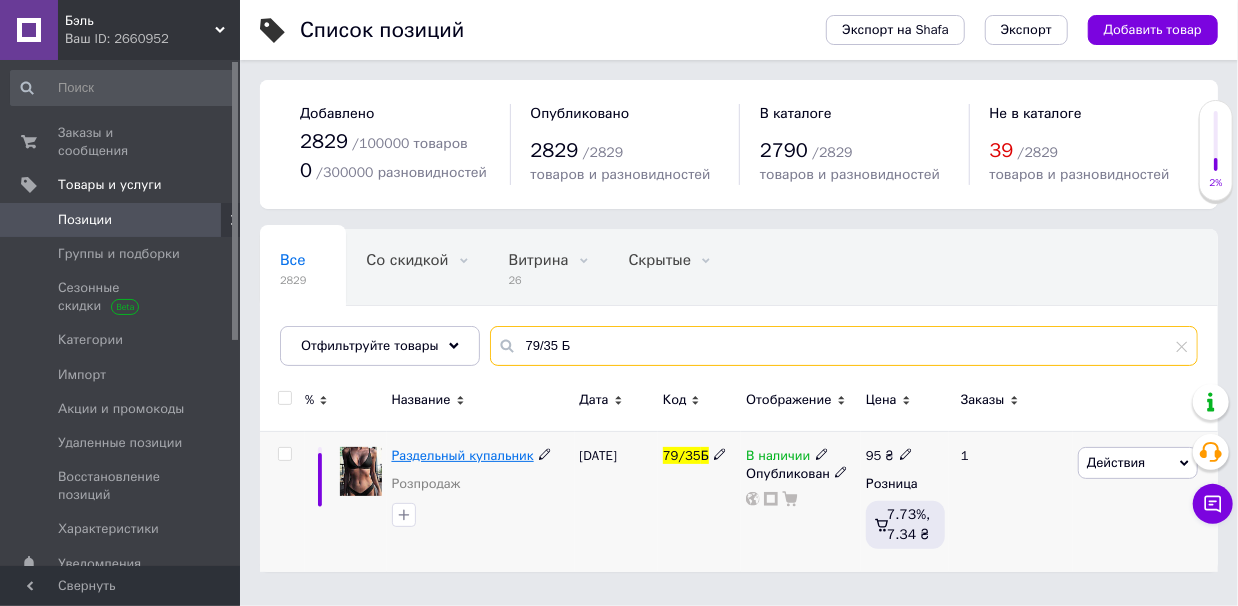 type on "79/35 Б" 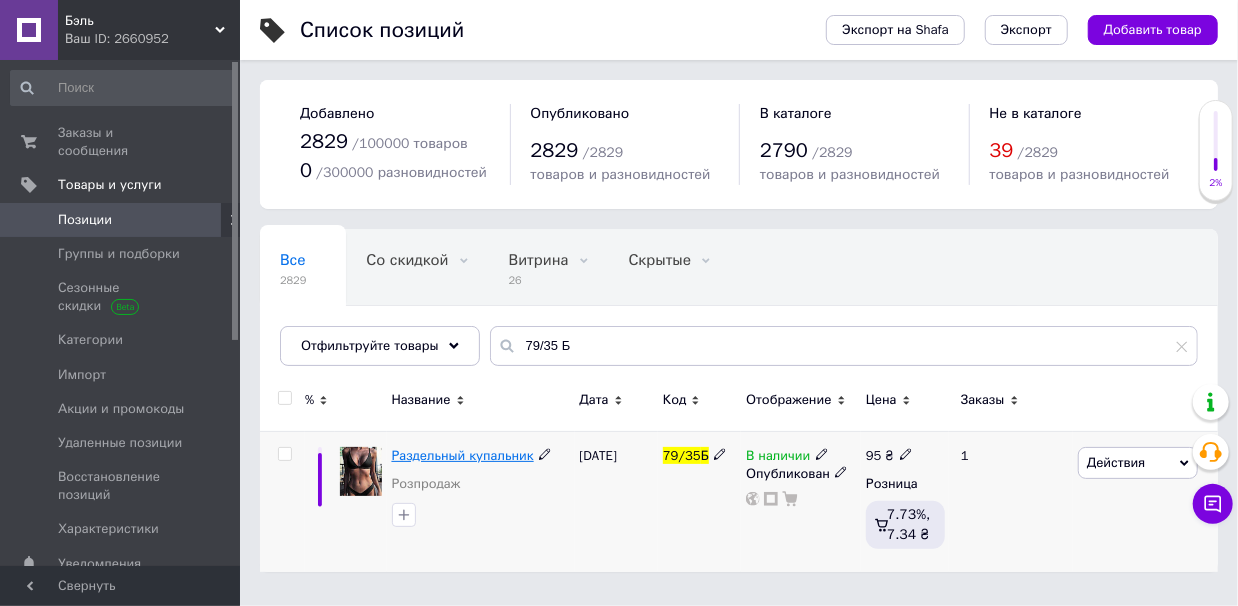 click on "Раздельный купальник" at bounding box center [463, 455] 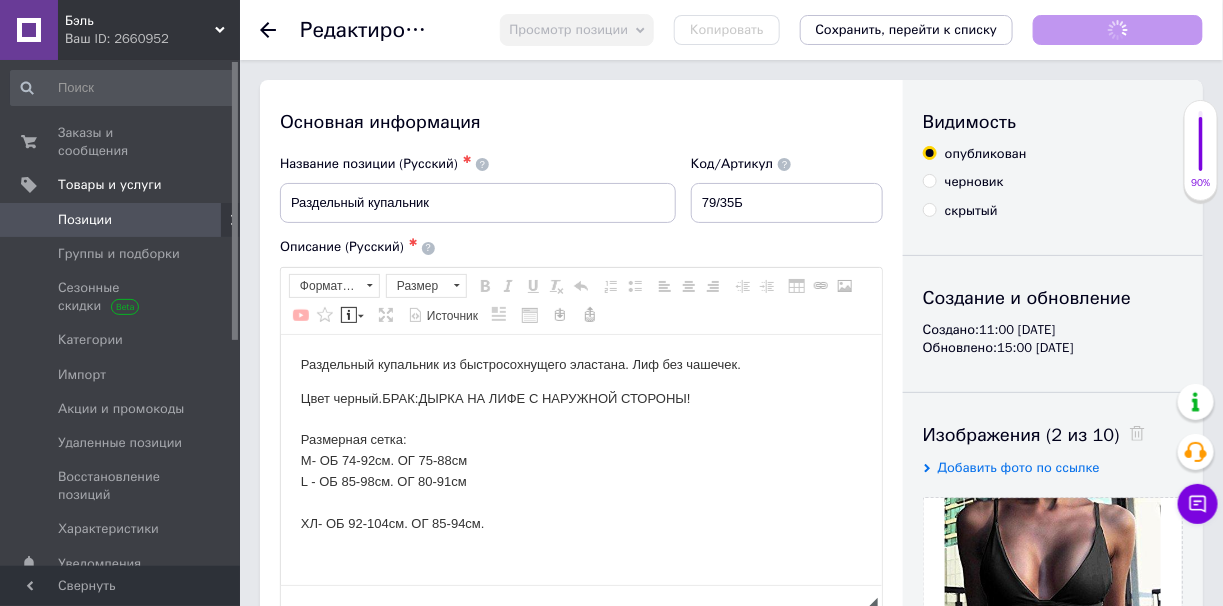 scroll, scrollTop: 0, scrollLeft: 0, axis: both 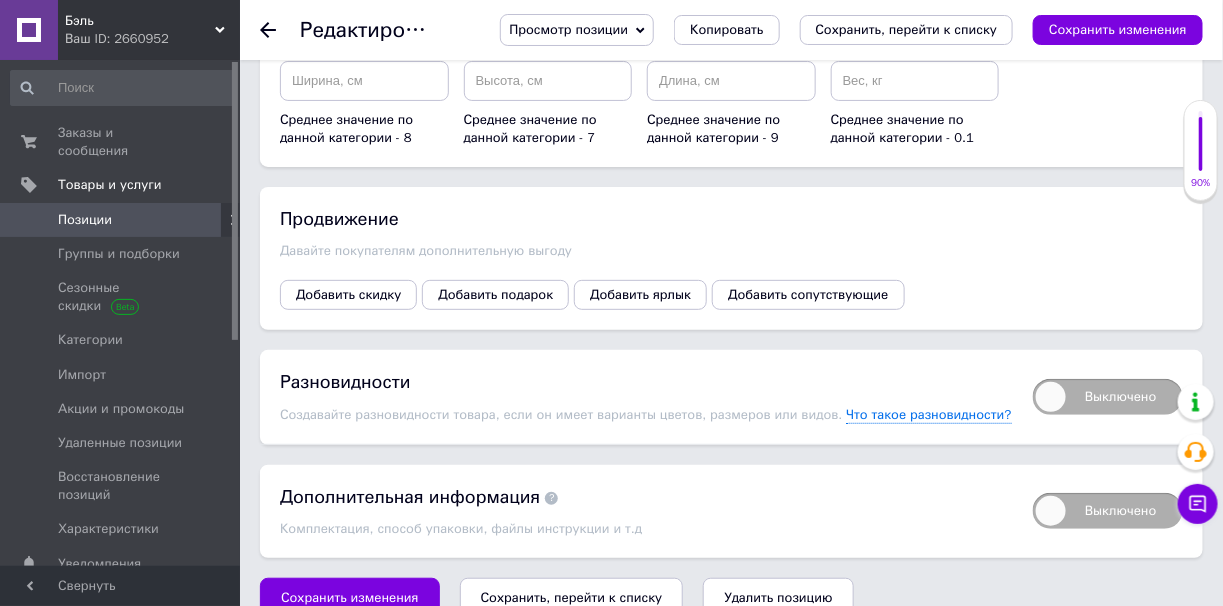 click on "Удалить позицию" at bounding box center [778, 598] 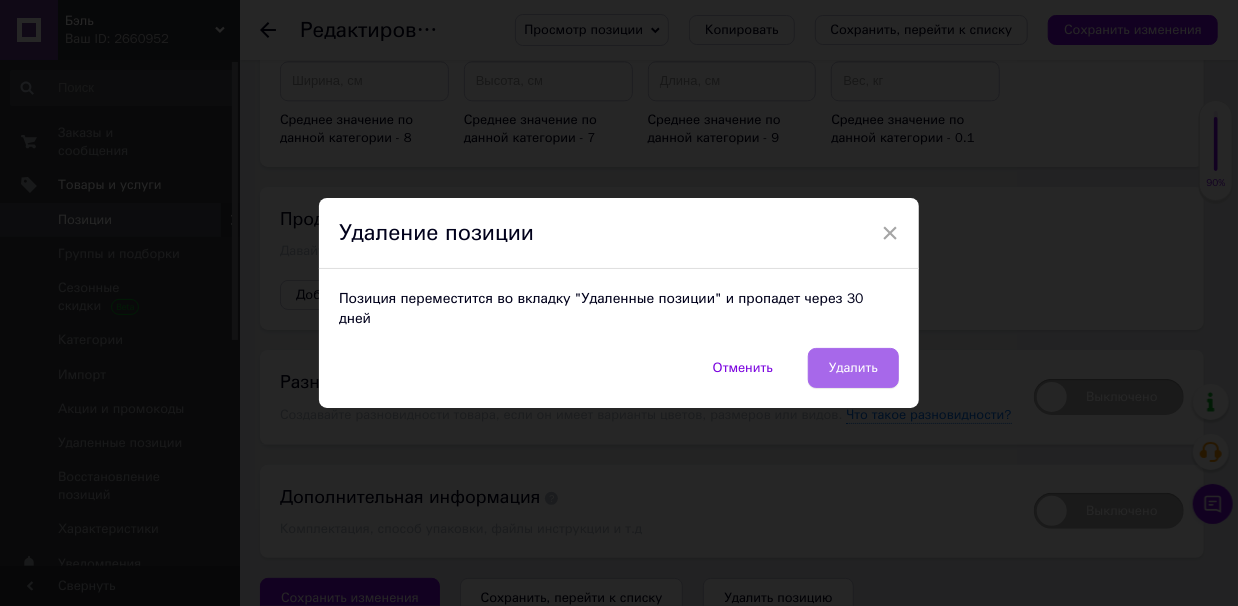 click on "Удалить" at bounding box center [853, 368] 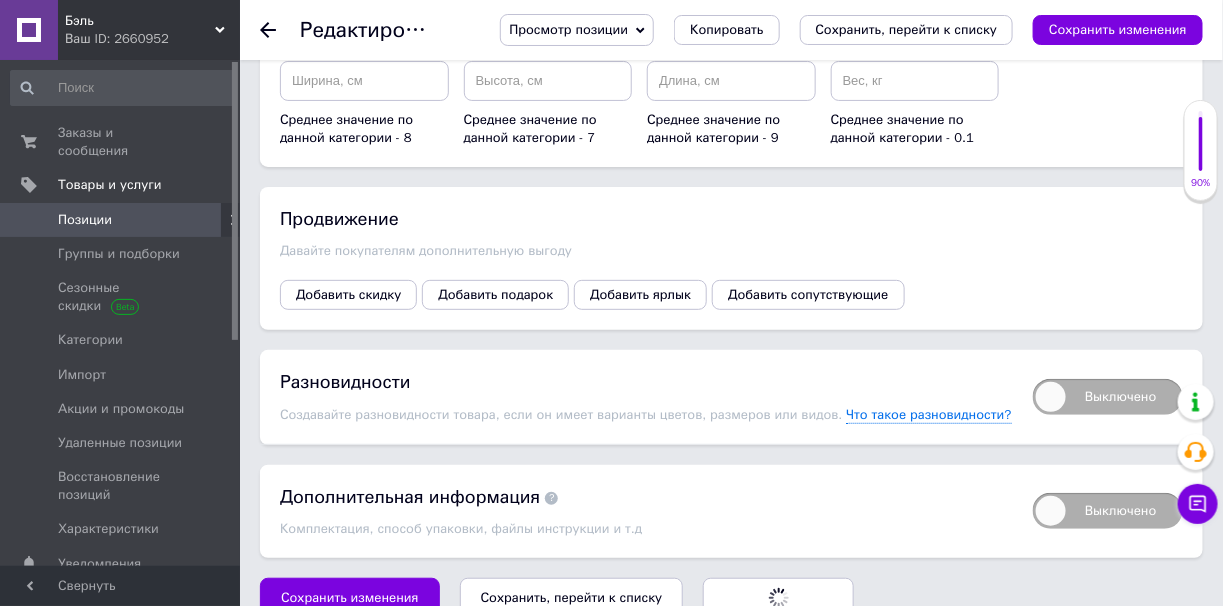 radio on "false" 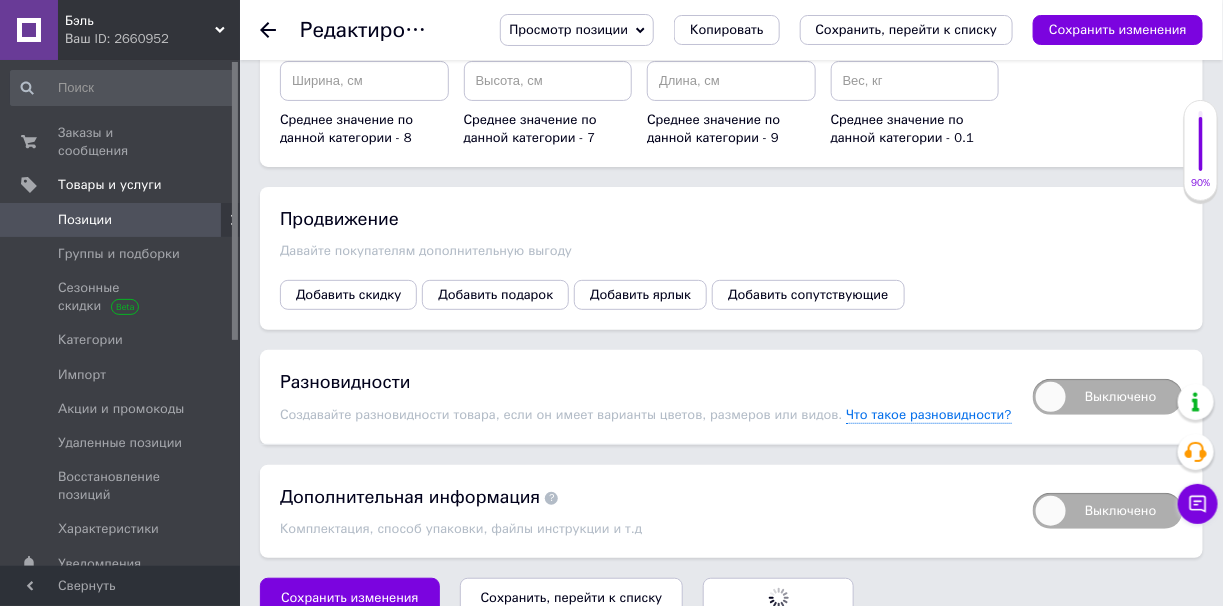scroll, scrollTop: 2526, scrollLeft: 0, axis: vertical 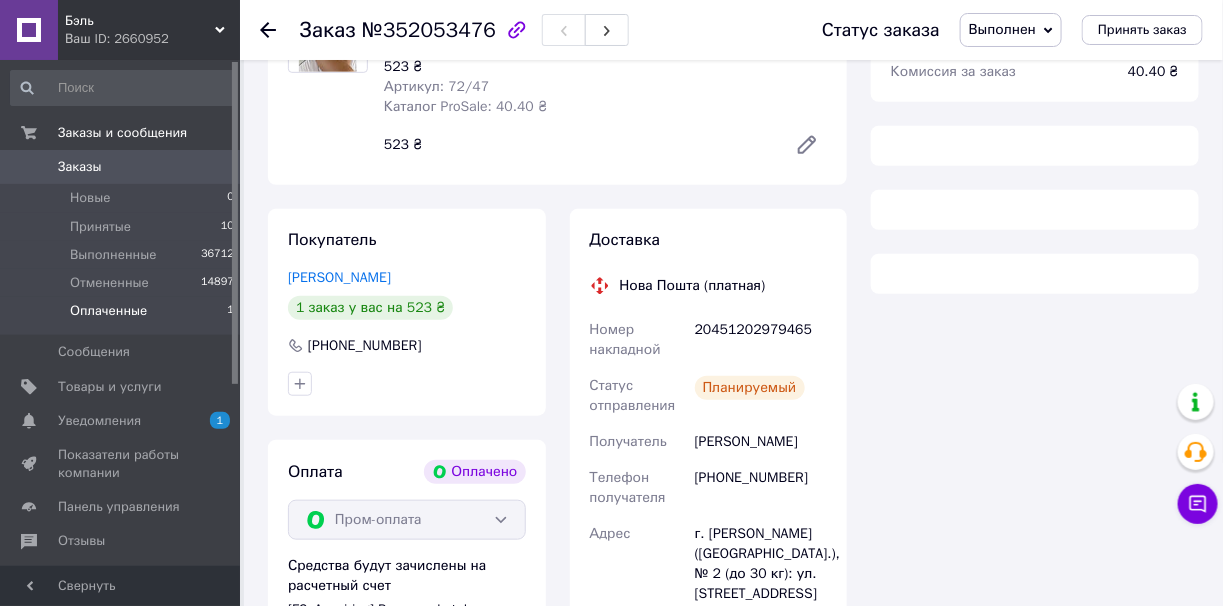 click on "Оплаченные 1" at bounding box center [123, 316] 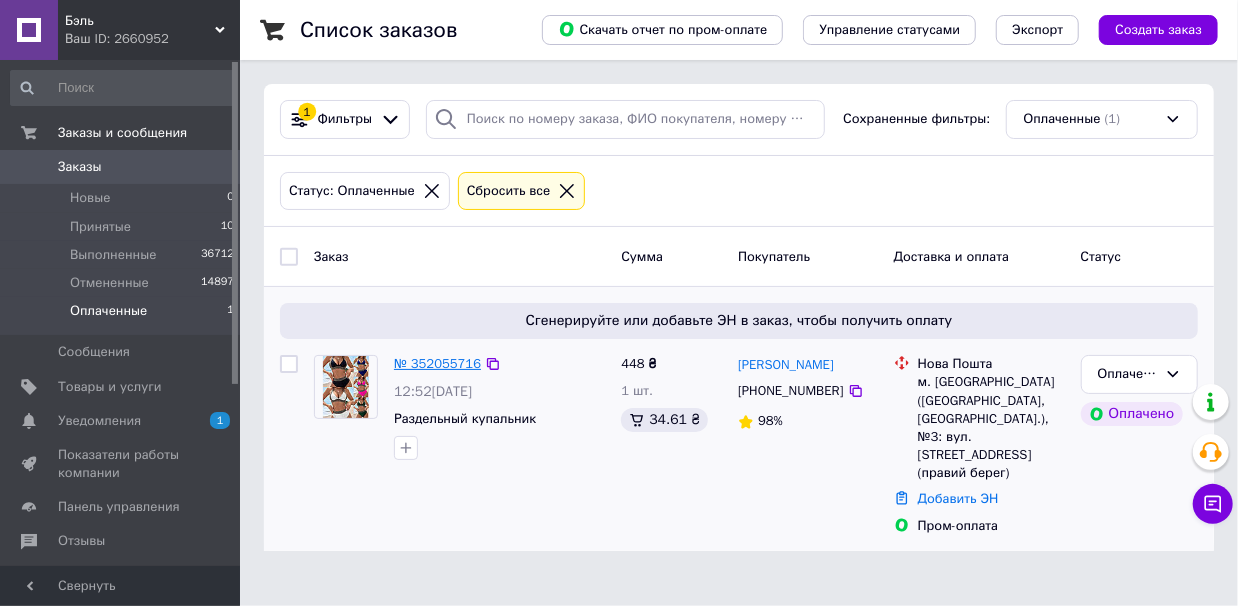 click on "№ 352055716" at bounding box center [437, 363] 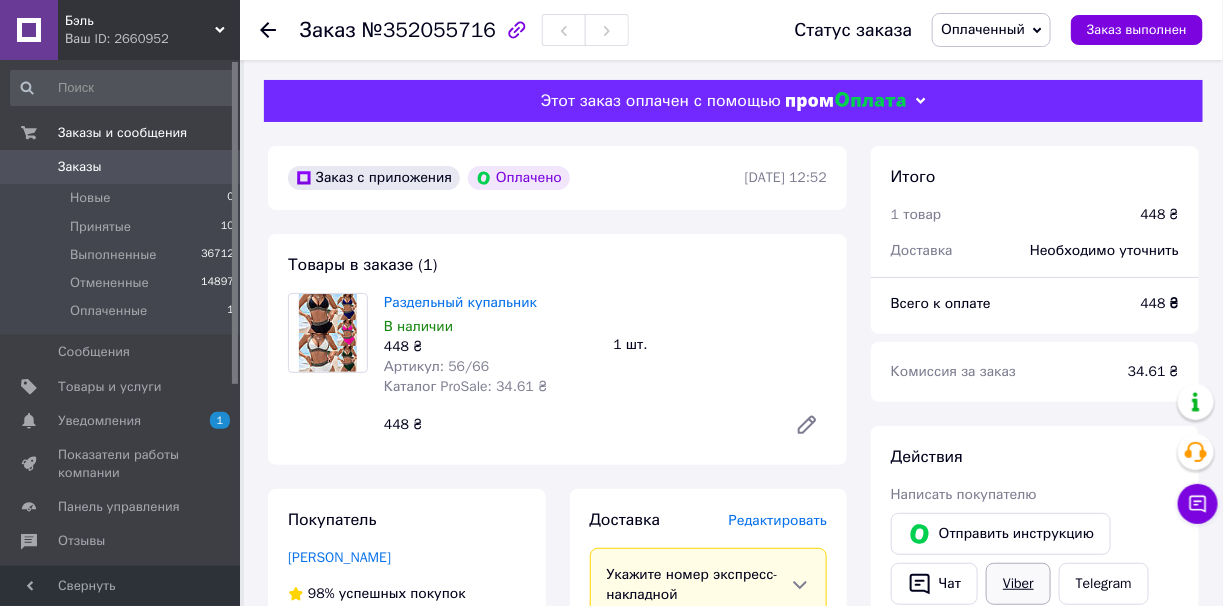 click on "Viber" at bounding box center (1018, 584) 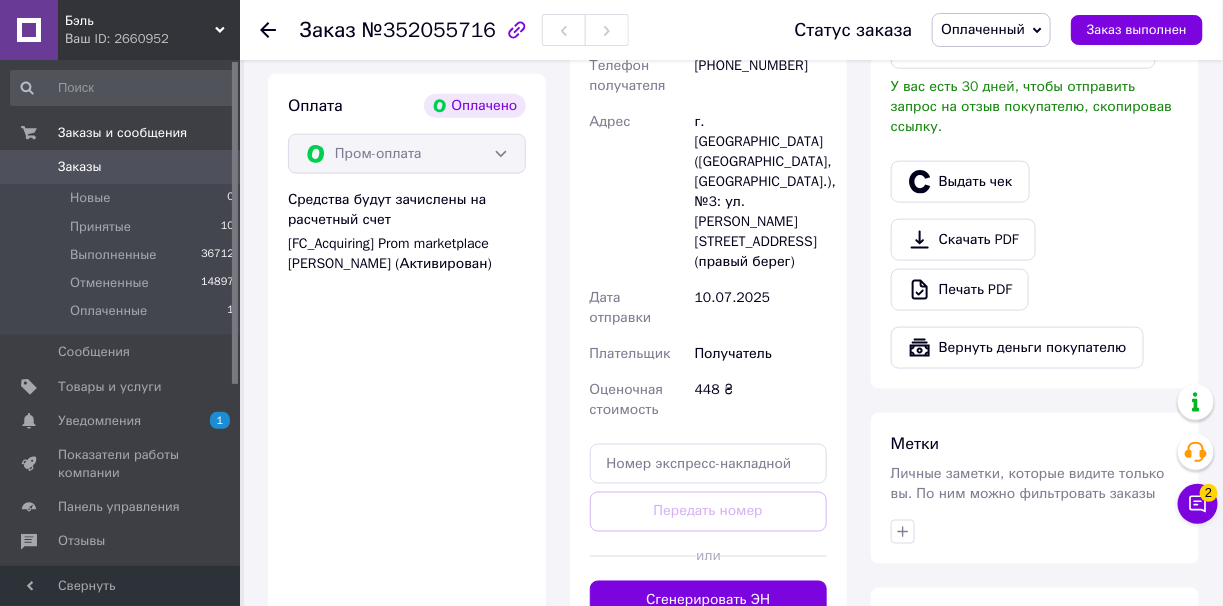 scroll, scrollTop: 699, scrollLeft: 0, axis: vertical 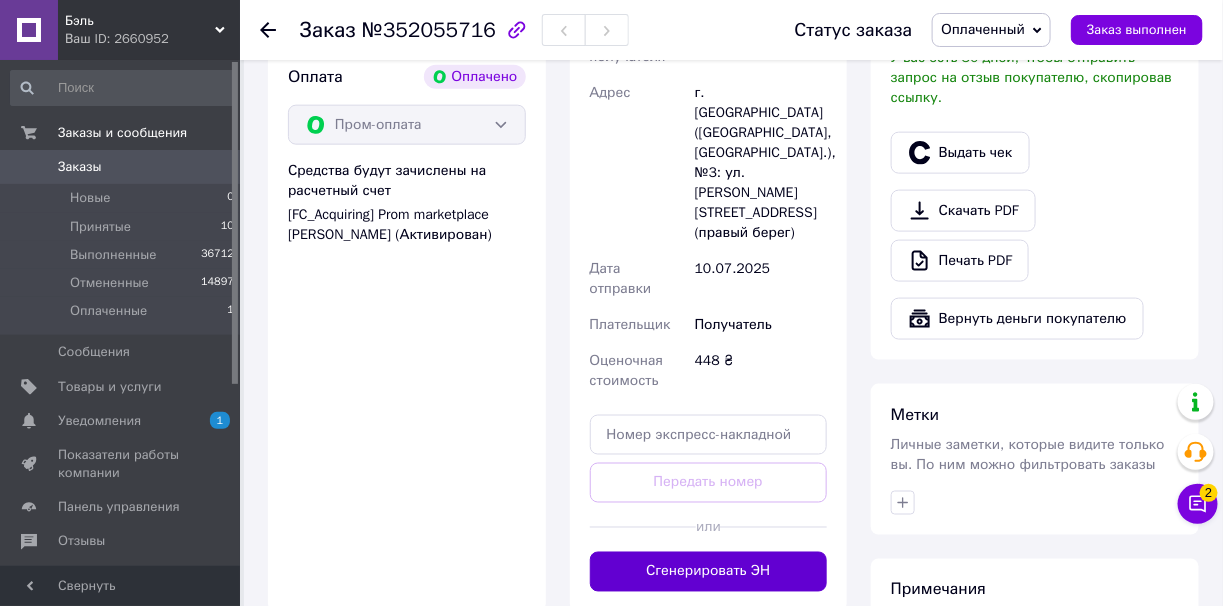 click on "Сгенерировать ЭН" at bounding box center [709, 572] 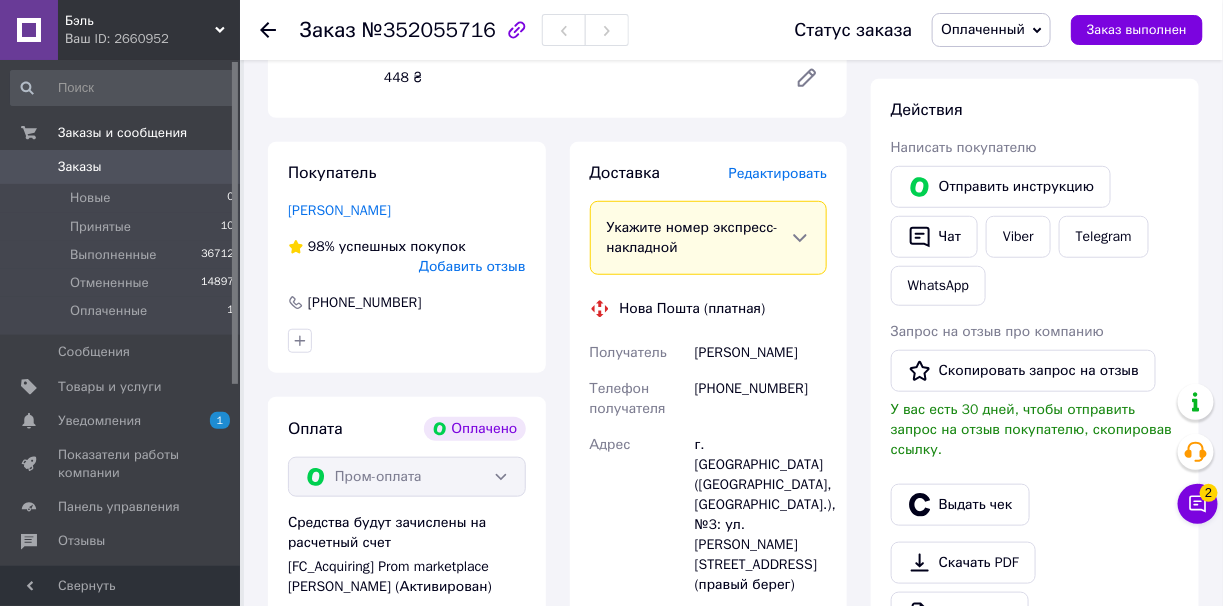 scroll, scrollTop: 300, scrollLeft: 0, axis: vertical 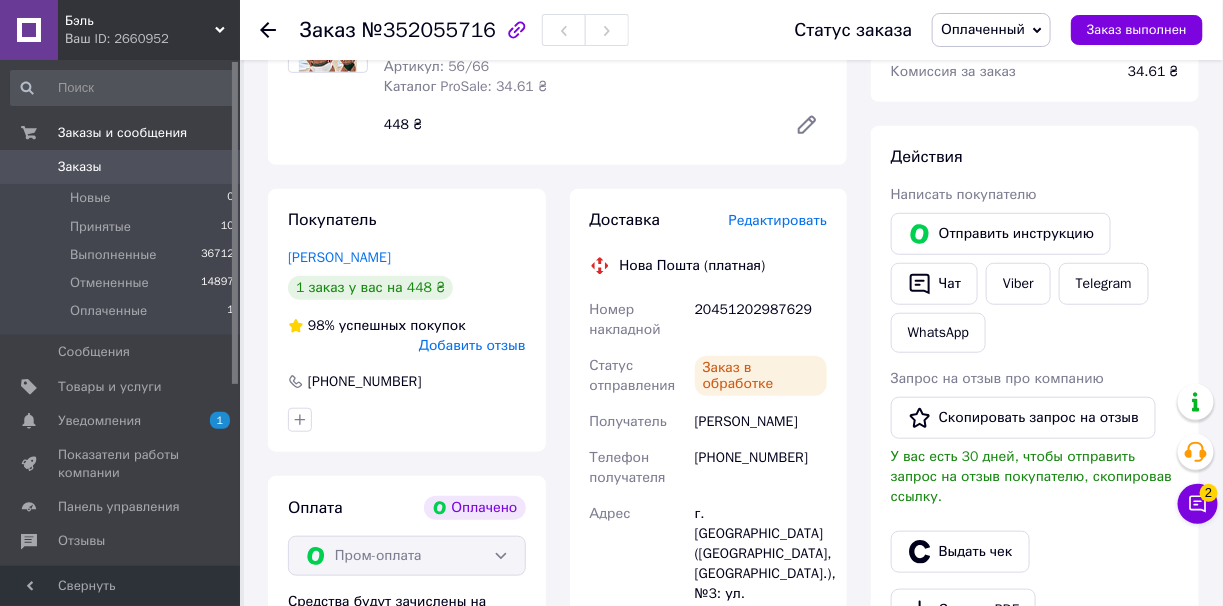 click on "20451202987629" at bounding box center (761, 320) 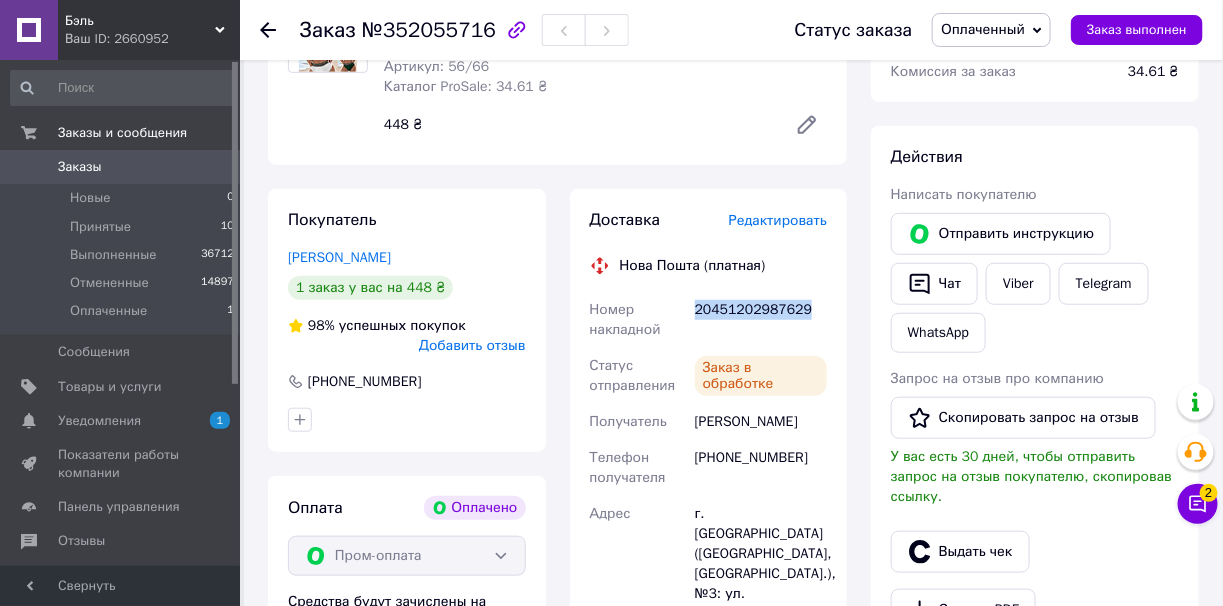click on "20451202987629" at bounding box center [761, 320] 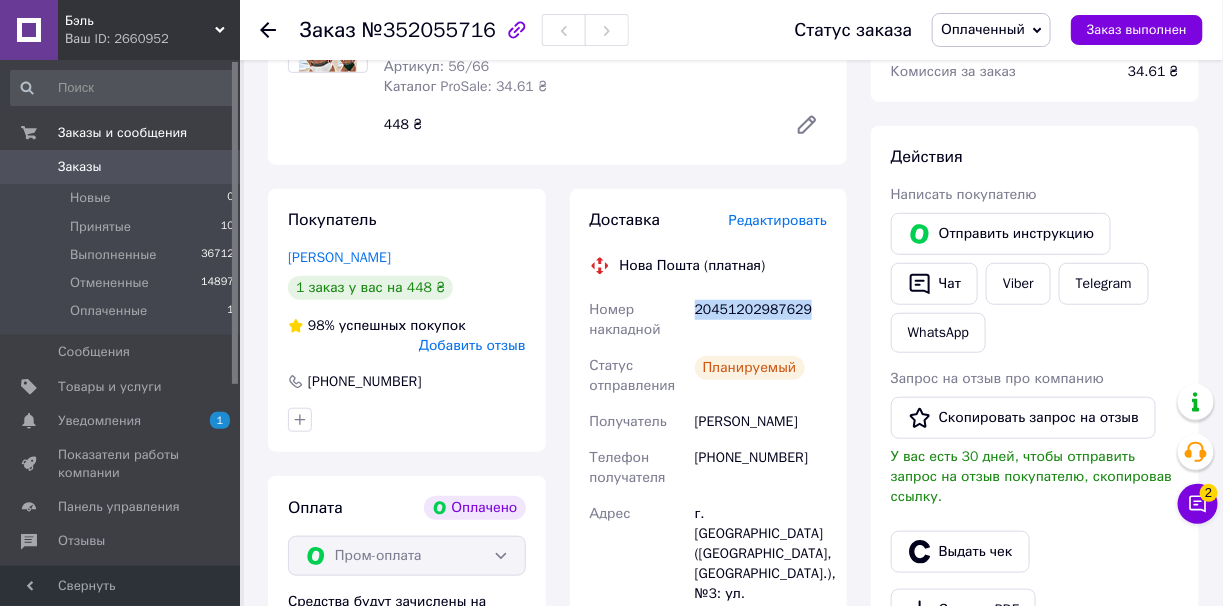 copy on "20451202987629" 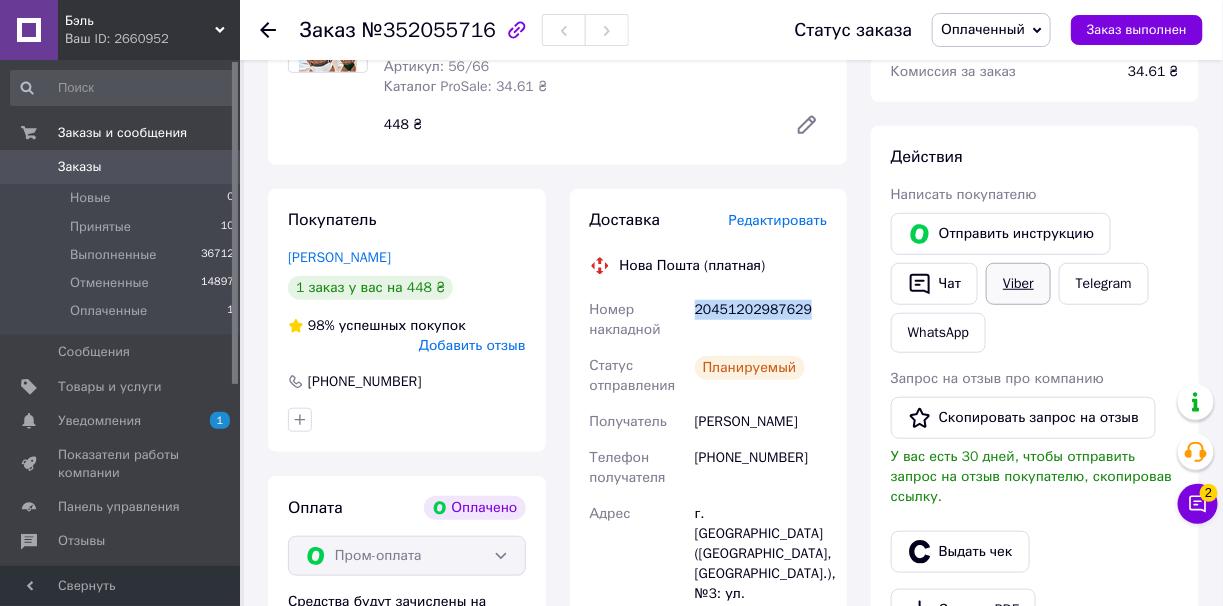 click on "Viber" at bounding box center (1018, 284) 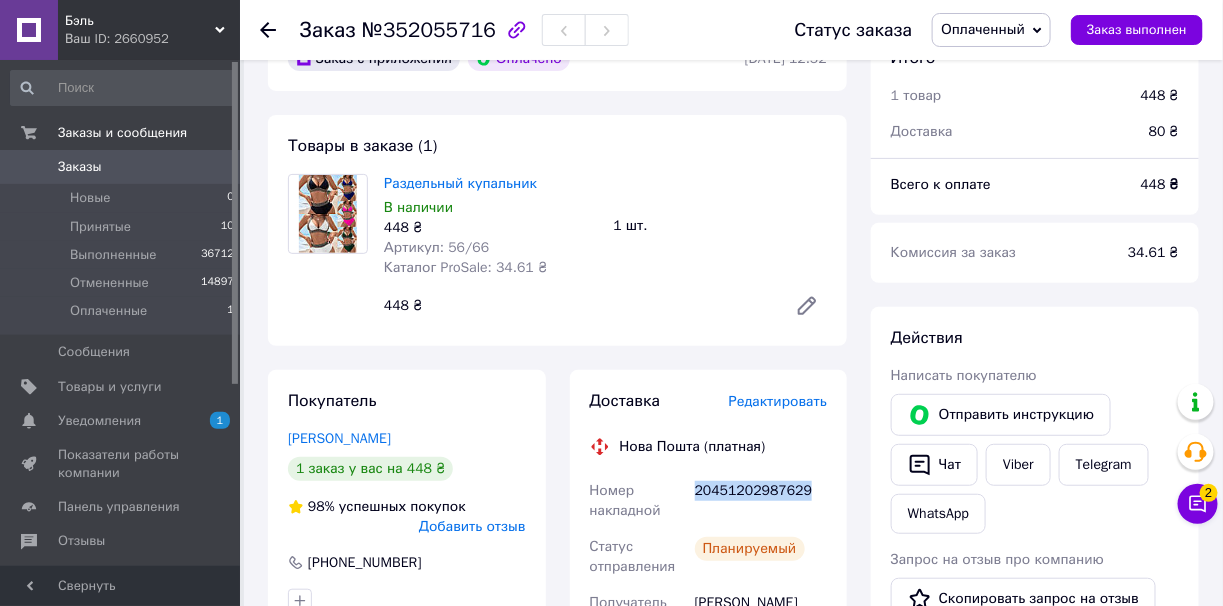 scroll, scrollTop: 99, scrollLeft: 0, axis: vertical 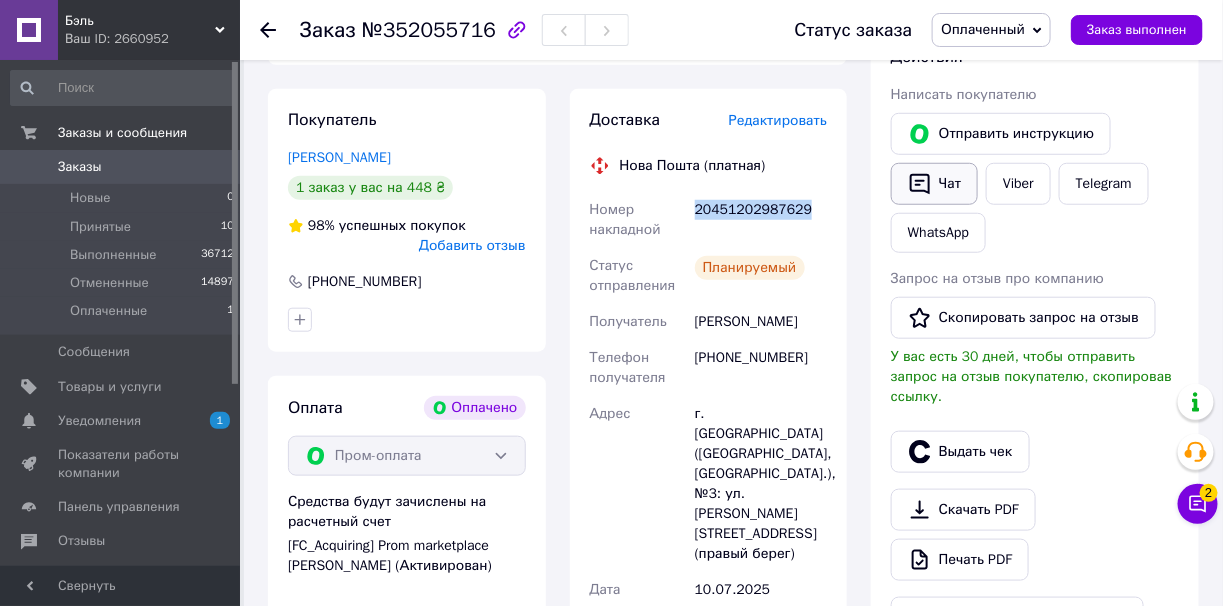 click on "Выдать чек" at bounding box center [960, 452] 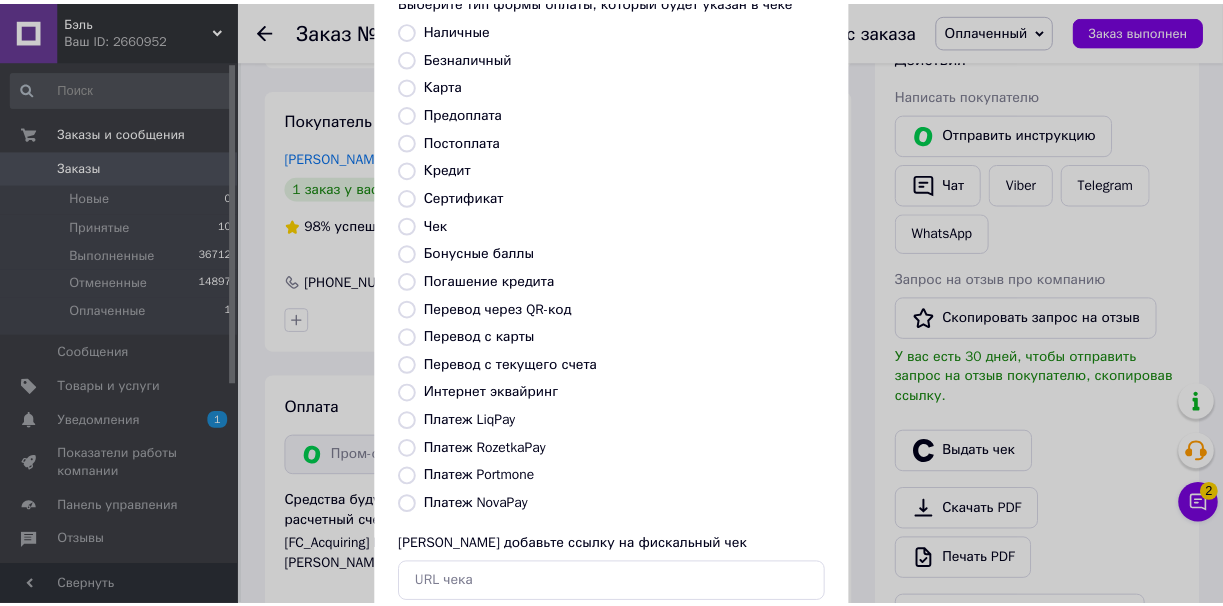 scroll, scrollTop: 199, scrollLeft: 0, axis: vertical 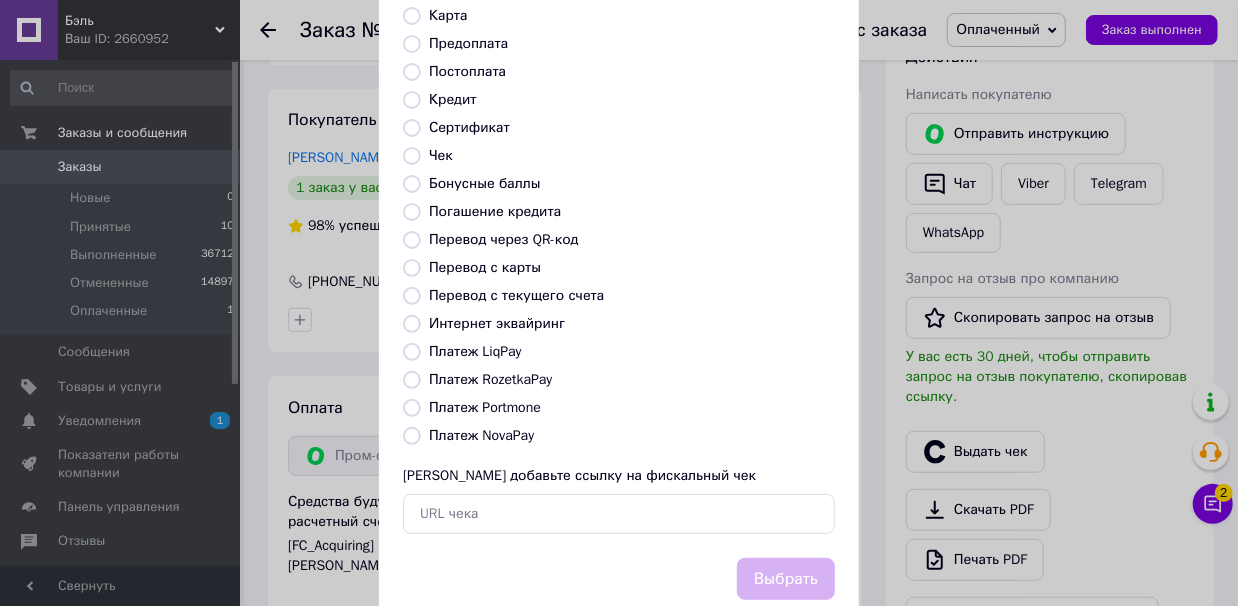 click on "Платеж RozetkaPay" at bounding box center [412, 380] 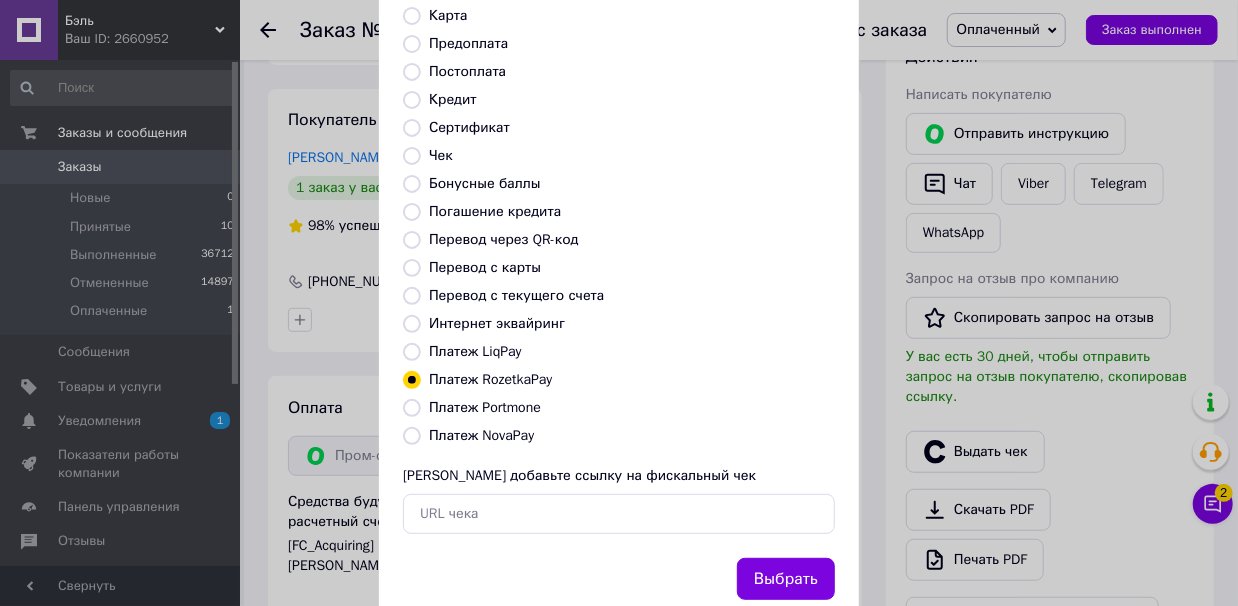click on "Выбрать" at bounding box center (786, 579) 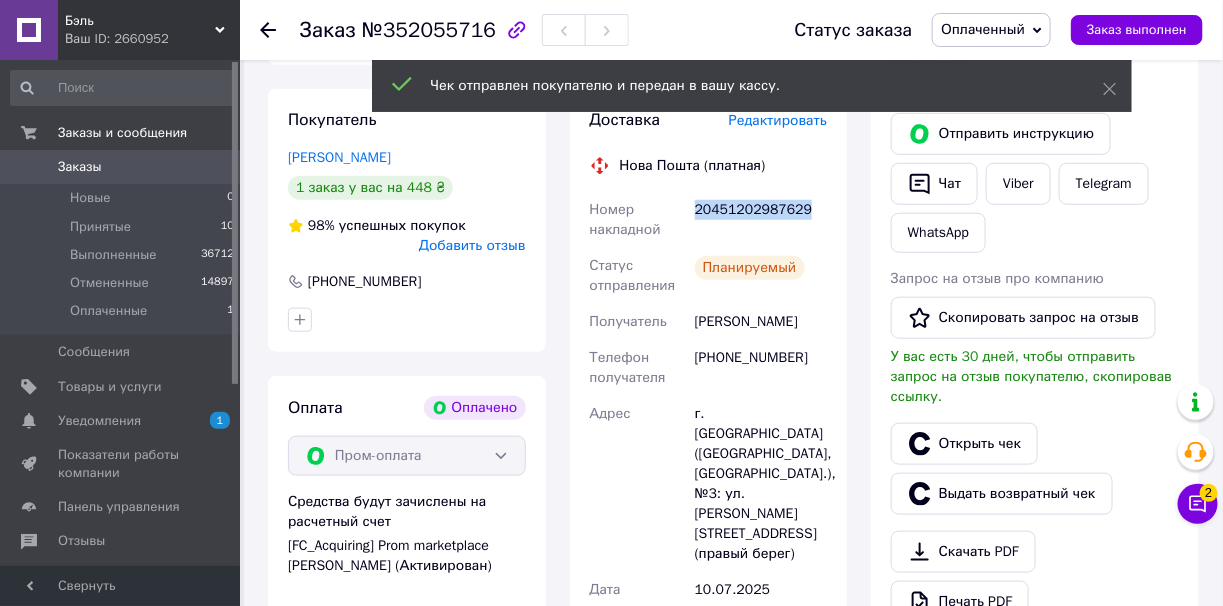 click on "Заказ выполнен" at bounding box center [1137, 30] 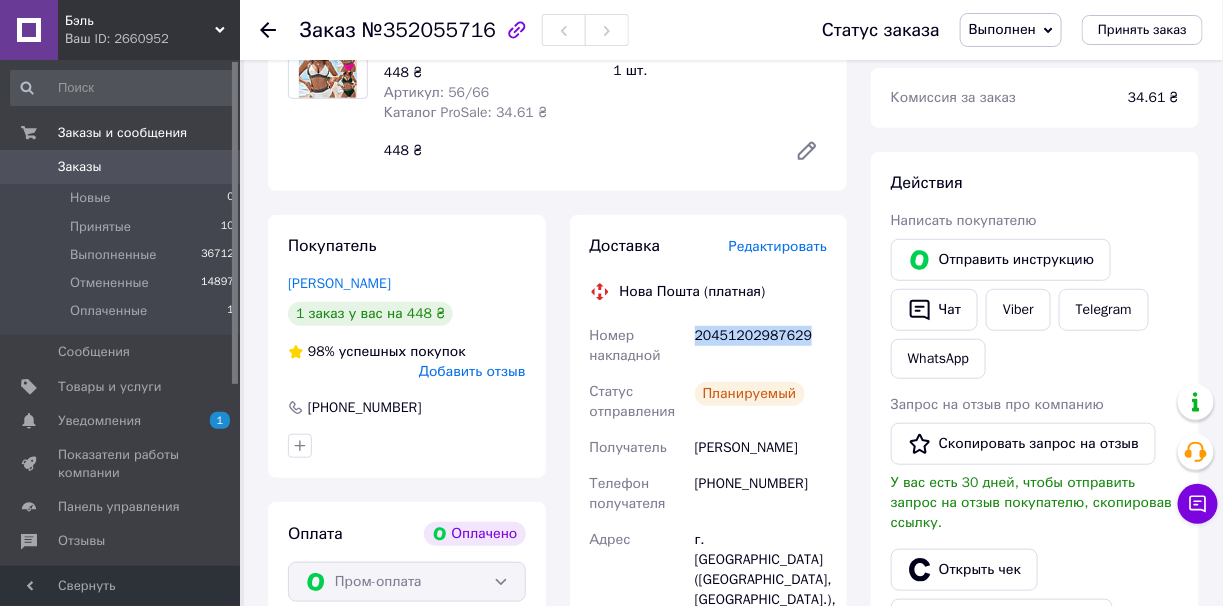 scroll, scrollTop: 300, scrollLeft: 0, axis: vertical 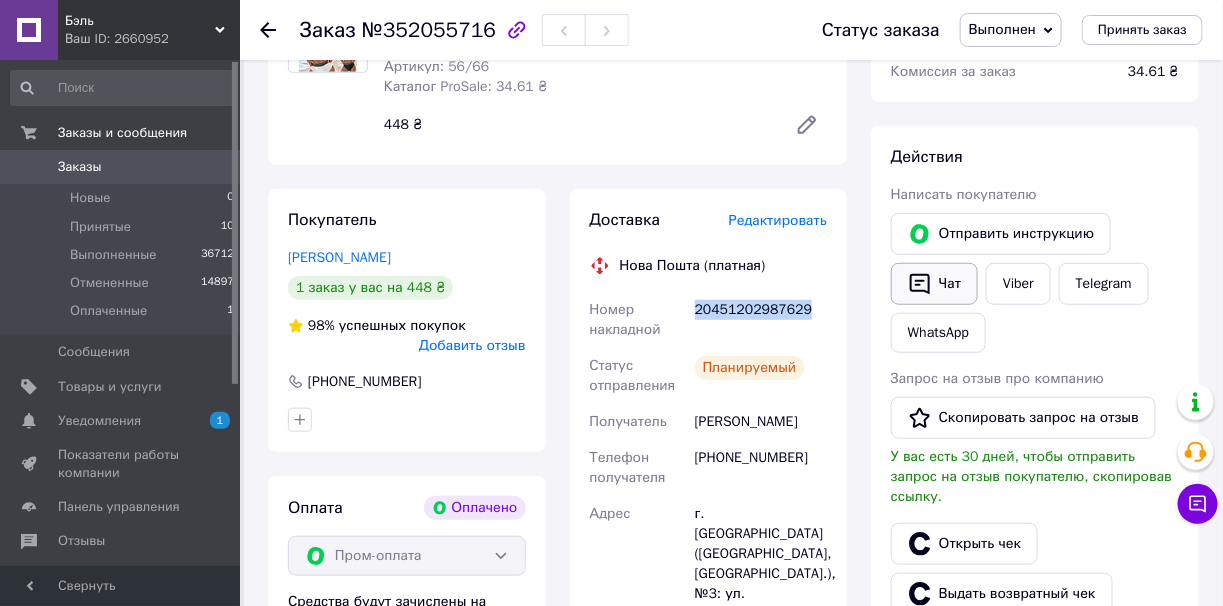 click on "Чат" at bounding box center [934, 284] 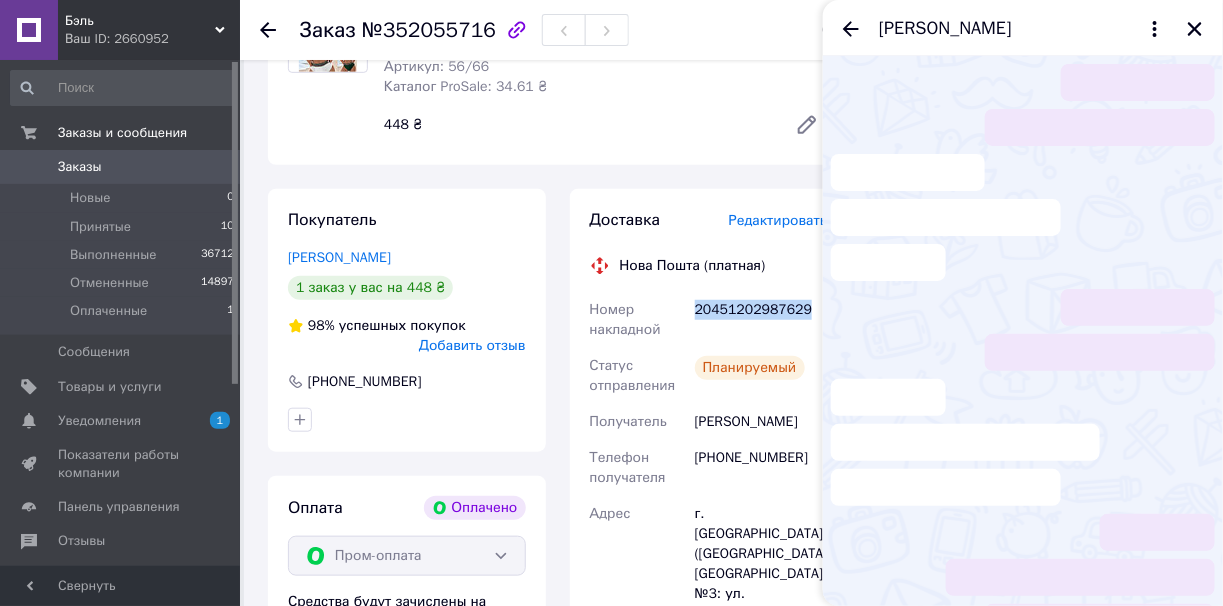 scroll, scrollTop: 23, scrollLeft: 0, axis: vertical 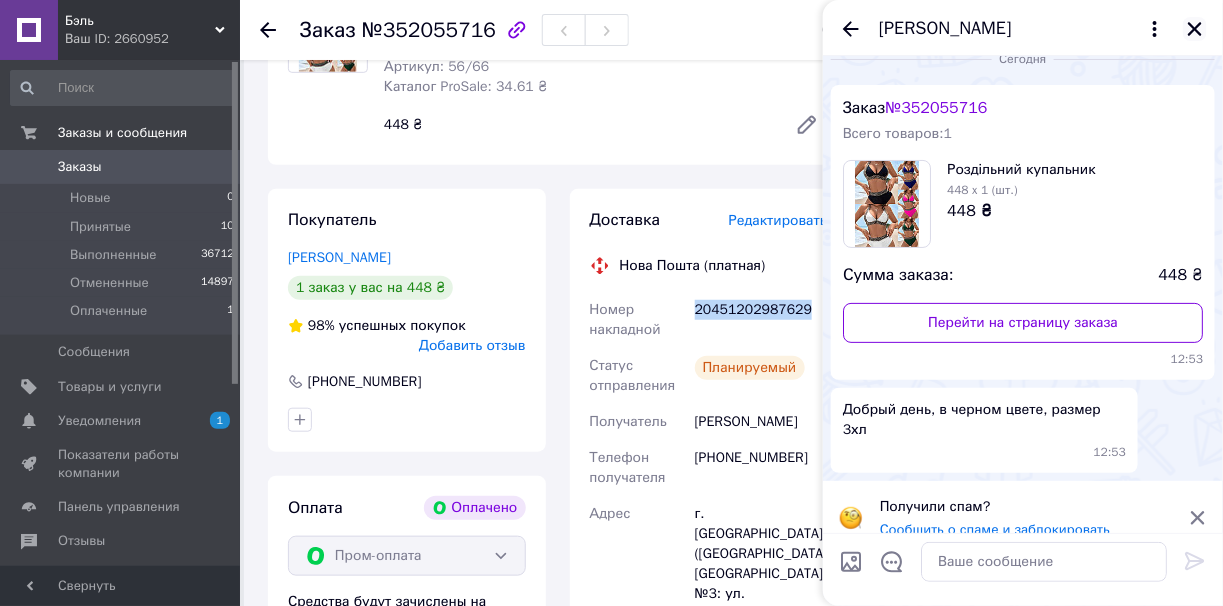 click at bounding box center (1195, 29) 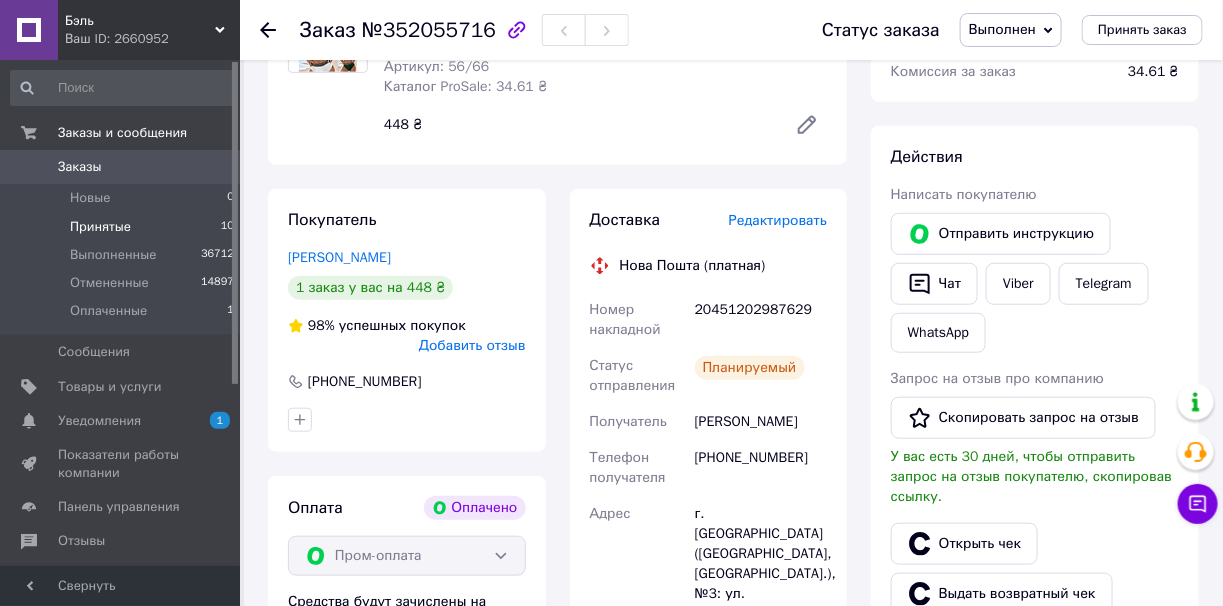 click on "Принятые 10" at bounding box center [123, 227] 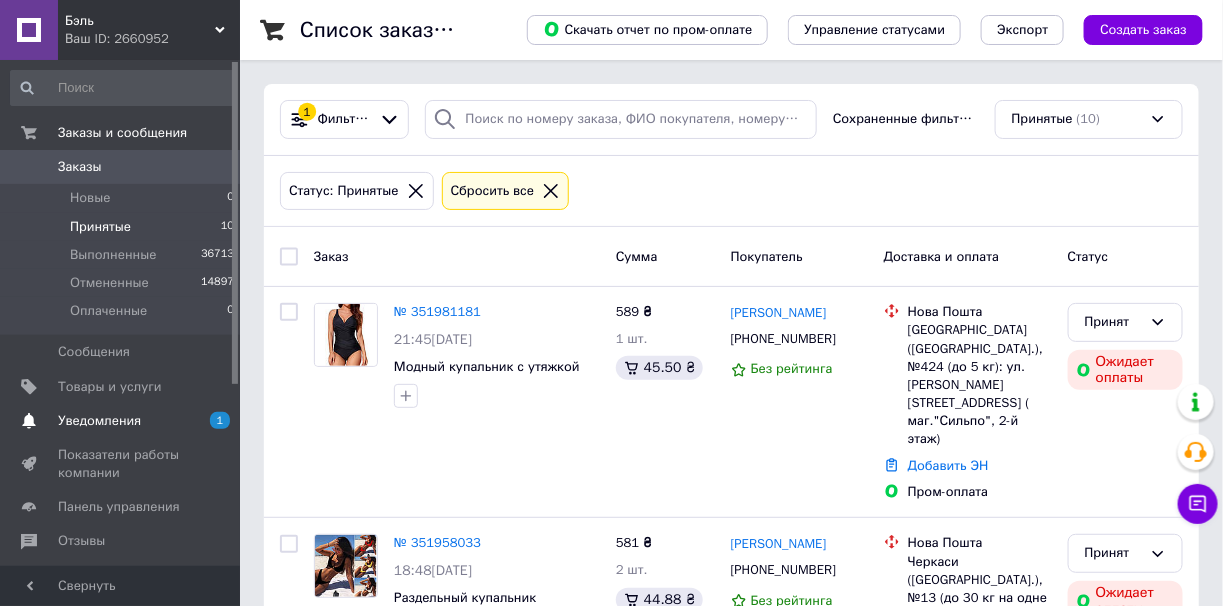 click on "Уведомления" at bounding box center [121, 421] 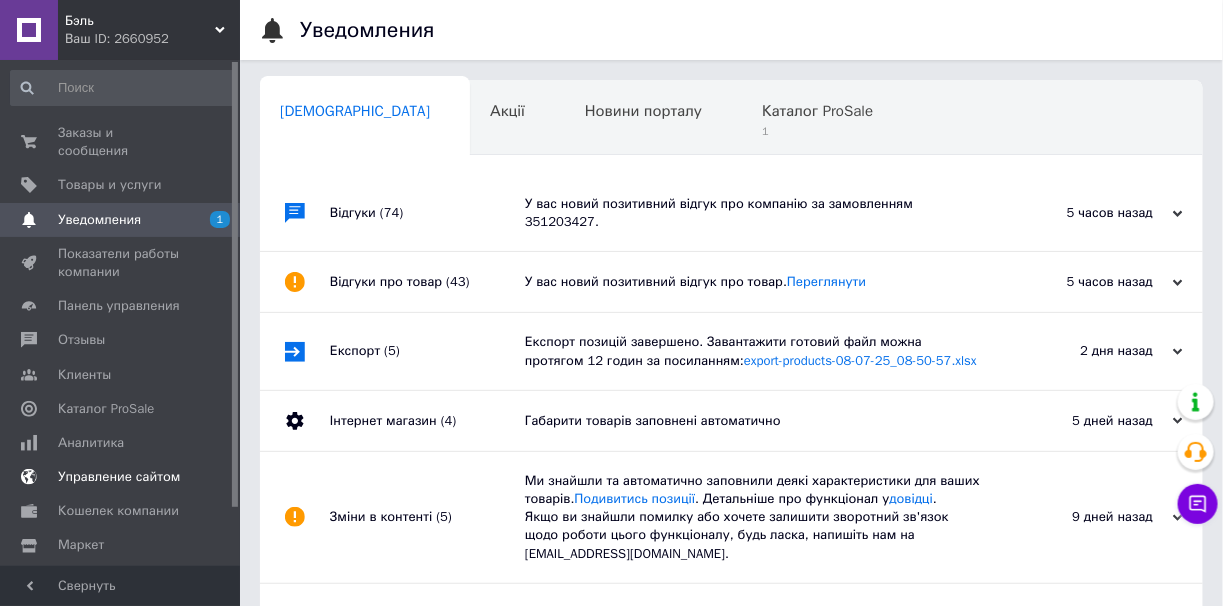 scroll, scrollTop: 0, scrollLeft: 7, axis: horizontal 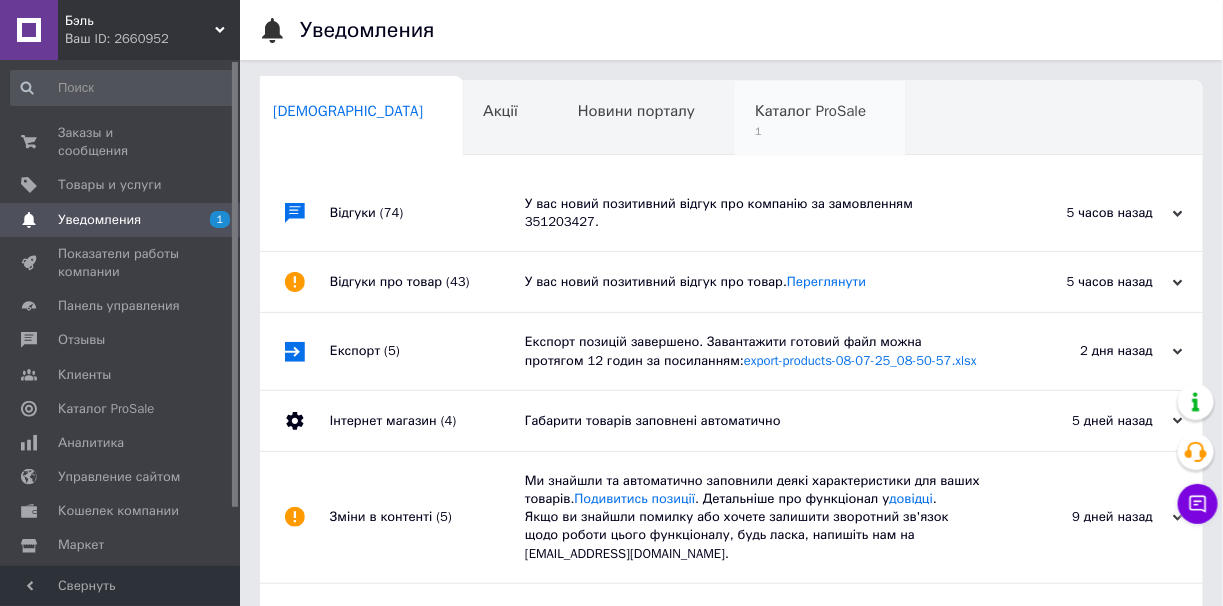 click on "Каталог ProSale 1" at bounding box center (820, 119) 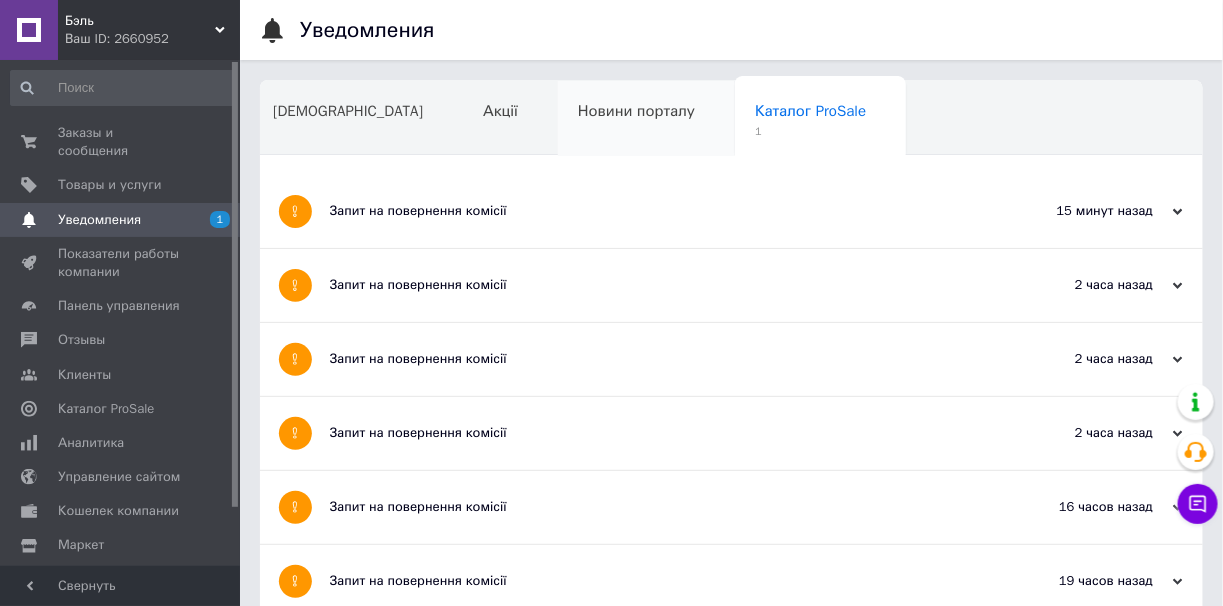 click on "Новини порталу" at bounding box center (646, 119) 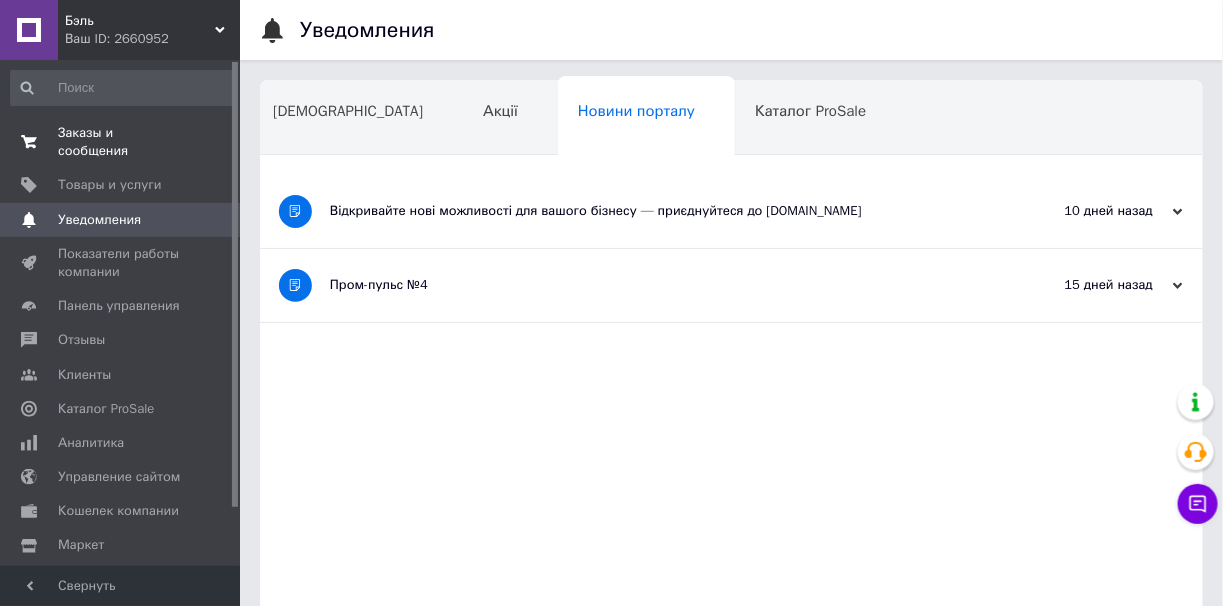 click on "Заказы и сообщения 0 0" at bounding box center [123, 142] 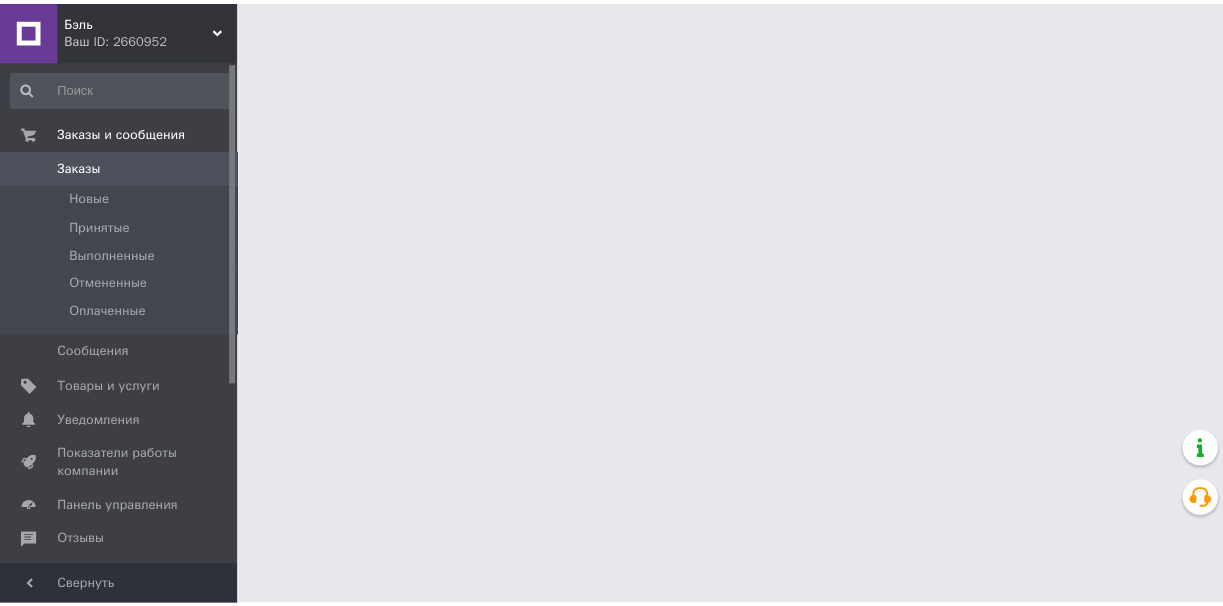 scroll, scrollTop: 0, scrollLeft: 0, axis: both 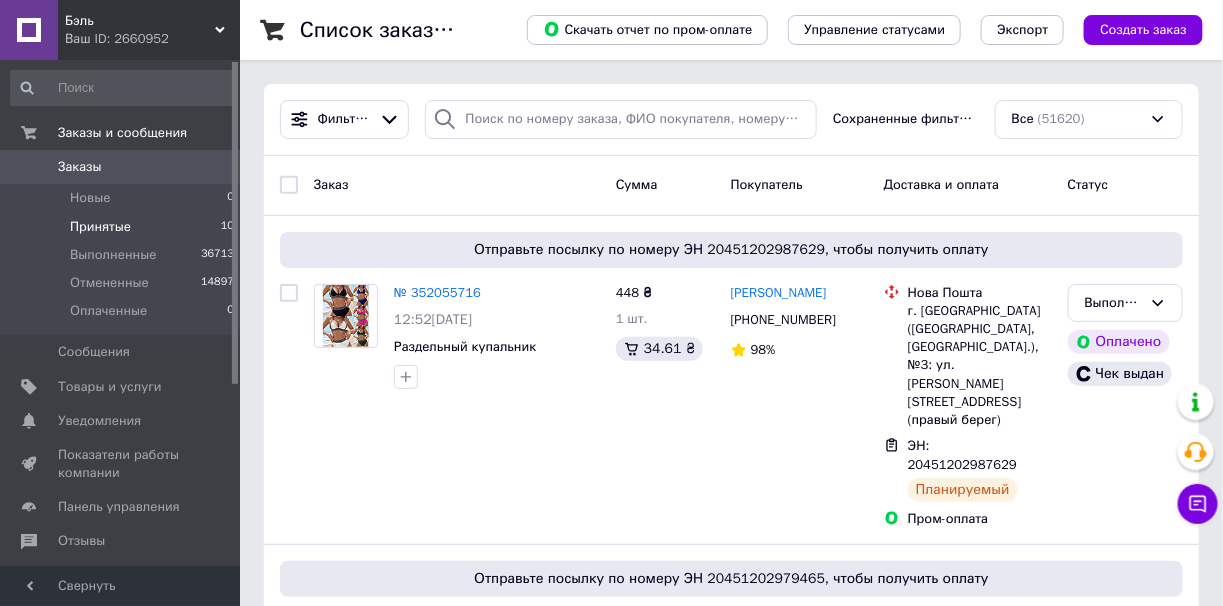 click on "Принятые 10" at bounding box center (123, 227) 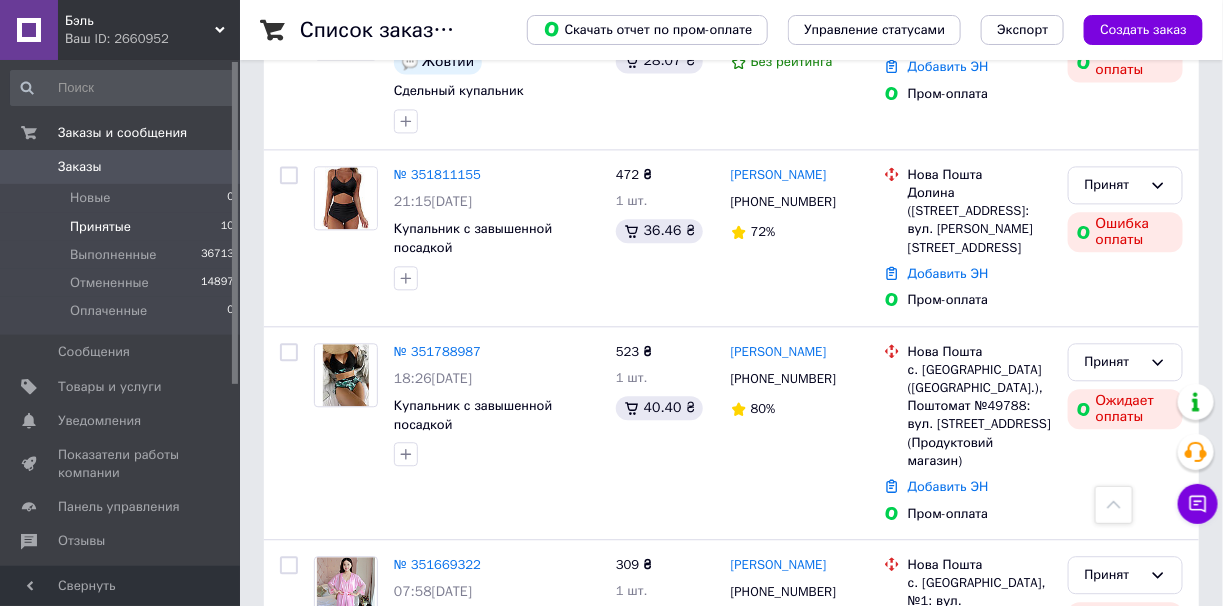 scroll, scrollTop: 1530, scrollLeft: 0, axis: vertical 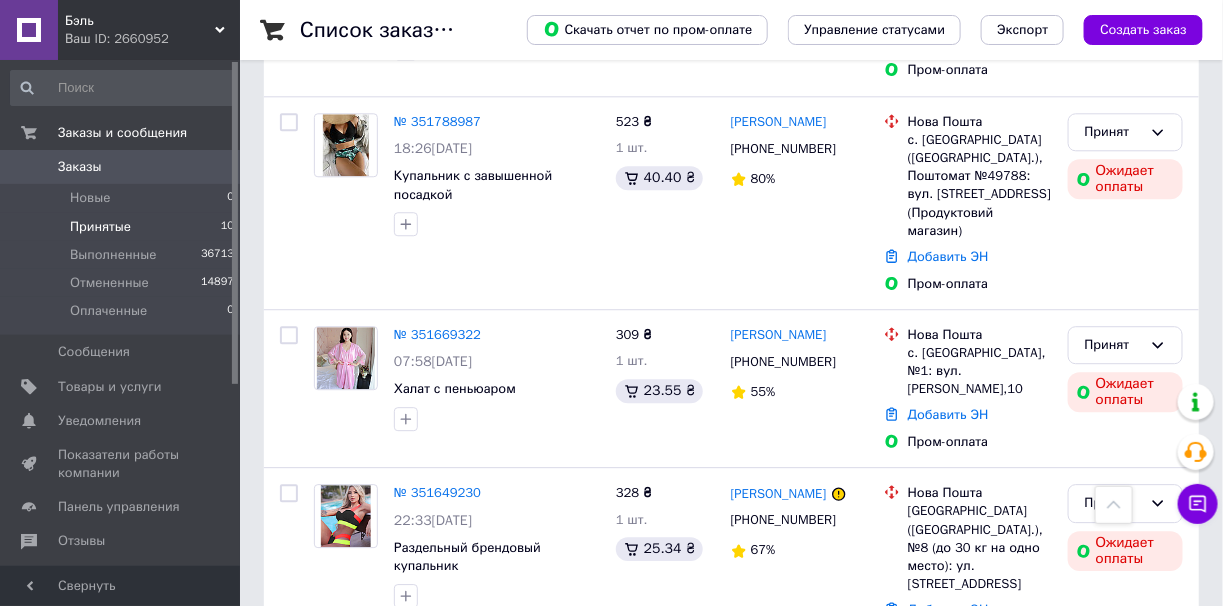 click on "Бэль Ваш ID: 2660952" at bounding box center (149, 30) 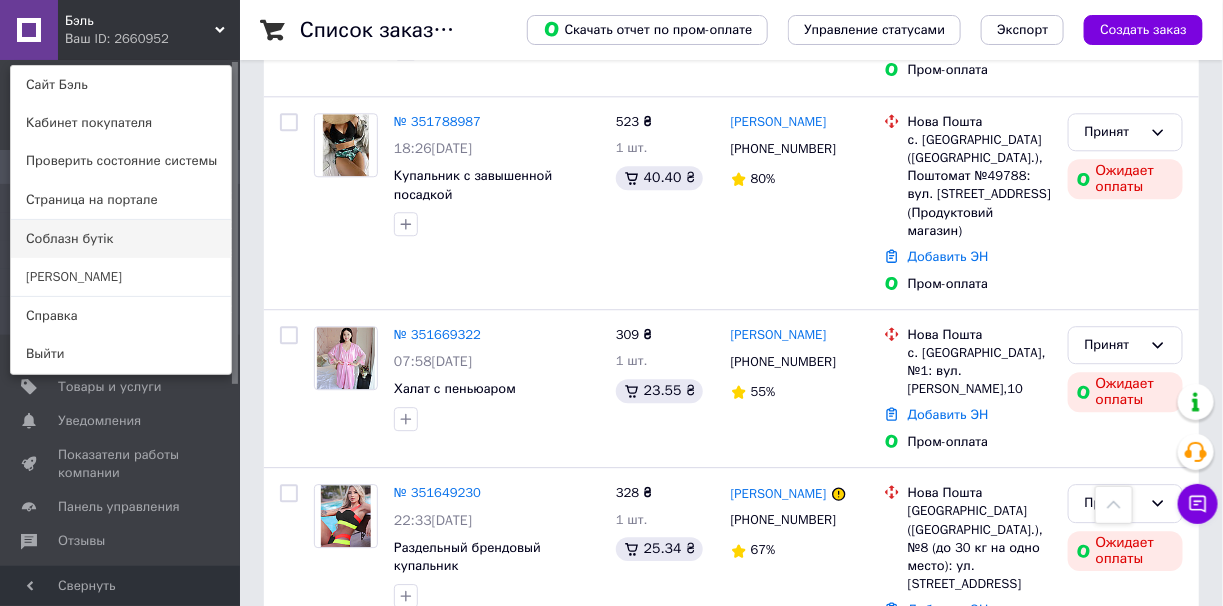 click on "Соблазн бутік" at bounding box center (121, 239) 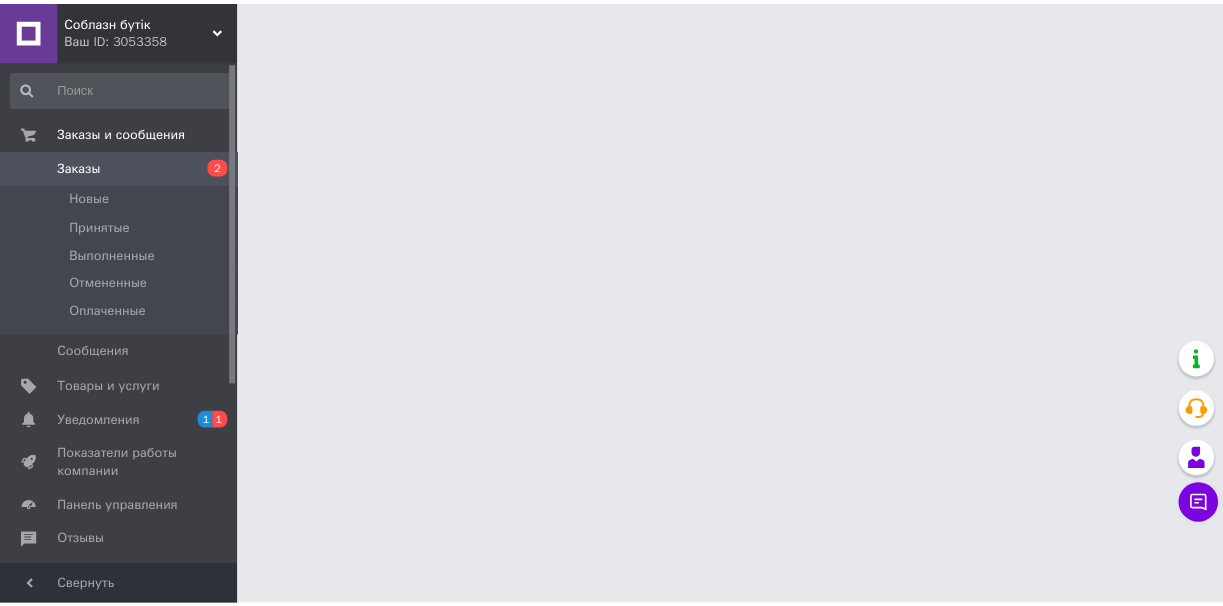 scroll, scrollTop: 0, scrollLeft: 0, axis: both 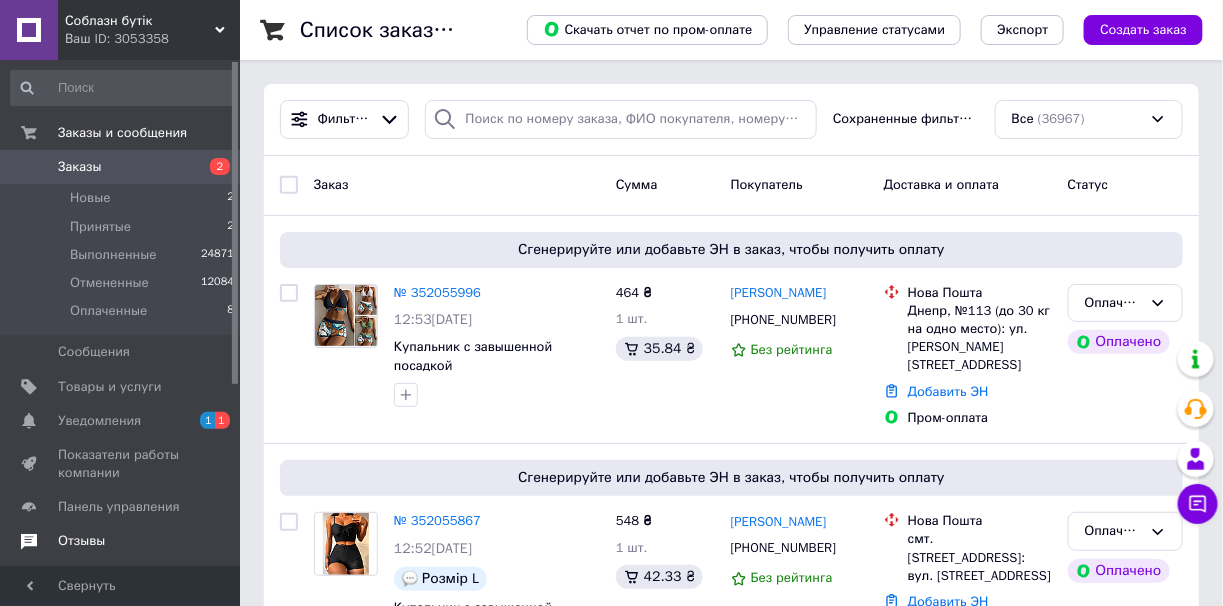 click on "Отзывы" at bounding box center (123, 541) 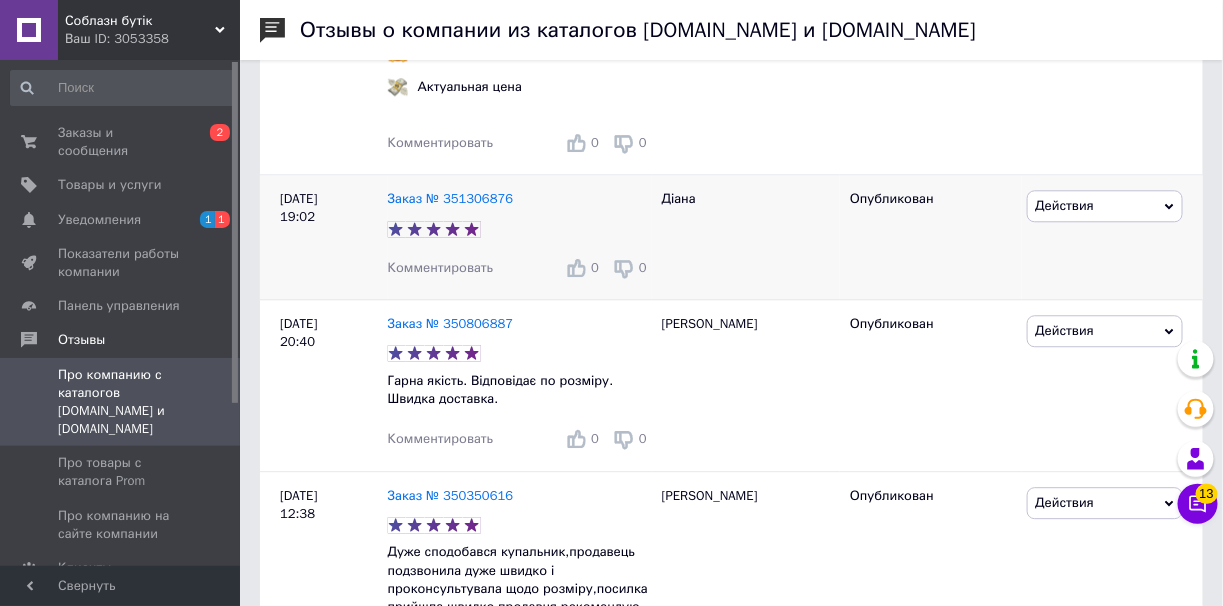 scroll, scrollTop: 1599, scrollLeft: 0, axis: vertical 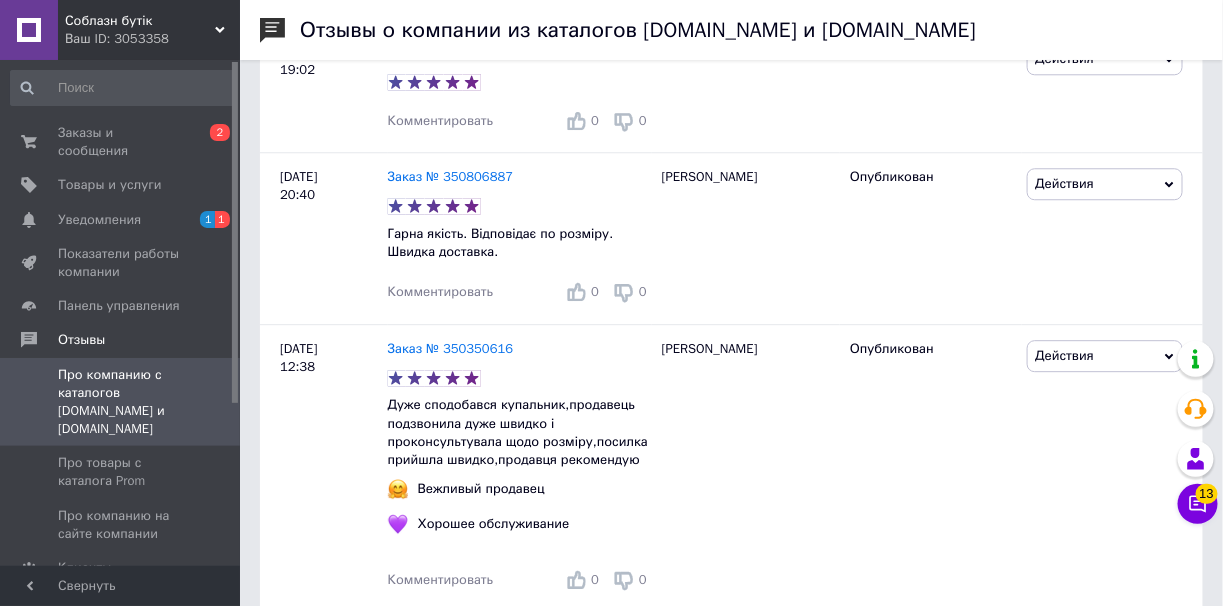 click on "Соблазн бутік" at bounding box center (140, 21) 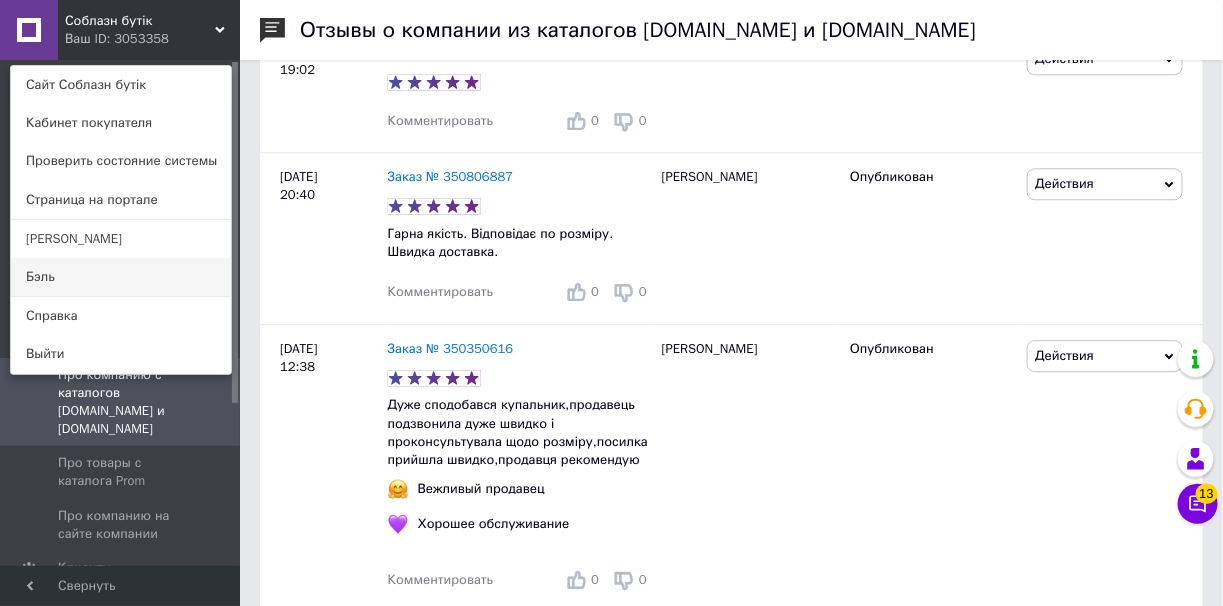 click on "Бэль" at bounding box center [121, 277] 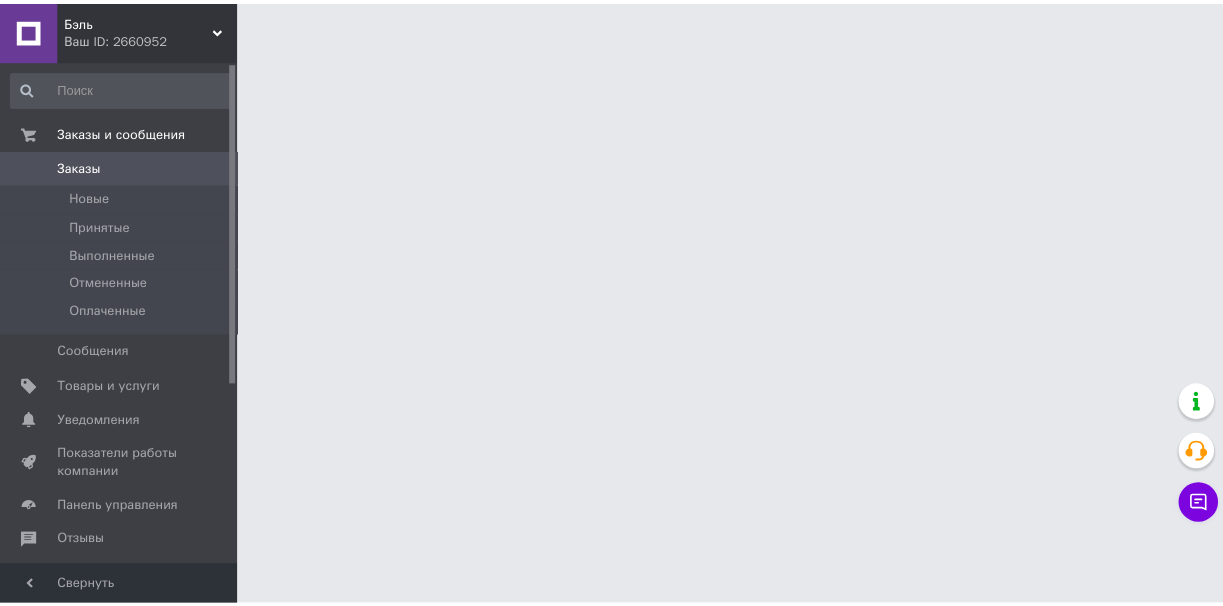 scroll, scrollTop: 0, scrollLeft: 0, axis: both 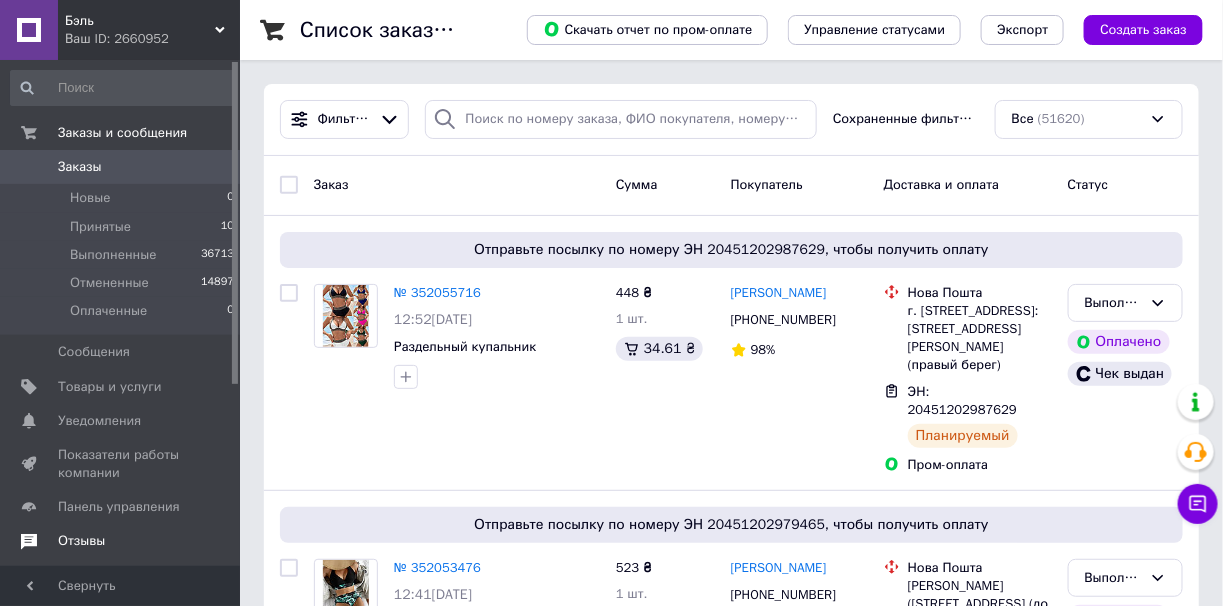 click on "Отзывы" at bounding box center (81, 541) 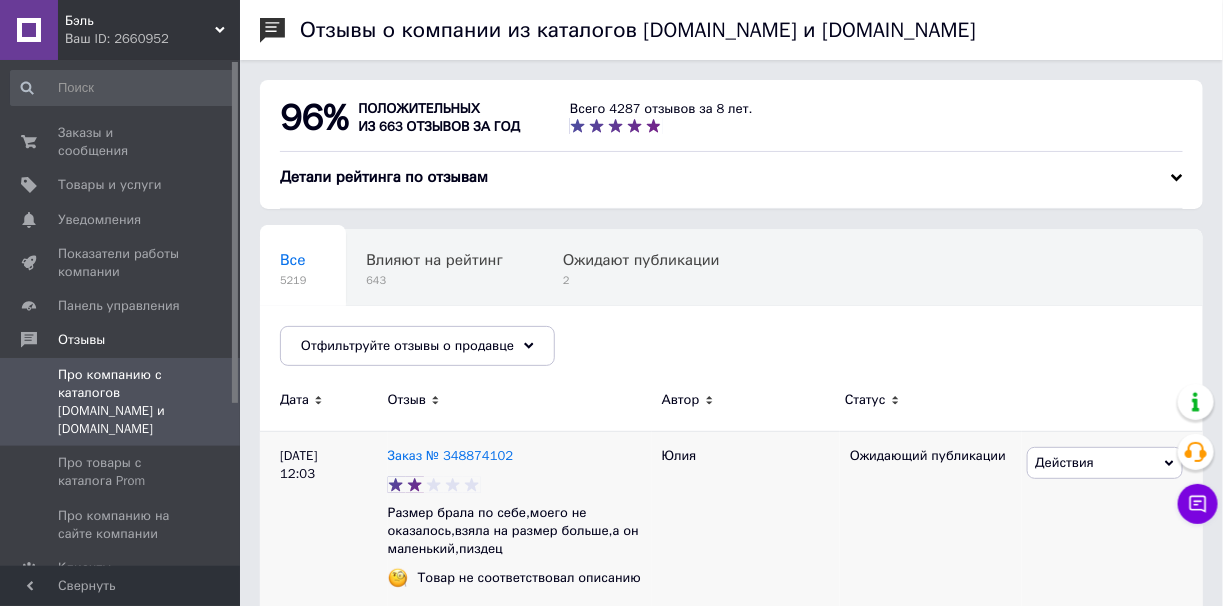 scroll, scrollTop: 99, scrollLeft: 0, axis: vertical 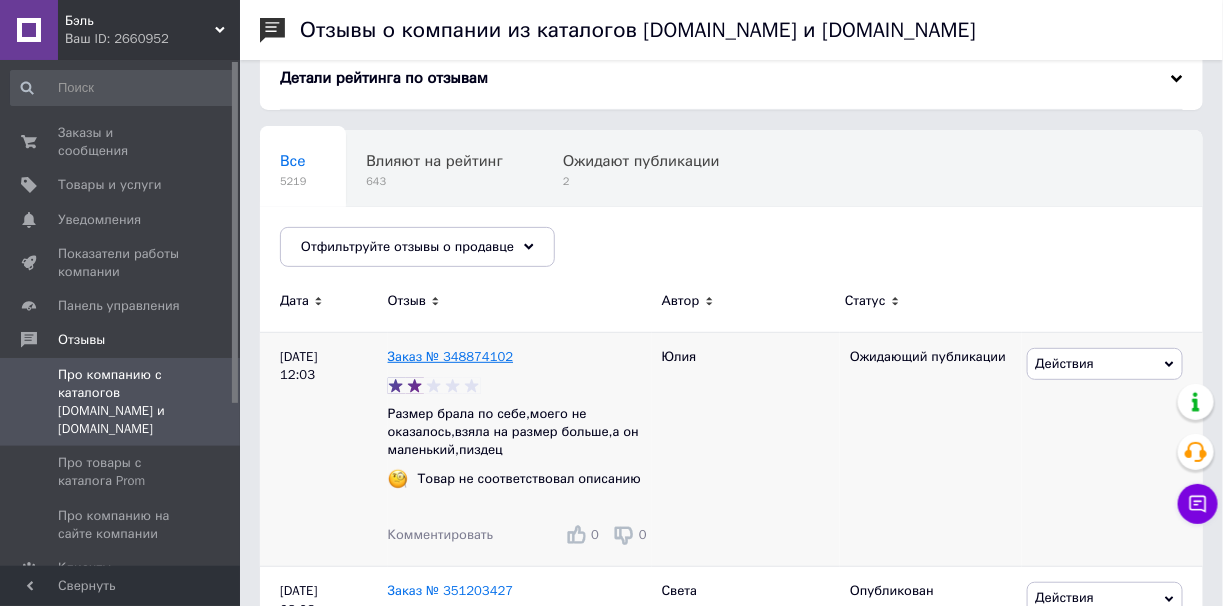 click on "Заказ № 348874102" at bounding box center (451, 356) 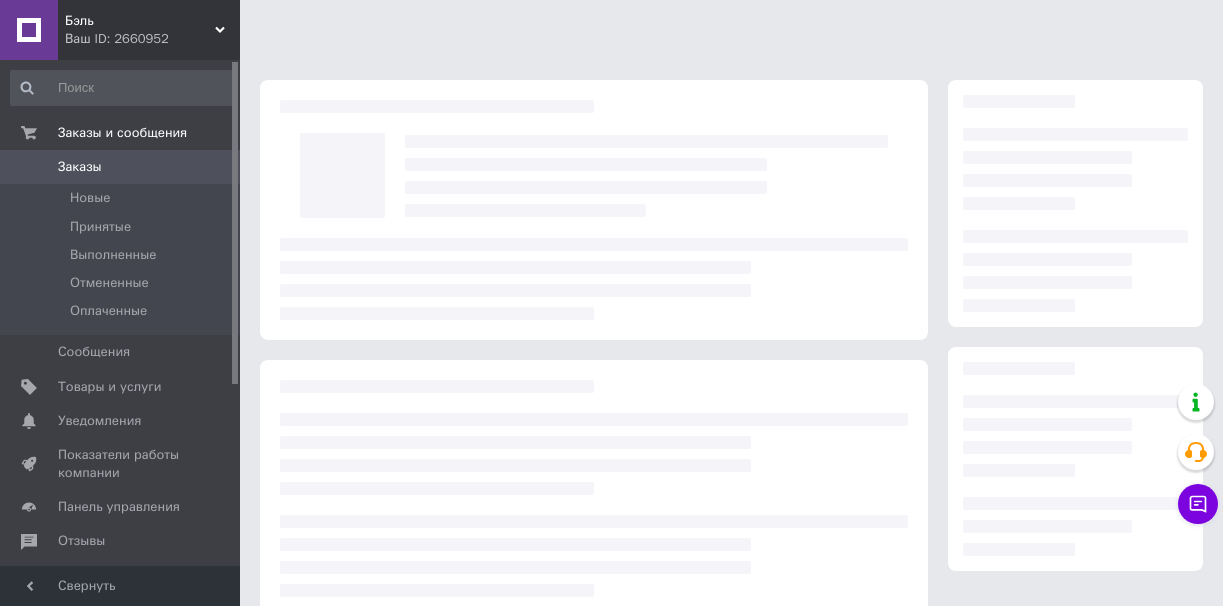 scroll, scrollTop: 0, scrollLeft: 0, axis: both 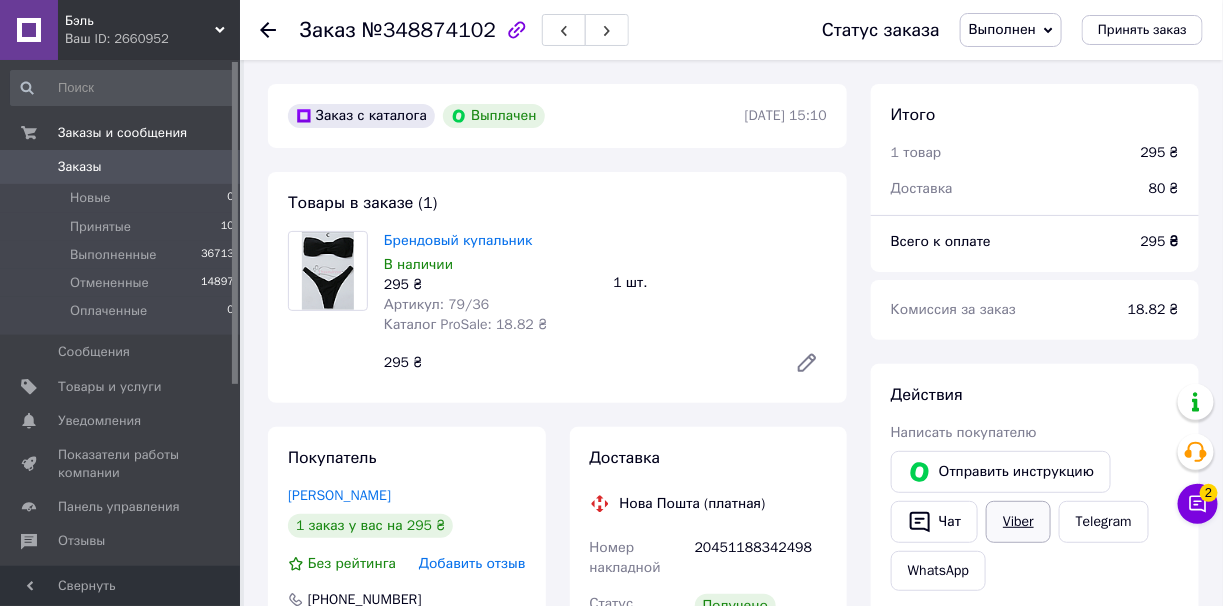 click on "Viber" at bounding box center [1018, 522] 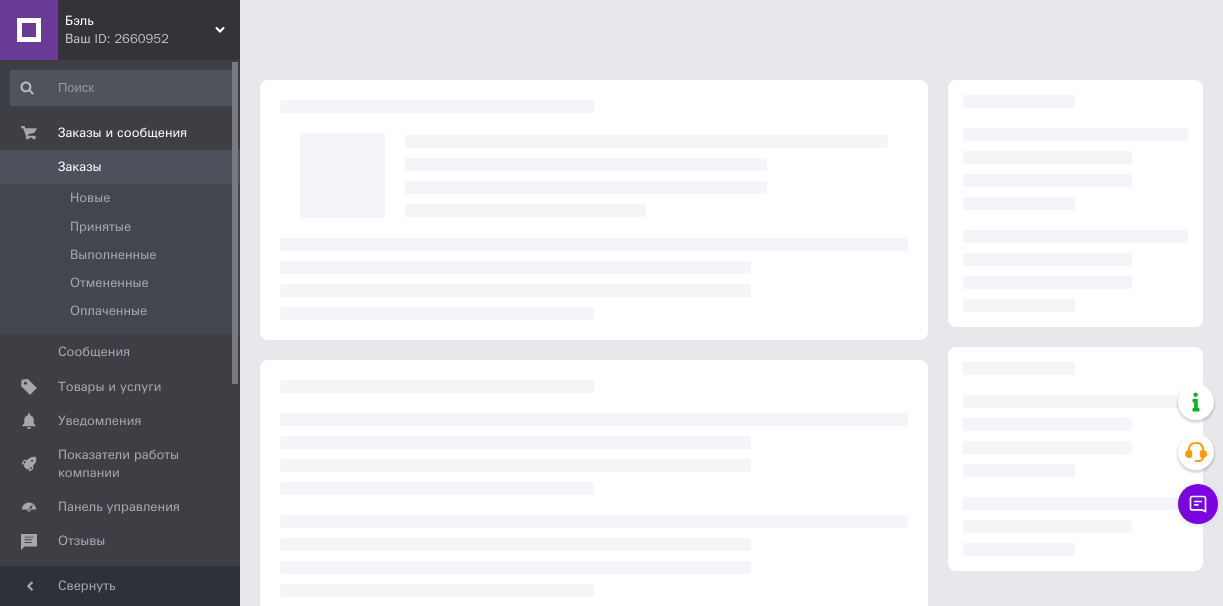 scroll, scrollTop: 0, scrollLeft: 0, axis: both 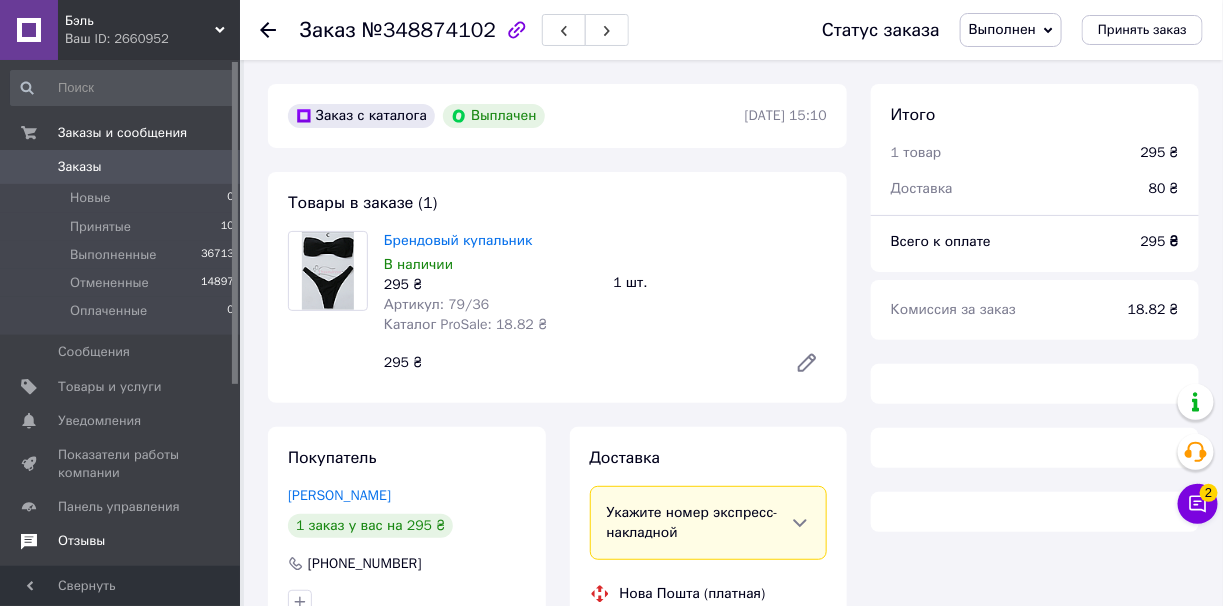click on "Отзывы" at bounding box center [121, 541] 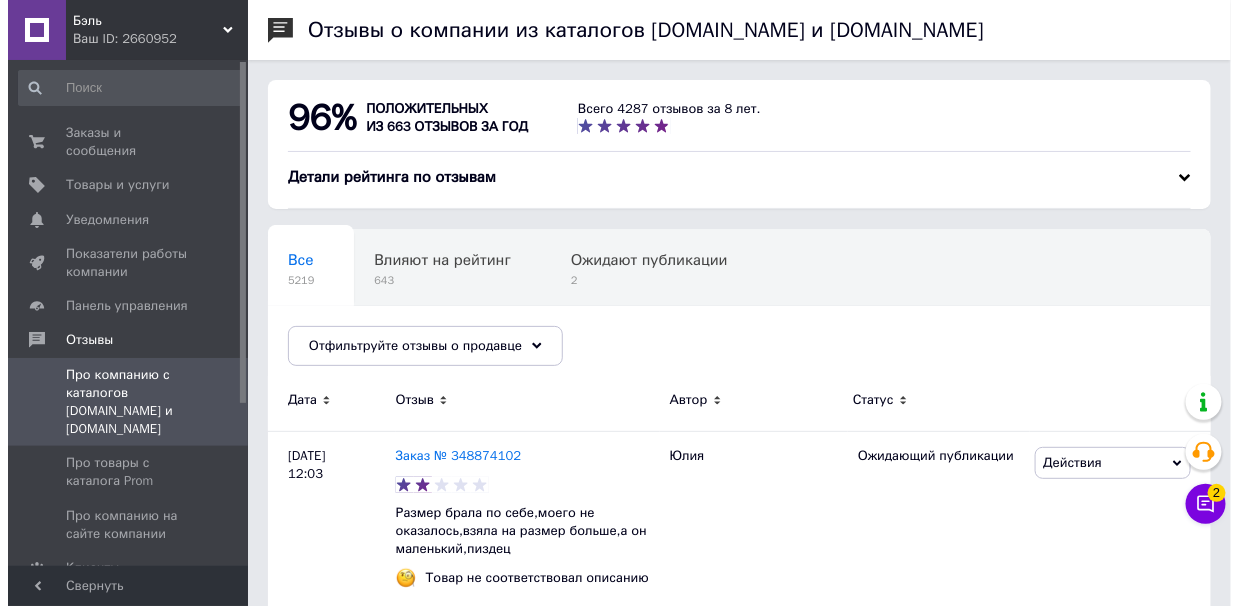 scroll, scrollTop: 99, scrollLeft: 0, axis: vertical 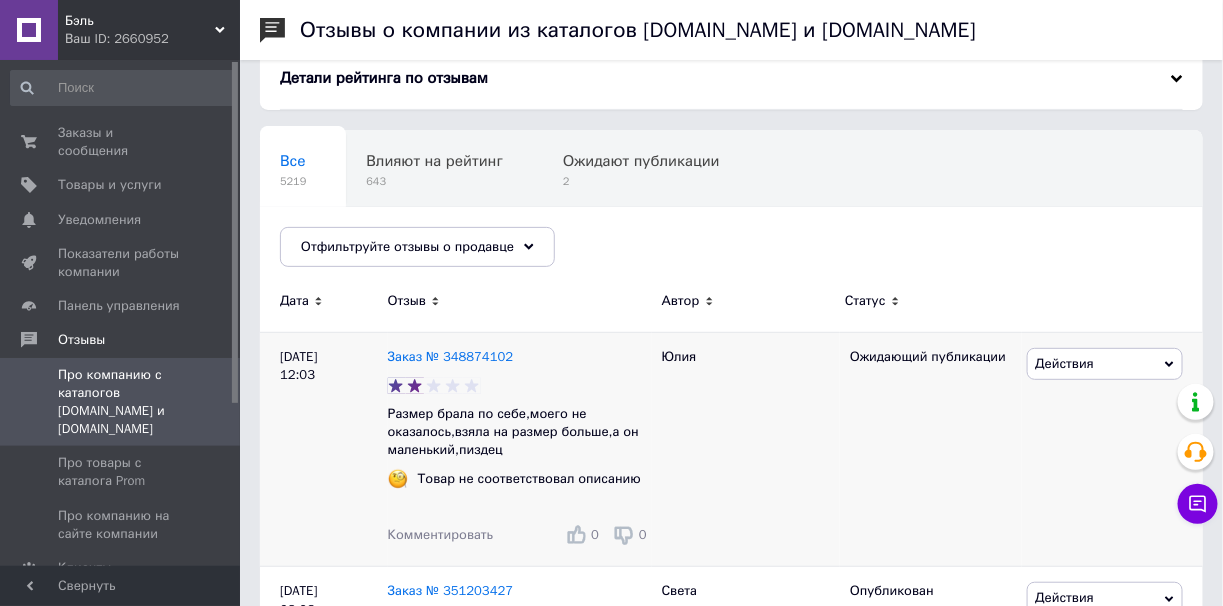click on "Действия" at bounding box center [1065, 363] 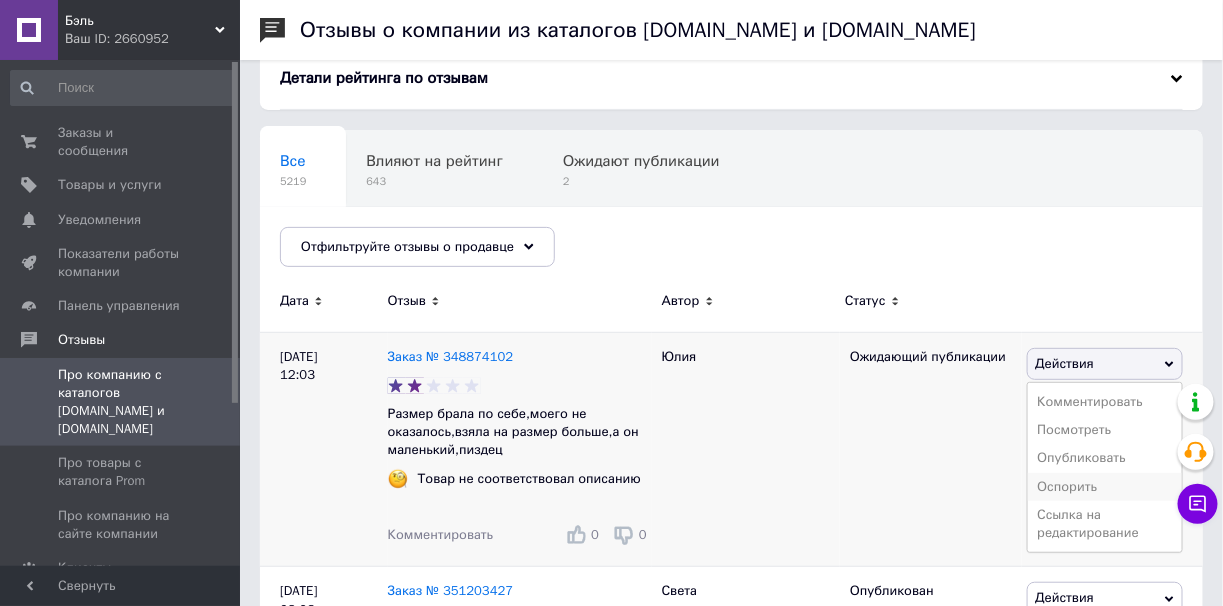 click on "Оспорить" at bounding box center [1105, 487] 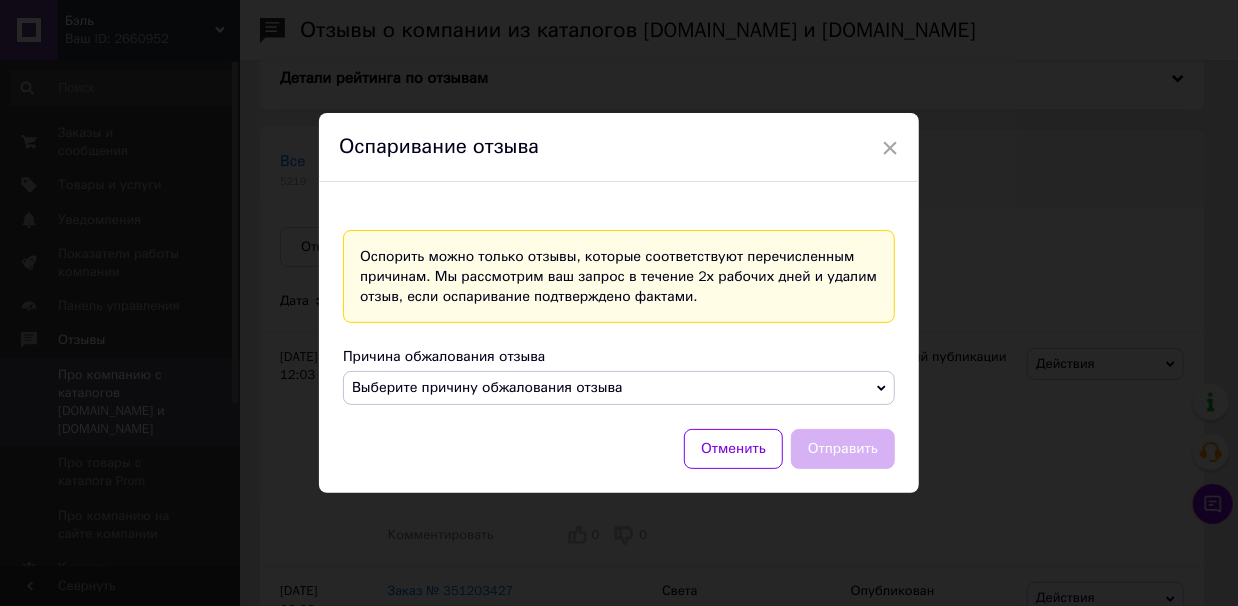 click on "Выберите причину обжалования отзыва" at bounding box center [619, 388] 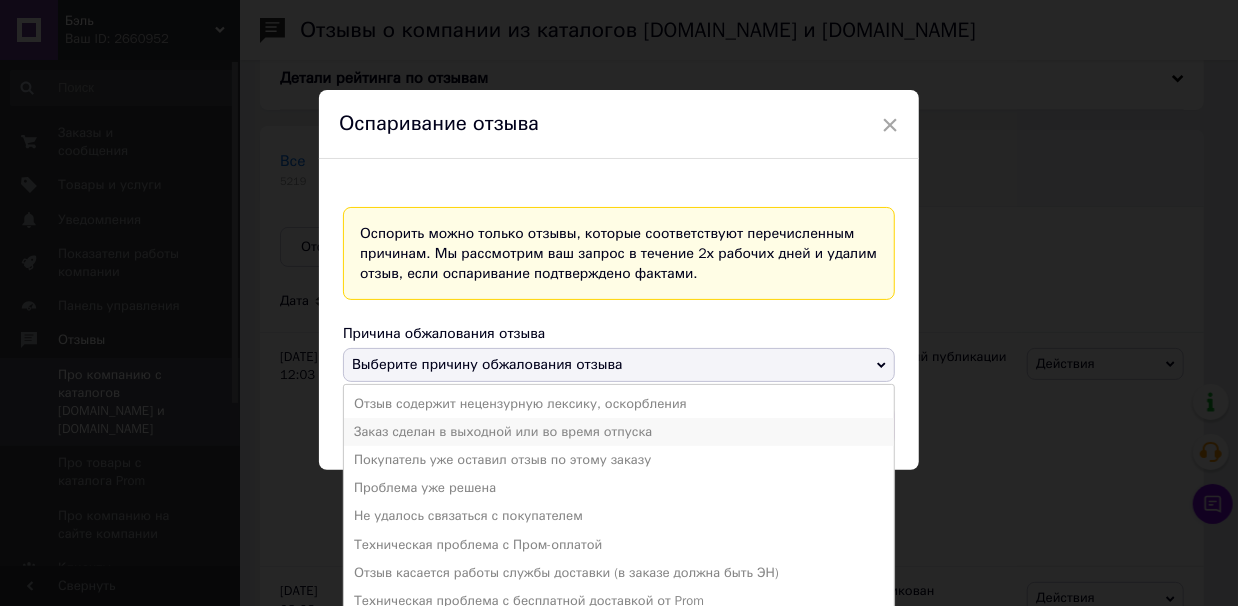 scroll, scrollTop: 36, scrollLeft: 0, axis: vertical 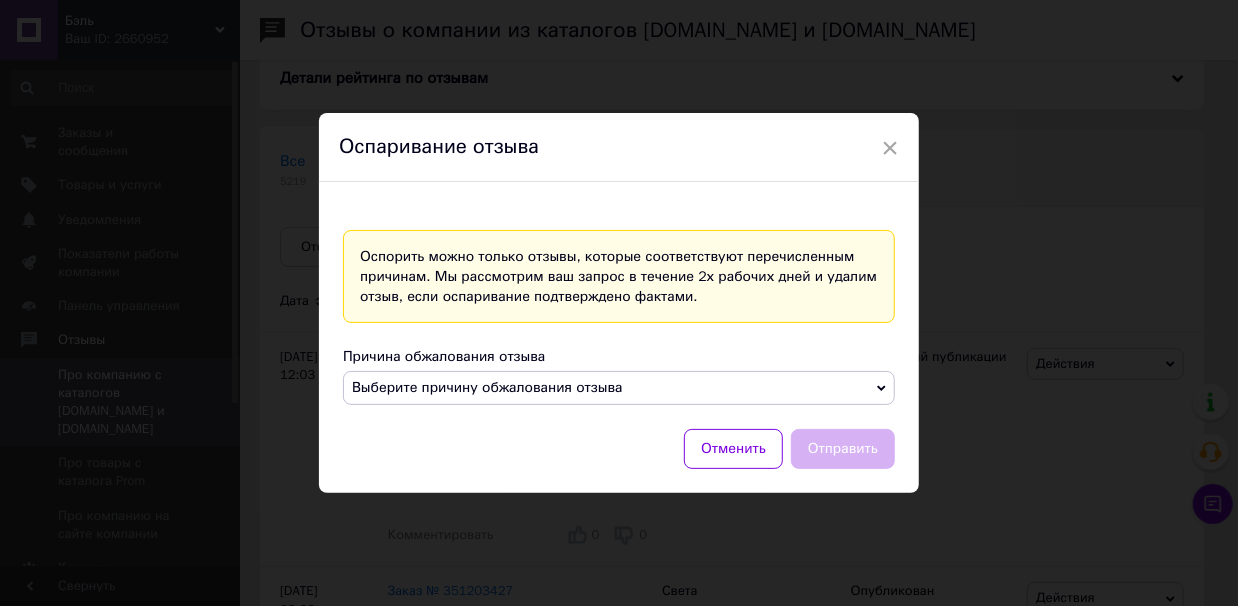 click on "× Оспаривание отзыва Оспорить можно только отзывы, которые соответствуют перечисленным причинам.
Мы рассмотрим ваш запрос в течение 2х рабочих дней и удалим отзыв,
если оспаривание подтверждено фактами. Причина обжалования отзыва Выберите причину обжалования отзыва Отзыв содержит нецензурную лексику, оскорбления Заказ сделан в выходной или во время отпуска Покупатель уже оставил отзыв по этому заказу Проблема уже решена Не удалось связаться с покупателем Техническая проблема с Пром-оплатой Техническая проблема с бесплатной доставкой от Prom" at bounding box center [619, 303] 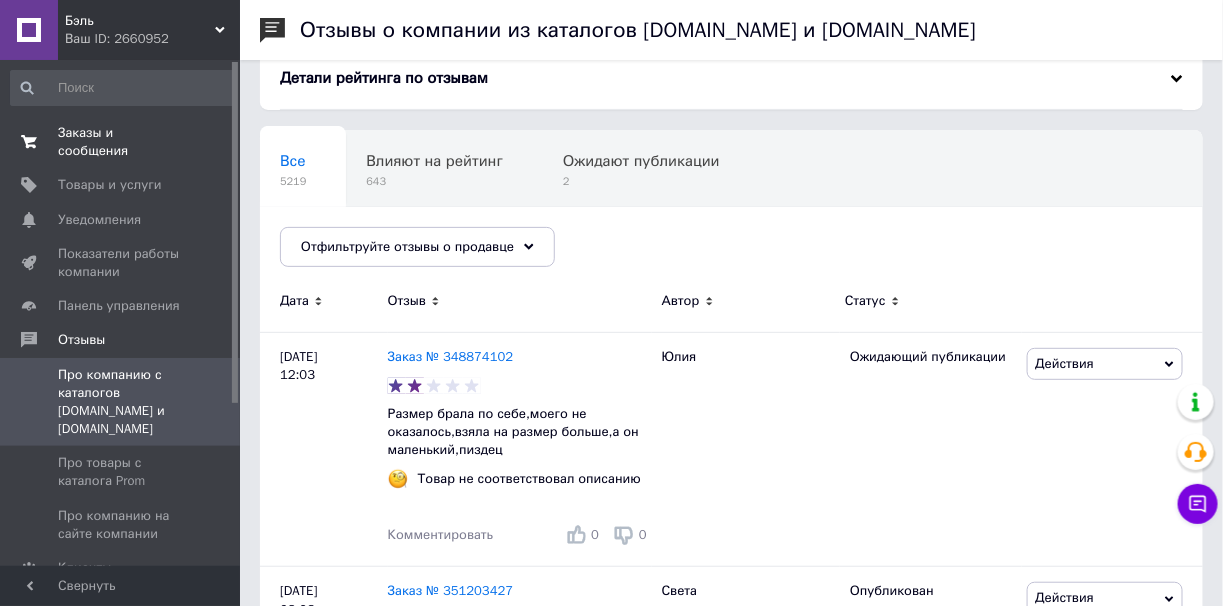click on "Заказы и сообщения" at bounding box center [121, 142] 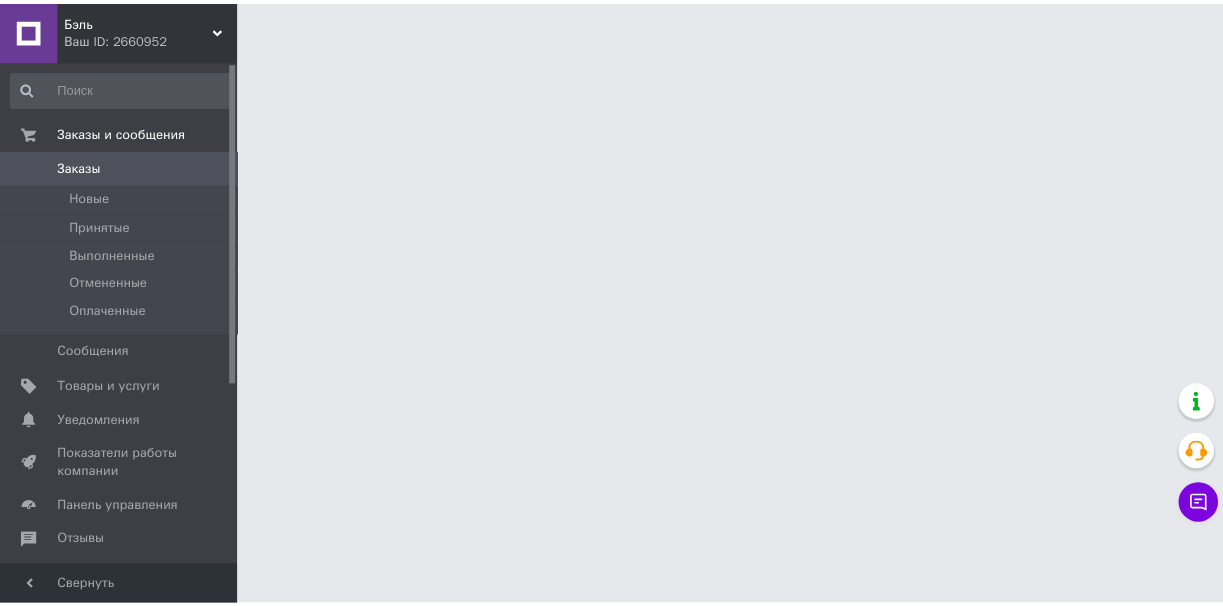 scroll, scrollTop: 0, scrollLeft: 0, axis: both 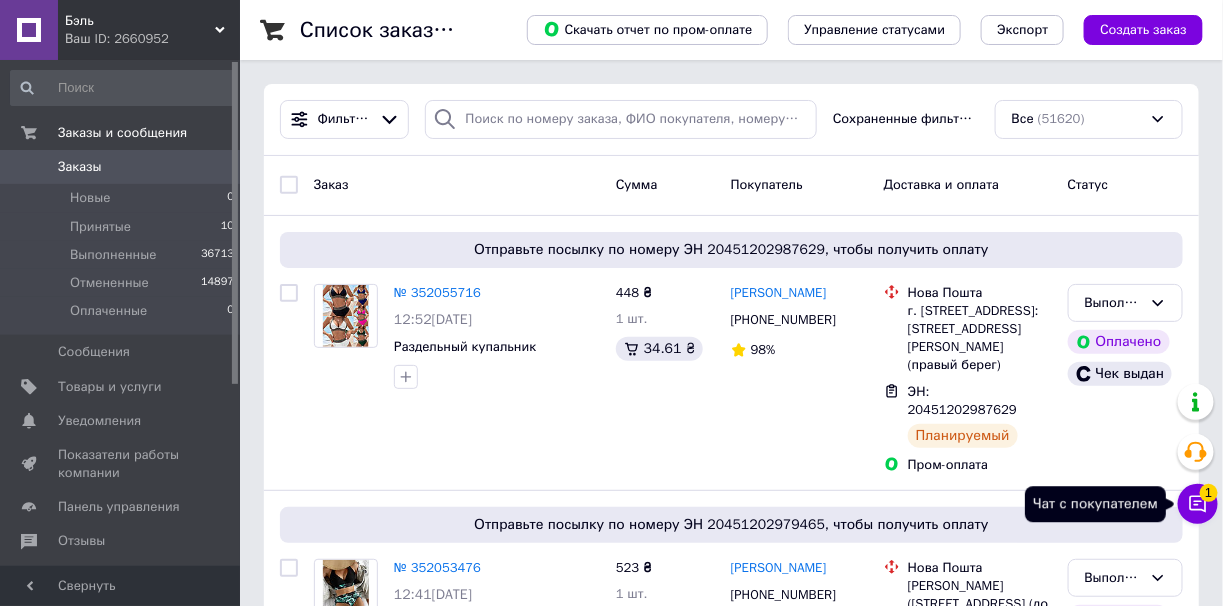 click on "1" at bounding box center (1209, 493) 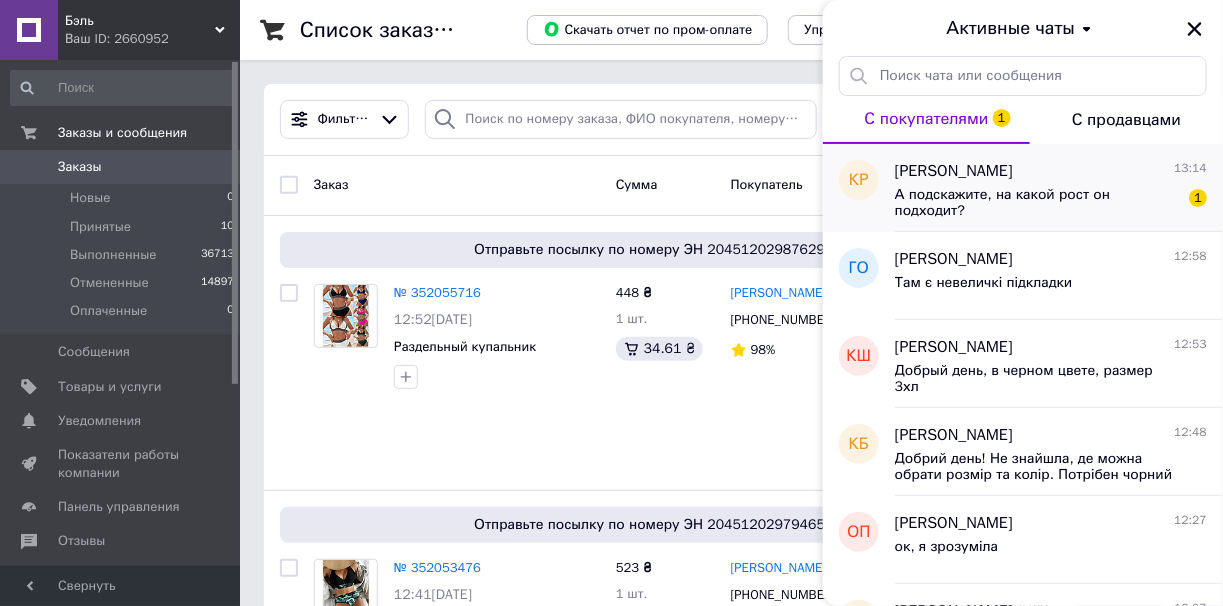 click on "А подскажите, на какой рост он подходит?" at bounding box center [1037, 203] 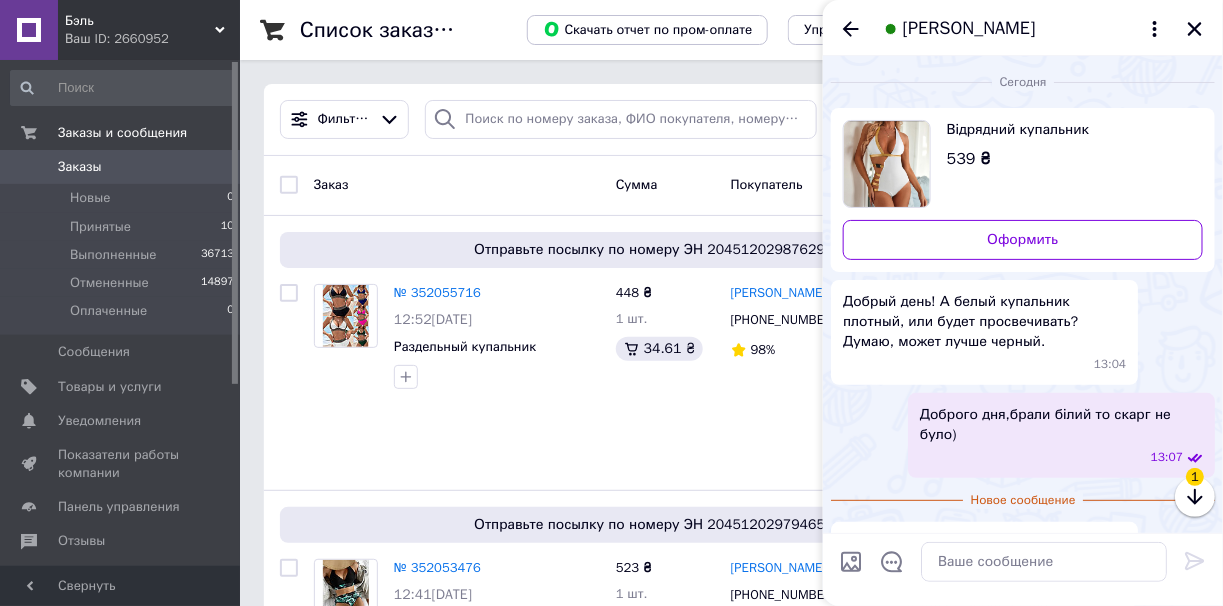 scroll, scrollTop: 41, scrollLeft: 0, axis: vertical 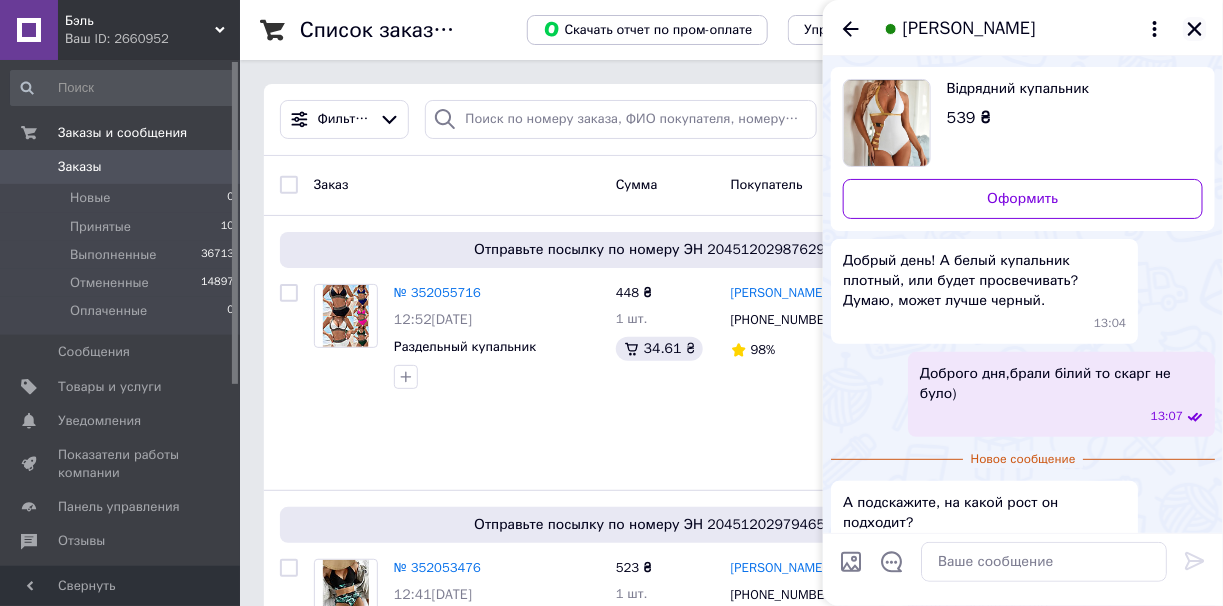 click 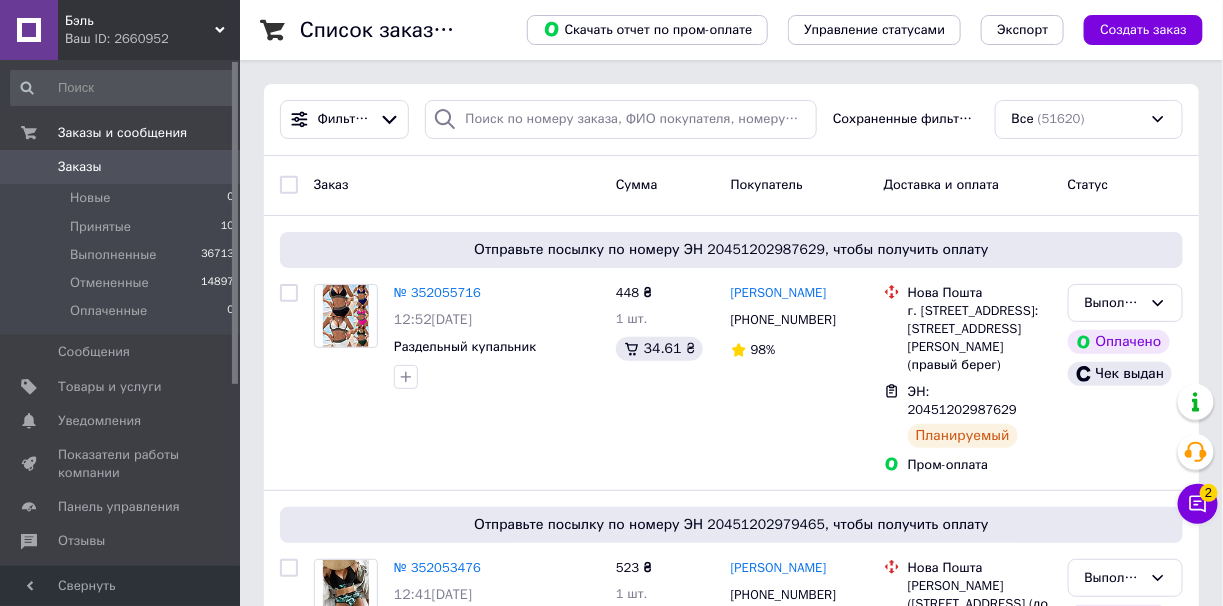 click on "Бэль" at bounding box center (140, 21) 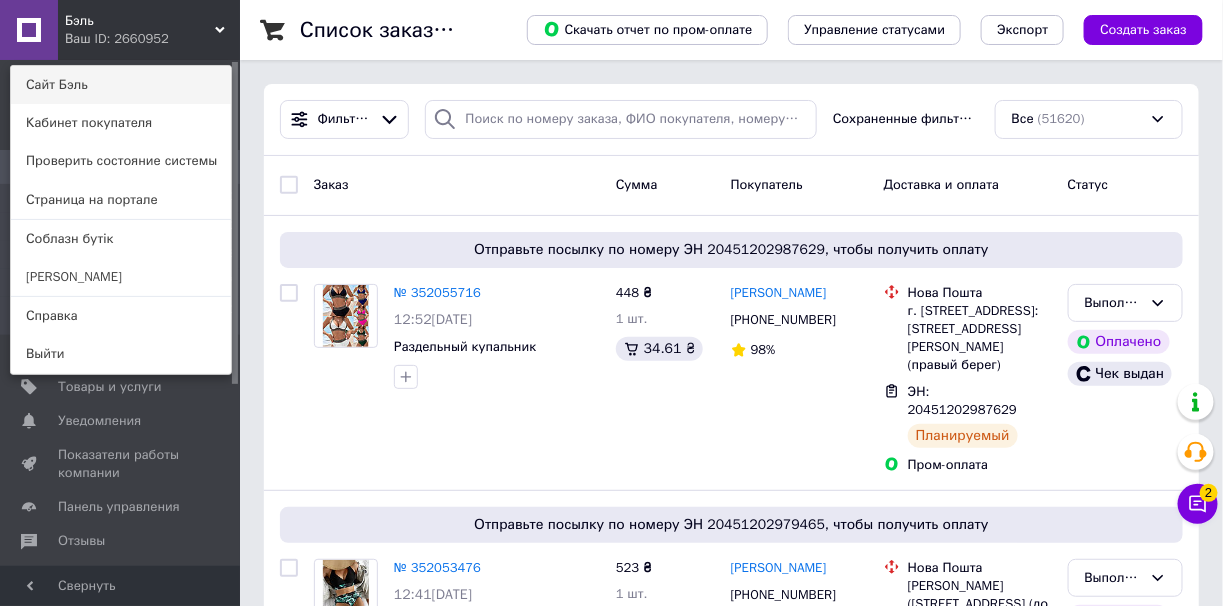 click on "Сайт Бэль" at bounding box center [121, 85] 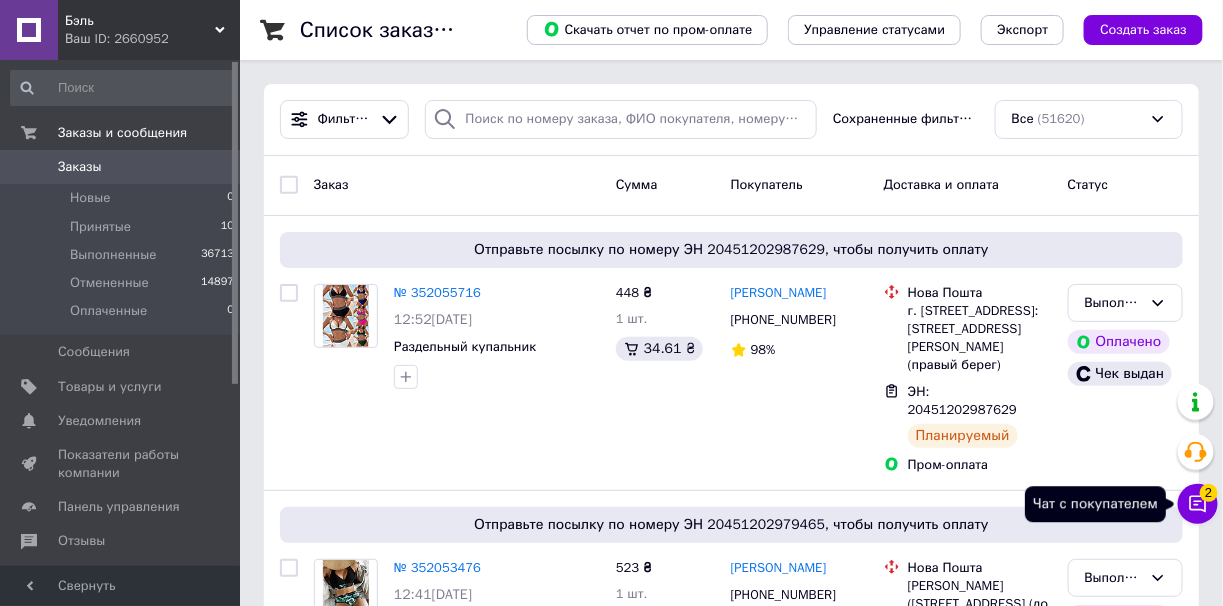 click on "Чат с покупателем 2" at bounding box center (1198, 504) 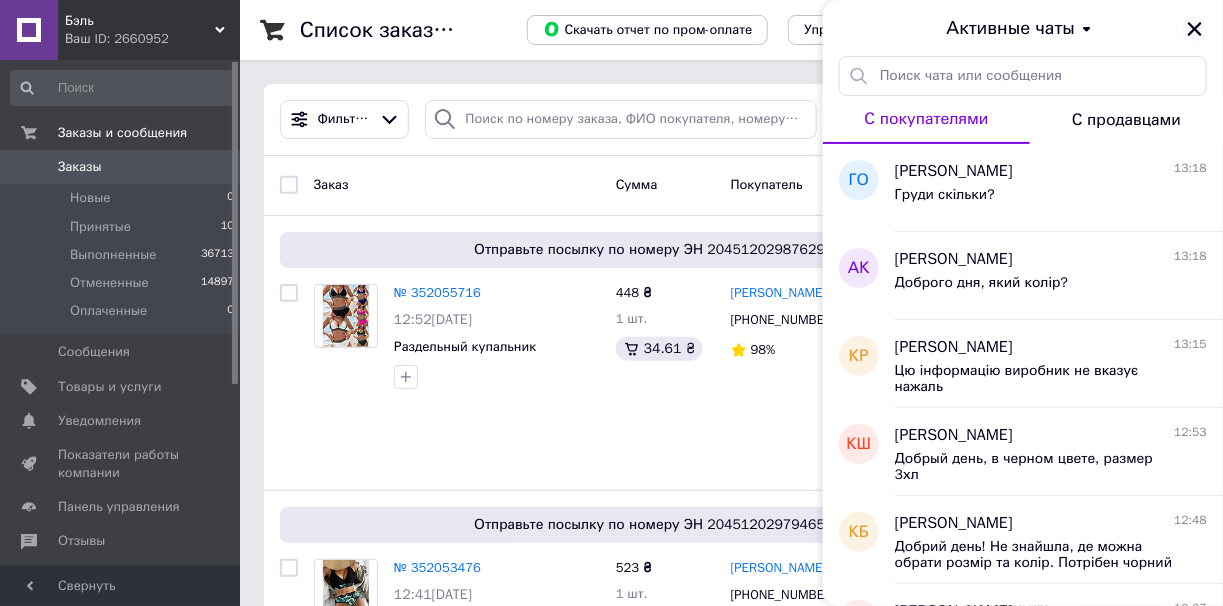 click 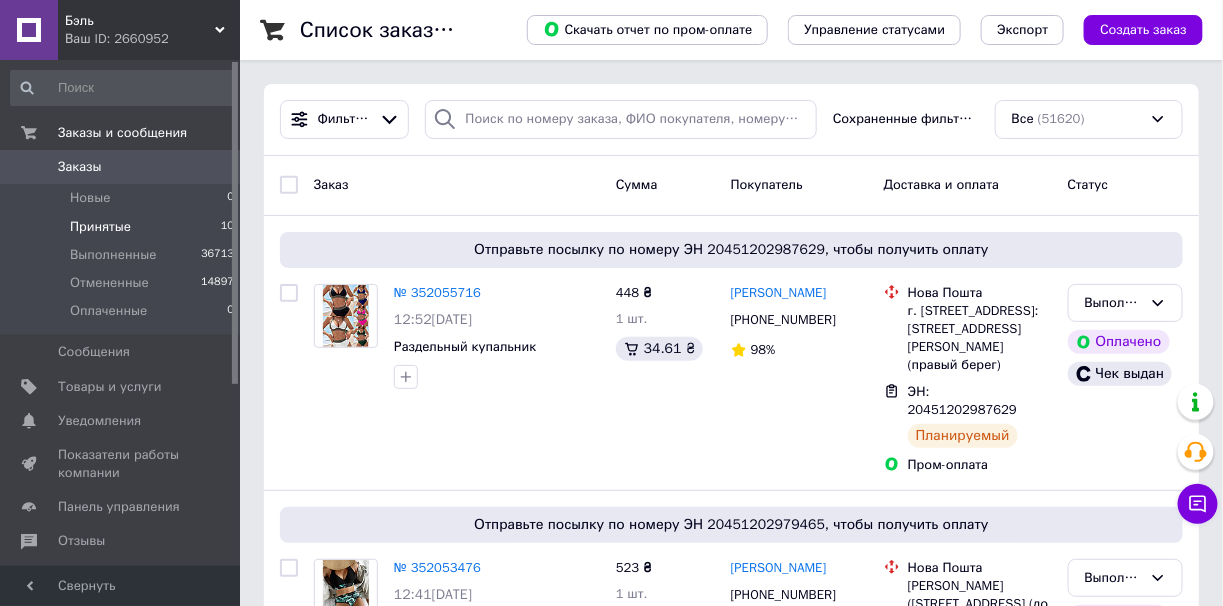 click on "Принятые 10" at bounding box center (123, 227) 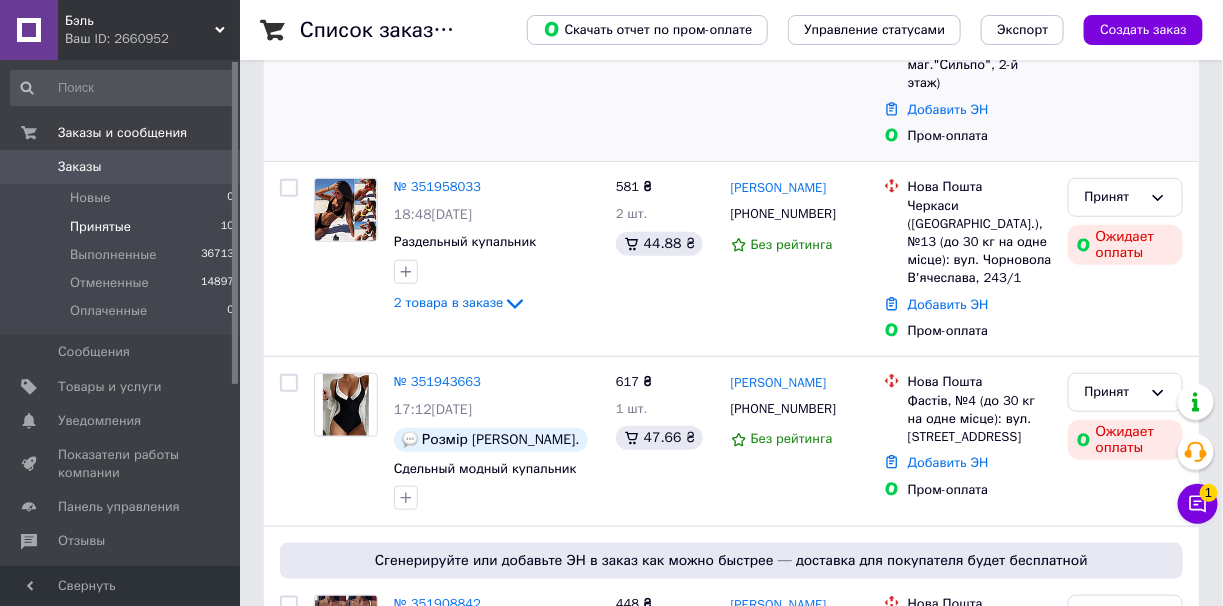 scroll, scrollTop: 400, scrollLeft: 0, axis: vertical 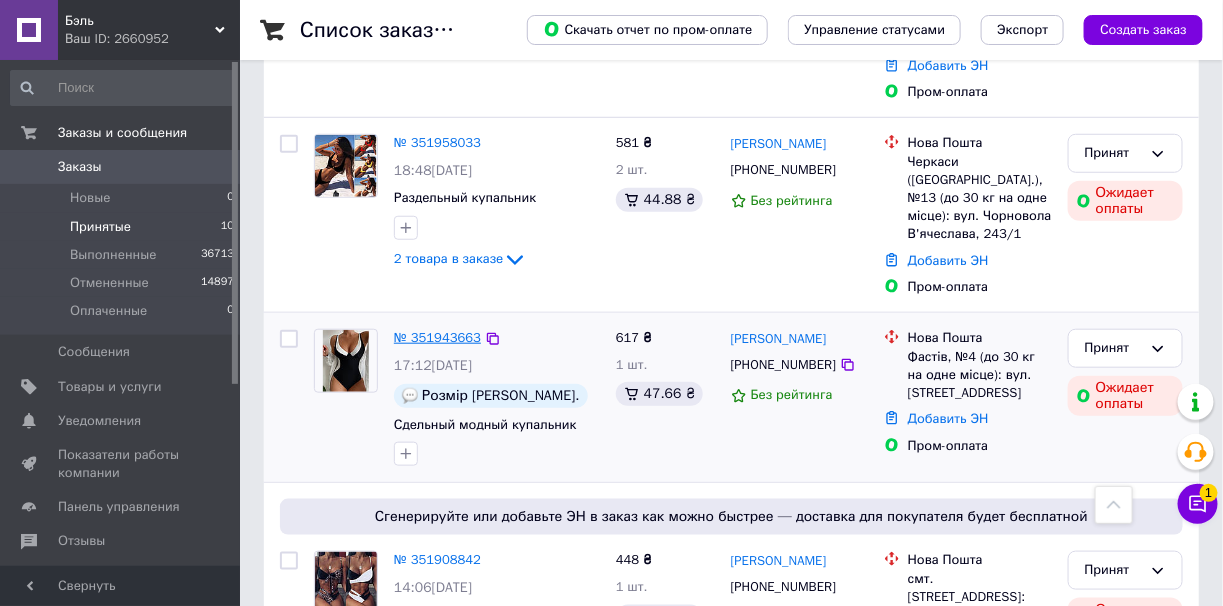 click on "№ 351943663" at bounding box center [437, 337] 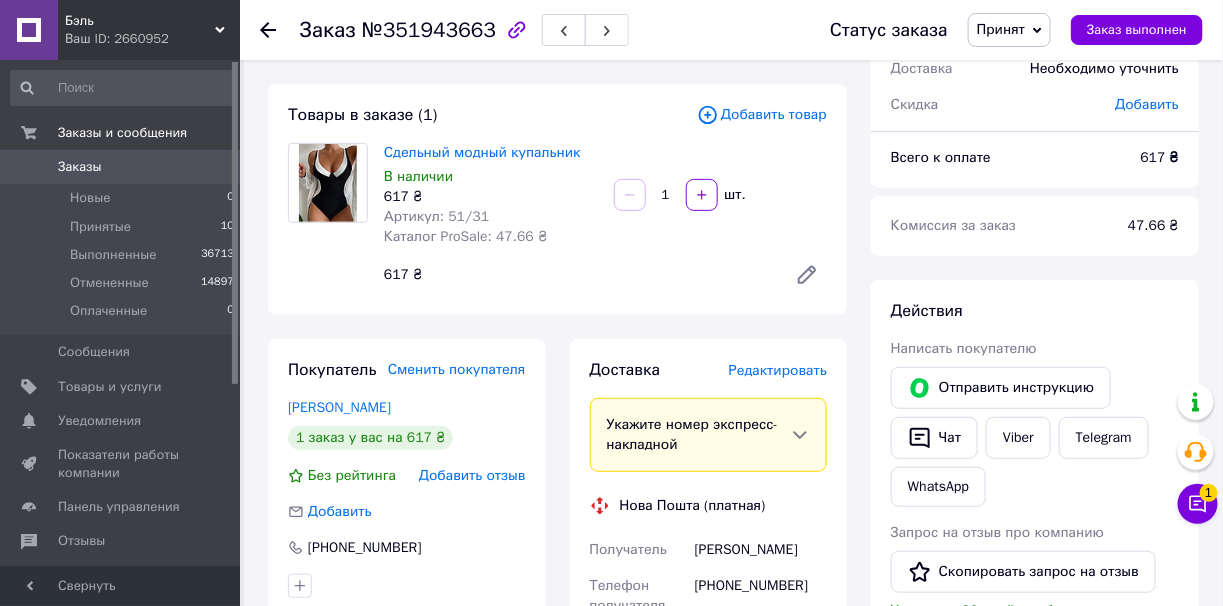 scroll, scrollTop: 99, scrollLeft: 0, axis: vertical 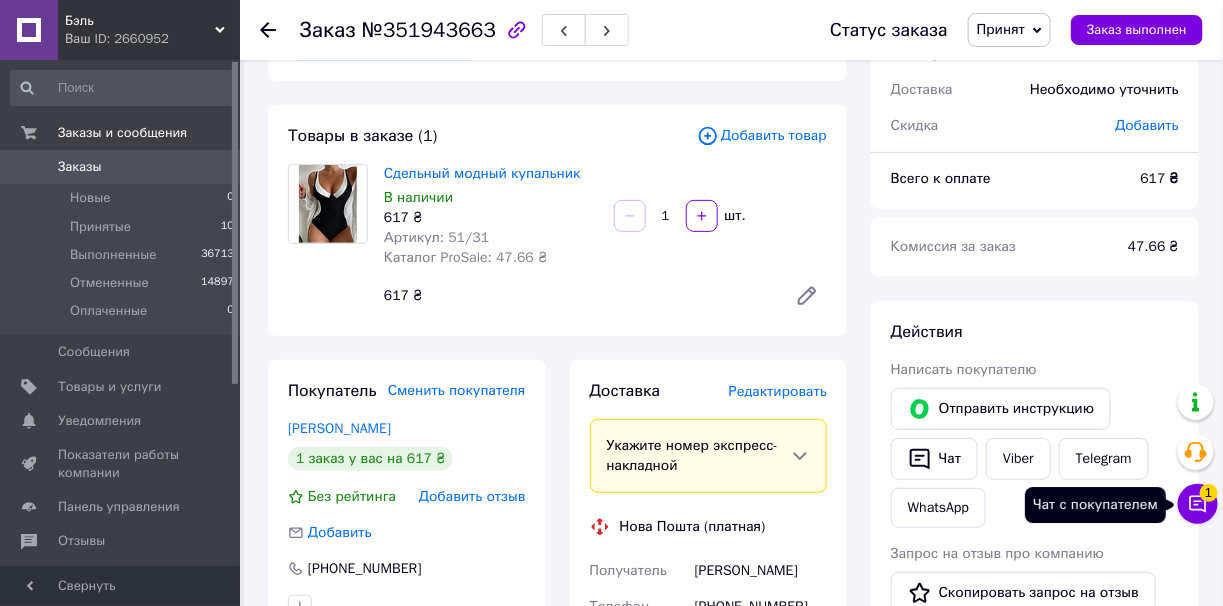click 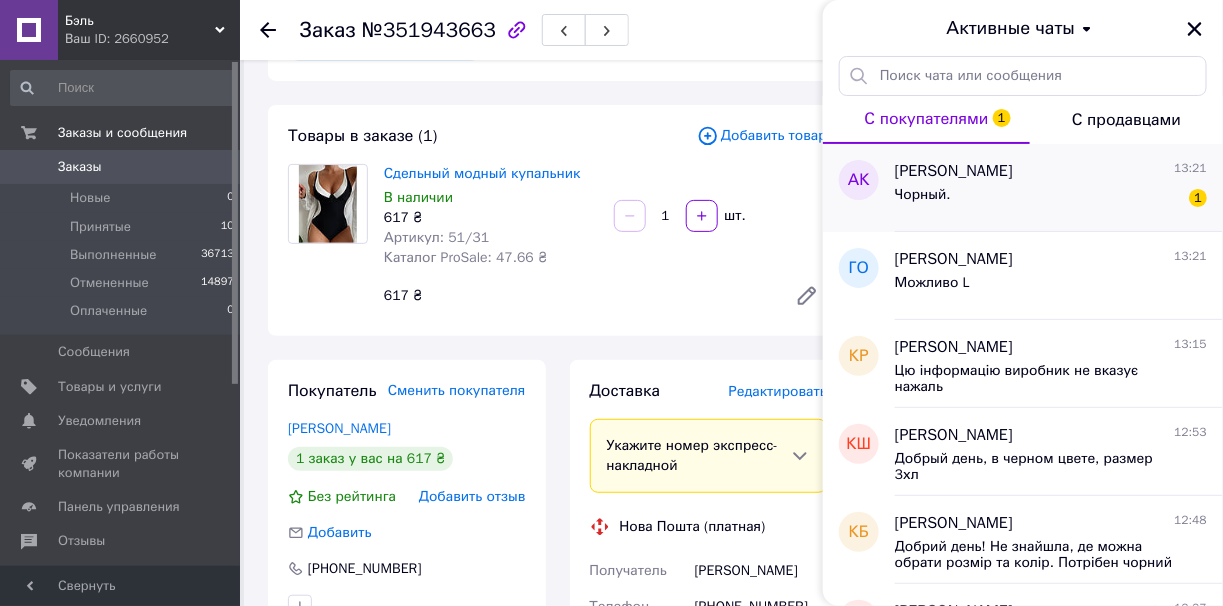 click on "Чорный. 1" at bounding box center (1051, 199) 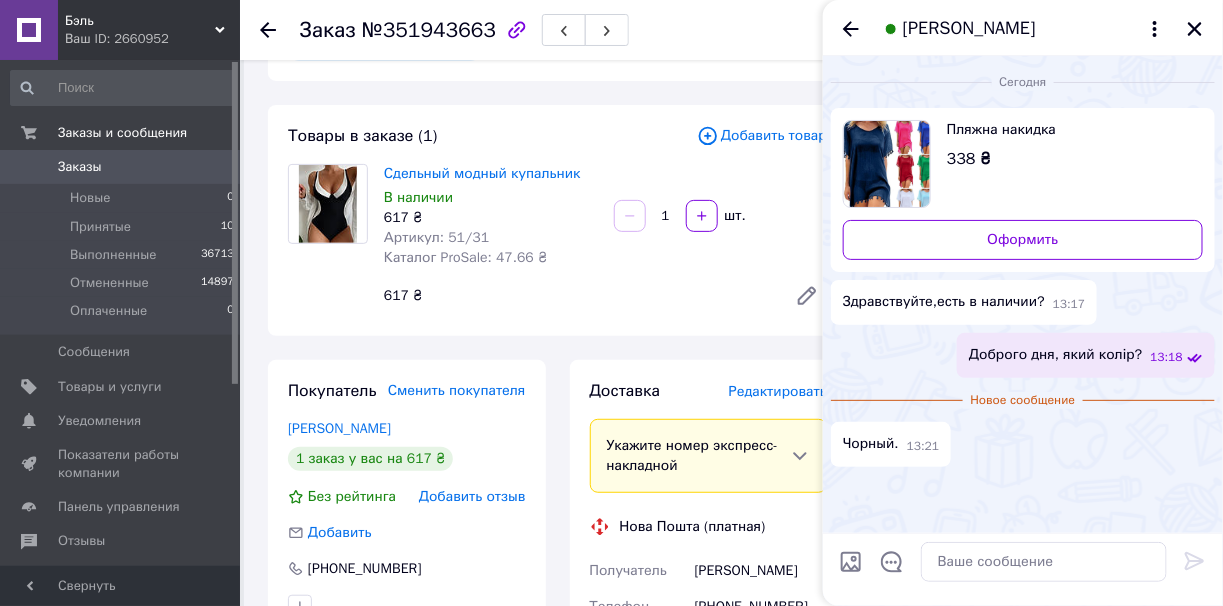 click on "Пляжна накидка" at bounding box center [1067, 130] 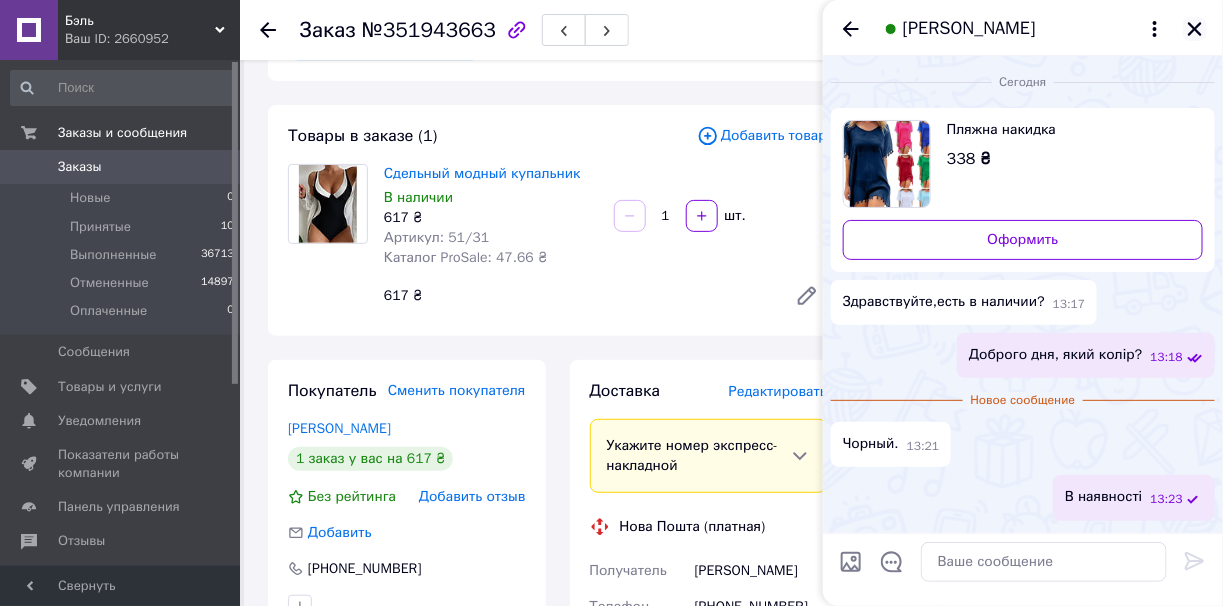 click 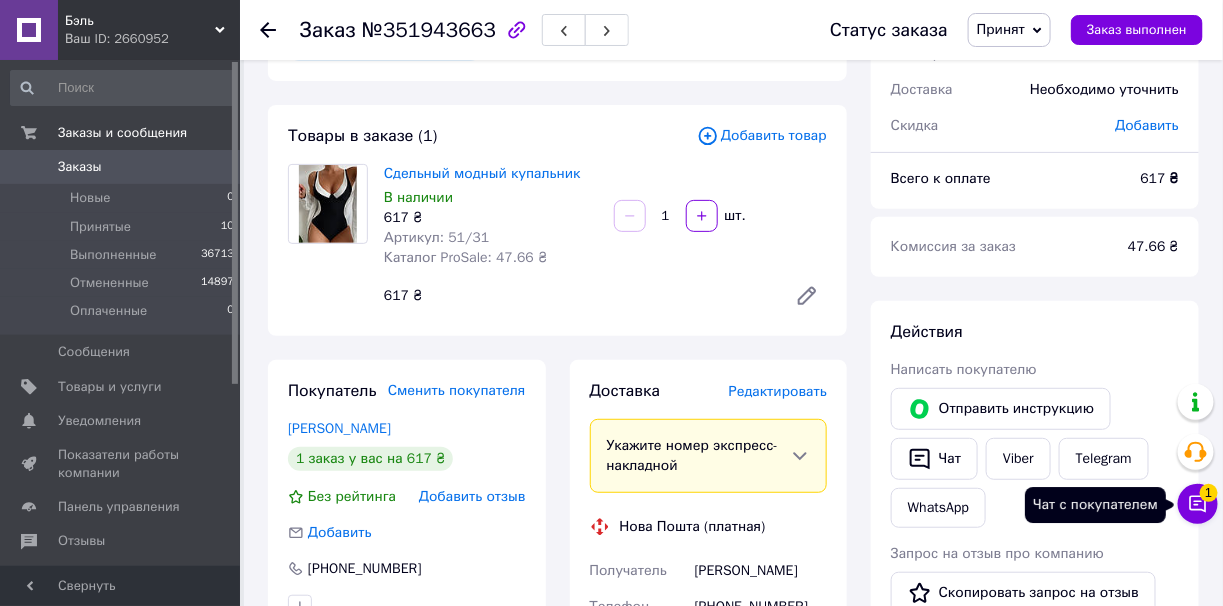 click 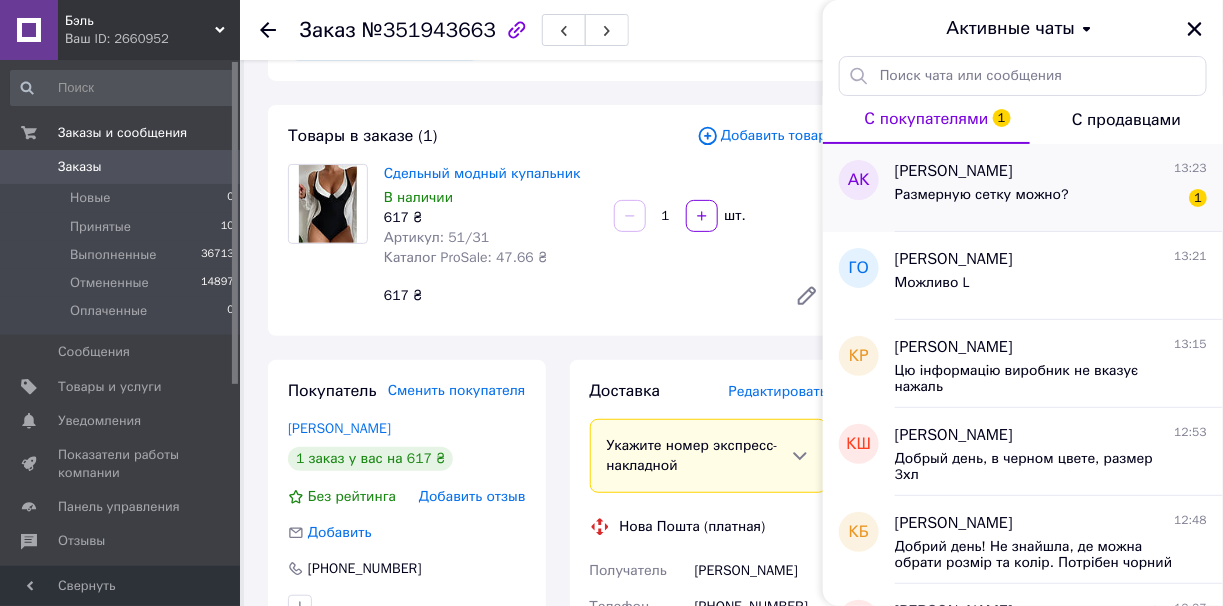 click on "Анастасия Кравченко 13:23 Размерную сетку можно? 1" at bounding box center [1059, 188] 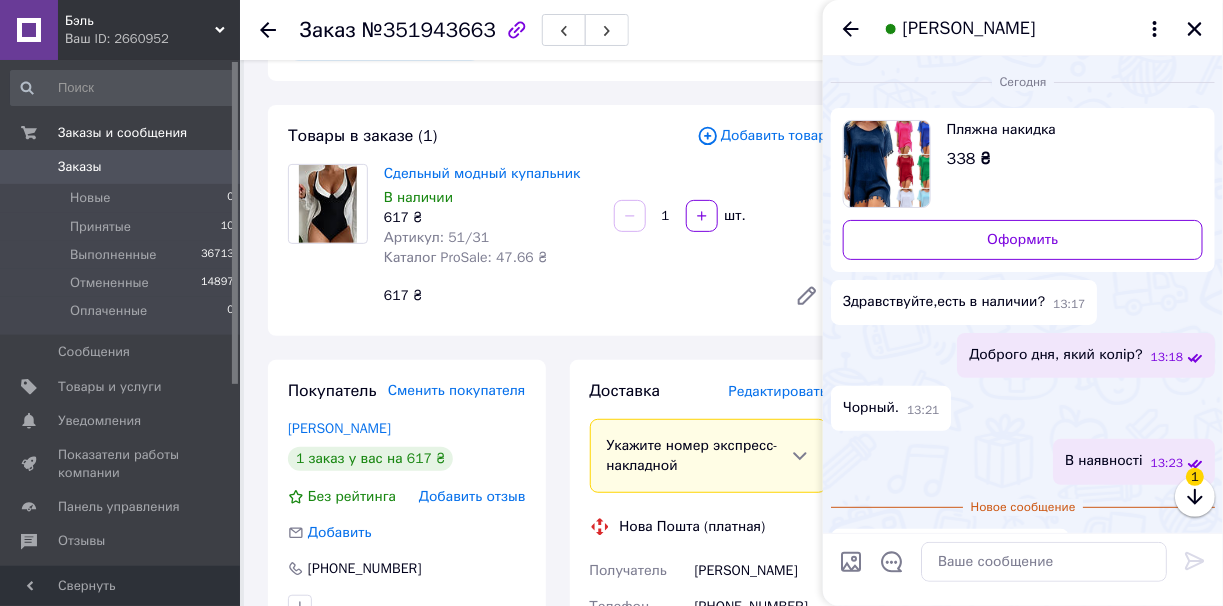 scroll, scrollTop: 47, scrollLeft: 0, axis: vertical 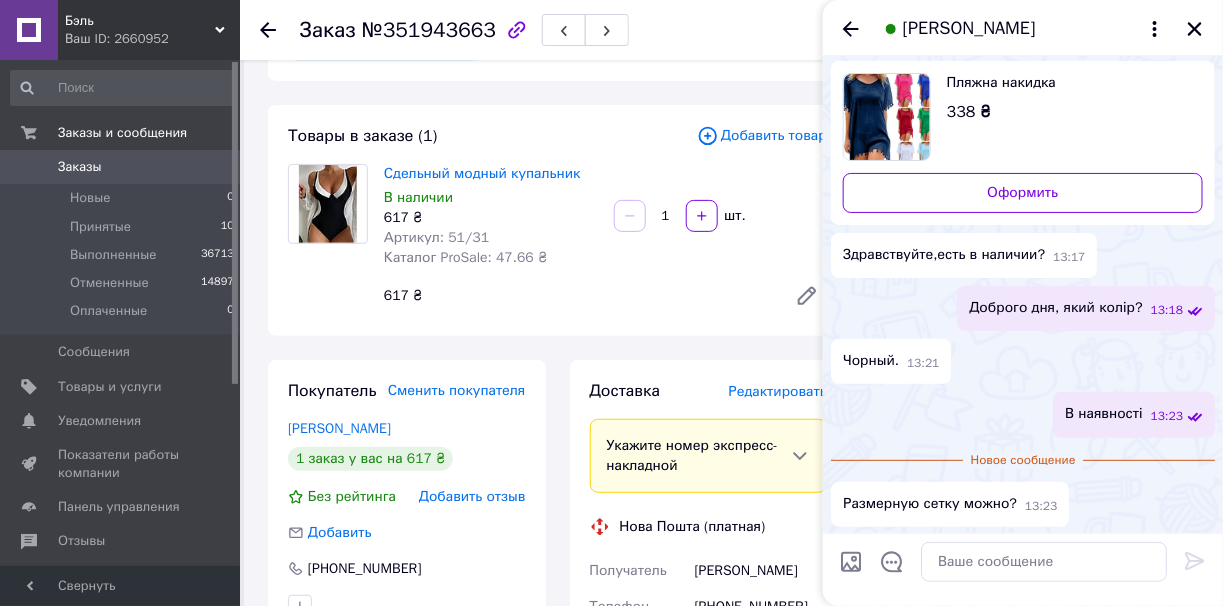 click on "Пляжна накидка 338 ₴" at bounding box center (1023, 117) 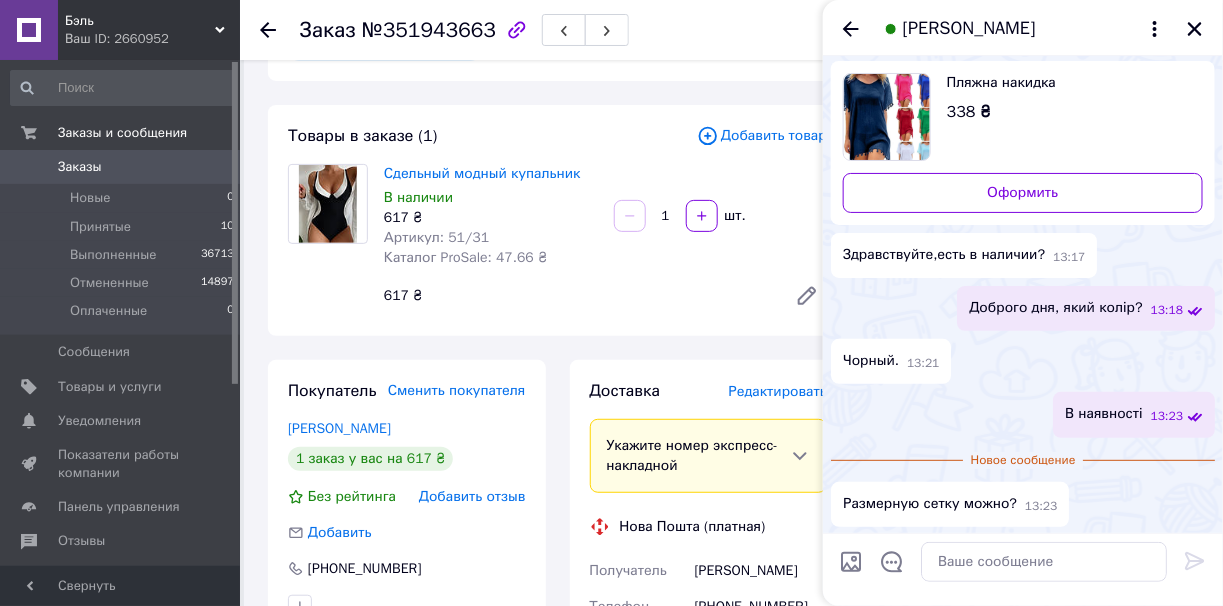 click on "Анастасия Кравченко" at bounding box center (1023, 28) 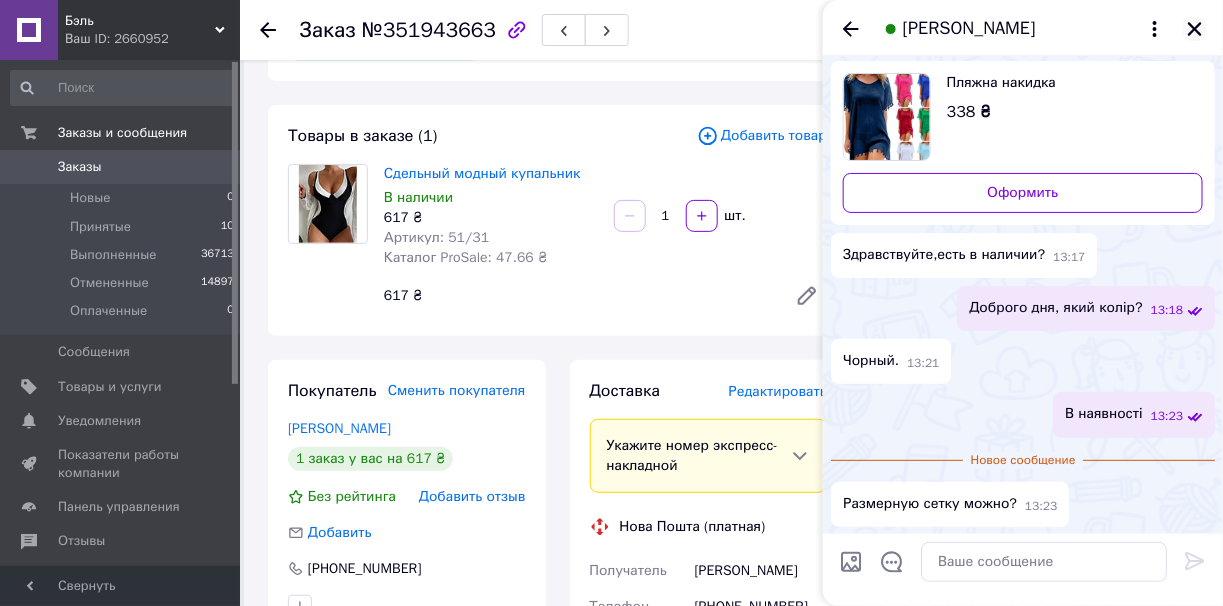 click 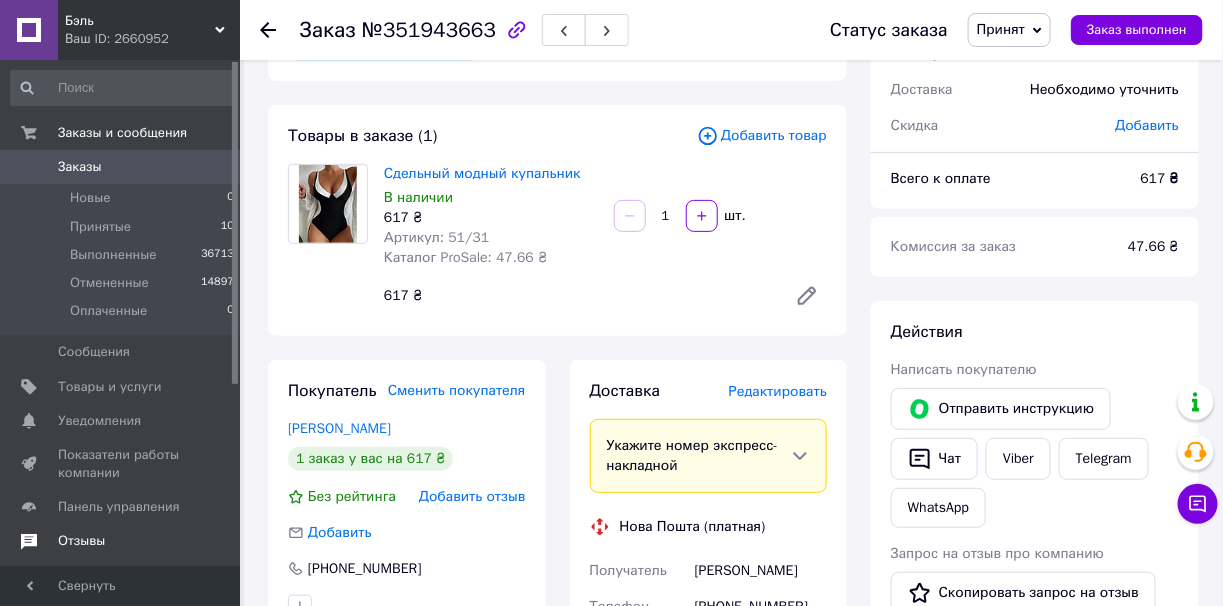 click on "Отзывы" at bounding box center [121, 541] 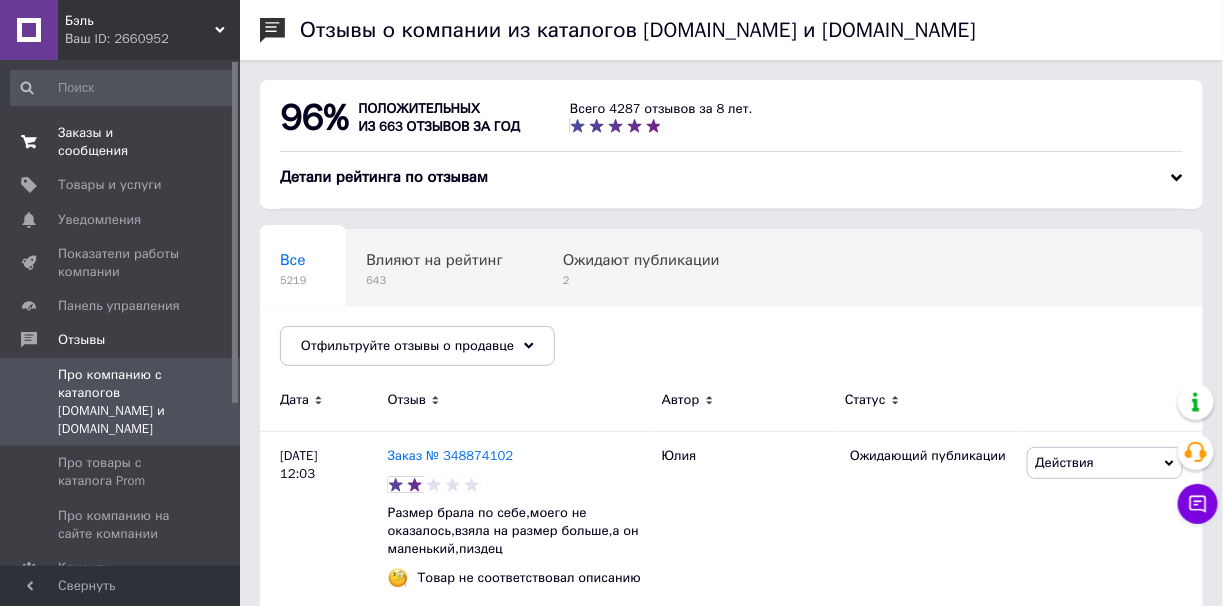click on "Заказы и сообщения" at bounding box center [121, 142] 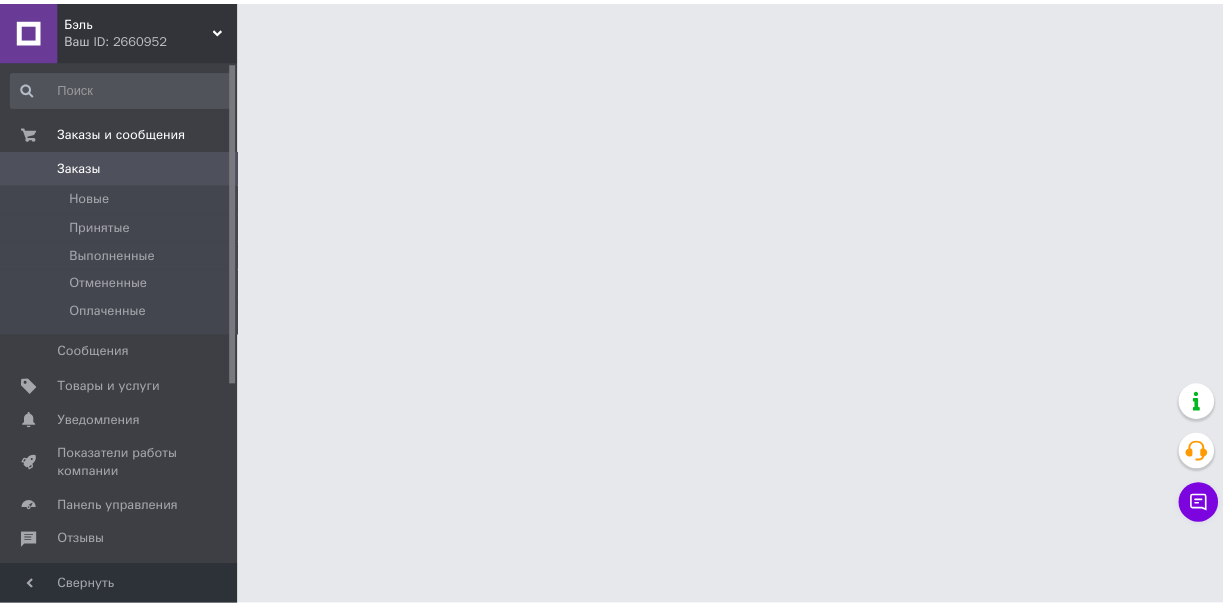 scroll, scrollTop: 0, scrollLeft: 0, axis: both 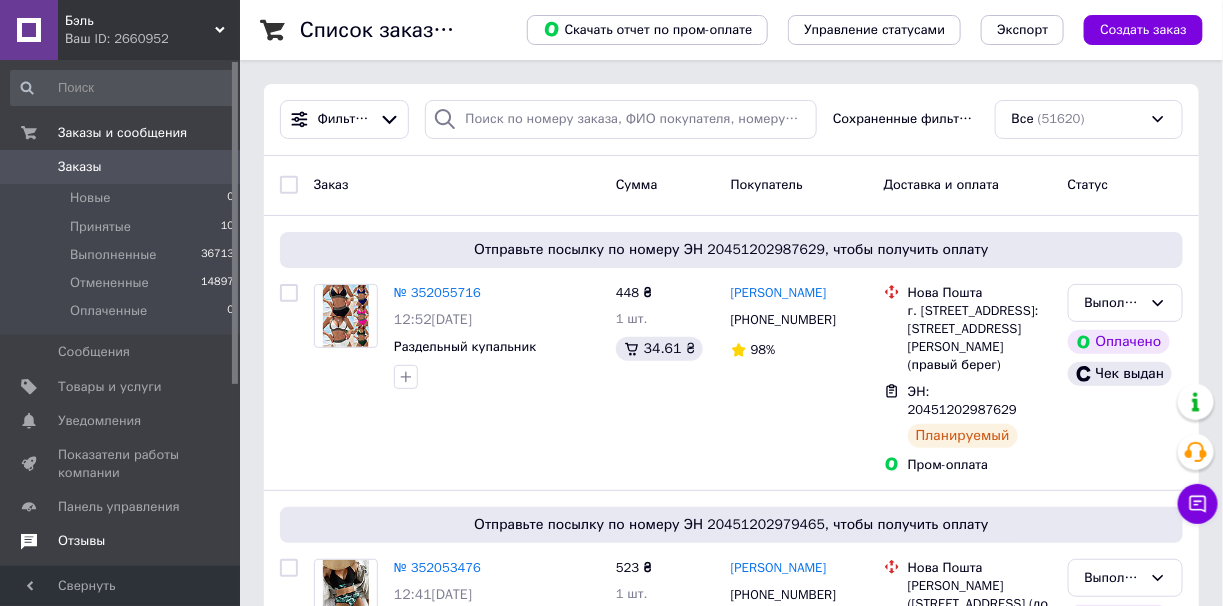 click on "Отзывы" at bounding box center [121, 541] 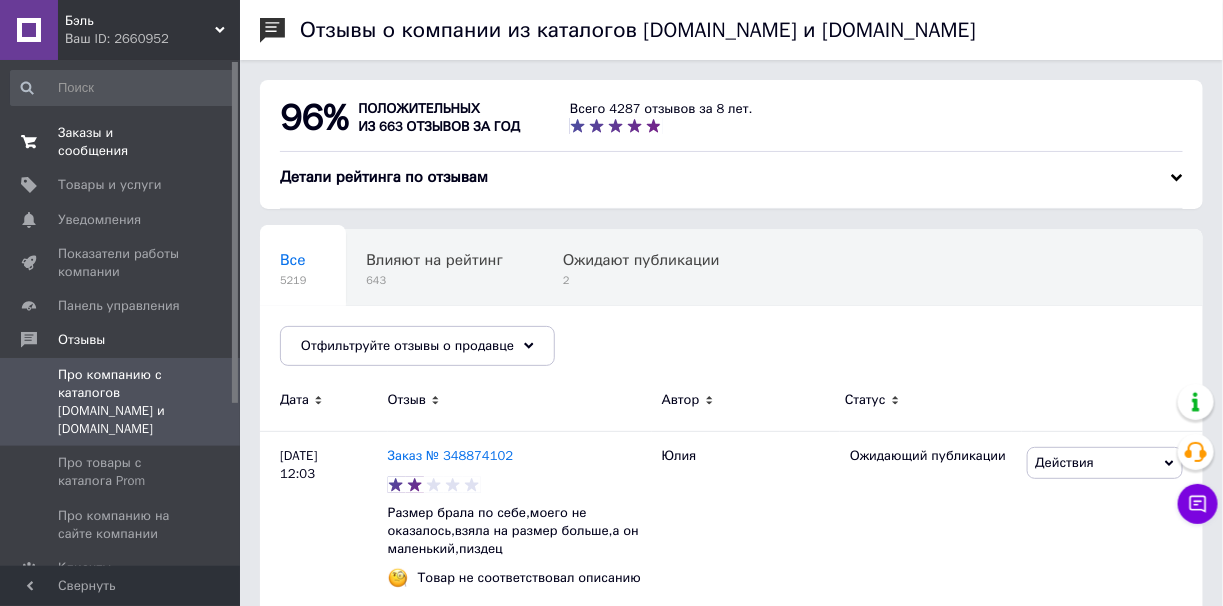 click on "Заказы и сообщения" at bounding box center [121, 142] 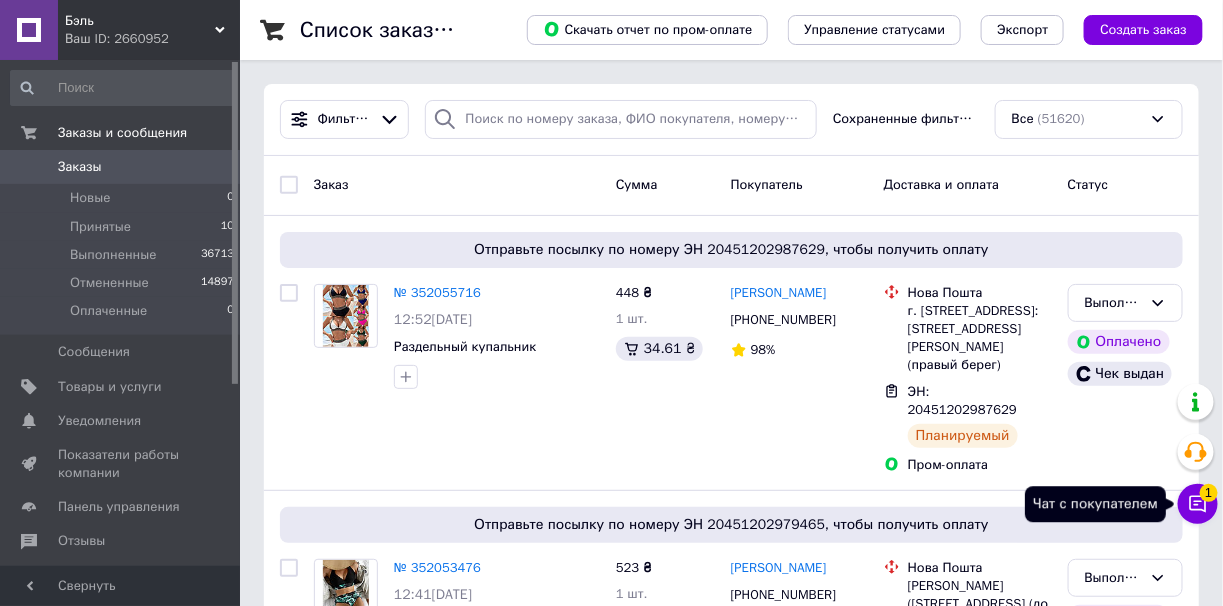 click on "1" at bounding box center (1209, 493) 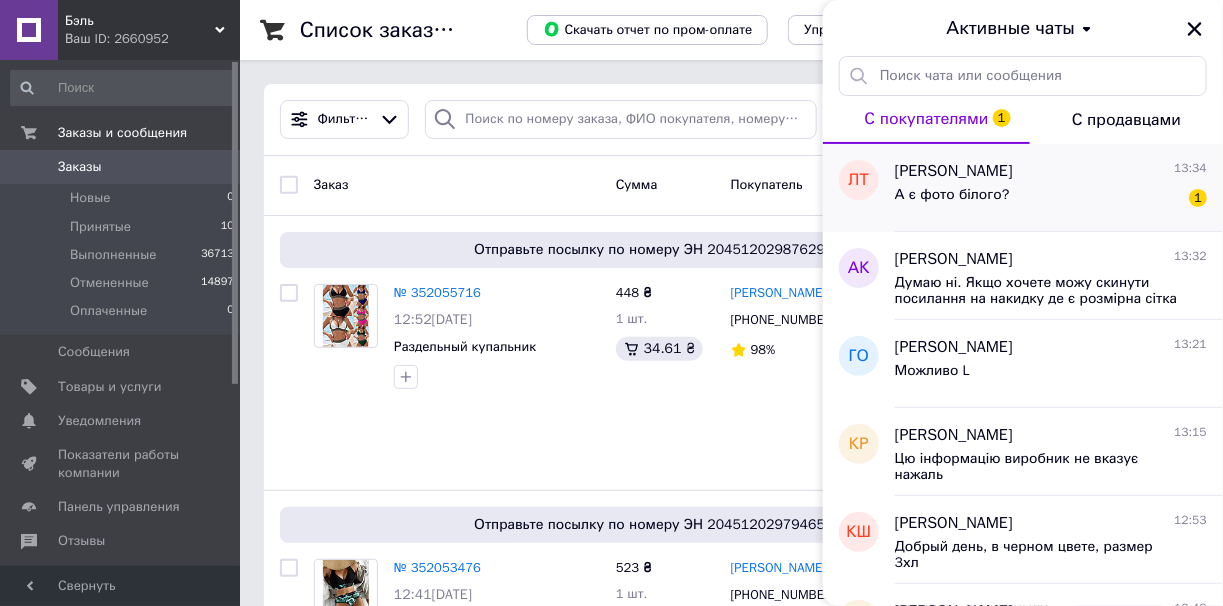 click on "А є фото білого? 1" at bounding box center [1051, 199] 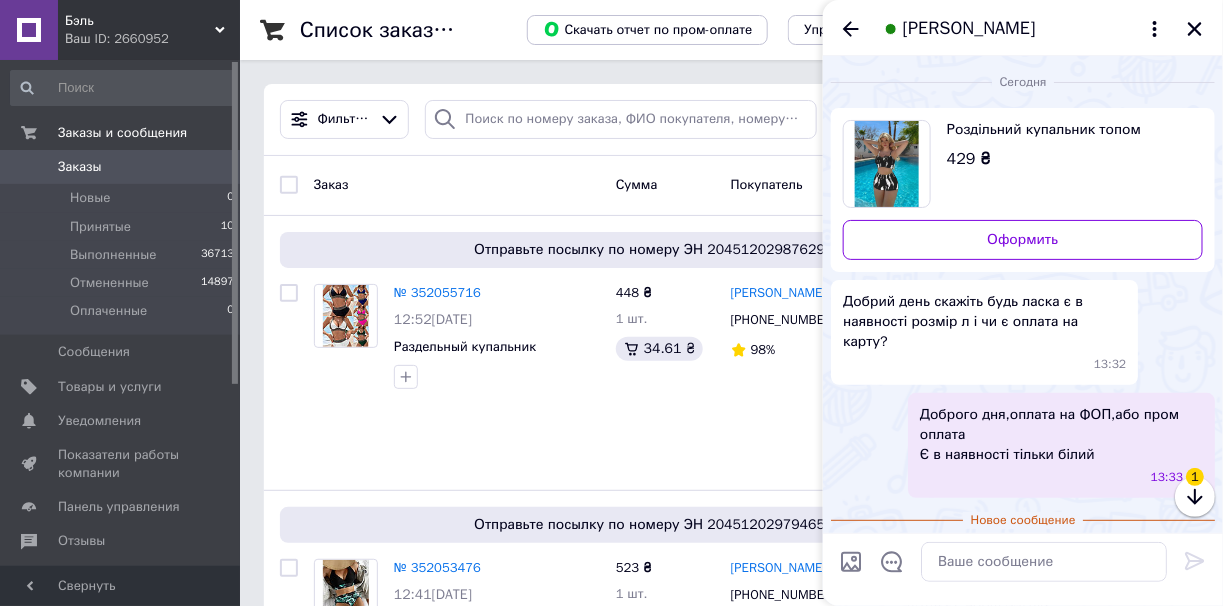 scroll, scrollTop: 41, scrollLeft: 0, axis: vertical 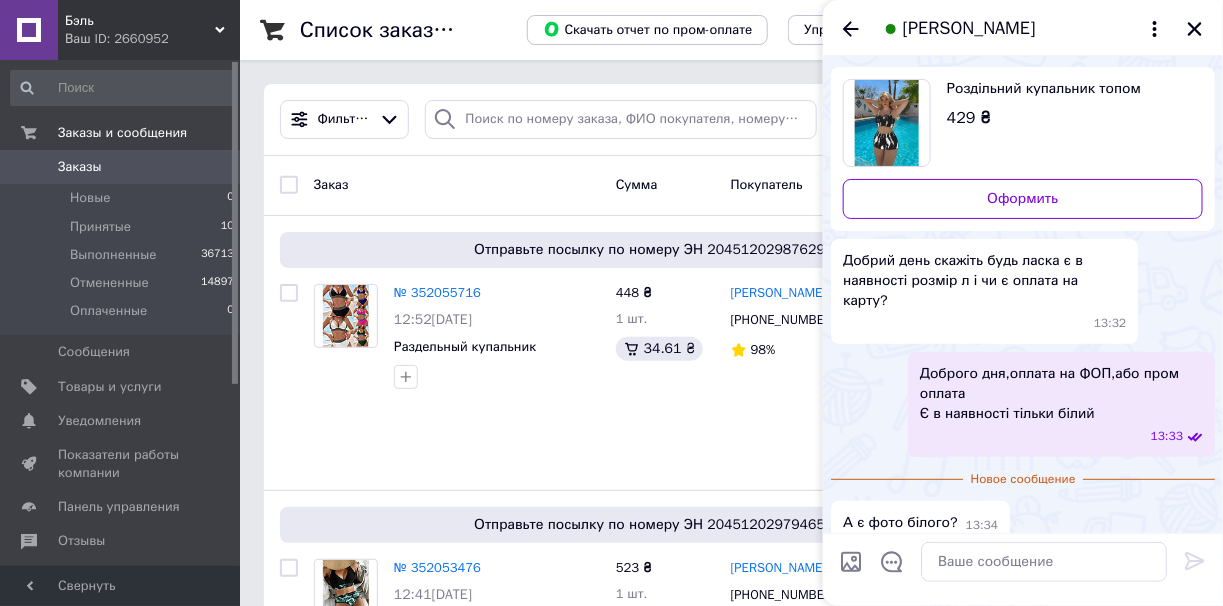 click on "429 ₴" at bounding box center (969, 118) 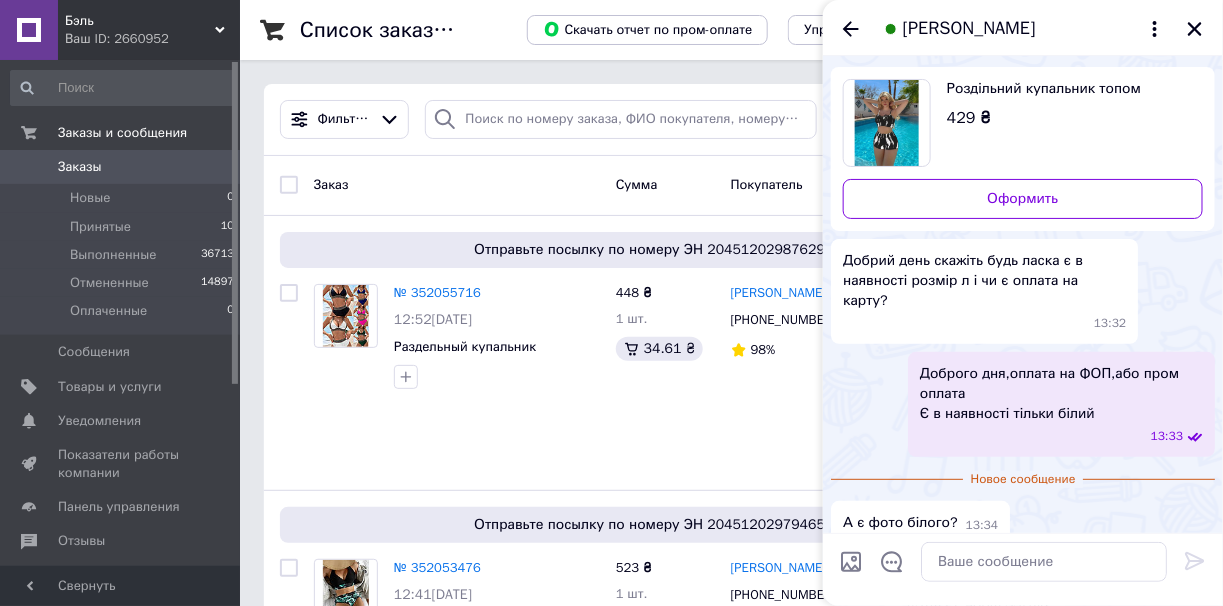 click at bounding box center [851, 562] 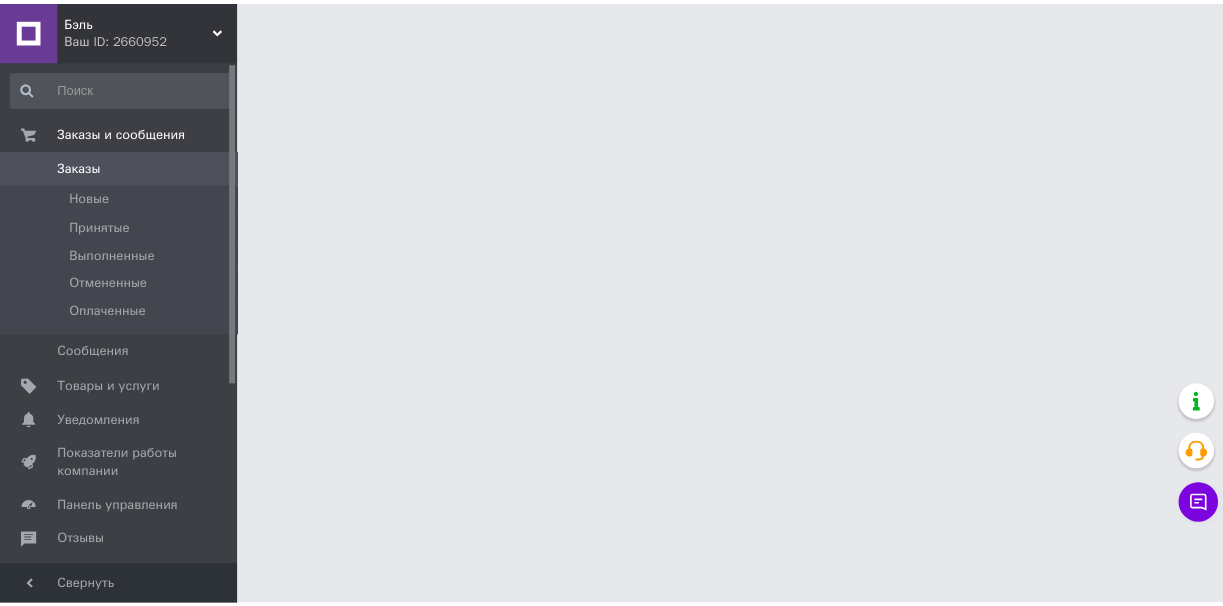 scroll, scrollTop: 0, scrollLeft: 0, axis: both 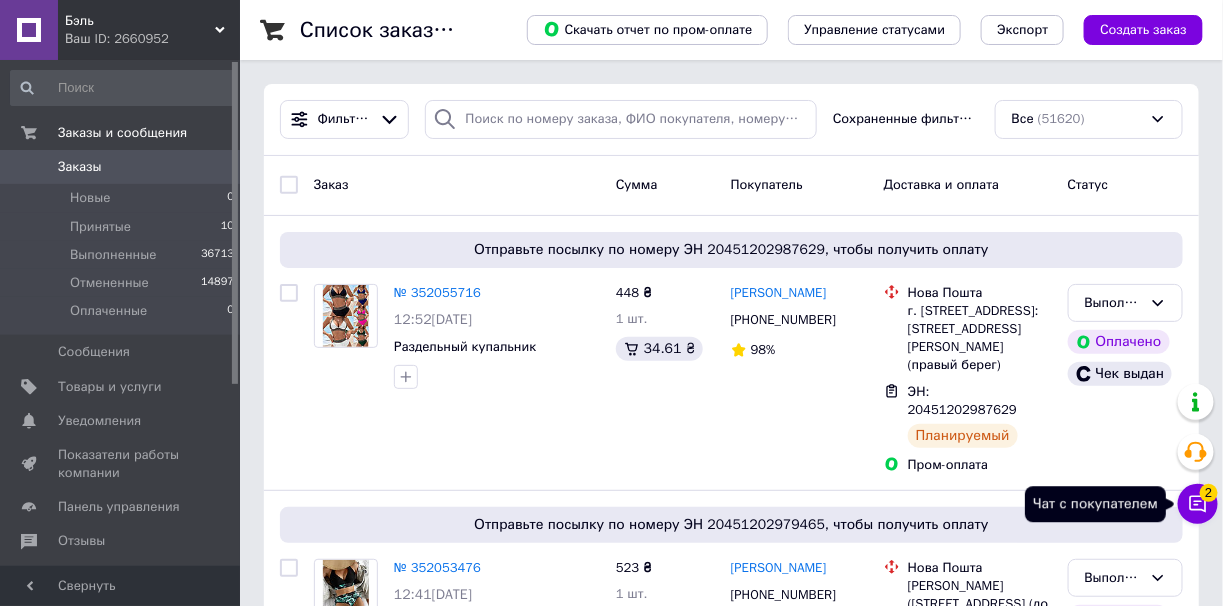 click 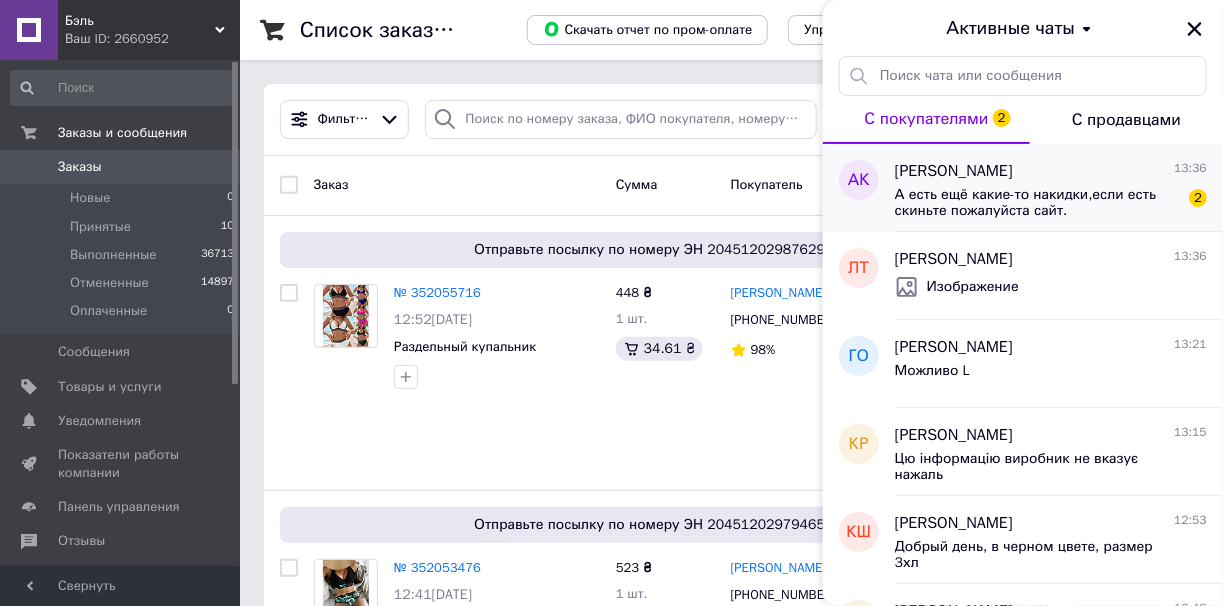 click on "А есть ещё какие-то накидки,если есть скиньте пожалуйста сайт." at bounding box center (1037, 203) 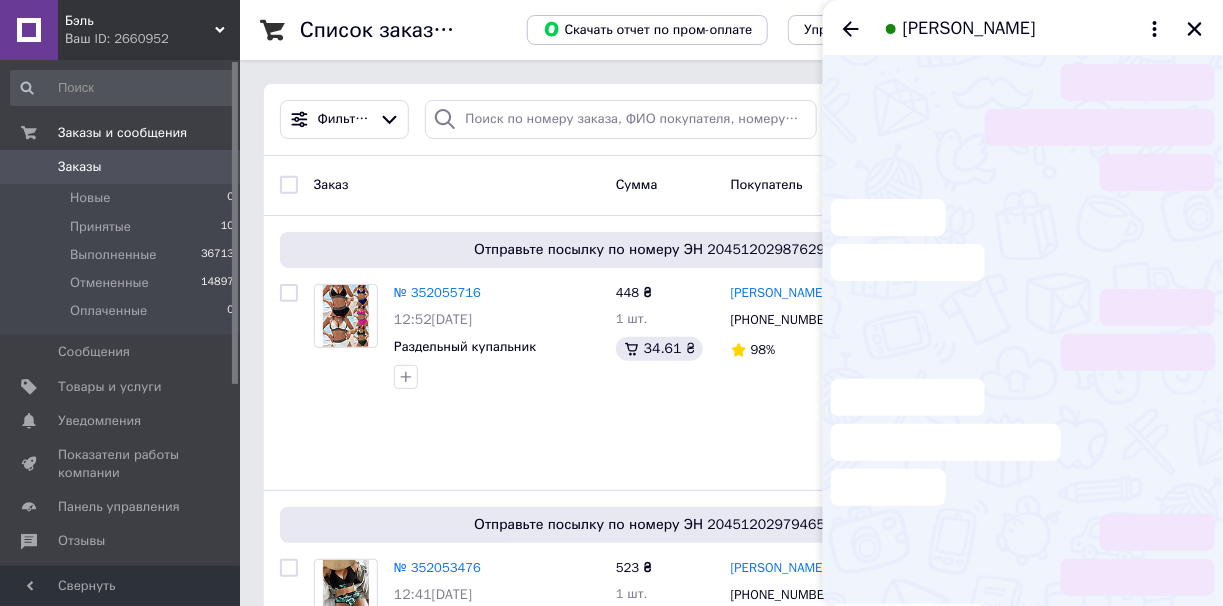 scroll, scrollTop: 412, scrollLeft: 0, axis: vertical 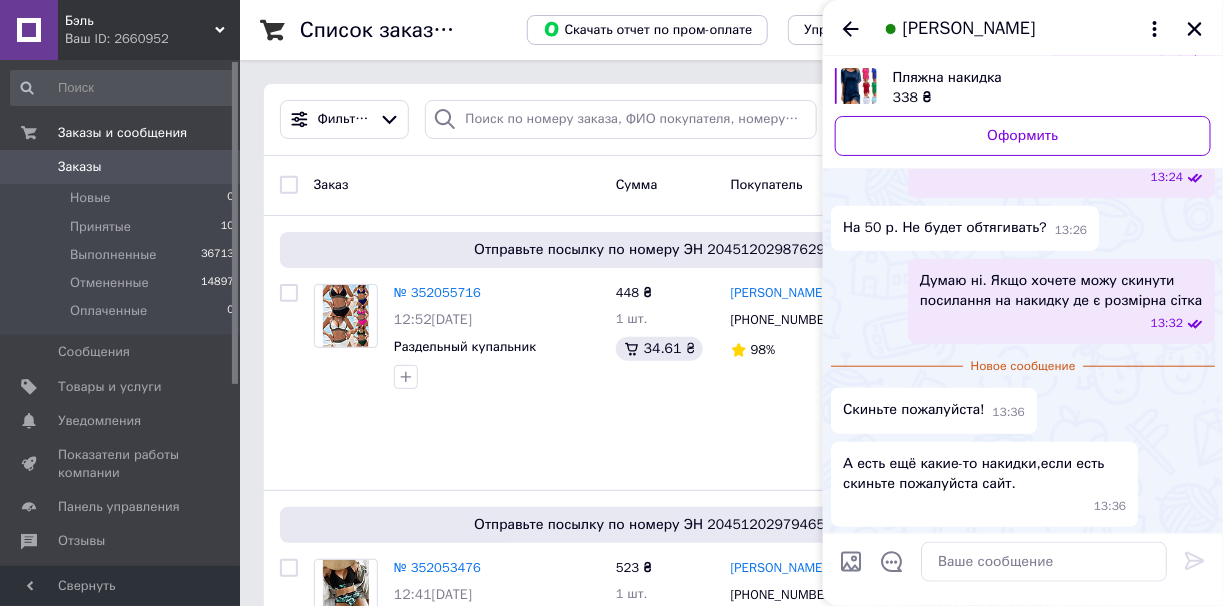 click on "Ваш ID: 2660952" at bounding box center (152, 39) 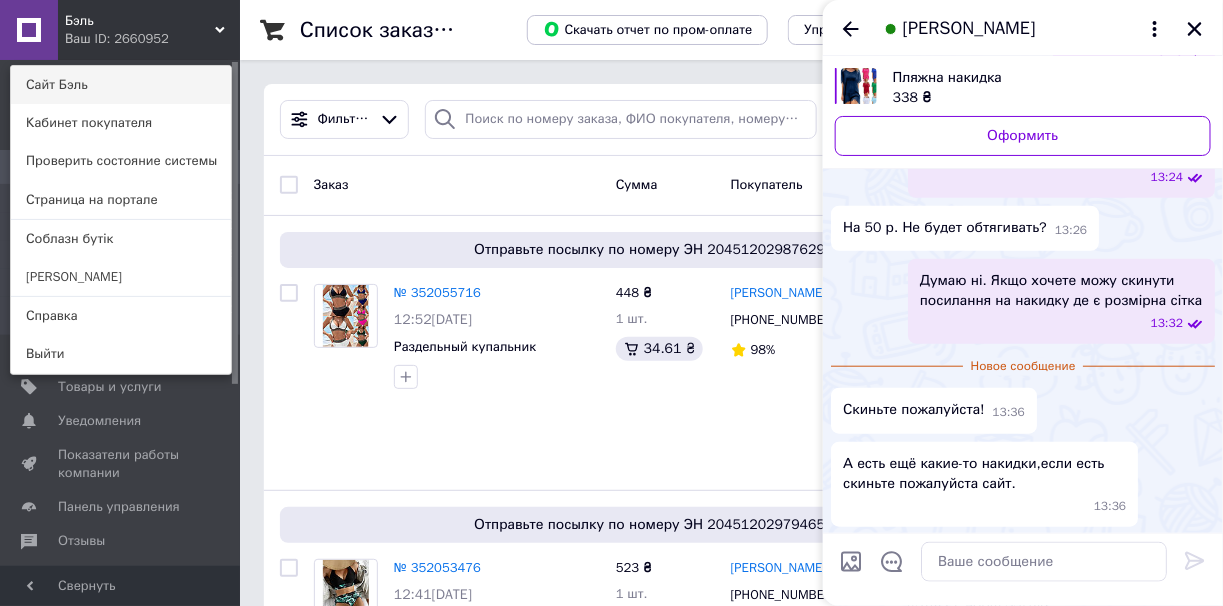 click on "Сайт Бэль" at bounding box center (121, 85) 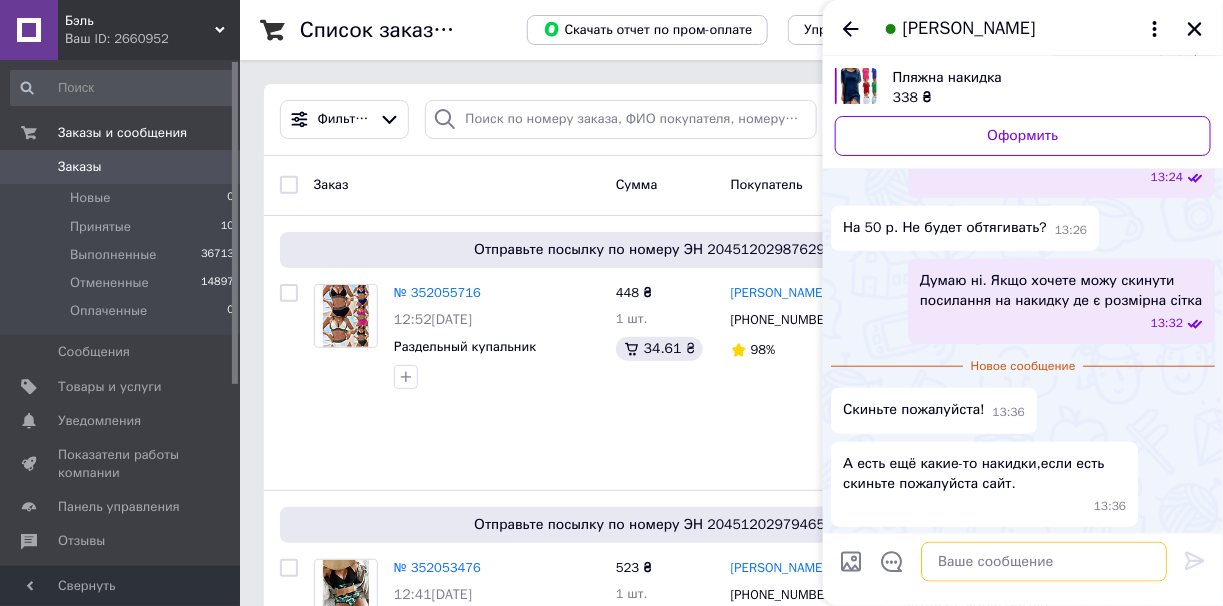 paste on "[URL][DOMAIN_NAME]" 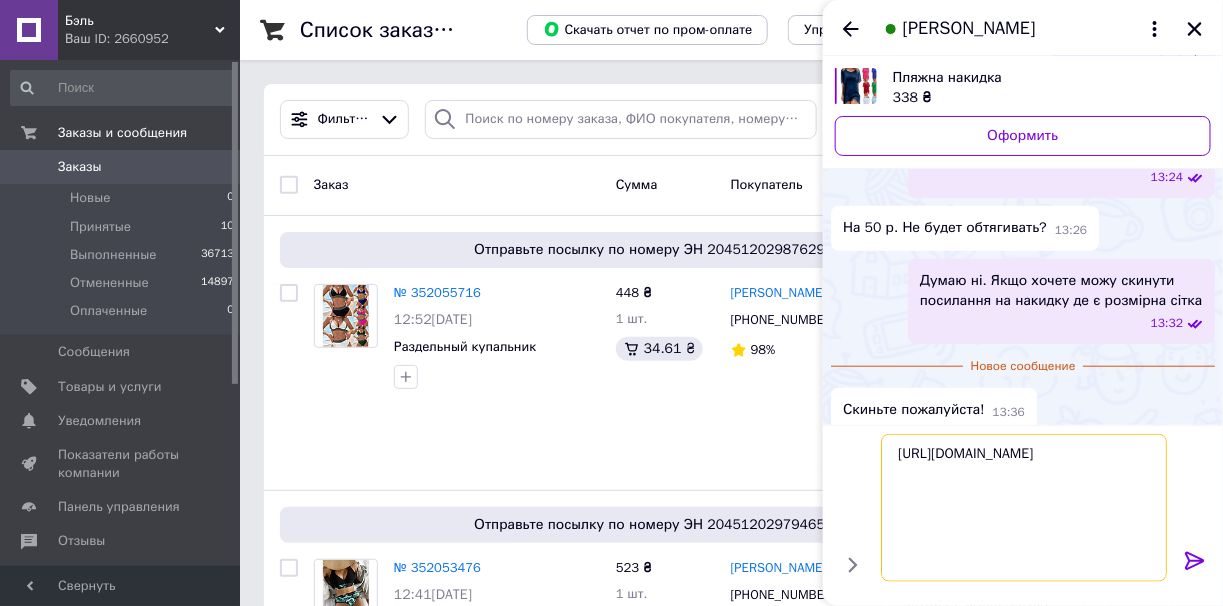type on "[URL][DOMAIN_NAME]" 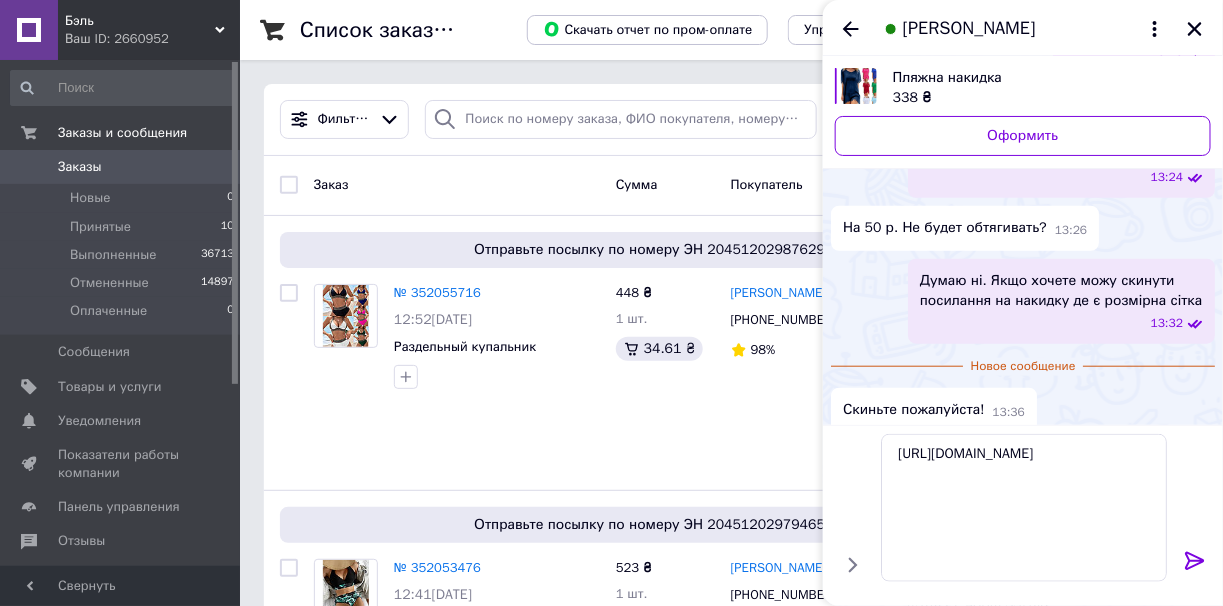 click 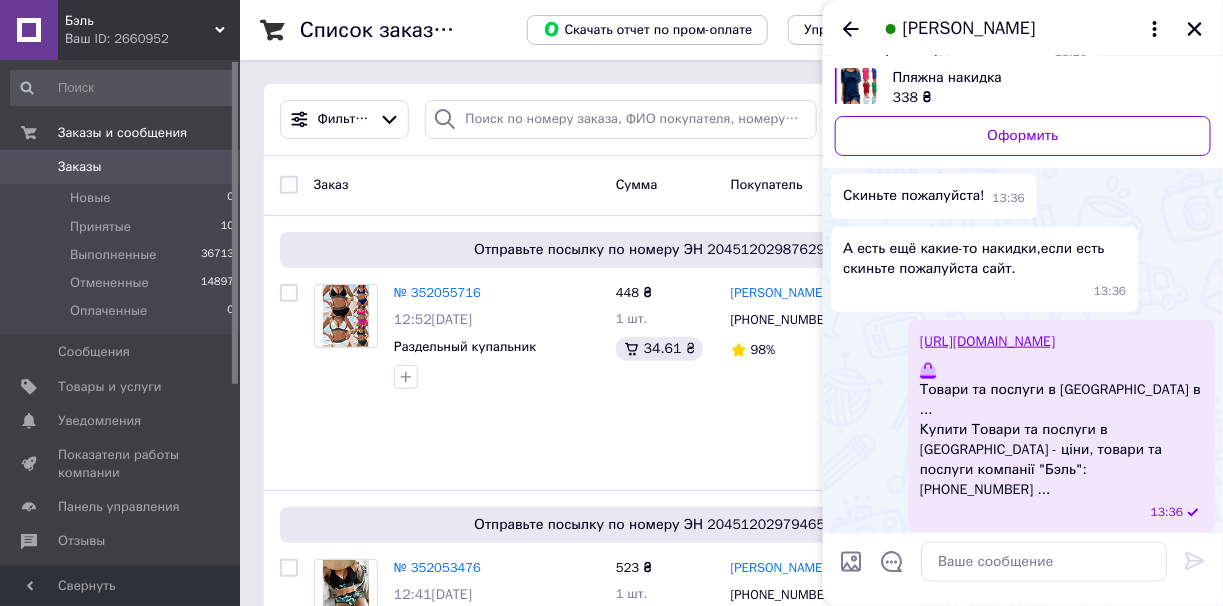 scroll, scrollTop: 566, scrollLeft: 0, axis: vertical 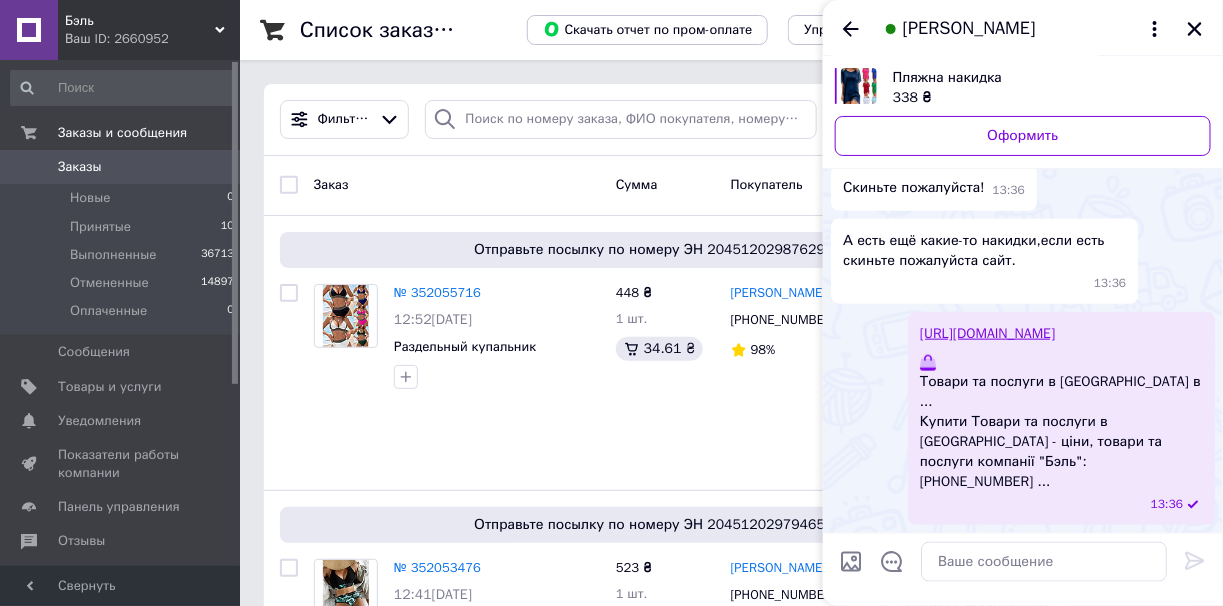click on "[URL][DOMAIN_NAME]" at bounding box center (987, 333) 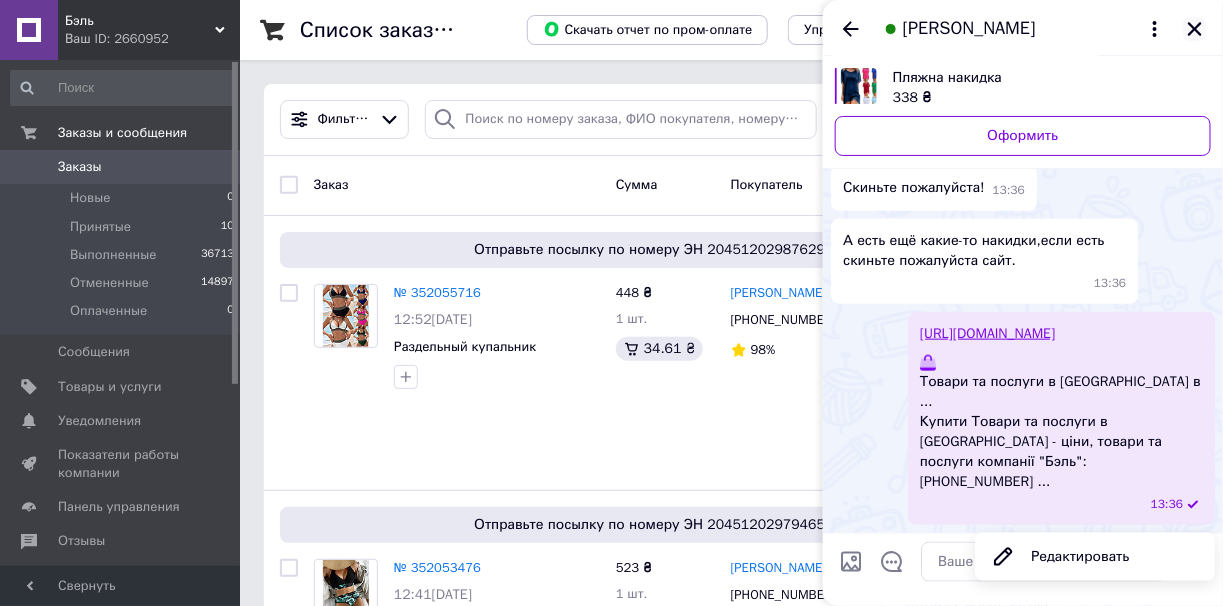 click at bounding box center (1195, 29) 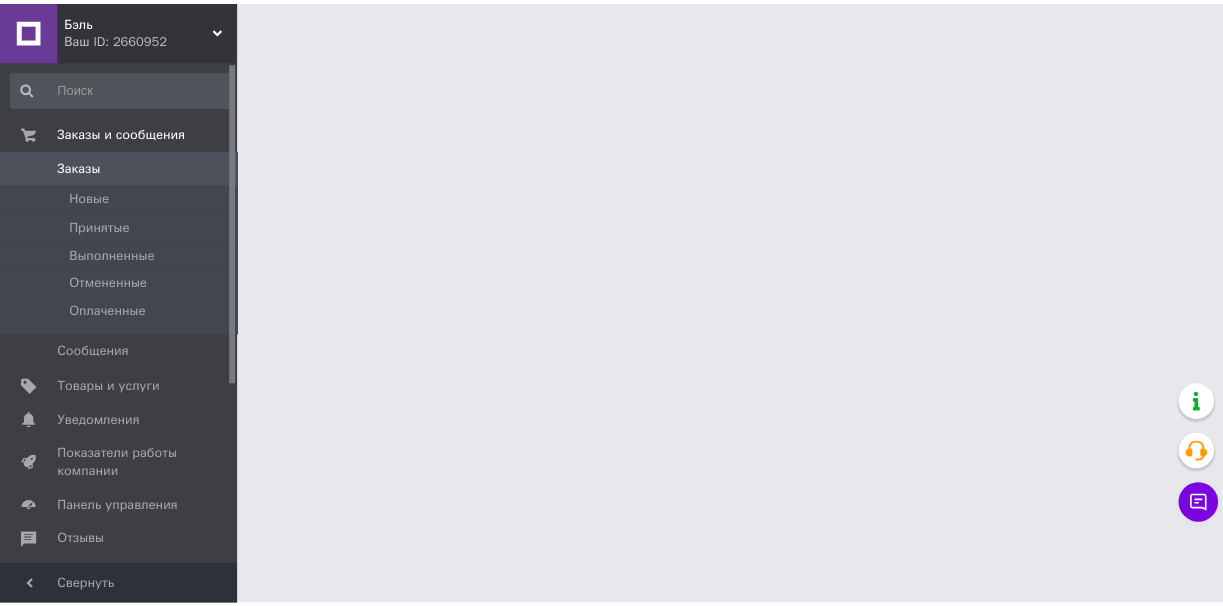 scroll, scrollTop: 0, scrollLeft: 0, axis: both 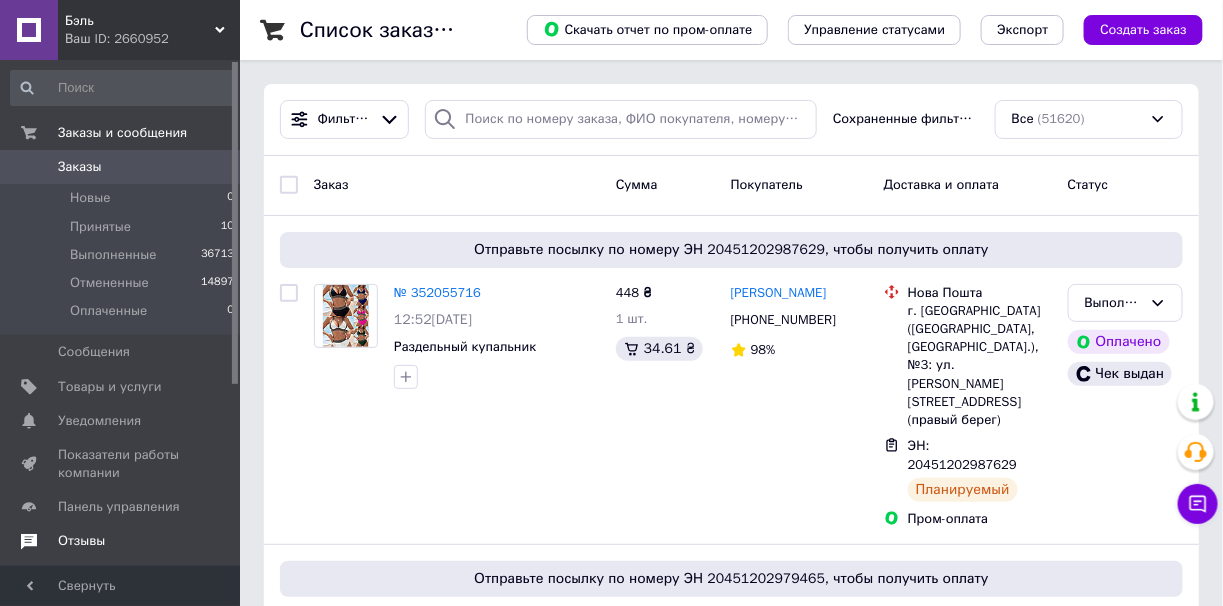 click on "Отзывы" at bounding box center [81, 541] 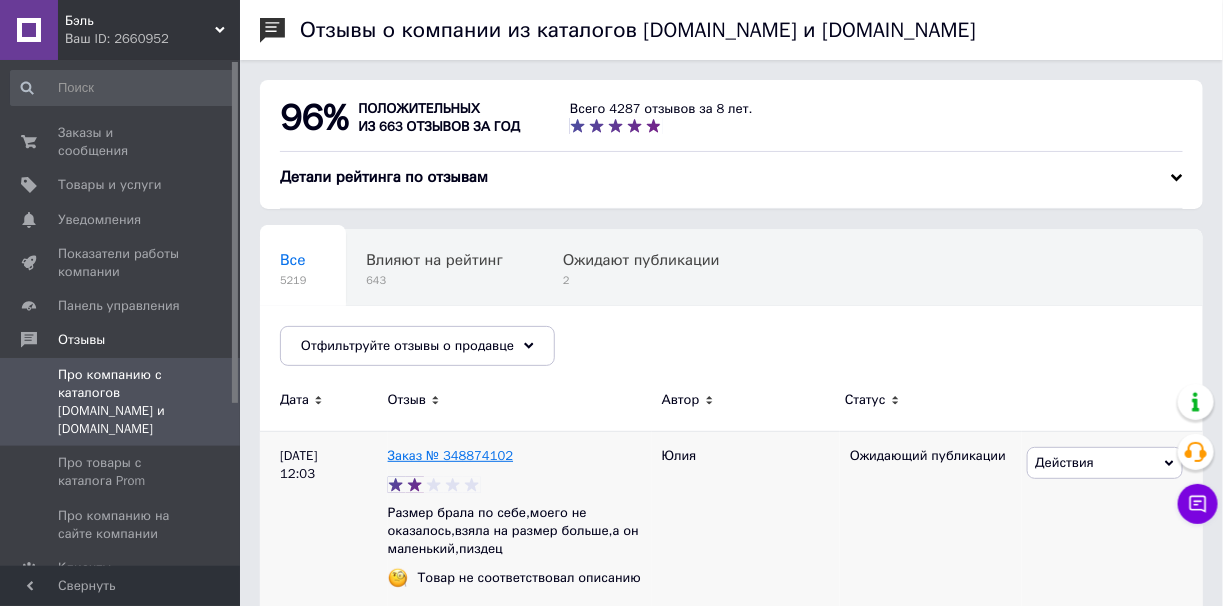 click on "Заказ № 348874102" at bounding box center [451, 455] 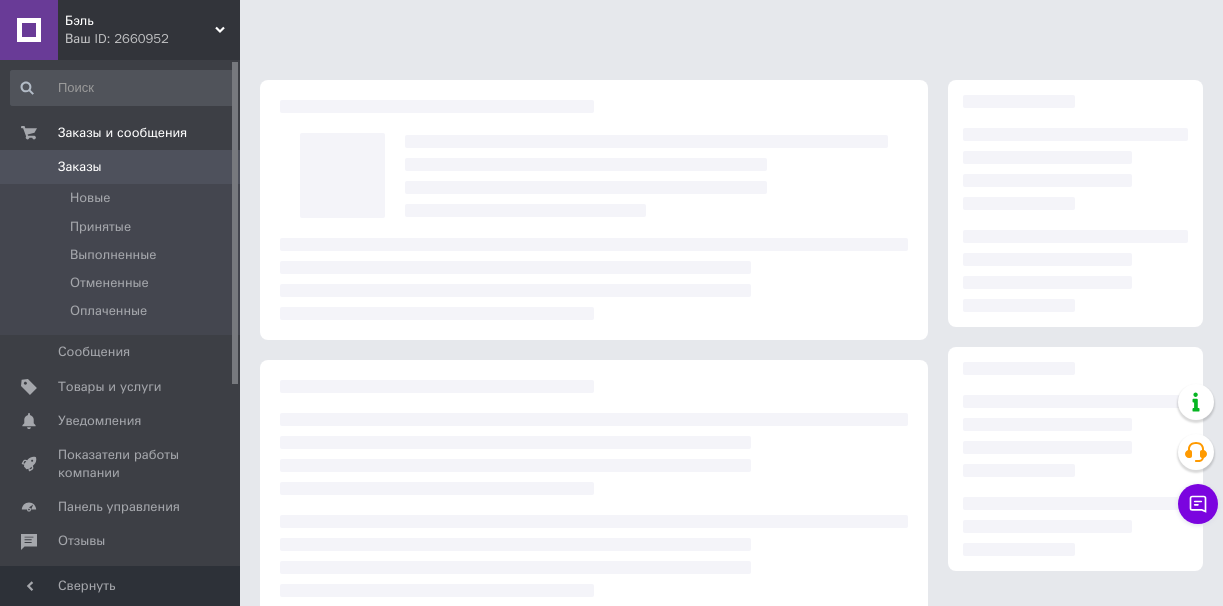 scroll, scrollTop: 0, scrollLeft: 0, axis: both 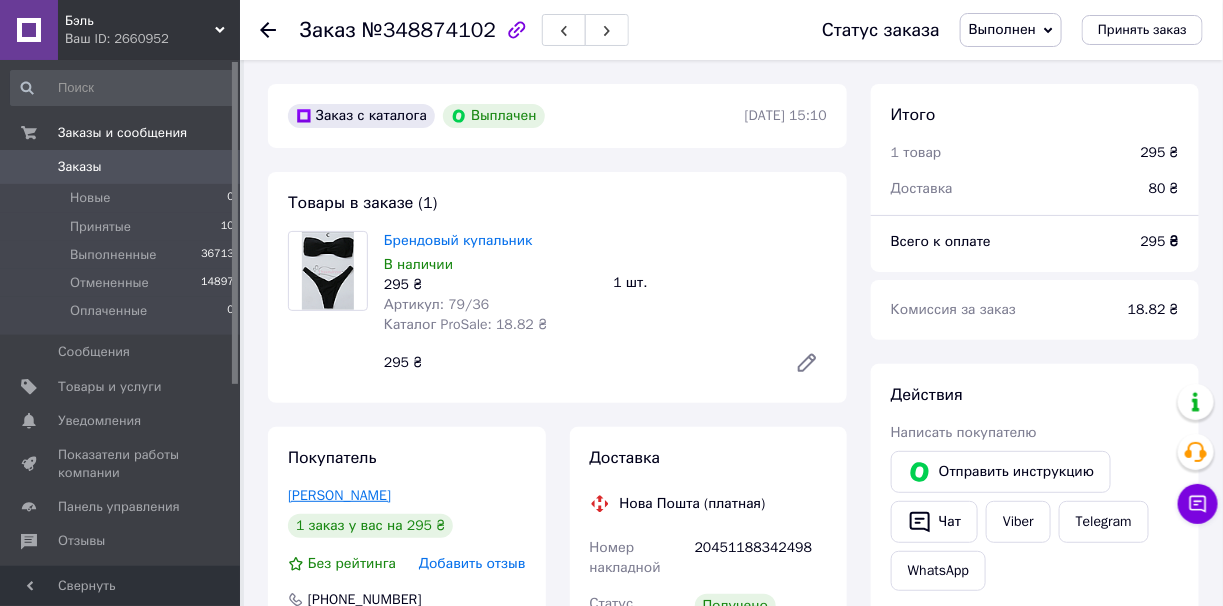 click on "[PERSON_NAME]" at bounding box center (339, 495) 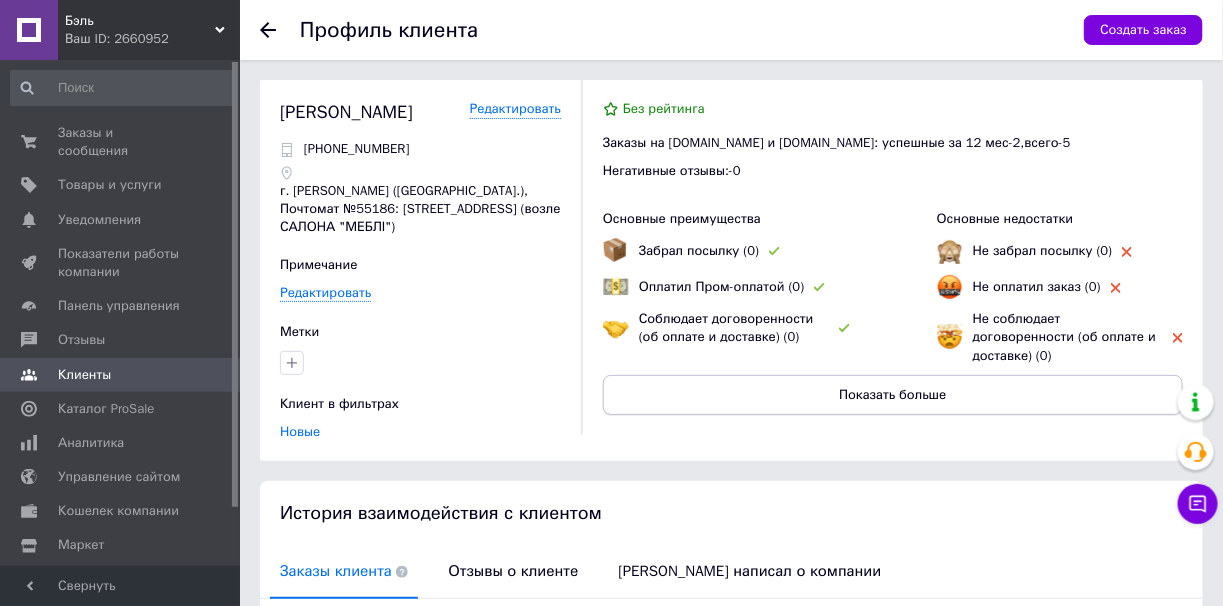 click on "Показать больше" at bounding box center [893, 395] 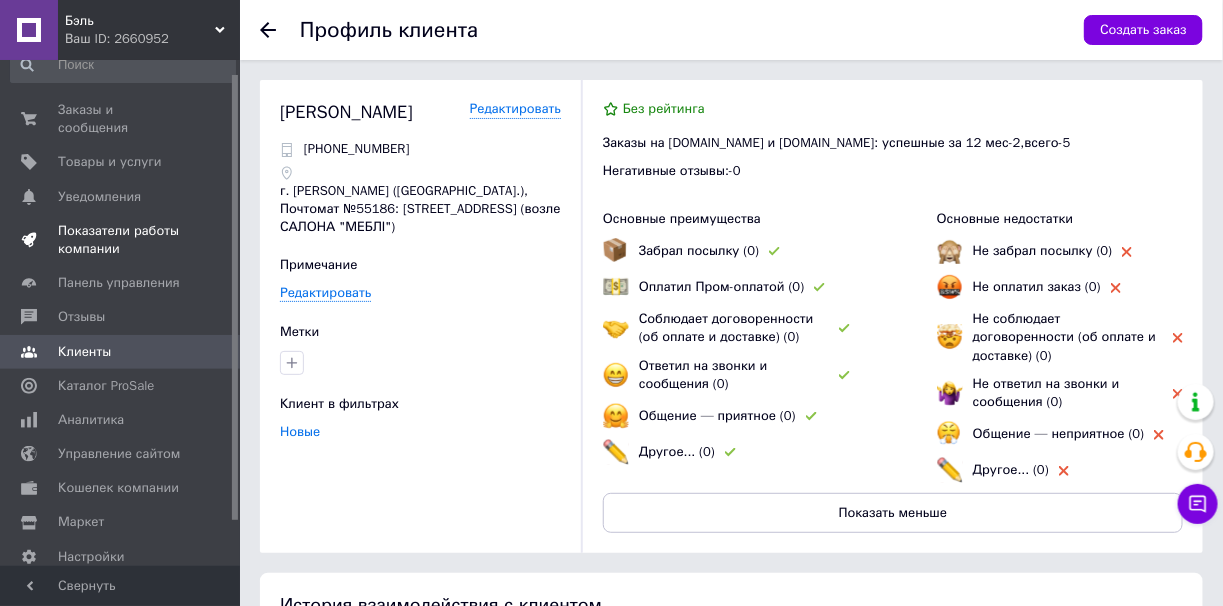 scroll, scrollTop: 0, scrollLeft: 0, axis: both 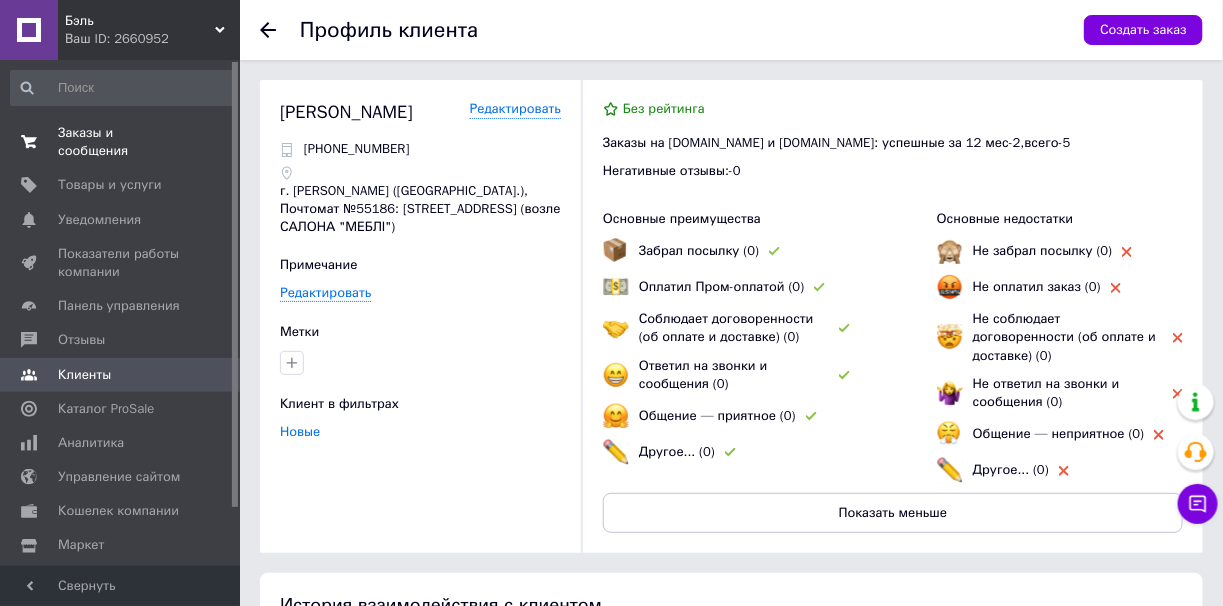 click on "Заказы и сообщения" at bounding box center (121, 142) 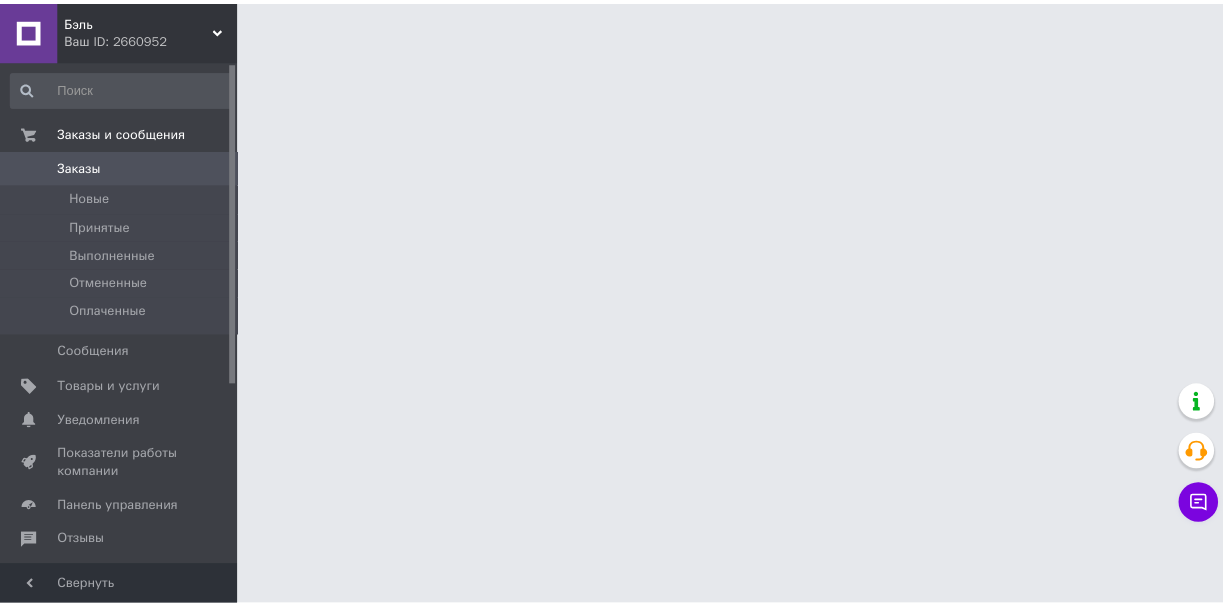 scroll, scrollTop: 0, scrollLeft: 0, axis: both 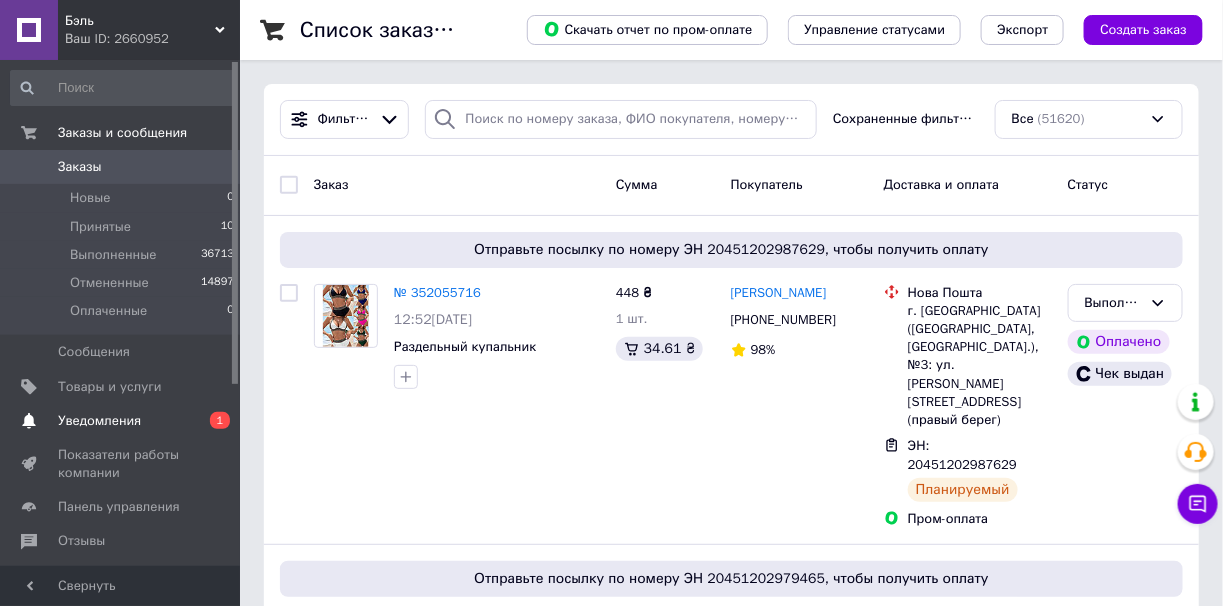 click on "Уведомления 0 1" at bounding box center [123, 421] 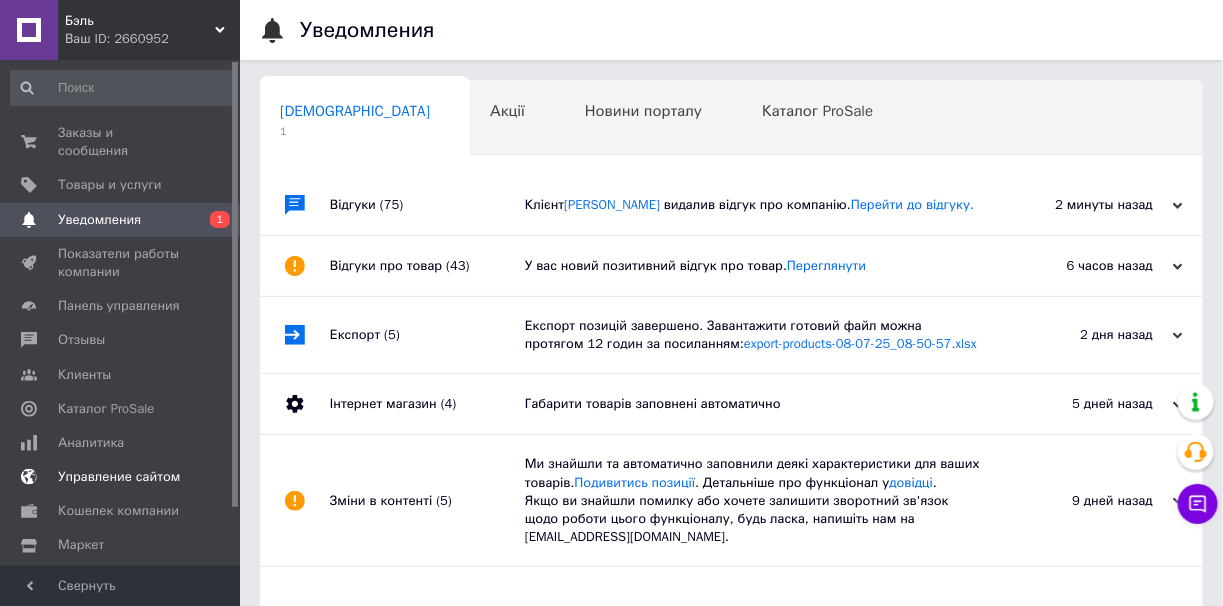 scroll, scrollTop: 0, scrollLeft: 7, axis: horizontal 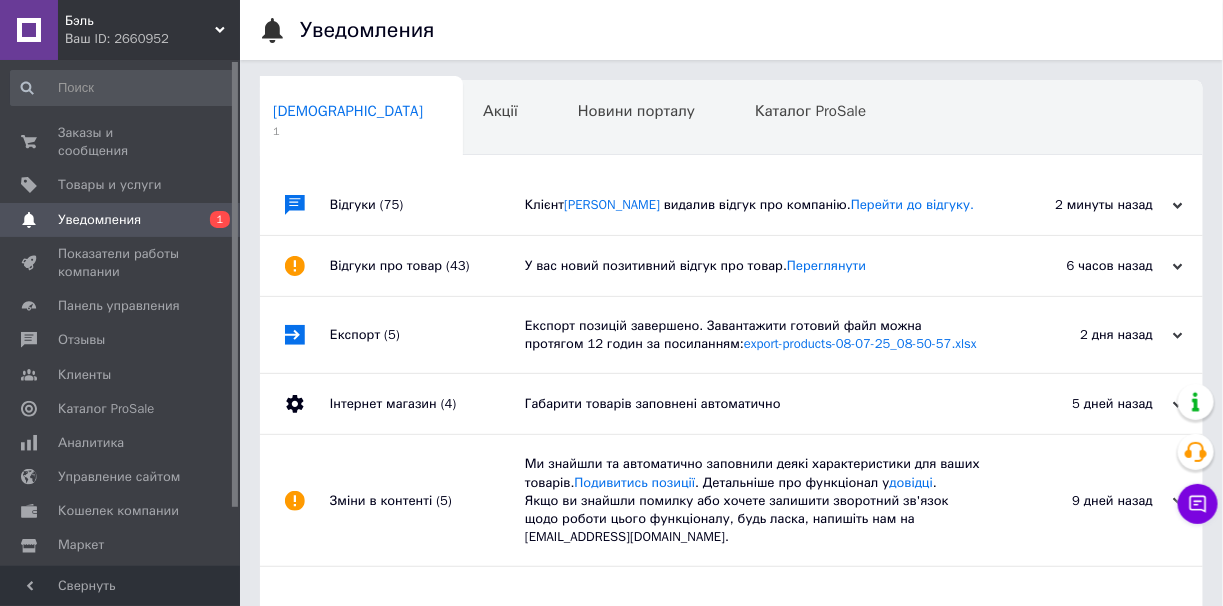 click on "Клієнт
Кім Юлія
видалив відгук про компанію.
Перейти до відгуку." at bounding box center [754, 205] 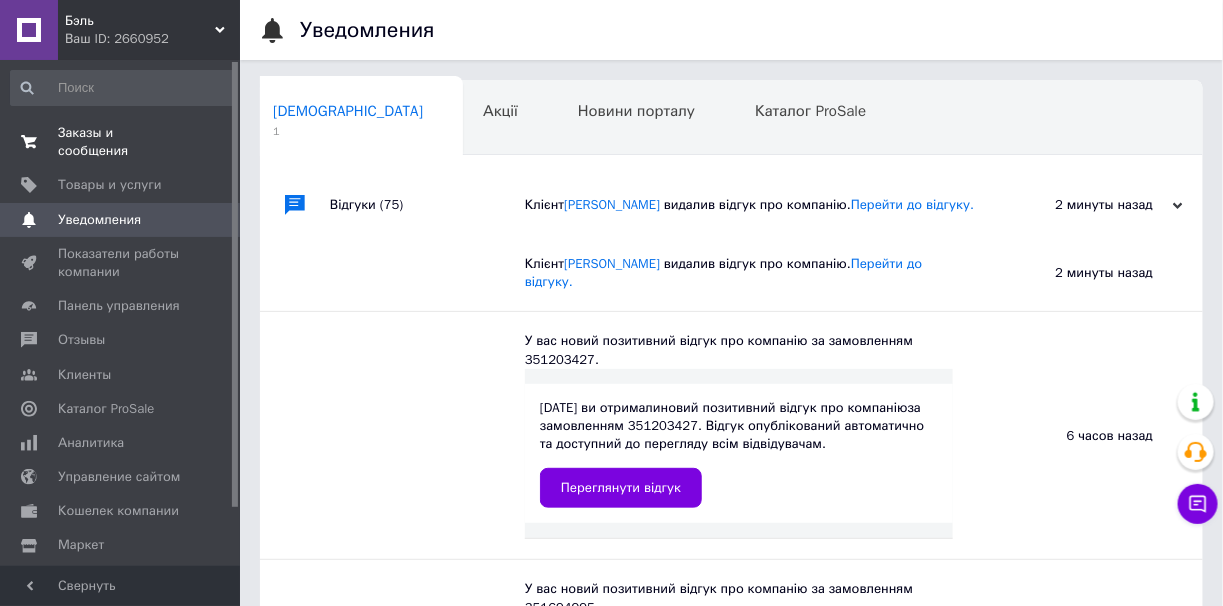 click on "Заказы и сообщения 0 0" at bounding box center [123, 142] 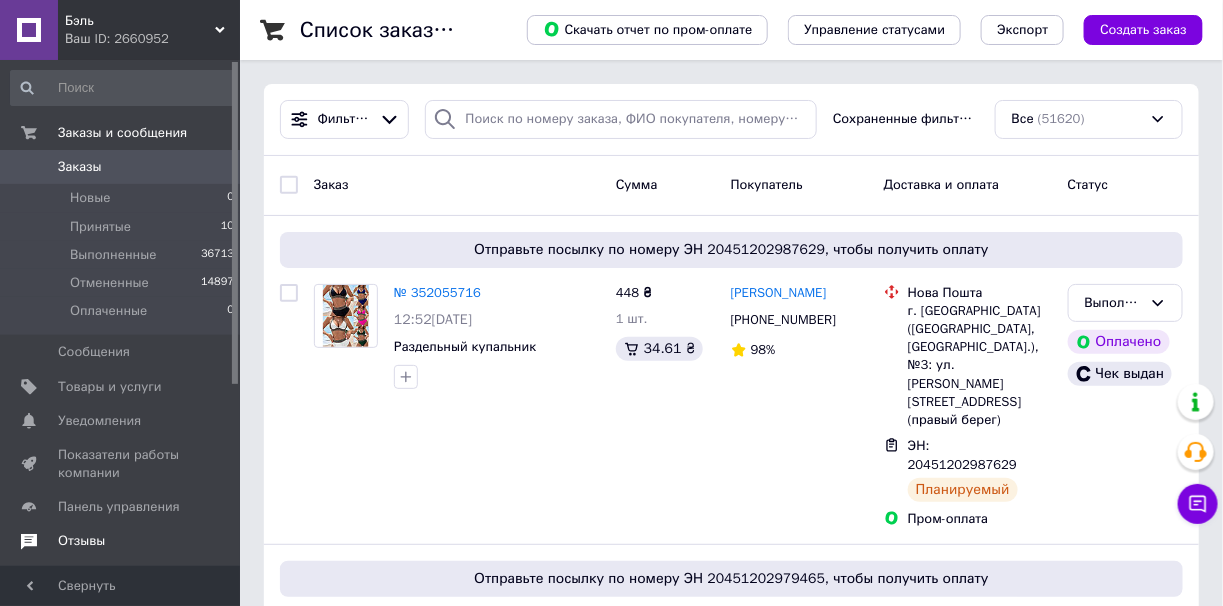 click on "Отзывы" at bounding box center [121, 541] 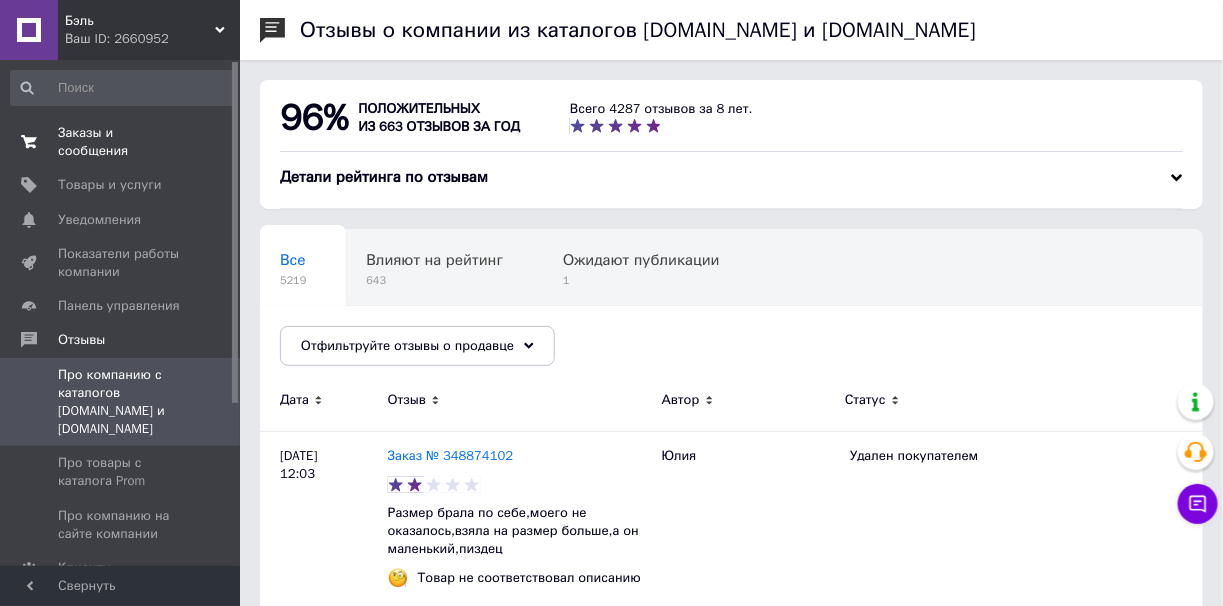 click on "Заказы и сообщения 0 0" at bounding box center (123, 142) 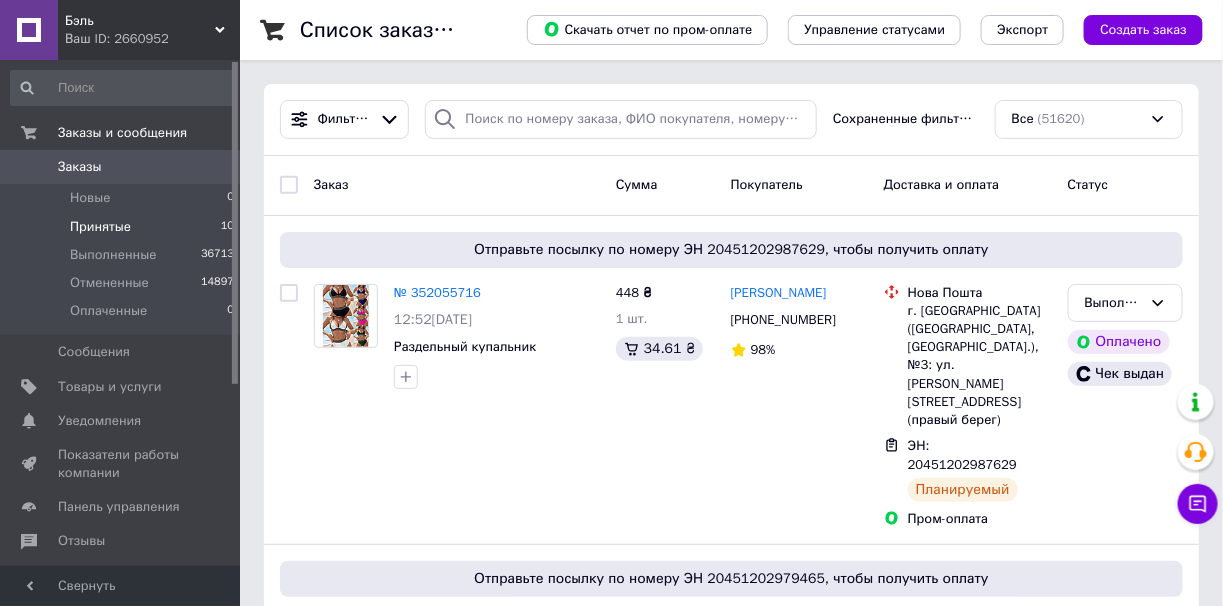 click on "Принятые 10" at bounding box center [123, 227] 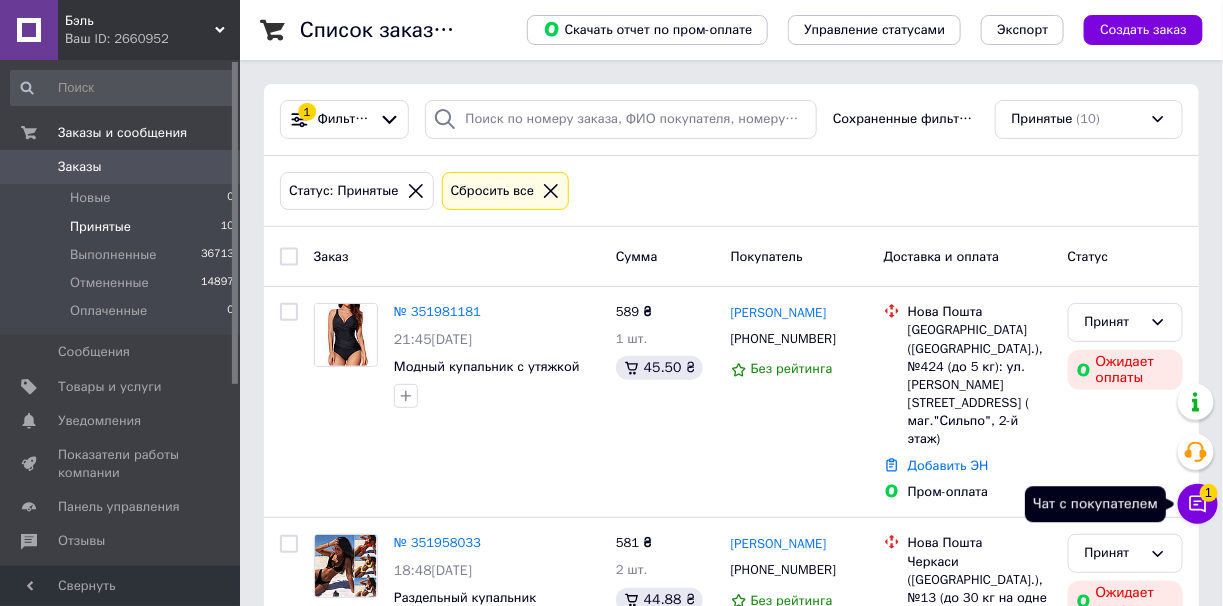 click on "Чат с покупателем 1" at bounding box center [1198, 504] 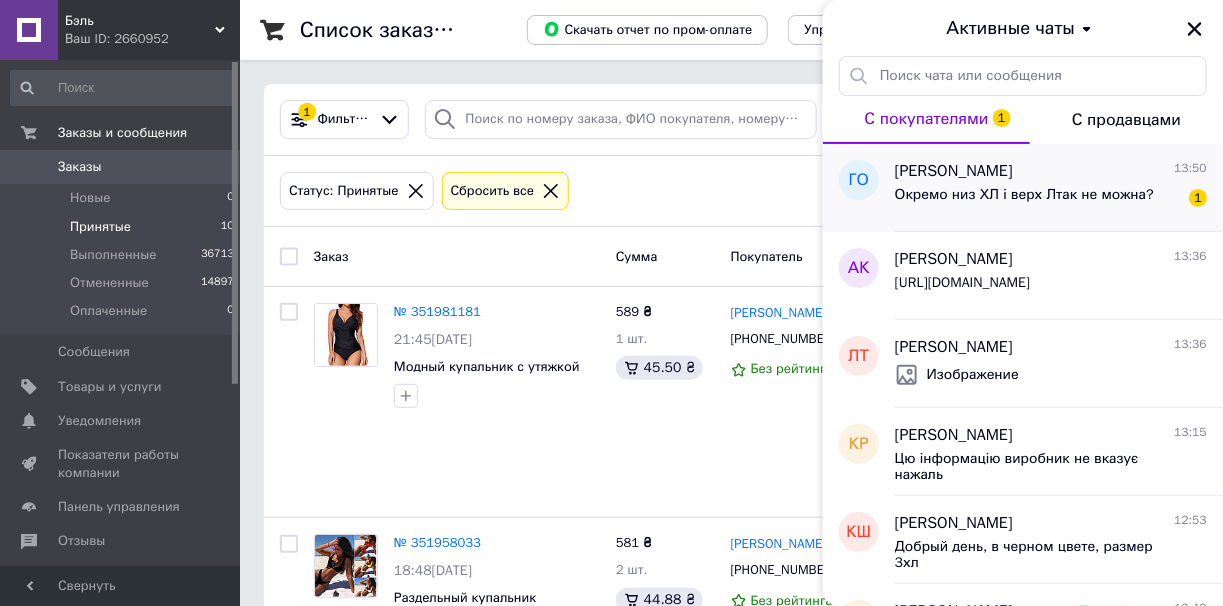 click on "Окремо низ ХЛ і верх Лтак не можна?" at bounding box center (1024, 195) 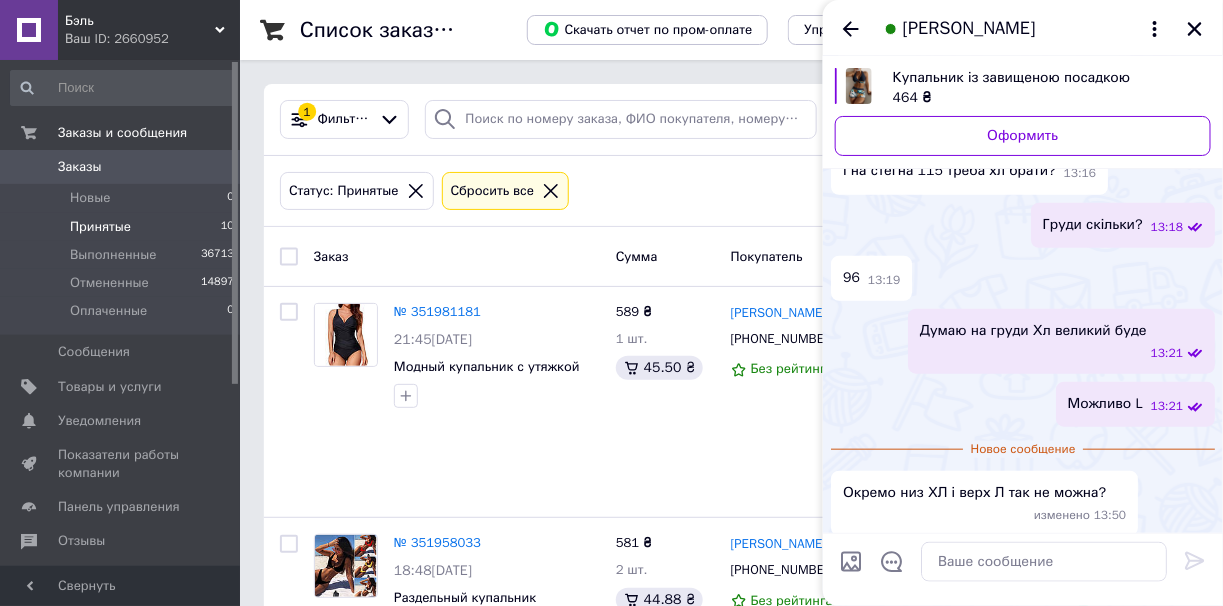 scroll, scrollTop: 454, scrollLeft: 0, axis: vertical 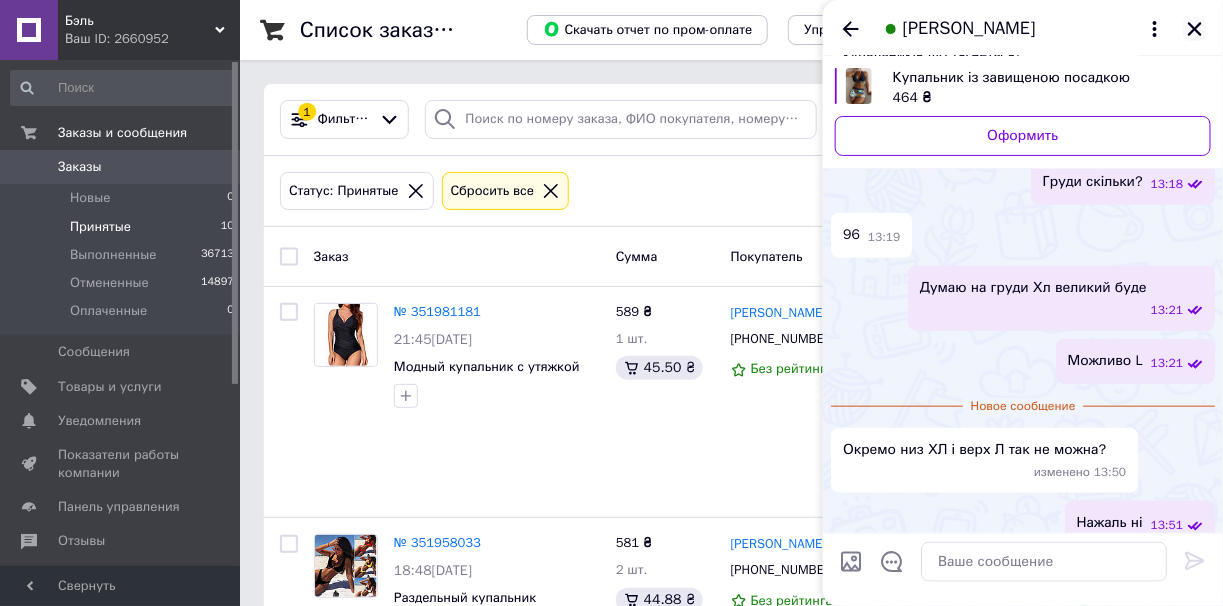 click 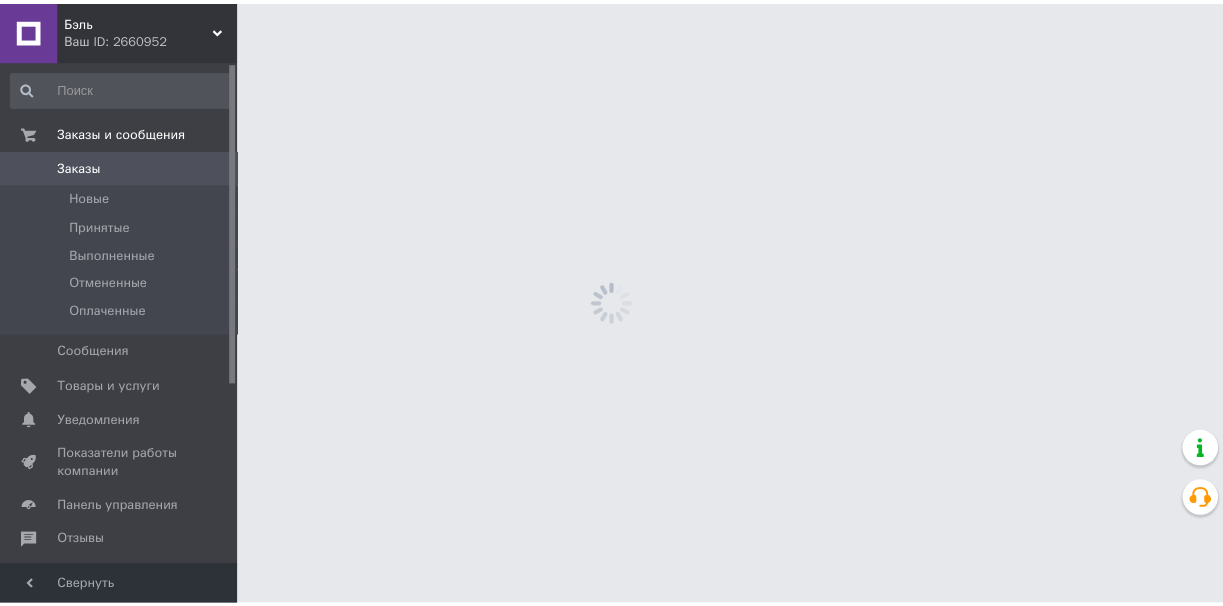 scroll, scrollTop: 0, scrollLeft: 0, axis: both 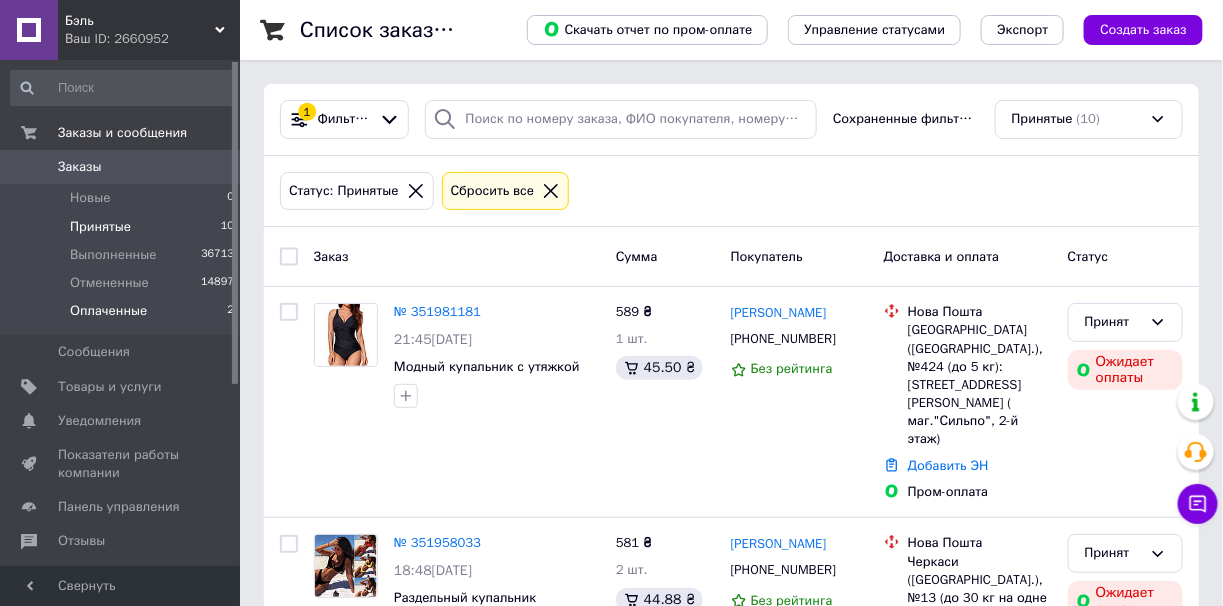 click on "Оплаченные" at bounding box center [108, 311] 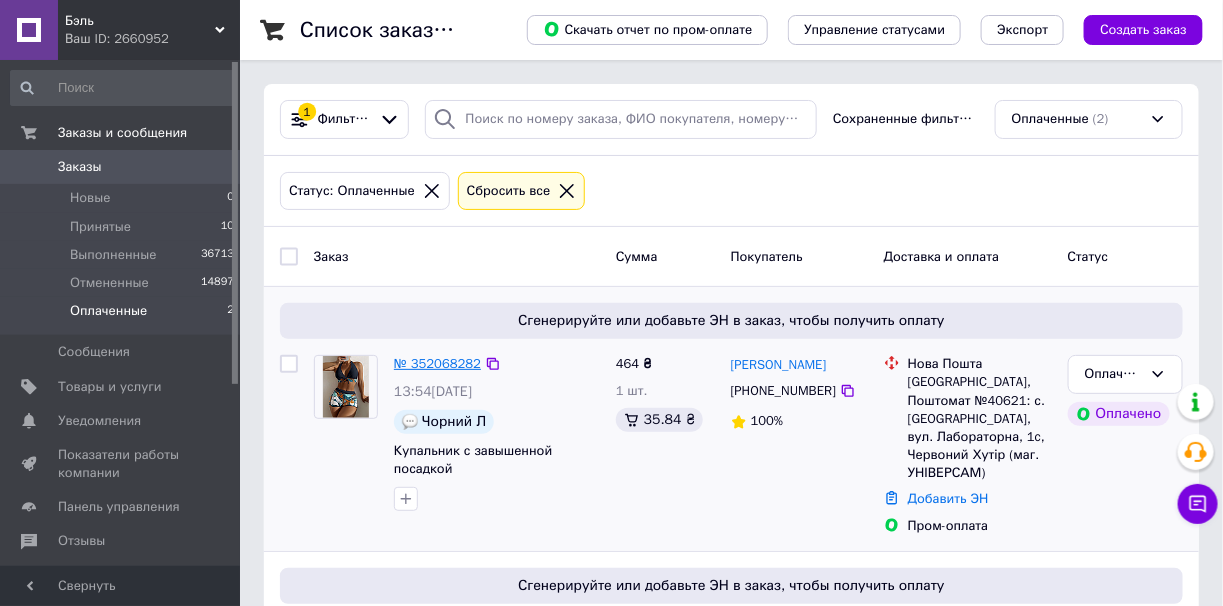 click on "№ 352068282" at bounding box center [437, 363] 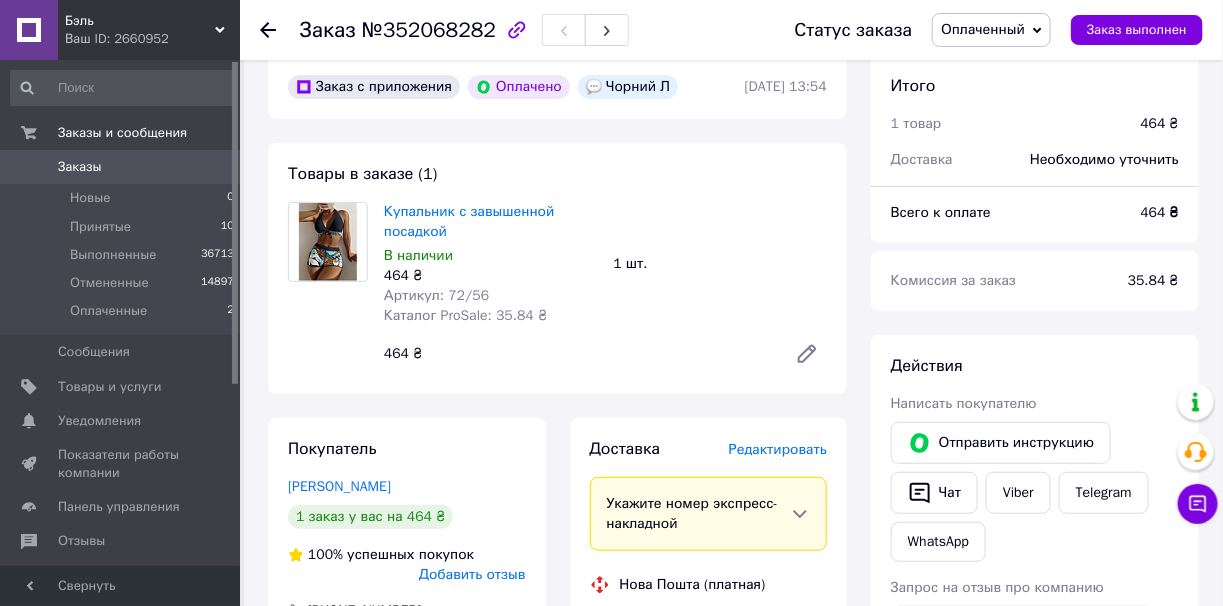 scroll, scrollTop: 99, scrollLeft: 0, axis: vertical 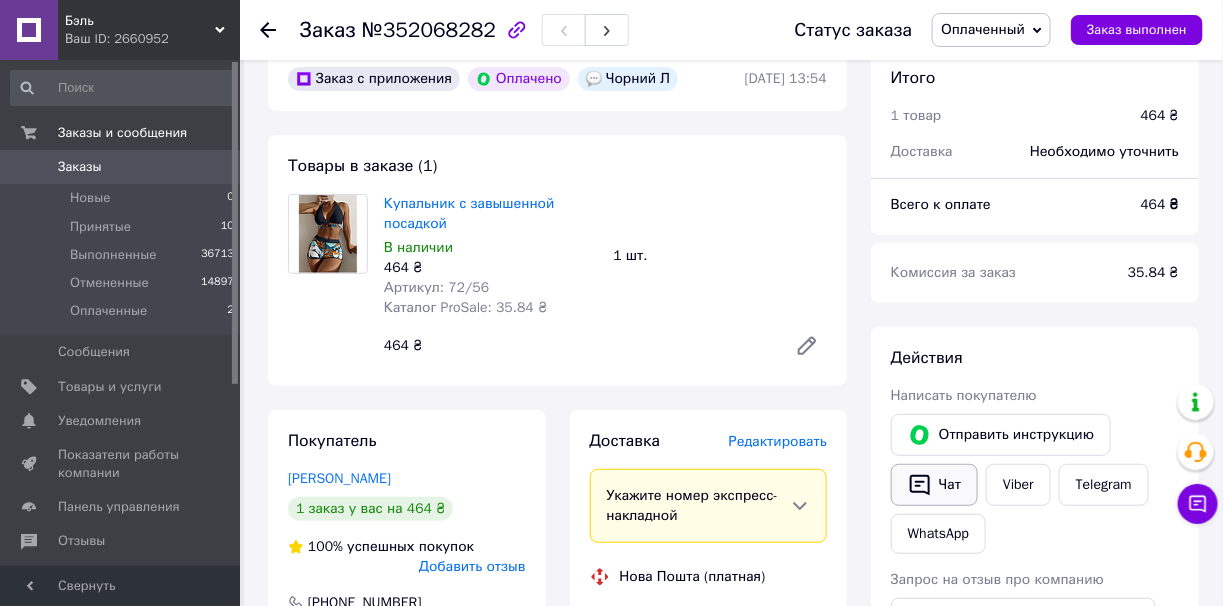click on "Чат" at bounding box center [934, 485] 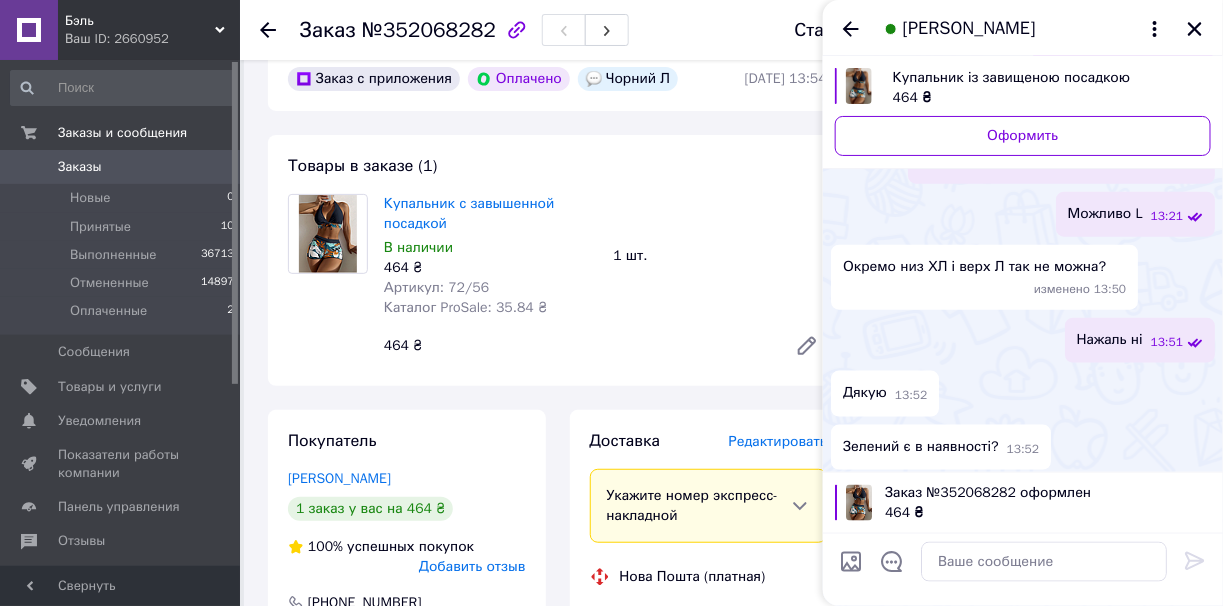 scroll, scrollTop: 638, scrollLeft: 0, axis: vertical 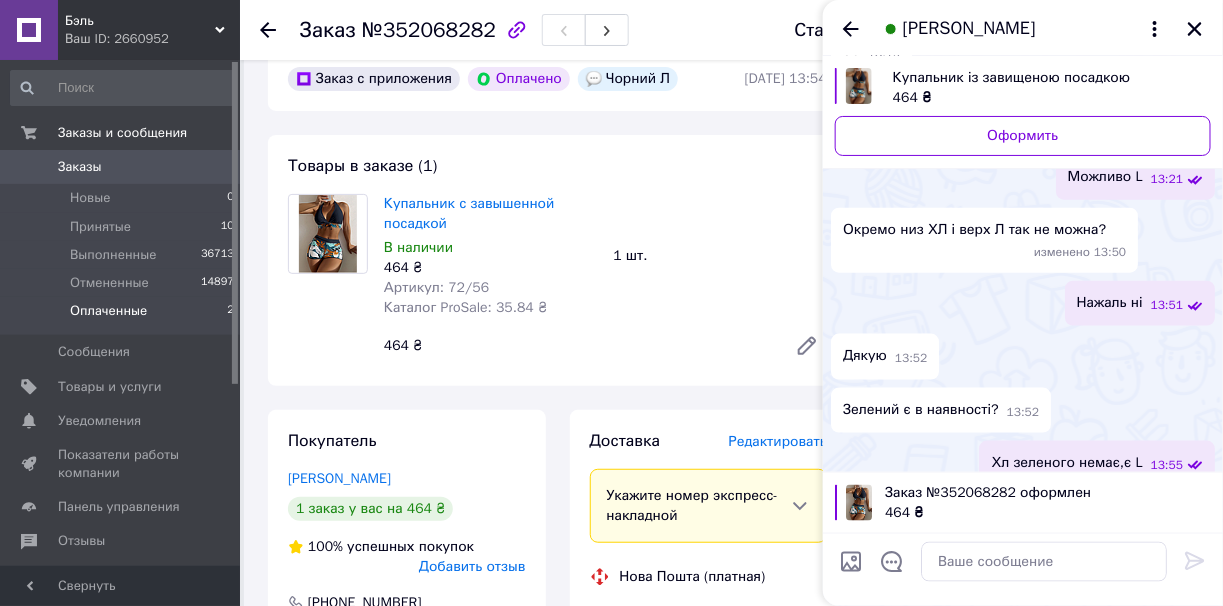 click on "Оплаченные 2" at bounding box center (123, 316) 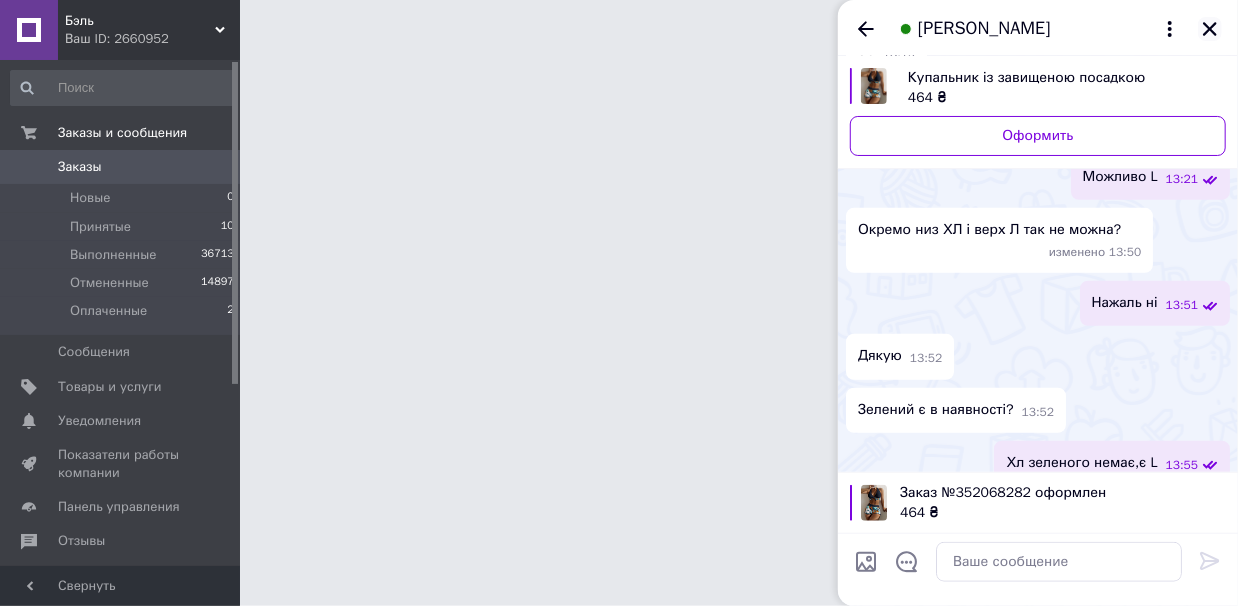 click 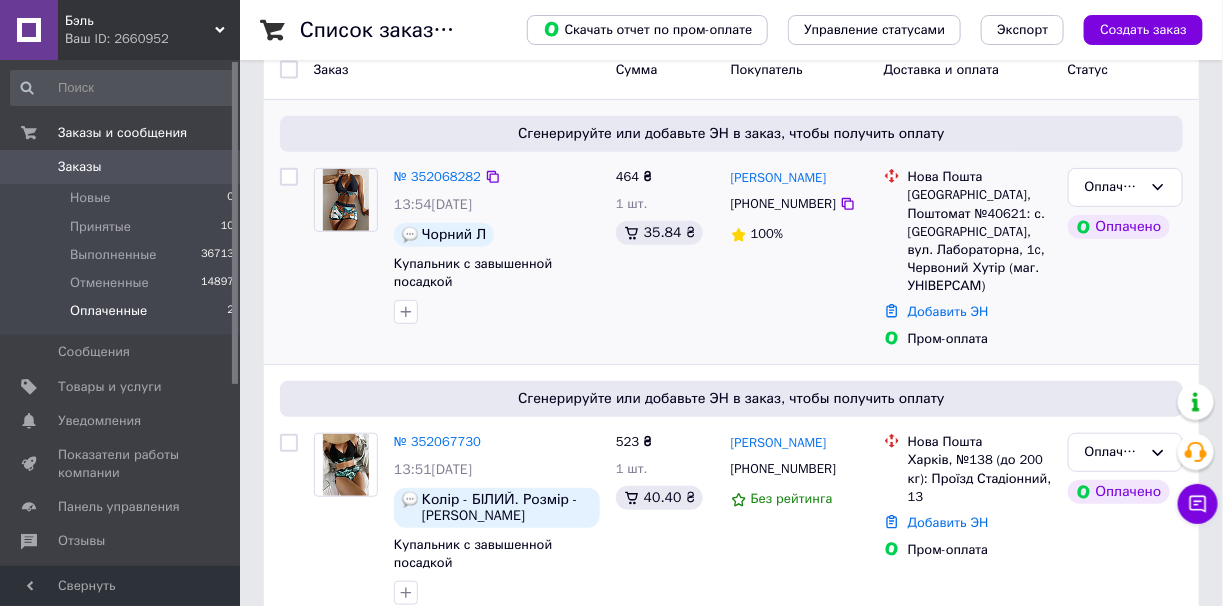 scroll, scrollTop: 188, scrollLeft: 0, axis: vertical 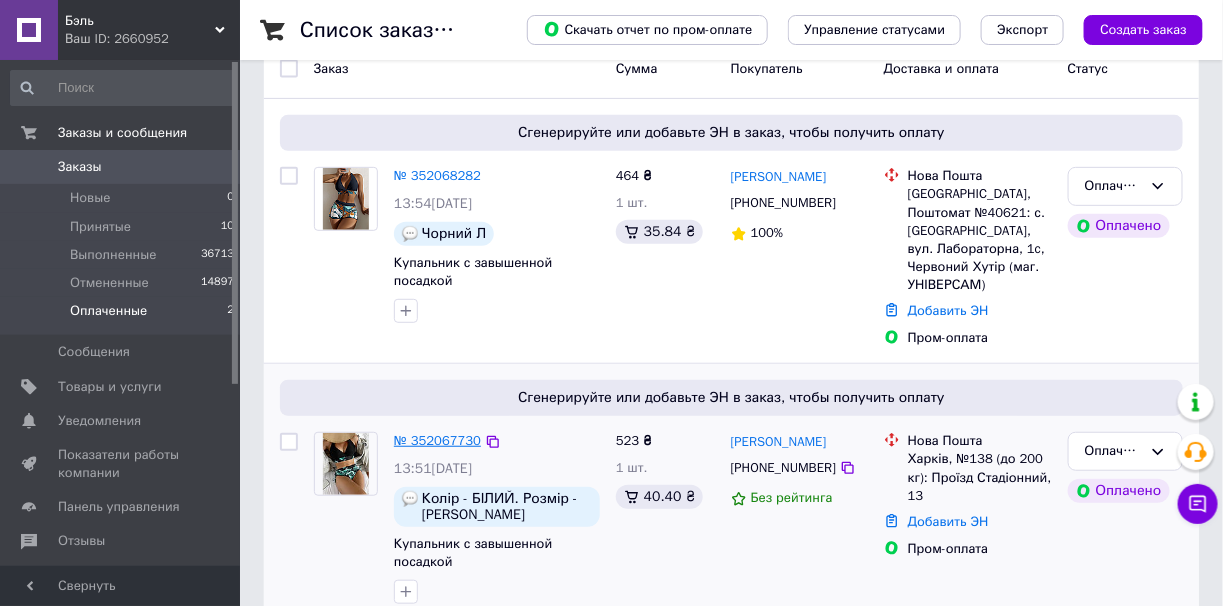 click on "№ 352067730" at bounding box center (437, 440) 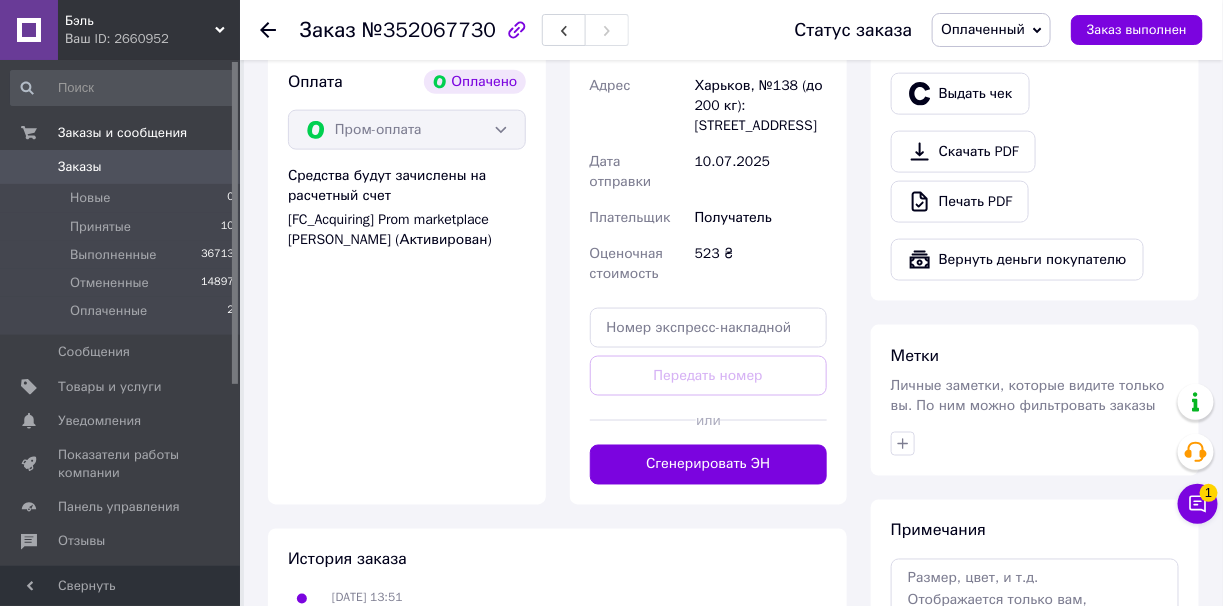 scroll, scrollTop: 900, scrollLeft: 0, axis: vertical 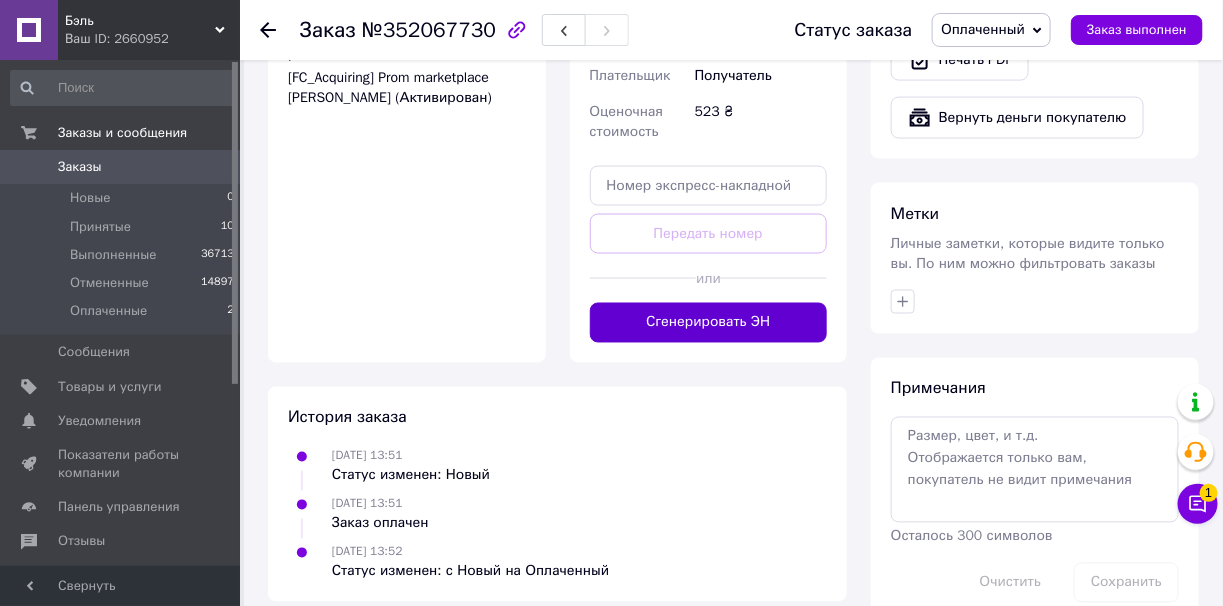 click on "Сгенерировать ЭН" at bounding box center [709, 323] 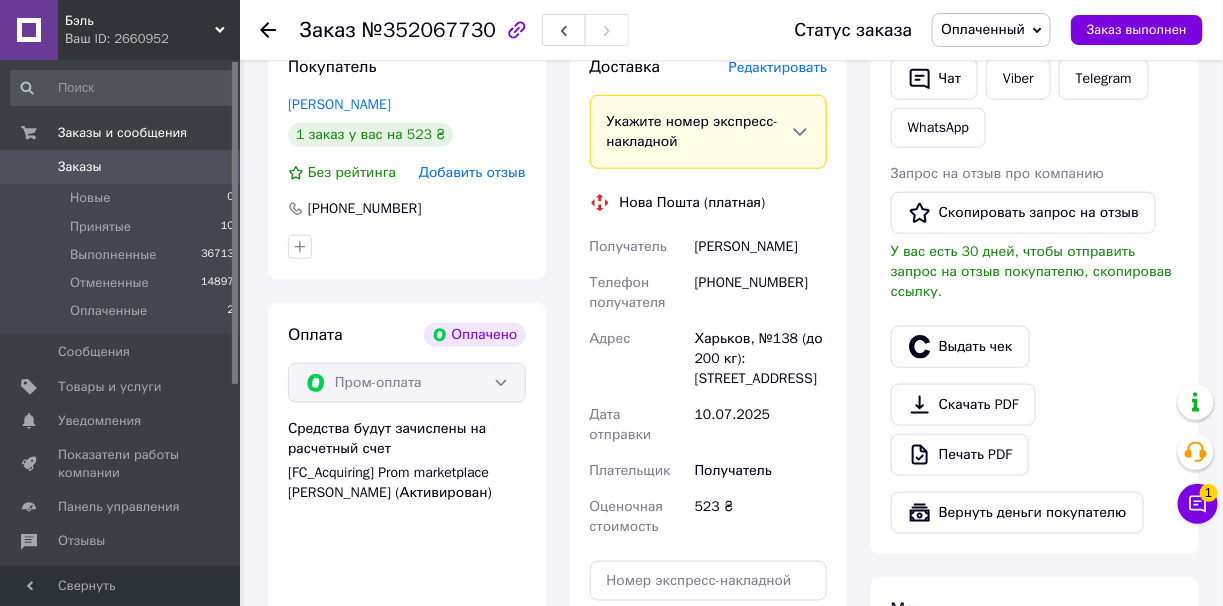 scroll, scrollTop: 499, scrollLeft: 0, axis: vertical 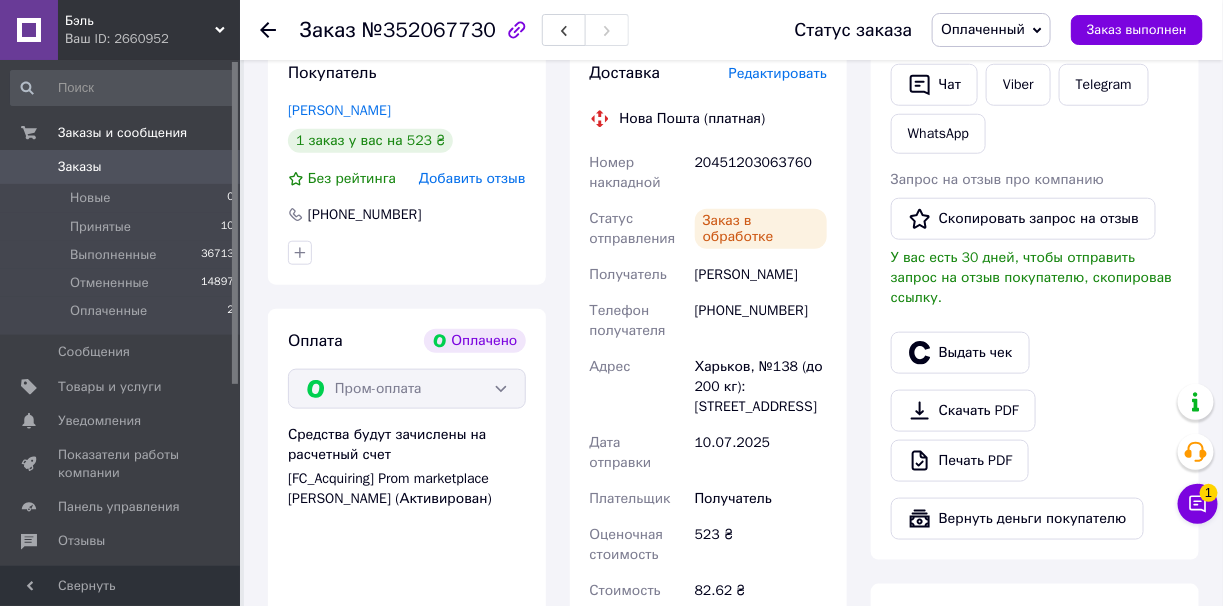 click on "20451203063760" at bounding box center [761, 173] 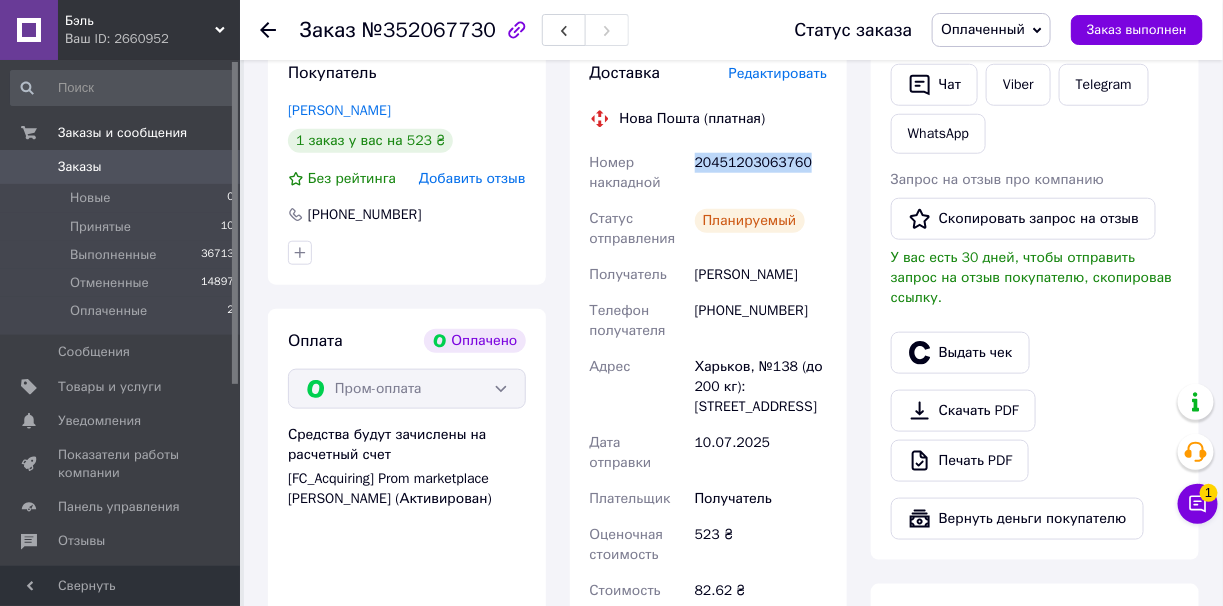click on "20451203063760" at bounding box center (761, 173) 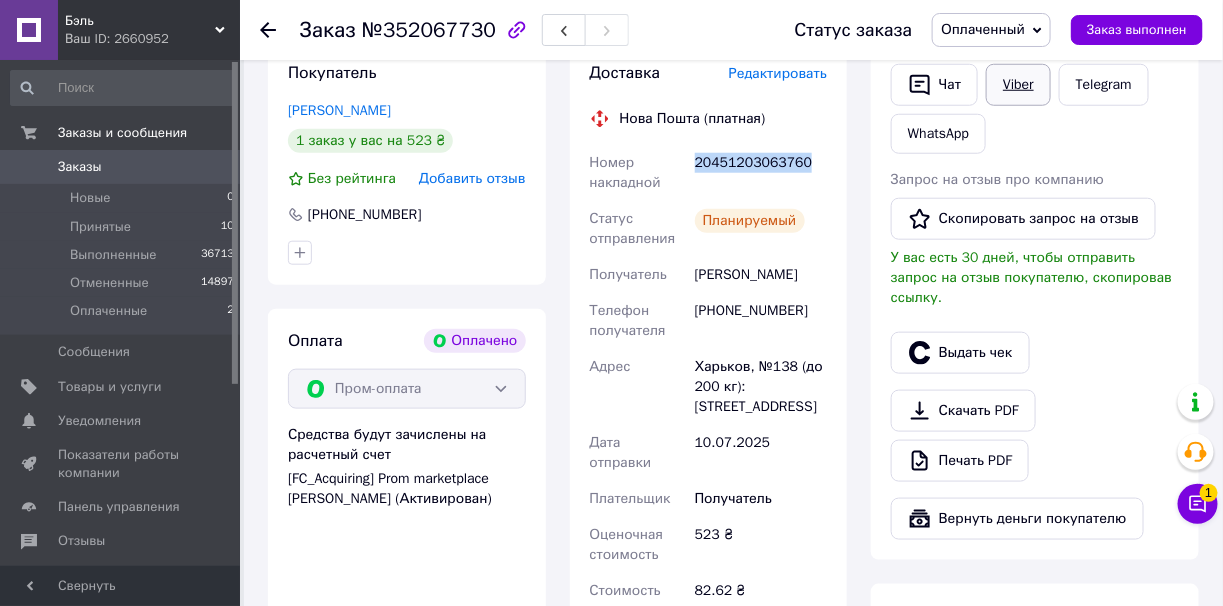 click on "Viber" at bounding box center (1018, 85) 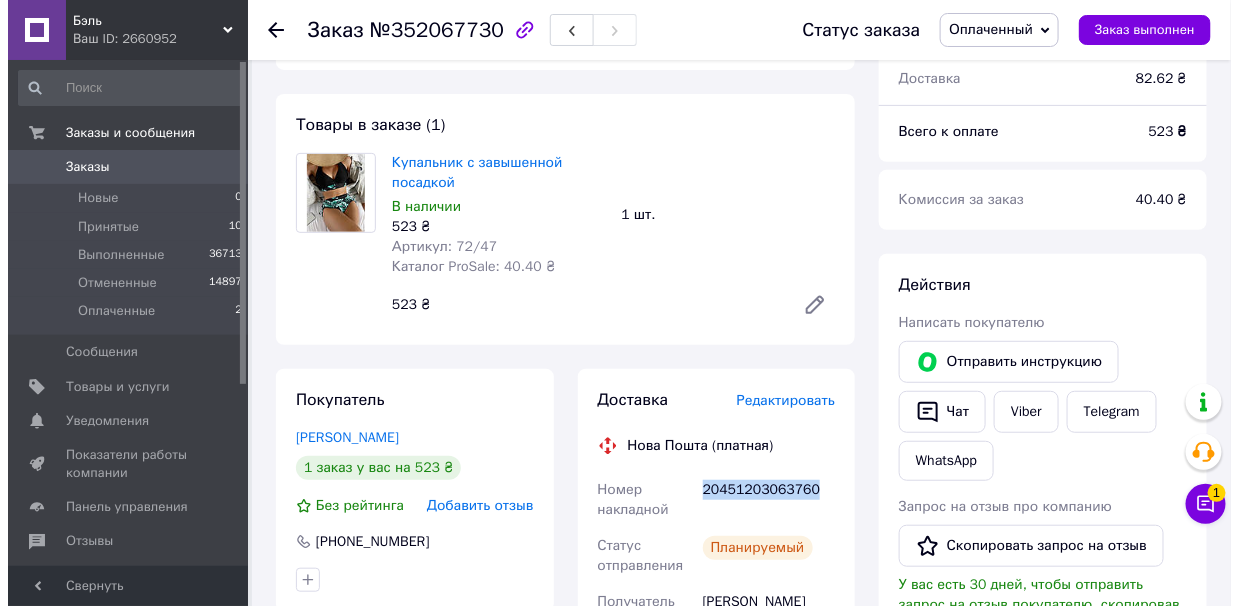 scroll, scrollTop: 300, scrollLeft: 0, axis: vertical 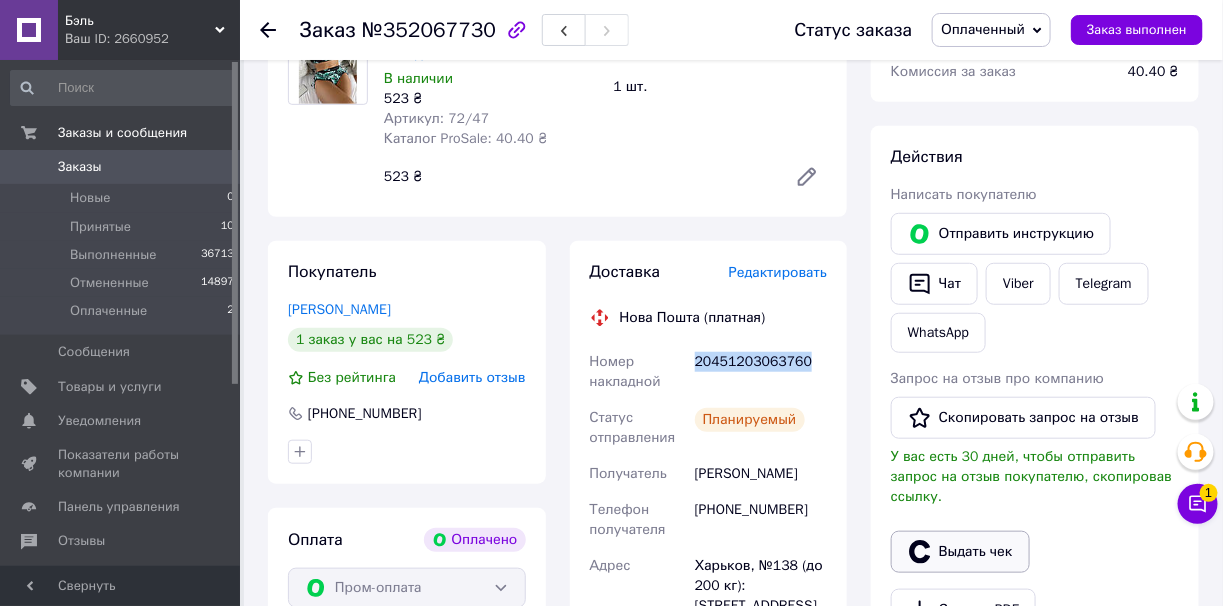 click on "Выдать чек" at bounding box center [960, 552] 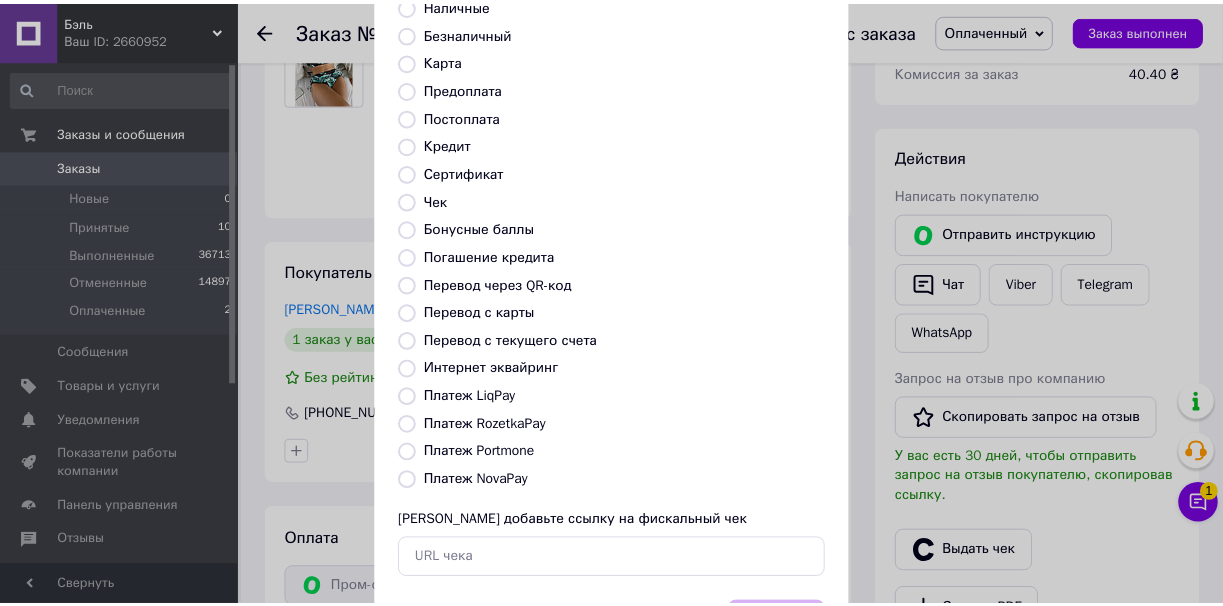 scroll, scrollTop: 199, scrollLeft: 0, axis: vertical 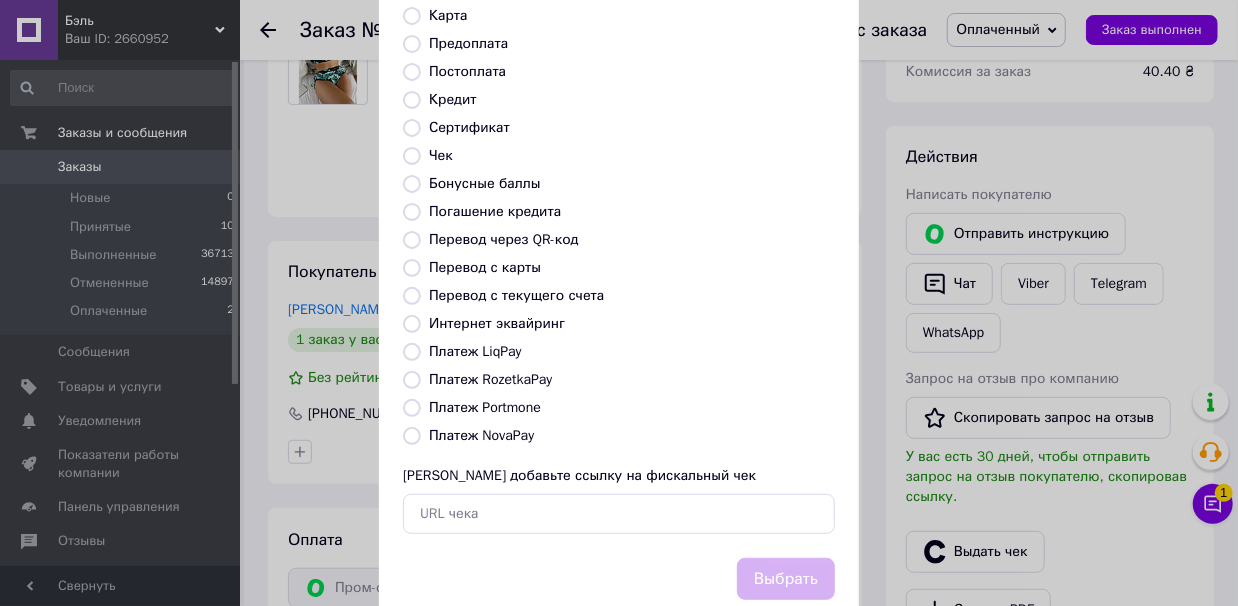 click on "Платеж RozetkaPay" at bounding box center (412, 380) 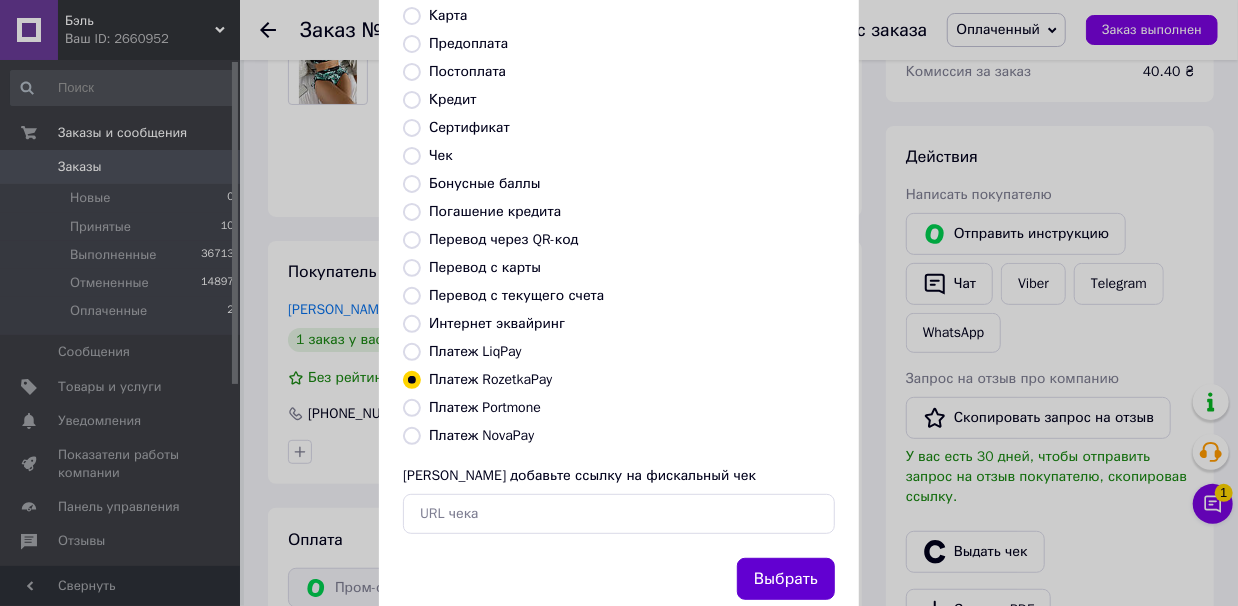 click on "Выбрать" at bounding box center [786, 579] 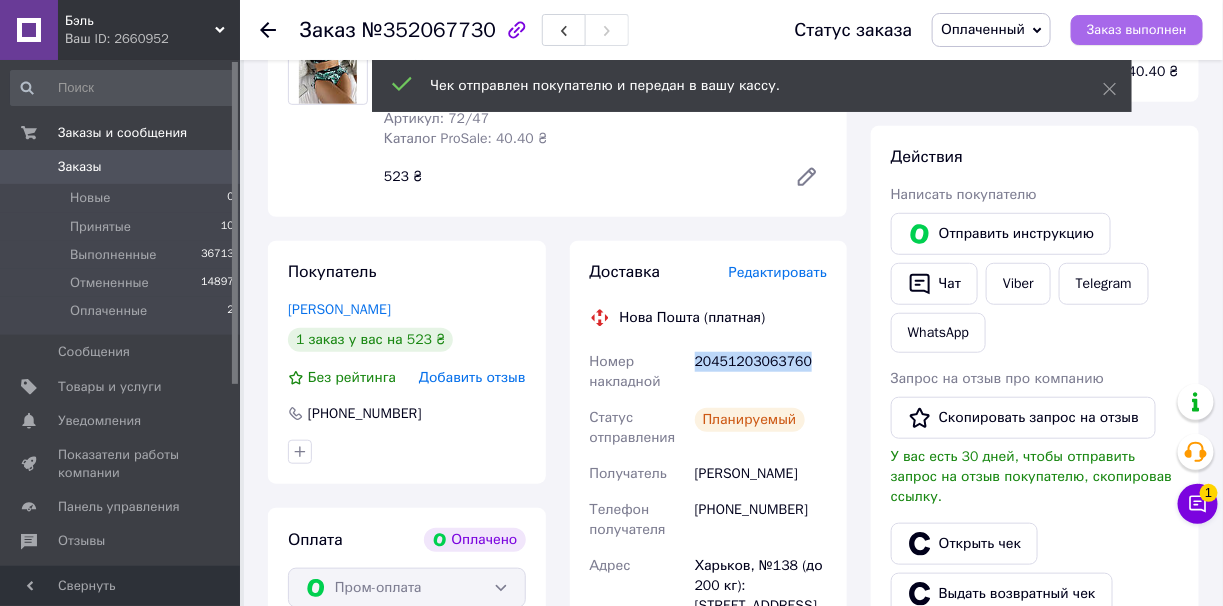 click on "Заказ выполнен" at bounding box center [1137, 30] 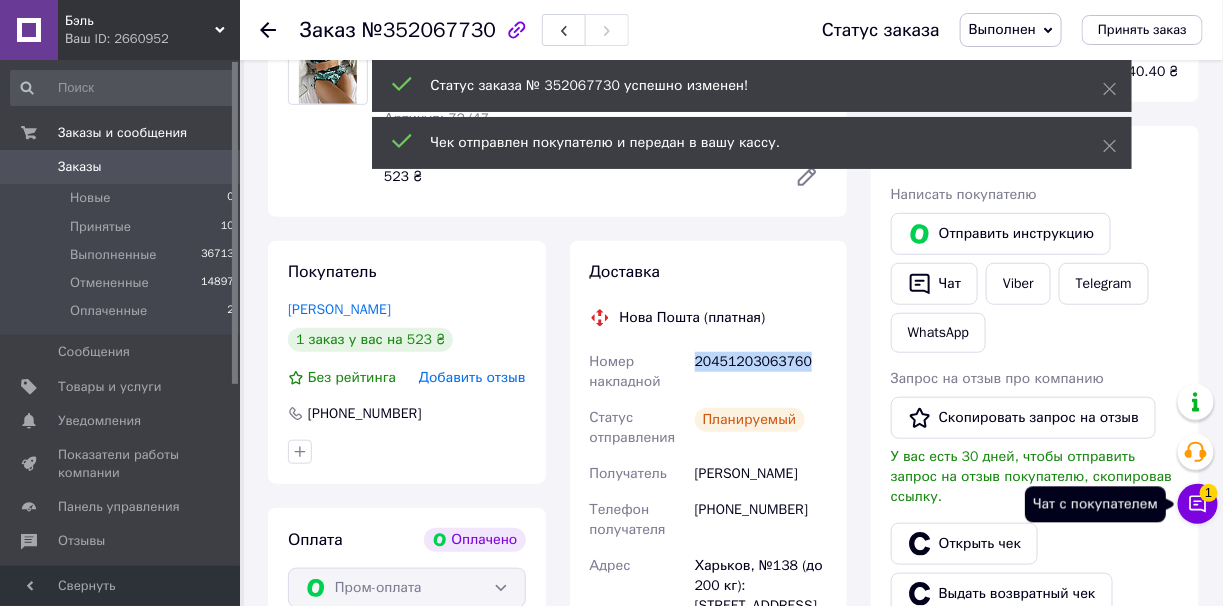 click 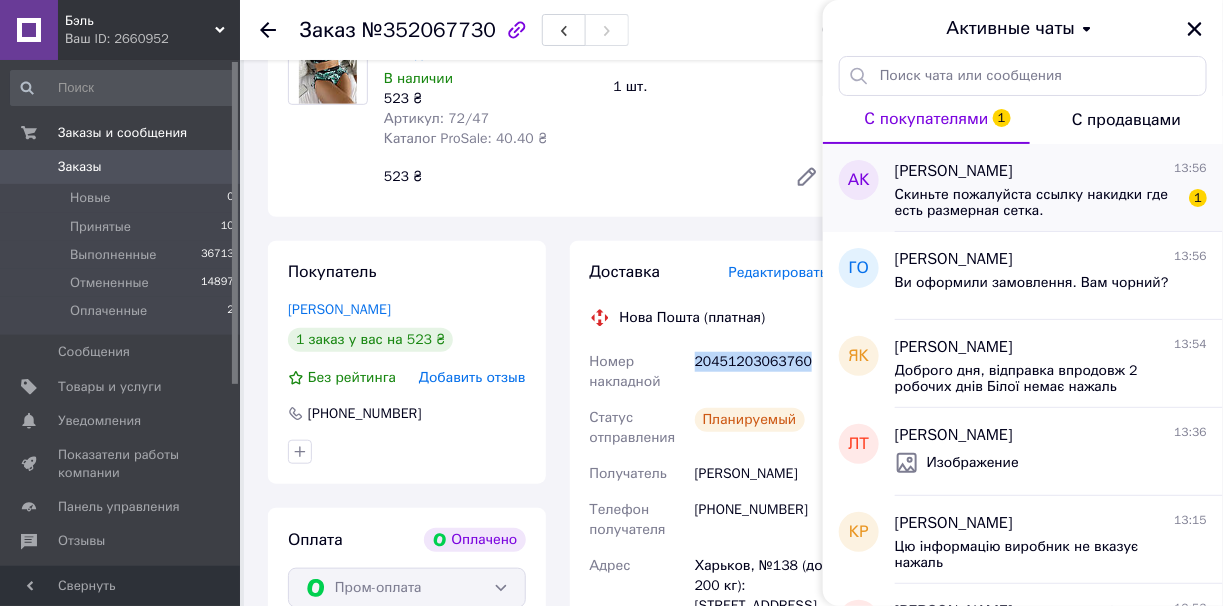 click on "Скиньте пожалуйста ссылку накидки где есть размерная сетка." at bounding box center (1037, 203) 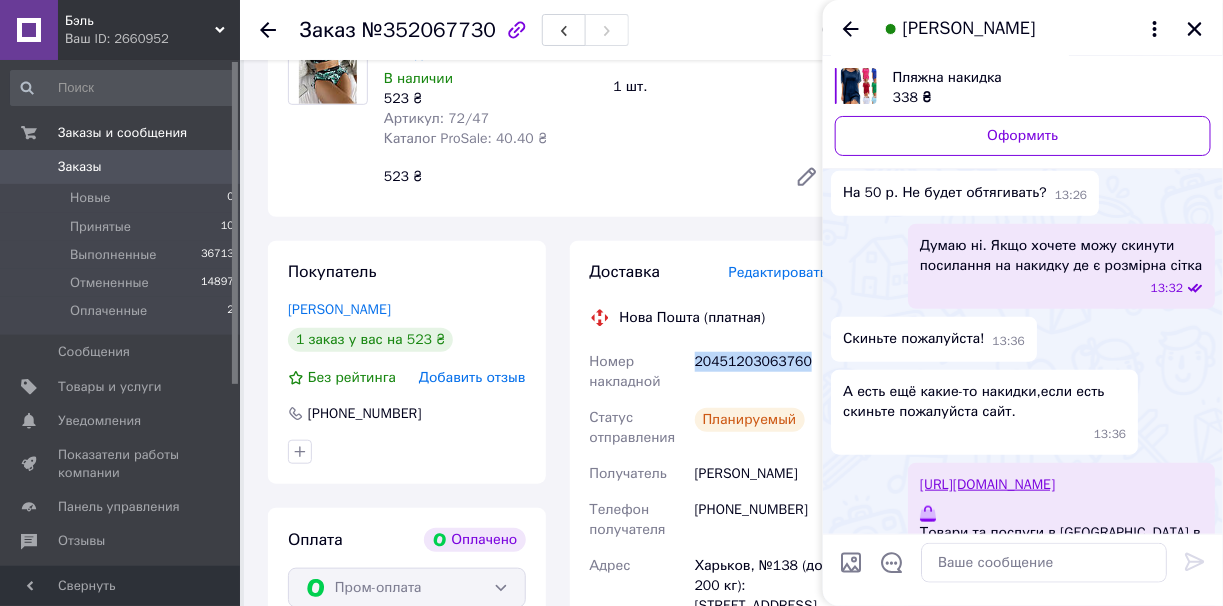 scroll, scrollTop: 395, scrollLeft: 0, axis: vertical 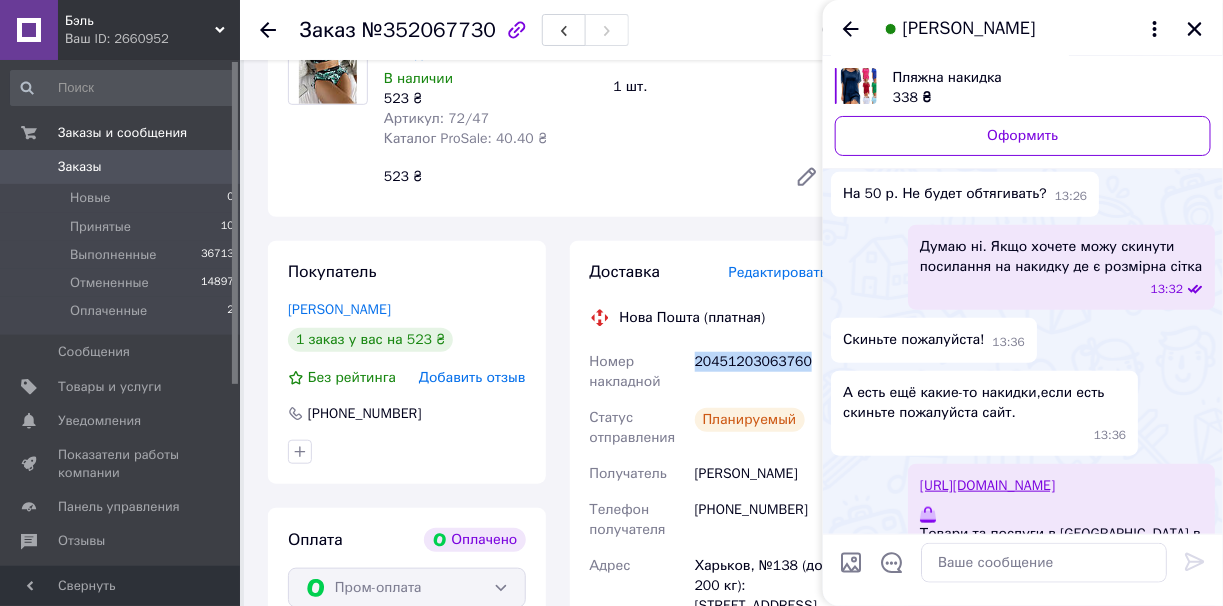 click on "https://bell.in.ua/ua/site_search?search_term=%D0%BF%D0%BB%D1%8F%D0%B6%D0%BD%D1%8B%D0%B5+%D0%BD%D0%B0%D0%BA%D0%B8%D0%B4%D0%BA%D0%B8" at bounding box center [987, 485] 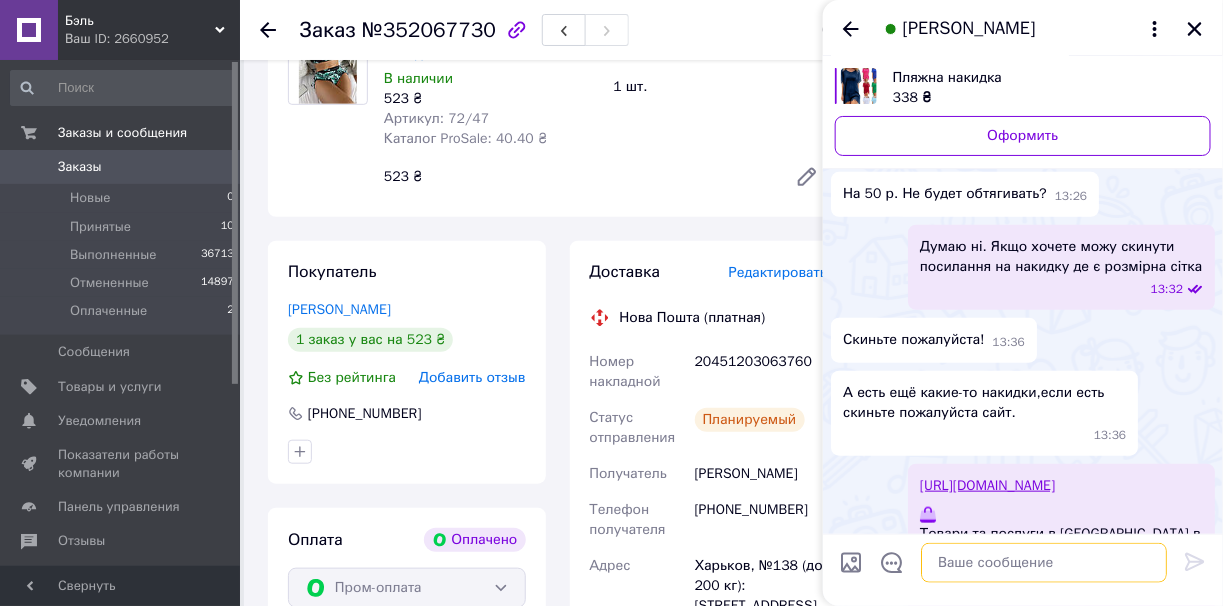 paste on "https://bell.in.ua/ua/p1757224597-plyazhnaya-nakidka.html" 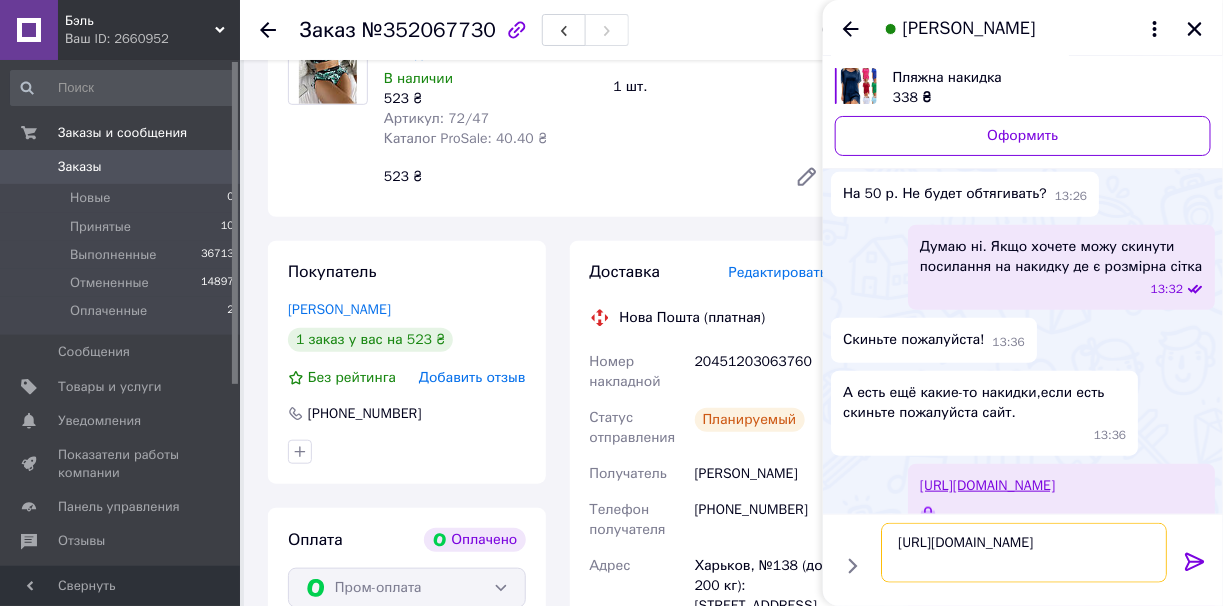 type on "https://bell.in.ua/ua/p1757224597-plyazhnaya-nakidka.html" 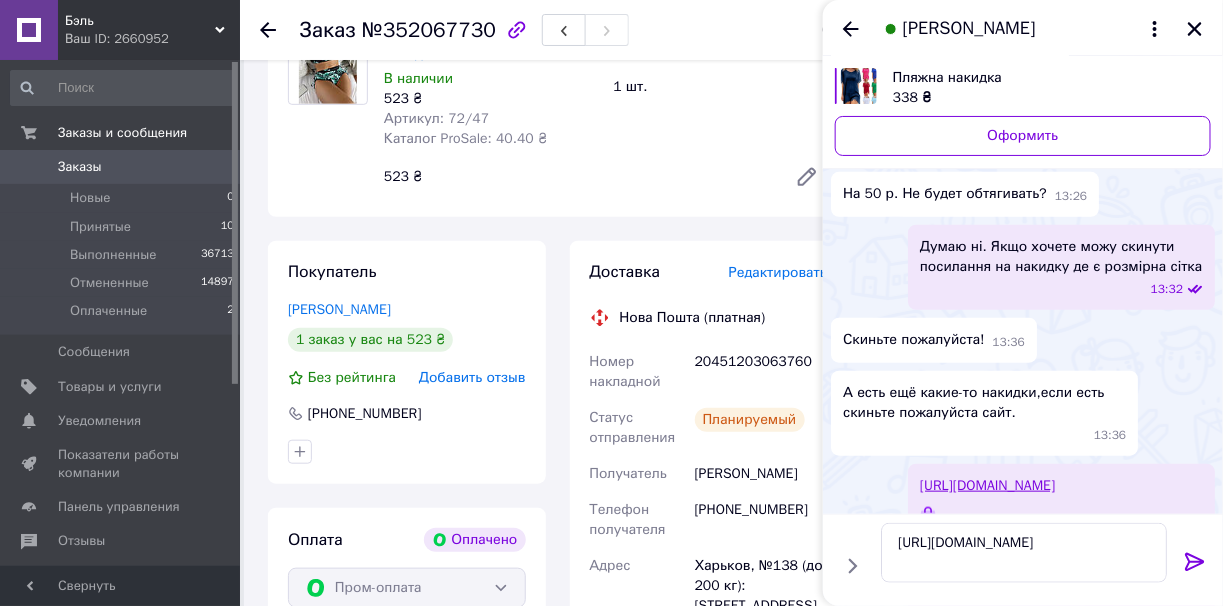 click at bounding box center (1195, 565) 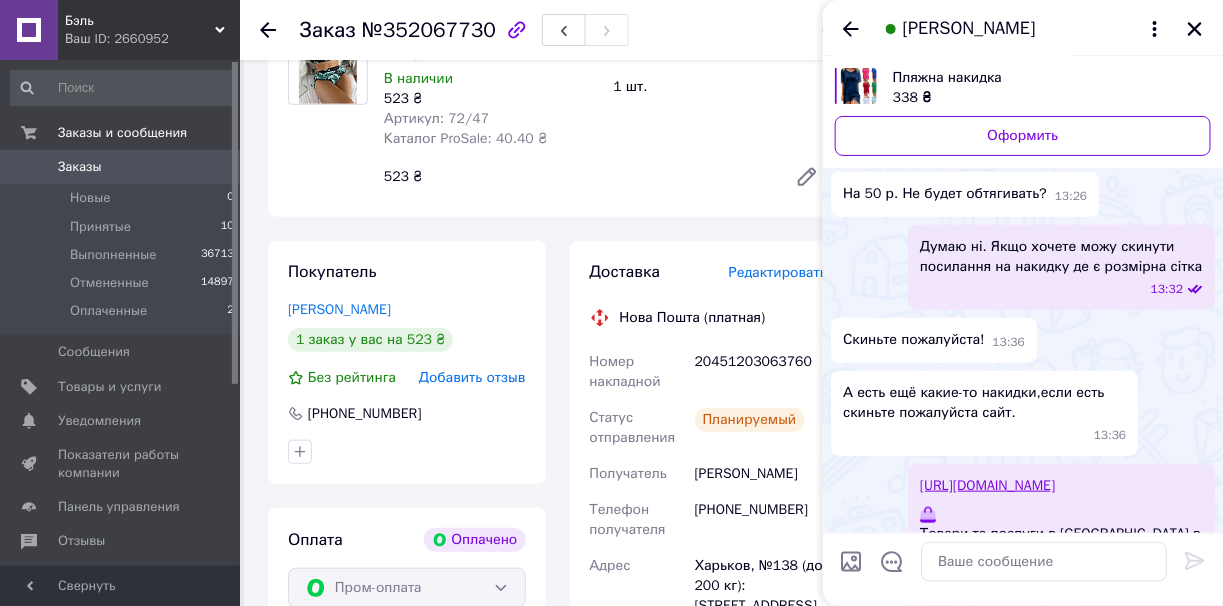 scroll, scrollTop: 1001, scrollLeft: 0, axis: vertical 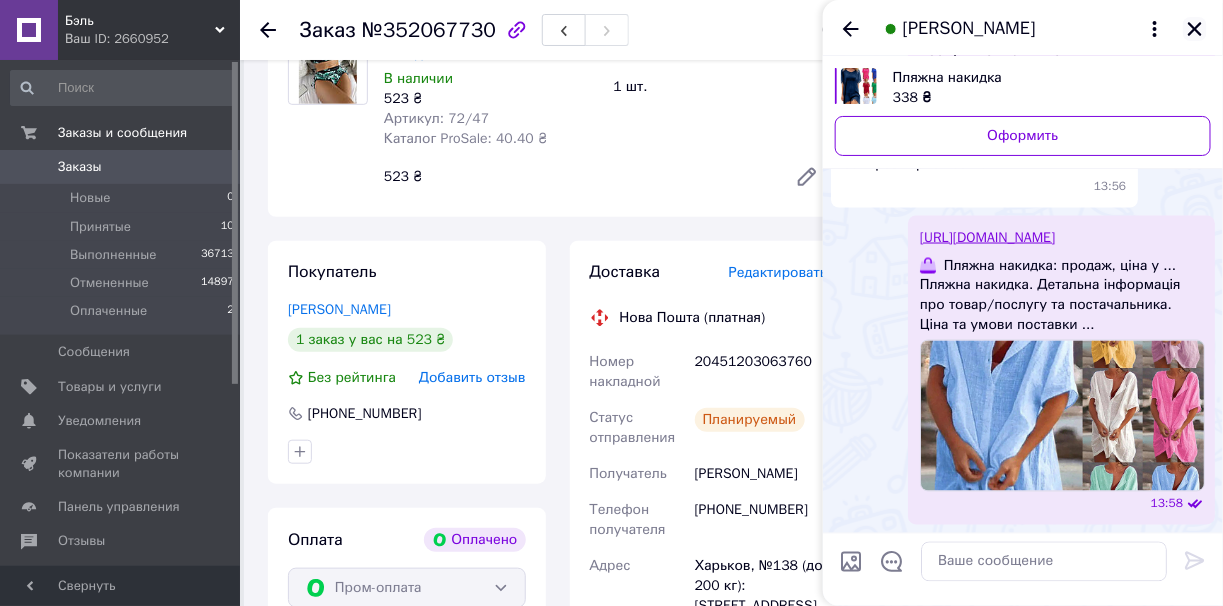 click 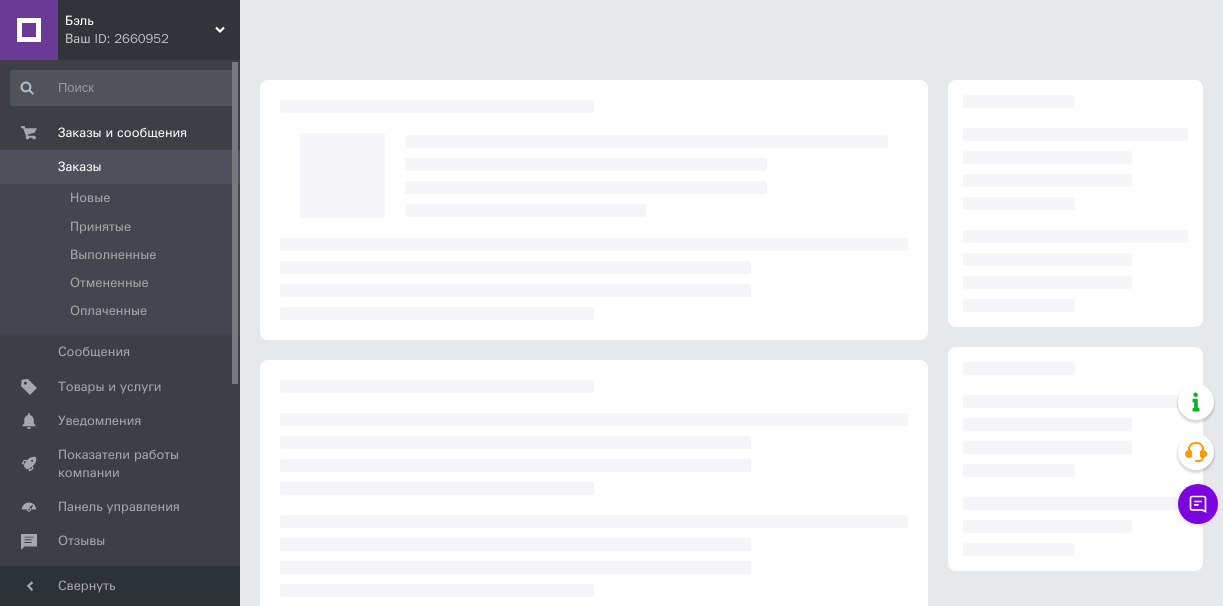 scroll, scrollTop: 300, scrollLeft: 0, axis: vertical 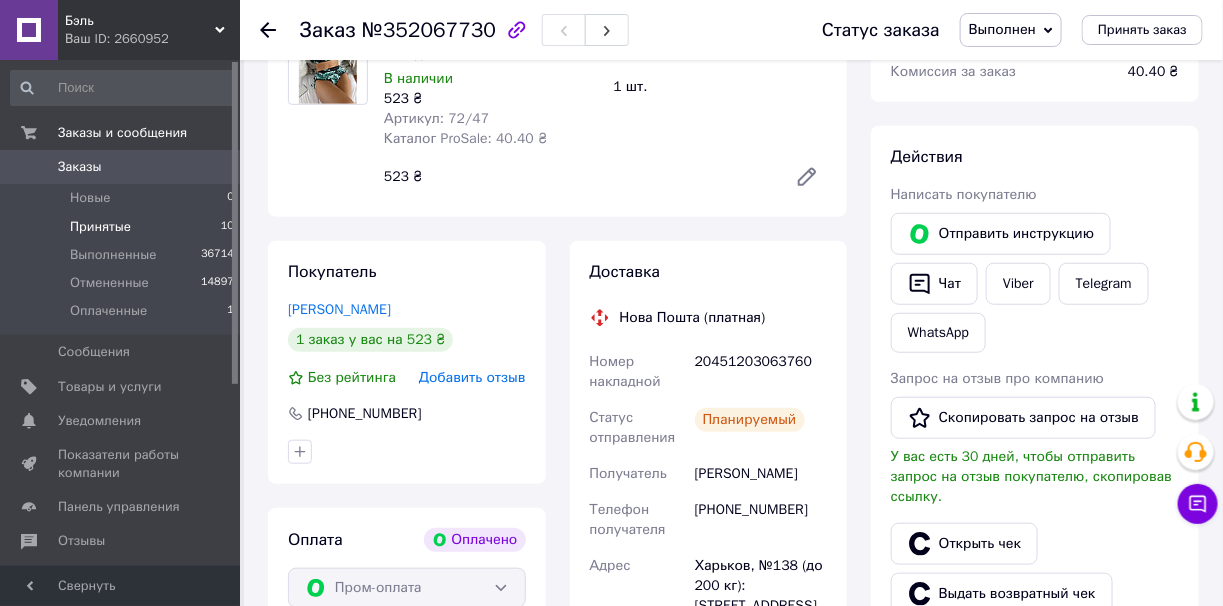 click on "Принятые 10" at bounding box center (123, 227) 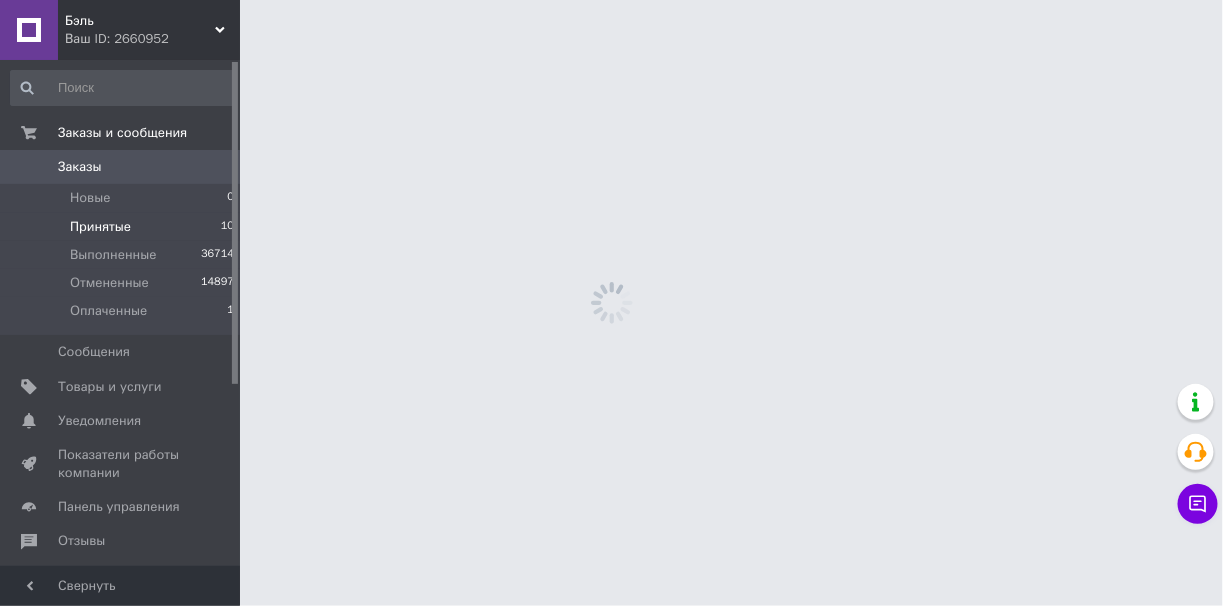 scroll, scrollTop: 0, scrollLeft: 0, axis: both 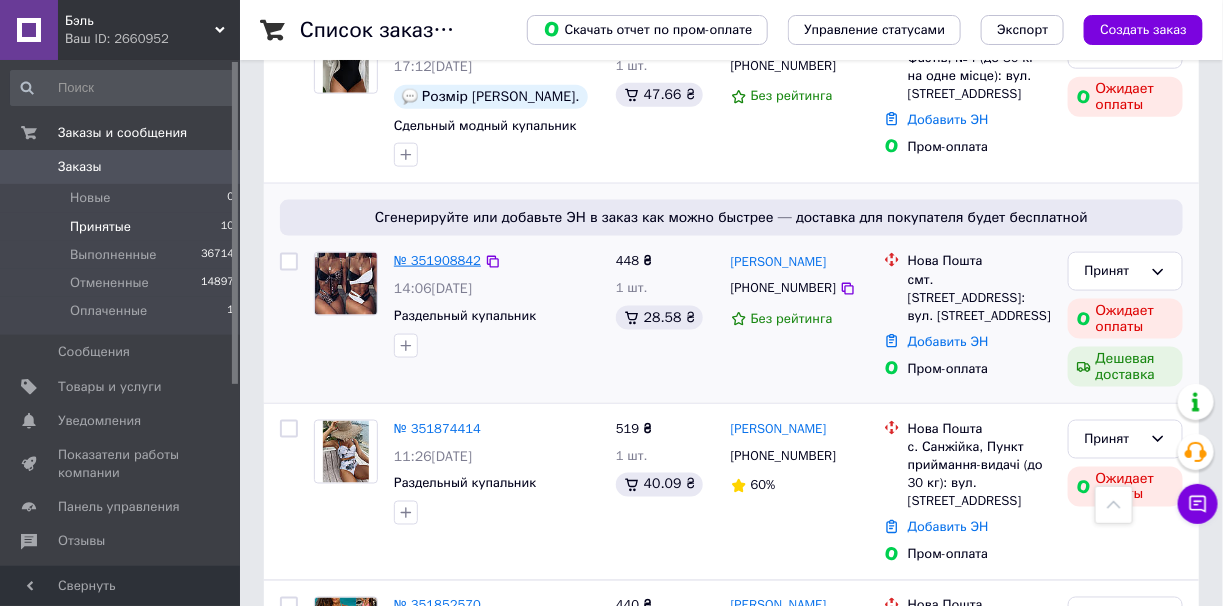 click on "№ 351908842" at bounding box center [437, 260] 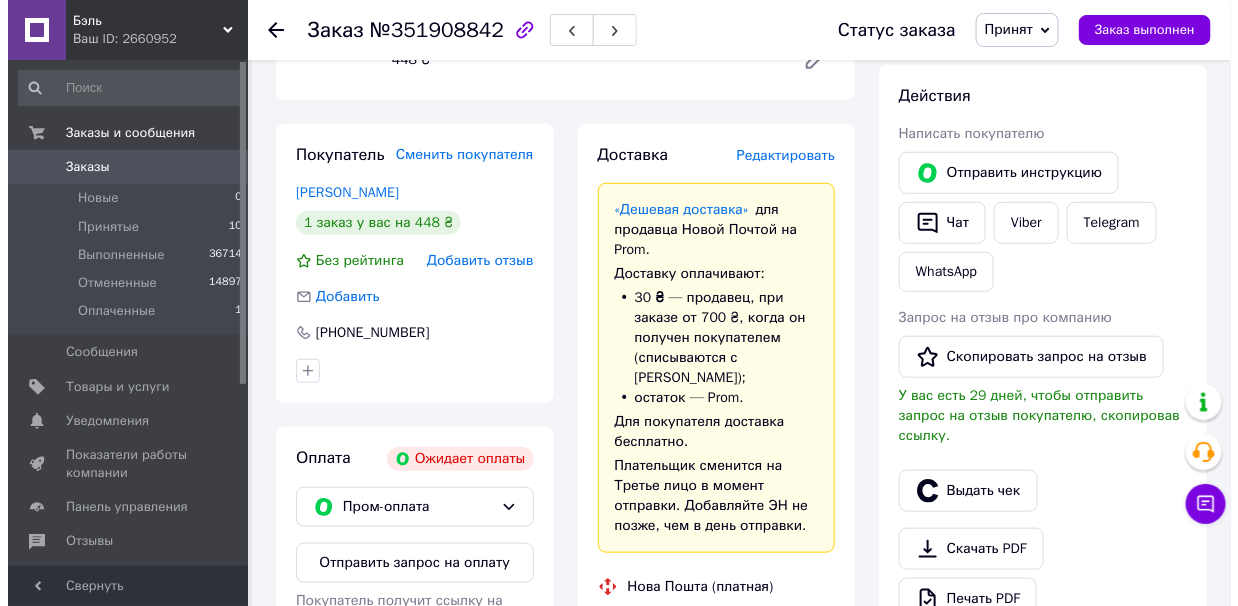 scroll, scrollTop: 299, scrollLeft: 0, axis: vertical 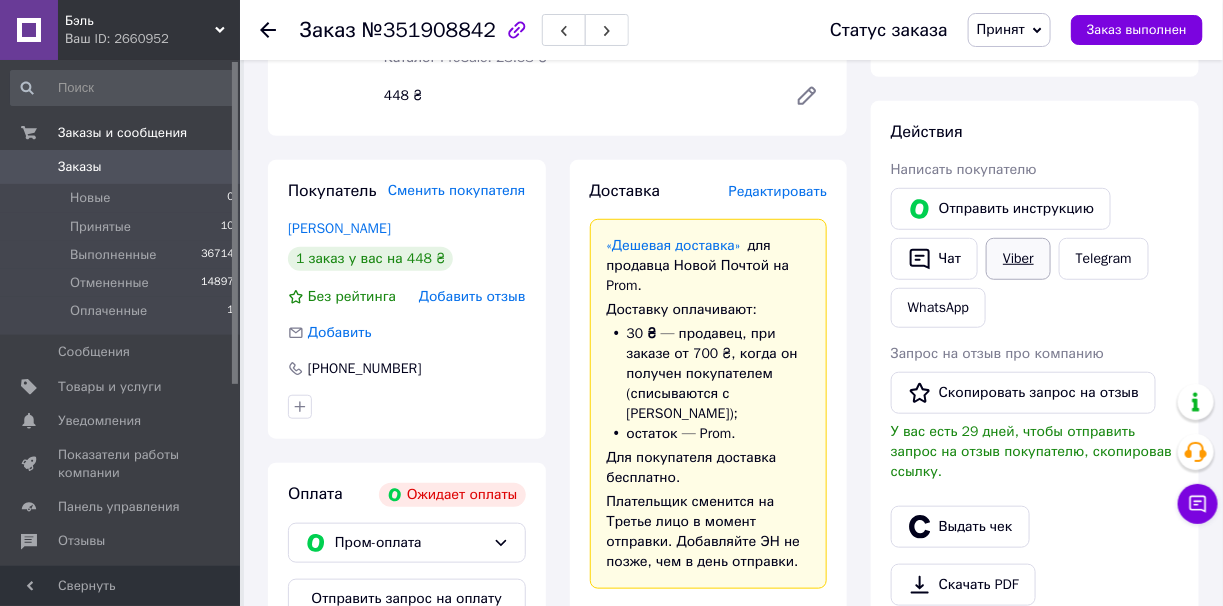 click on "Viber" at bounding box center [1018, 259] 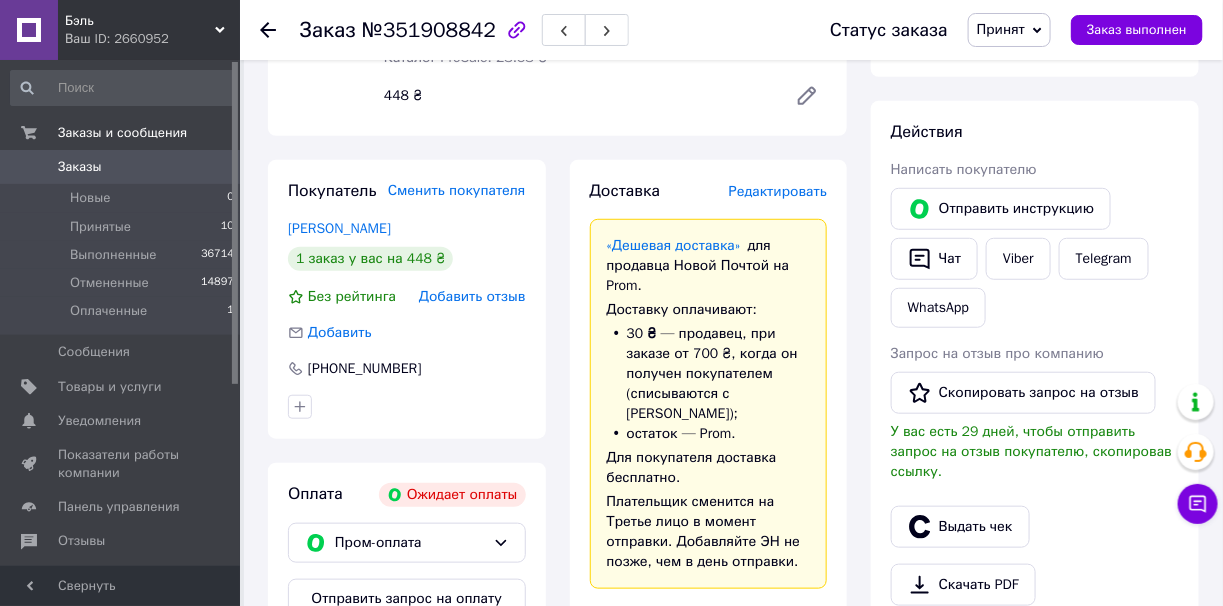 click on "Принят" at bounding box center [1001, 29] 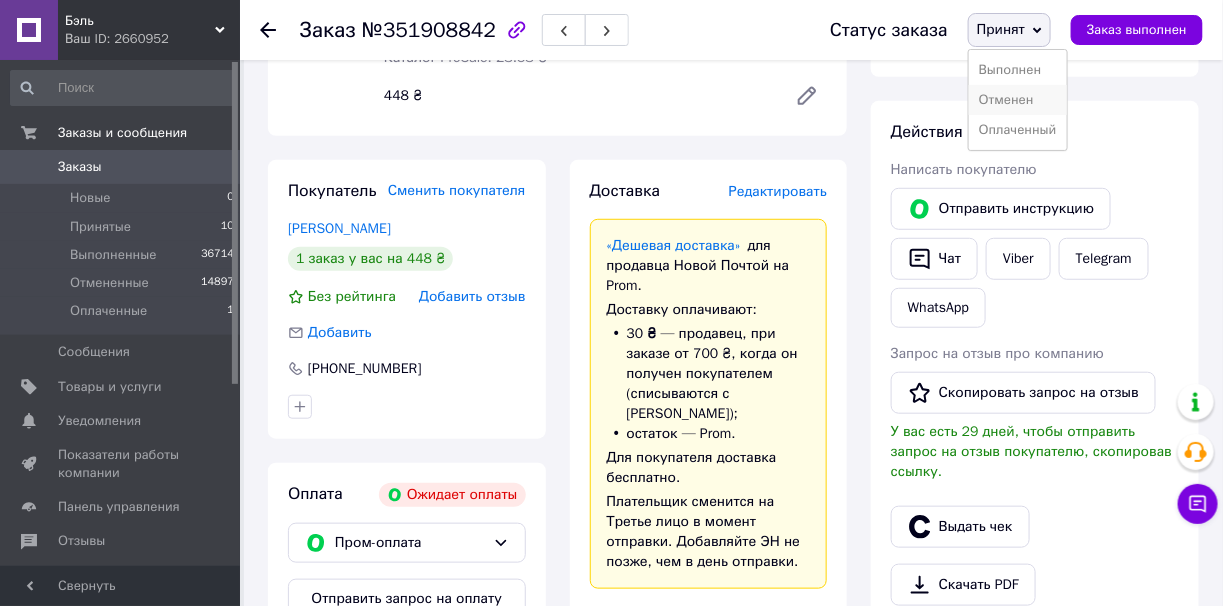 click on "Отменен" at bounding box center [1018, 100] 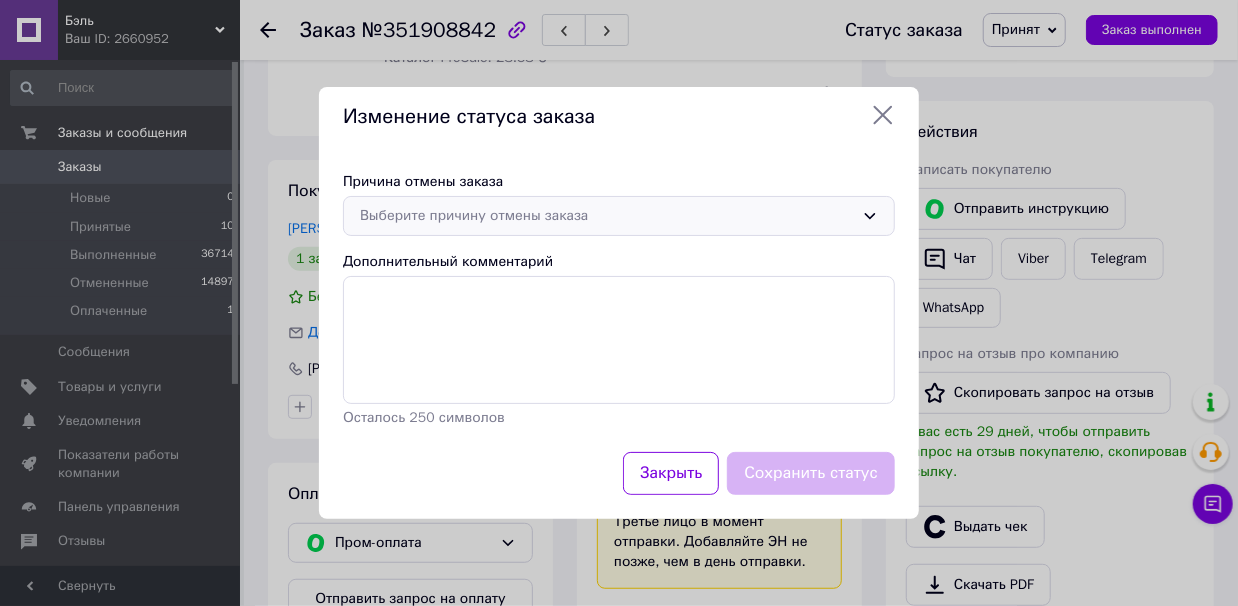 click on "Выберите причину отмены заказа" at bounding box center [607, 216] 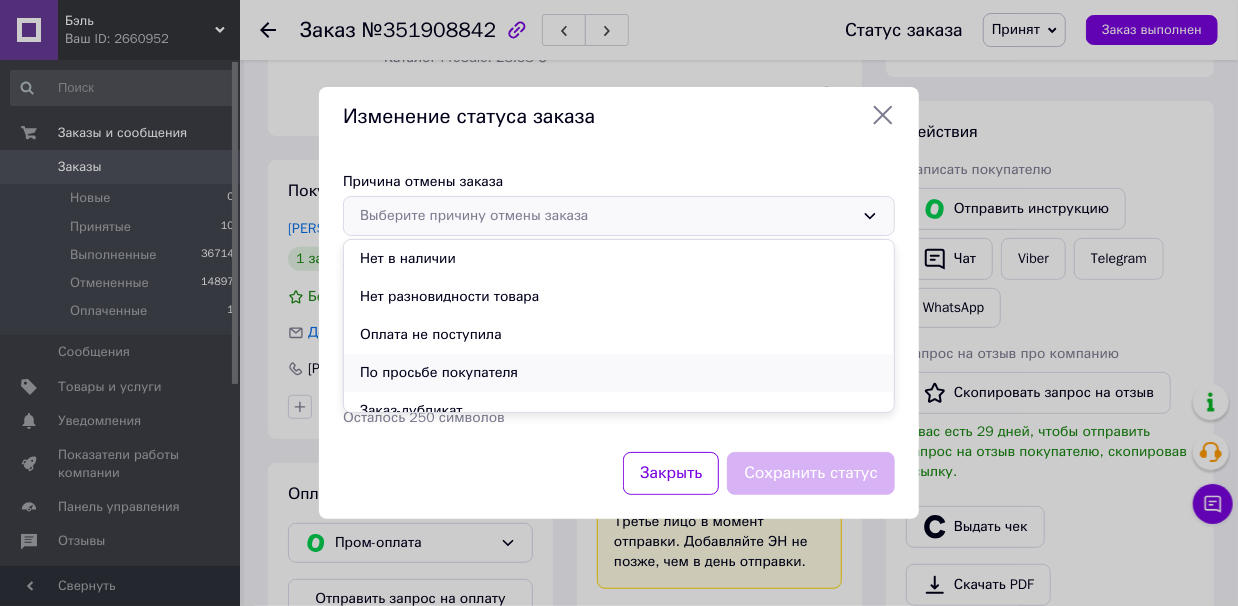 click on "По просьбе покупателя" at bounding box center [619, 373] 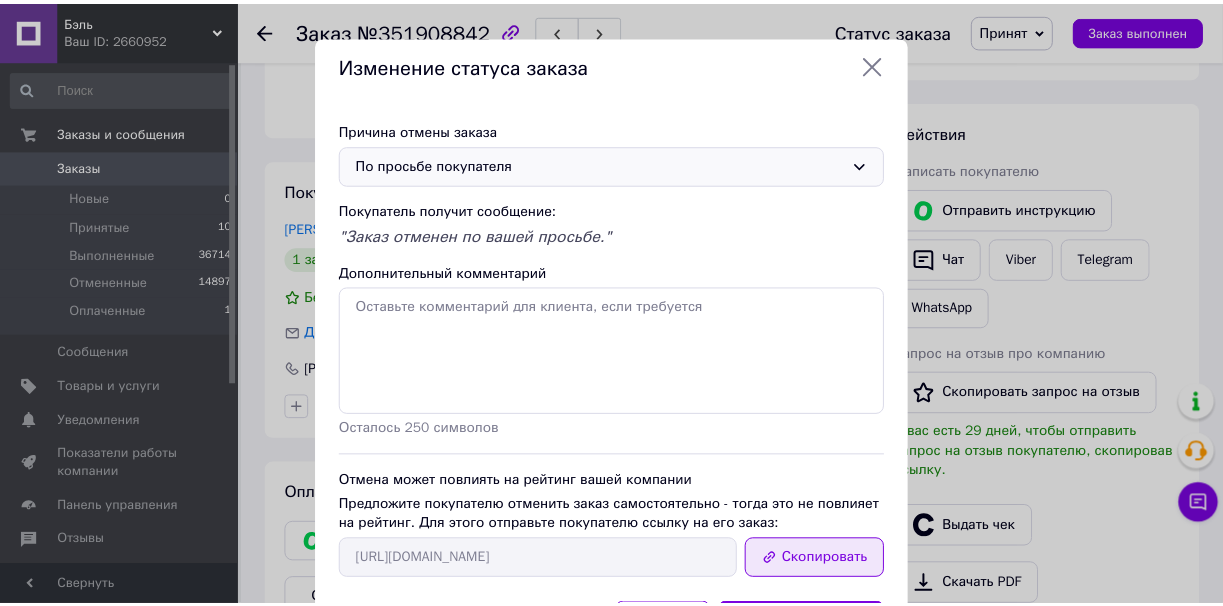 scroll, scrollTop: 97, scrollLeft: 0, axis: vertical 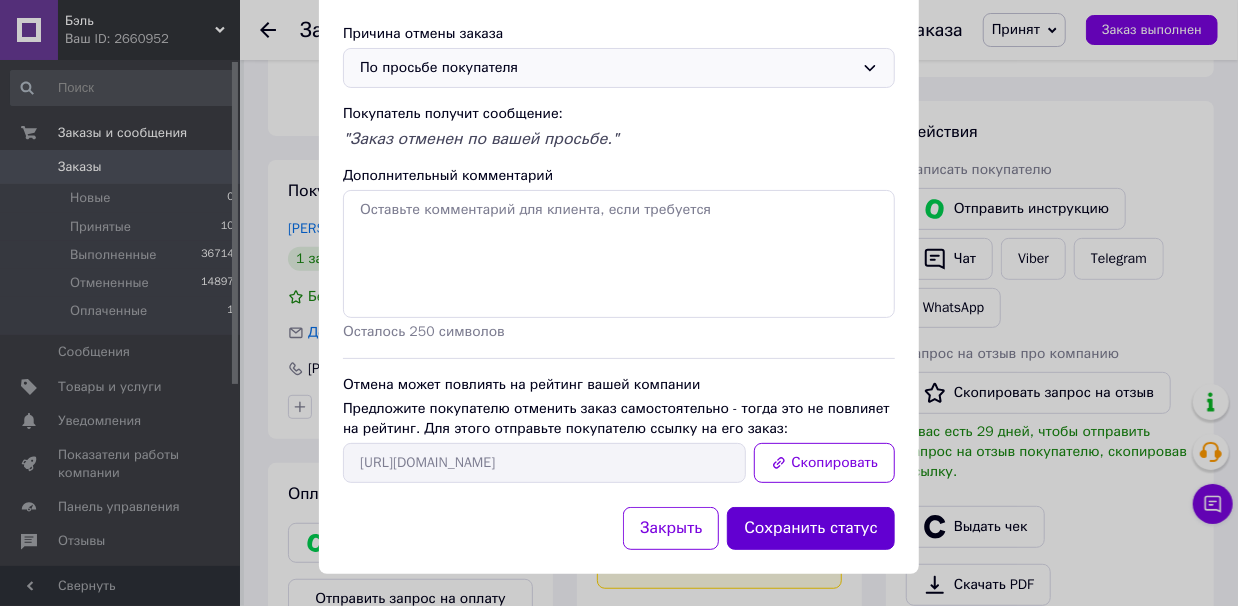 click on "Сохранить статус" at bounding box center (811, 528) 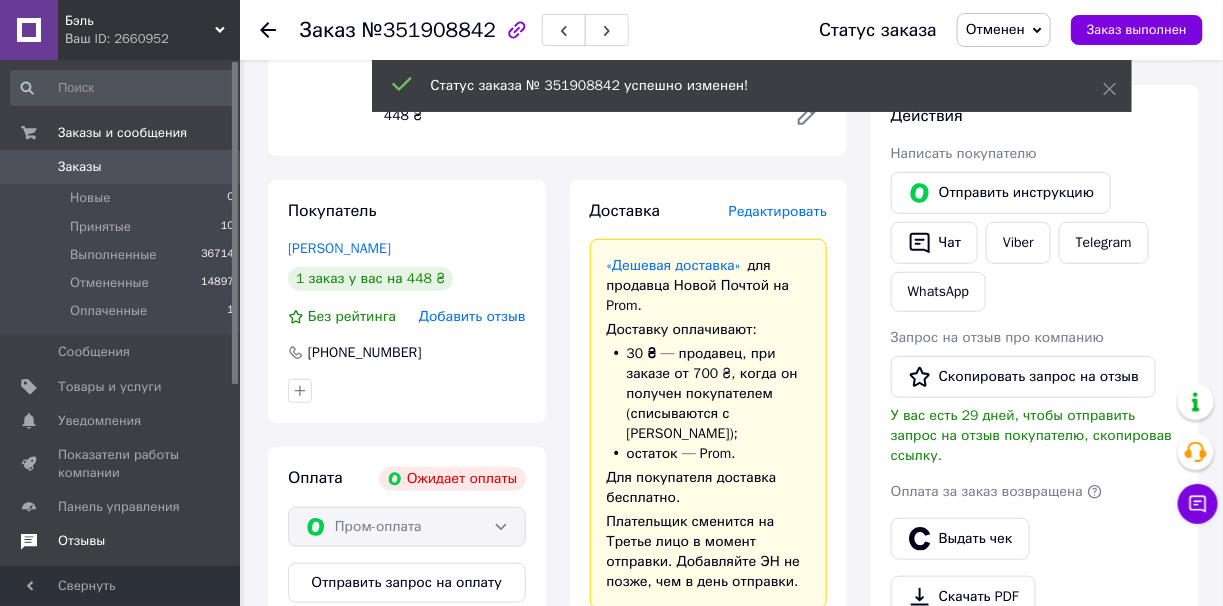 click on "Отзывы" at bounding box center [81, 541] 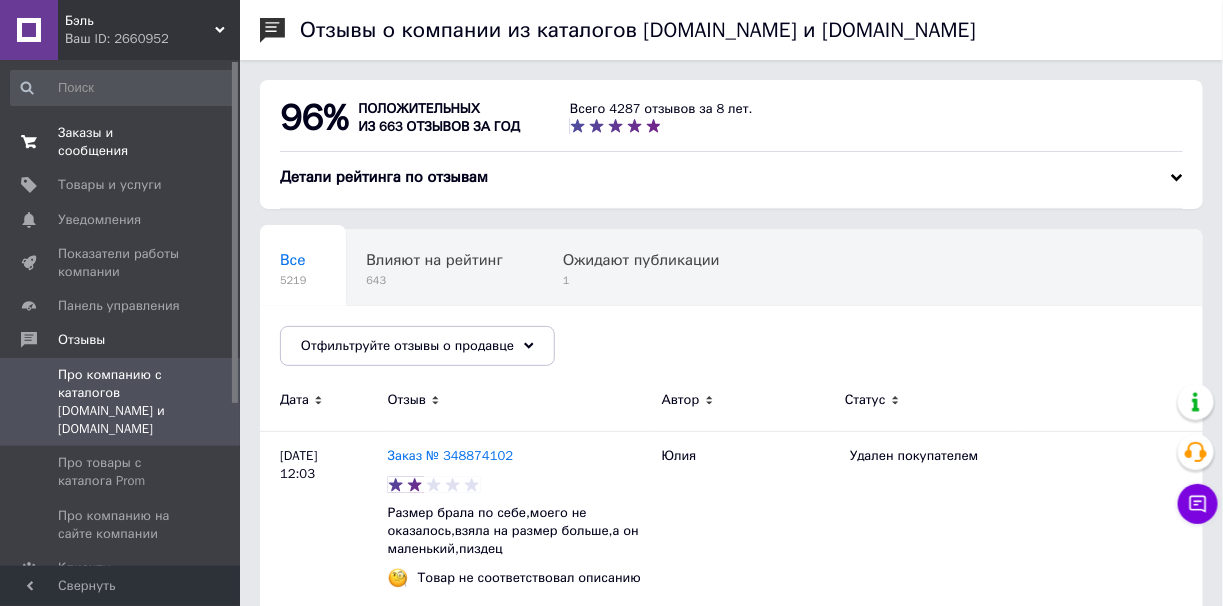 click on "Заказы и сообщения" at bounding box center [121, 142] 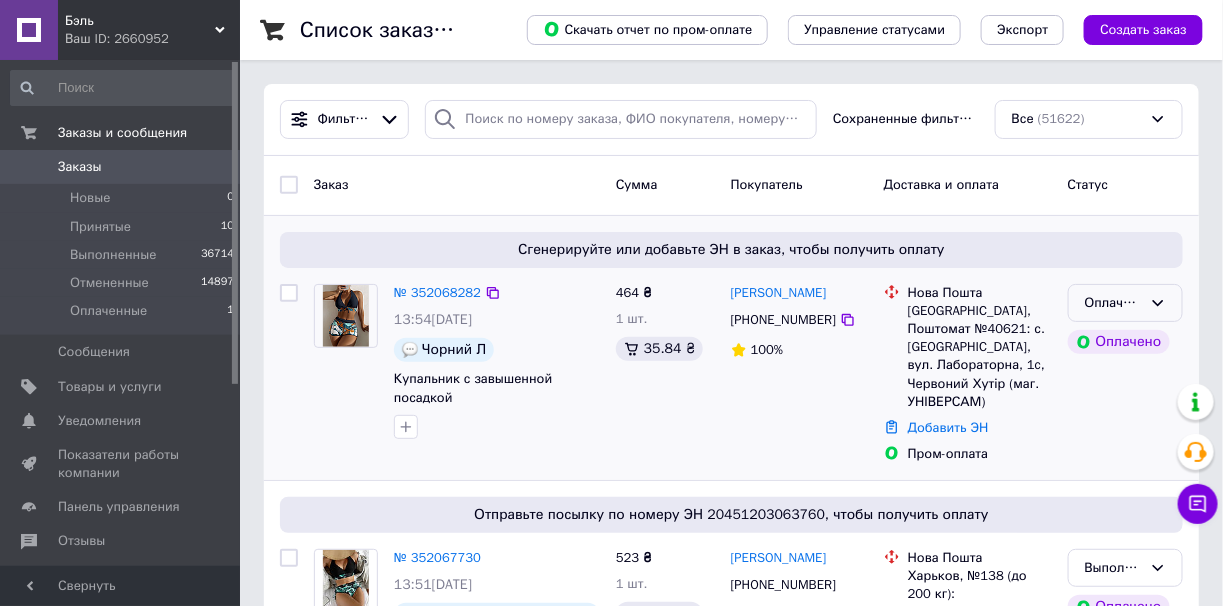 click on "Оплаченный" at bounding box center [1125, 303] 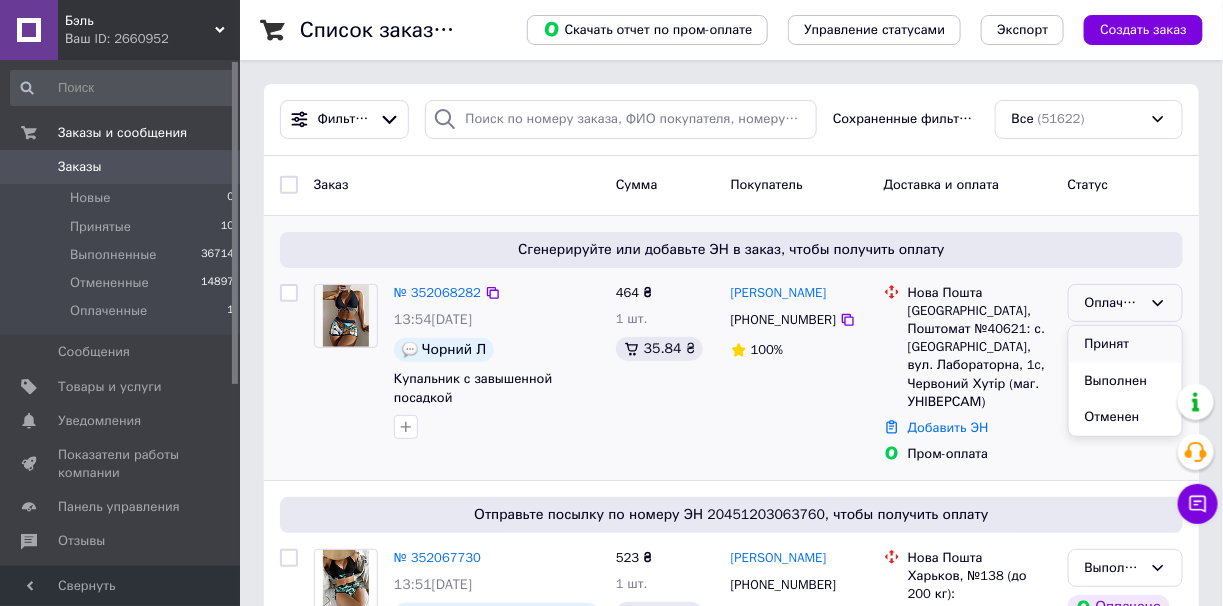 click on "Принят" at bounding box center (1125, 344) 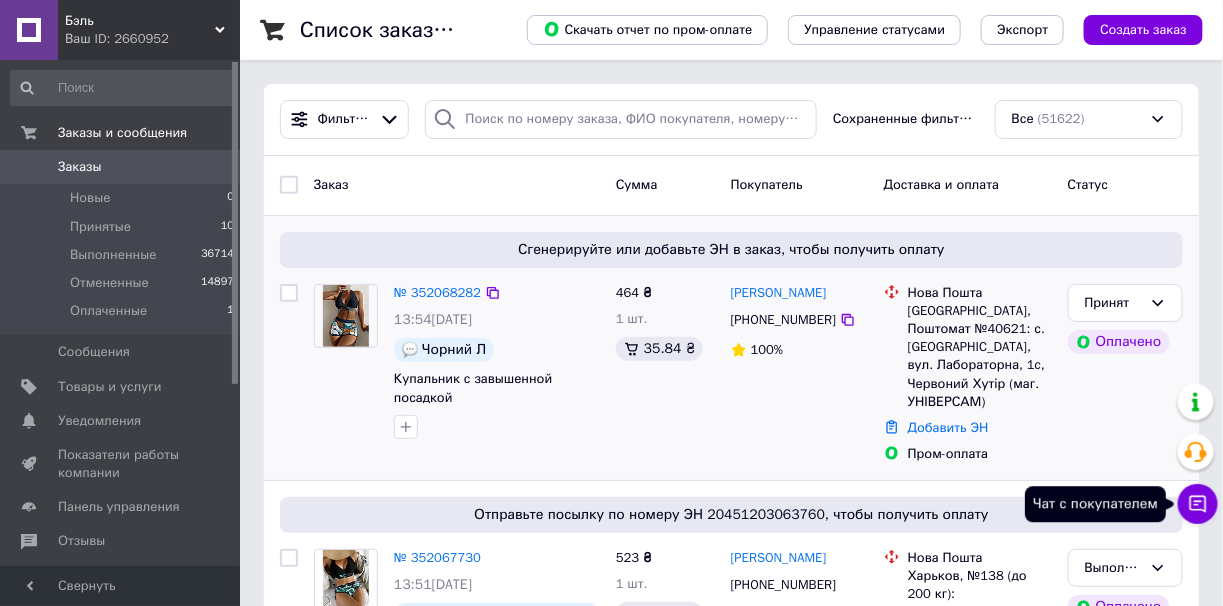 click on "Чат с покупателем" at bounding box center [1198, 504] 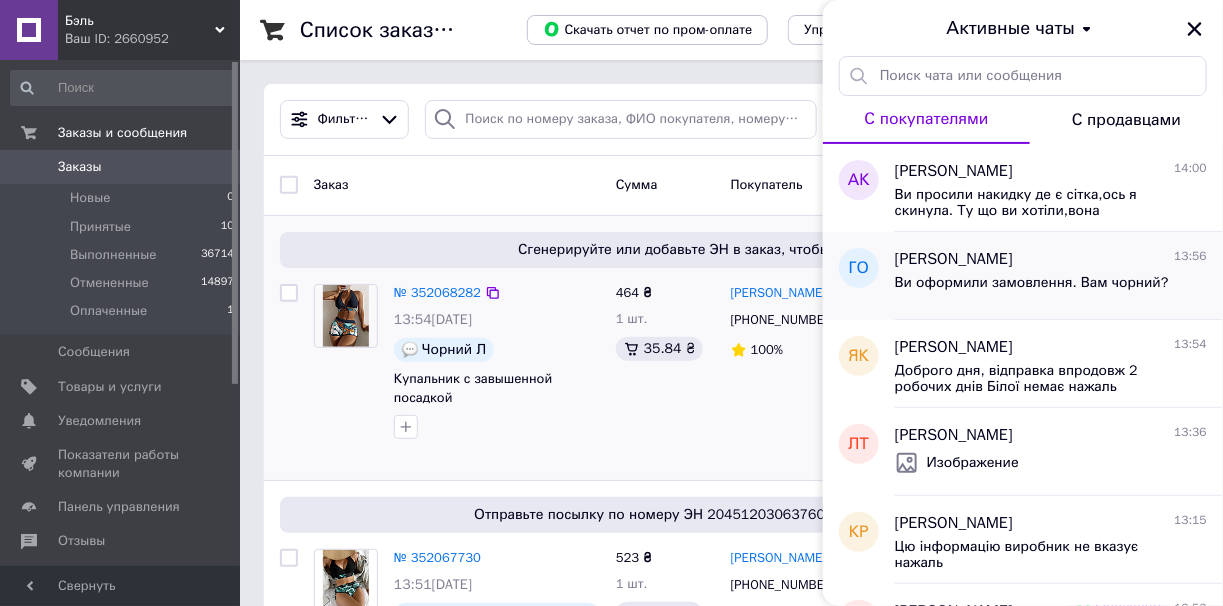 click on "Ви оформили замовлення. Вам чорний?" at bounding box center (1051, 287) 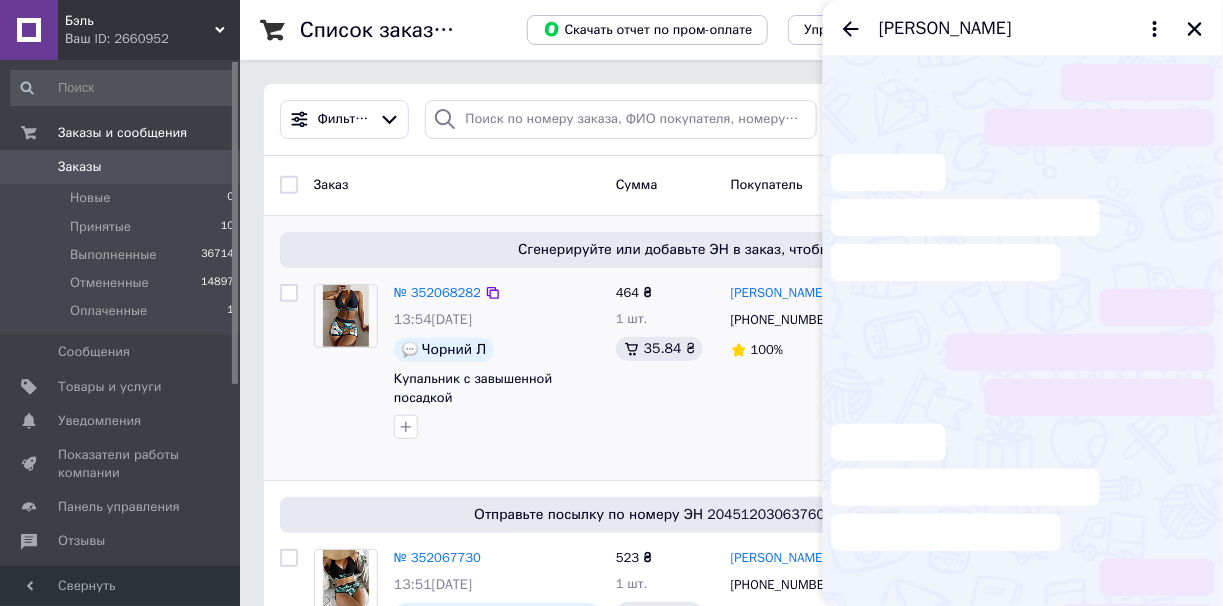 scroll, scrollTop: 702, scrollLeft: 0, axis: vertical 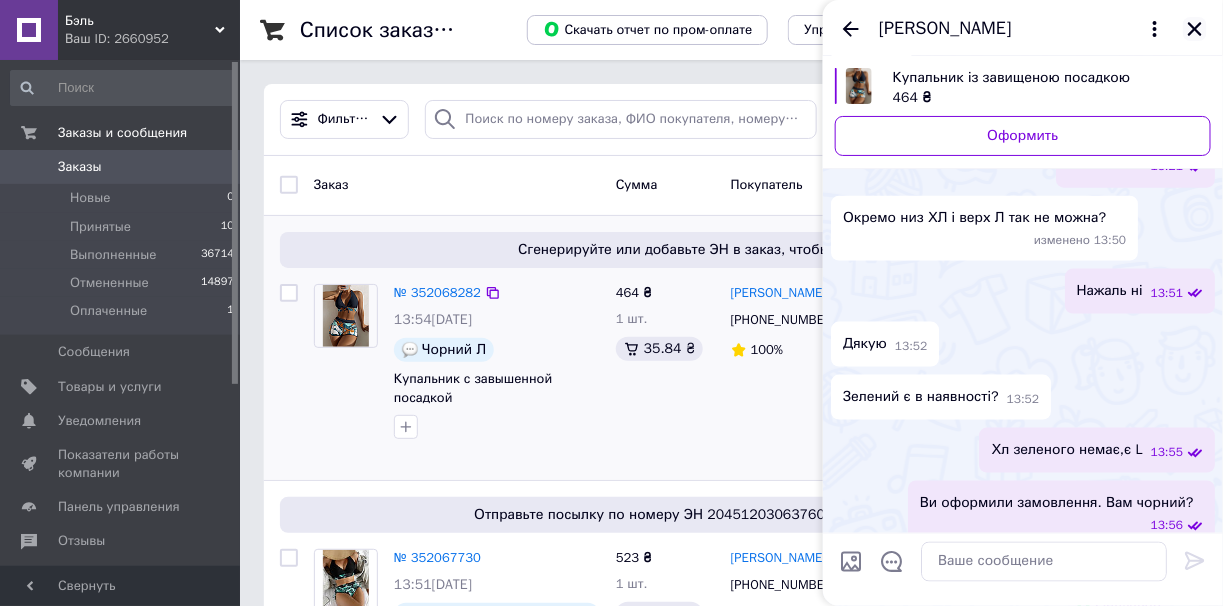click 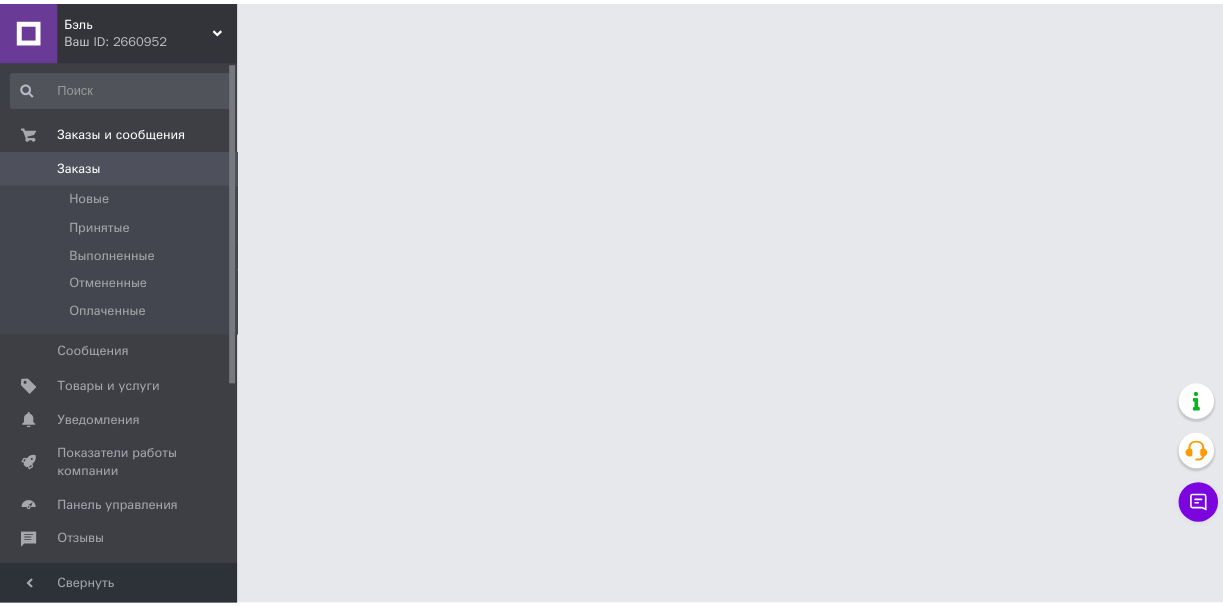 scroll, scrollTop: 0, scrollLeft: 0, axis: both 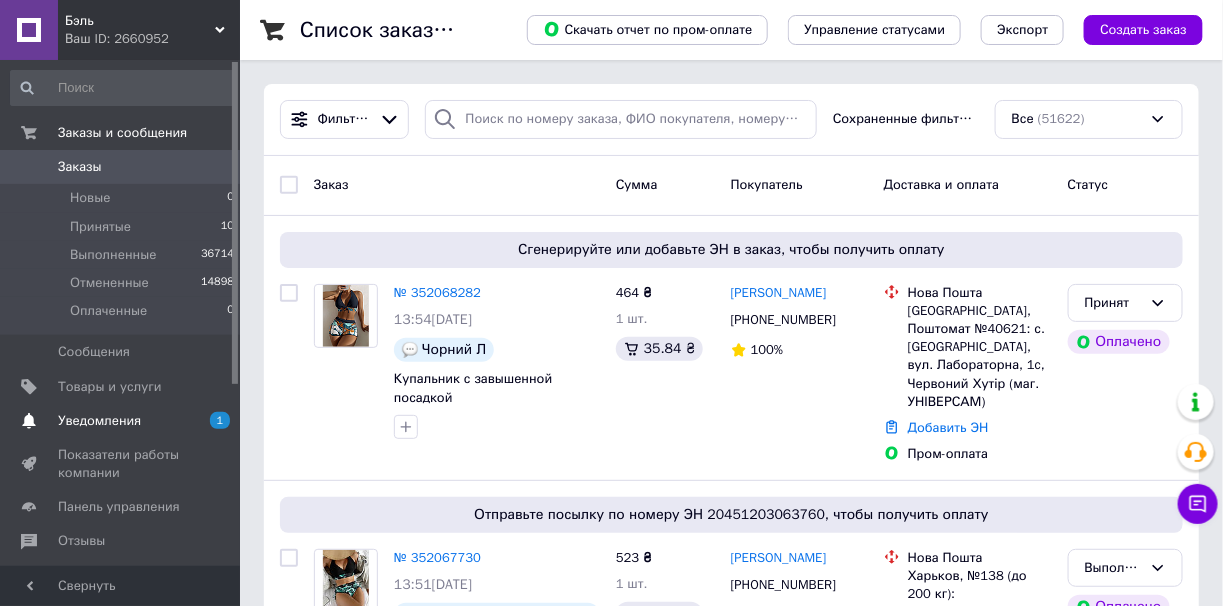 click on "Уведомления" at bounding box center (121, 421) 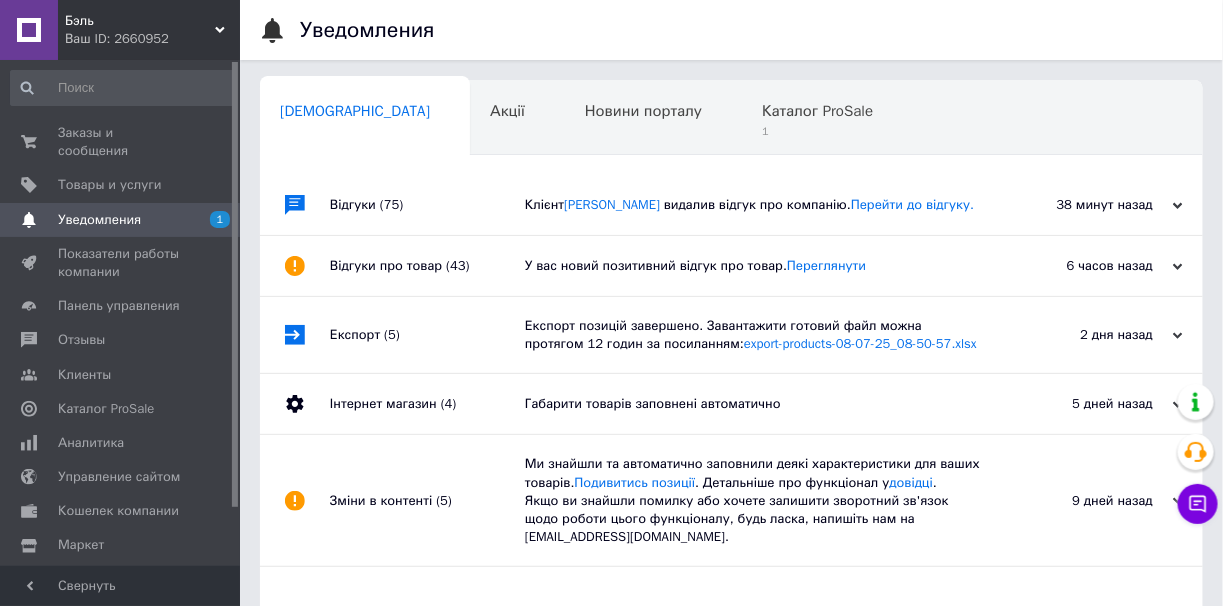 scroll, scrollTop: 0, scrollLeft: 7, axis: horizontal 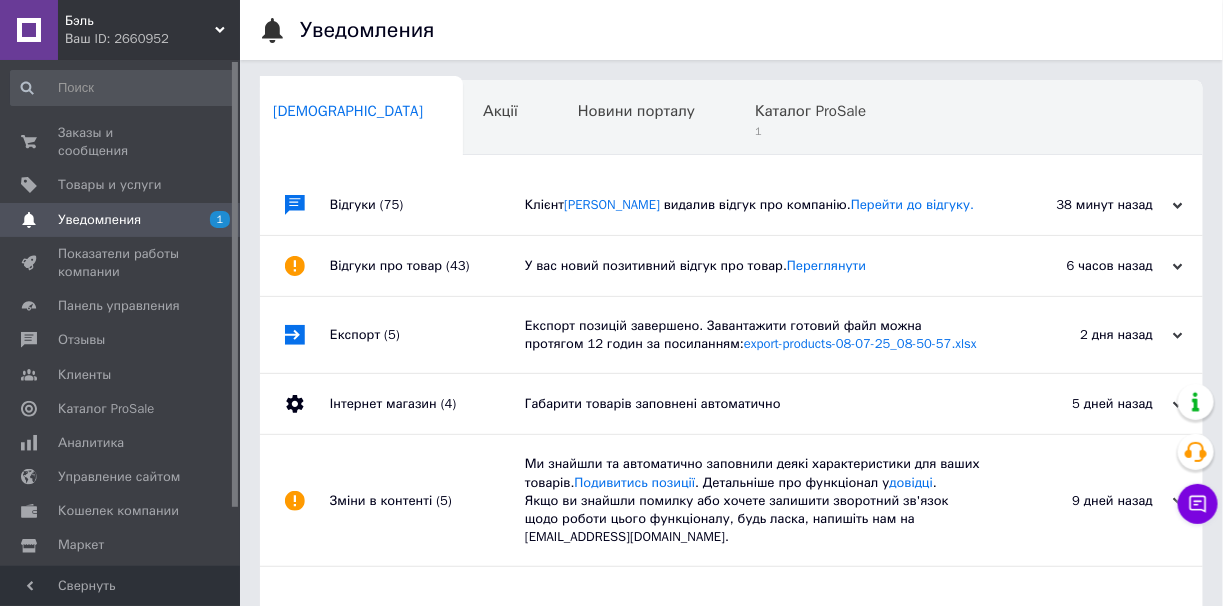 click on "Уведомления Сповіщення 0 Акції 0 Новини порталу 0 Каталог ProSale 1 Навчання та заходи 0 Ok Отфильтровано...  Сохранить Мы ничего не нашли Возможно, ошибка в слове  или нет соответствий по вашему запросу. Сповіщення 0 Акції 0 Новини порталу 0 Каталог ProSale 1 Навчання та заходи 0 :  Відгуки   (75)
Клієнт
[PERSON_NAME]
видалив відгук про компанію.
Перейти до відгуку.
38 минут назад [DATE] Відгуки про товар   (43) У вас новий позитивний відгук про товар.  Переглянути 6 часов назад [DATE] Експорт   (5) export-products-08-07-25_08-50-57.xlsx 2 дня назад [DATE] Інтернет магазин   (4) 5 дней назад   ." at bounding box center [731, 402] 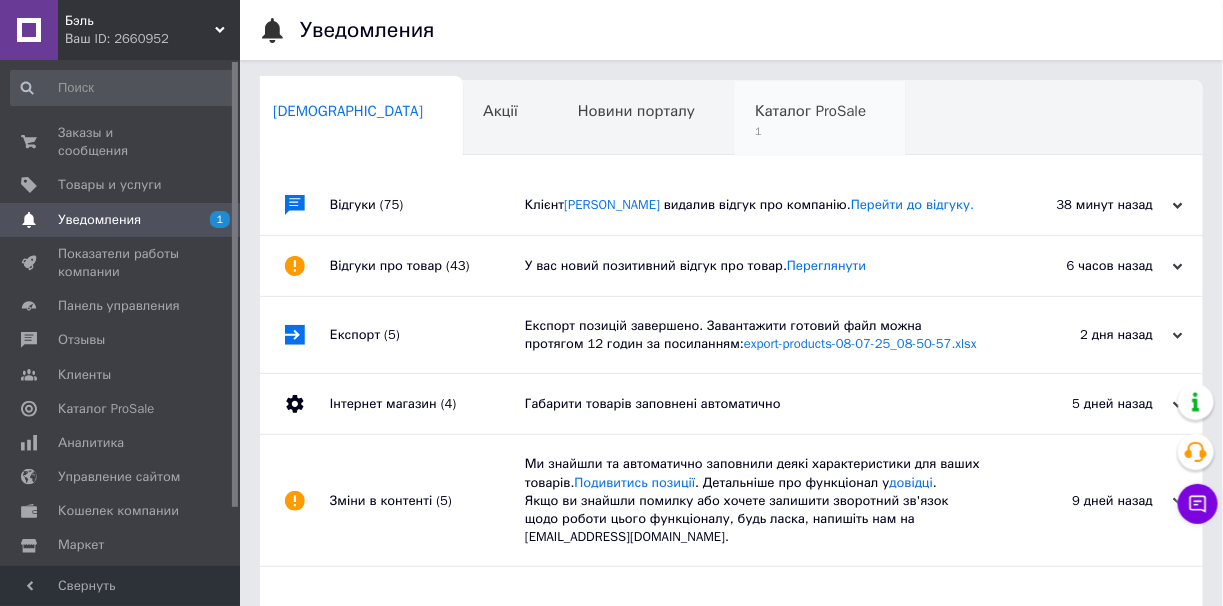 click on "1" at bounding box center [810, 131] 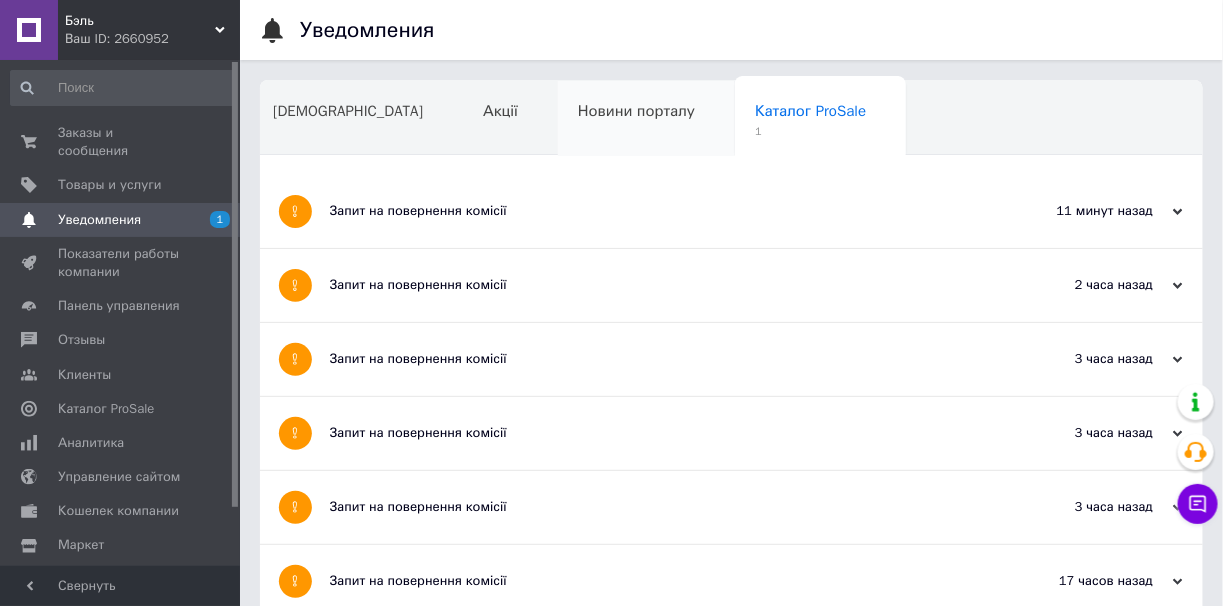 click on "Новини порталу" at bounding box center [646, 119] 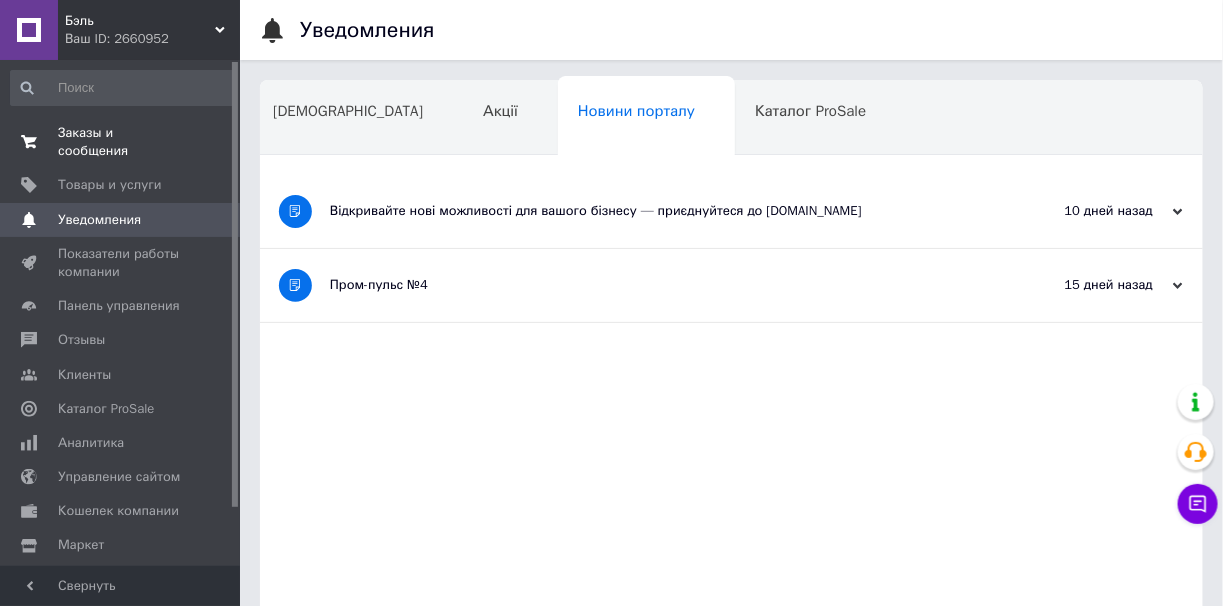 click on "Заказы и сообщения" at bounding box center (121, 142) 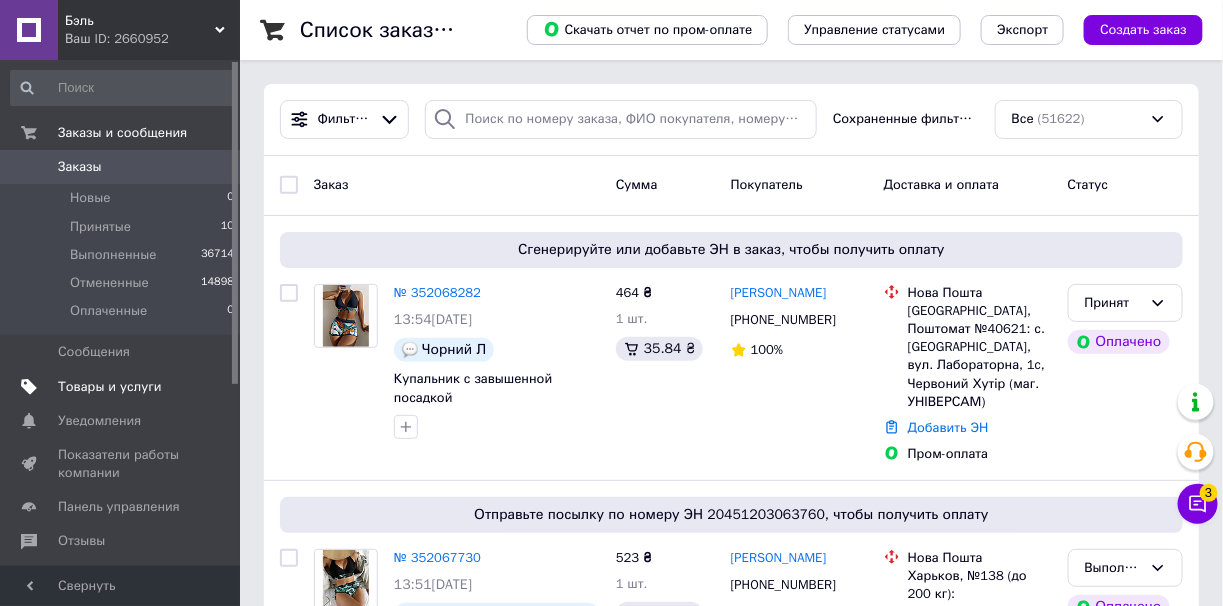 click on "Товары и услуги" at bounding box center (110, 387) 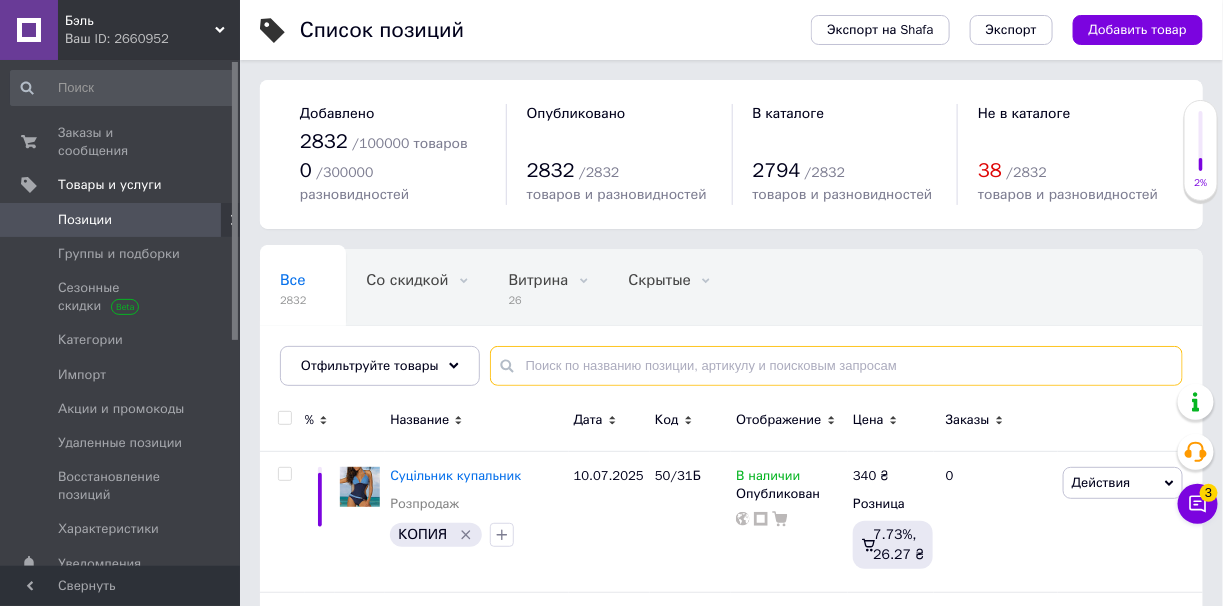 paste on "50/30Б" 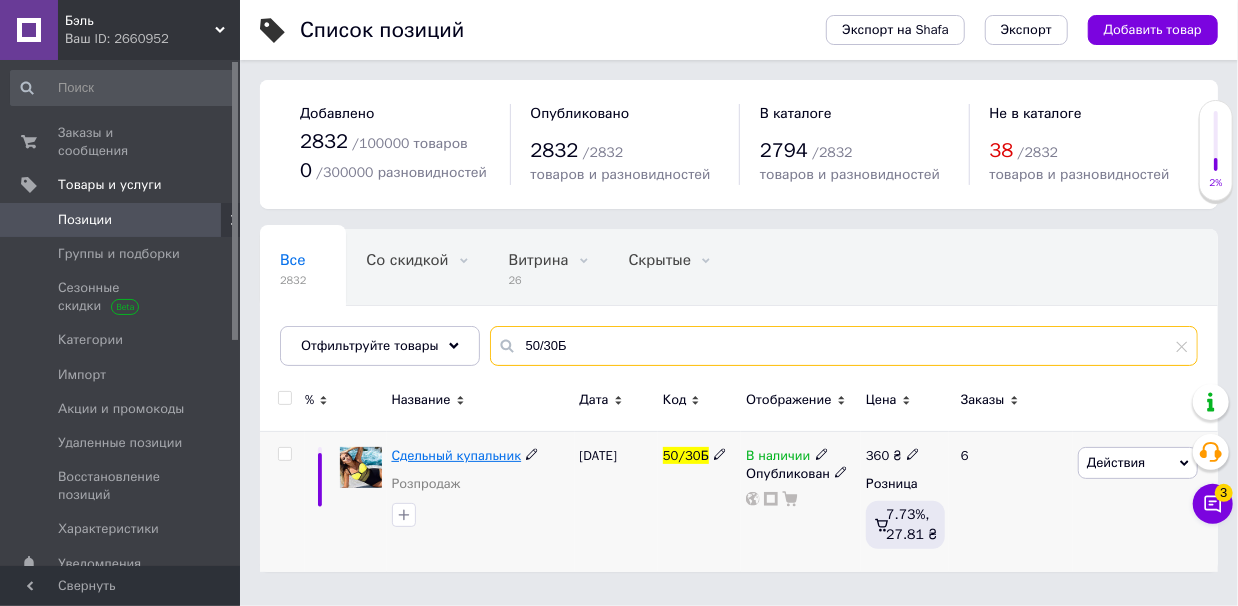 type on "50/30Б" 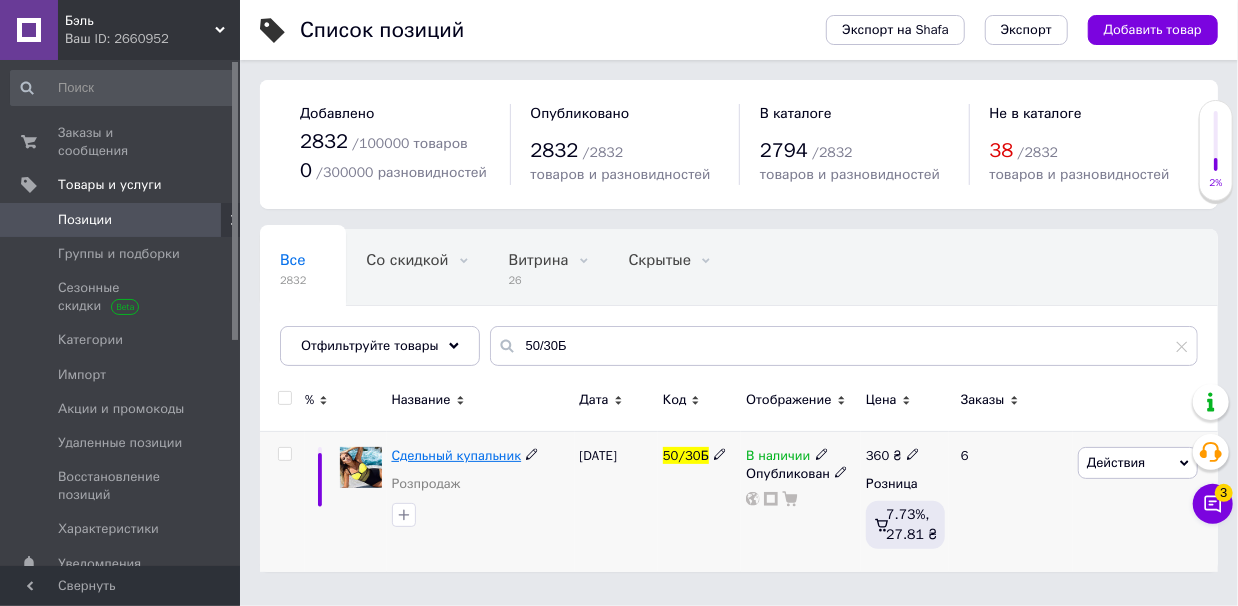 click on "Сдельный купальник" at bounding box center [457, 455] 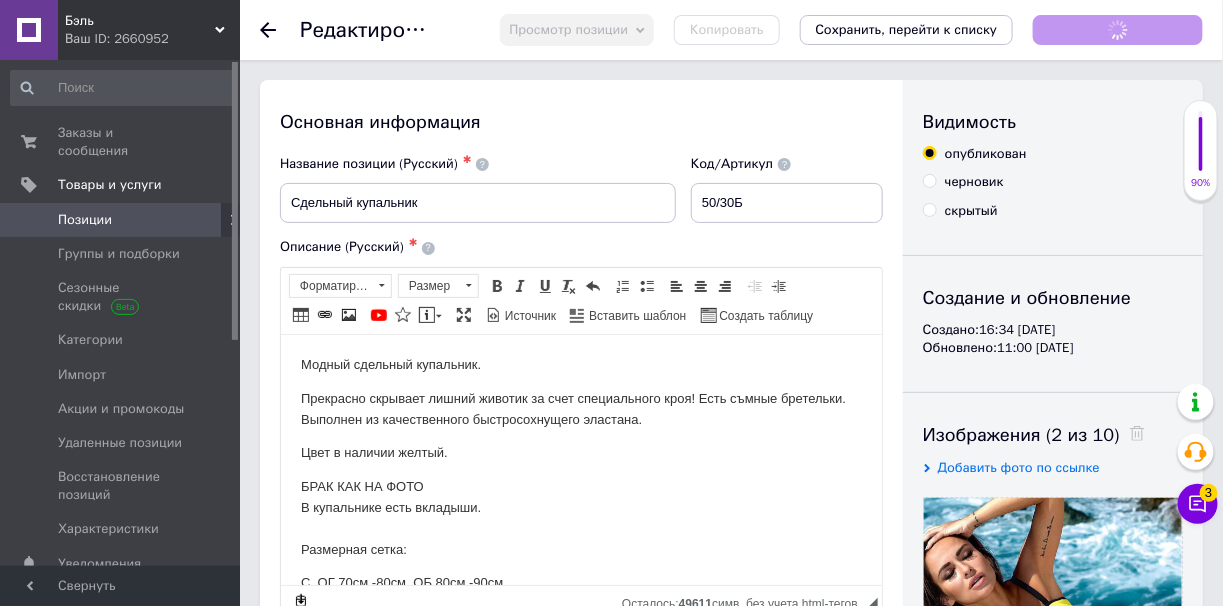 scroll, scrollTop: 0, scrollLeft: 0, axis: both 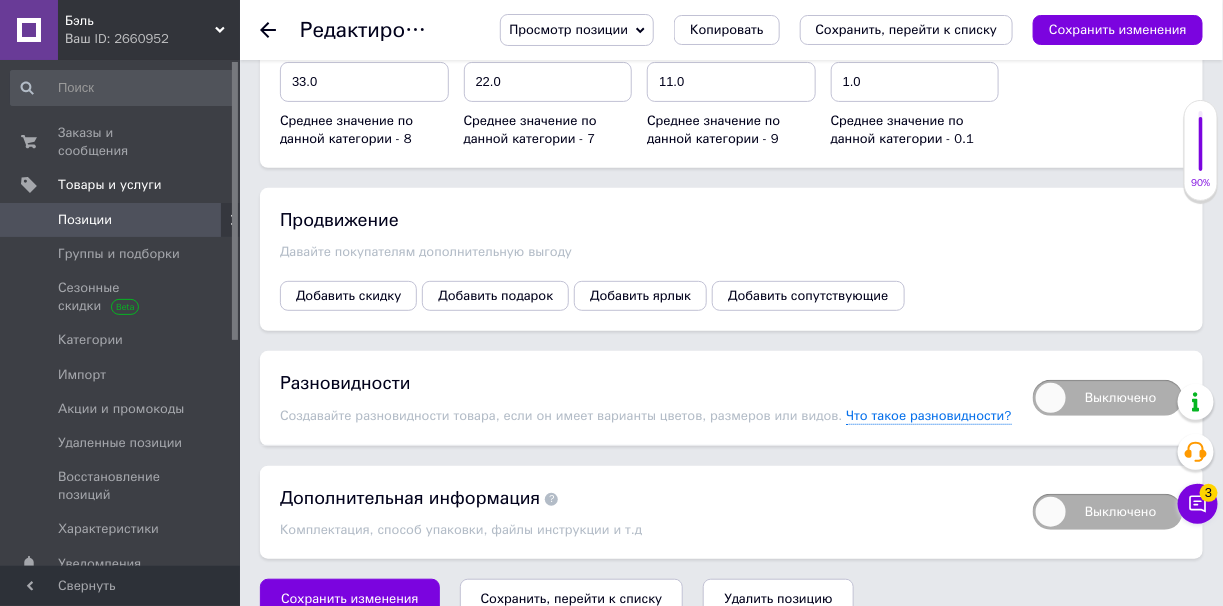 click on "Удалить позицию" at bounding box center [778, 599] 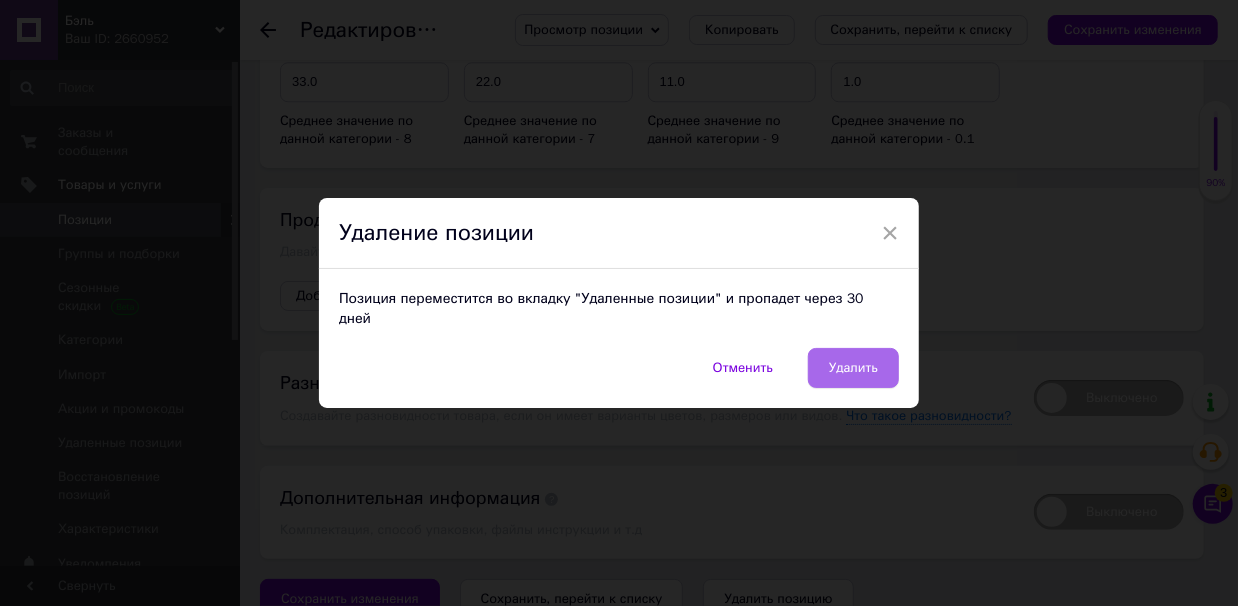 click on "Удалить" at bounding box center [853, 368] 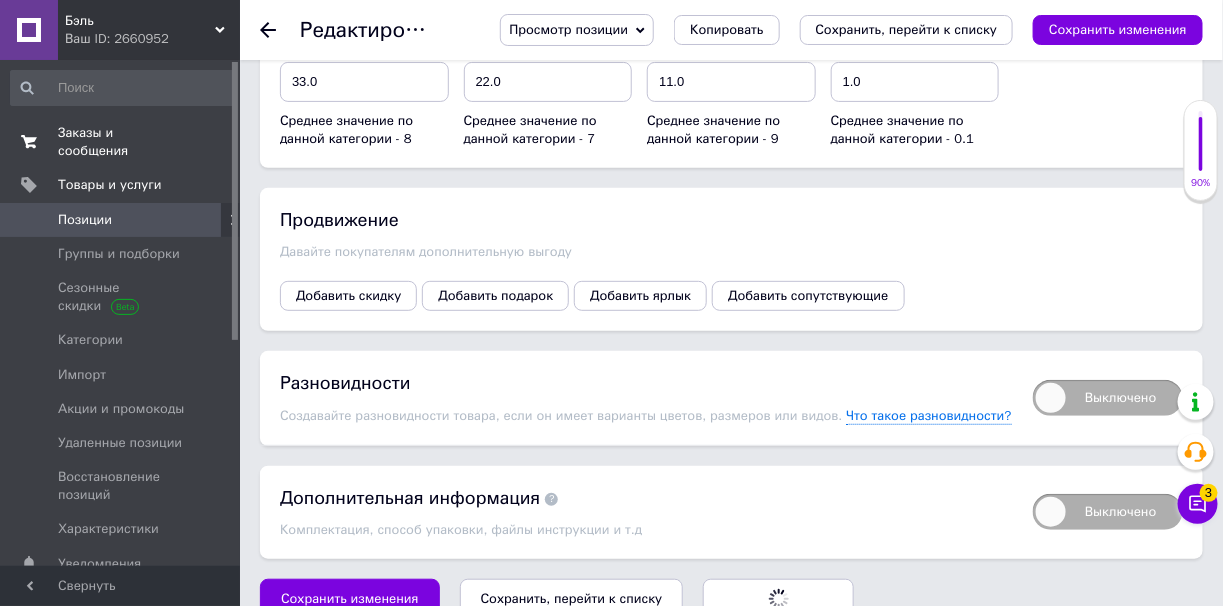 radio on "false" 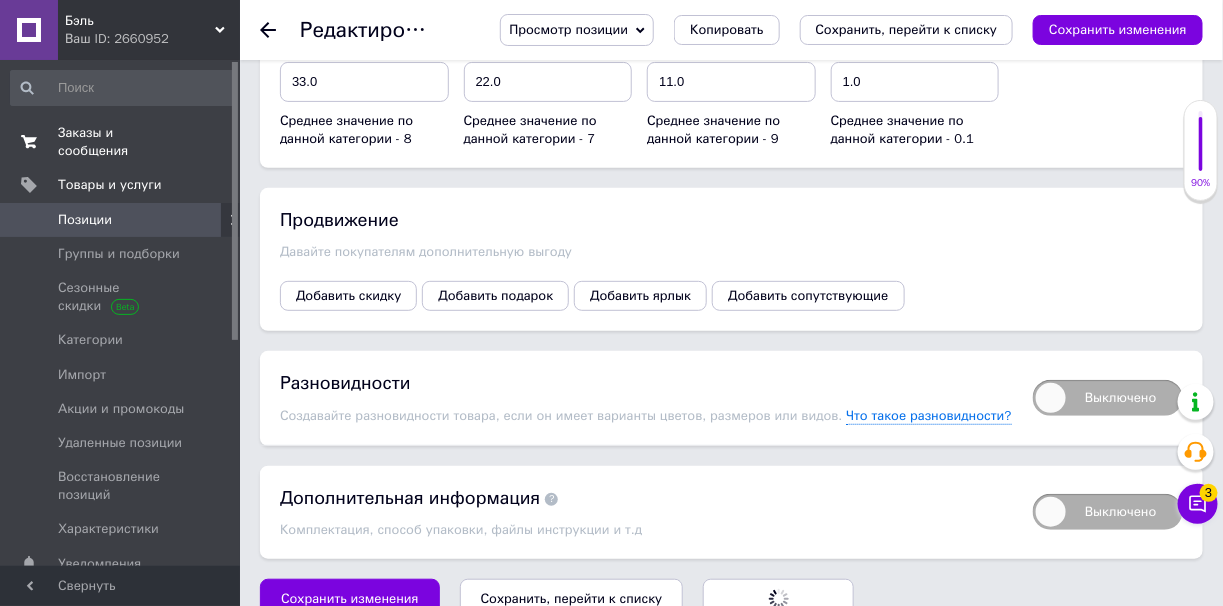 scroll, scrollTop: 2555, scrollLeft: 0, axis: vertical 